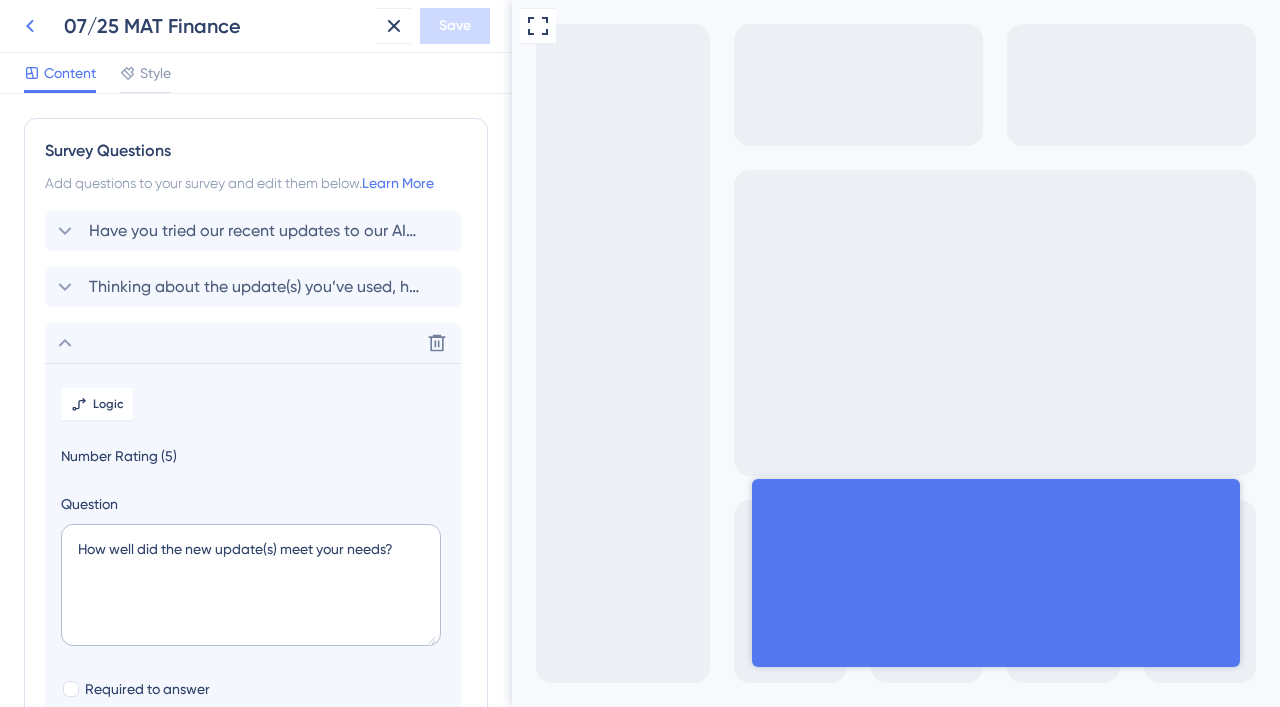 scroll, scrollTop: 0, scrollLeft: 0, axis: both 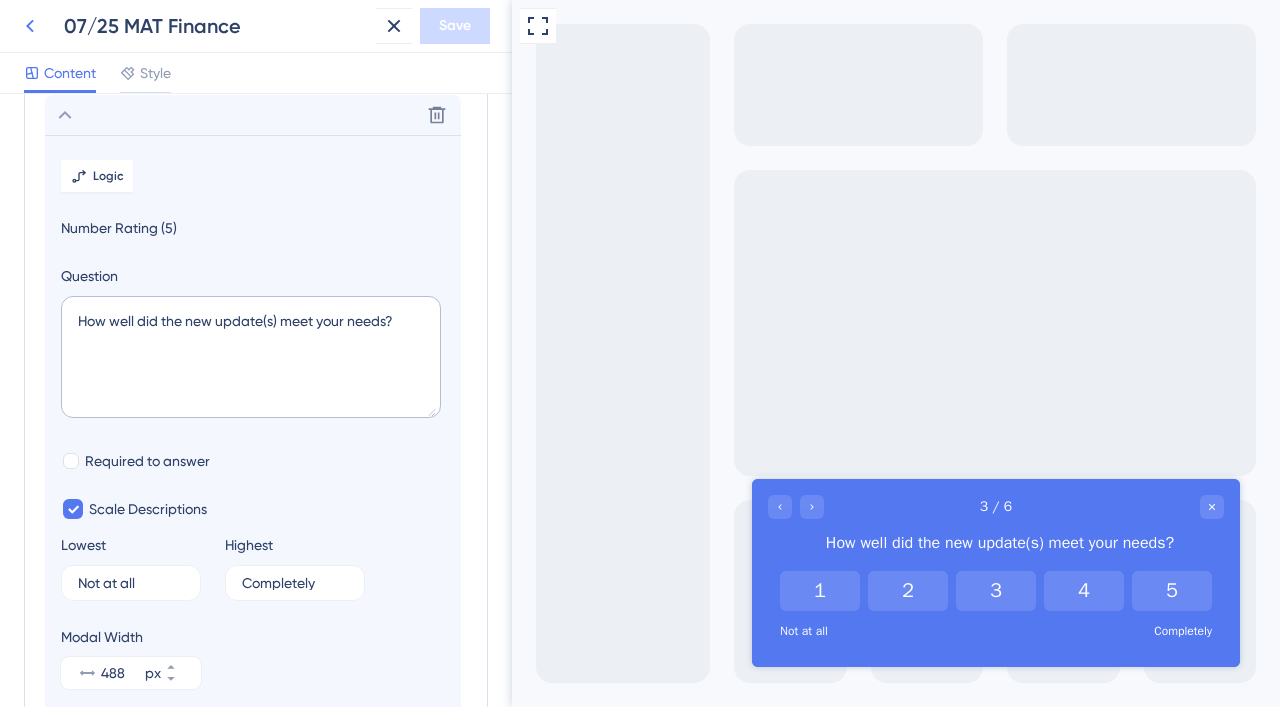 click 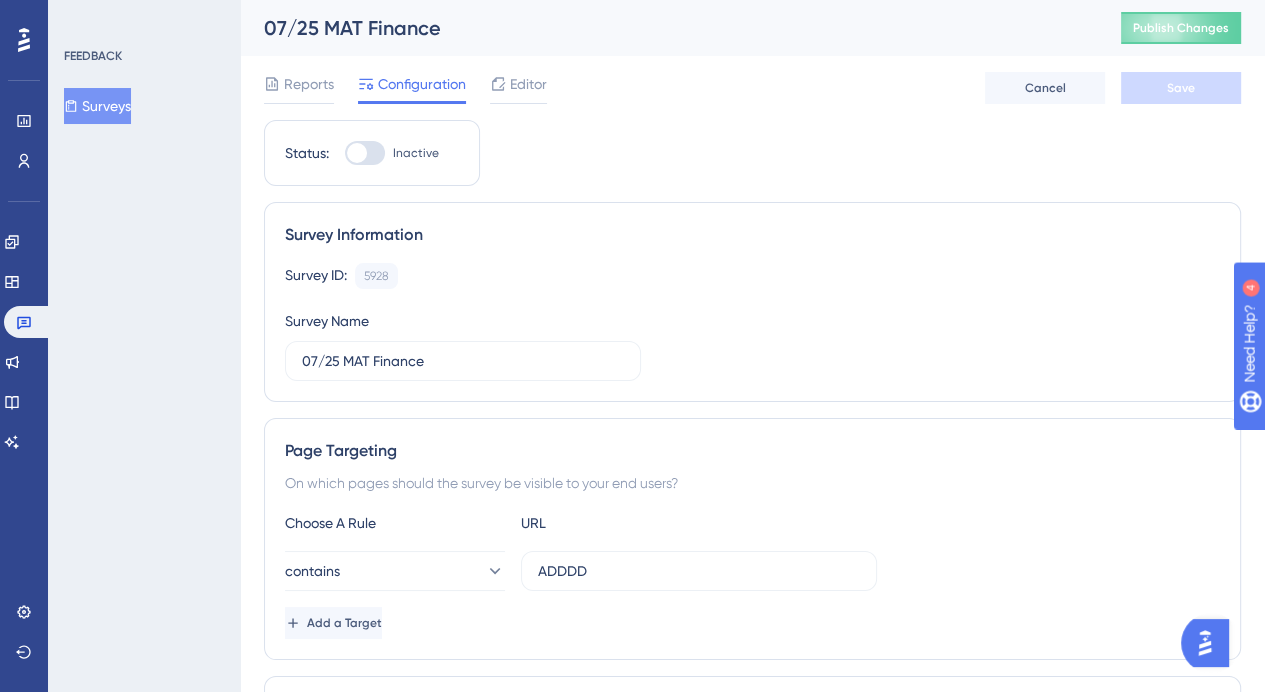 click on "Surveys" at bounding box center (97, 106) 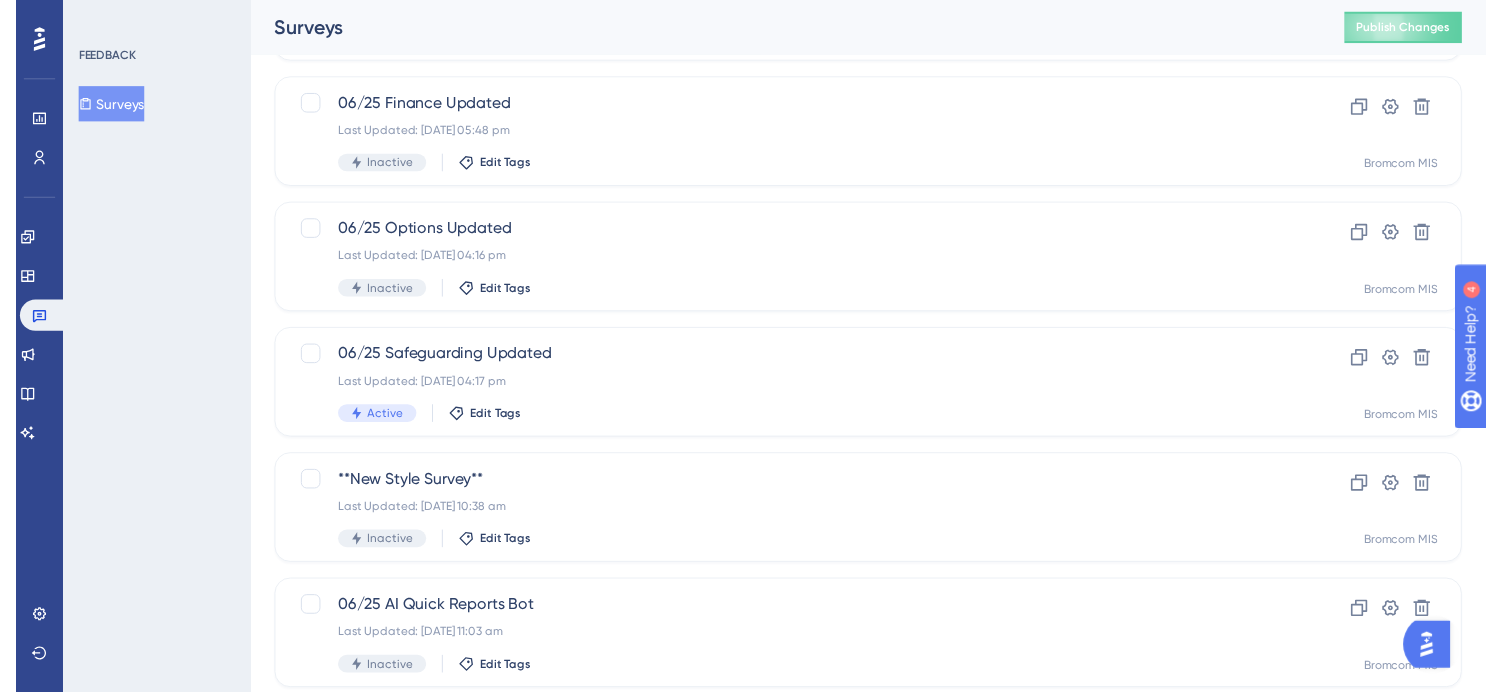 scroll, scrollTop: 0, scrollLeft: 0, axis: both 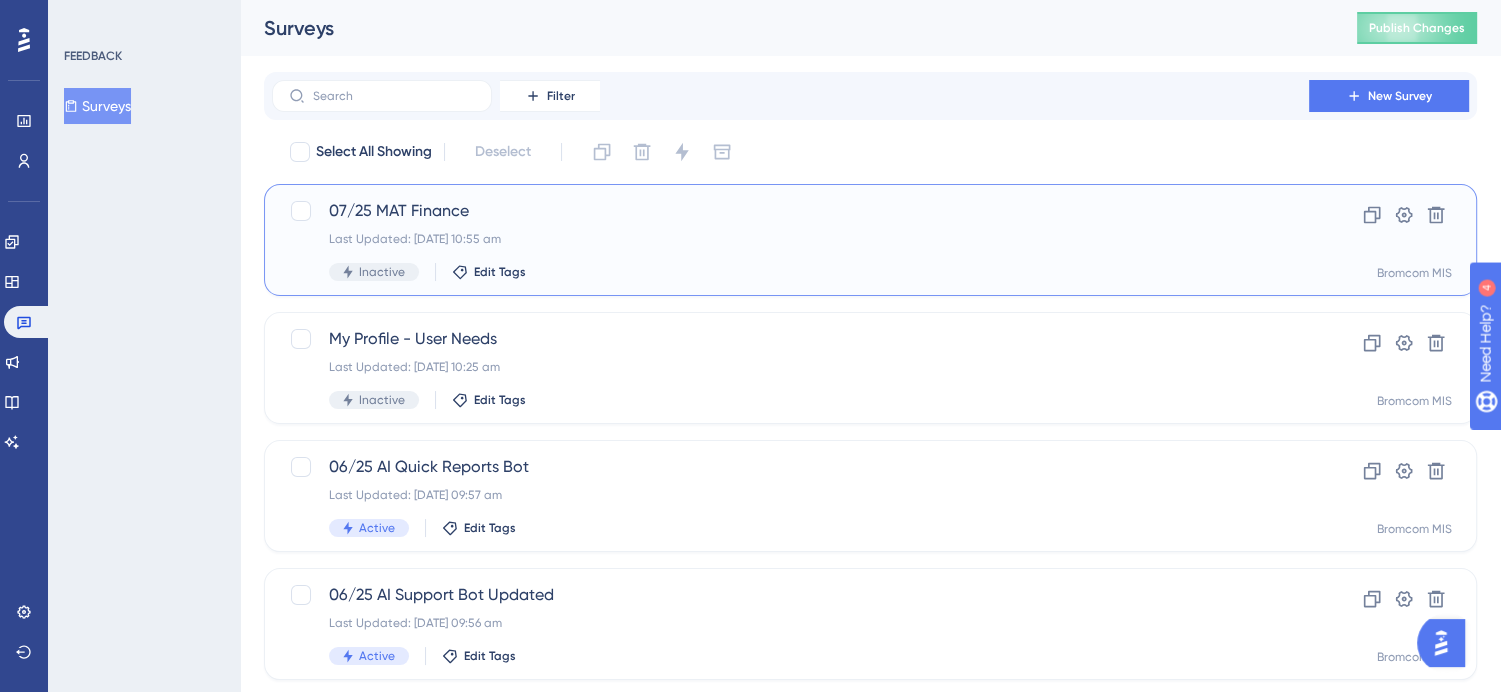 click on "07/25 MAT Finance" at bounding box center (790, 211) 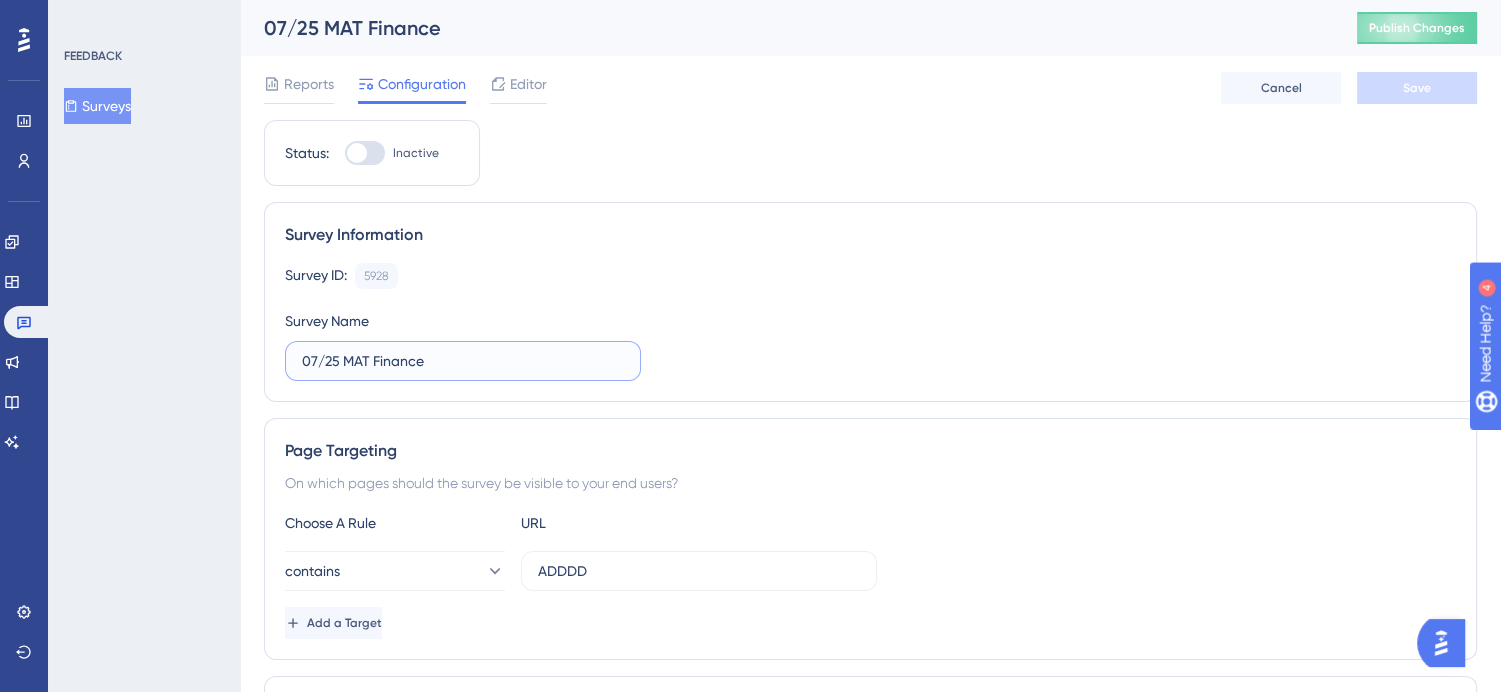 drag, startPoint x: 498, startPoint y: 371, endPoint x: 348, endPoint y: 342, distance: 152.77762 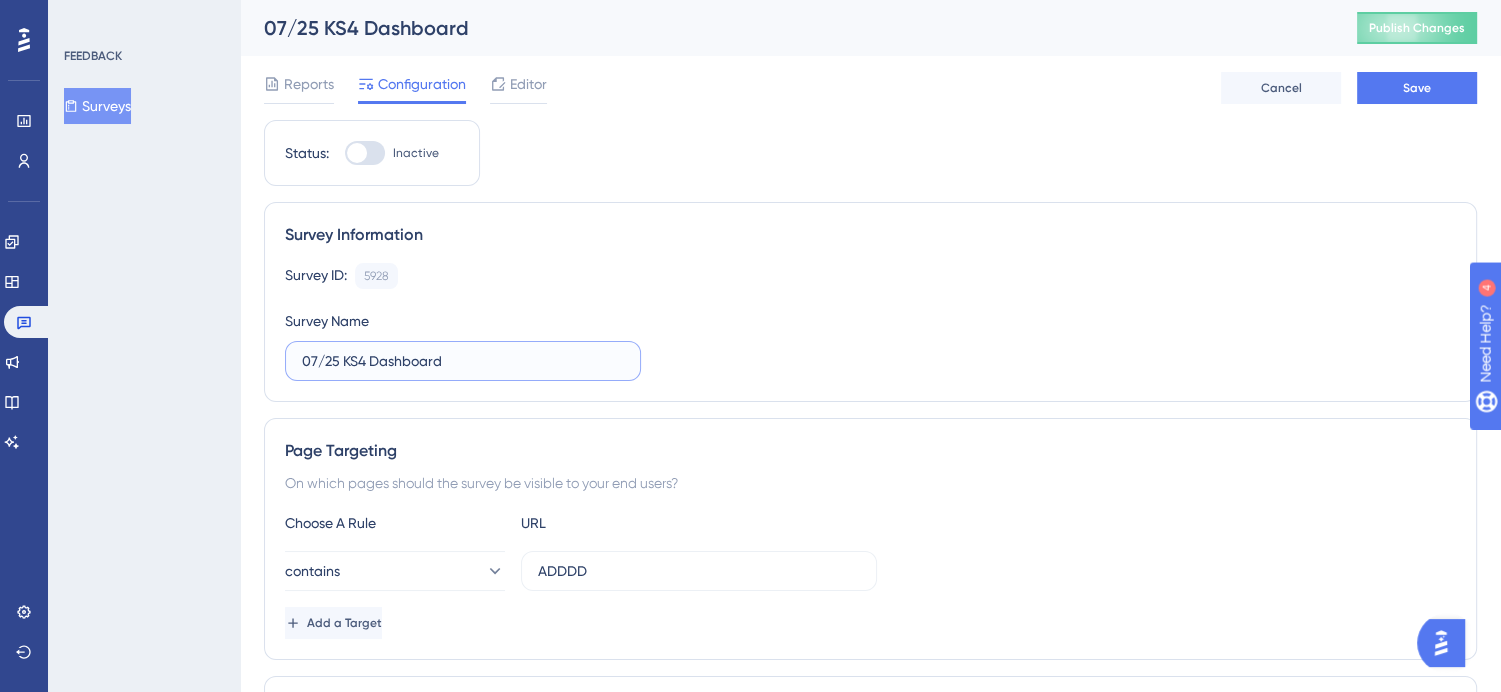 type on "07/25 KS4 Dashboard" 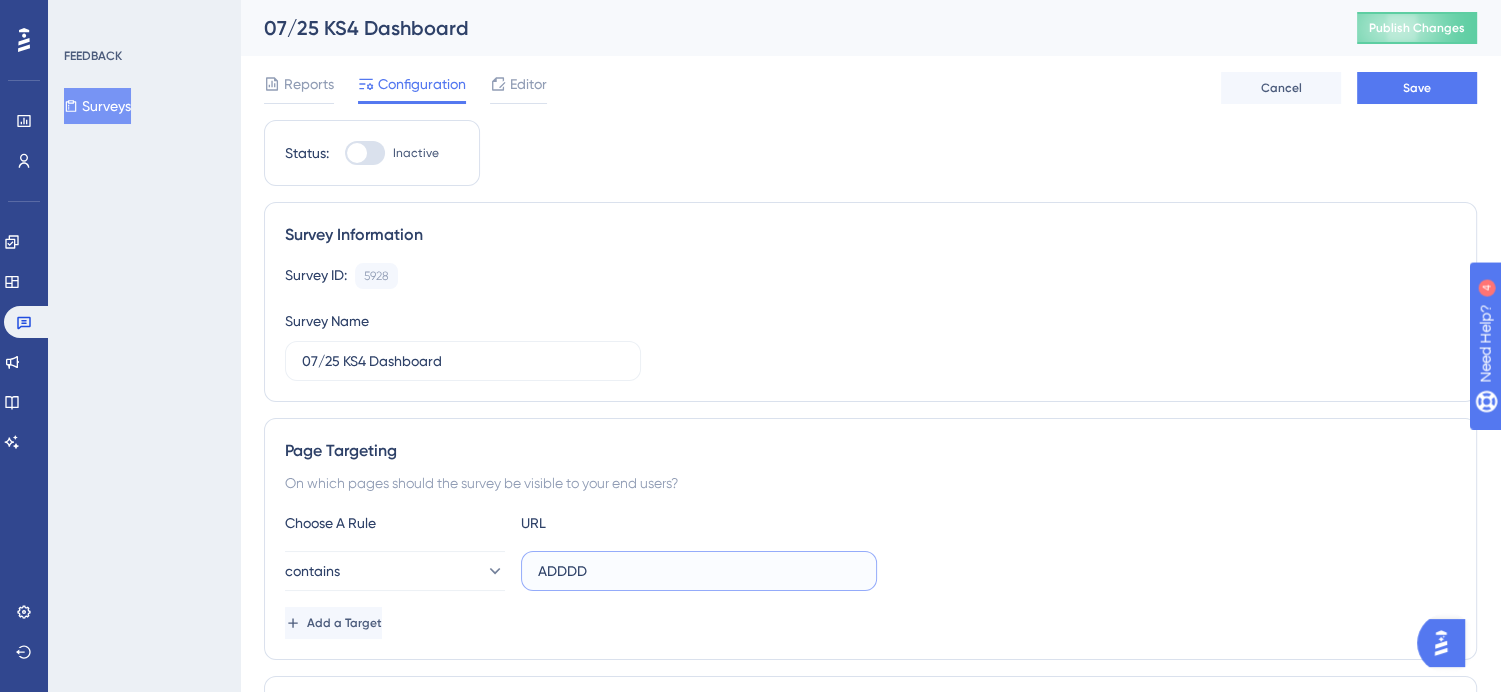 click on "ADDDD" at bounding box center [699, 571] 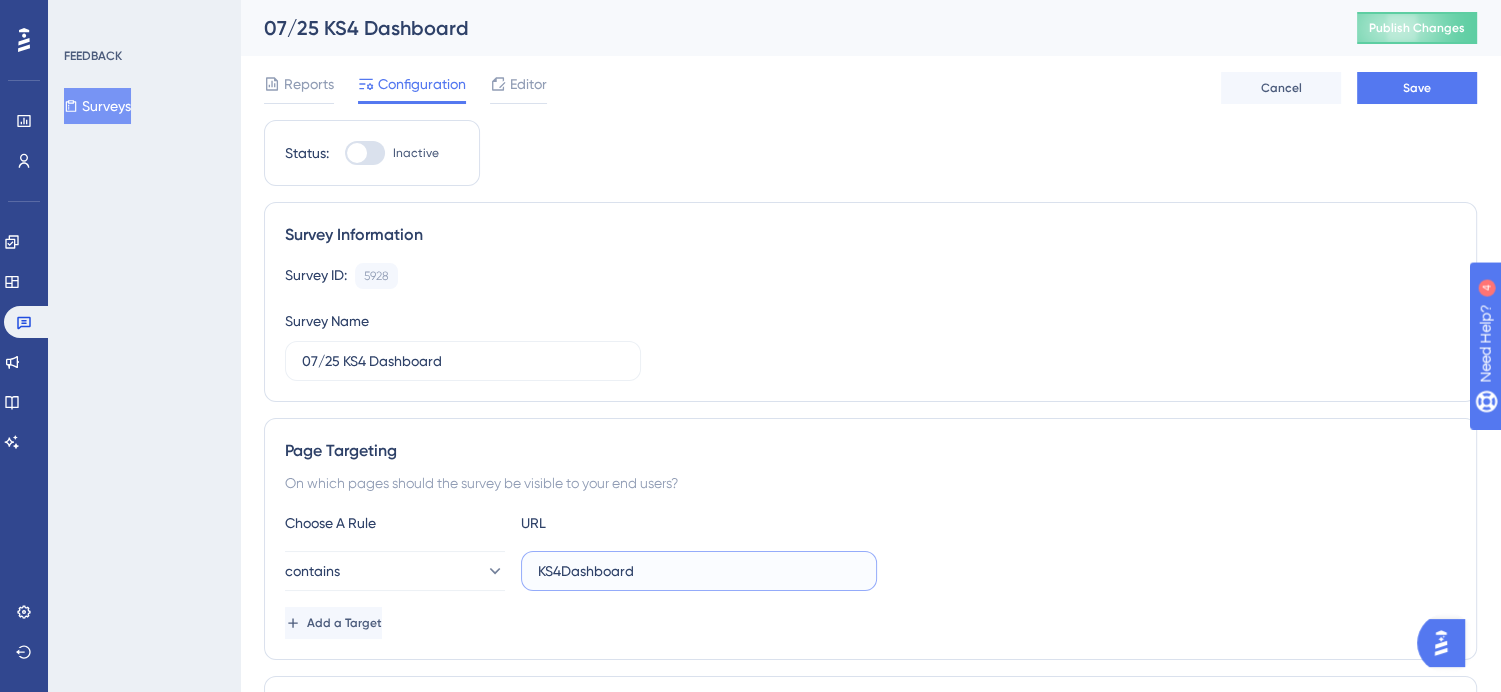 type on "KS4Dashboard" 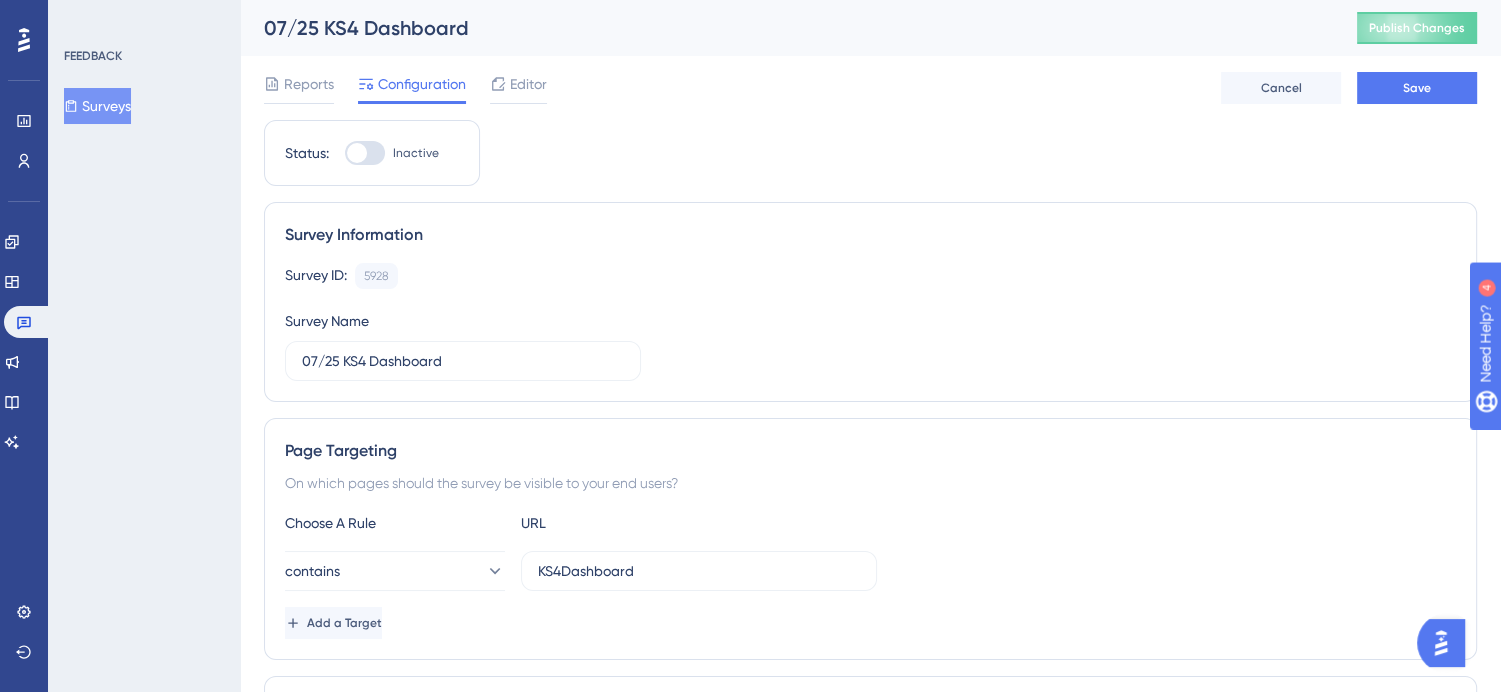 click on "Page Targeting" at bounding box center [870, 451] 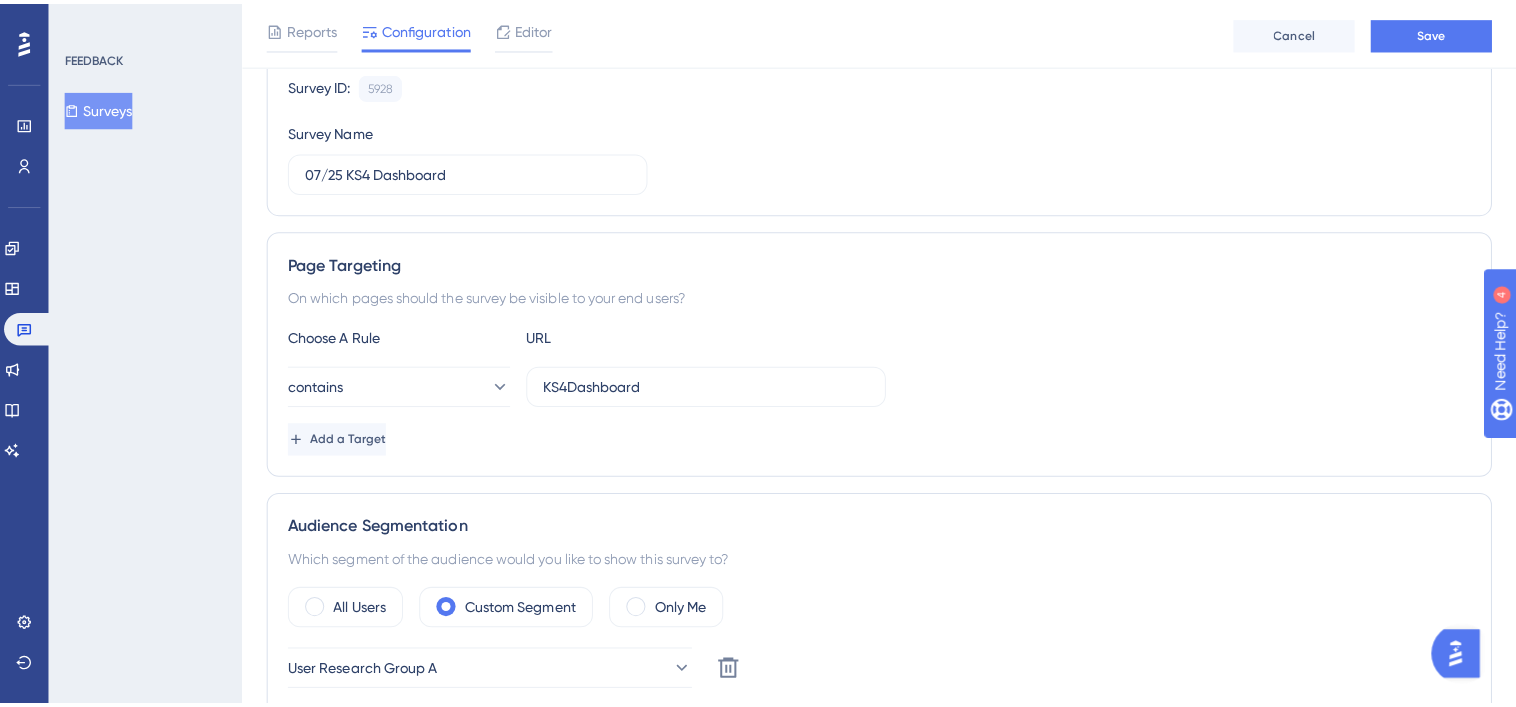 scroll, scrollTop: 0, scrollLeft: 0, axis: both 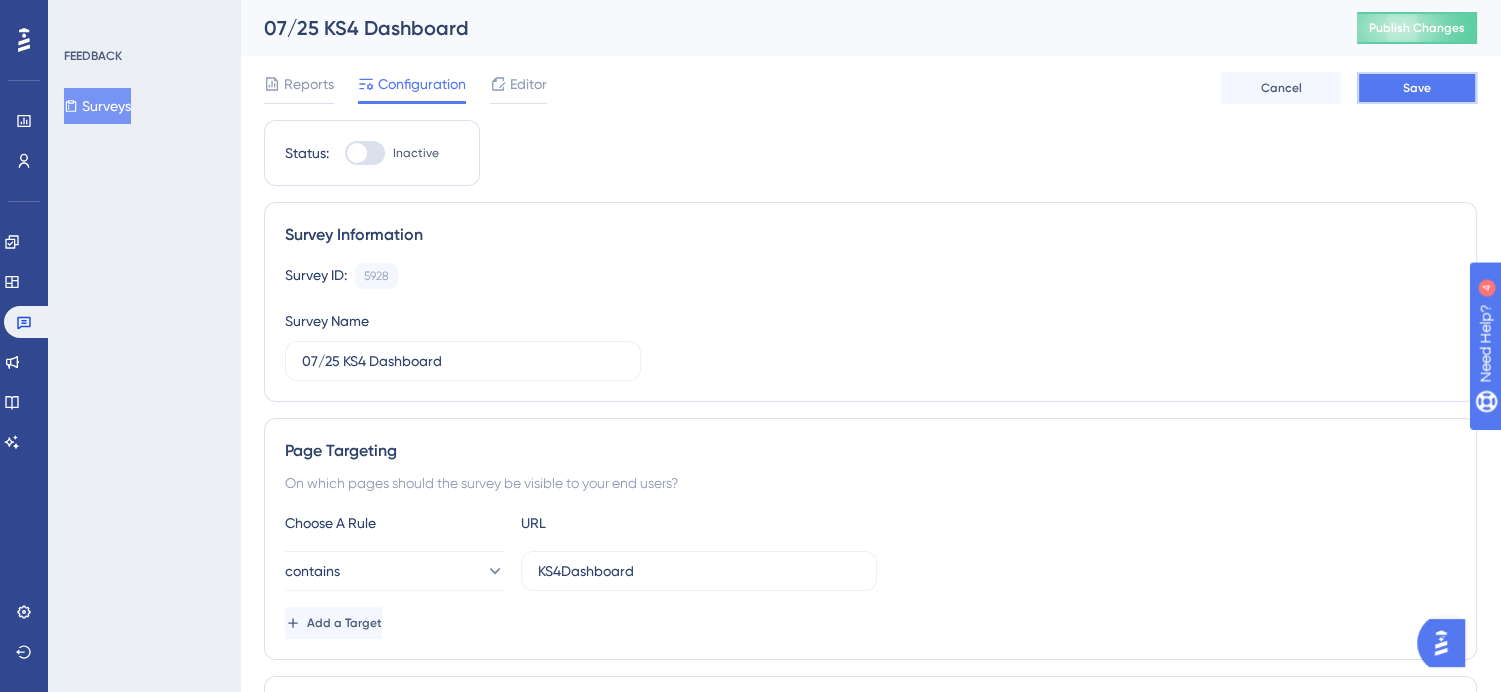 click on "Save" at bounding box center [1417, 88] 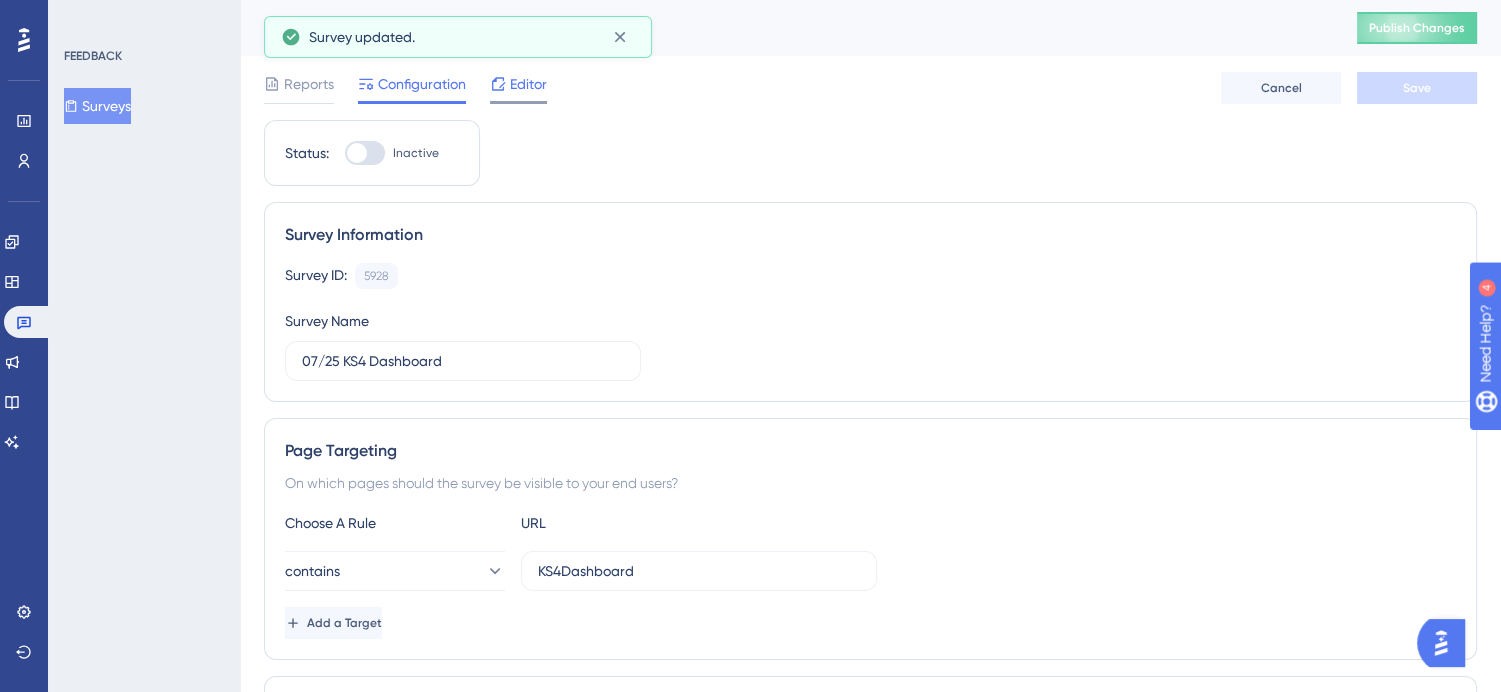 click 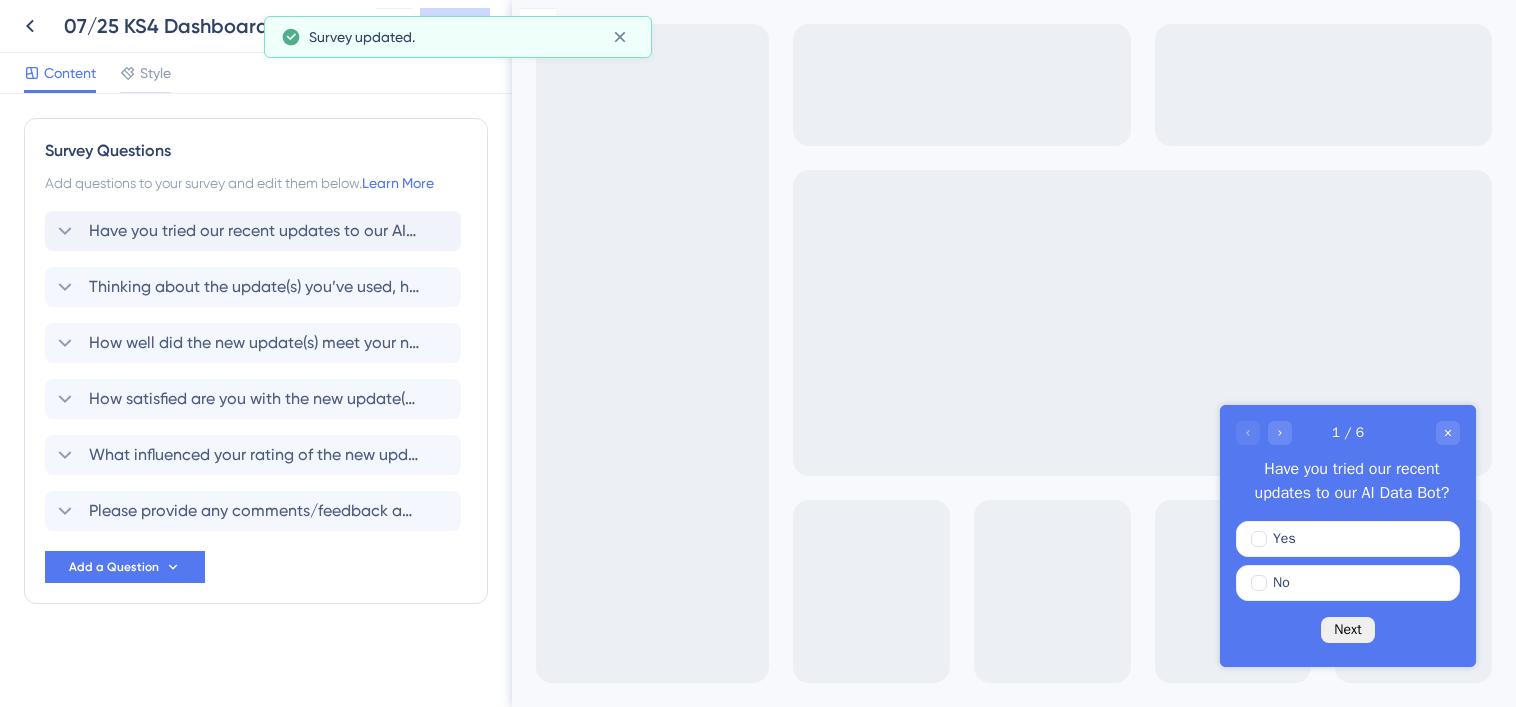 scroll, scrollTop: 0, scrollLeft: 0, axis: both 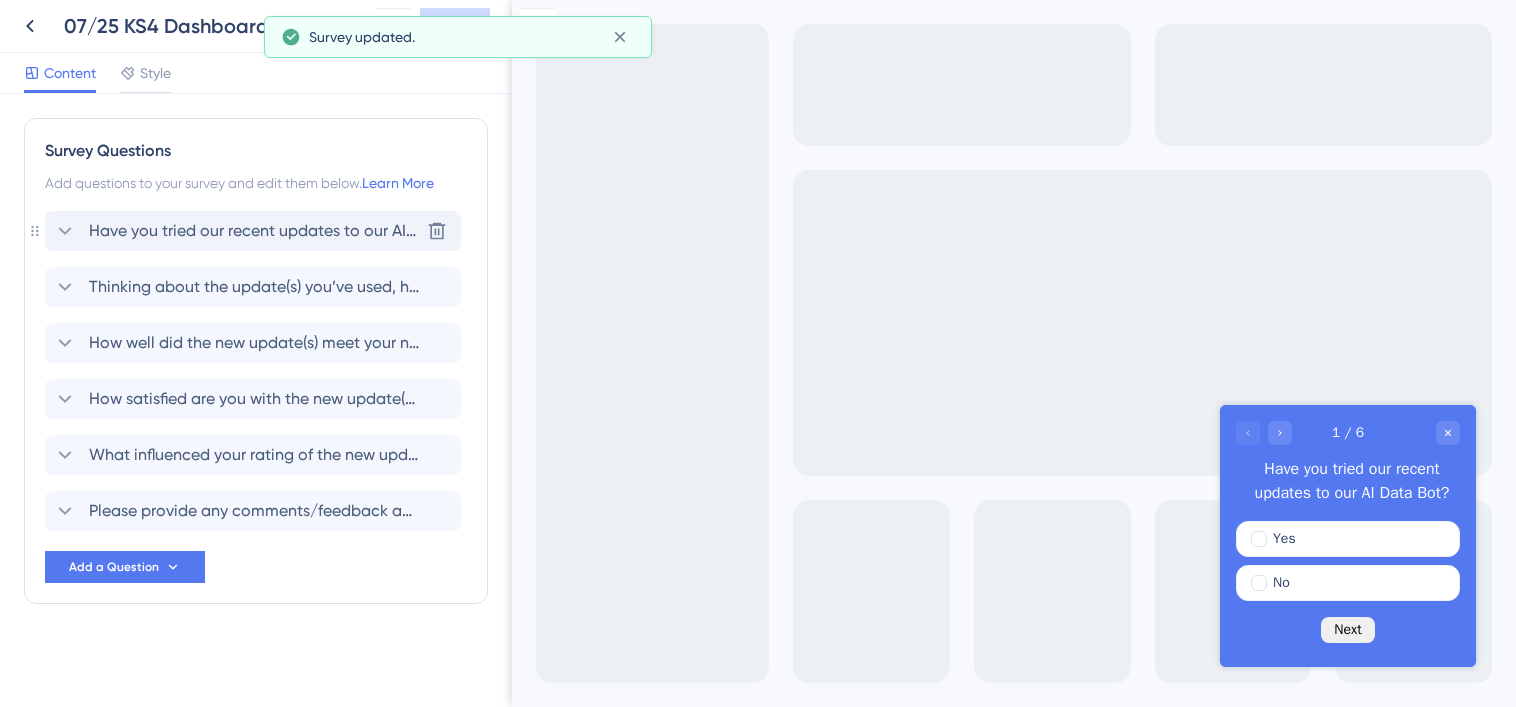 click 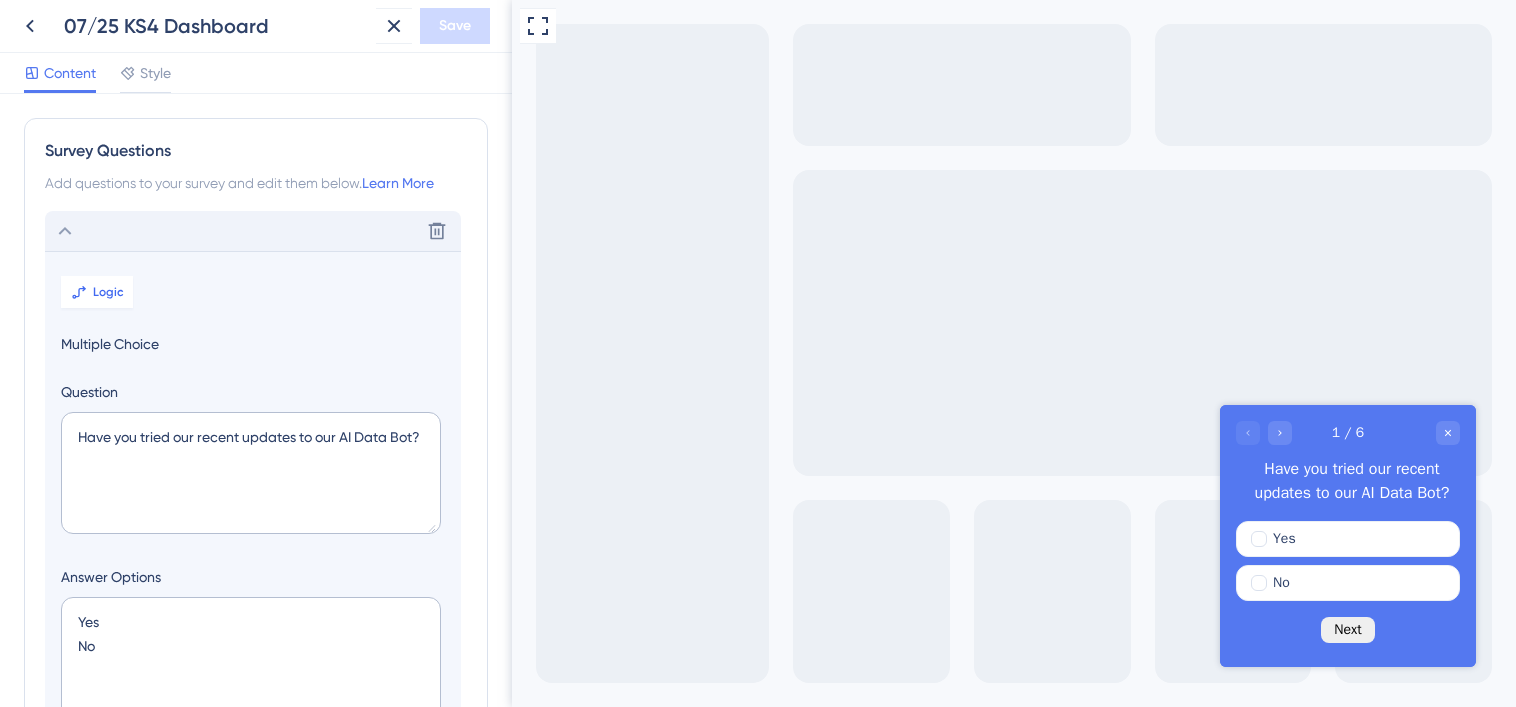 scroll, scrollTop: 116, scrollLeft: 0, axis: vertical 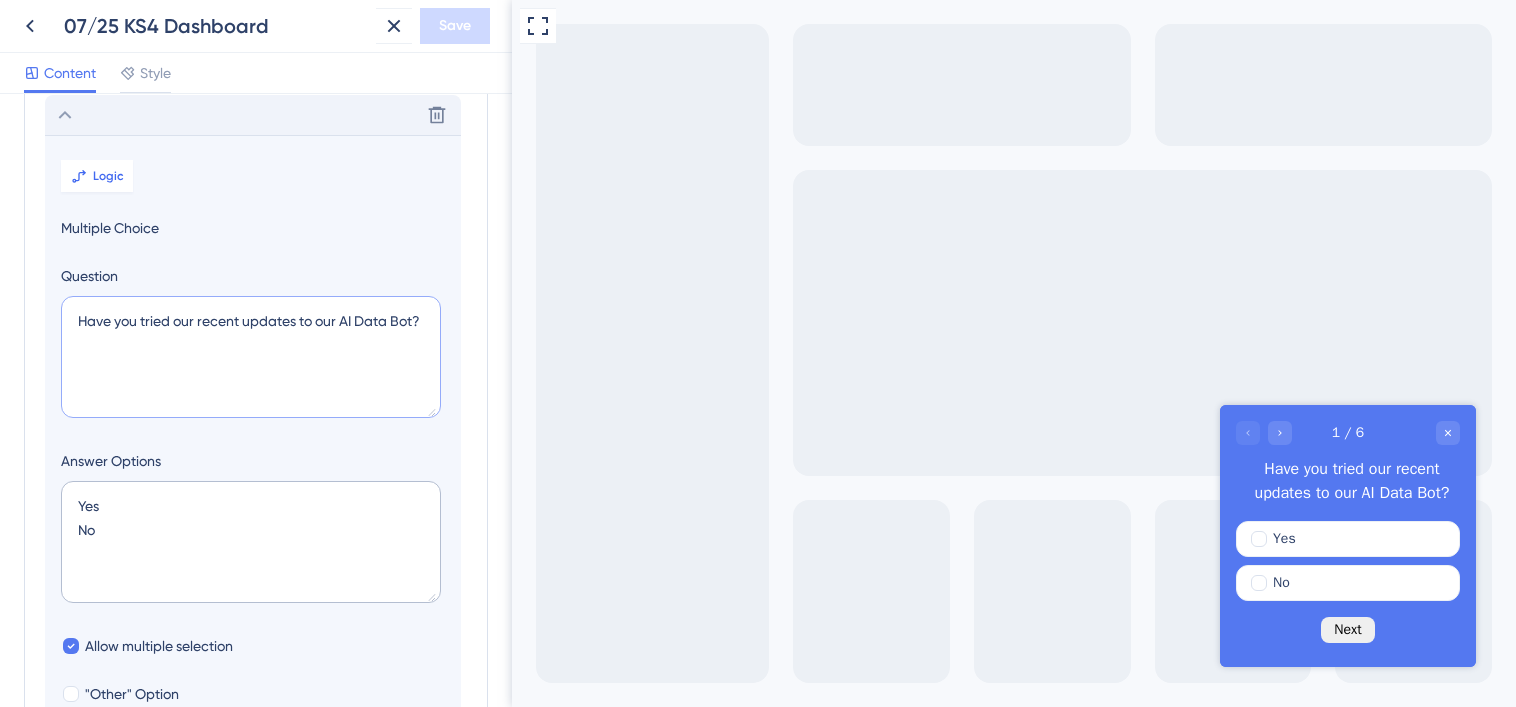 drag, startPoint x: 211, startPoint y: 337, endPoint x: 321, endPoint y: 322, distance: 111.01801 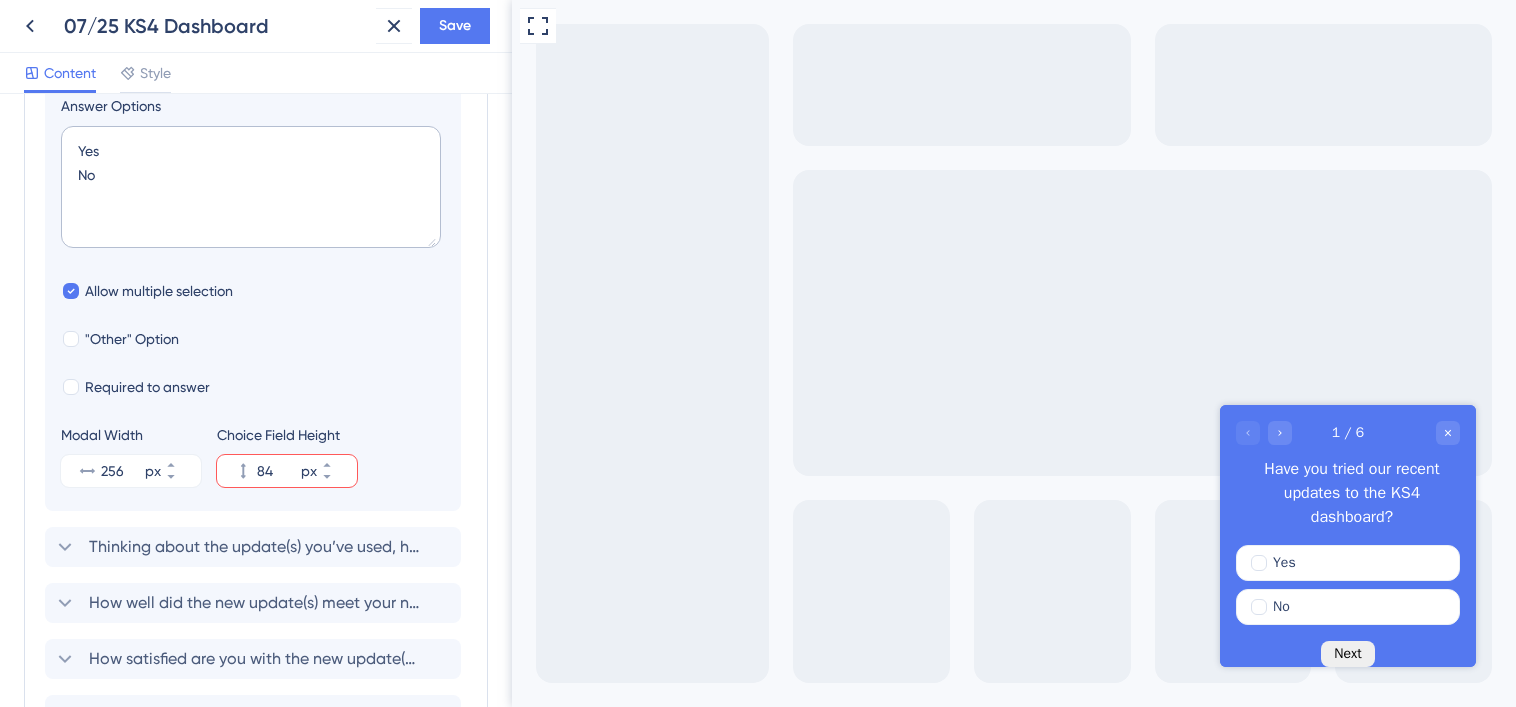 scroll, scrollTop: 485, scrollLeft: 0, axis: vertical 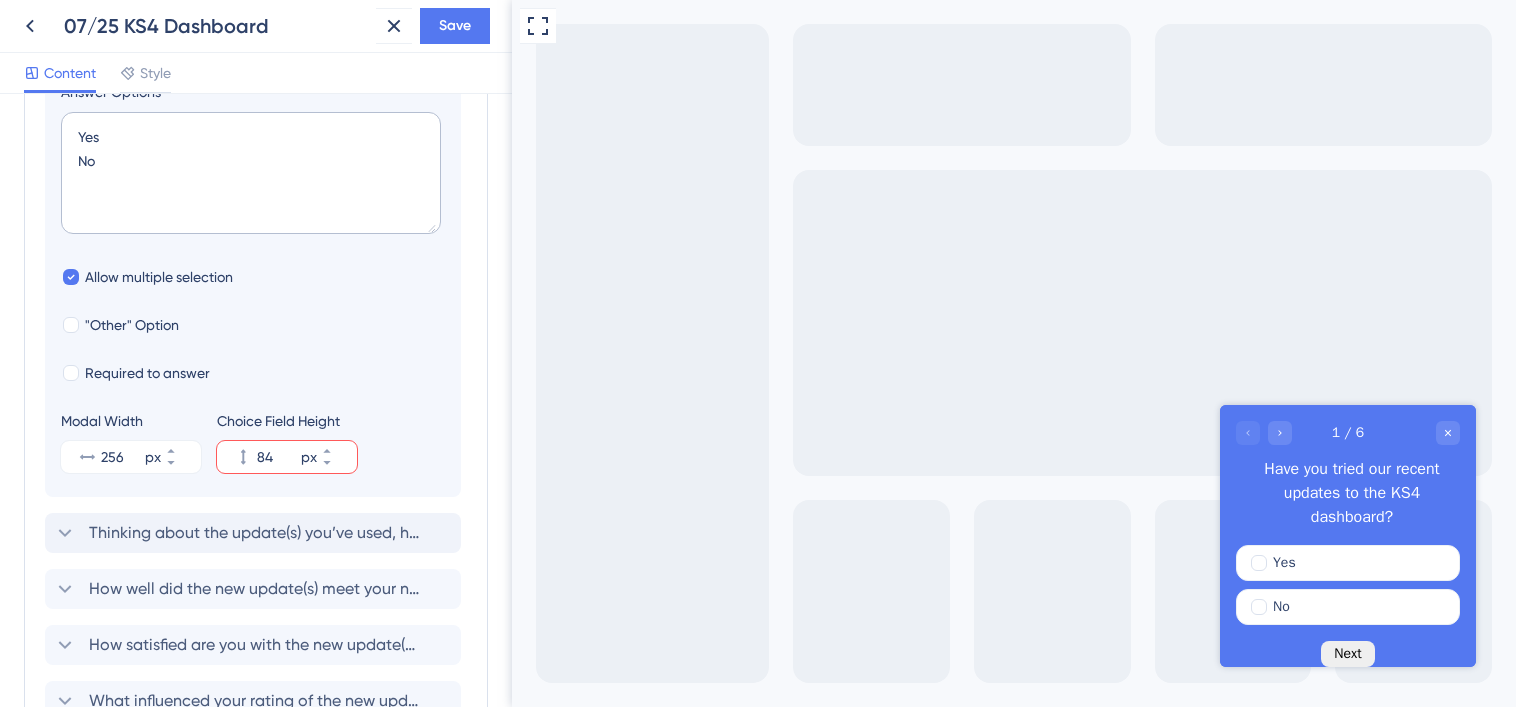 type on "Have you tried our recent updates to the KS4 dashboard?" 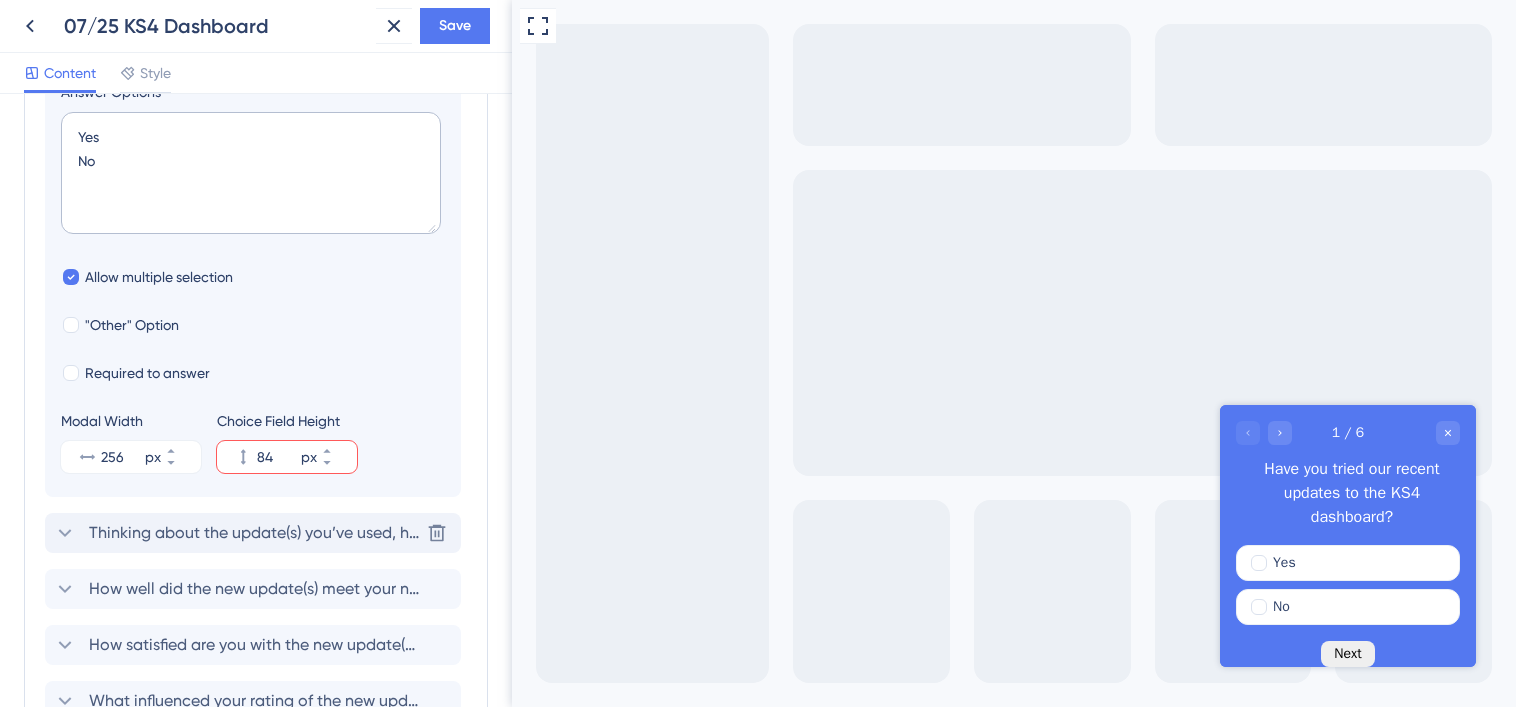 click on "Thinking about the update(s) you’ve used, how easy were they to use?" at bounding box center [254, 533] 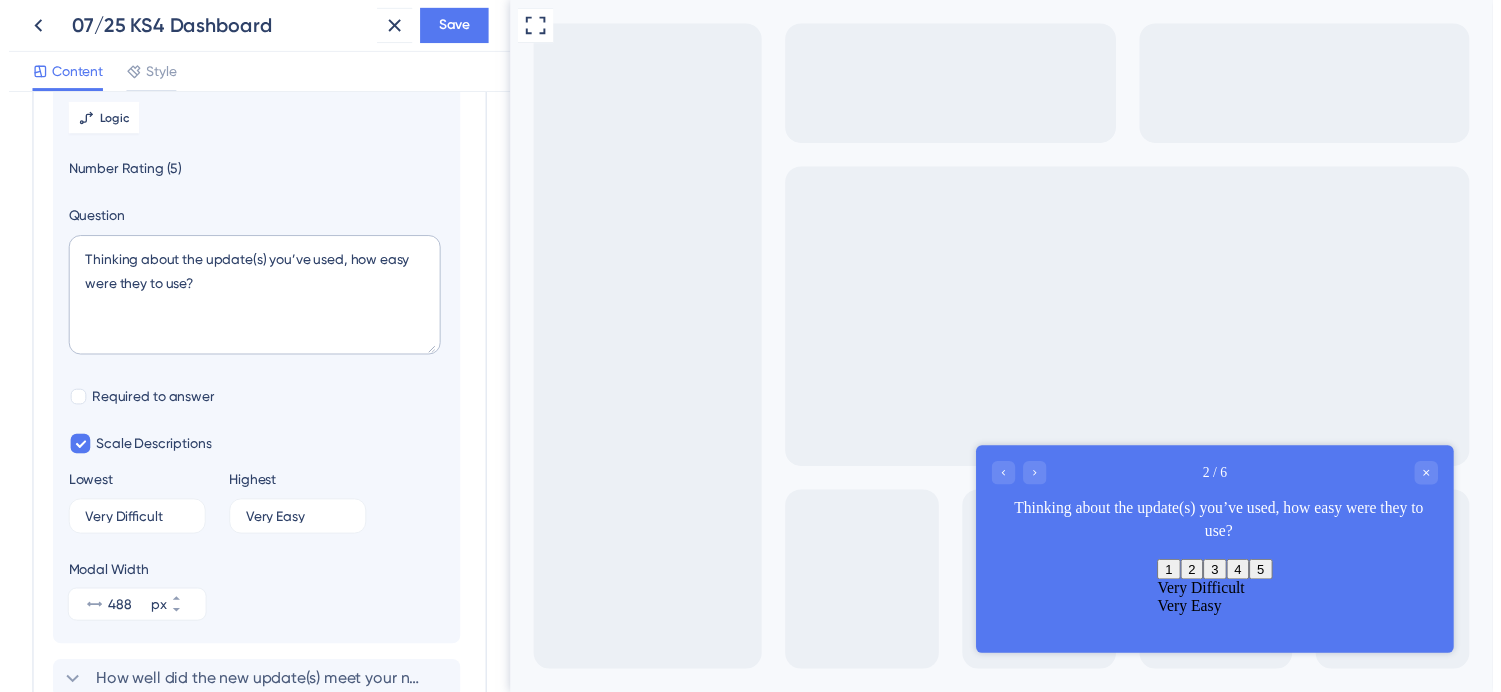 scroll, scrollTop: 172, scrollLeft: 0, axis: vertical 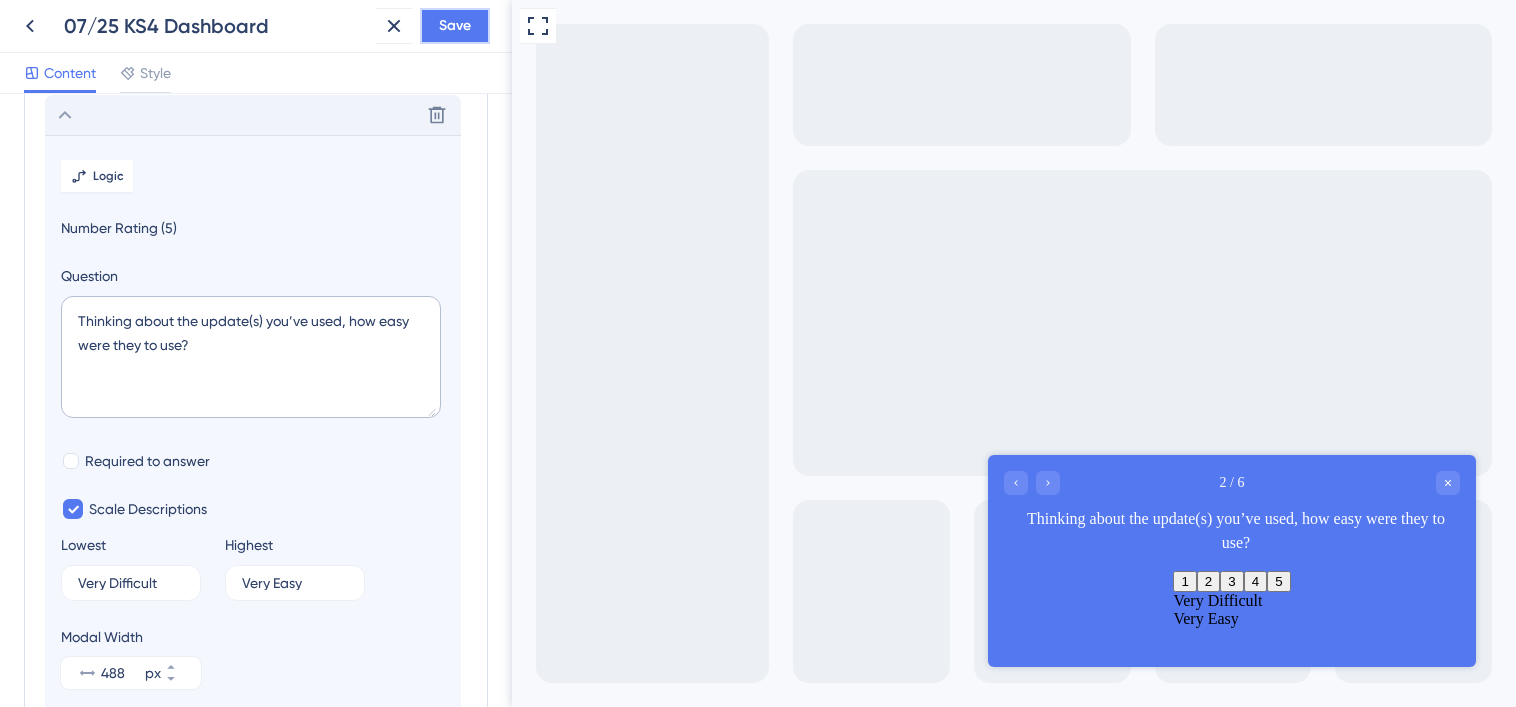 click on "Save" at bounding box center (455, 26) 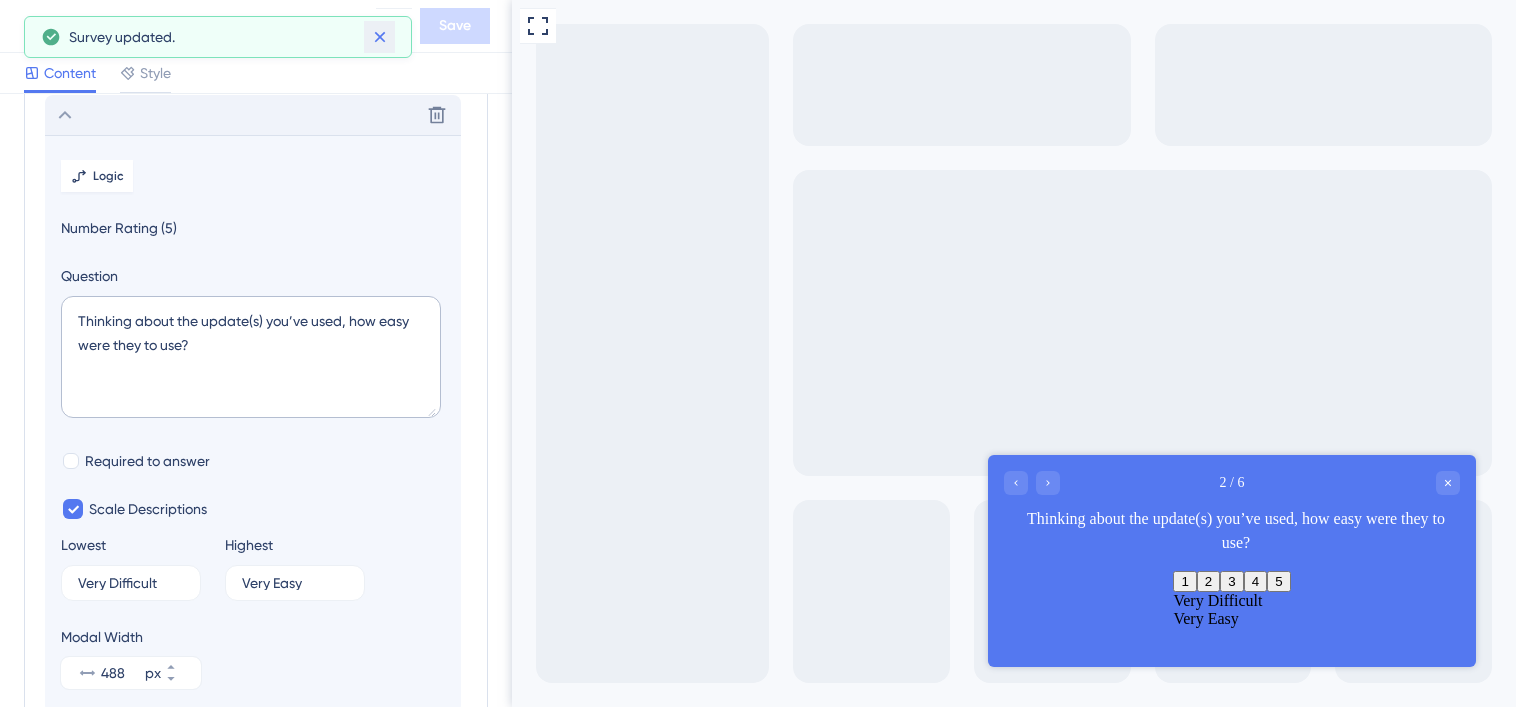 click 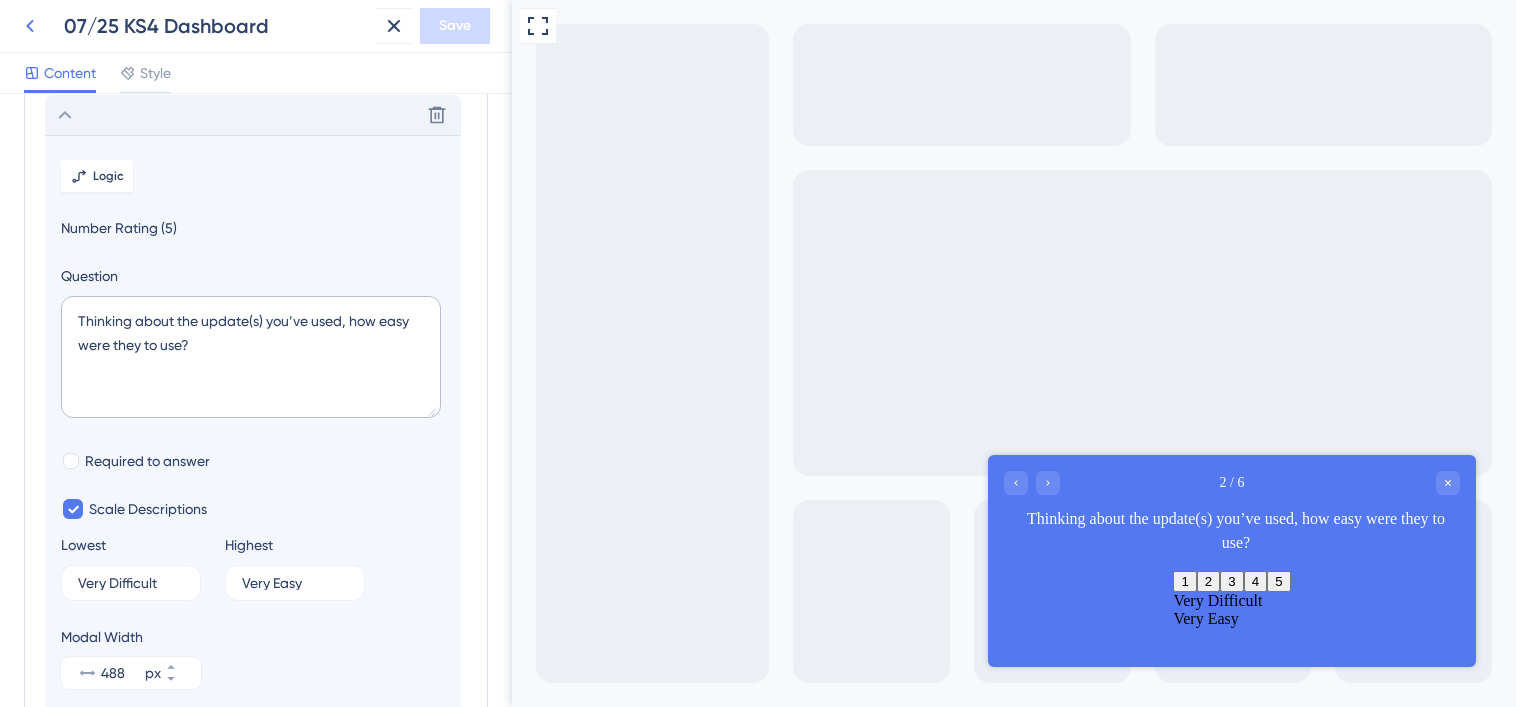 click 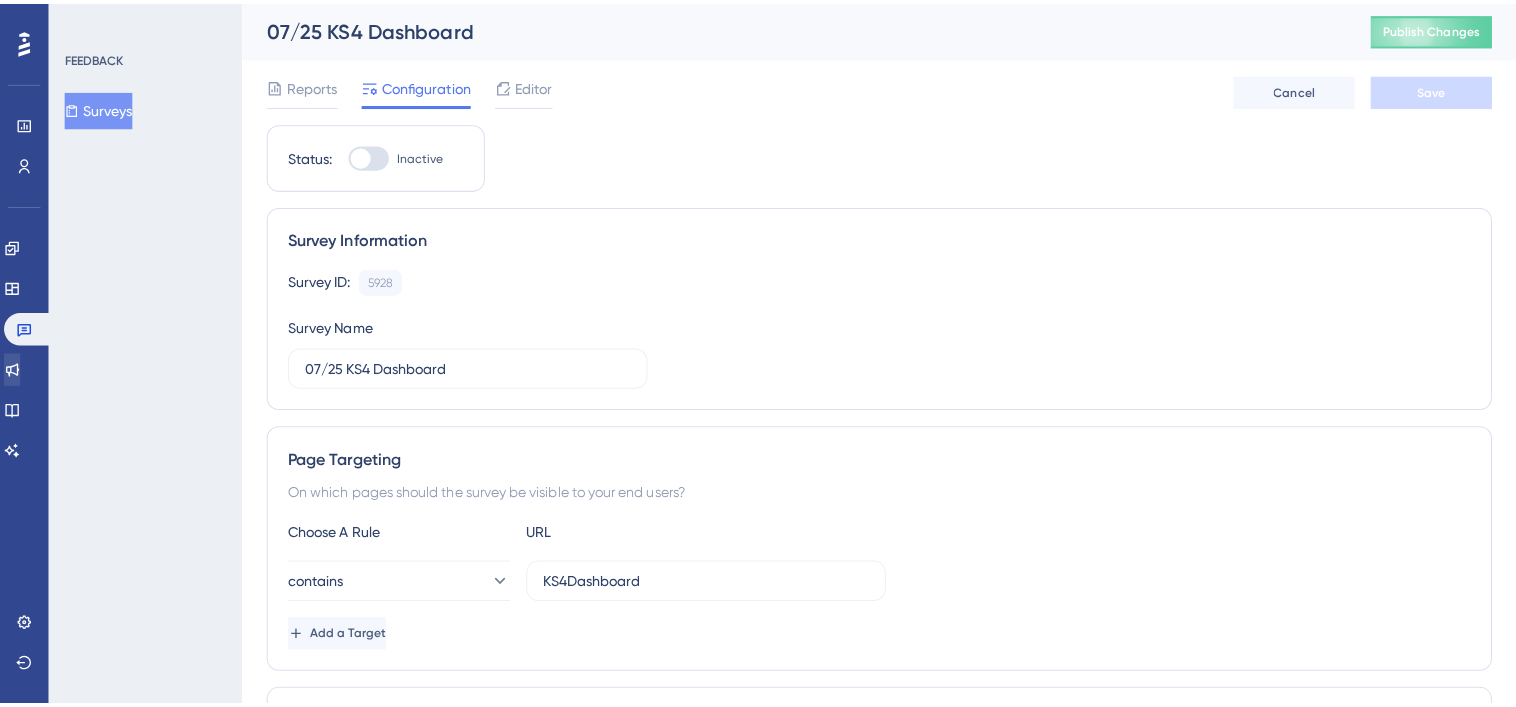 scroll, scrollTop: 0, scrollLeft: 0, axis: both 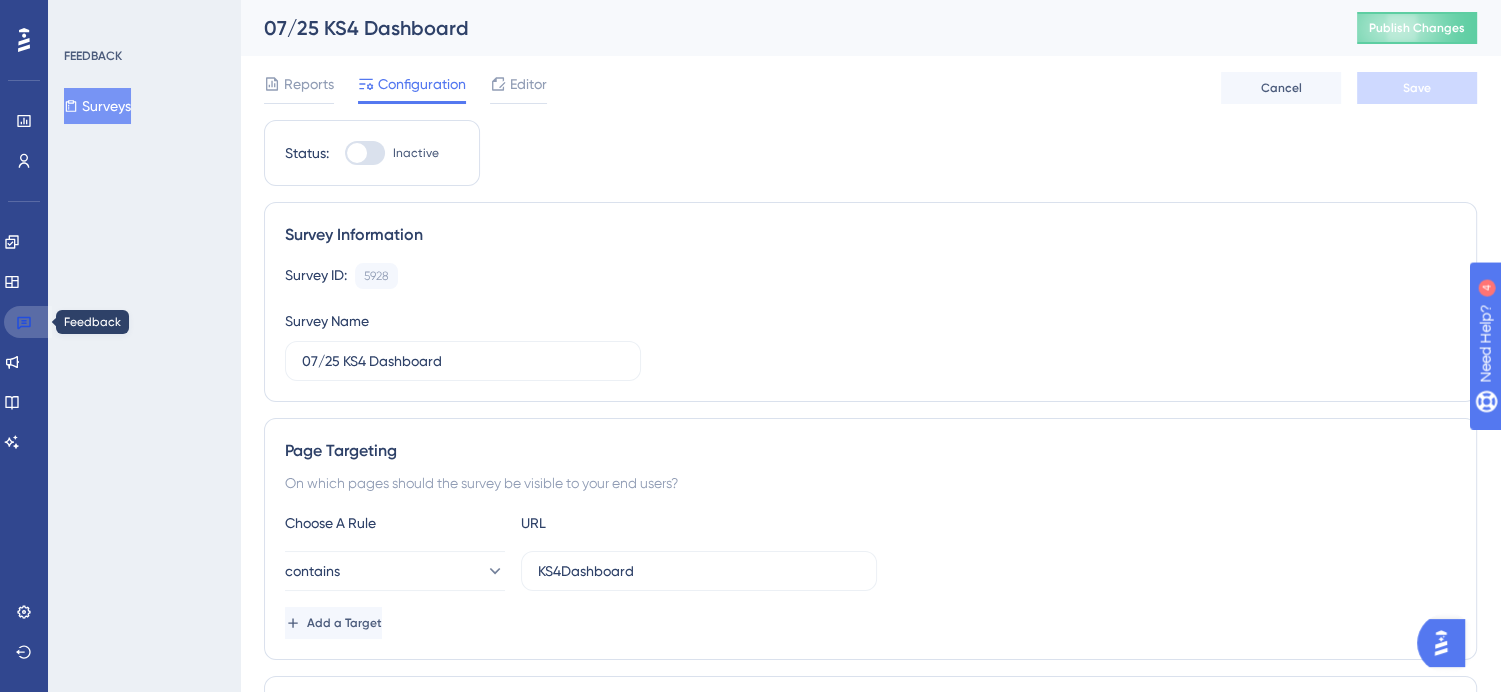 click 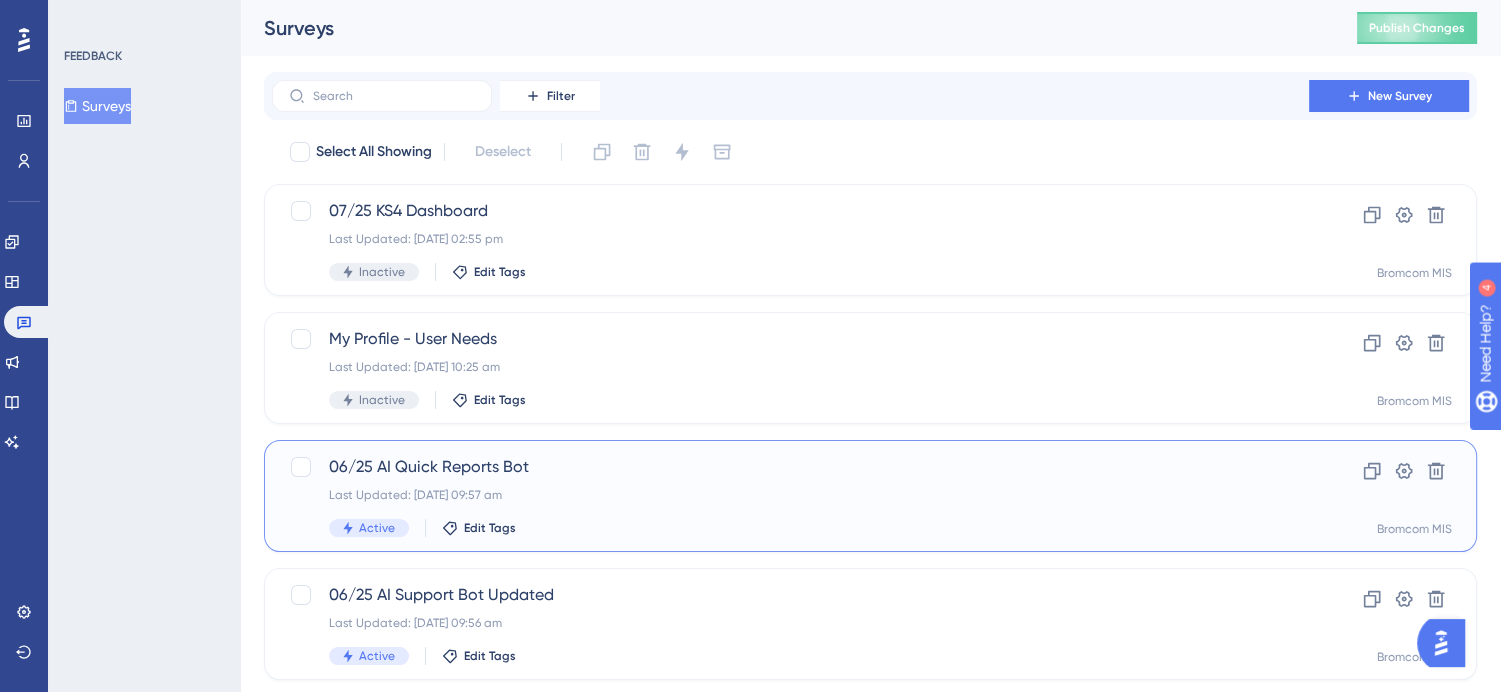 click on "06/25 AI Quick Reports Bot Last Updated: [DATE] 09:57 am Active Edit Tags" at bounding box center (790, 496) 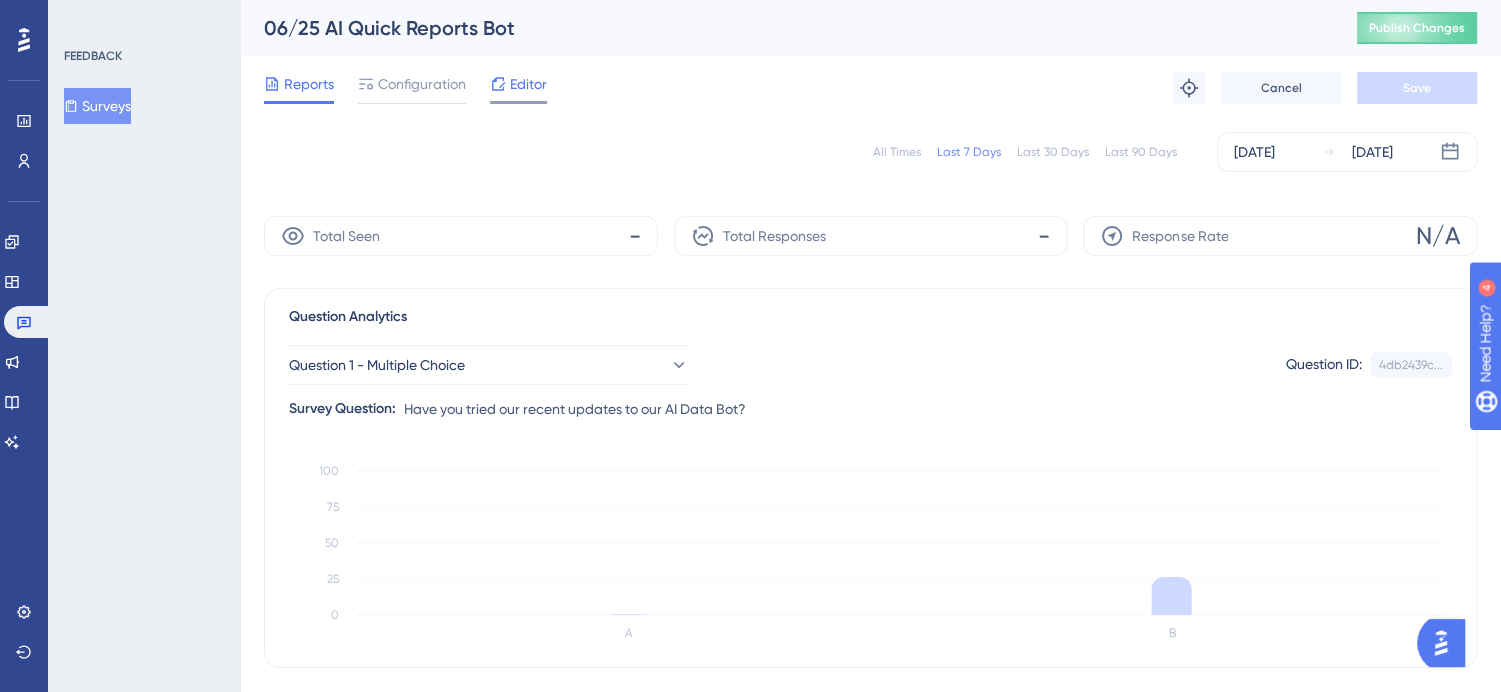 click on "Editor" at bounding box center [518, 88] 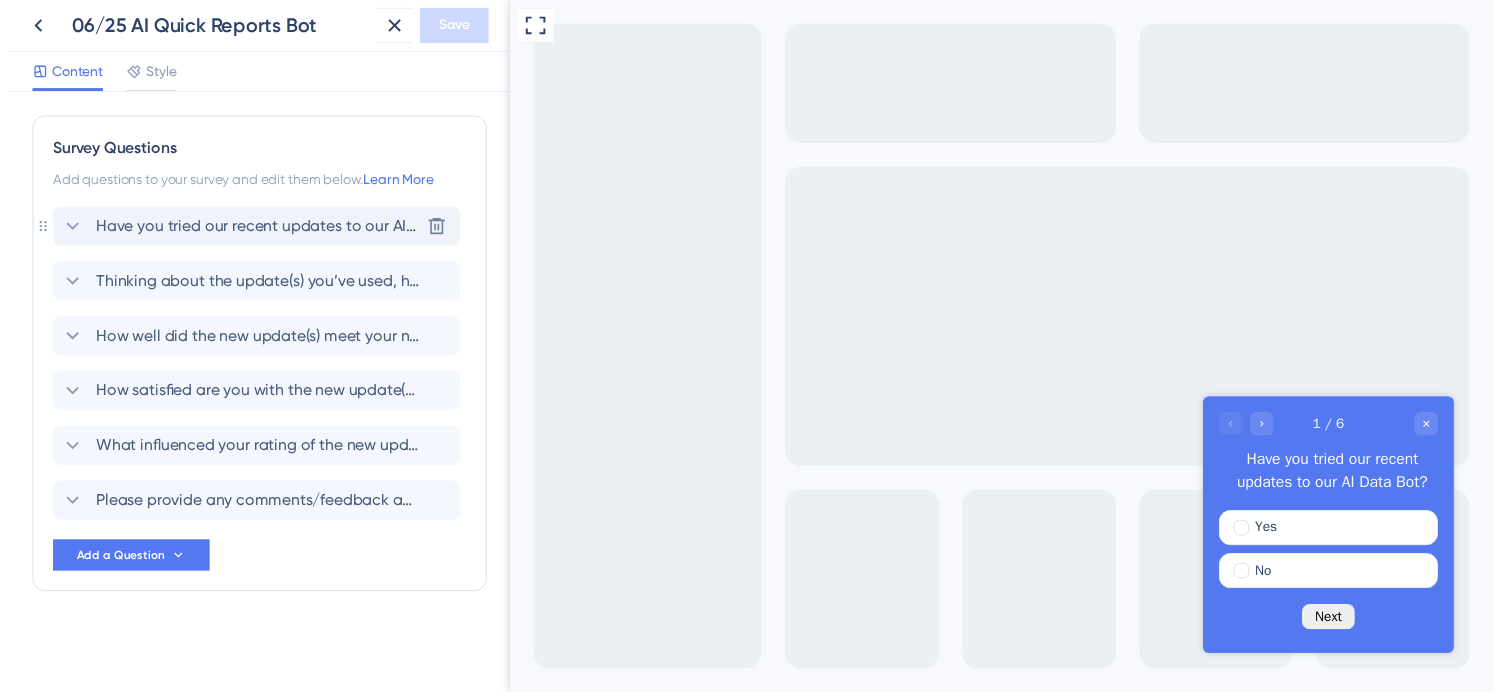 scroll, scrollTop: 0, scrollLeft: 0, axis: both 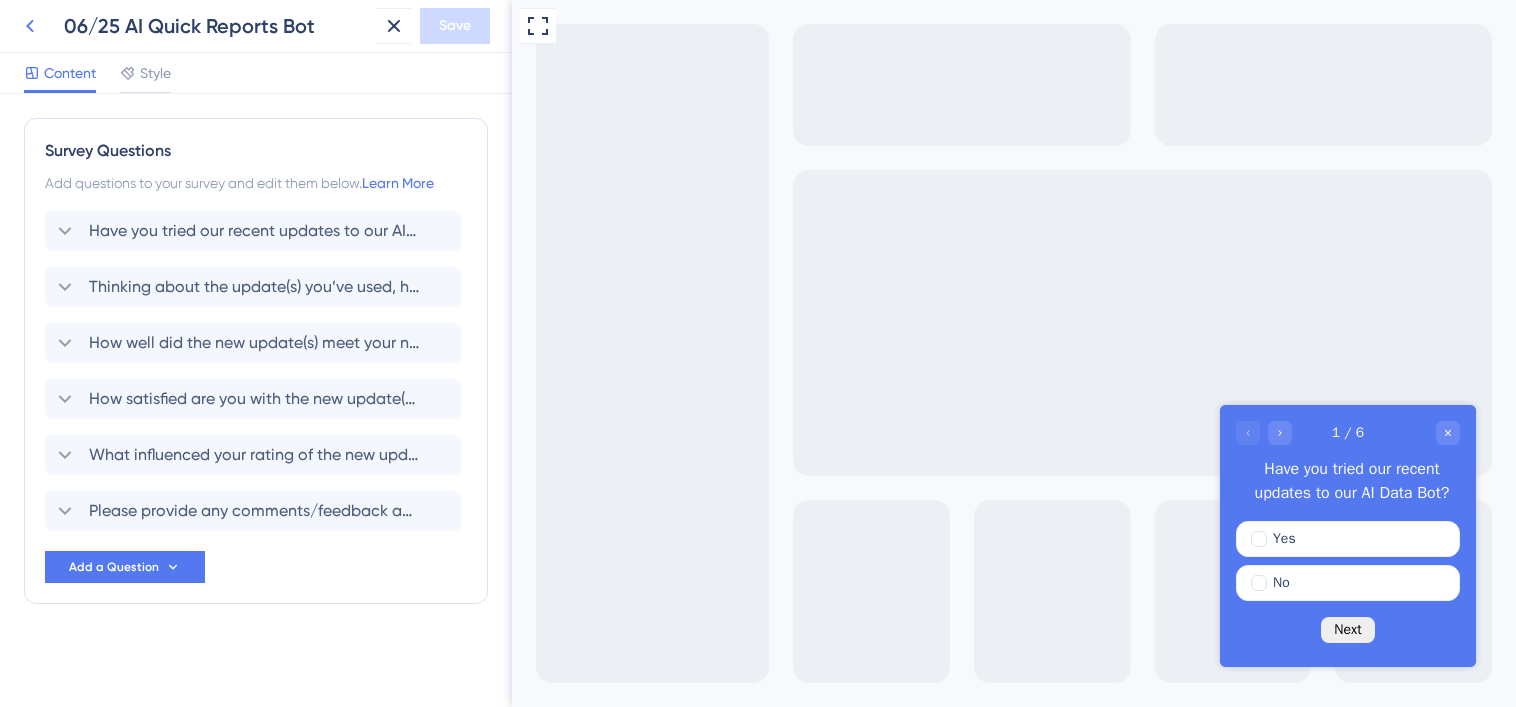 click 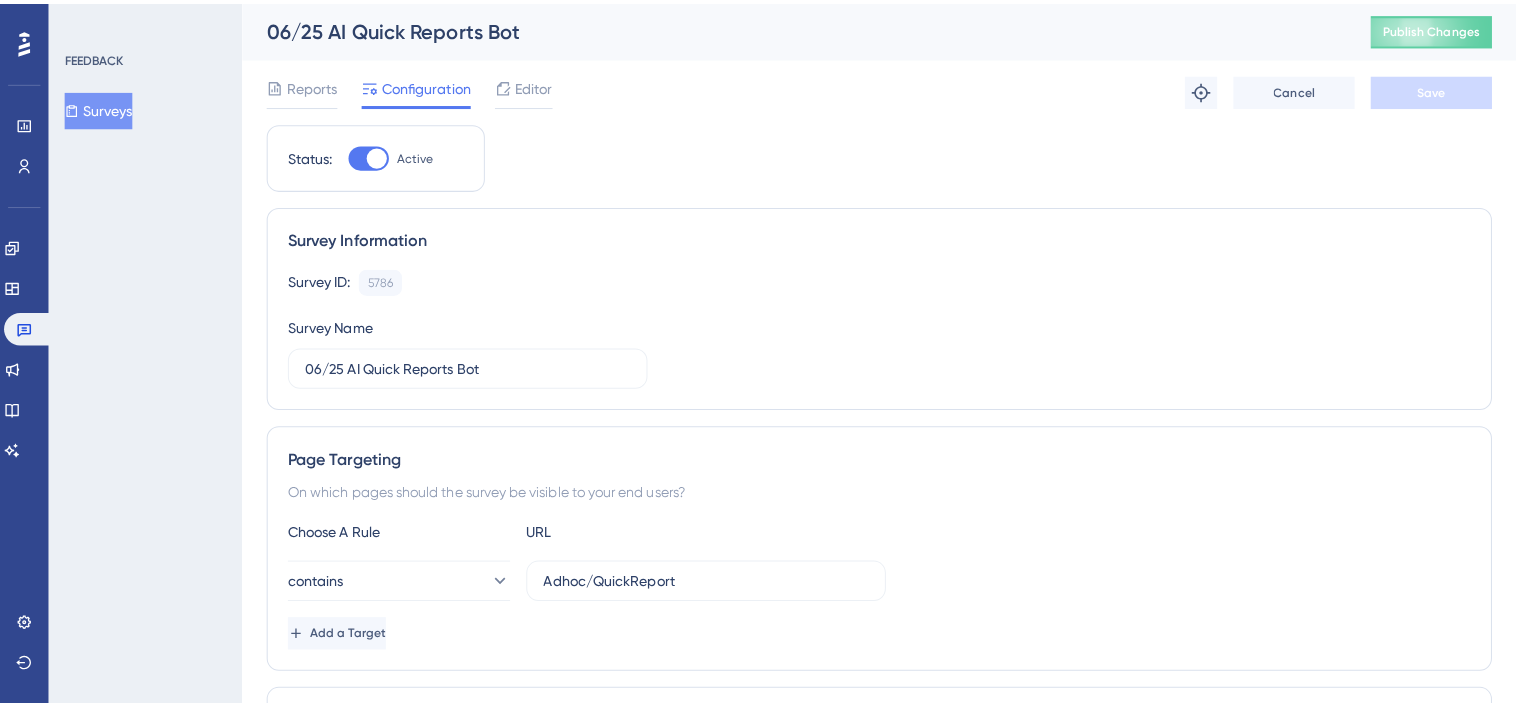 scroll, scrollTop: 0, scrollLeft: 0, axis: both 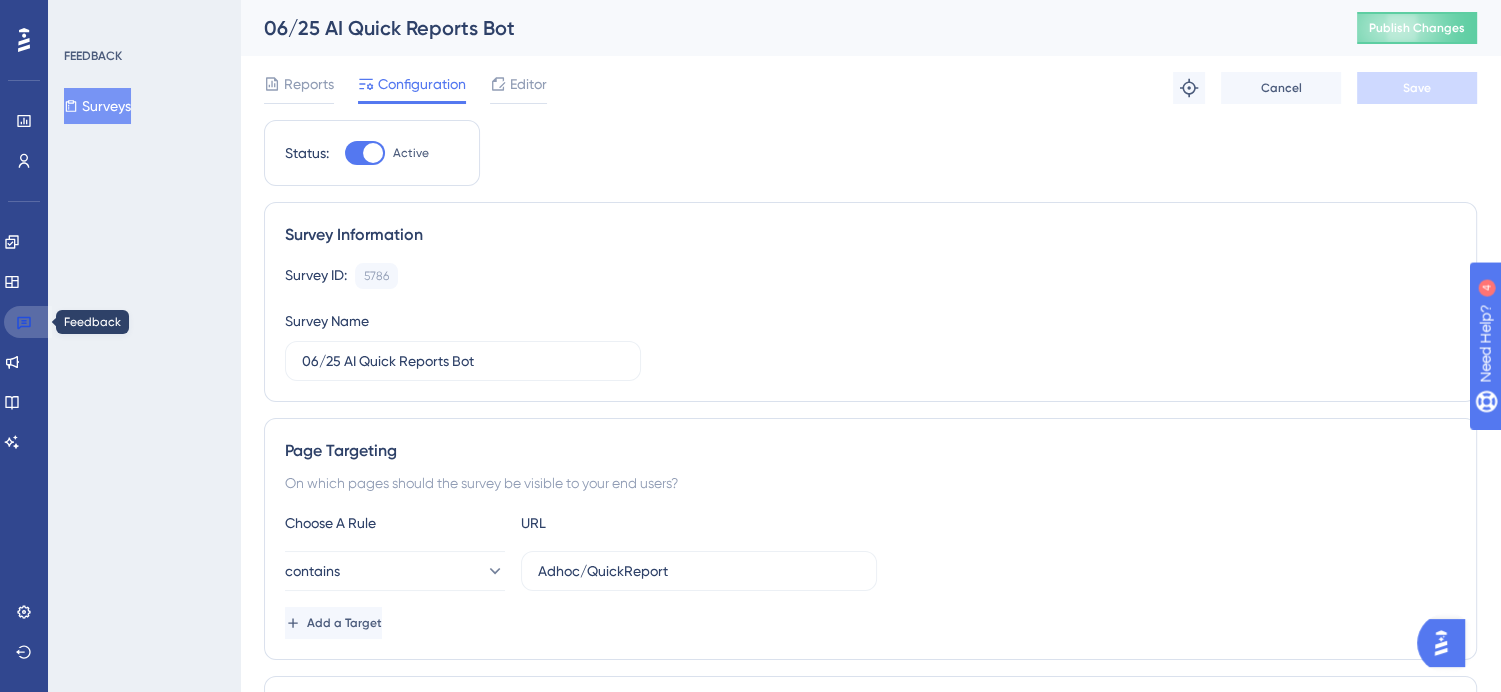 click 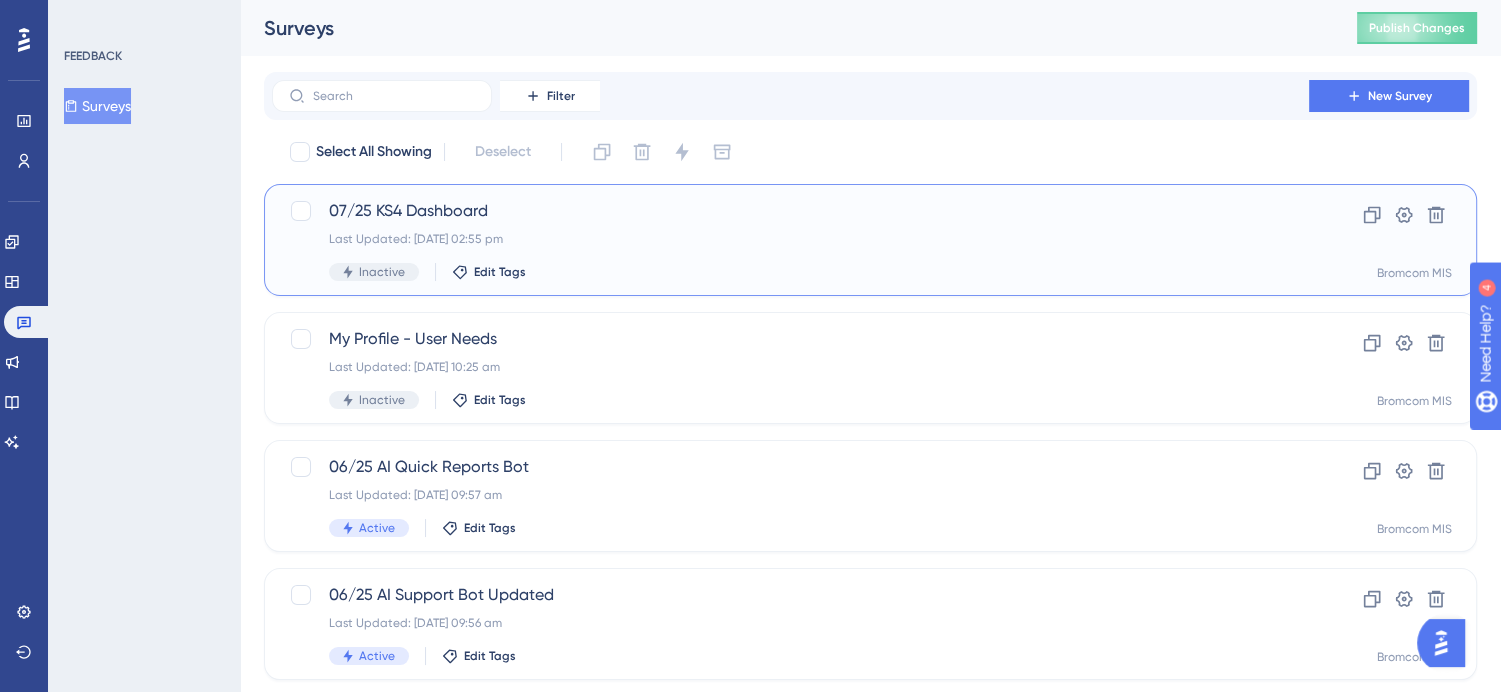 click on "07/25 KS4 Dashboard  Last Updated: [DATE] 02:55 pm Inactive Edit Tags" at bounding box center [790, 240] 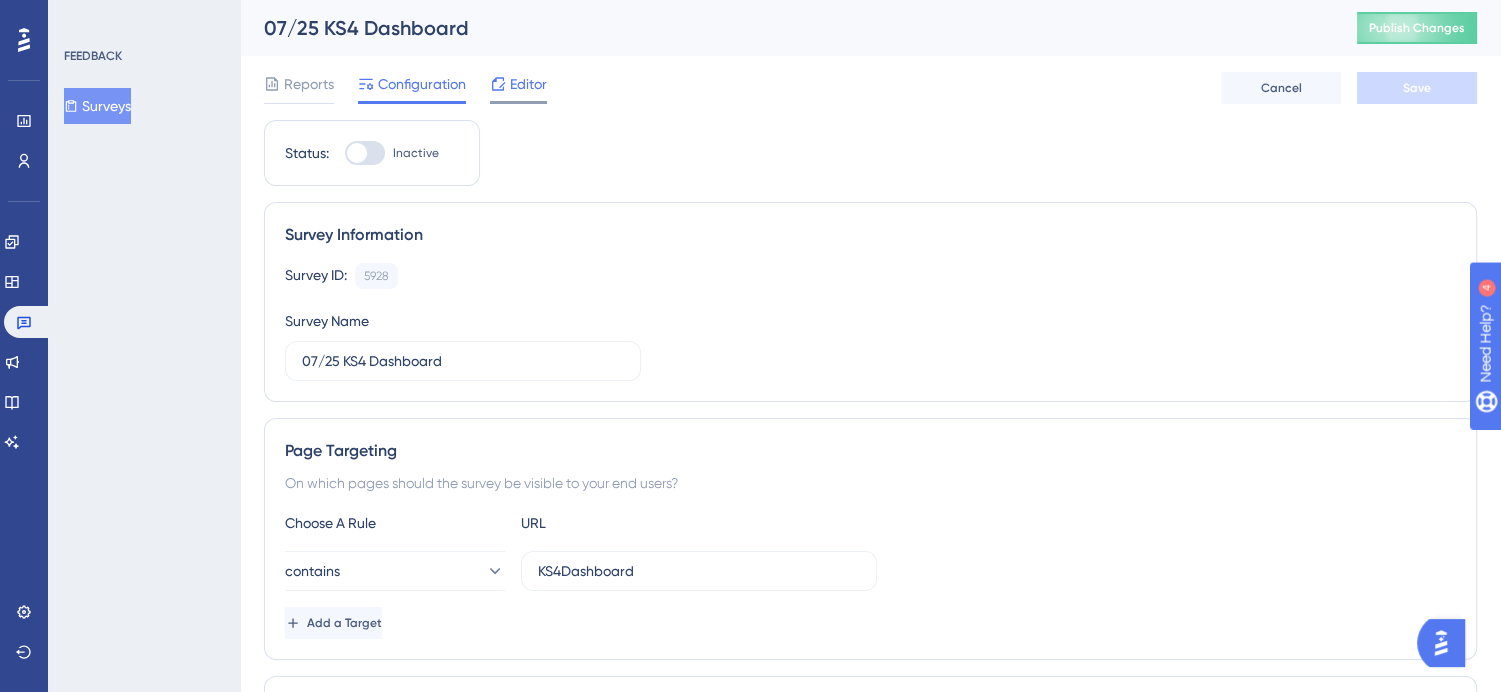 click on "Editor" at bounding box center [528, 84] 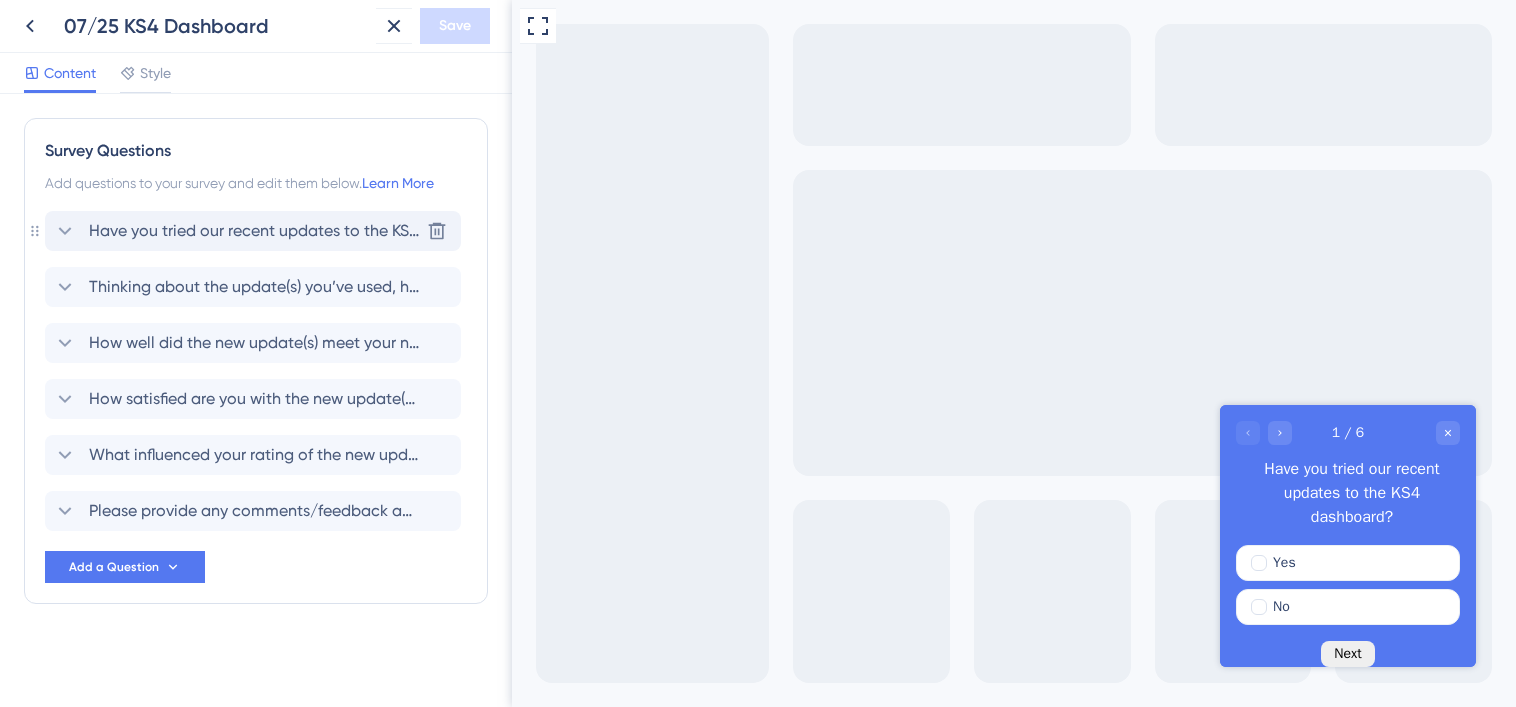 scroll, scrollTop: 0, scrollLeft: 0, axis: both 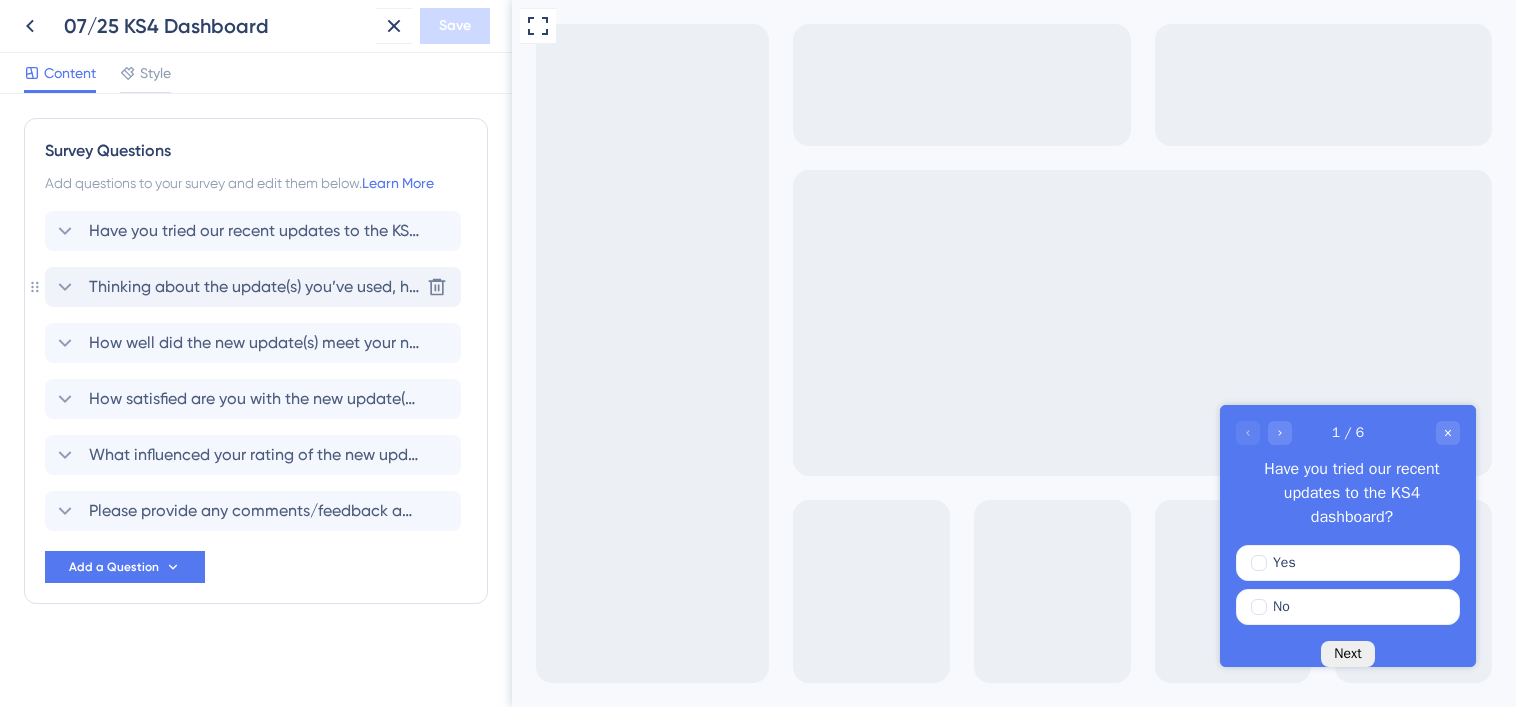 click on "Thinking about the update(s) you’ve used, how easy were they to use?" at bounding box center [254, 287] 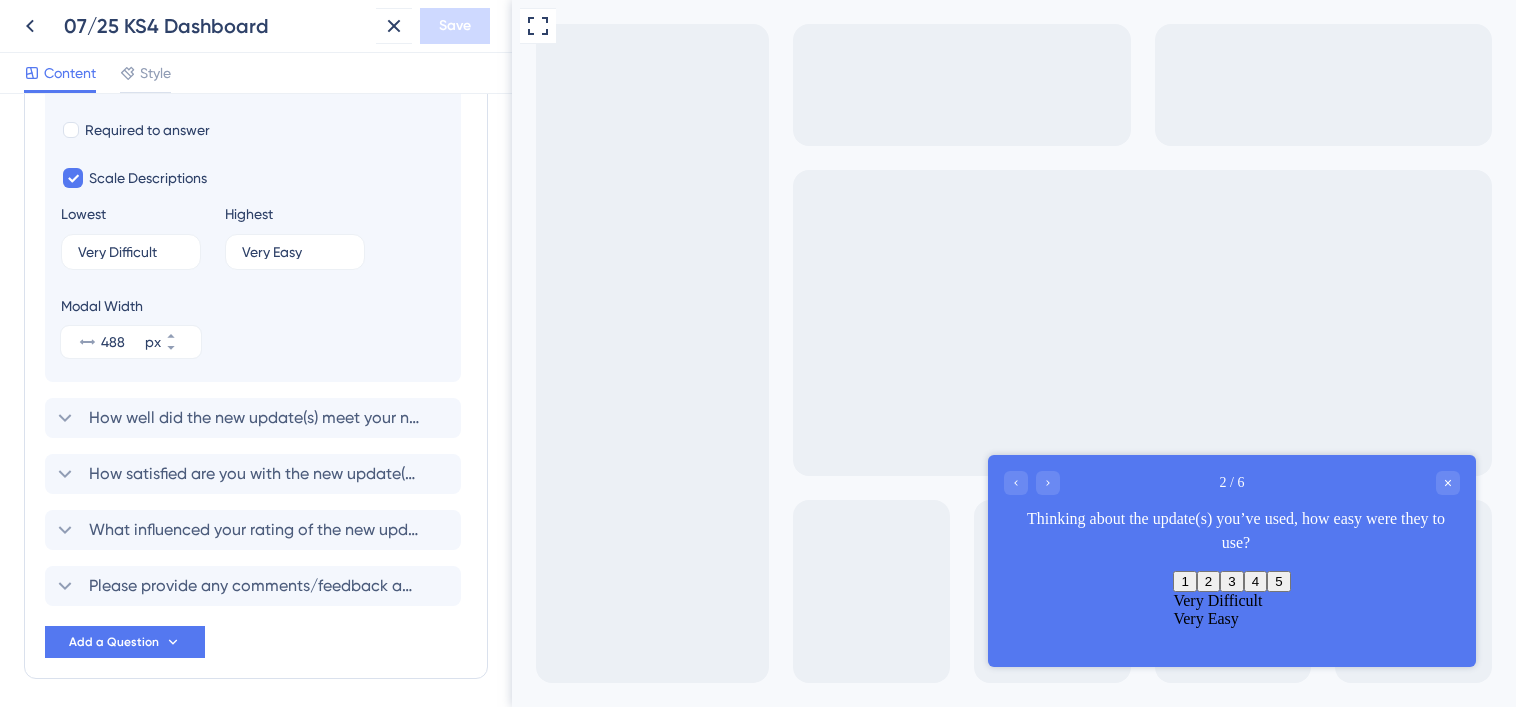 scroll, scrollTop: 504, scrollLeft: 0, axis: vertical 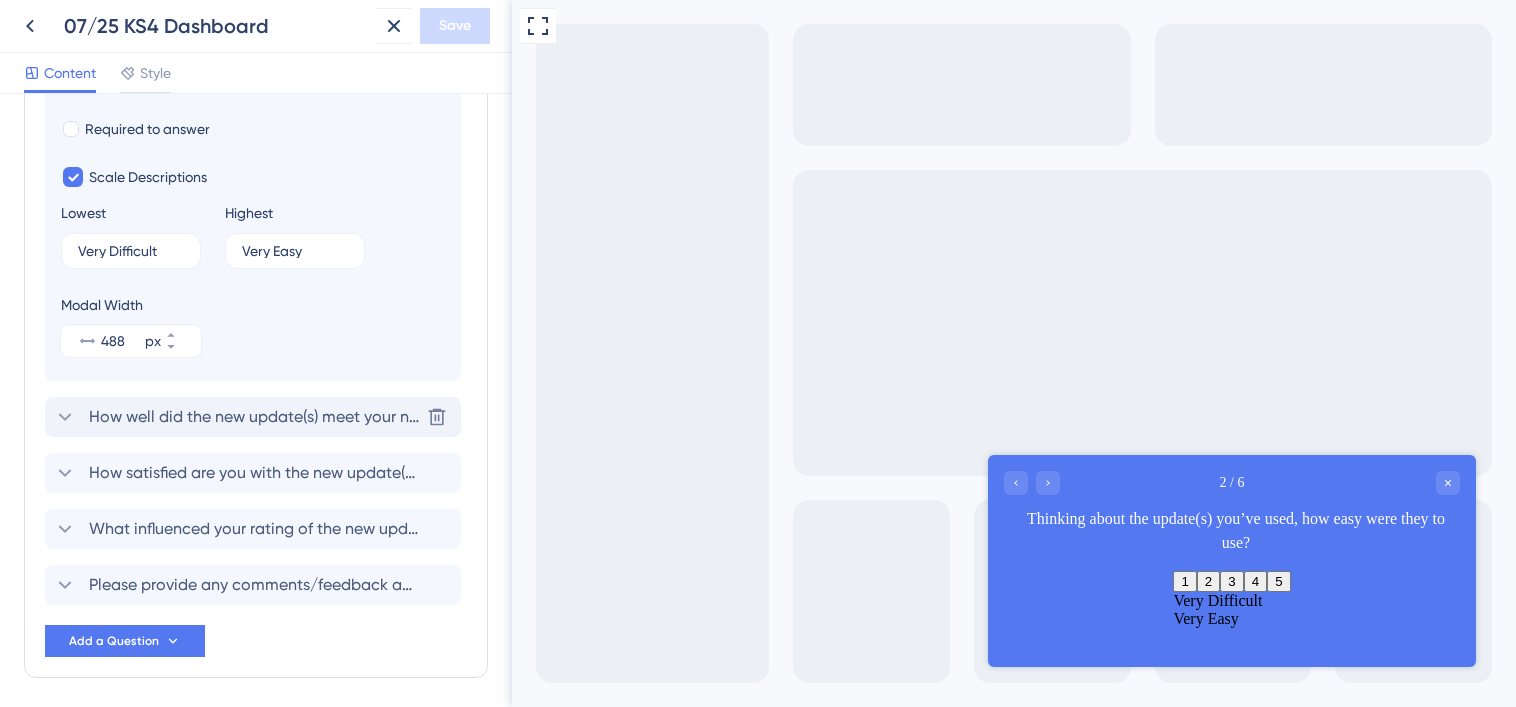 click on "How well did the new update(s) meet your needs? [GEOGRAPHIC_DATA]" at bounding box center (253, 417) 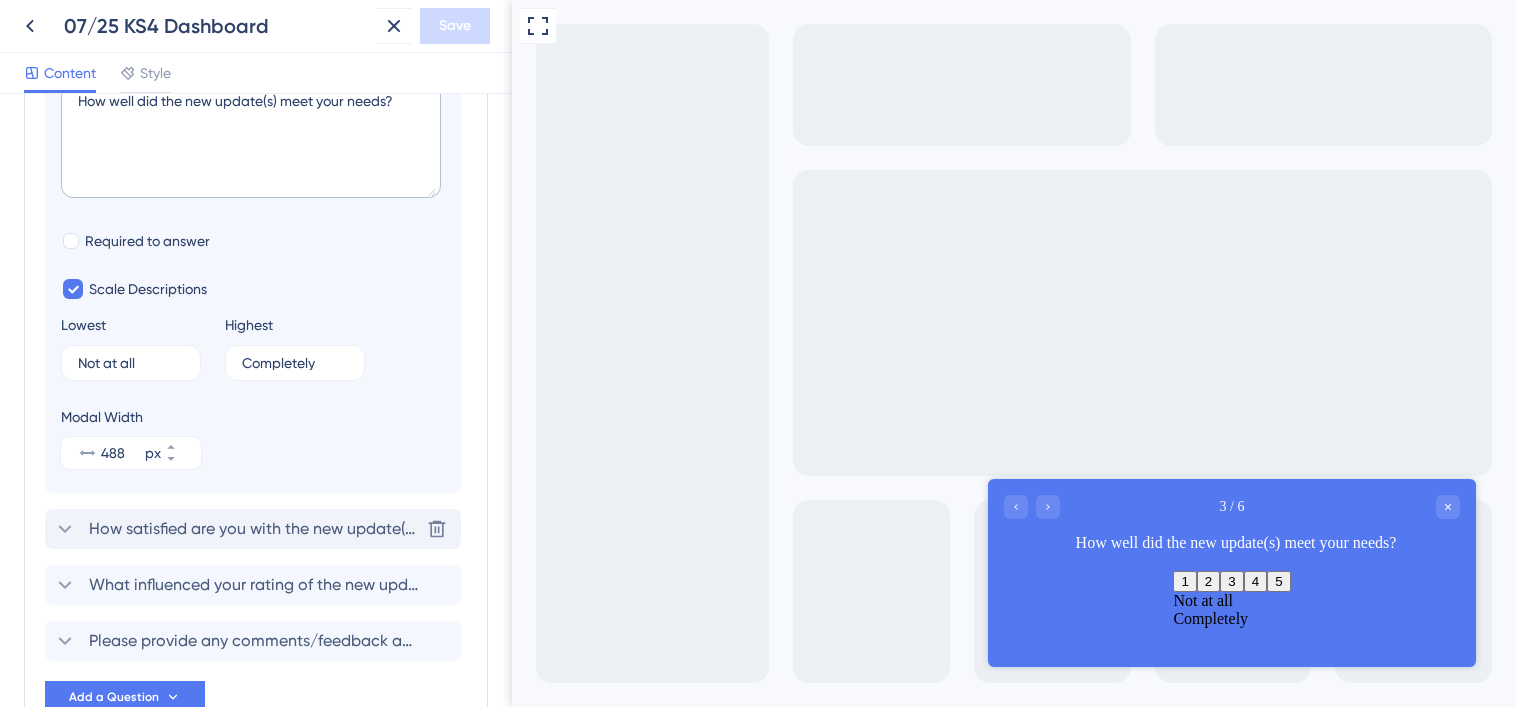 click on "How satisfied are you with the new update(s)?" at bounding box center [254, 529] 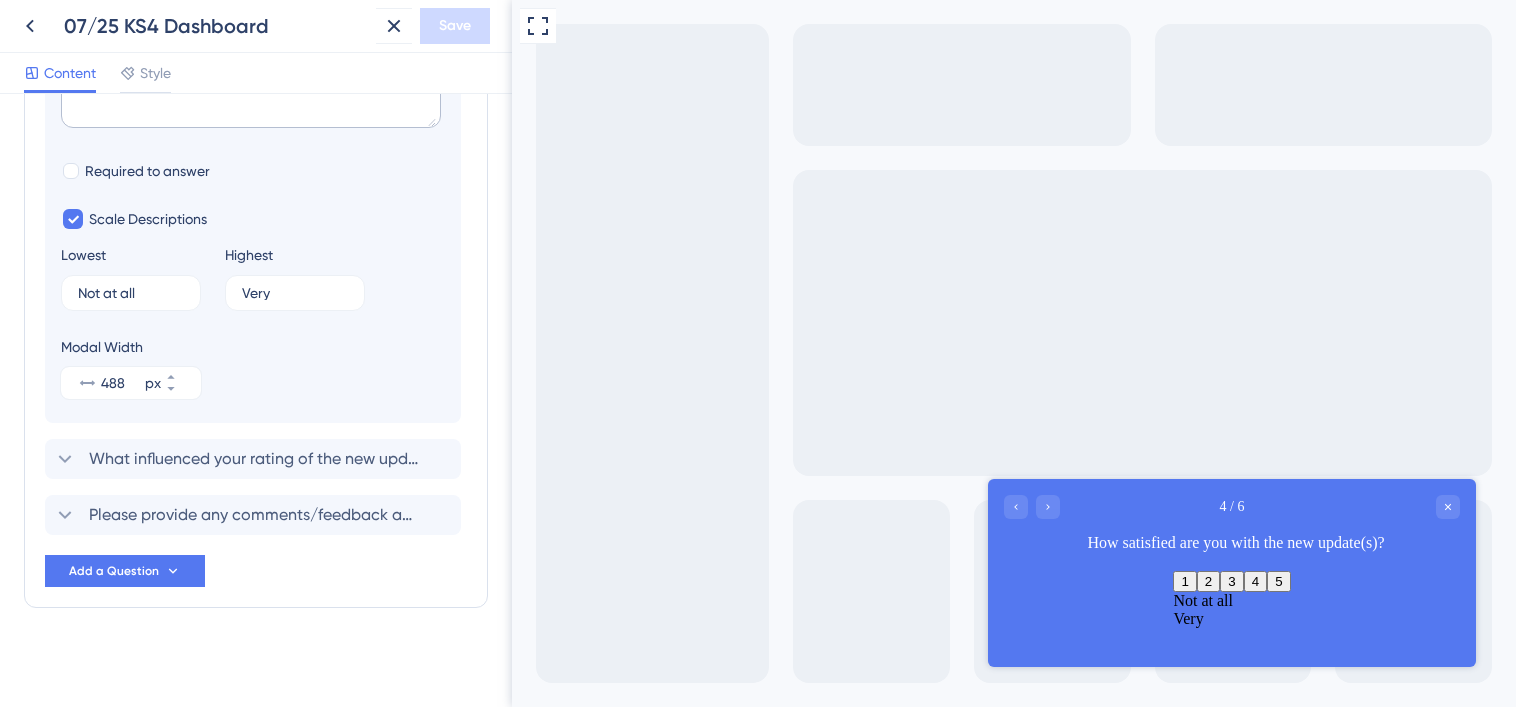 scroll, scrollTop: 573, scrollLeft: 0, axis: vertical 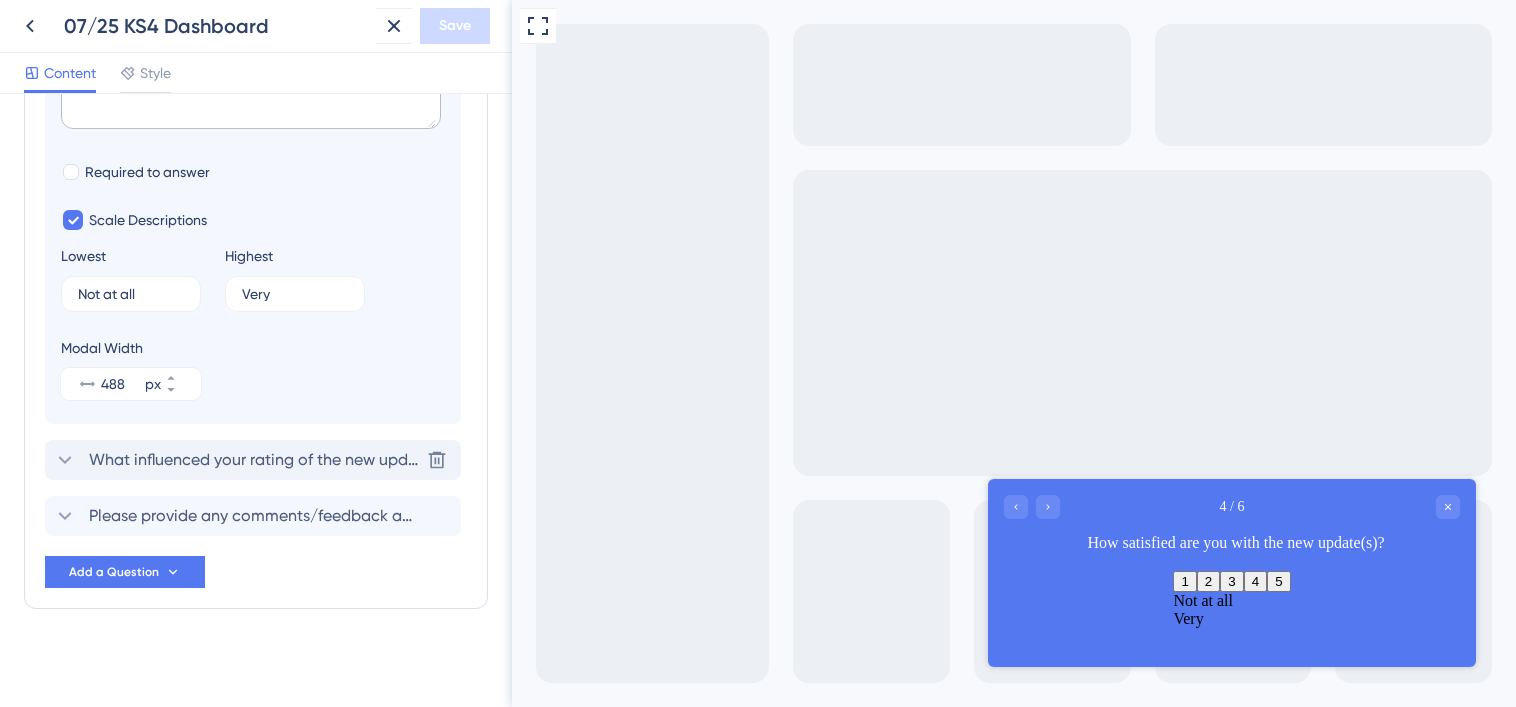 click on "What influenced your rating of the new updates?" at bounding box center (254, 460) 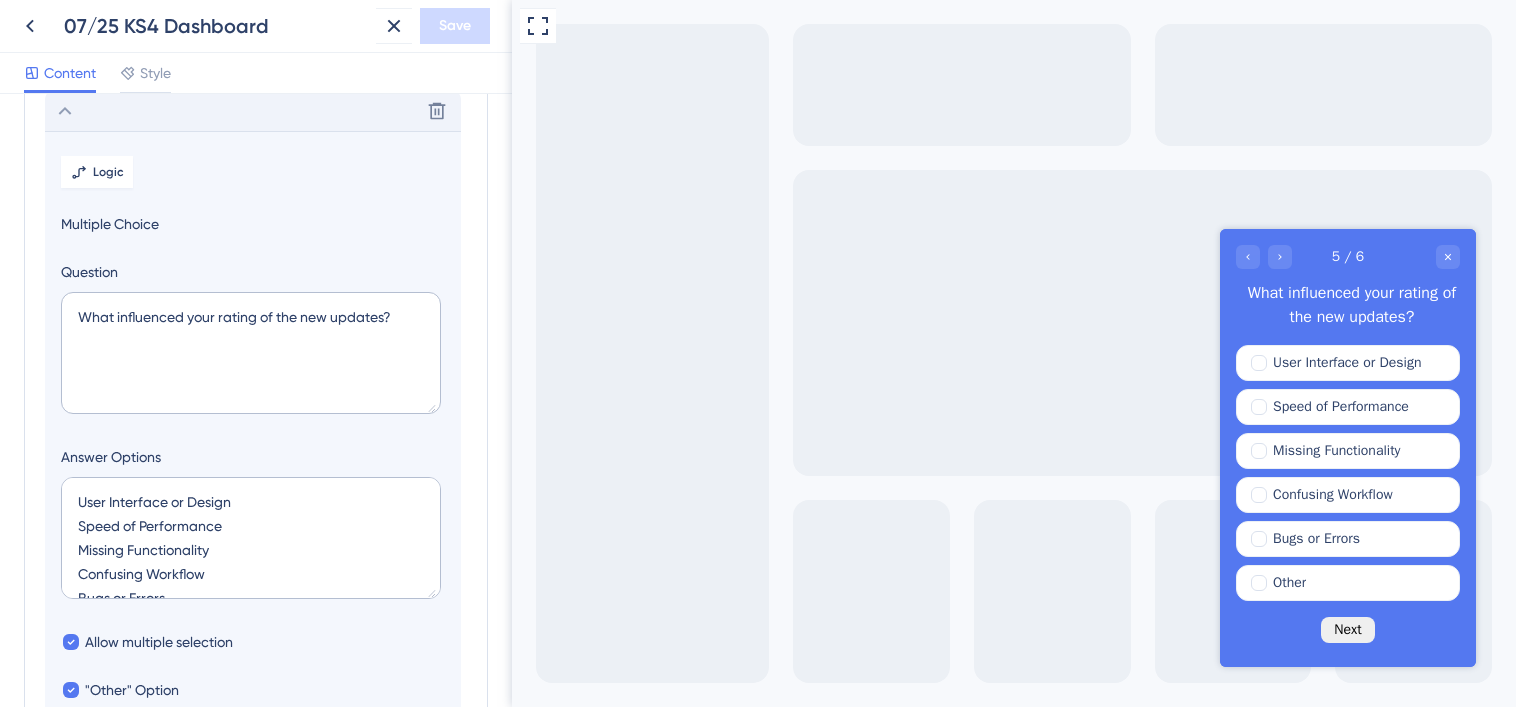 scroll, scrollTop: 0, scrollLeft: 0, axis: both 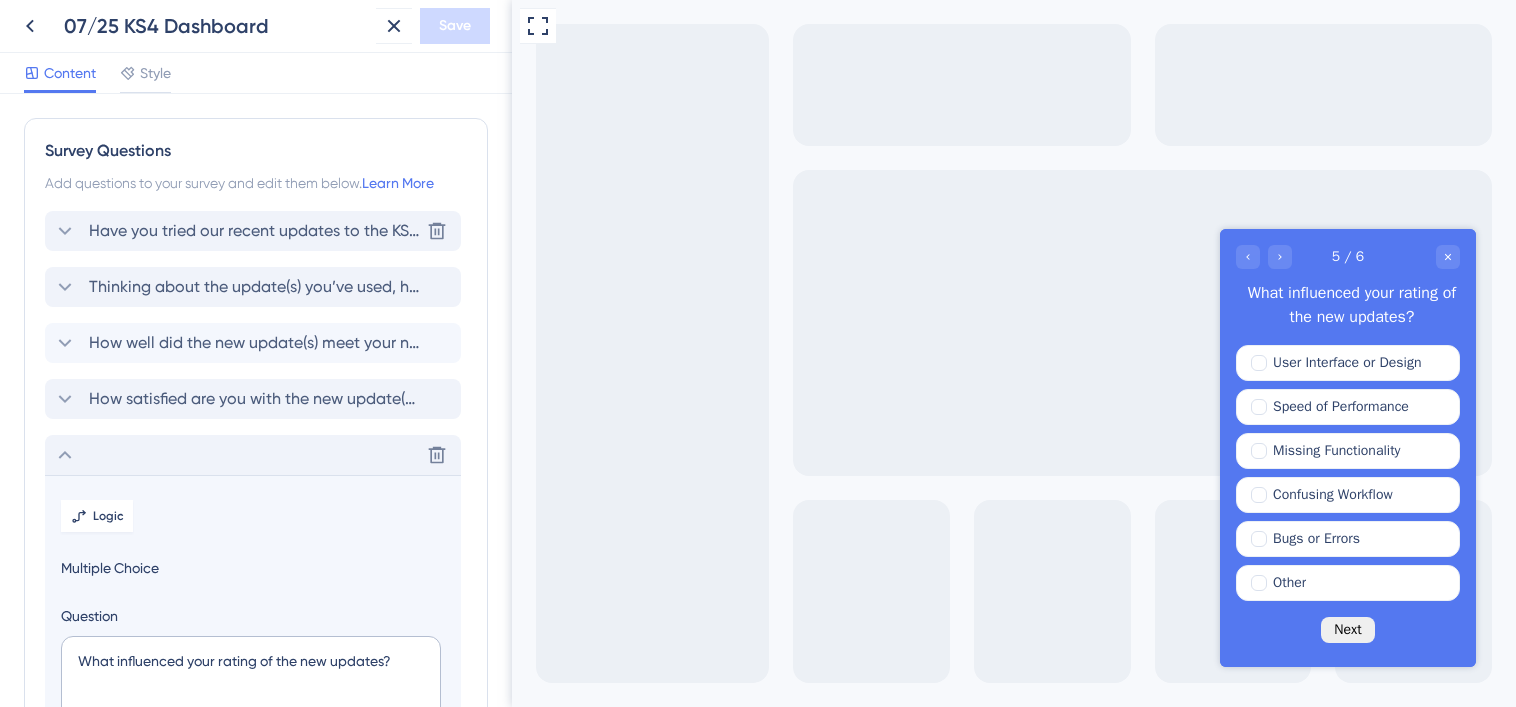 click on "Have you tried our recent updates to the KS4 dashboard? [GEOGRAPHIC_DATA]" at bounding box center (253, 231) 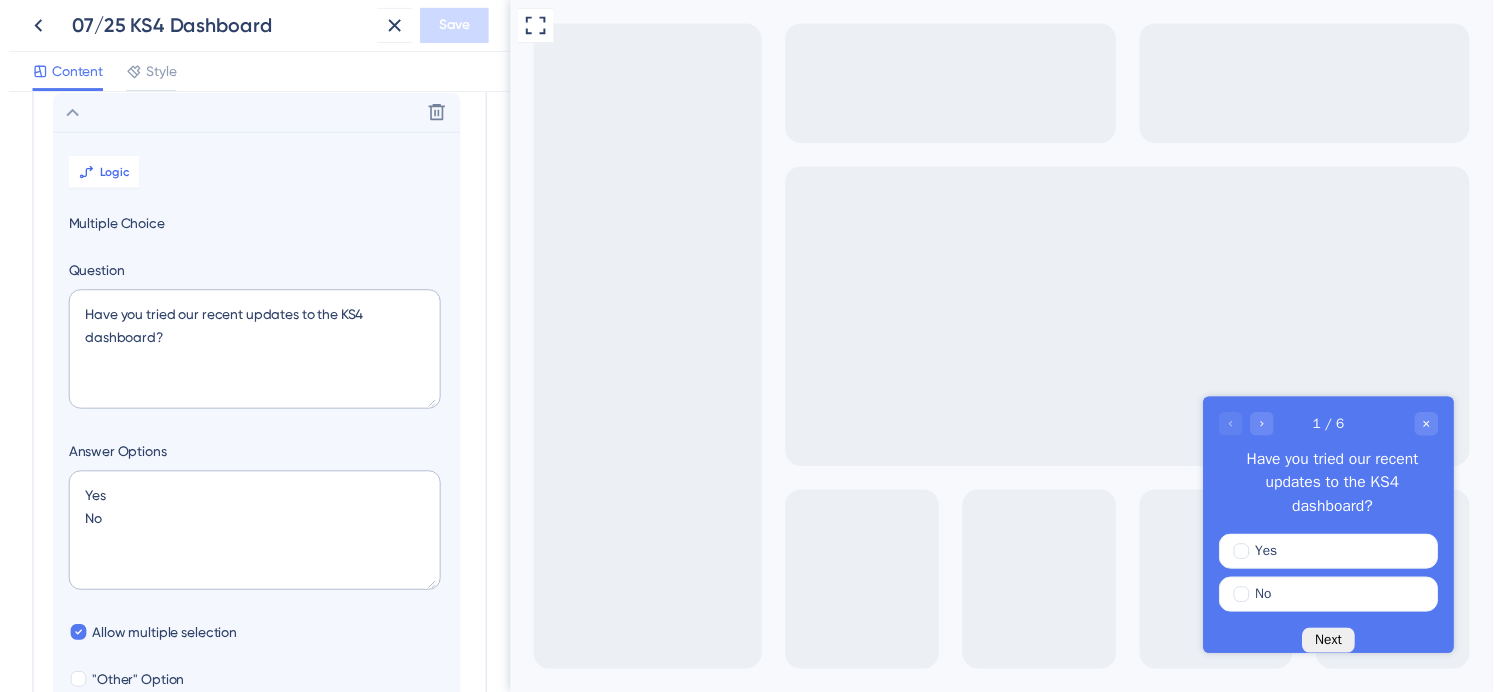 scroll, scrollTop: 0, scrollLeft: 0, axis: both 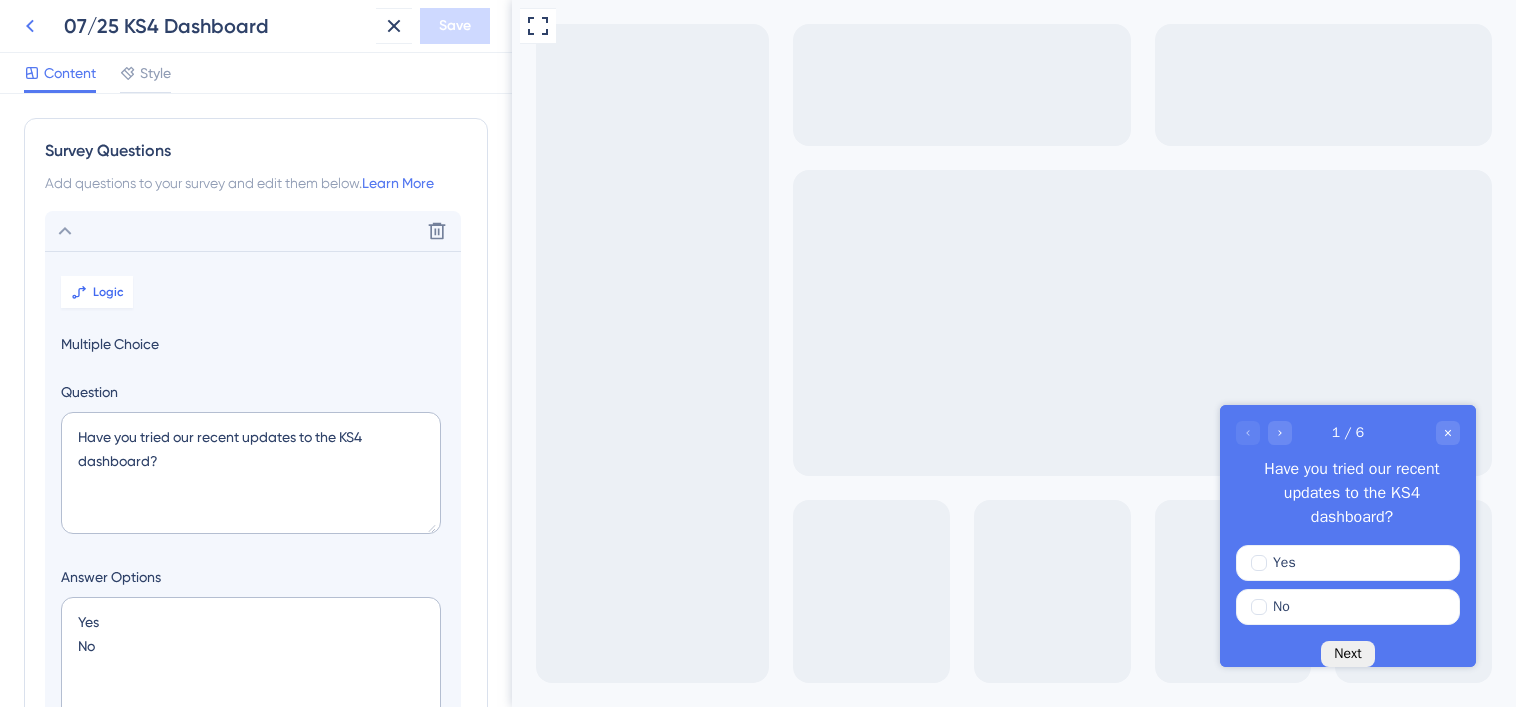 click 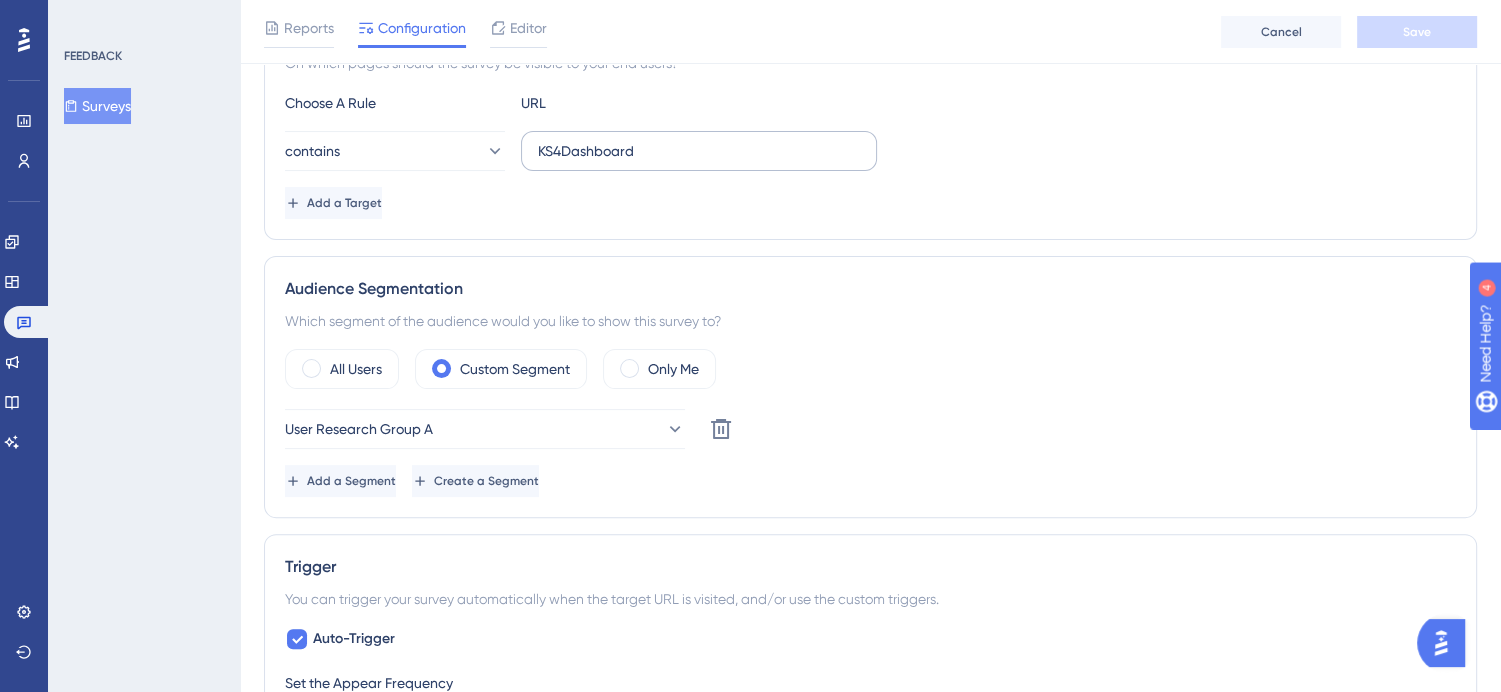 scroll, scrollTop: 426, scrollLeft: 0, axis: vertical 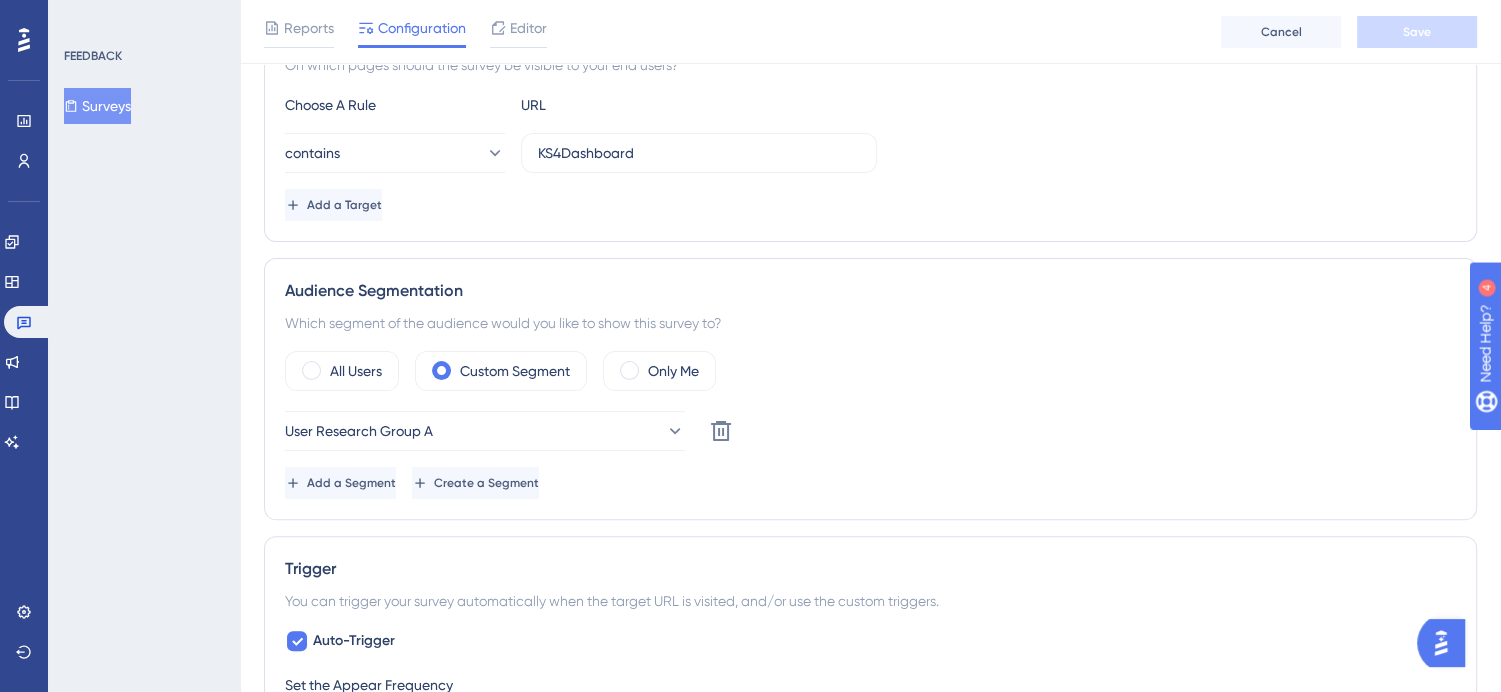click on "Surveys" at bounding box center [97, 106] 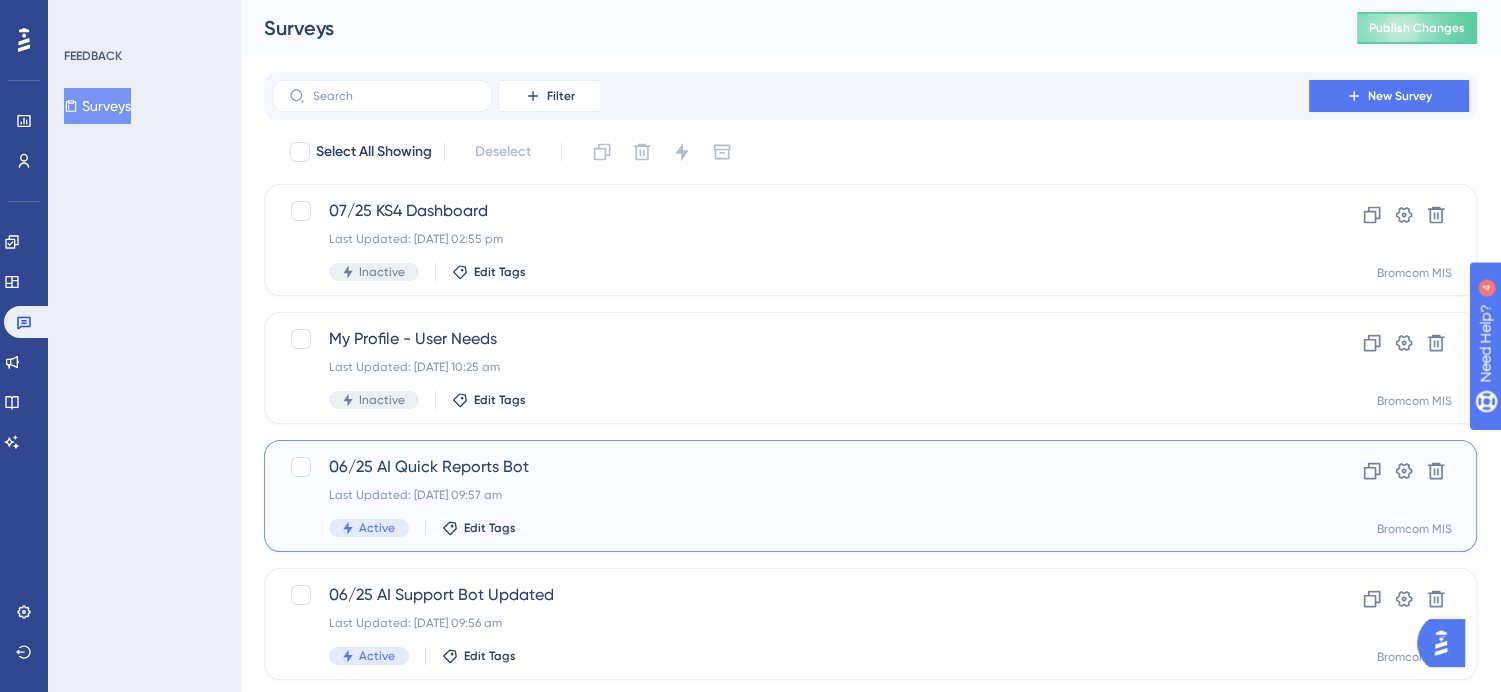 click on "06/25 AI Quick Reports Bot Last Updated: [DATE] 09:57 am Active Edit Tags" at bounding box center [790, 496] 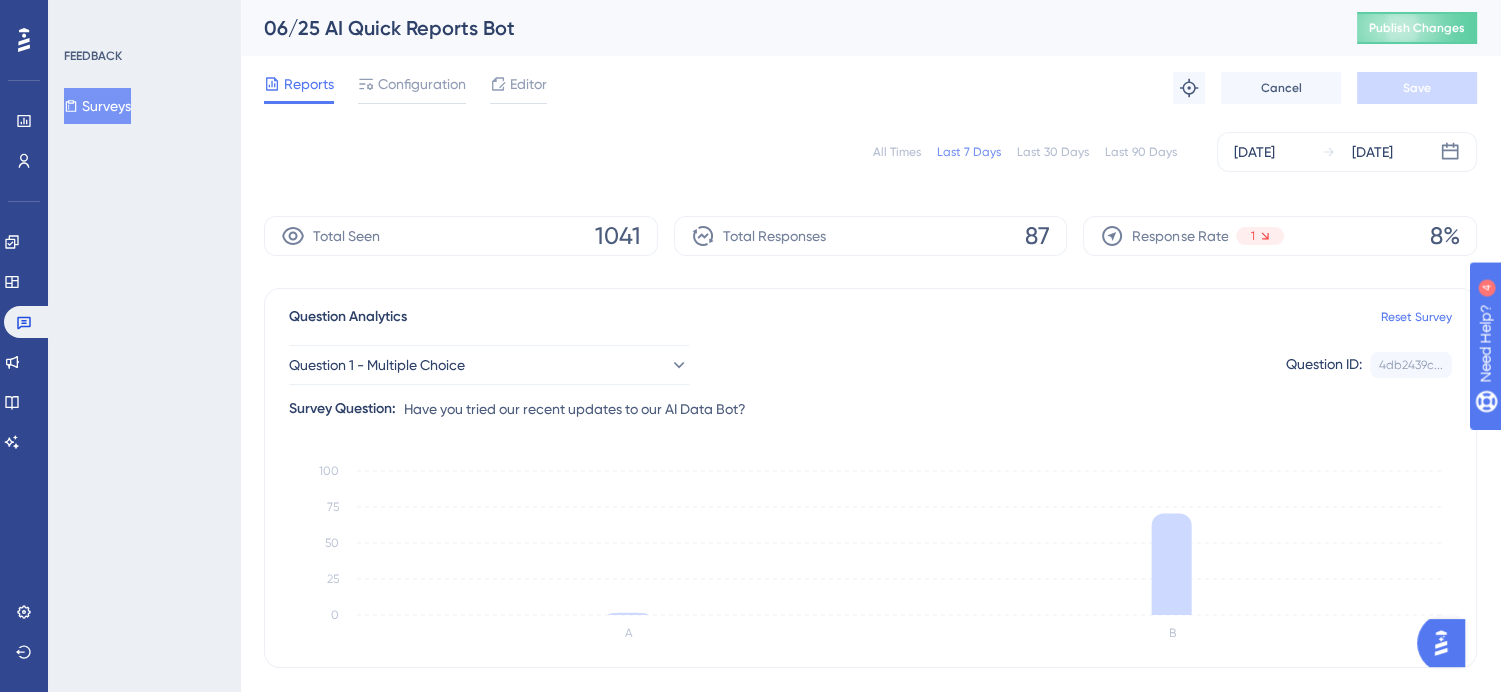 click on "All Times" at bounding box center [897, 152] 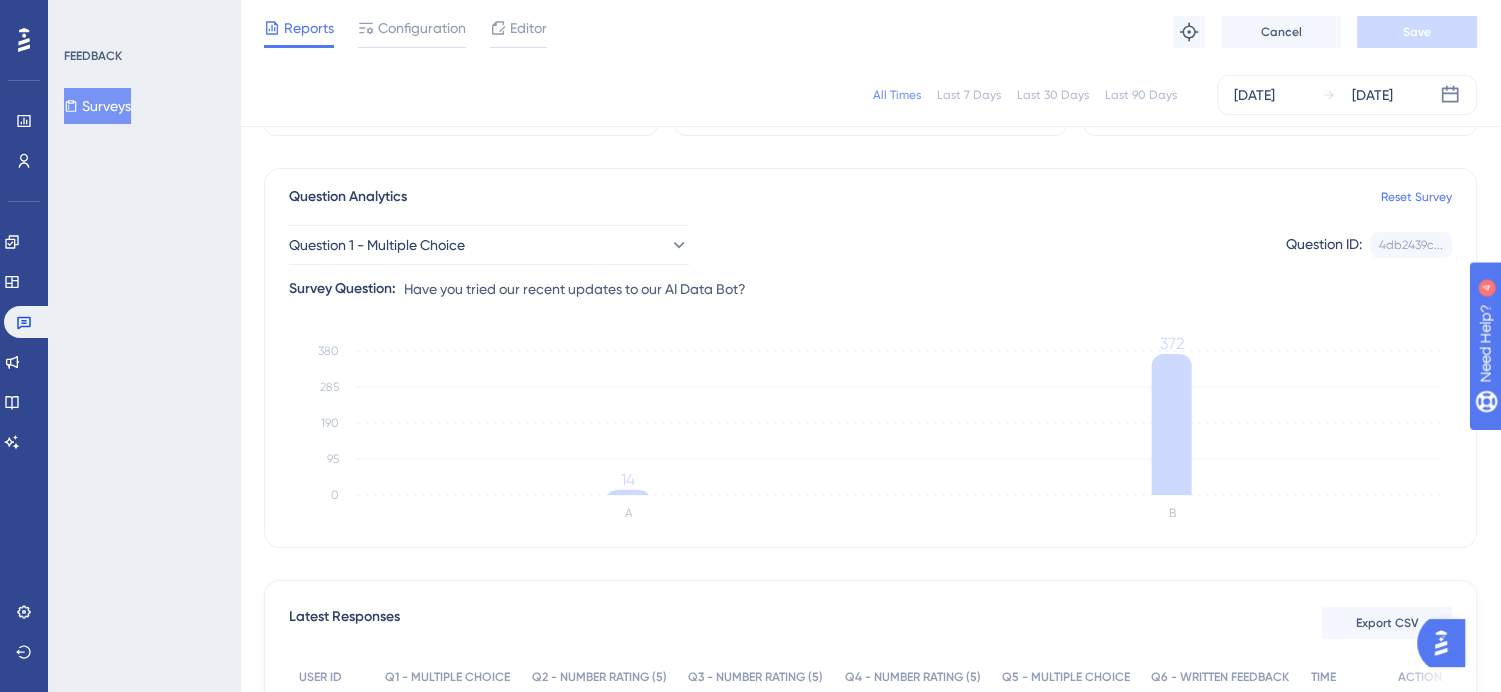 scroll, scrollTop: 0, scrollLeft: 0, axis: both 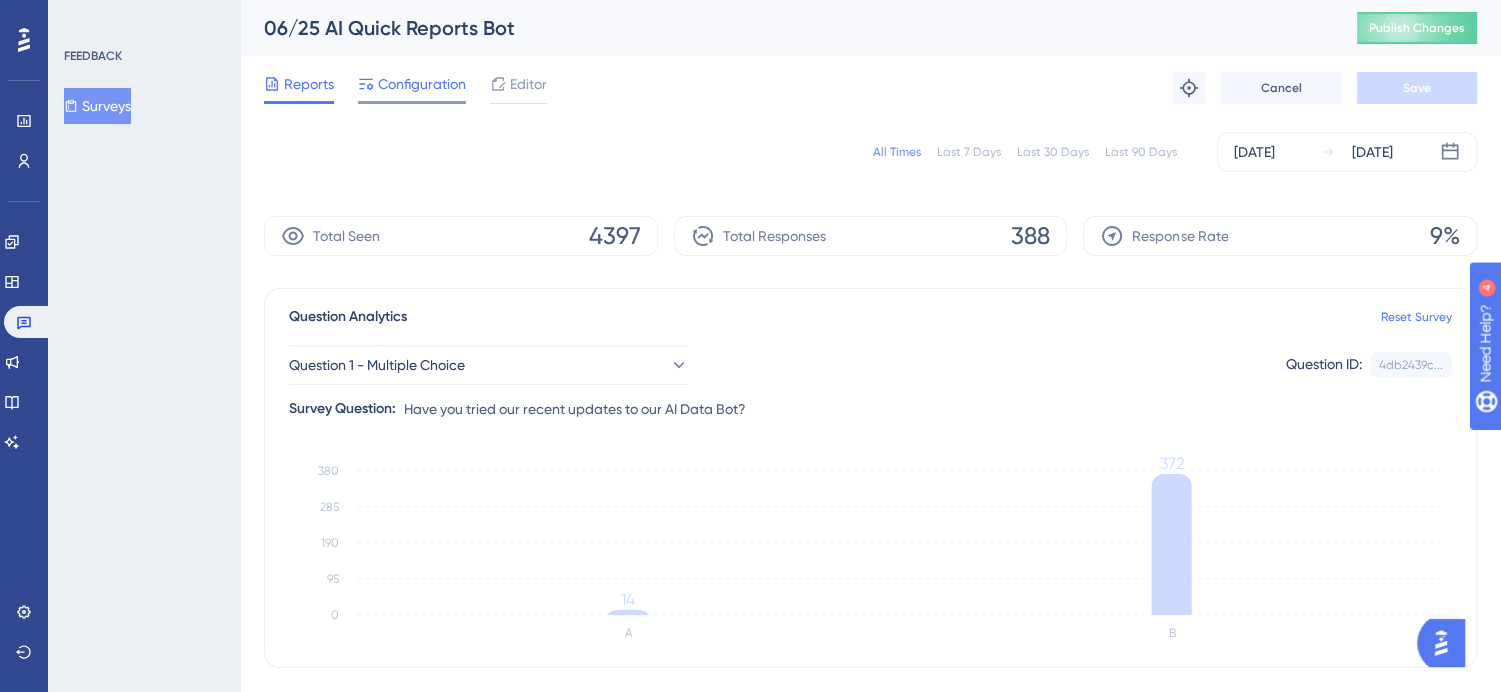 click on "Configuration" at bounding box center (422, 84) 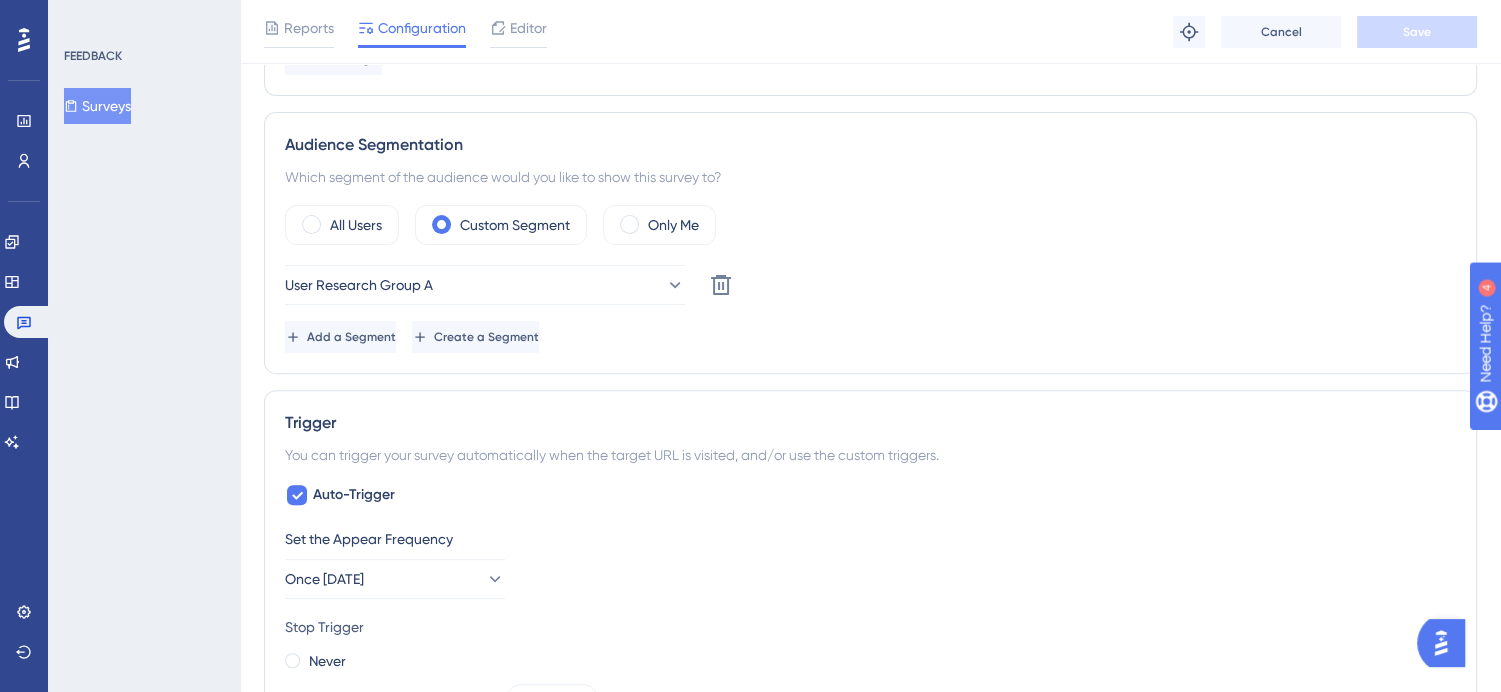 scroll, scrollTop: 0, scrollLeft: 0, axis: both 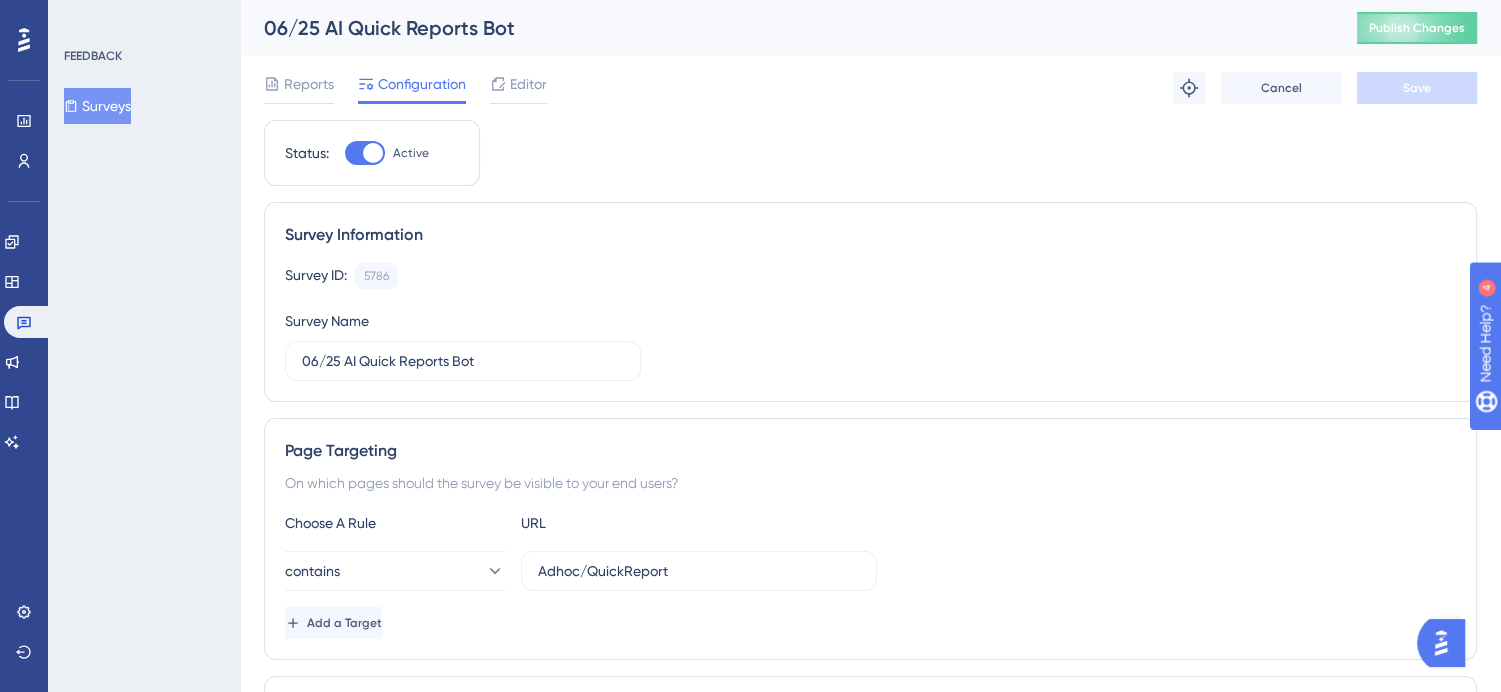 click on "Surveys" at bounding box center [97, 106] 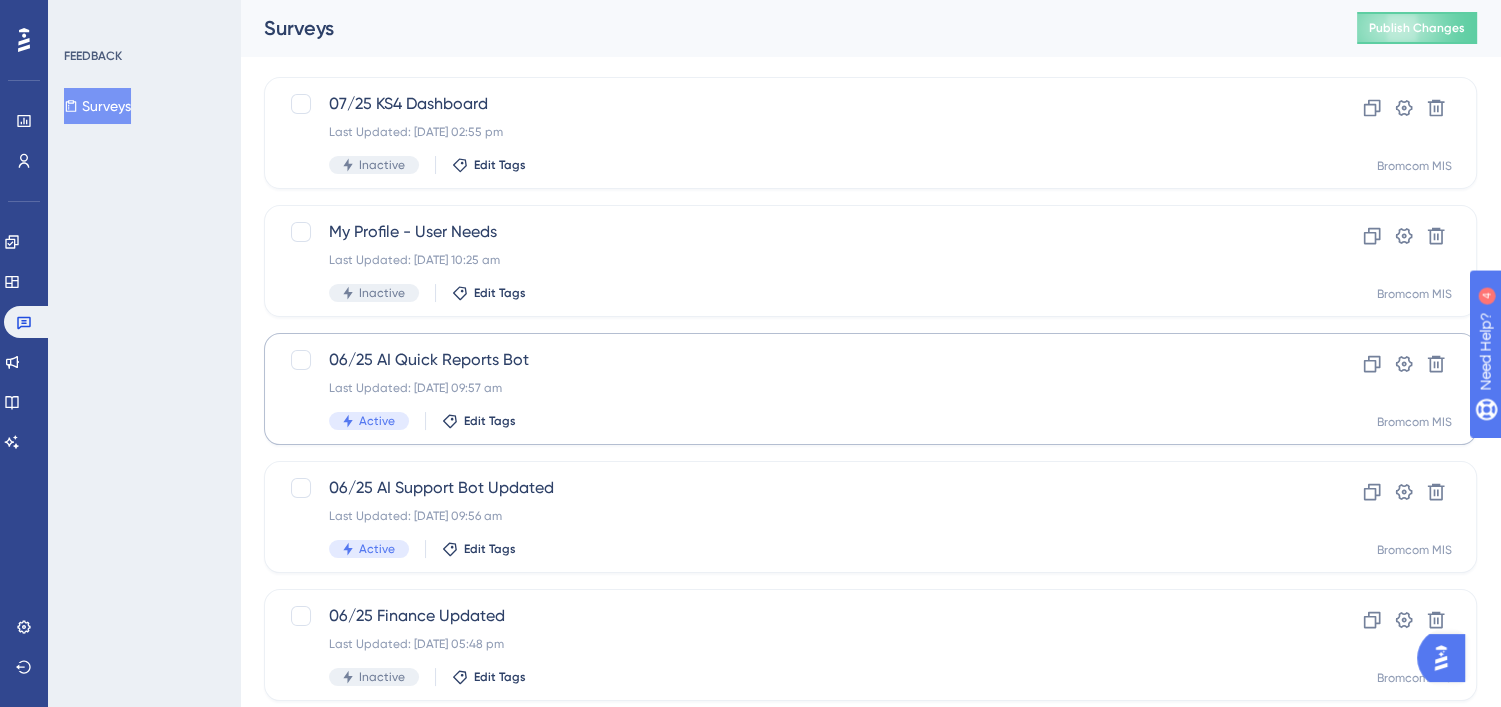 scroll, scrollTop: 110, scrollLeft: 0, axis: vertical 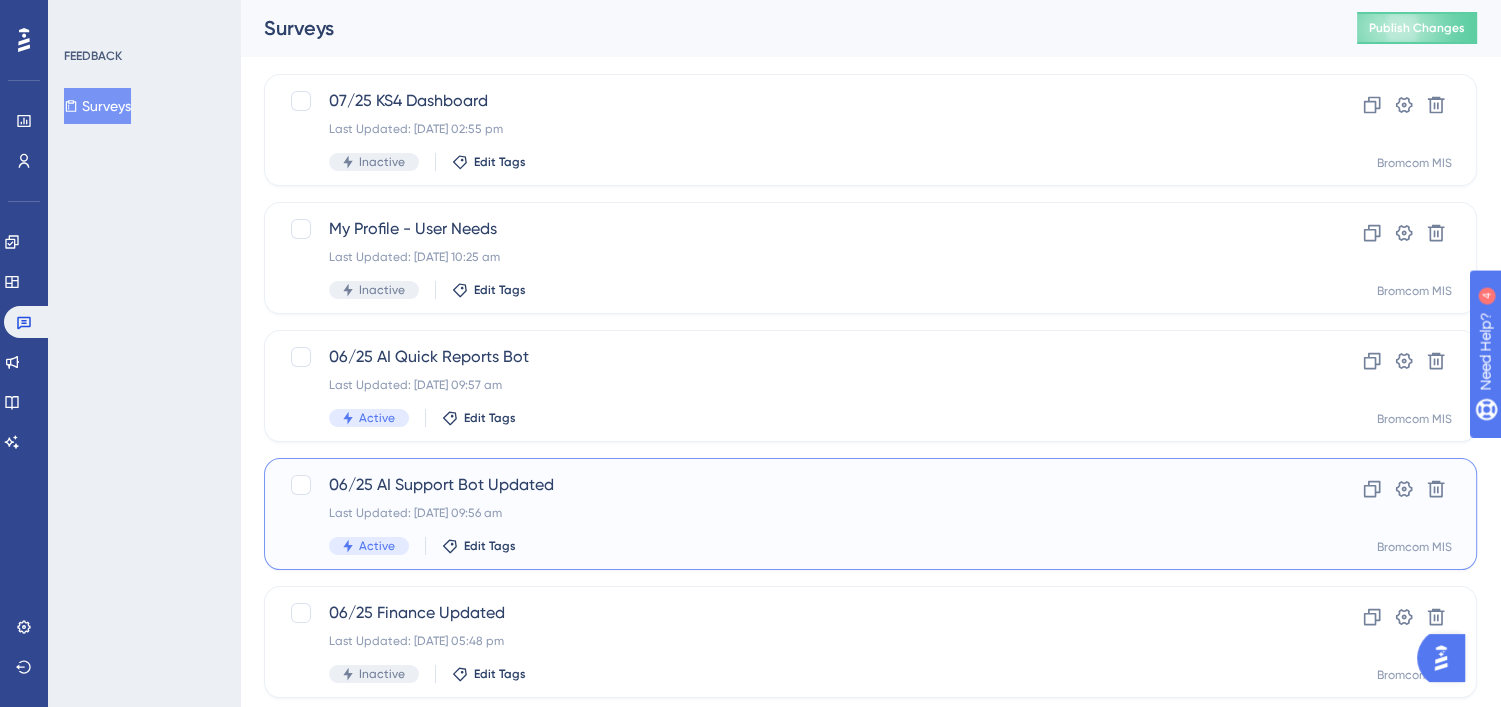 drag, startPoint x: 790, startPoint y: 536, endPoint x: 621, endPoint y: 523, distance: 169.49927 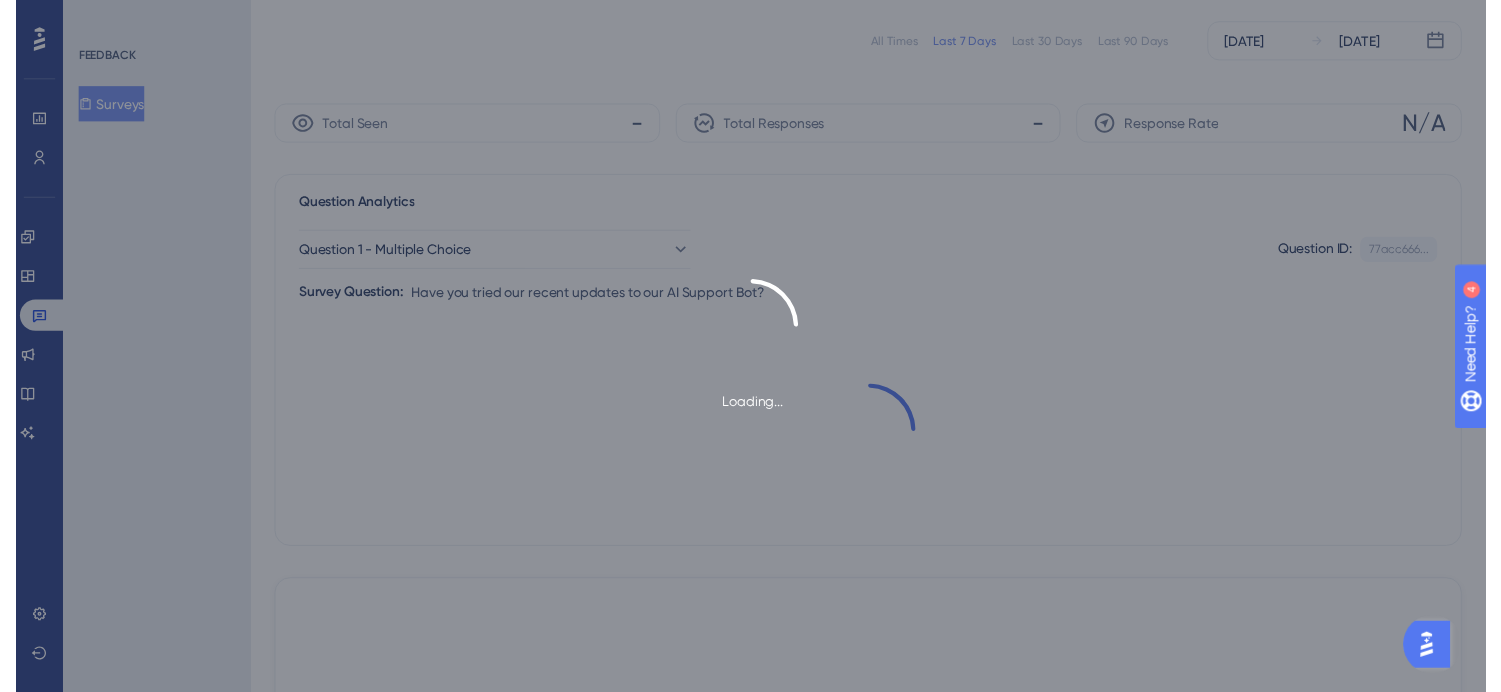 scroll, scrollTop: 0, scrollLeft: 0, axis: both 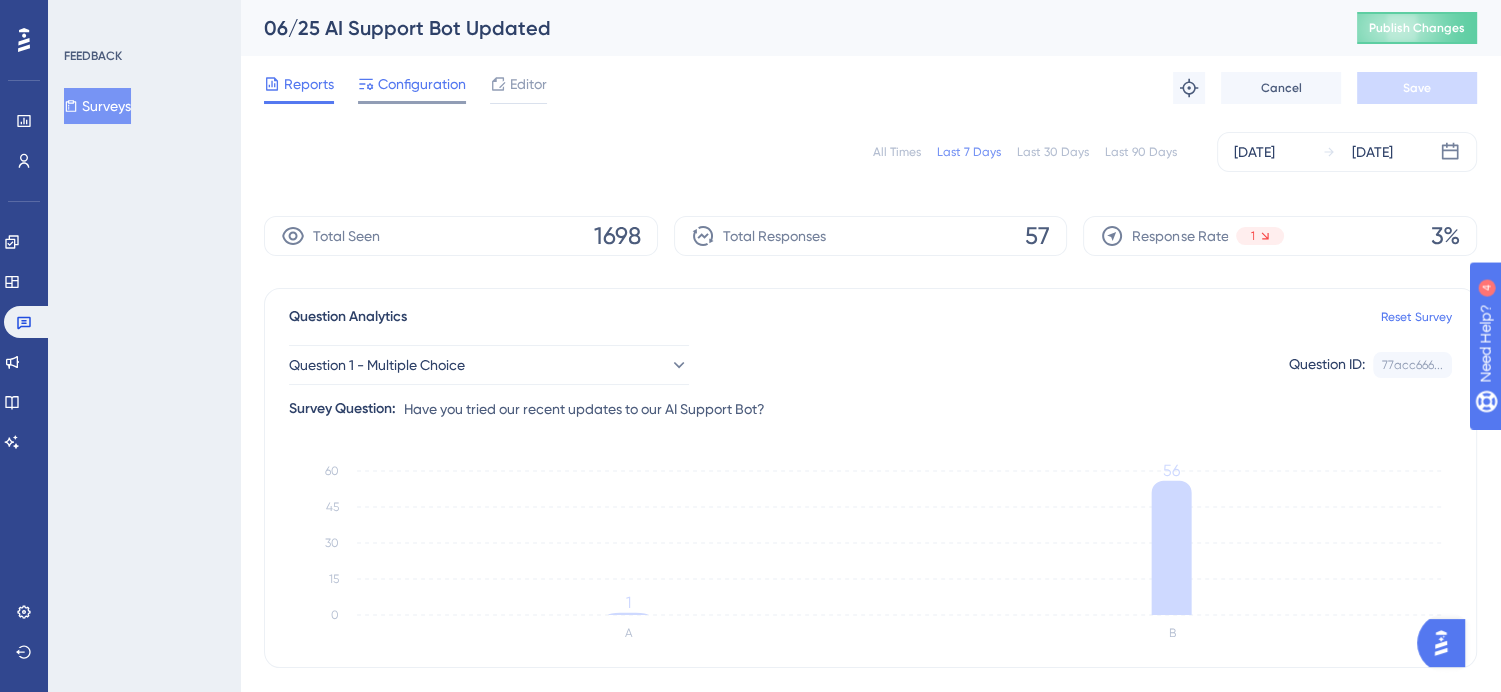 click on "Configuration" at bounding box center (422, 84) 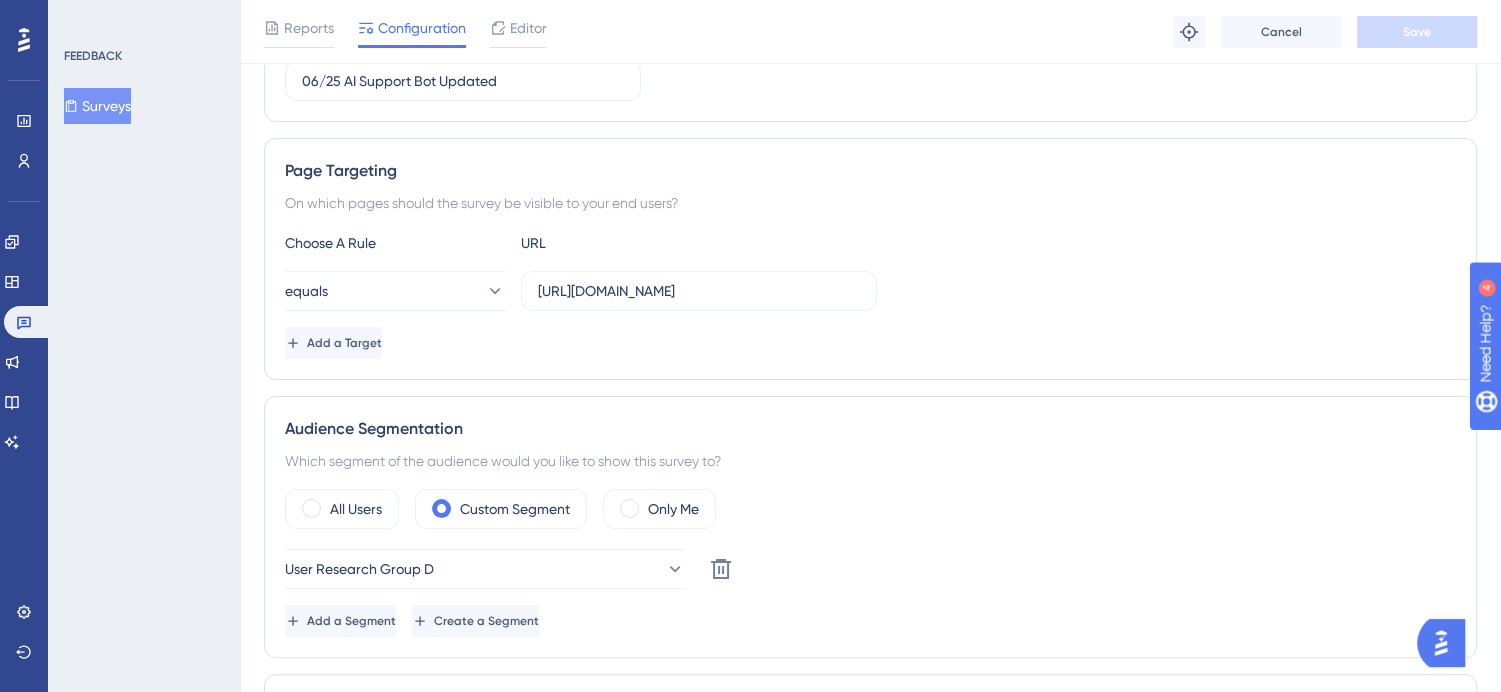 scroll, scrollTop: 287, scrollLeft: 0, axis: vertical 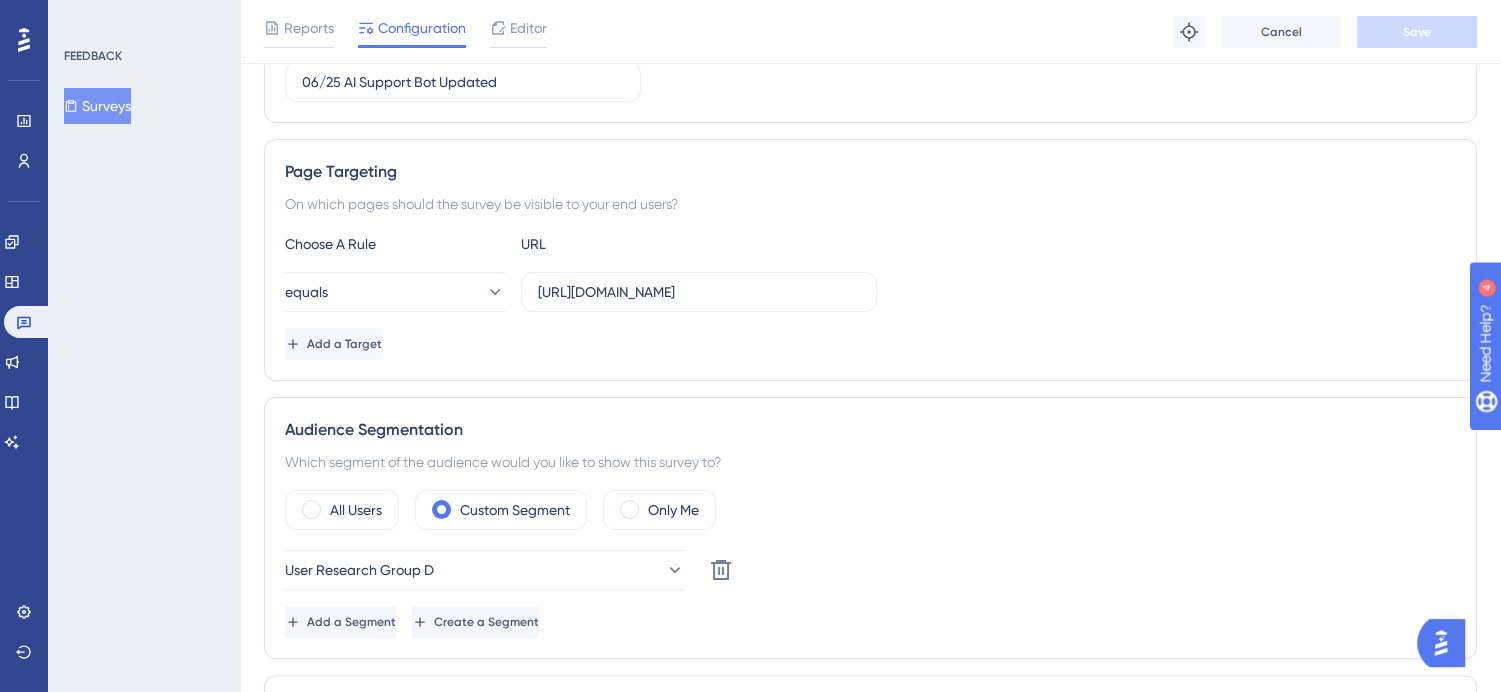 click on "Audience Segmentation Which segment of the audience would you like to show this survey to? All Users Custom Segment Only Me User Research Group D Delete Add a Segment Create a Segment" at bounding box center [870, 528] 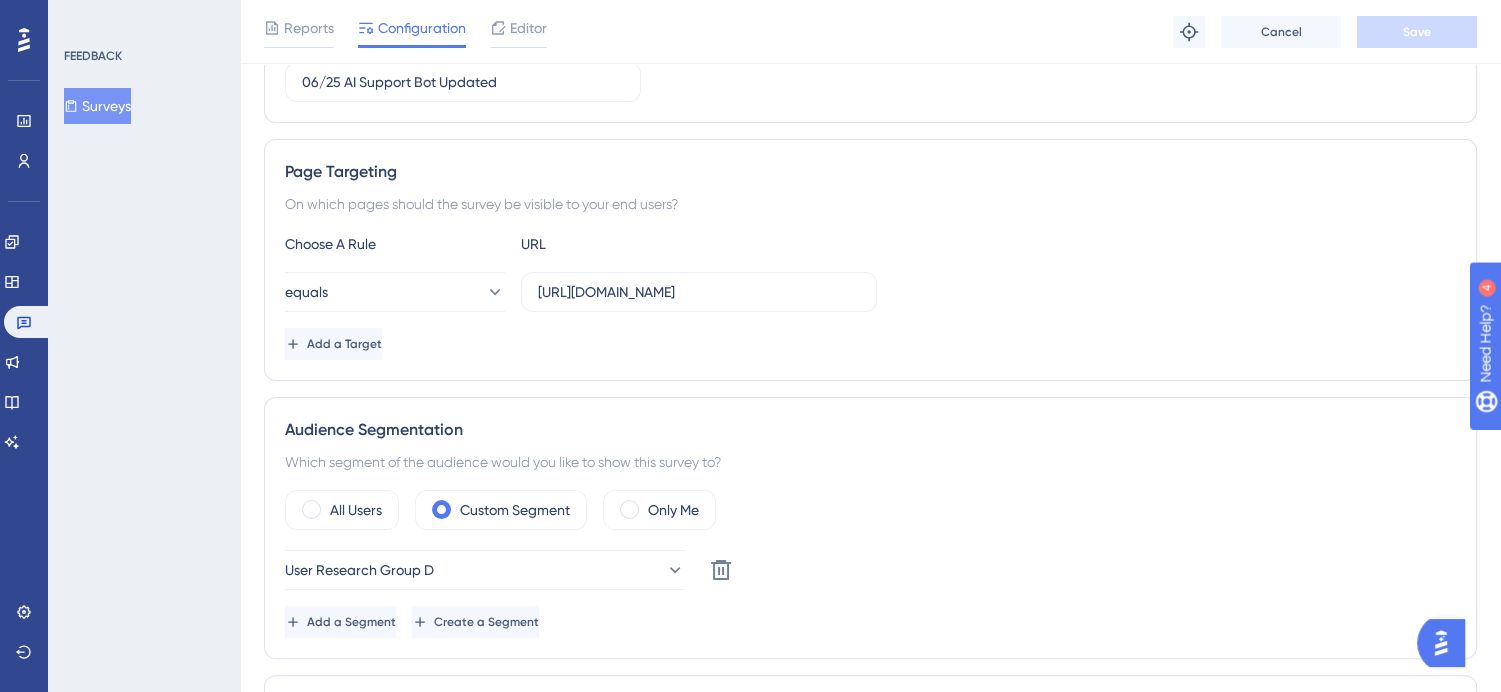click on "Surveys" at bounding box center [97, 106] 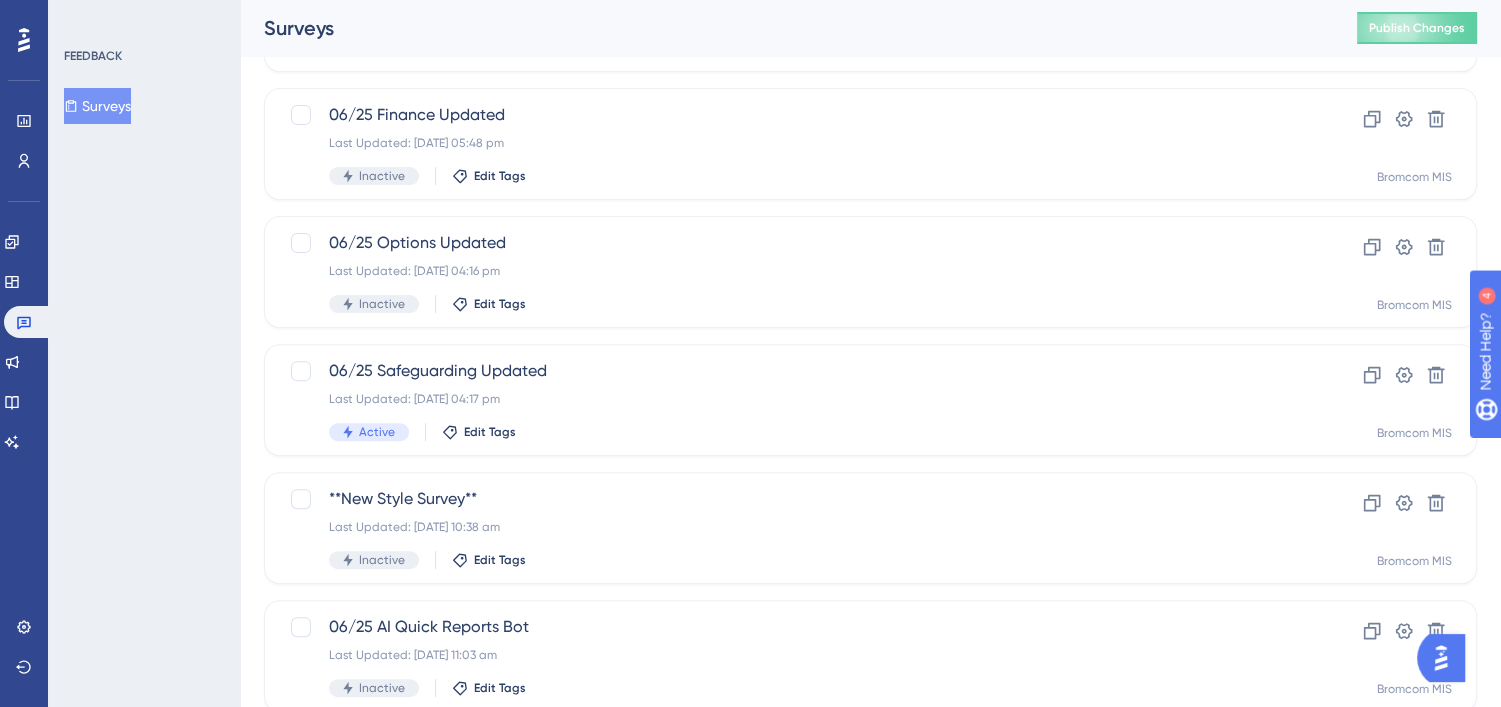 scroll, scrollTop: 608, scrollLeft: 0, axis: vertical 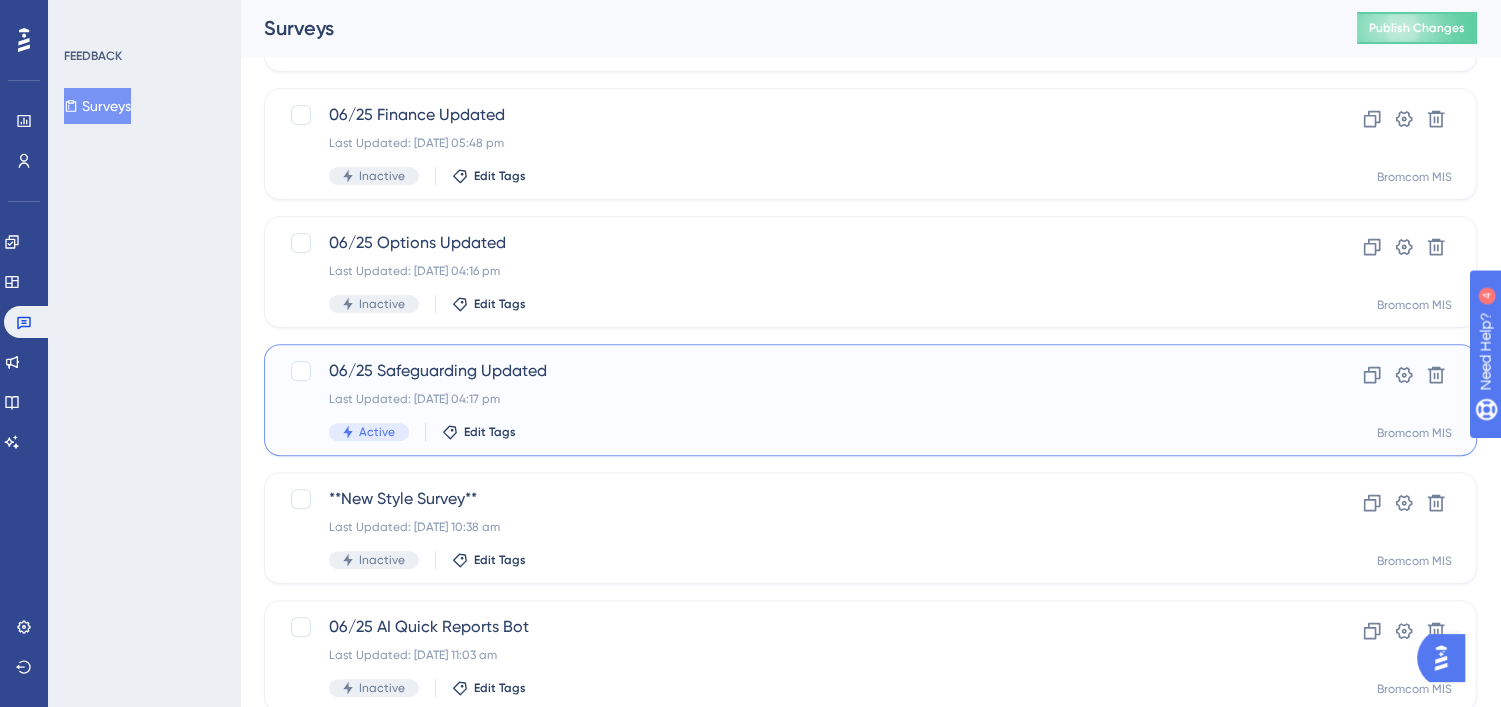 click on "06/25 Safeguarding Updated Last Updated: [DATE] 04:17 pm Active Edit Tags" at bounding box center [790, 400] 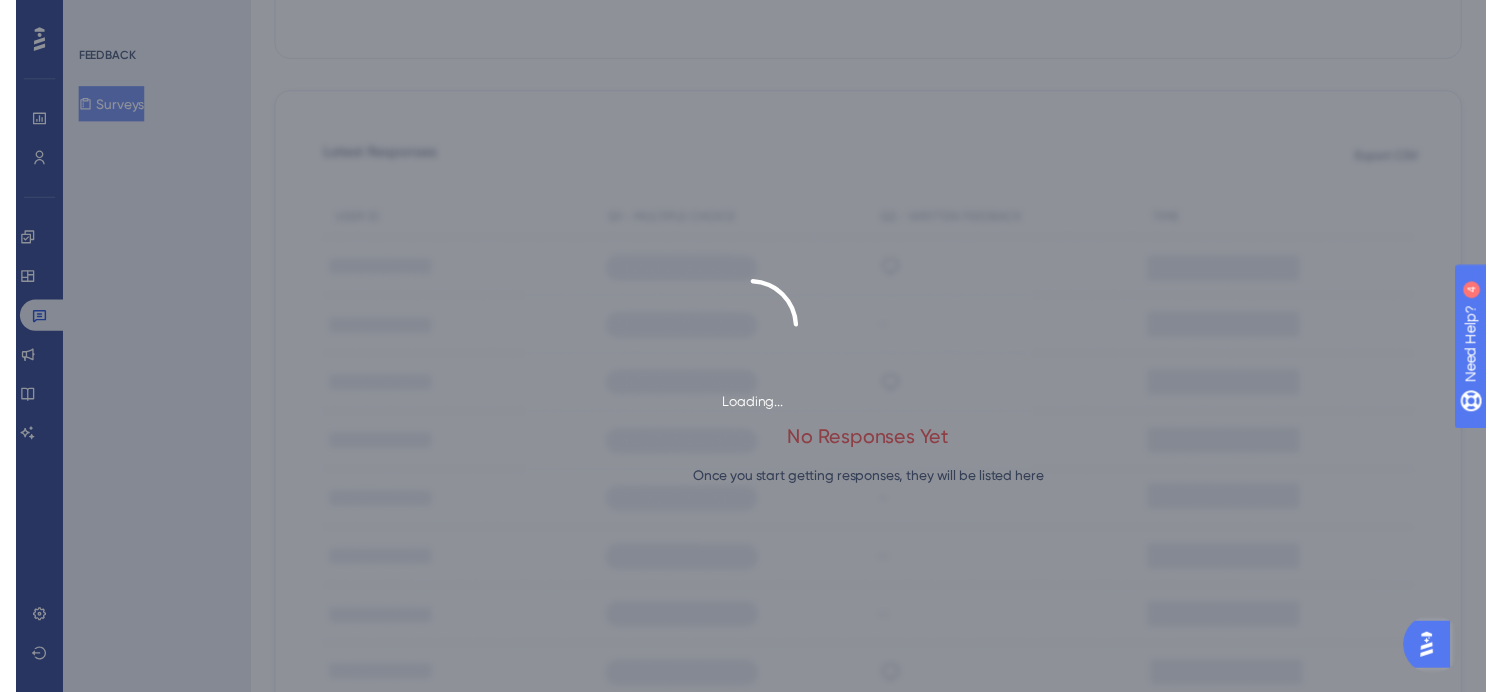 scroll, scrollTop: 0, scrollLeft: 0, axis: both 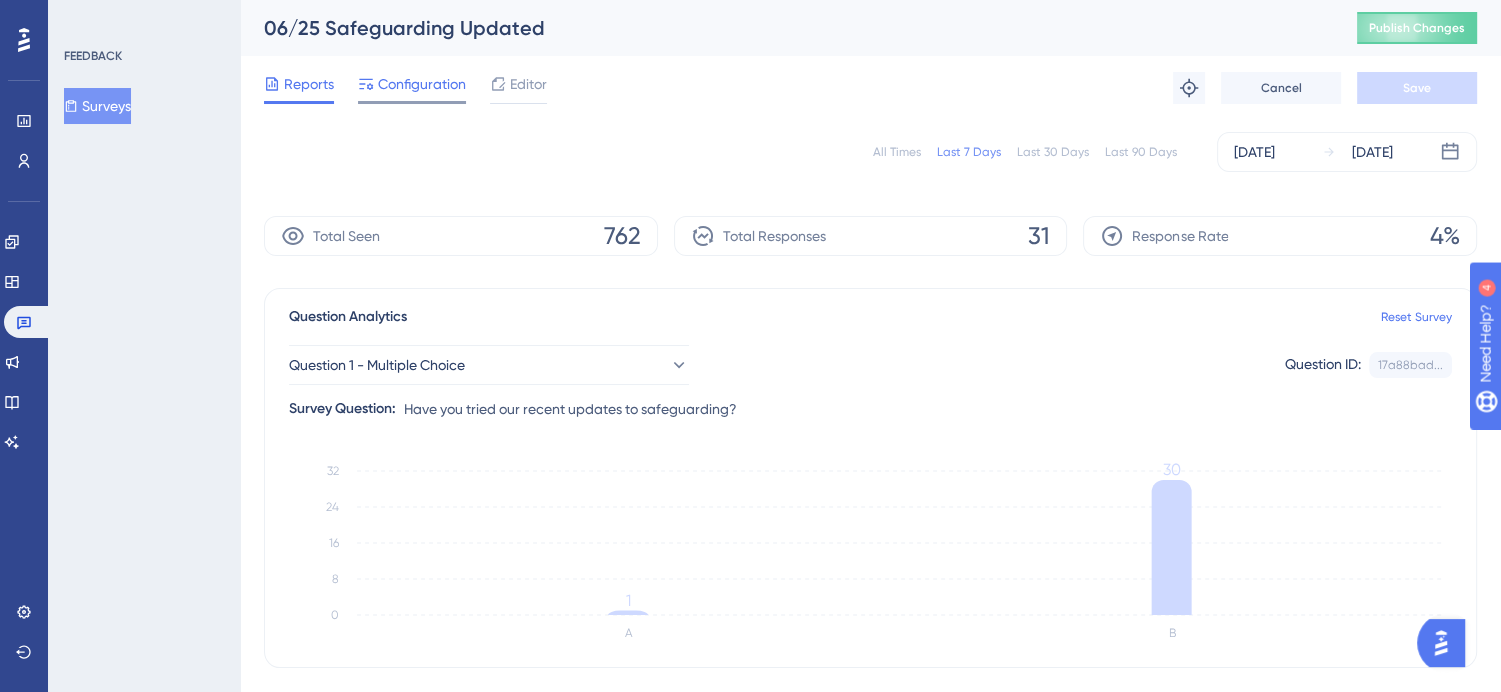 click on "Configuration" at bounding box center (422, 84) 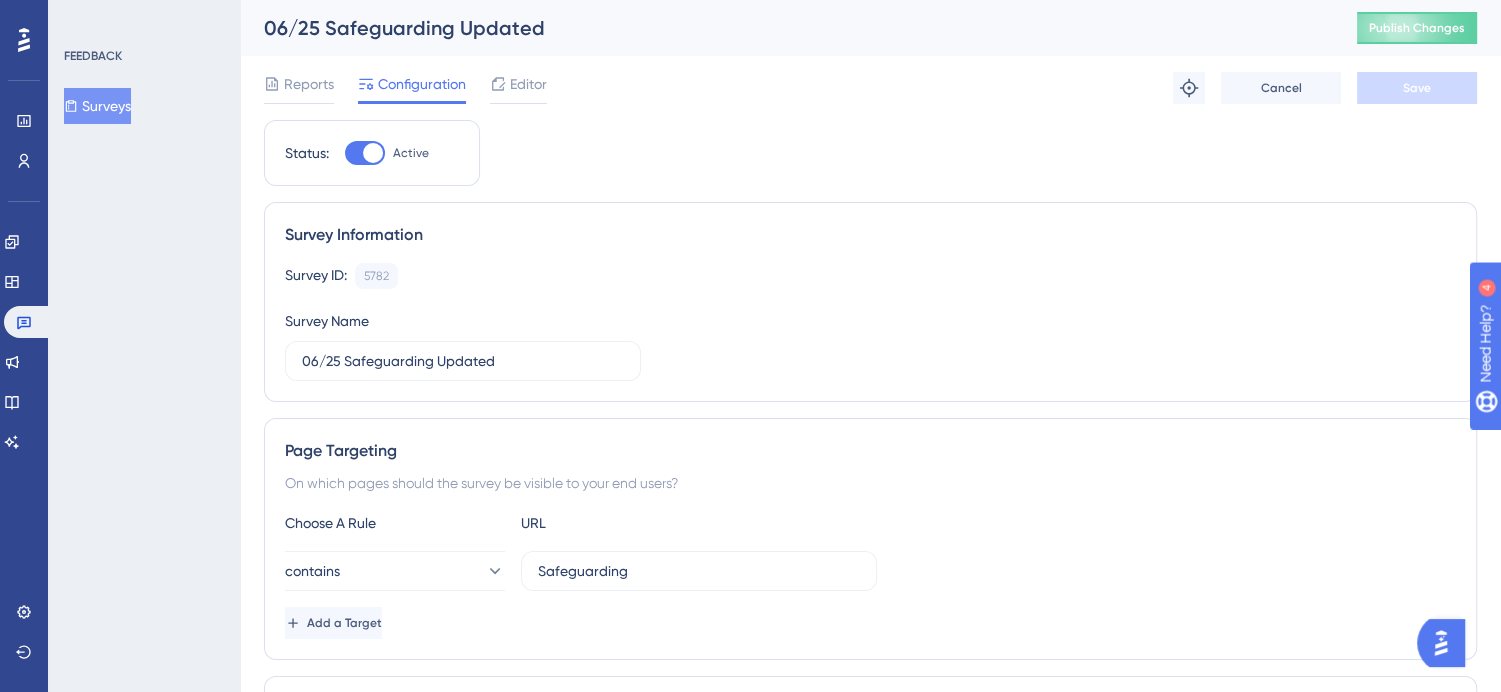 click at bounding box center (365, 153) 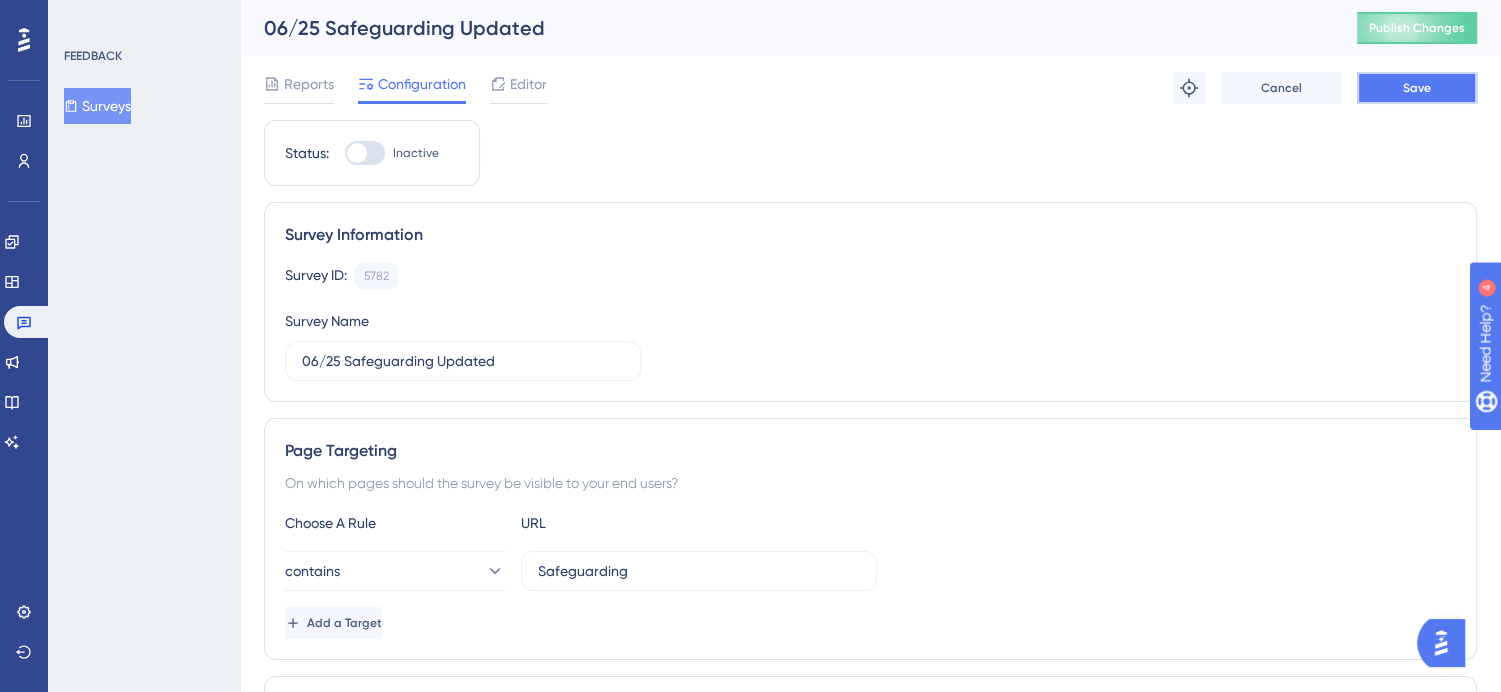 click on "Save" at bounding box center [1417, 88] 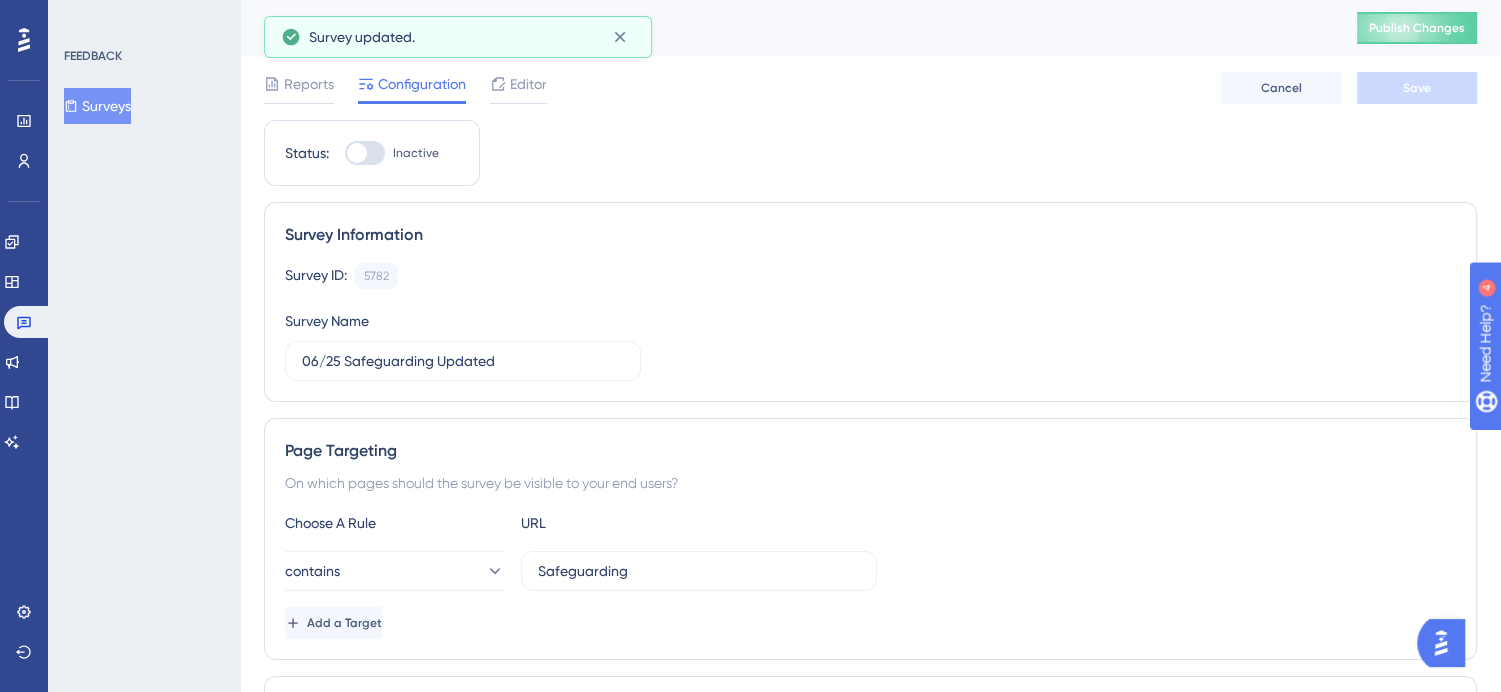 click on "Surveys" at bounding box center [97, 106] 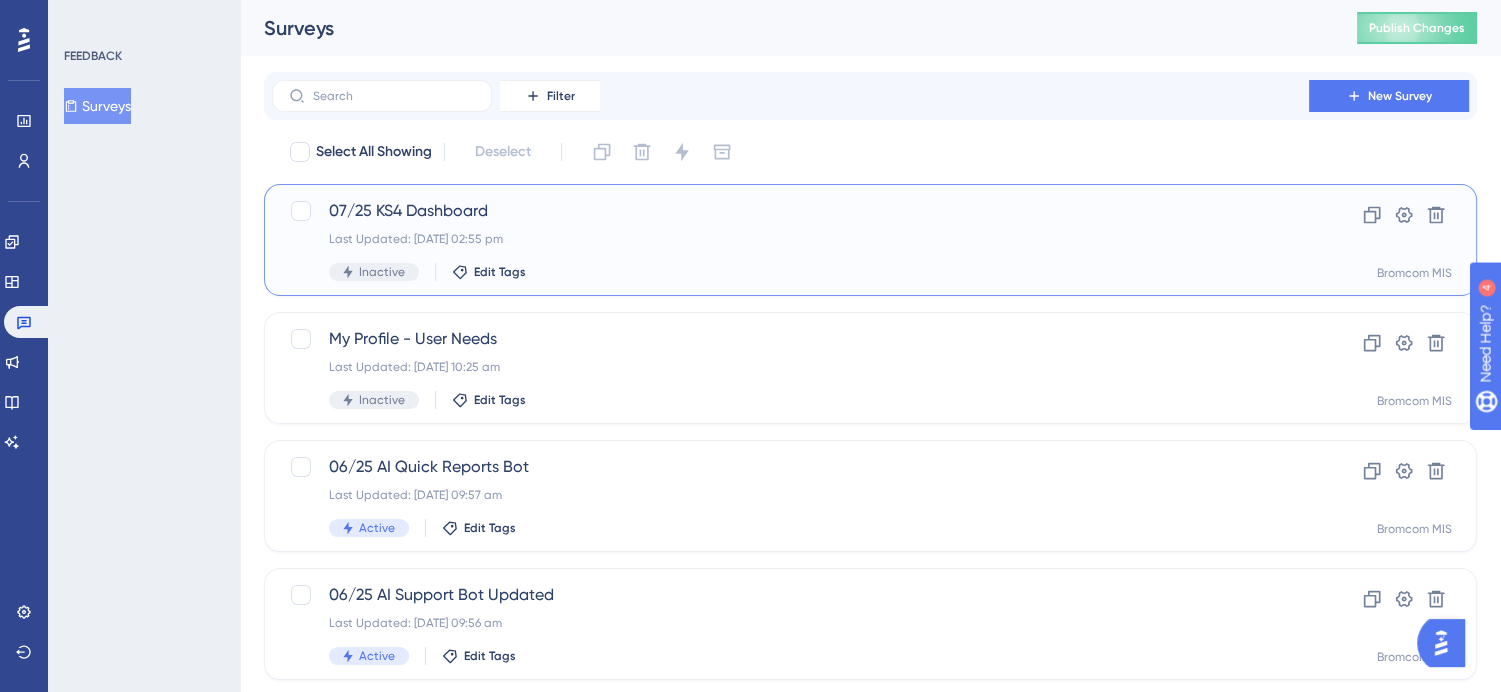 click on "Last Updated: [DATE] 02:55 pm" at bounding box center [790, 239] 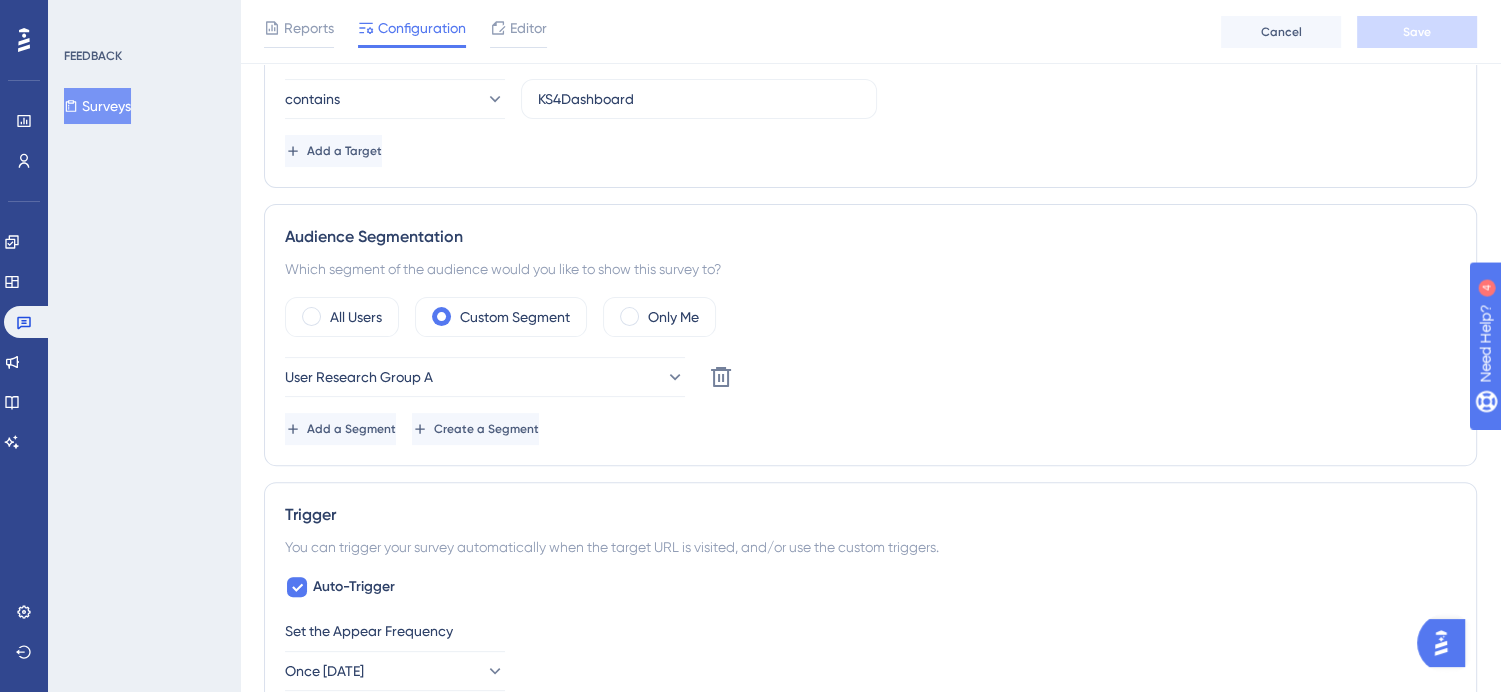 scroll, scrollTop: 478, scrollLeft: 4, axis: both 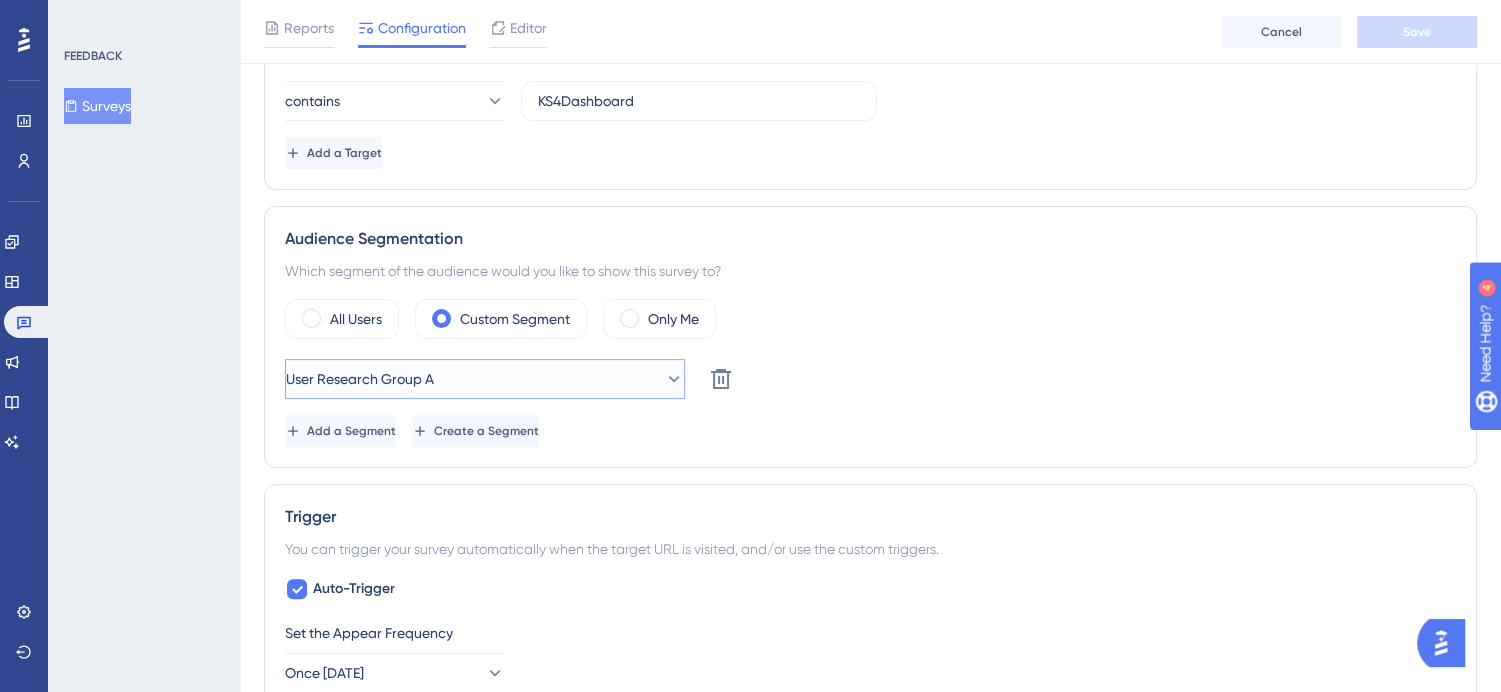 click on "User Research Group A" at bounding box center (485, 379) 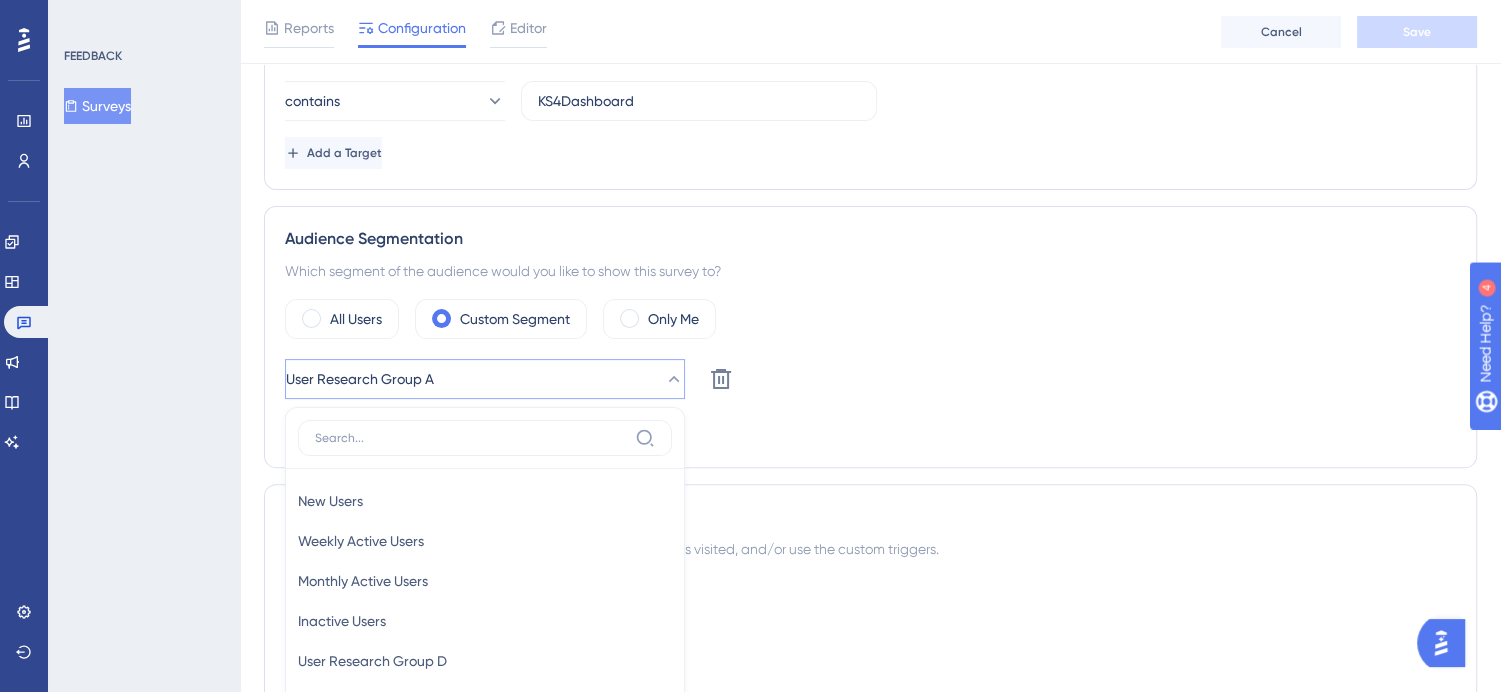 scroll, scrollTop: 734, scrollLeft: 4, axis: both 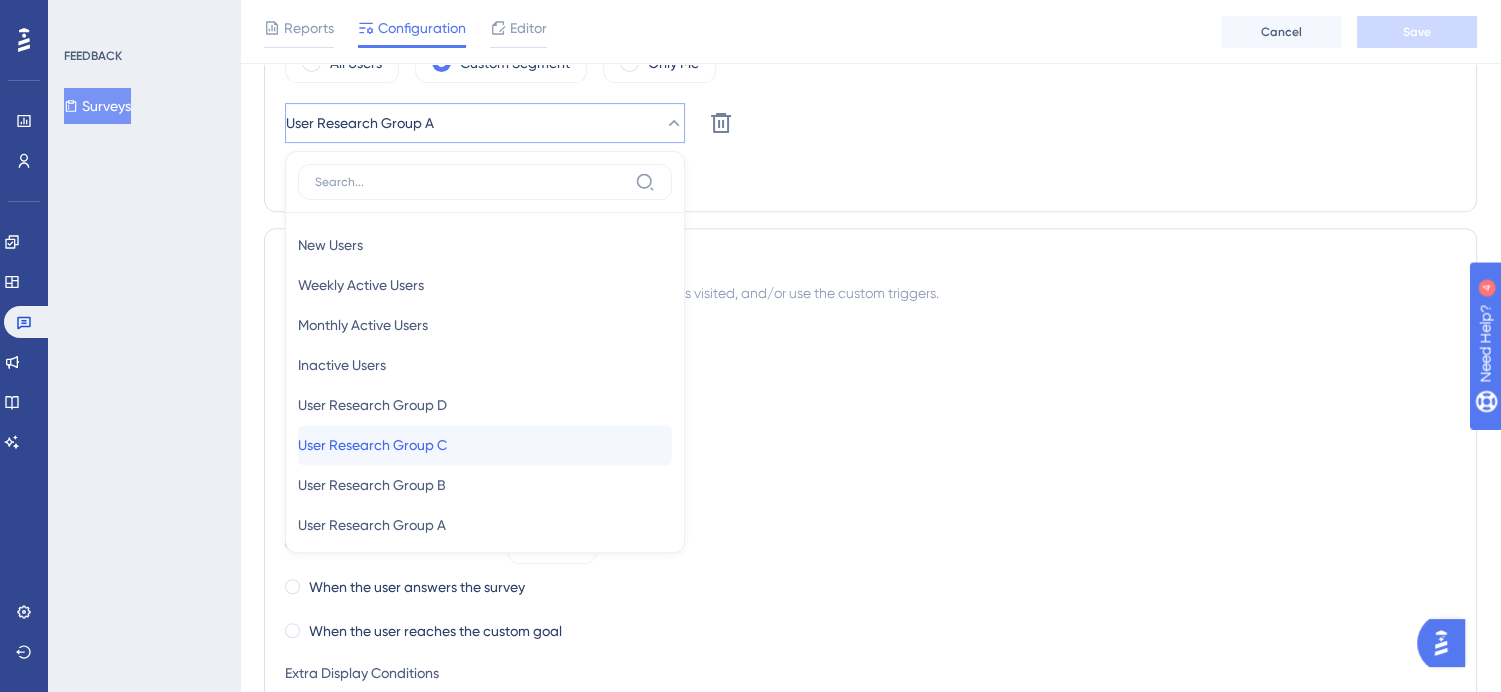 click on "User Research Group C User Research Group C" at bounding box center (485, 445) 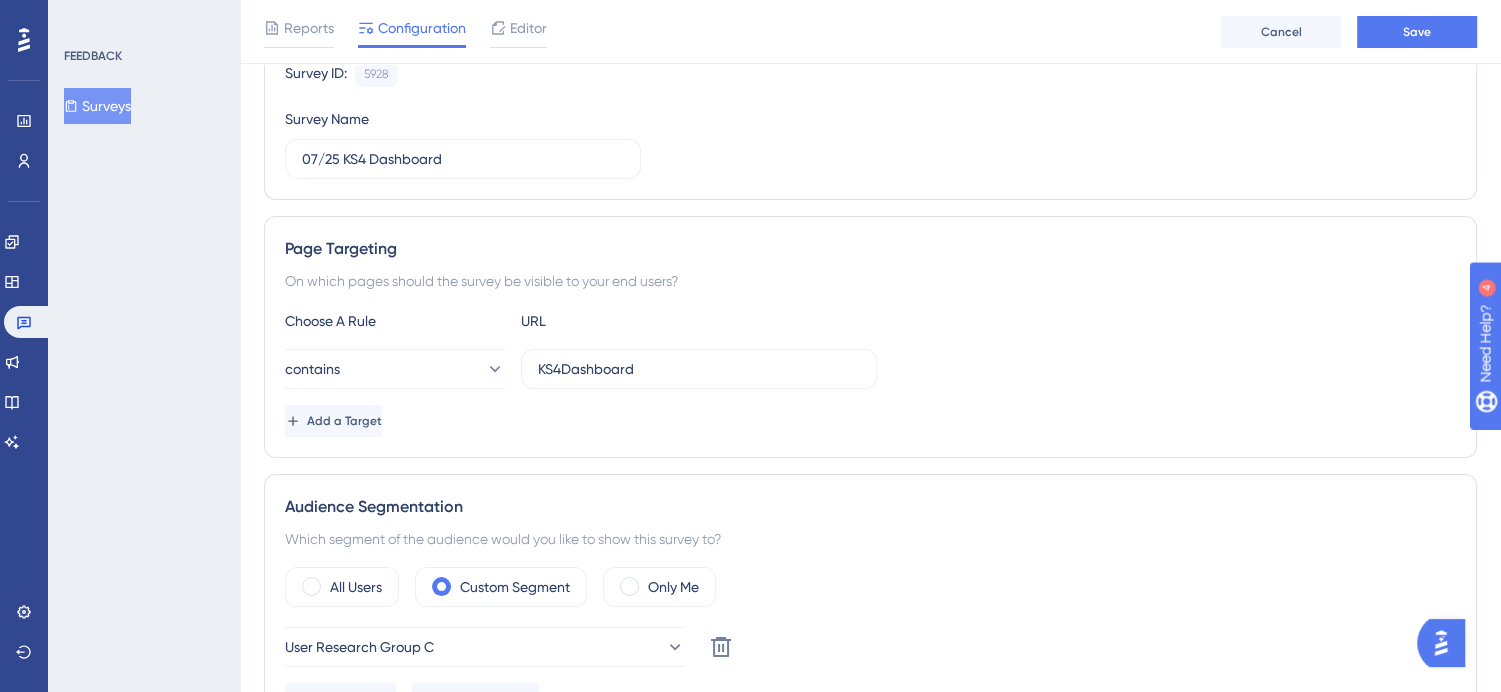 scroll, scrollTop: 192, scrollLeft: 4, axis: both 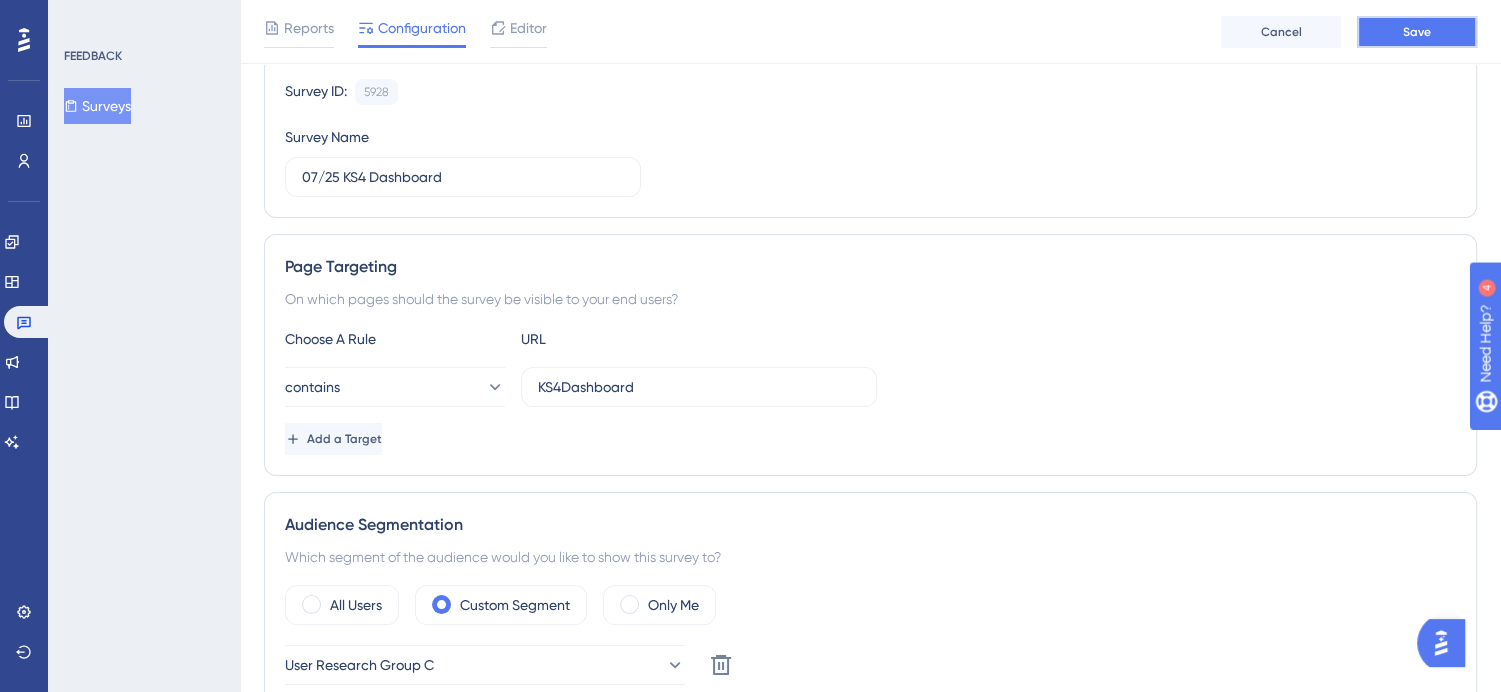 click on "Save" at bounding box center [1417, 32] 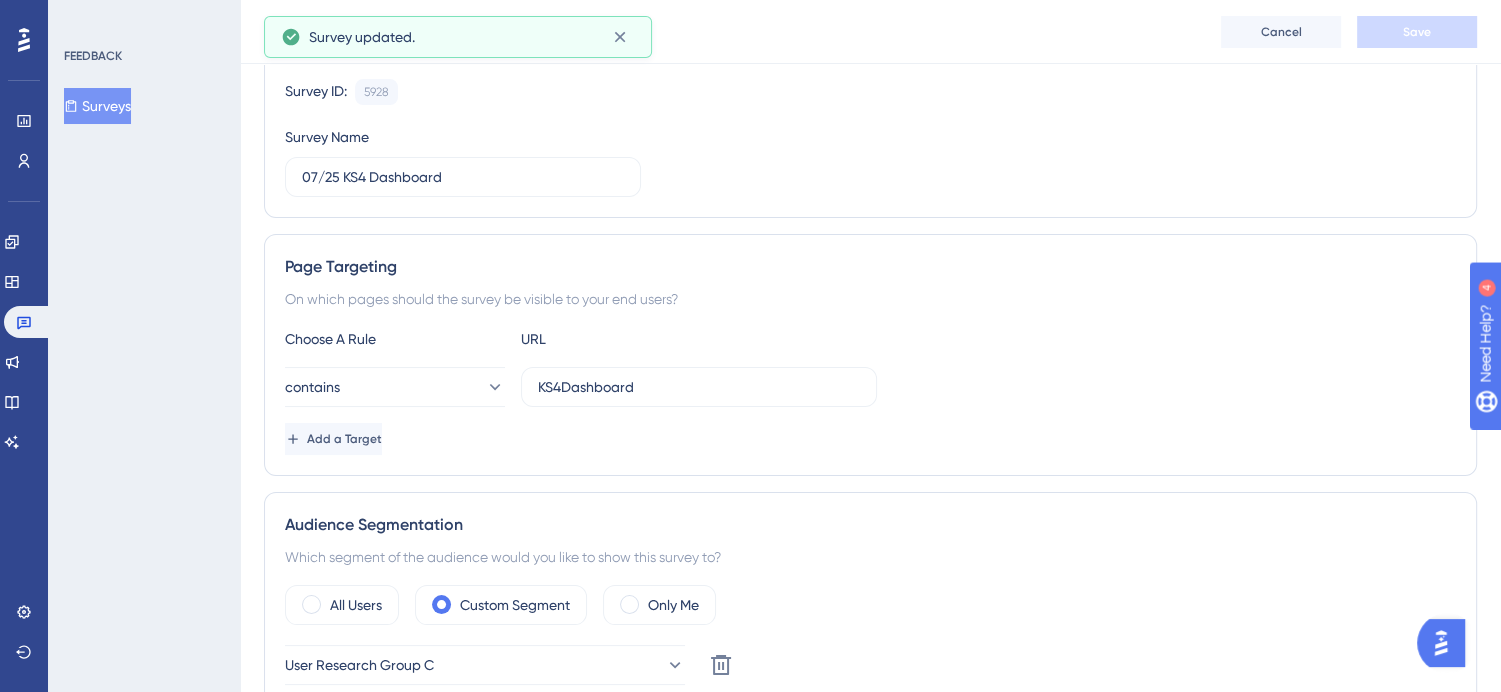 scroll, scrollTop: 0, scrollLeft: 4, axis: horizontal 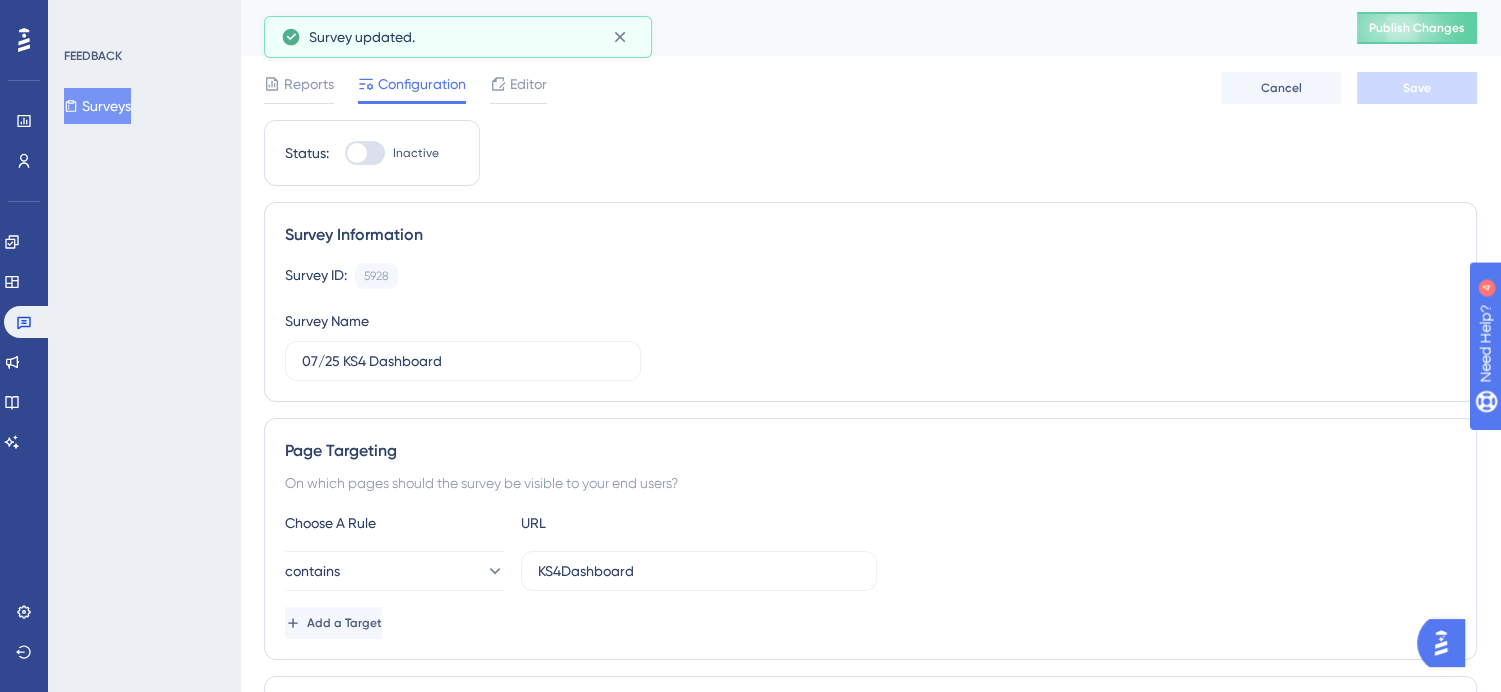 click at bounding box center [357, 153] 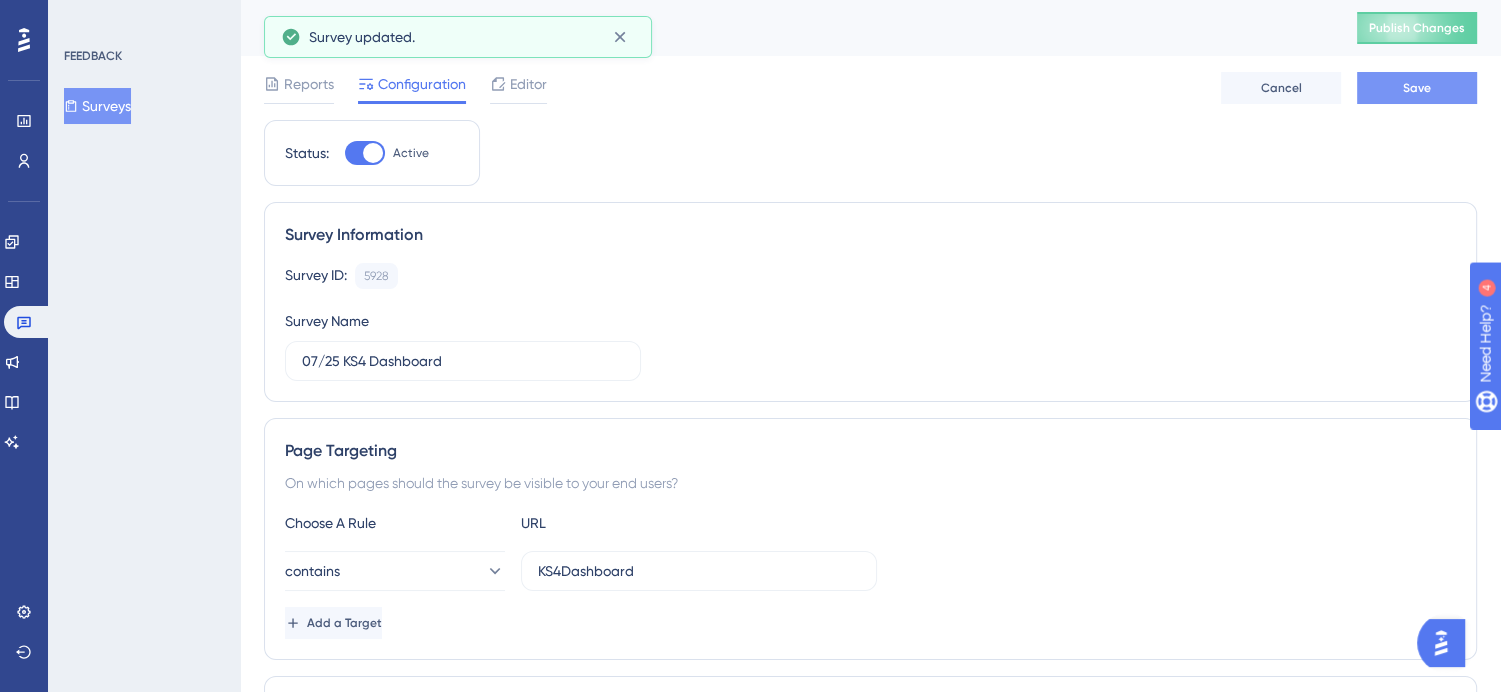 click on "Save" at bounding box center [1417, 88] 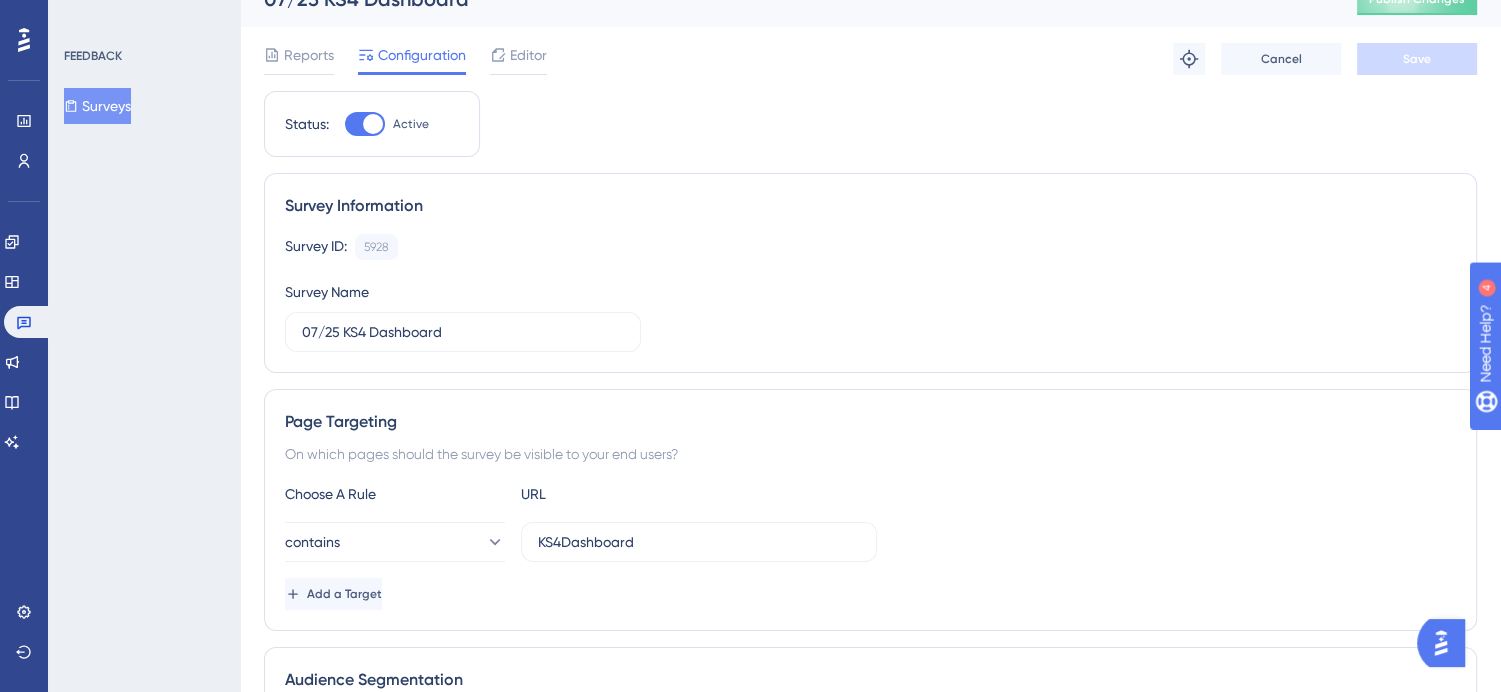 scroll, scrollTop: 0, scrollLeft: 14, axis: horizontal 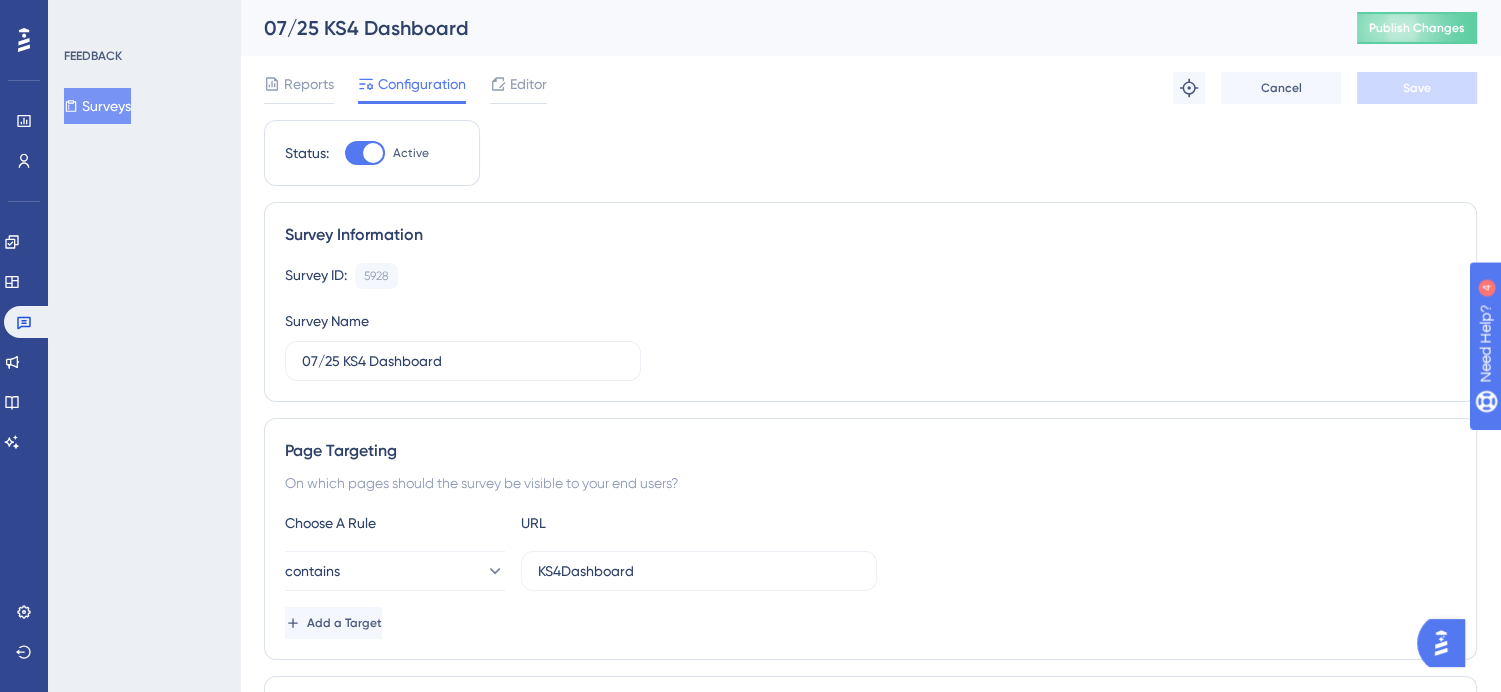 click on "Surveys" at bounding box center (97, 106) 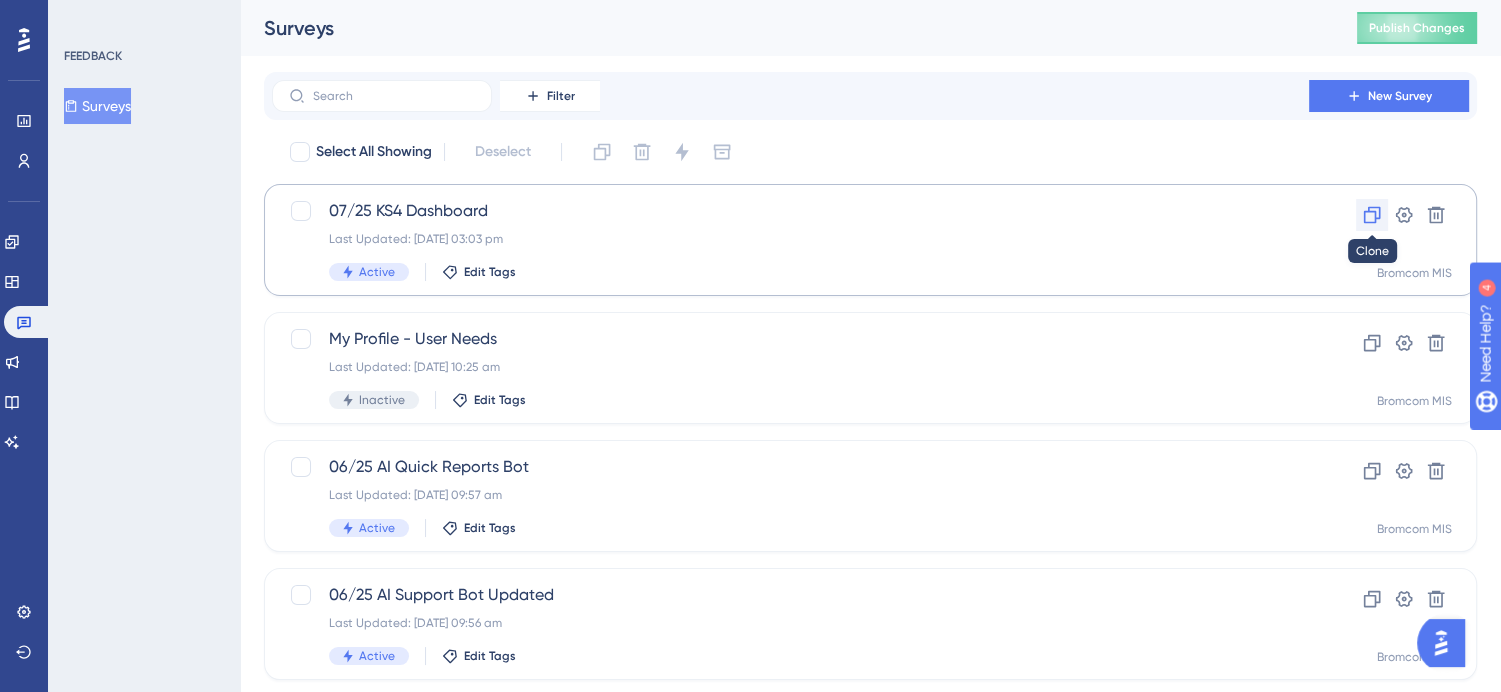 click at bounding box center [1372, 215] 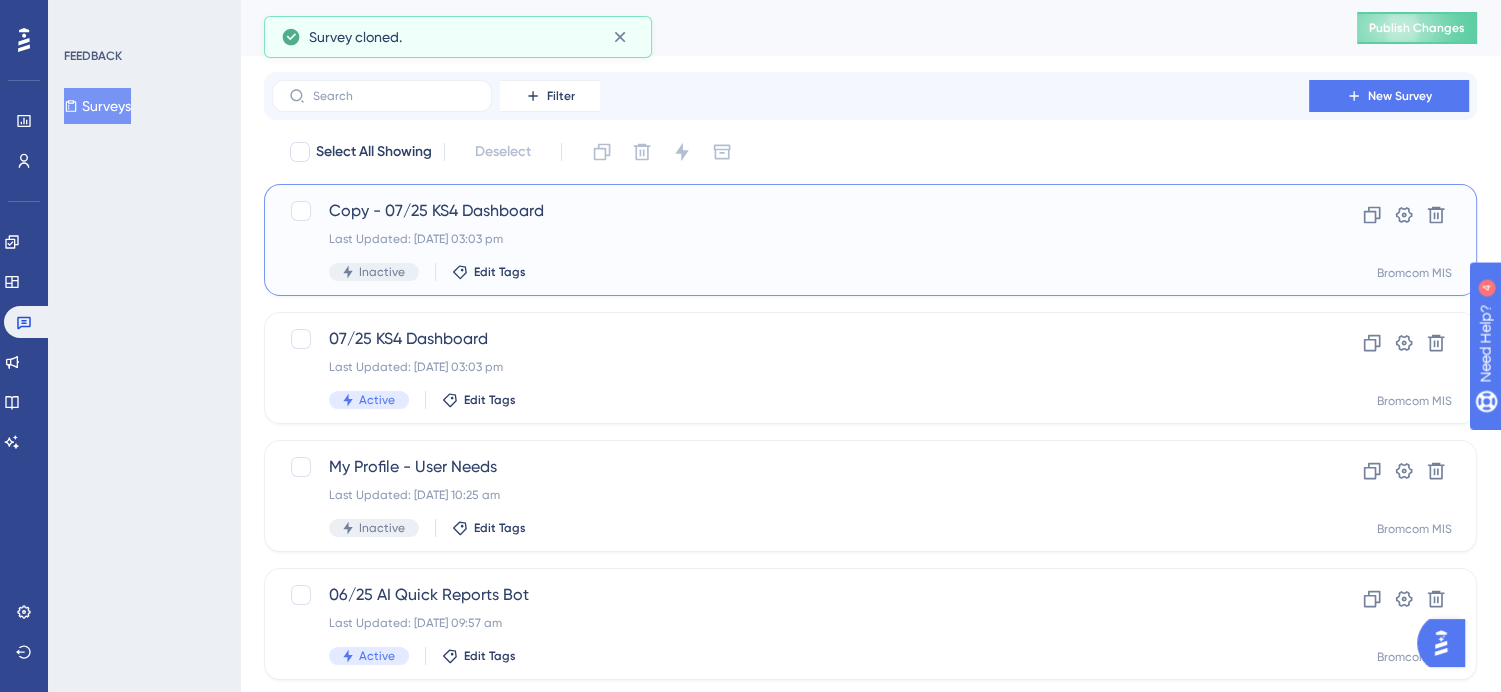 click on "Copy - 07/25 KS4 Dashboard  Last Updated: [DATE] 03:03 pm Inactive Edit Tags" at bounding box center [790, 240] 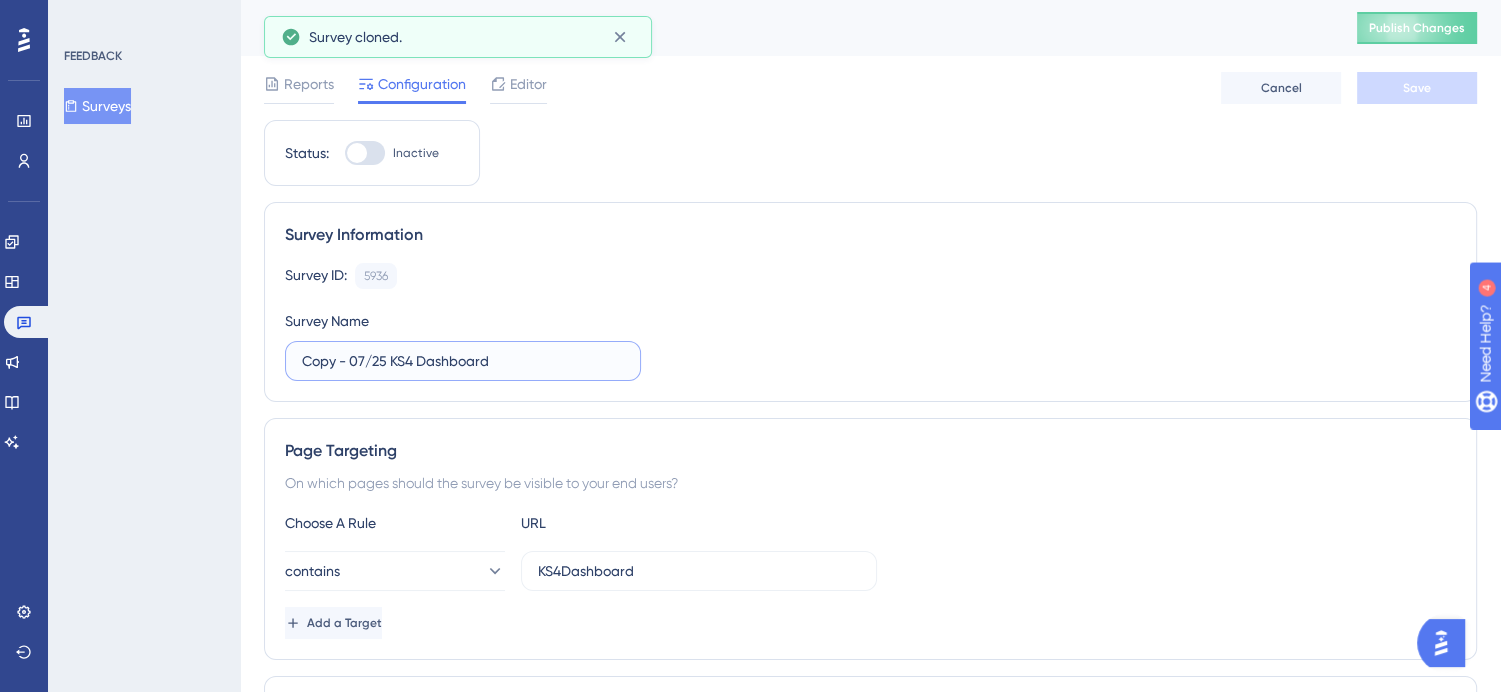 click on "Copy - 07/25 KS4 Dashboard" at bounding box center [463, 361] 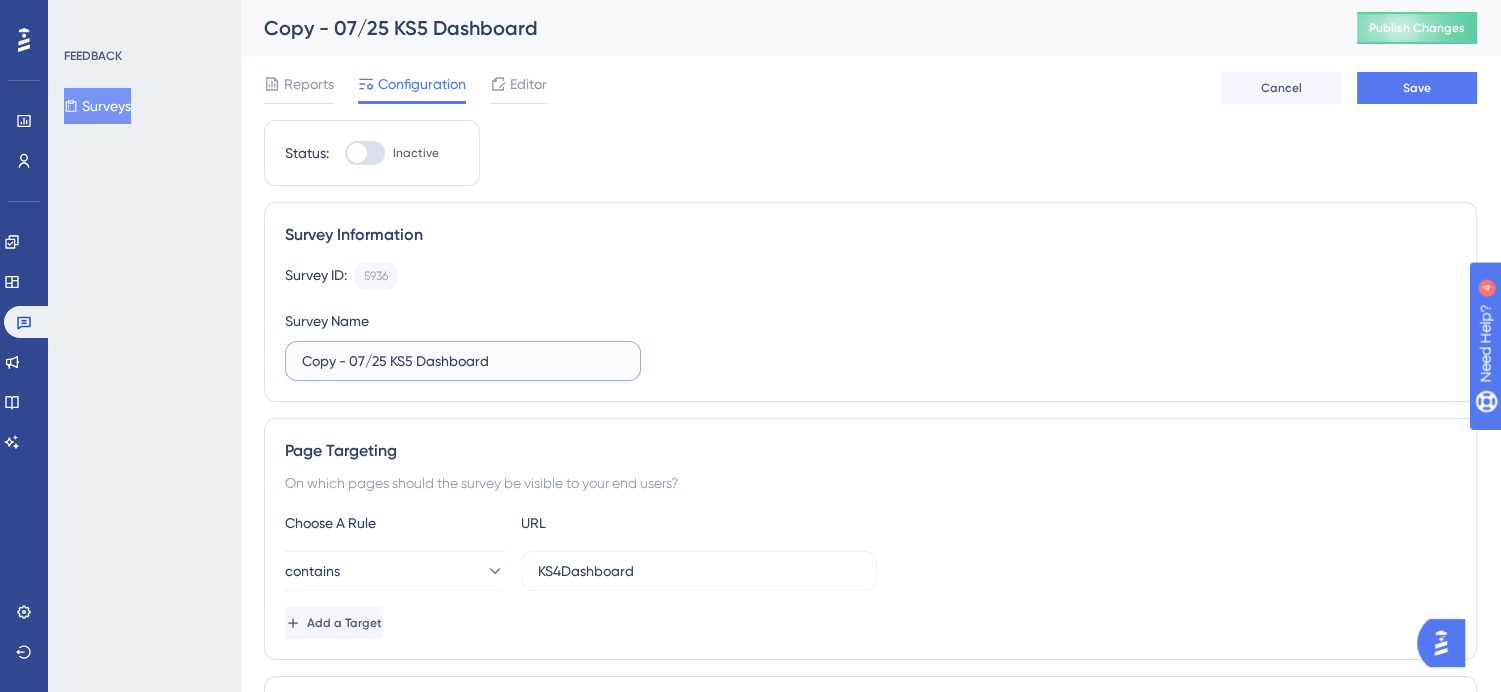 drag, startPoint x: 348, startPoint y: 359, endPoint x: 272, endPoint y: 357, distance: 76.02631 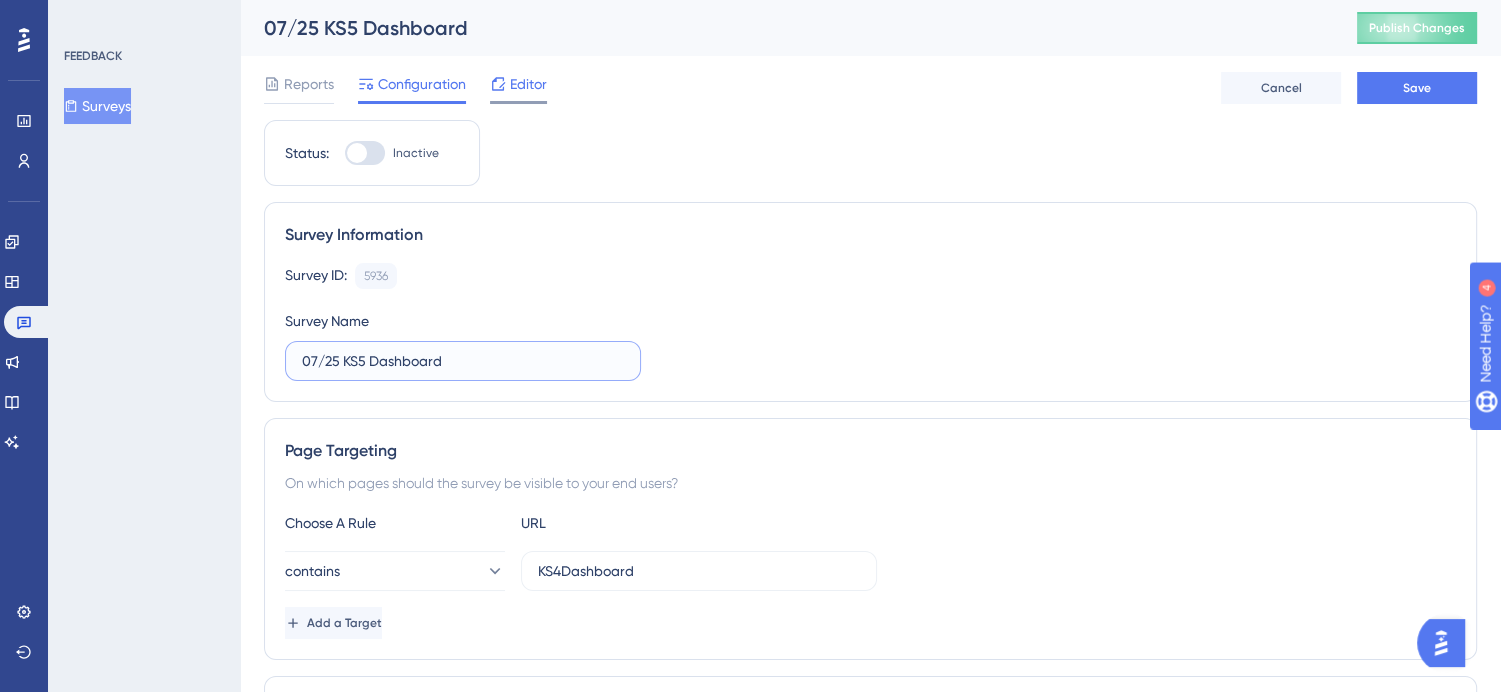 type on "07/25 KS5 Dashboard" 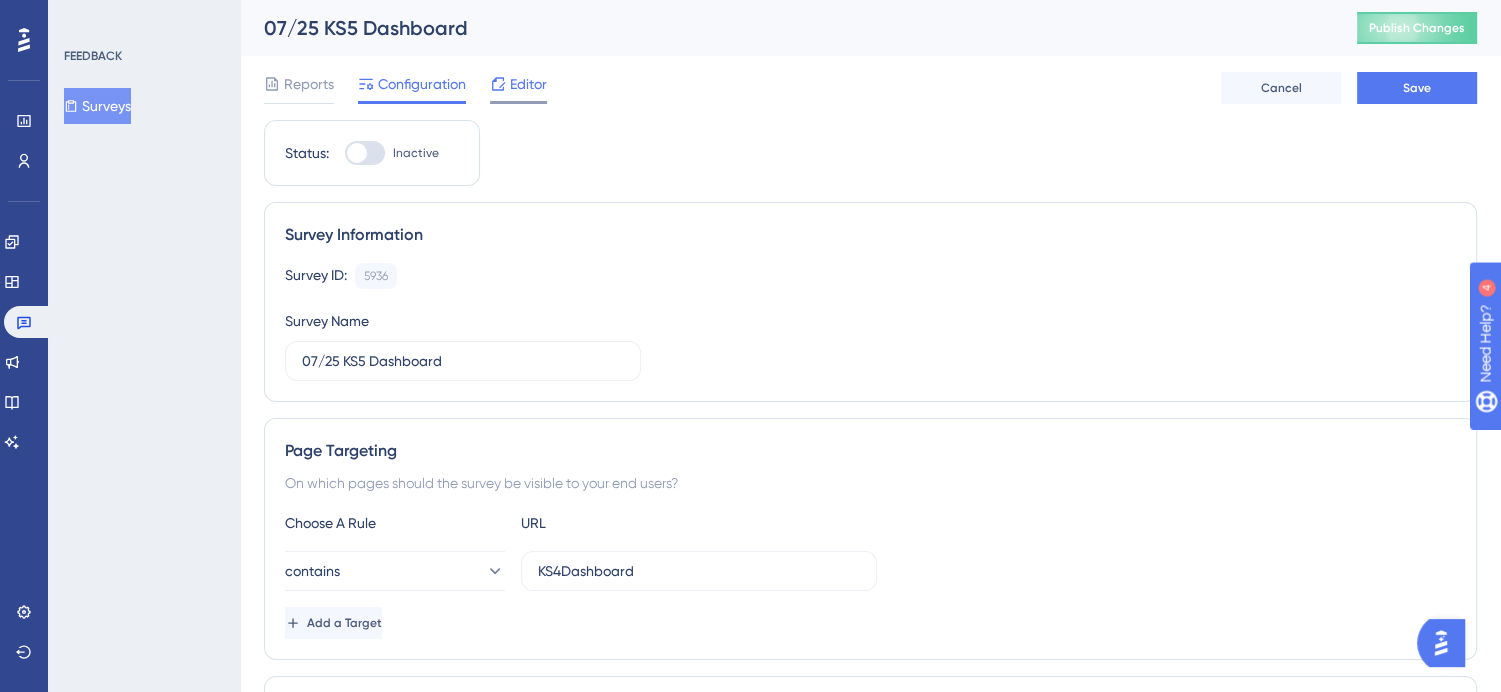 click on "Editor" at bounding box center (528, 84) 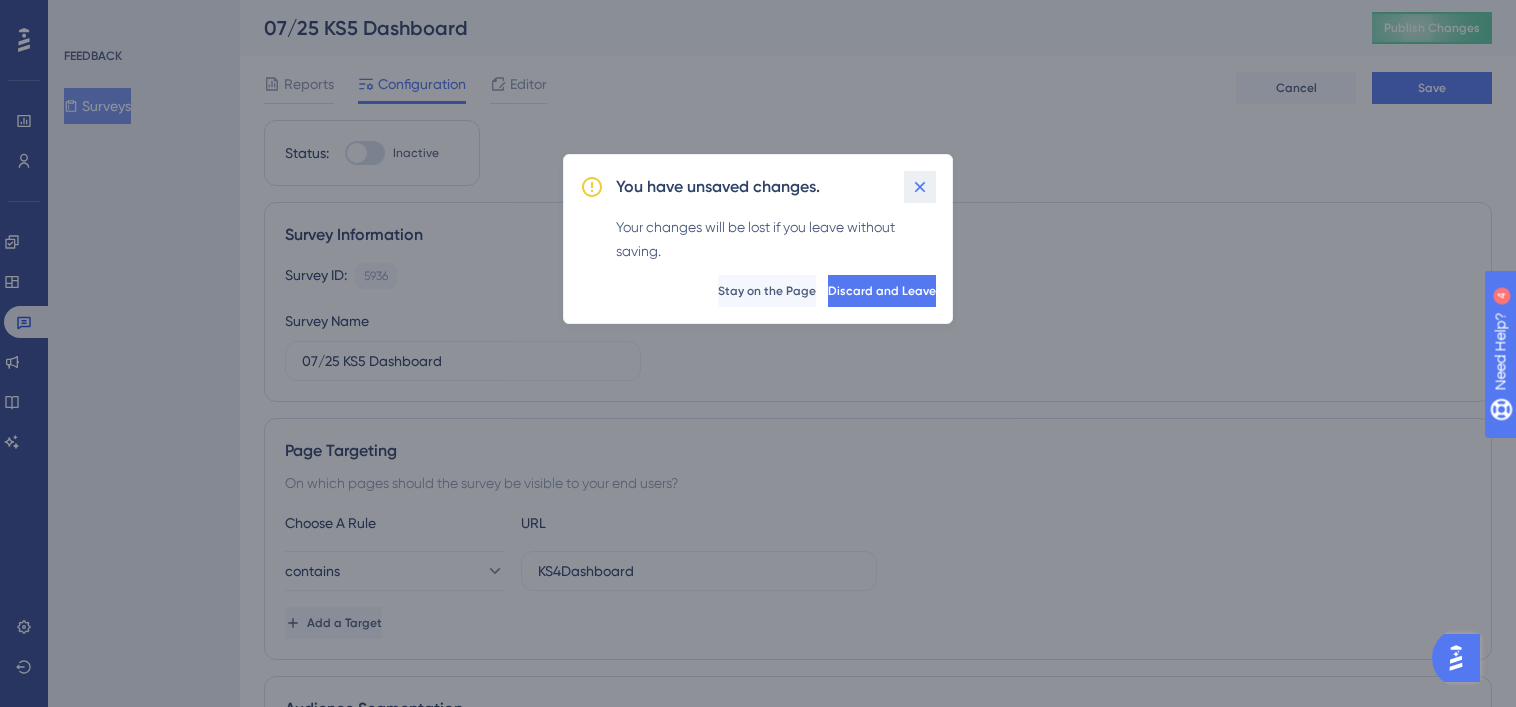 click 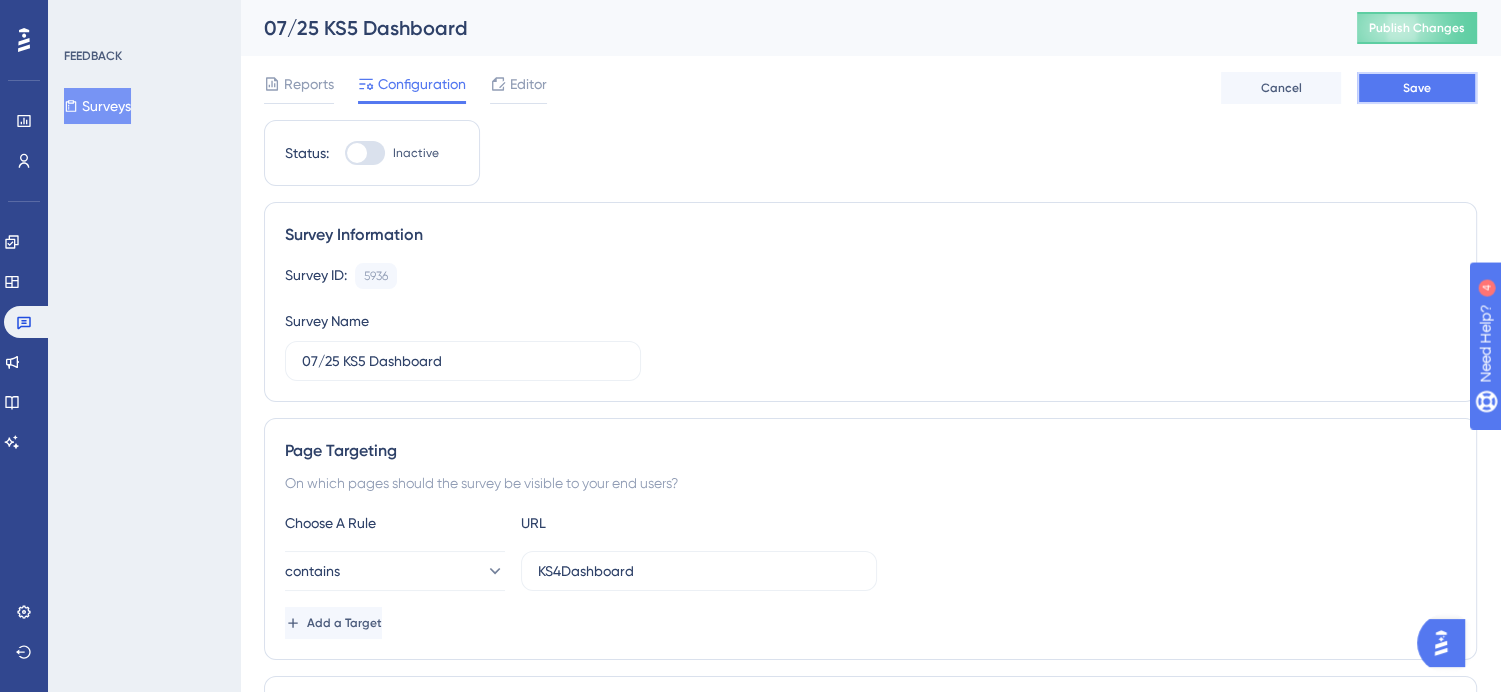 click on "Save" at bounding box center (1417, 88) 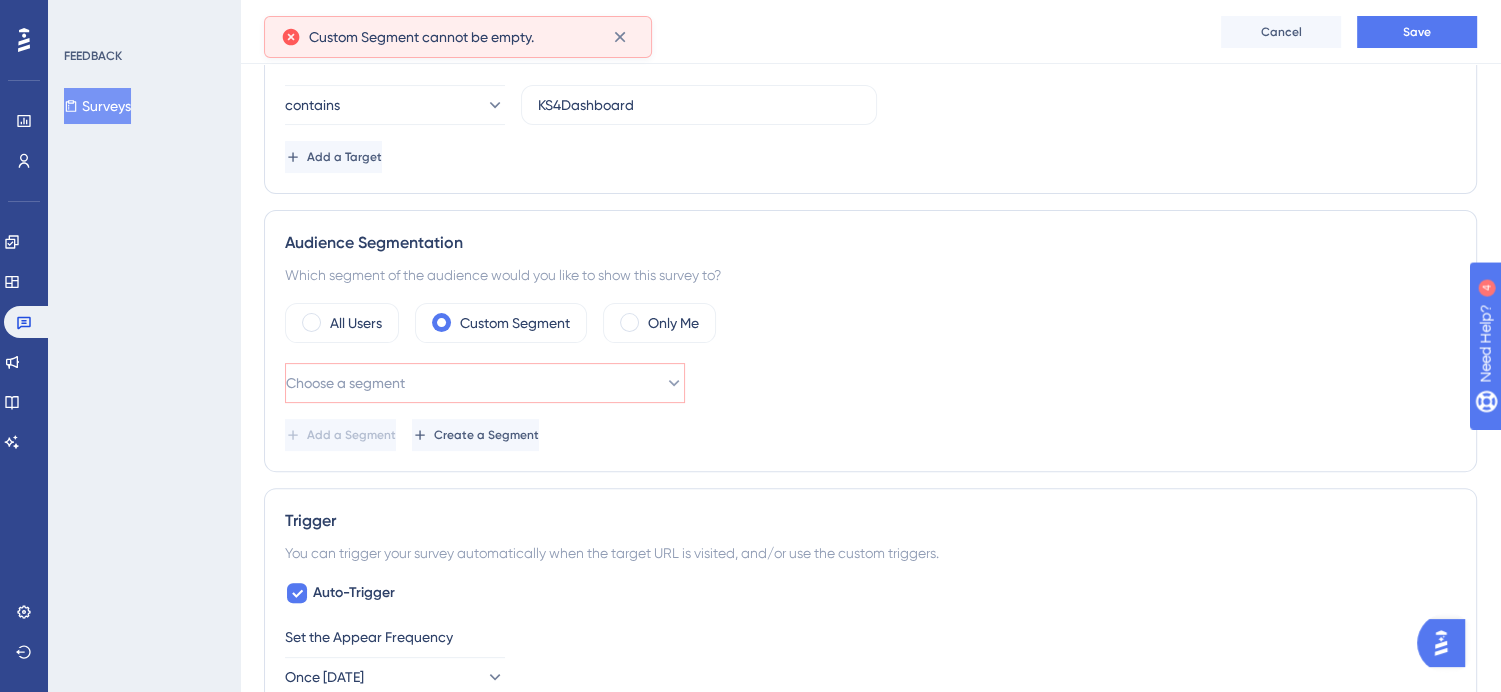 scroll, scrollTop: 500, scrollLeft: 0, axis: vertical 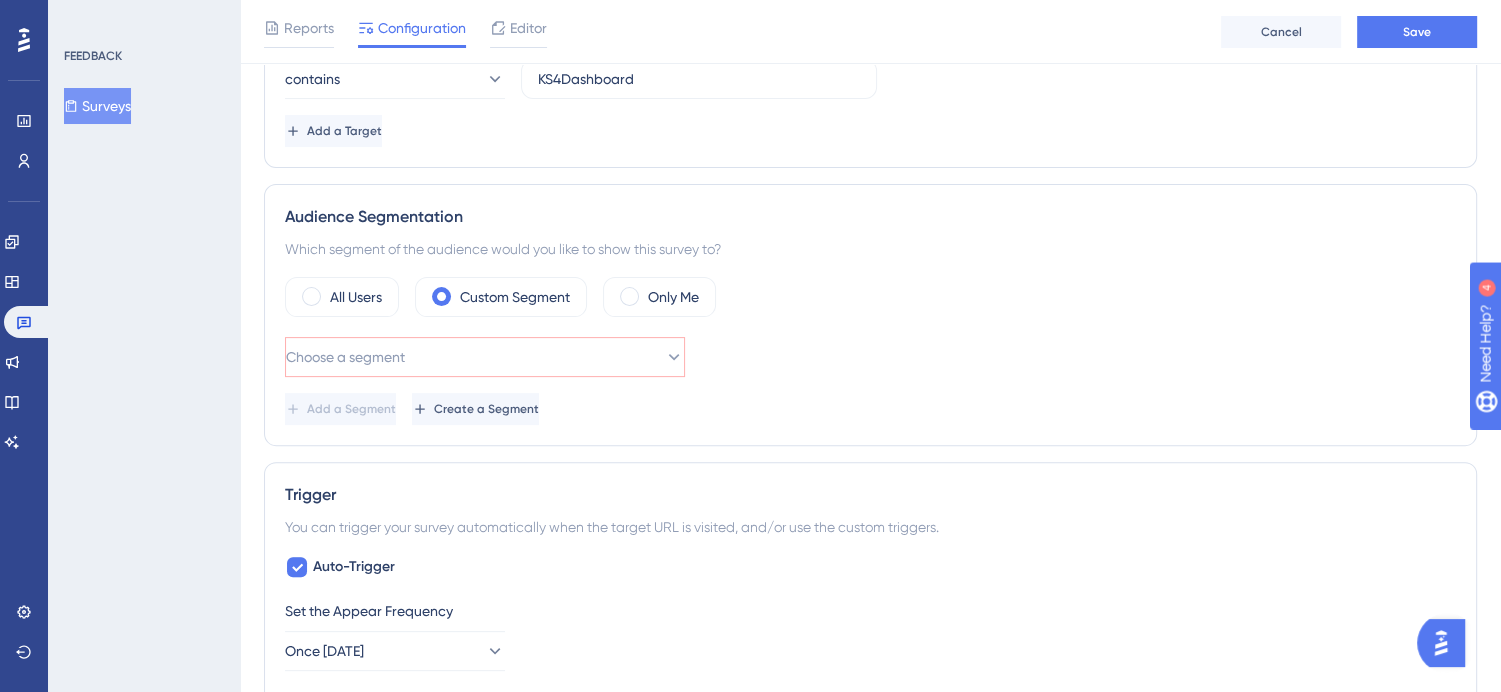 click on "Choose a segment" at bounding box center [485, 357] 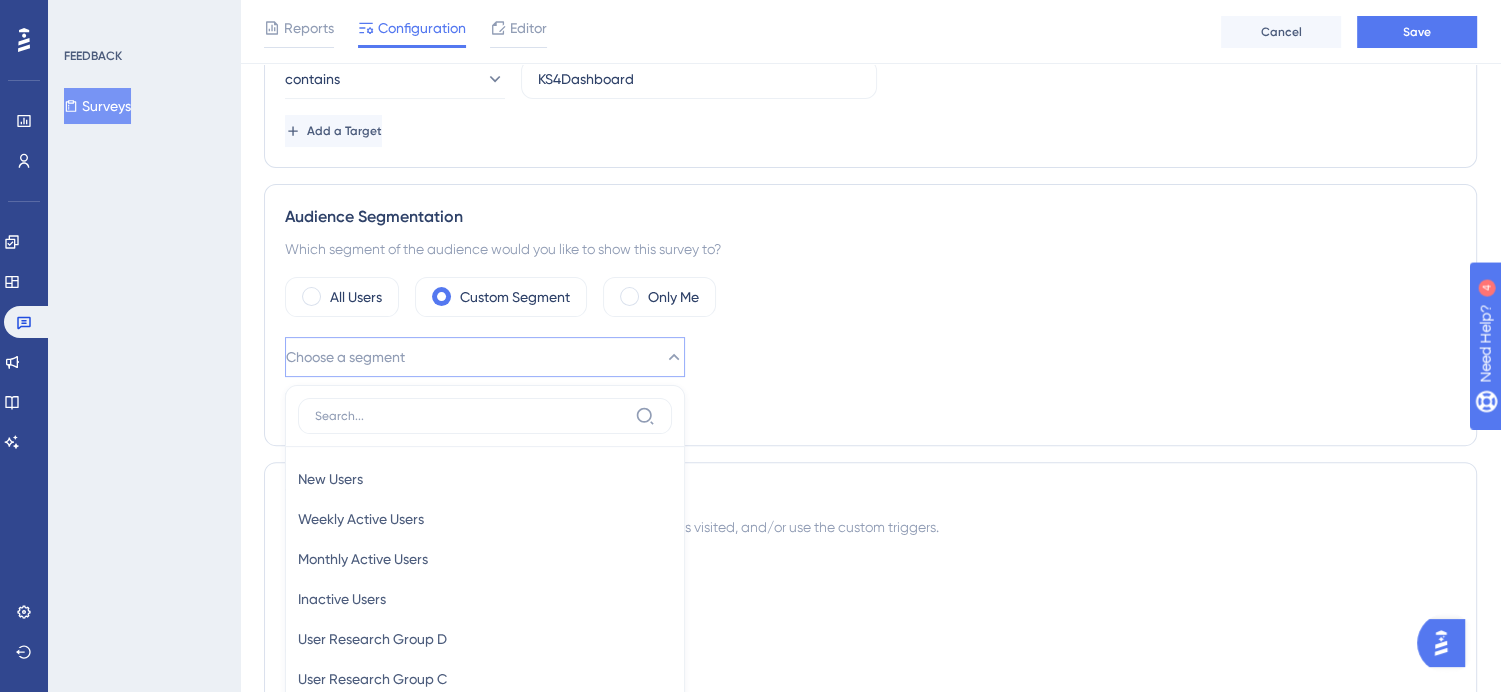 scroll, scrollTop: 734, scrollLeft: 0, axis: vertical 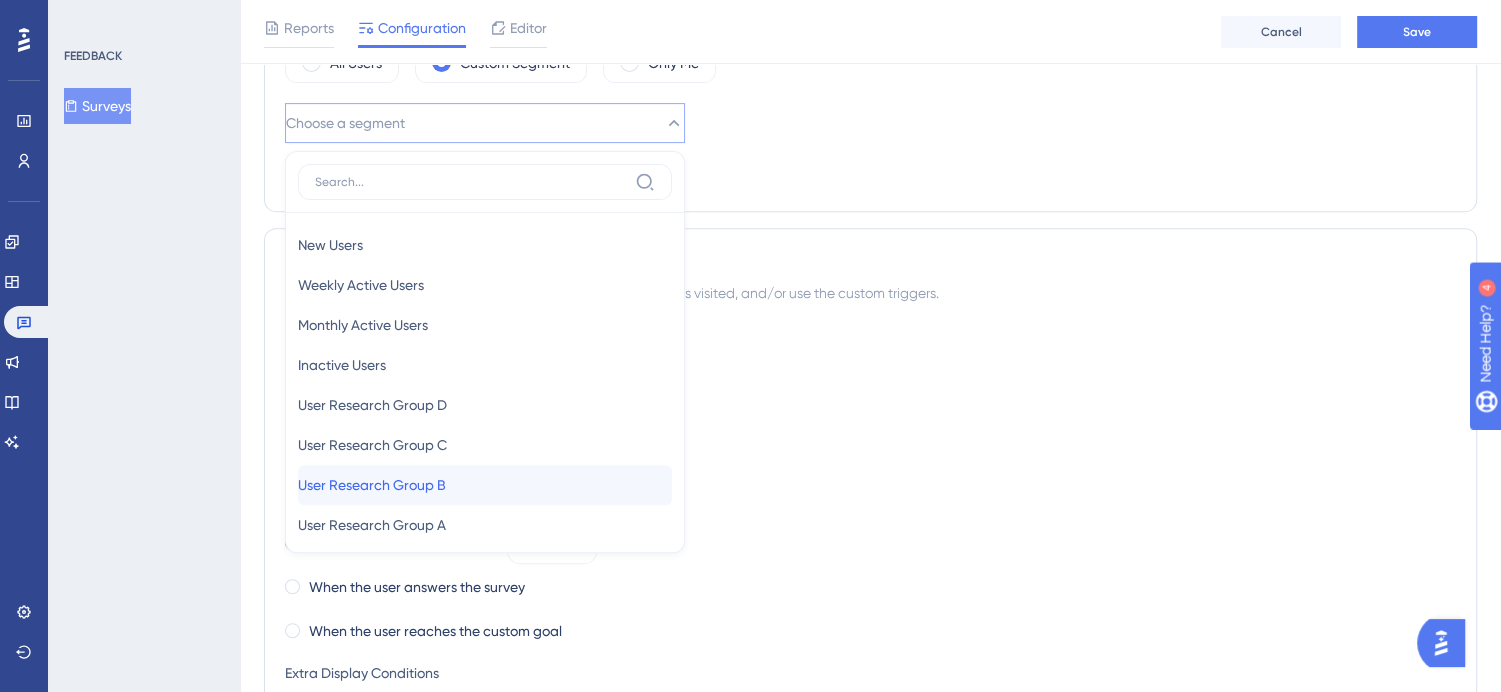 click on "User Research Group B User Research Group B" at bounding box center (485, 485) 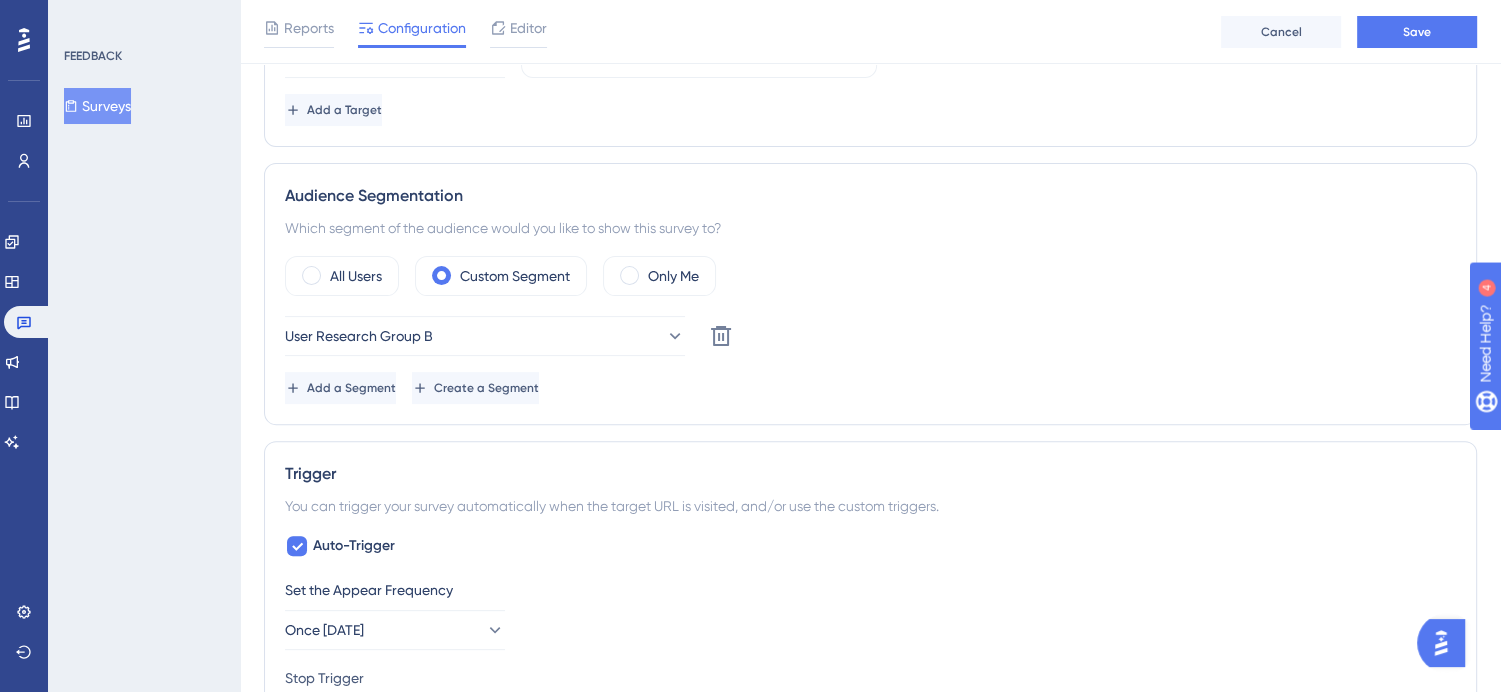 scroll, scrollTop: 508, scrollLeft: 0, axis: vertical 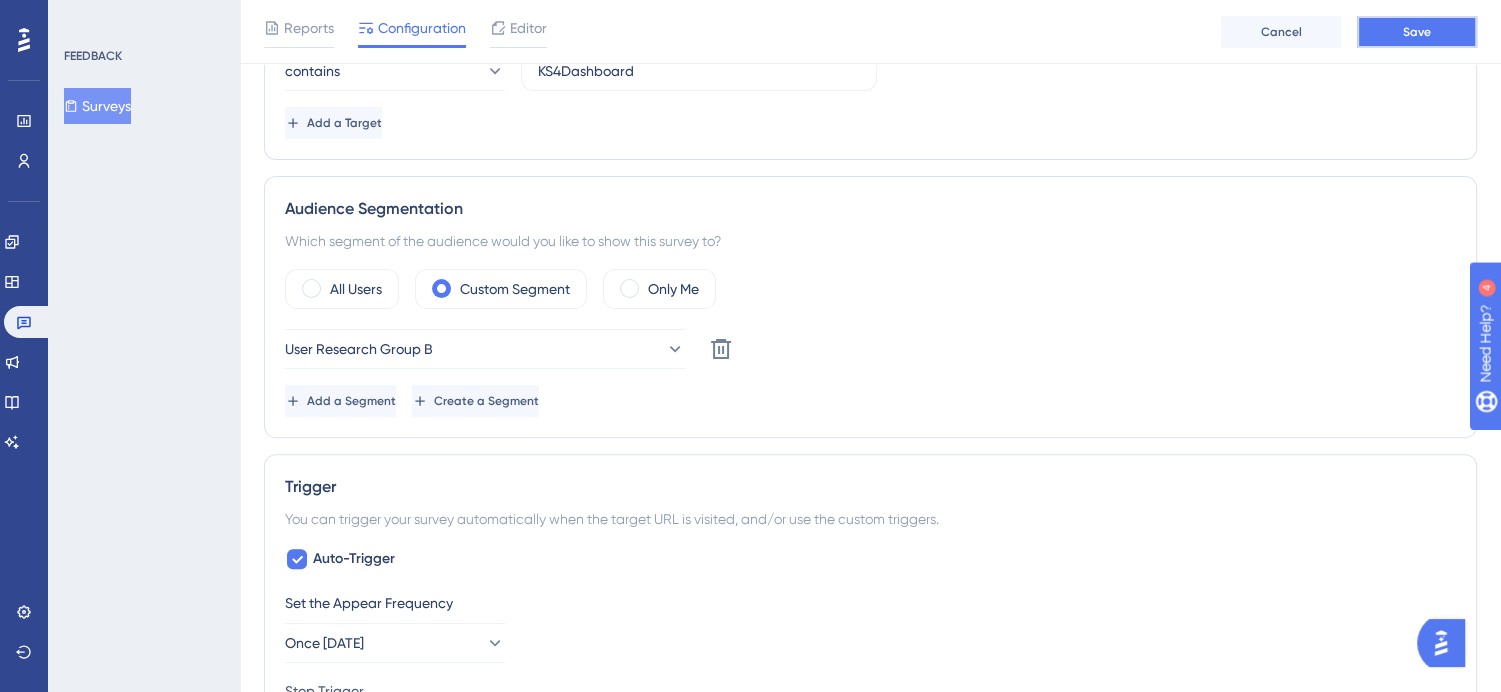 click on "Save" at bounding box center [1417, 32] 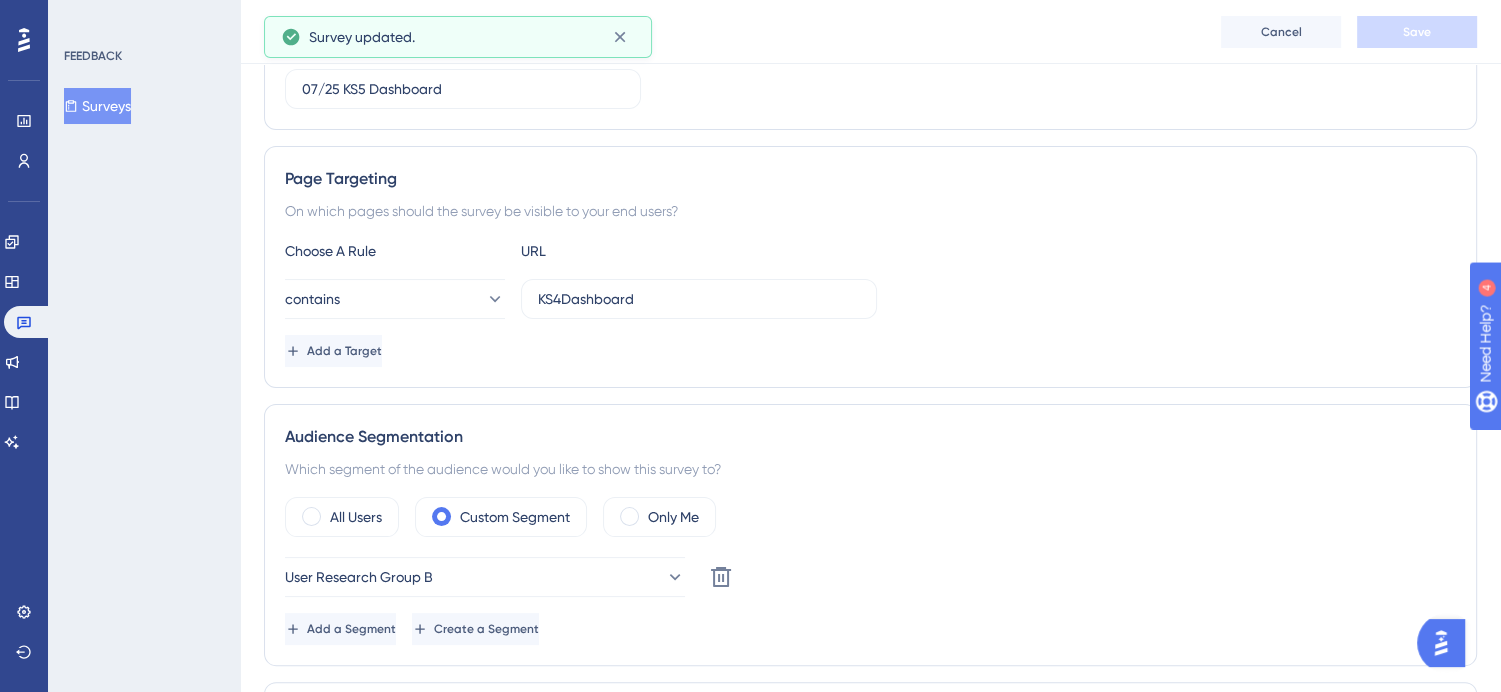 scroll, scrollTop: 277, scrollLeft: 0, axis: vertical 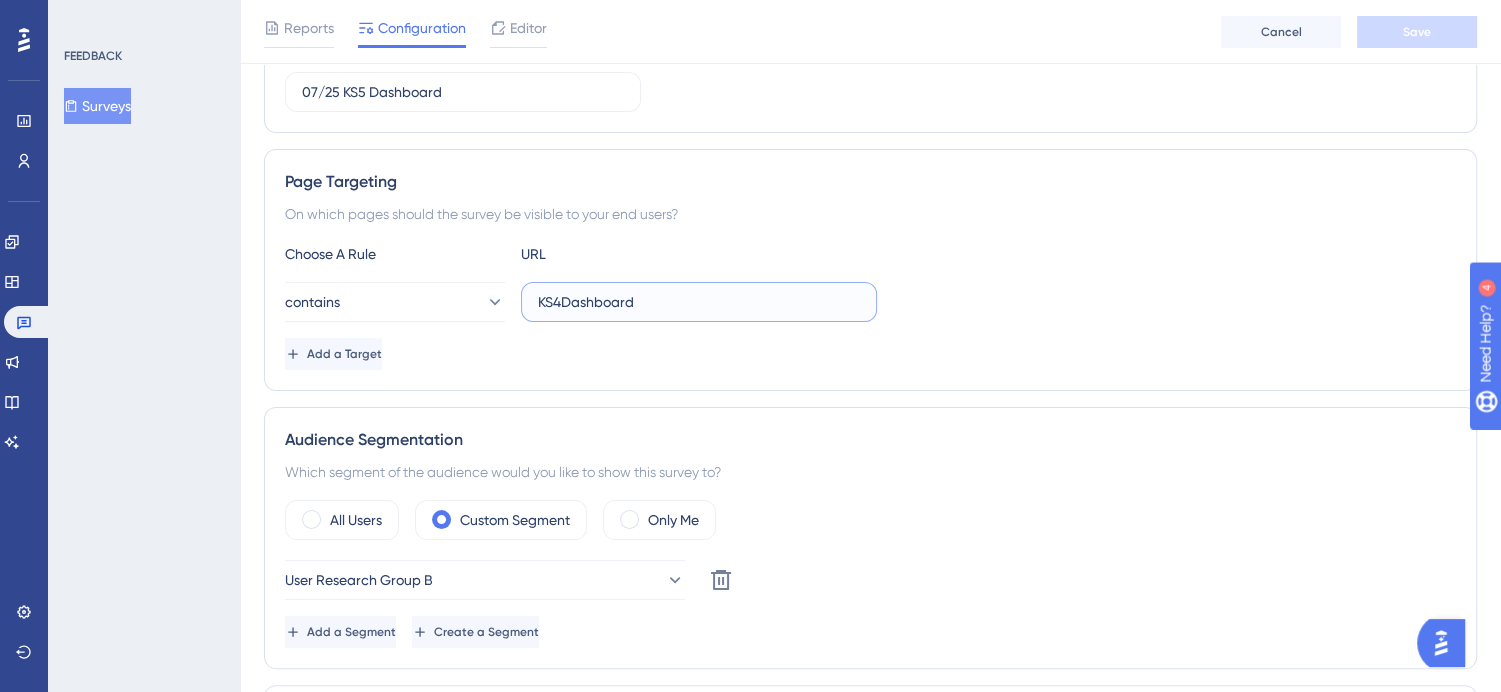 click on "KS4Dashboard" at bounding box center [699, 302] 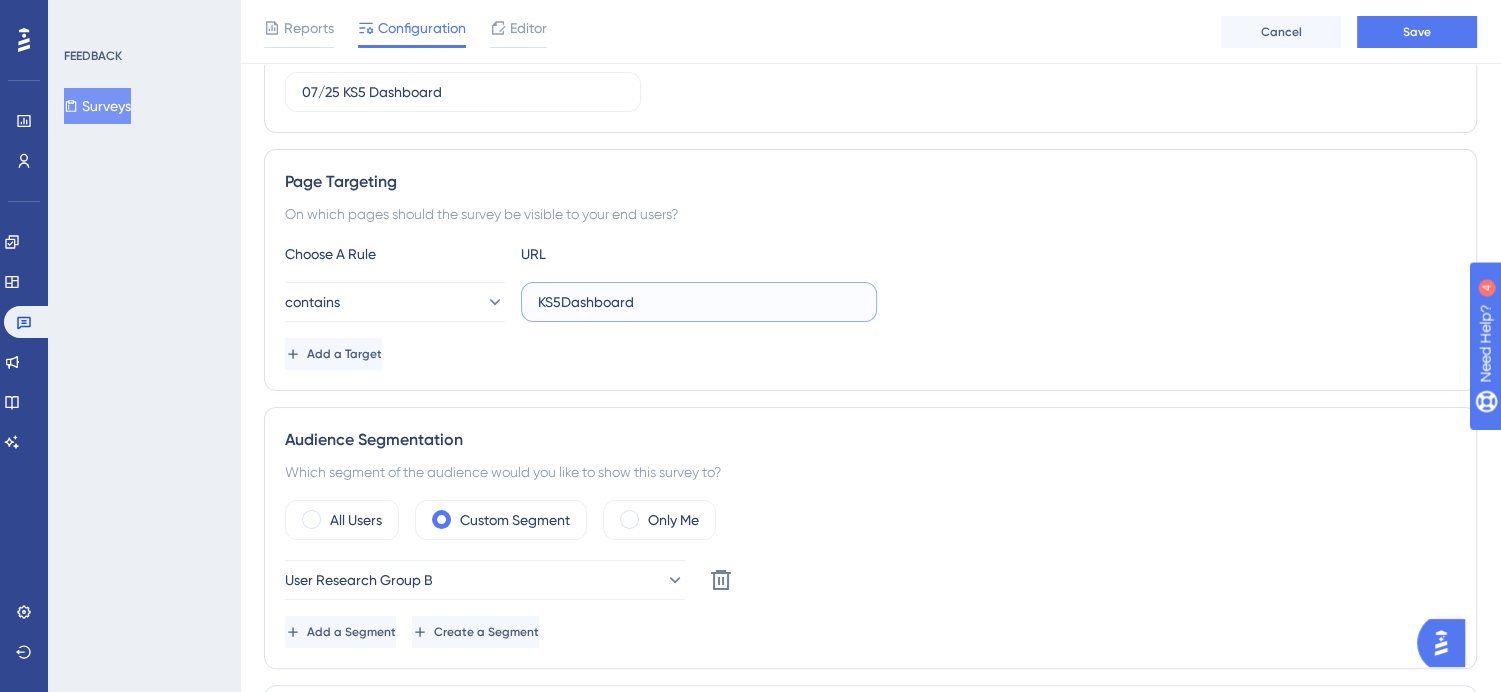 type on "KS5Dashboard" 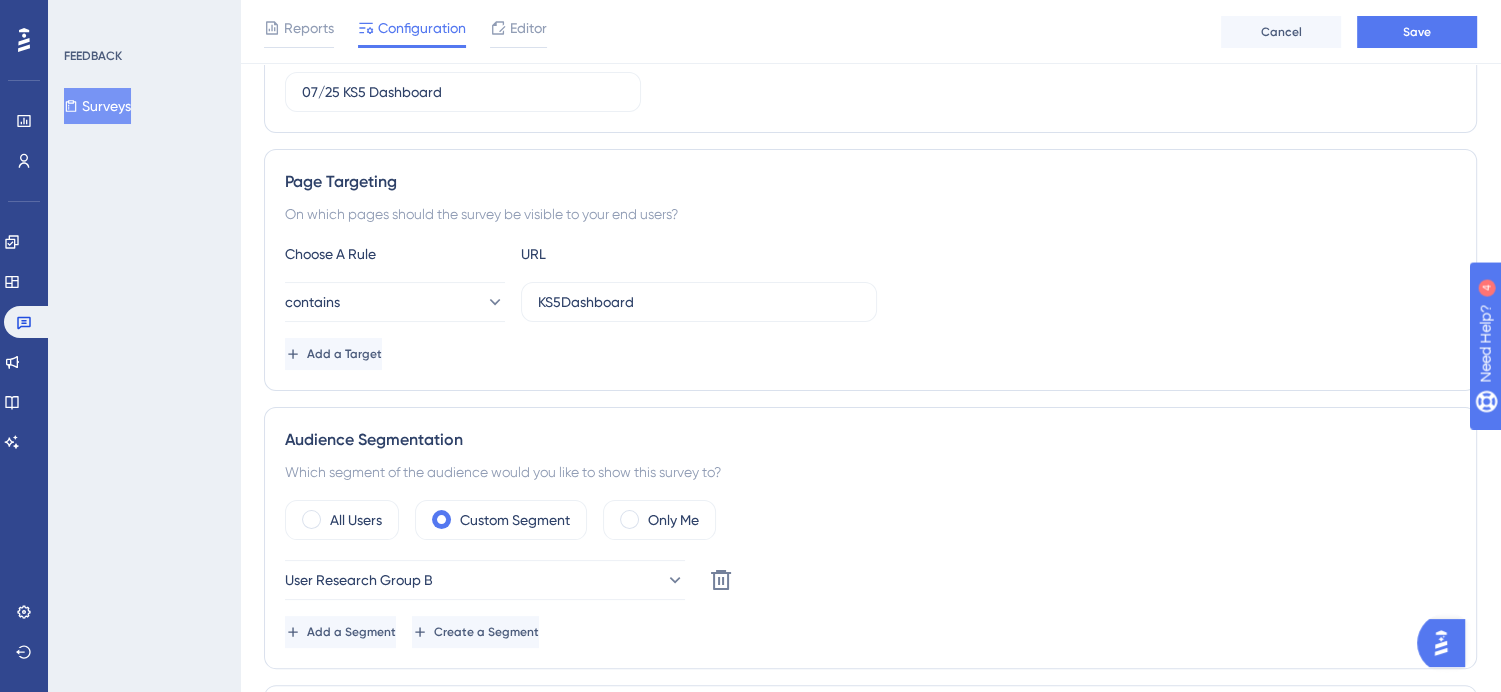 click on "Status: Inactive Survey Information Survey ID: 5936 Copy Survey Name 07/25 KS5 Dashboard Page Targeting On which pages should the survey be visible to your end users? Choose A Rule URL contains KS5Dashboard Add a Target Audience Segmentation Which segment of the audience would you like to show this survey to? All Users Custom Segment Only Me User Research Group B Delete Add a Segment Create a Segment Trigger You can trigger your survey automatically when the target URL is visited, and/or use the custom triggers. Auto-Trigger Set the Appear Frequency Once [DATE] Stop Trigger Never When the user sees the survey 2 times When the user answers the survey When the user reaches the custom goal Extra Display Conditions A user should first visit   3 pages in a session before seeing the survey. Show the survey again     7 days after a user clicks quit icon “X”. Show the survey up to   100 % of your users. Set the Display Priority Medium Custom Triggers Scheduling Schedule a time period Advanced Settings" at bounding box center (870, 835) 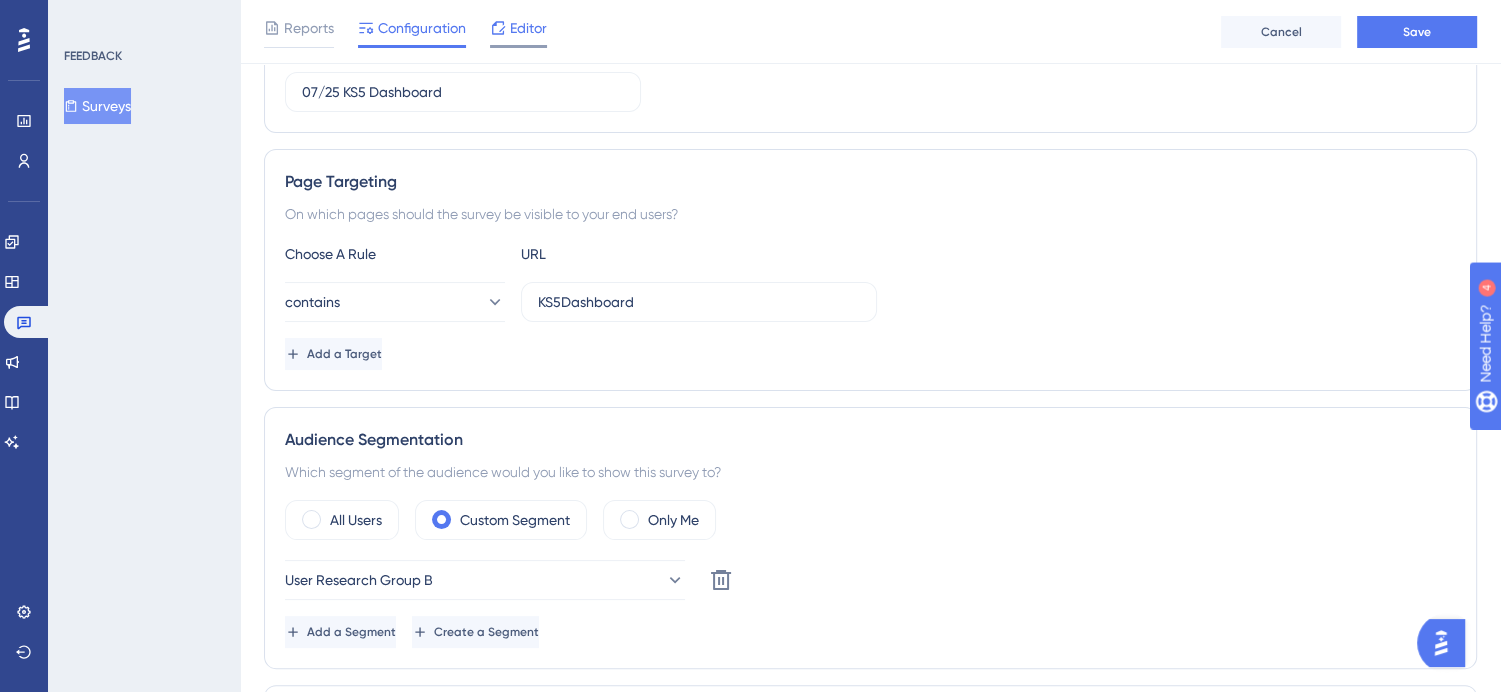 click on "Editor" at bounding box center (528, 28) 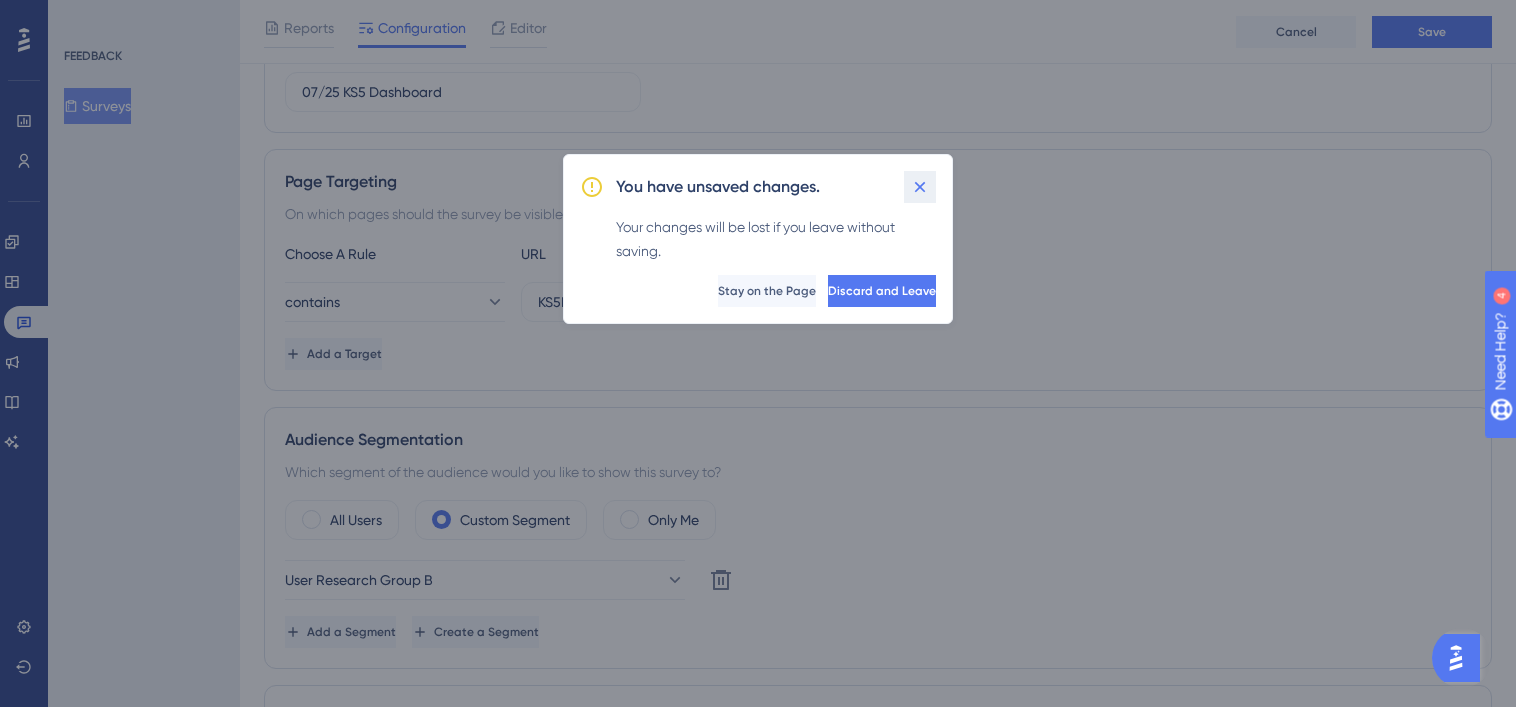 click 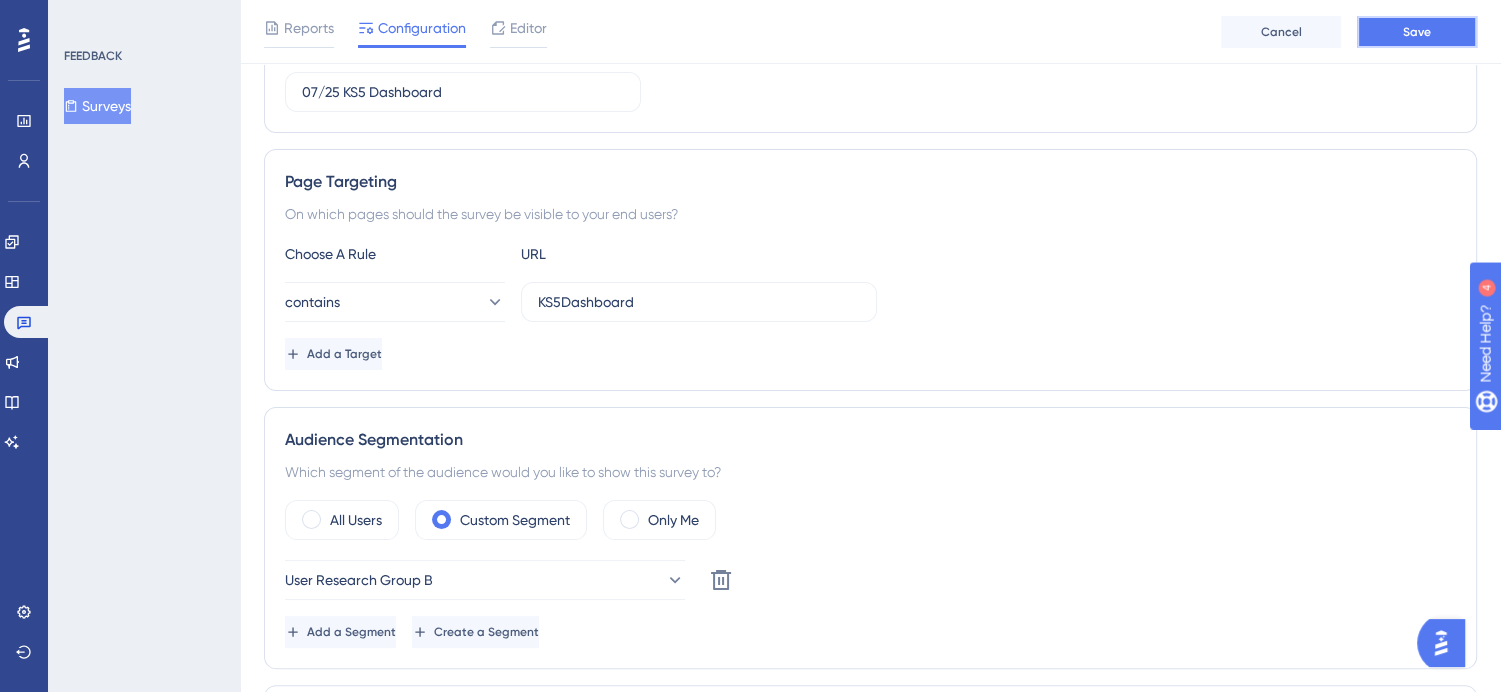 click on "Save" at bounding box center [1417, 32] 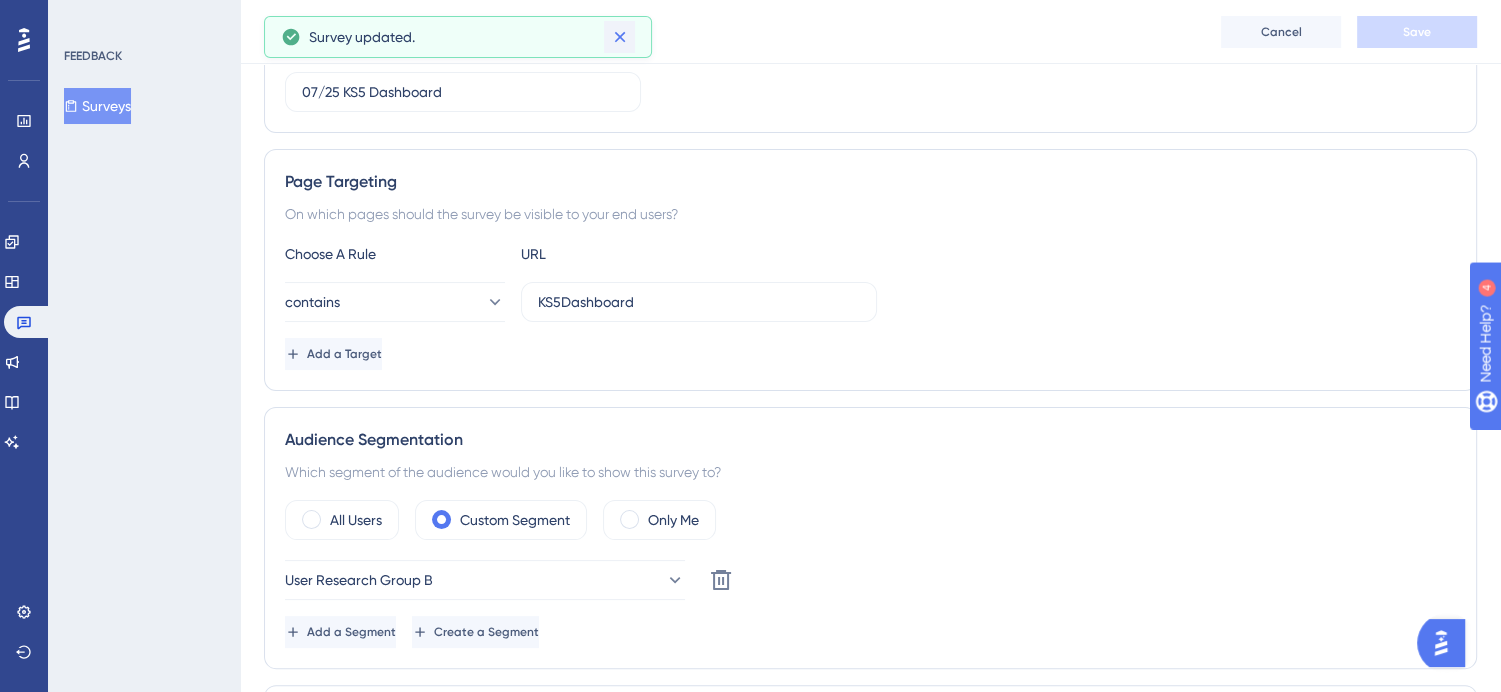 click 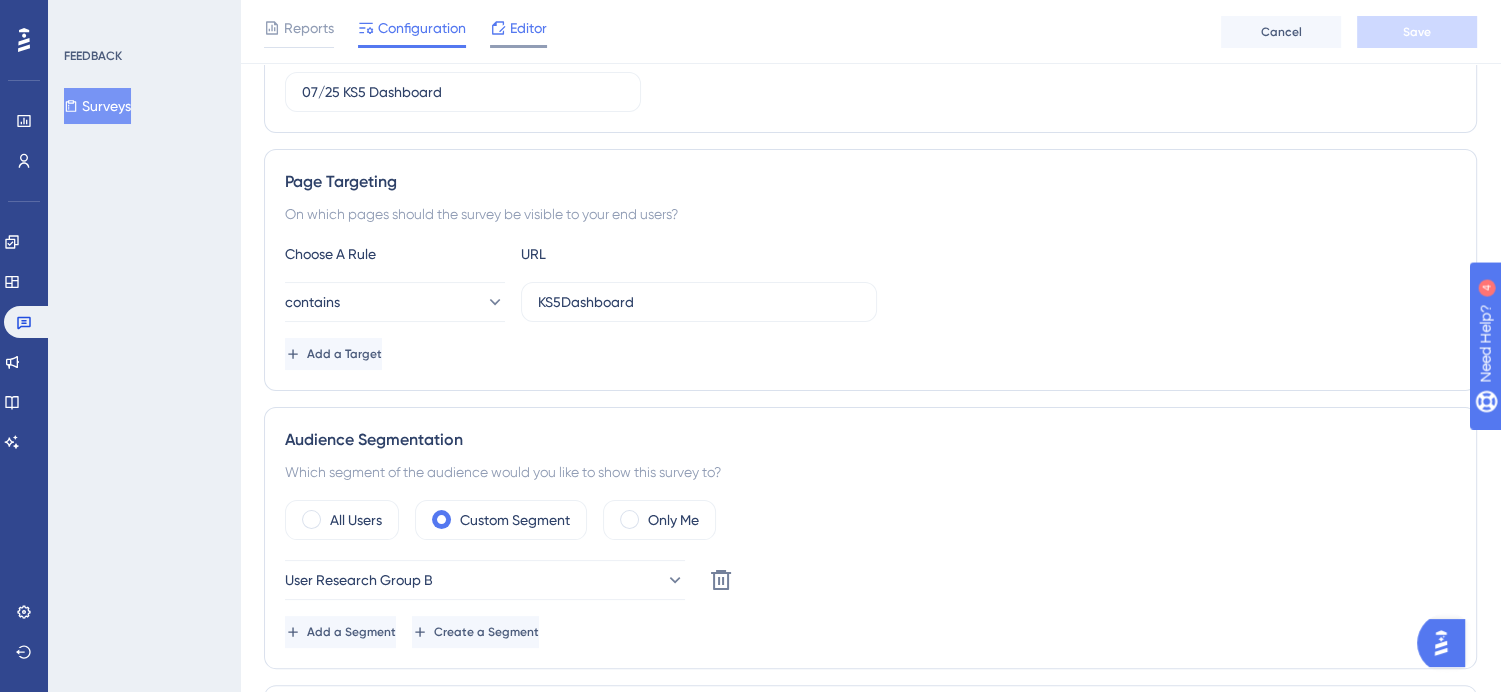 click on "Editor" at bounding box center [528, 28] 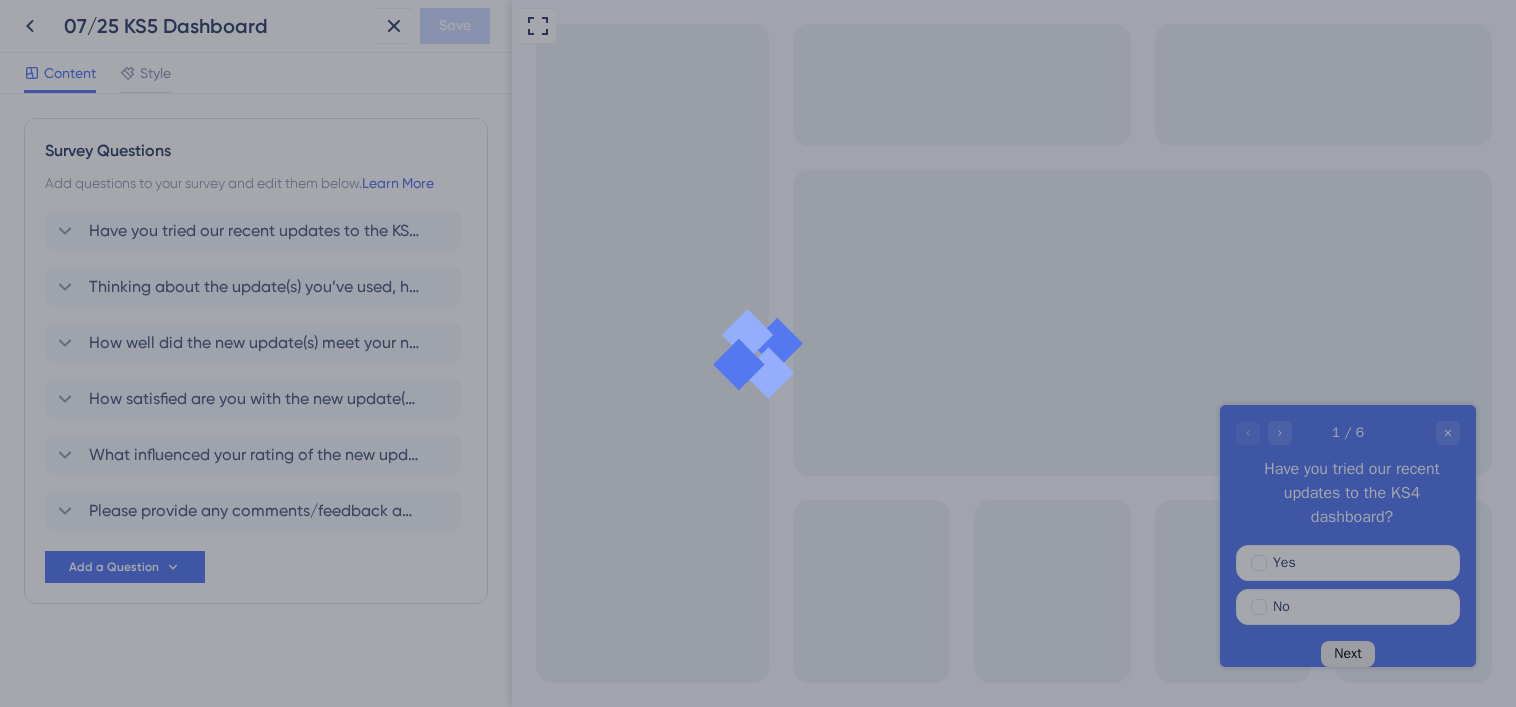 scroll, scrollTop: 0, scrollLeft: 0, axis: both 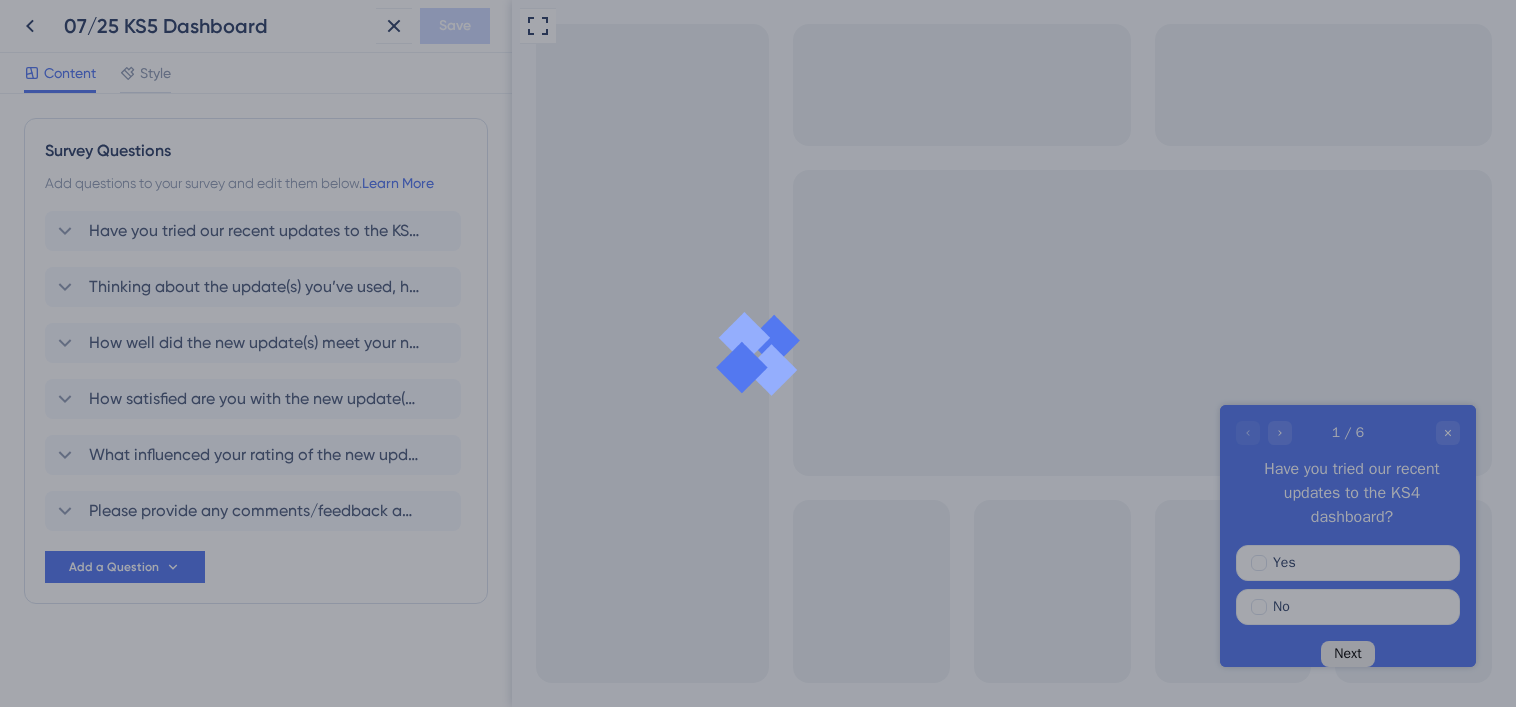 click at bounding box center (758, 353) 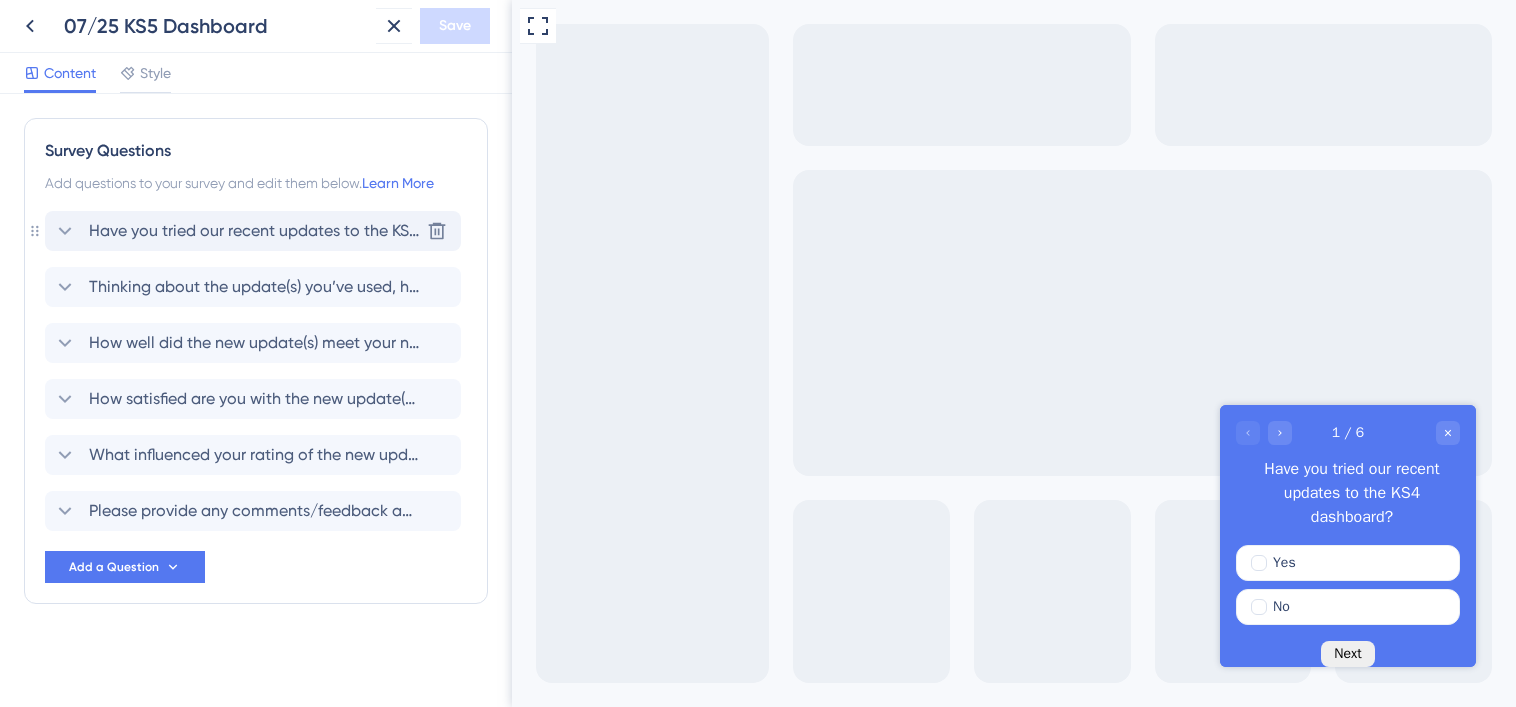 click 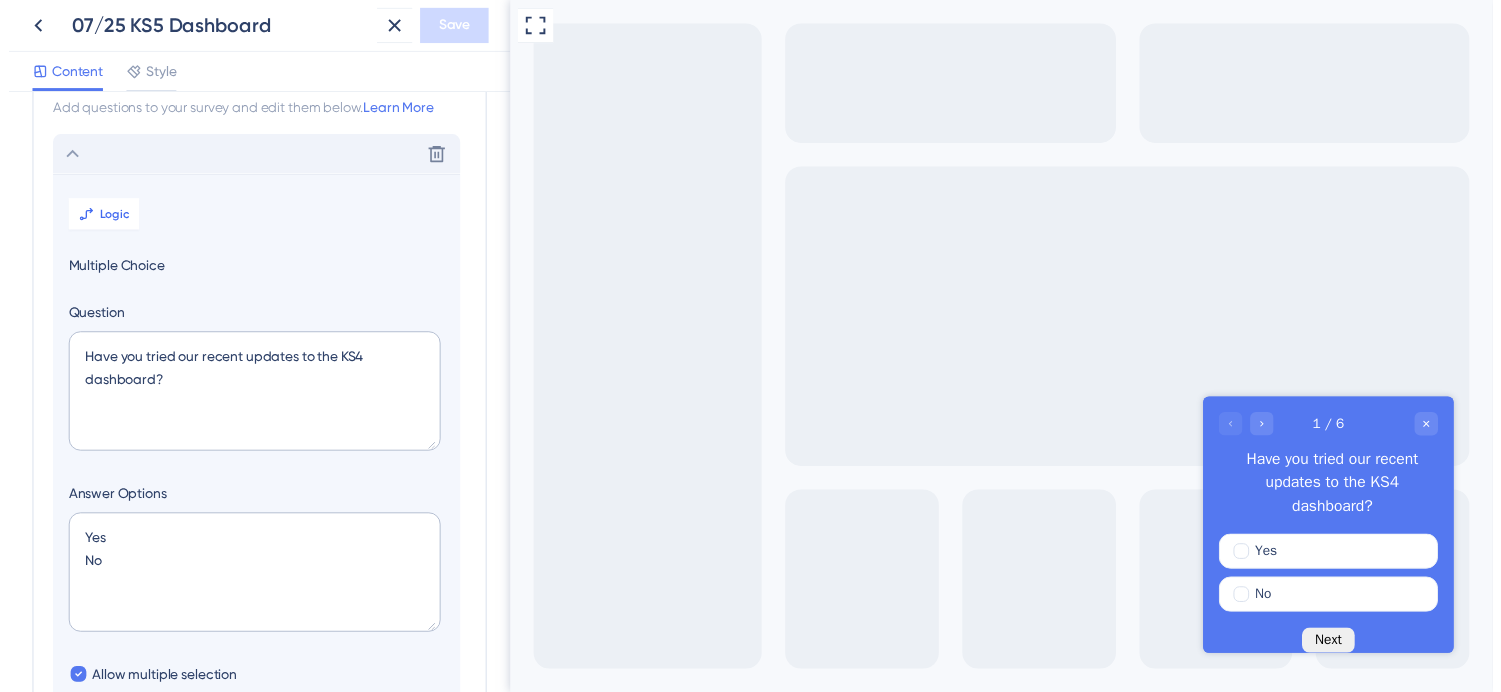 scroll, scrollTop: 116, scrollLeft: 0, axis: vertical 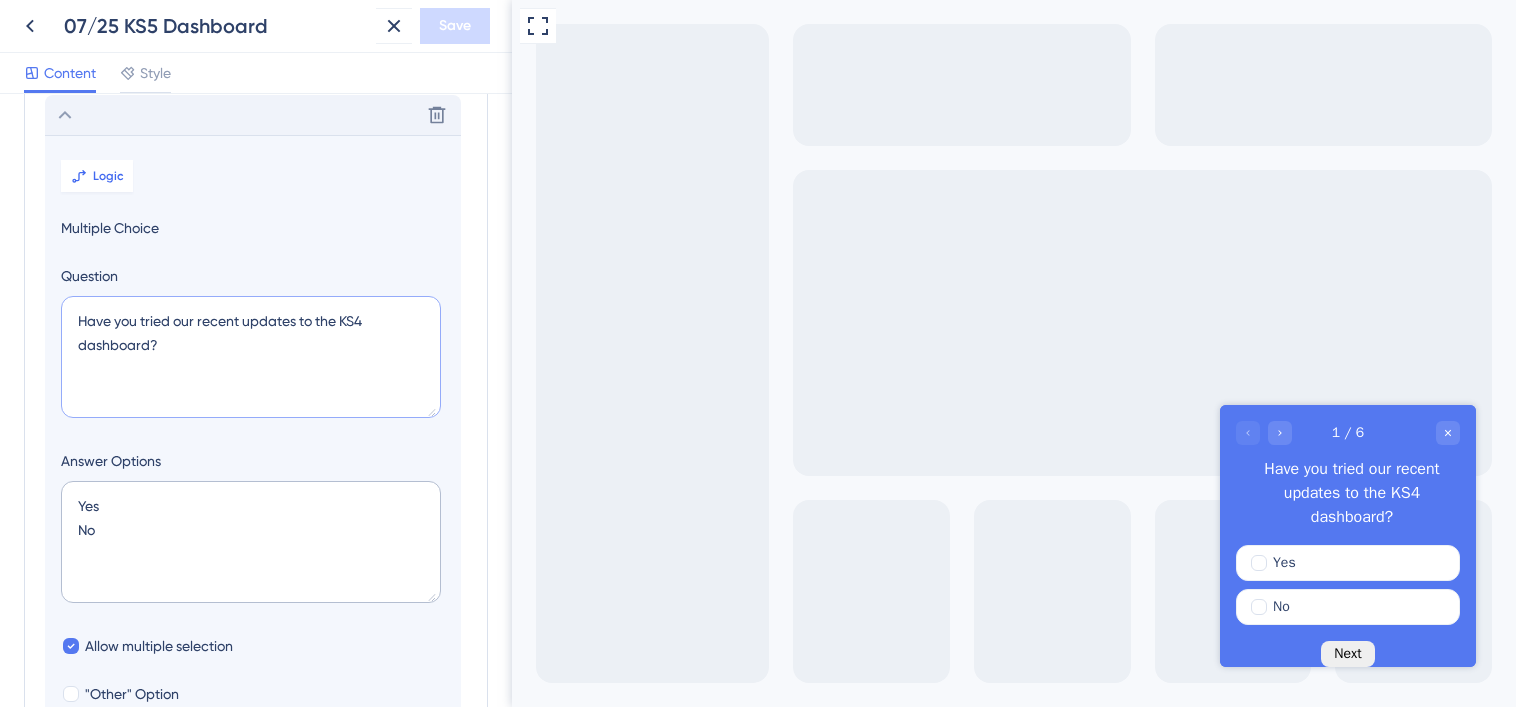 click on "Have you tried our recent updates to the KS4 dashboard?" at bounding box center [251, 357] 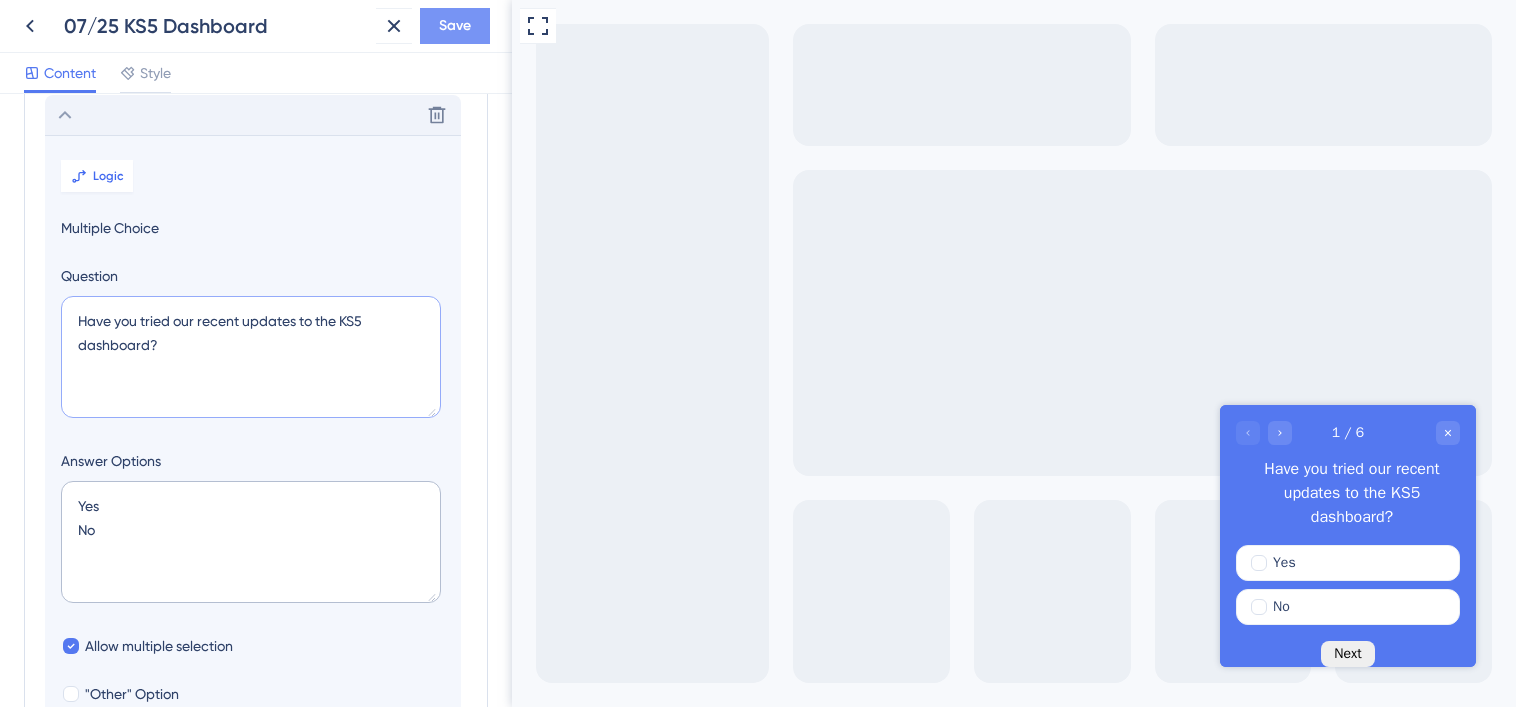 type on "Have you tried our recent updates to the KS5 dashboard?" 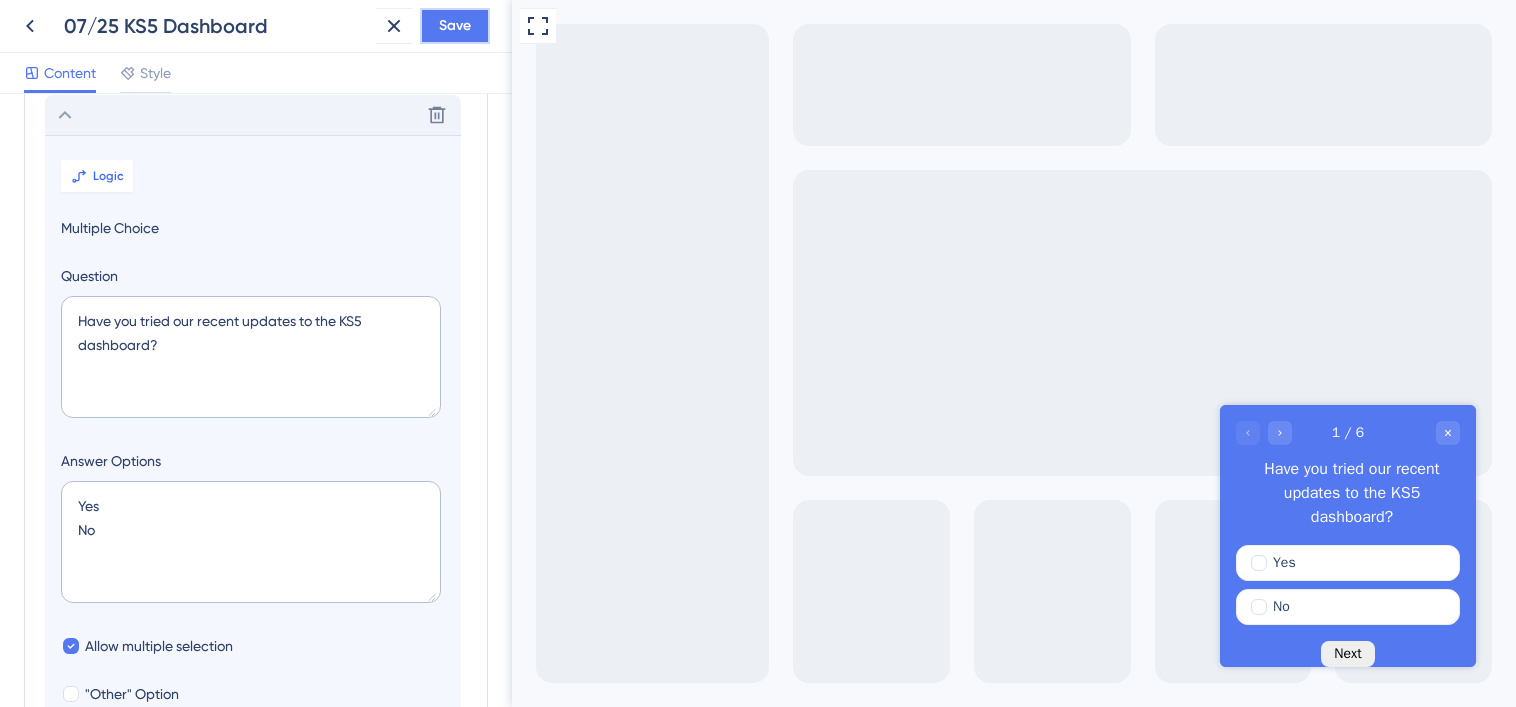 click on "Save" at bounding box center (455, 26) 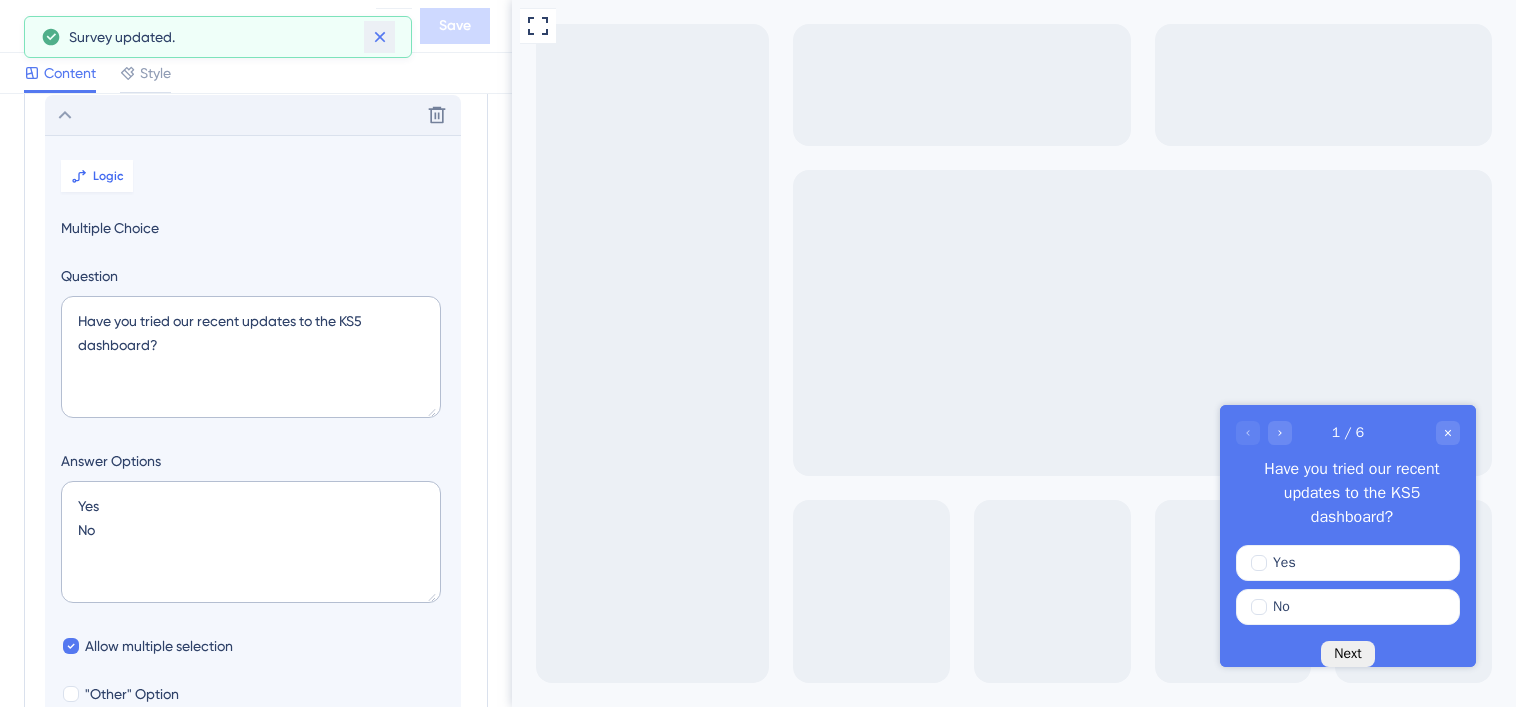 click 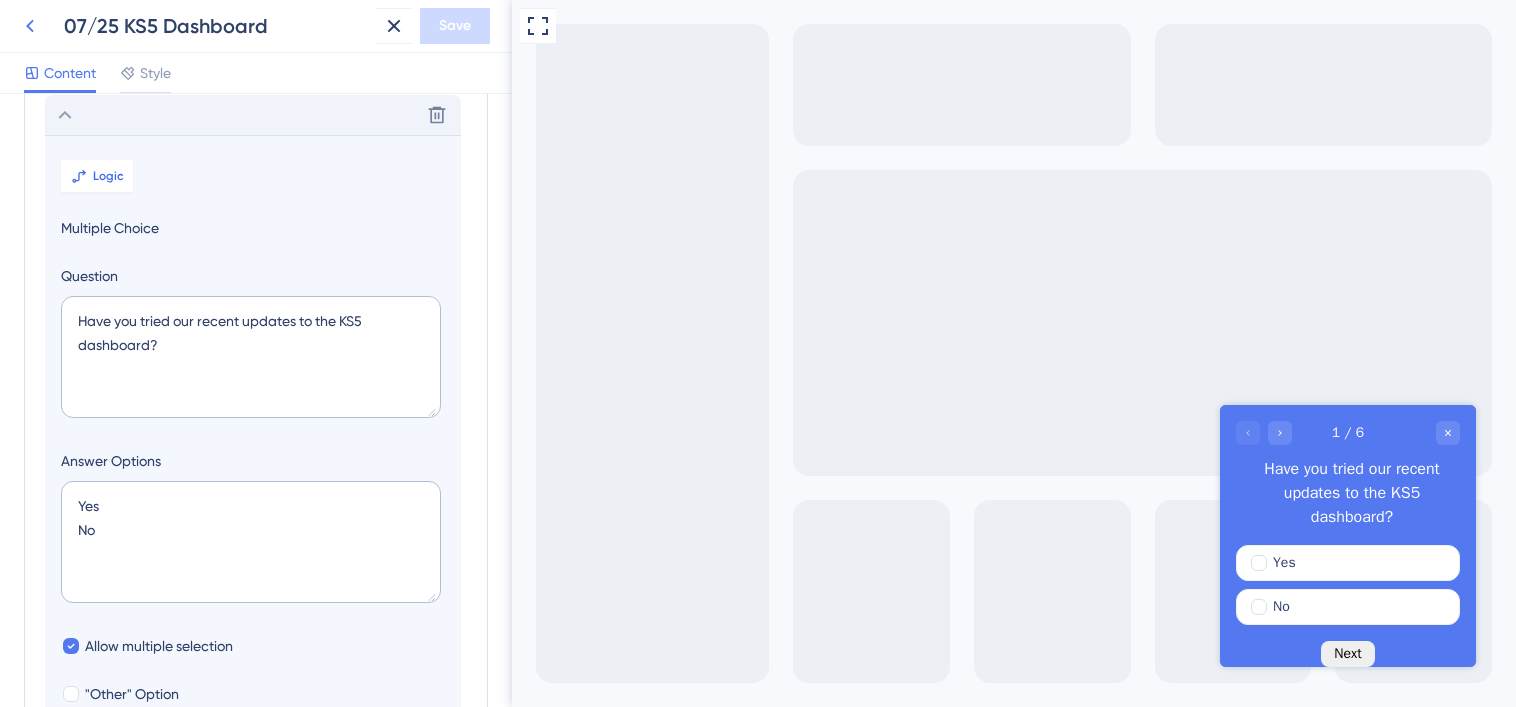 click 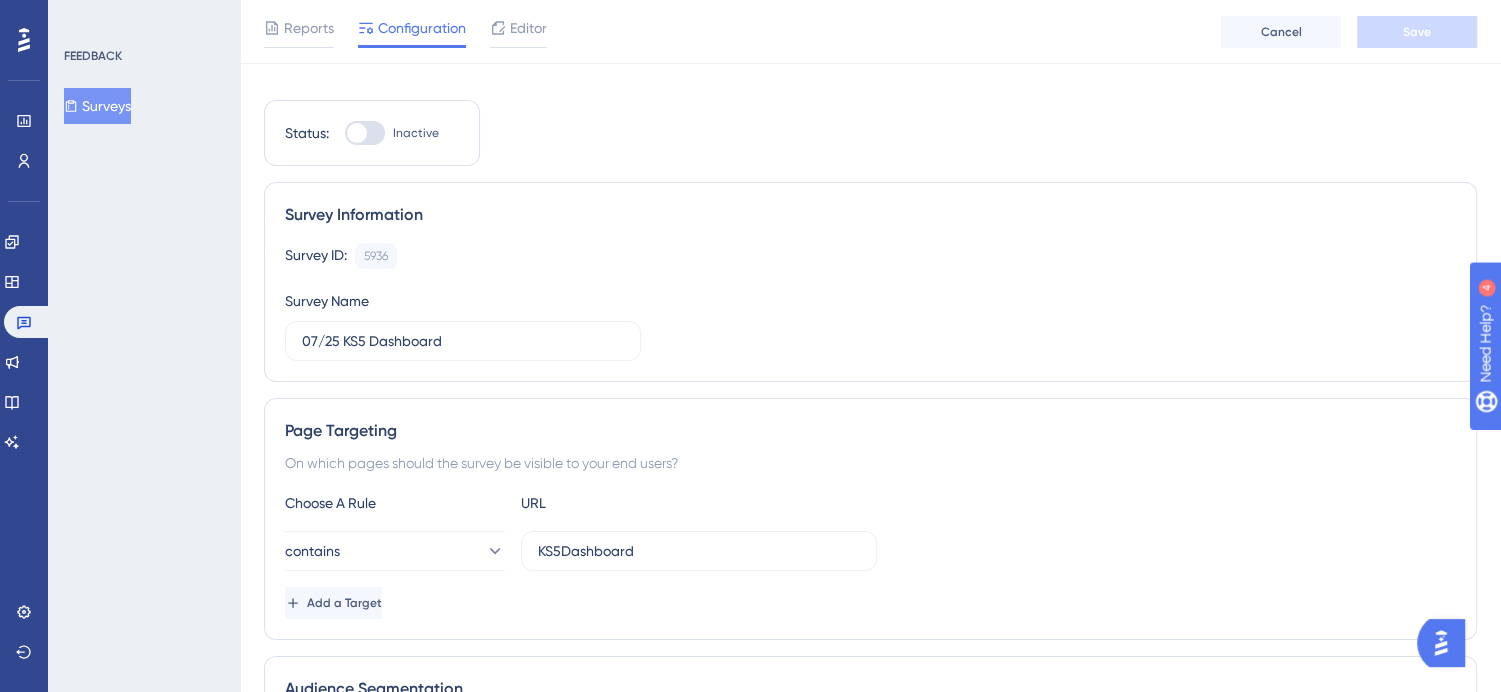 scroll, scrollTop: 0, scrollLeft: 0, axis: both 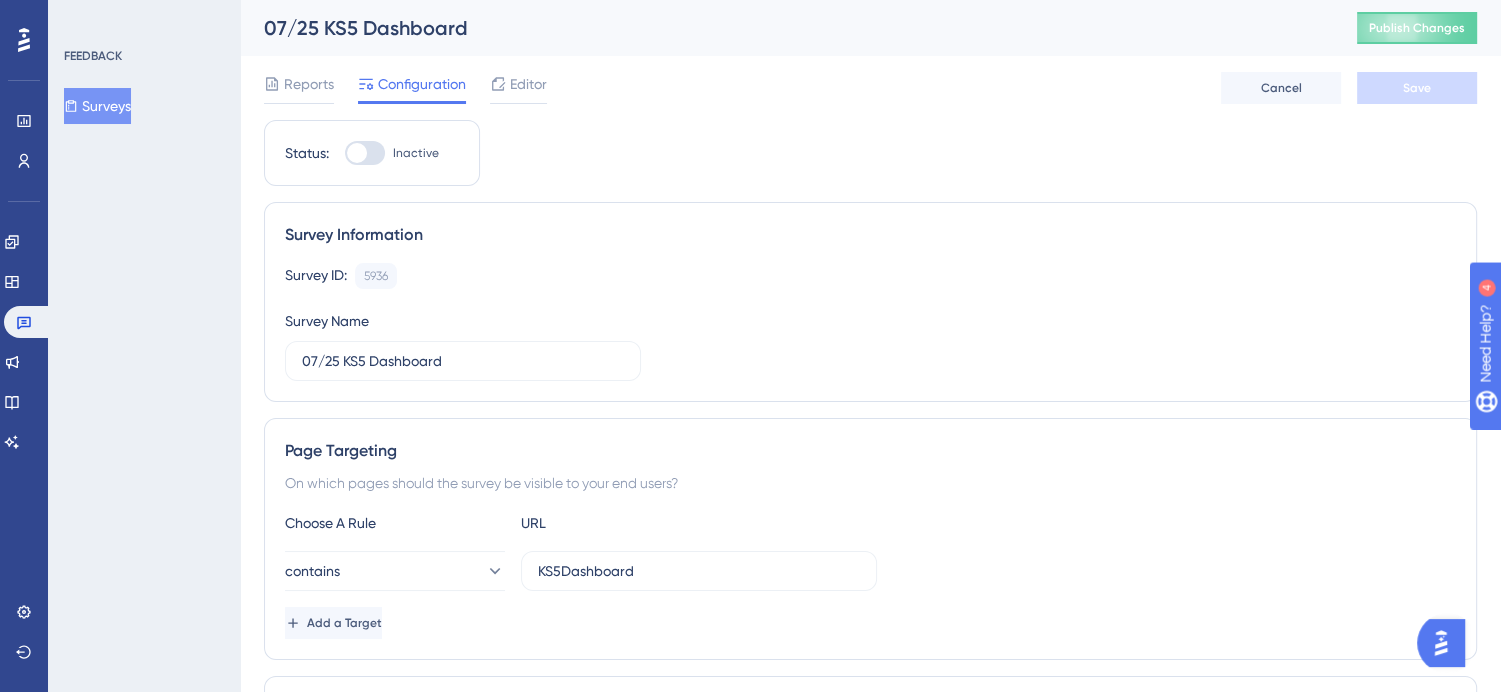 click at bounding box center (365, 153) 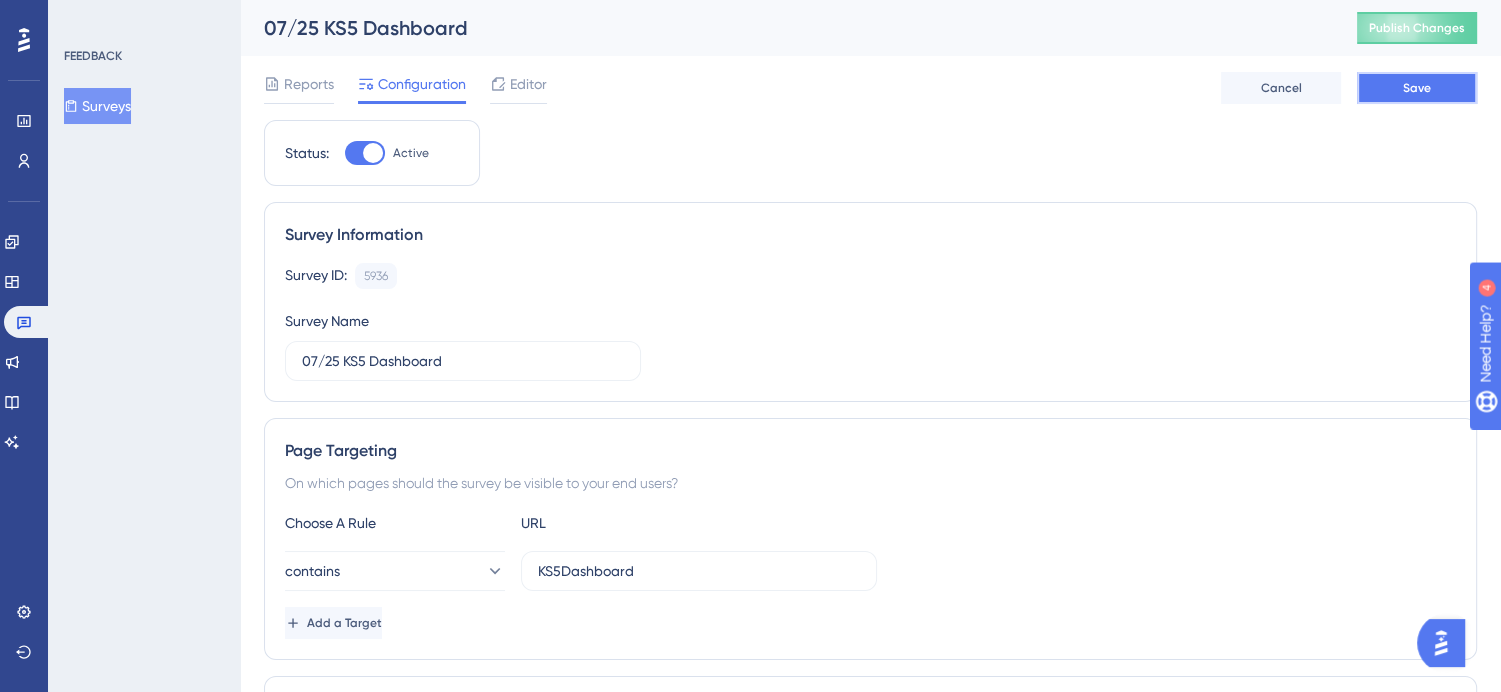 click on "Save" at bounding box center [1417, 88] 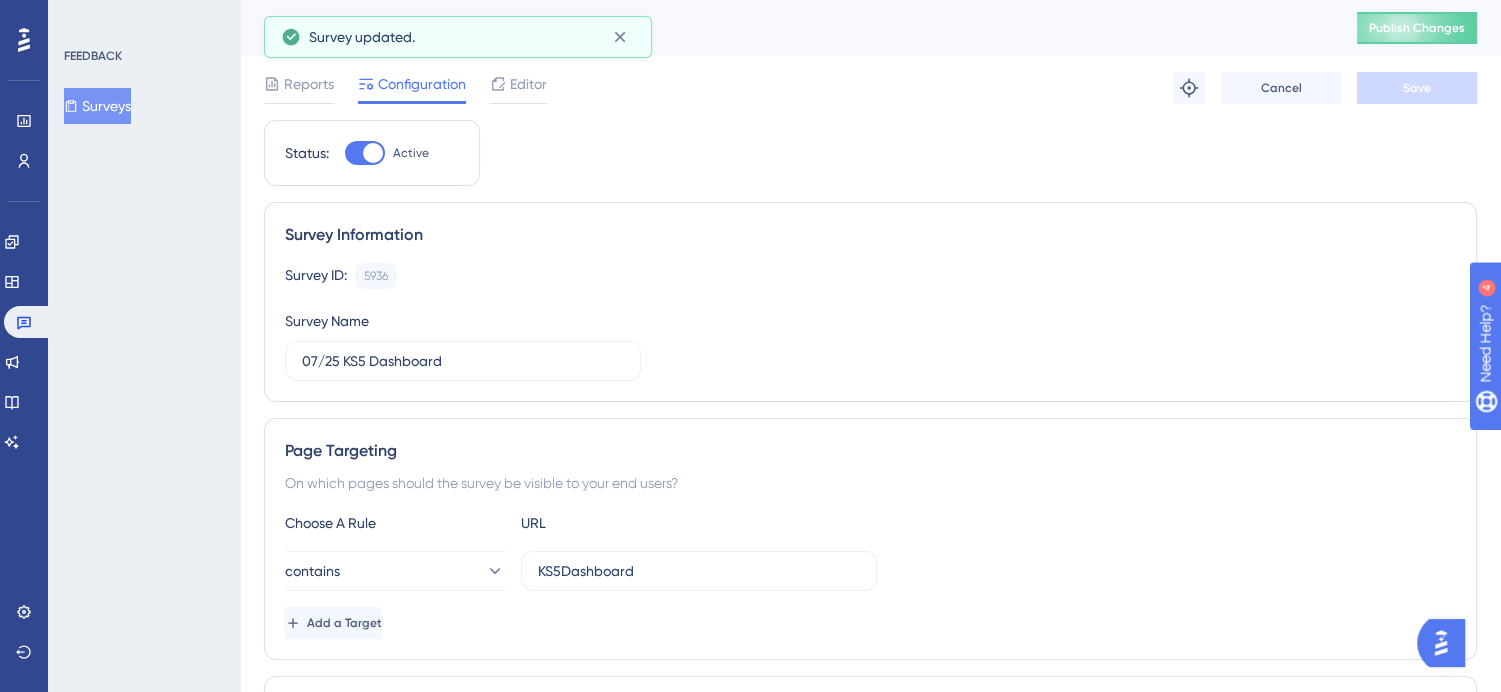 click on "Surveys" at bounding box center (97, 106) 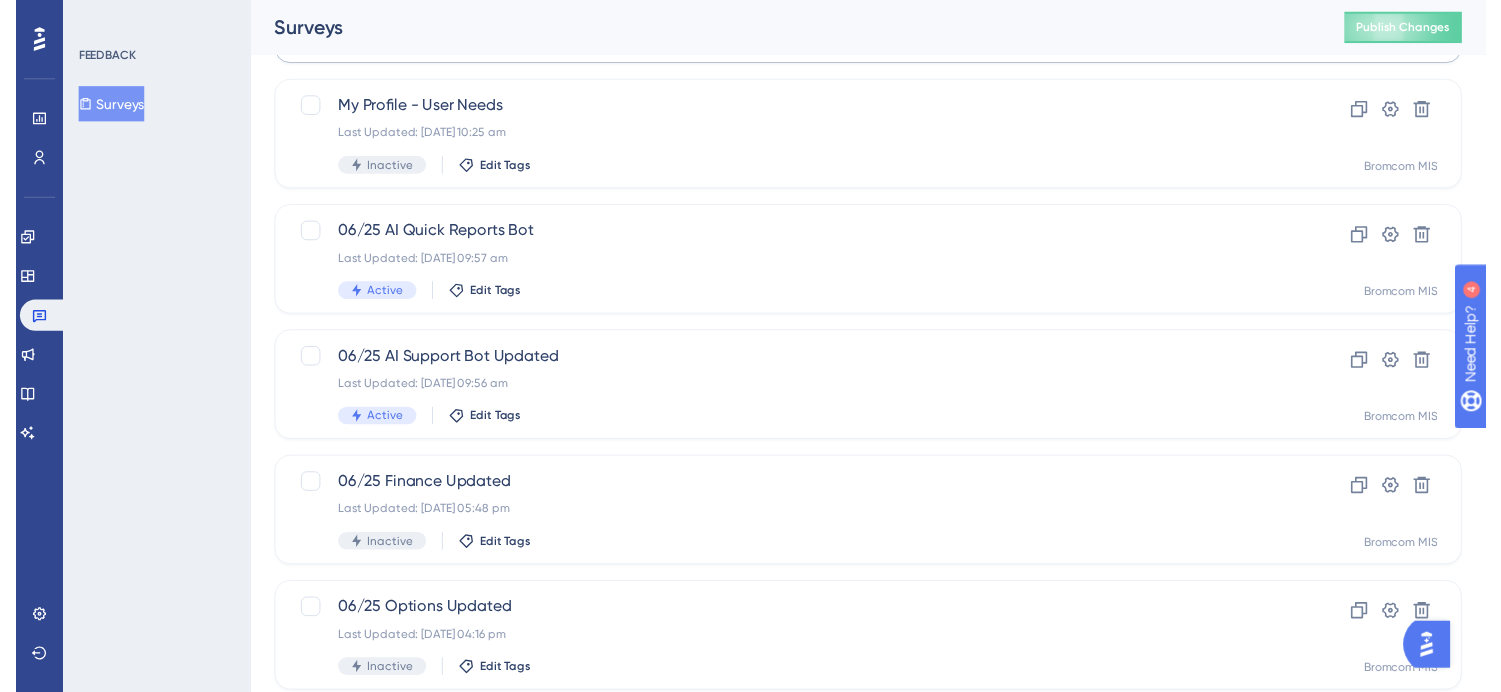 scroll, scrollTop: 0, scrollLeft: 0, axis: both 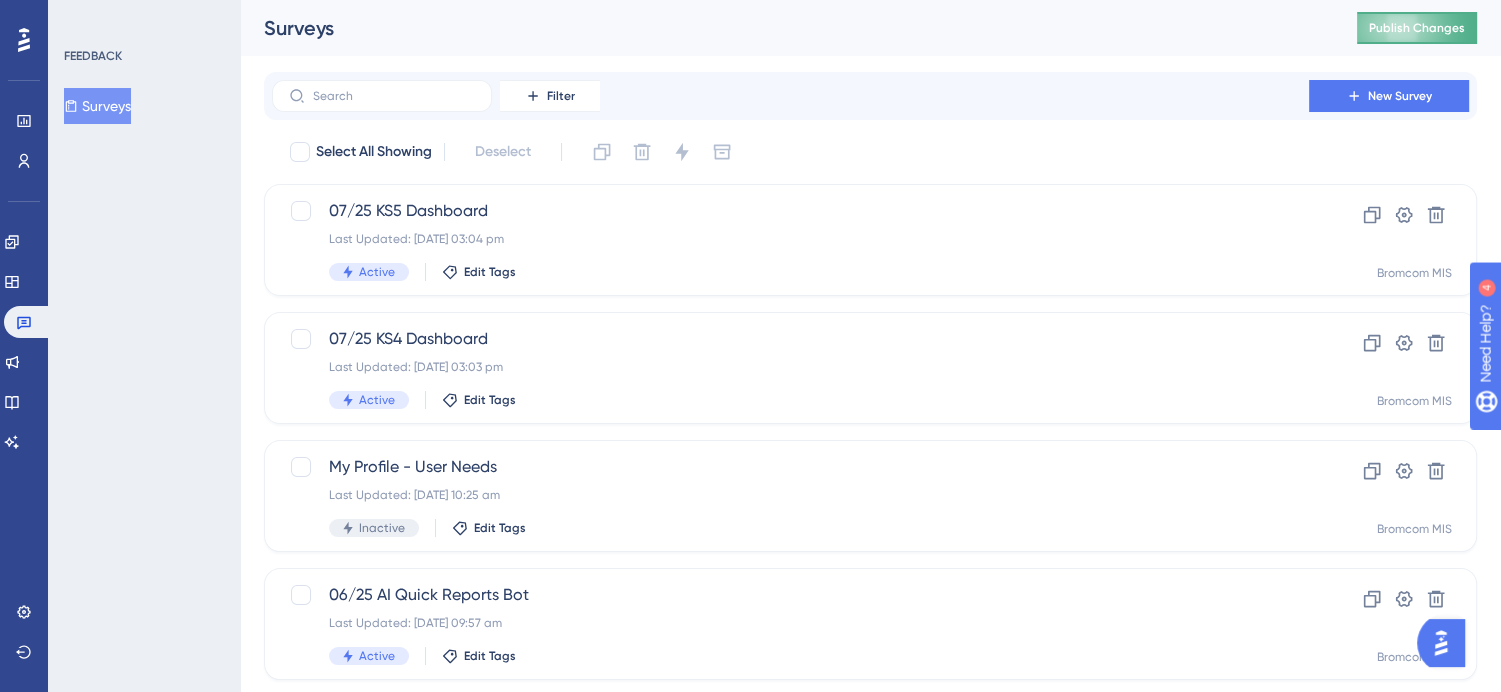 click on "Publish Changes" at bounding box center [1417, 28] 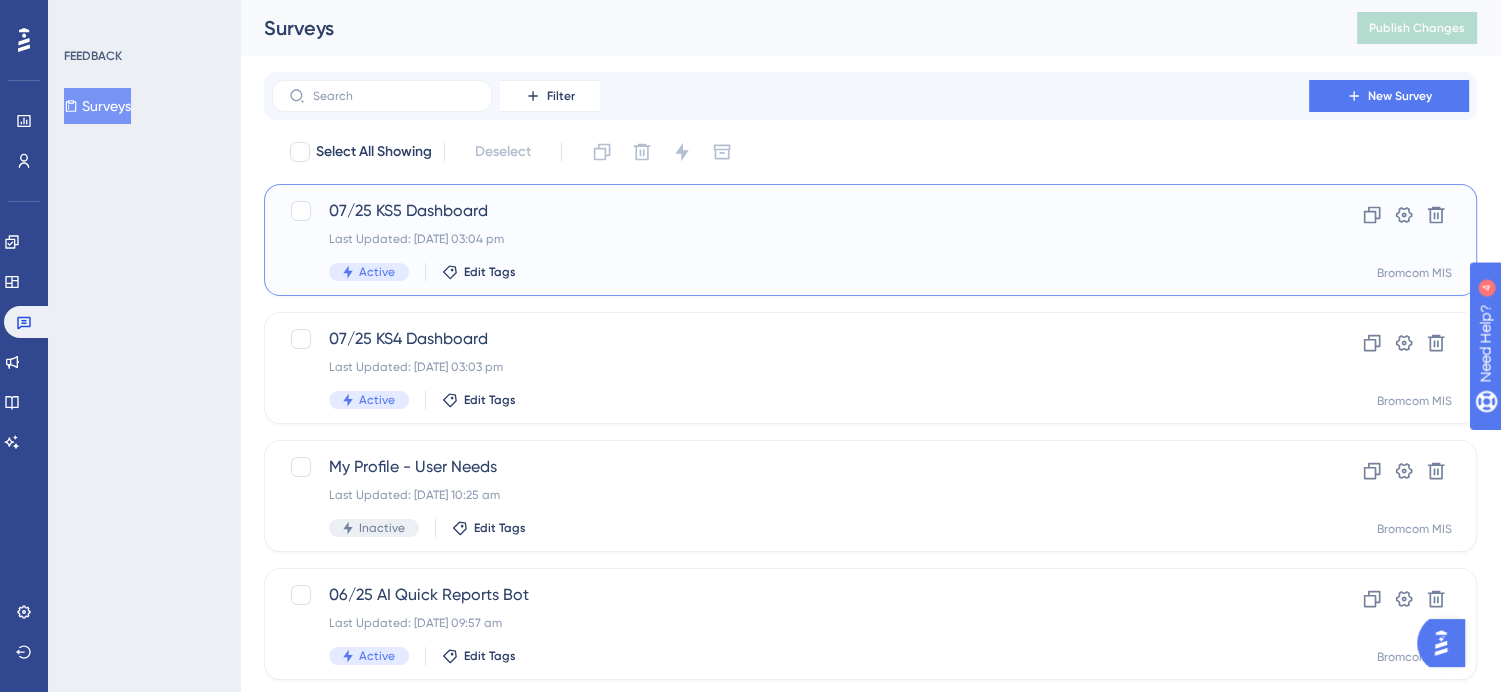click on "07/25 KS5 Dashboard  Last Updated: [DATE] 03:04 pm Active Edit Tags Clone Settings Delete Bromcom MIS" at bounding box center (870, 240) 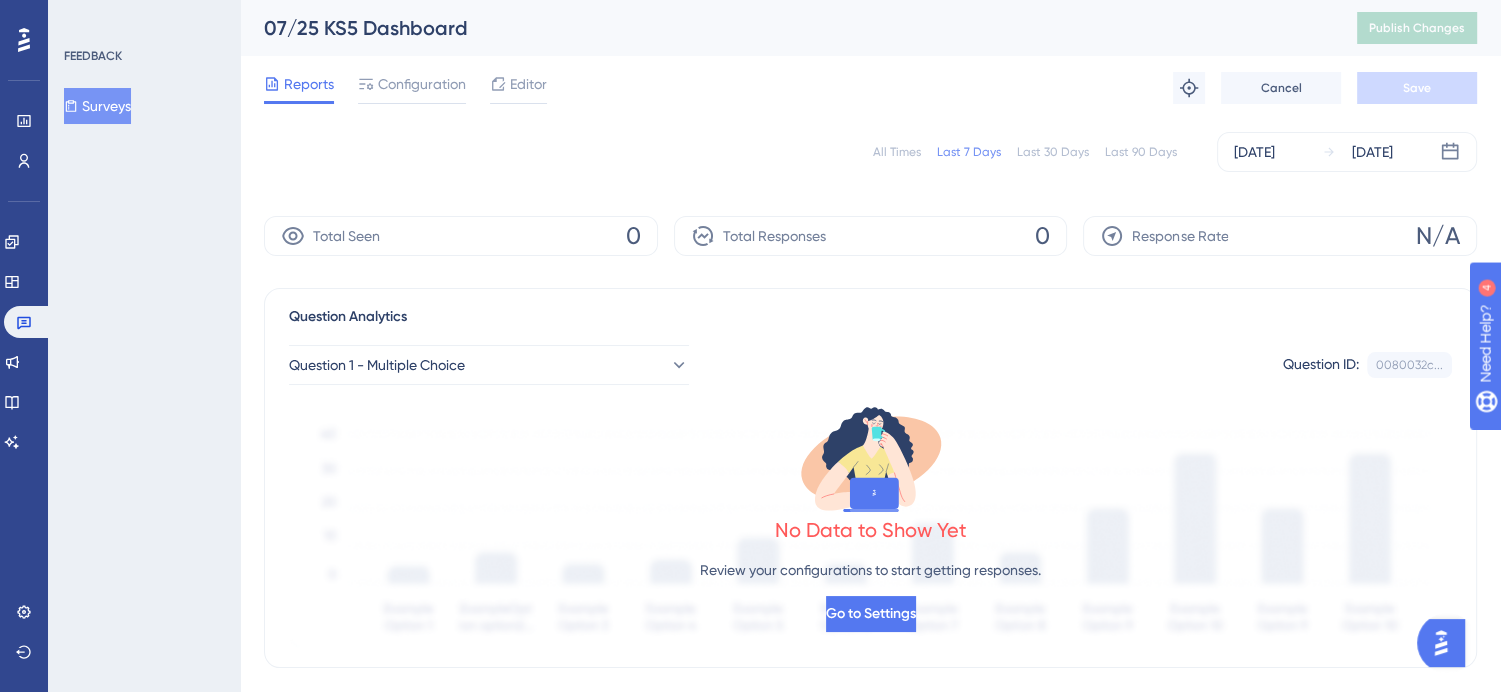 click on "Surveys" at bounding box center [97, 106] 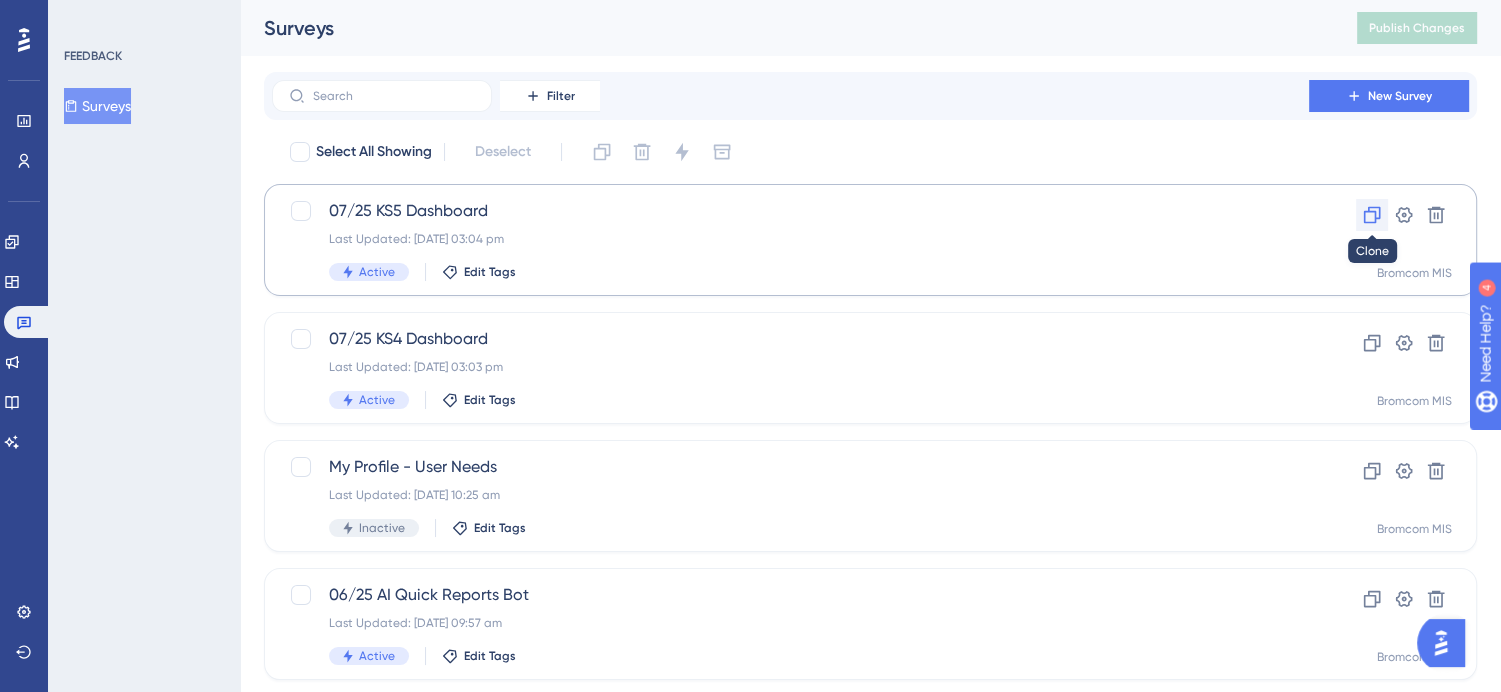 click 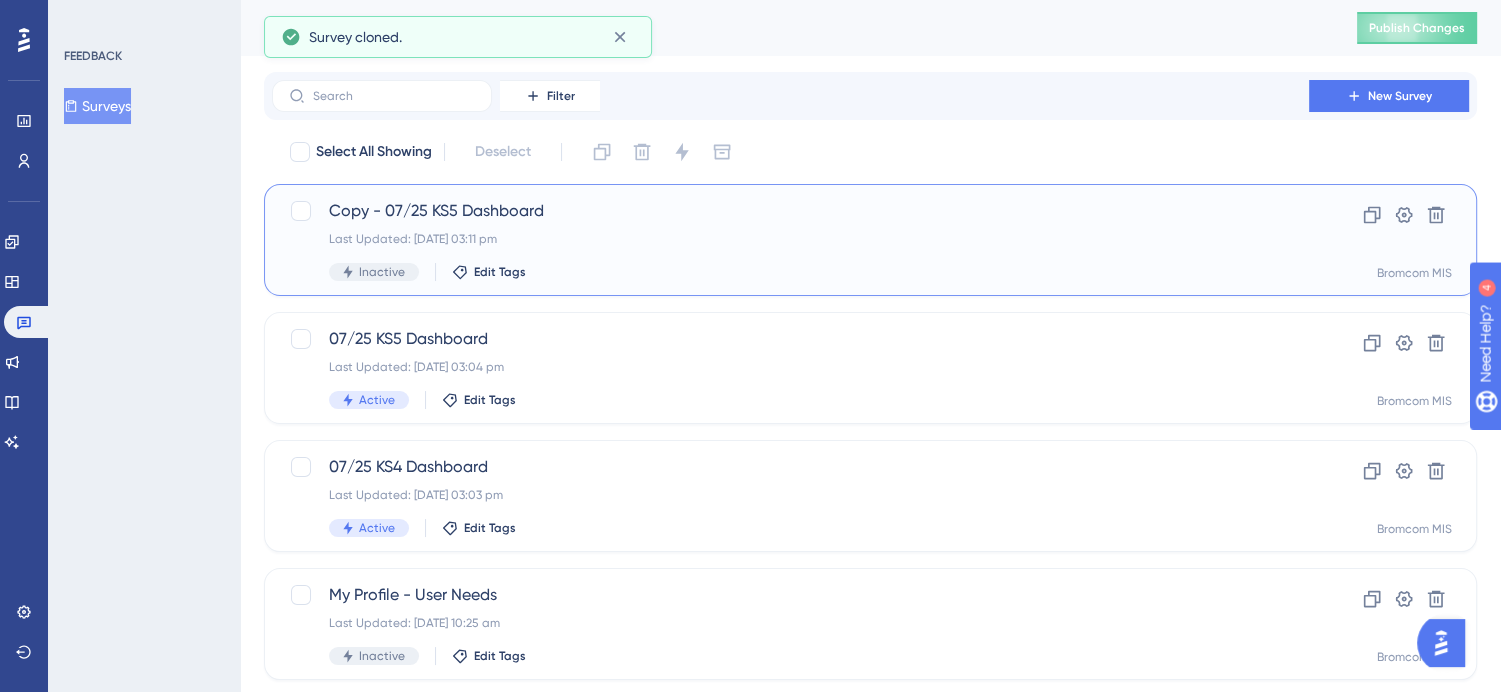 click on "Last Updated: [DATE] 03:11 pm" at bounding box center [790, 239] 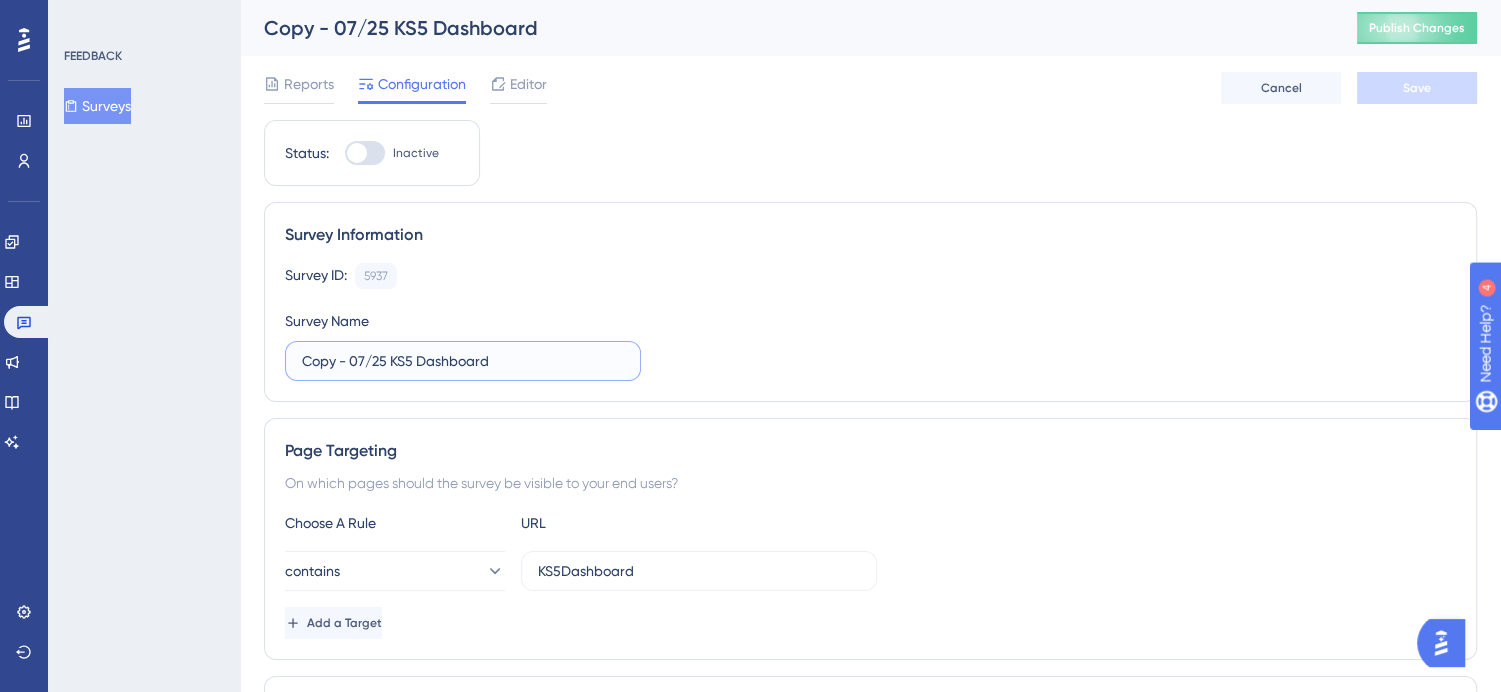 drag, startPoint x: 500, startPoint y: 360, endPoint x: 394, endPoint y: 354, distance: 106.16968 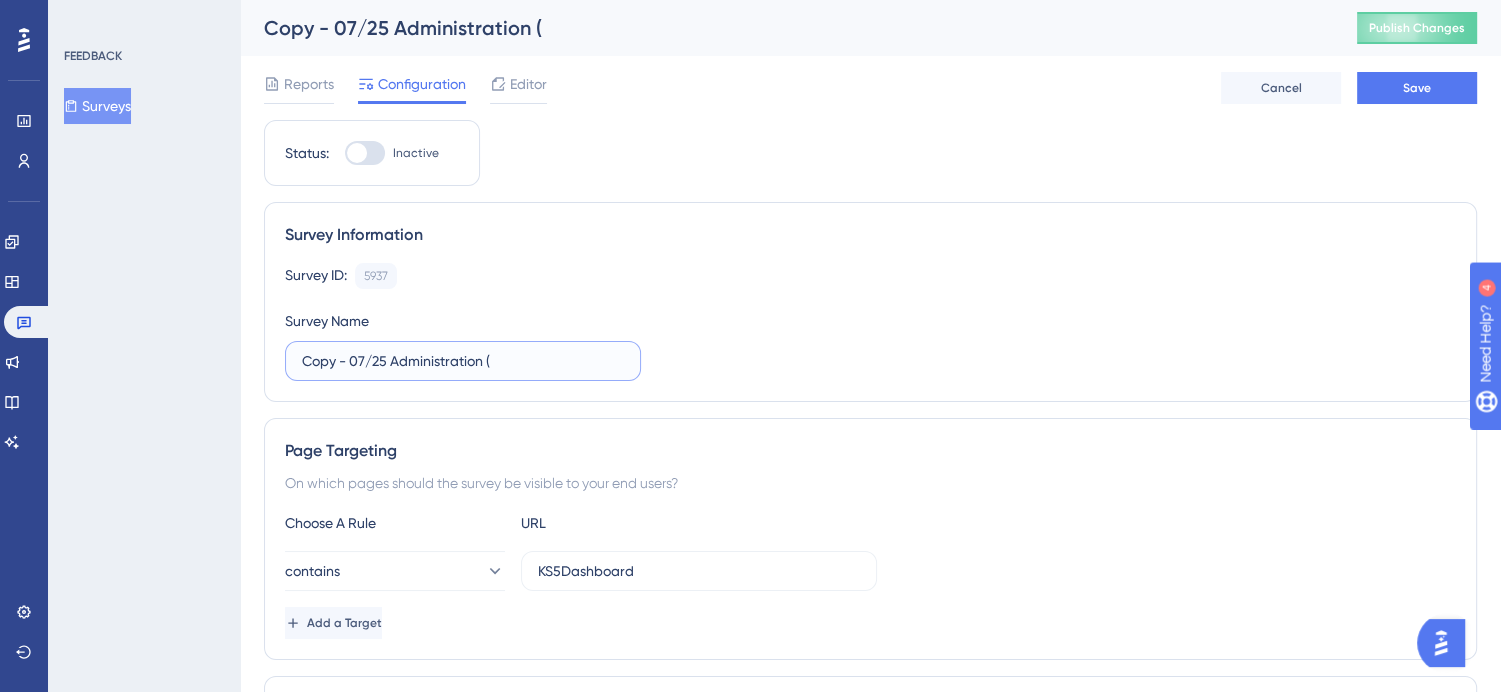 drag, startPoint x: 353, startPoint y: 358, endPoint x: 257, endPoint y: 373, distance: 97.16481 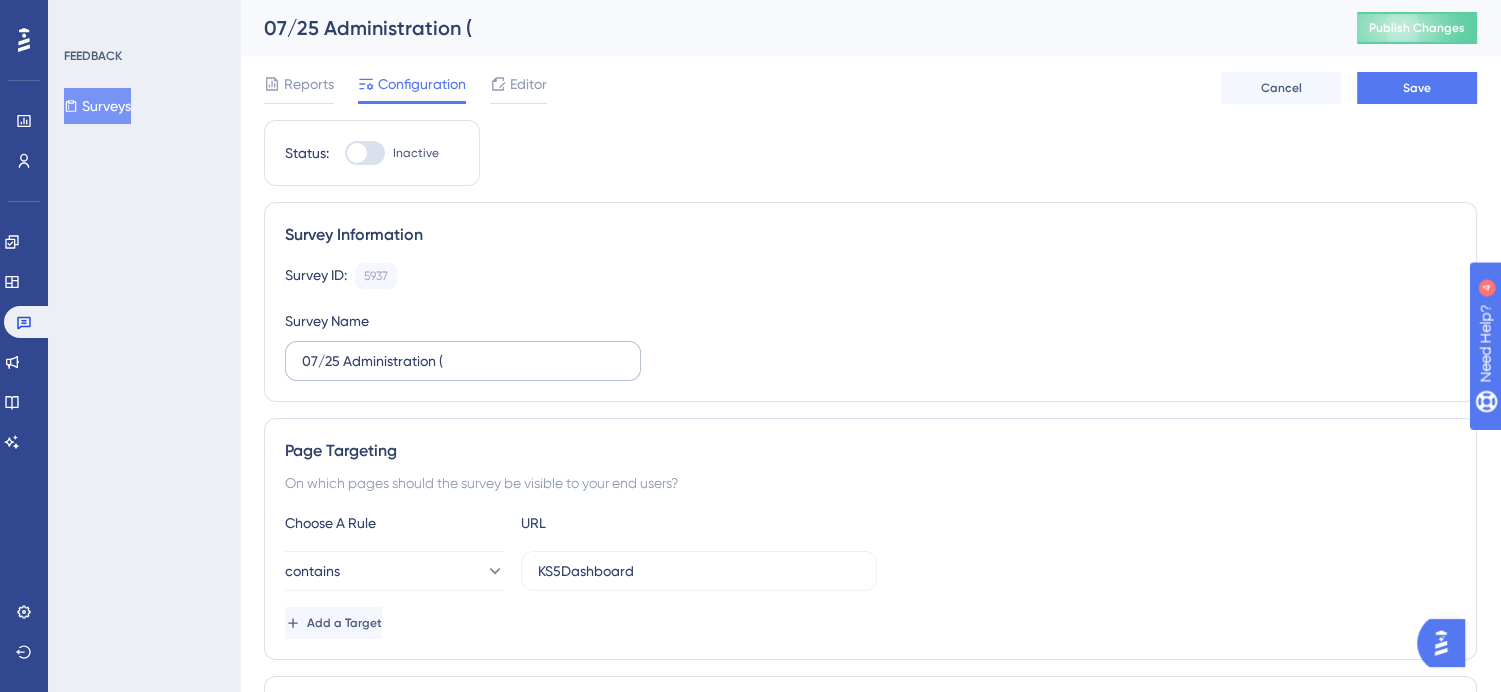 click on "07/25 Administration (" at bounding box center [463, 361] 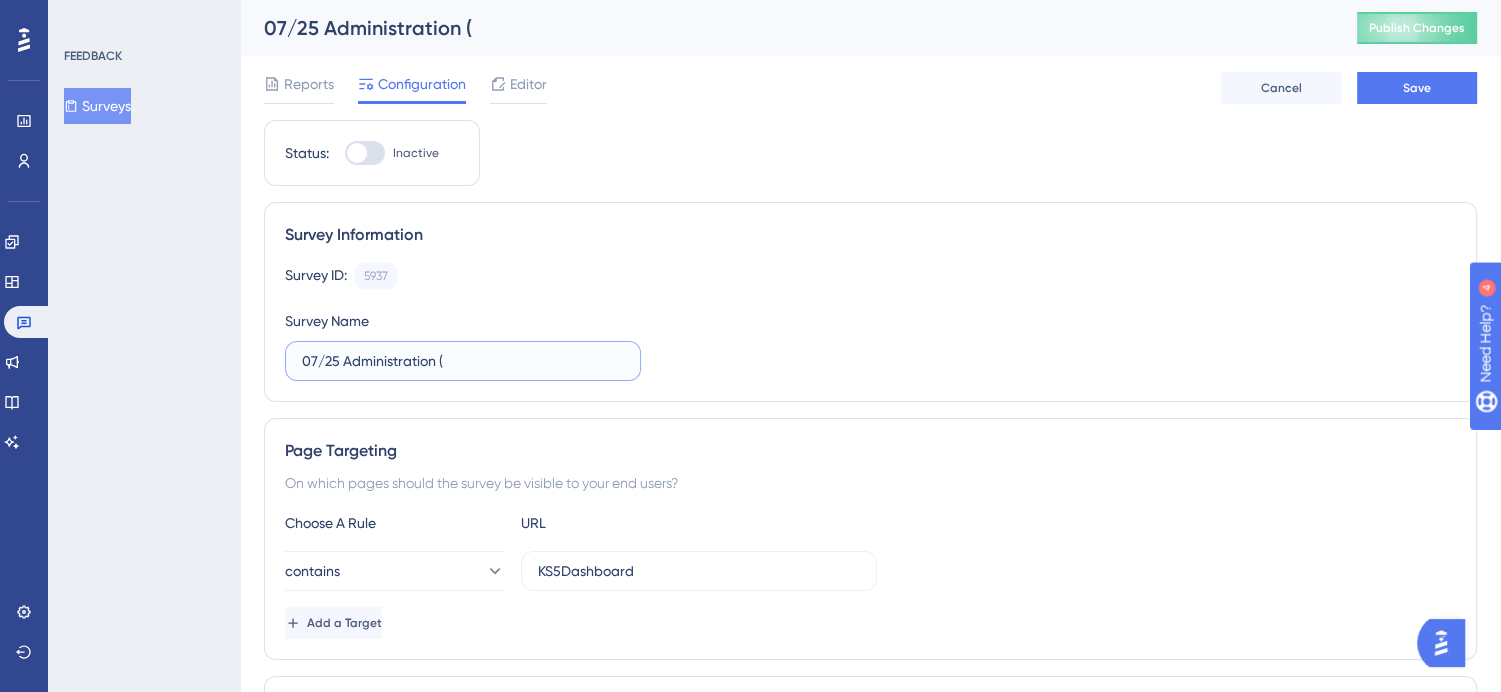 click on "07/25 Administration (" at bounding box center [463, 361] 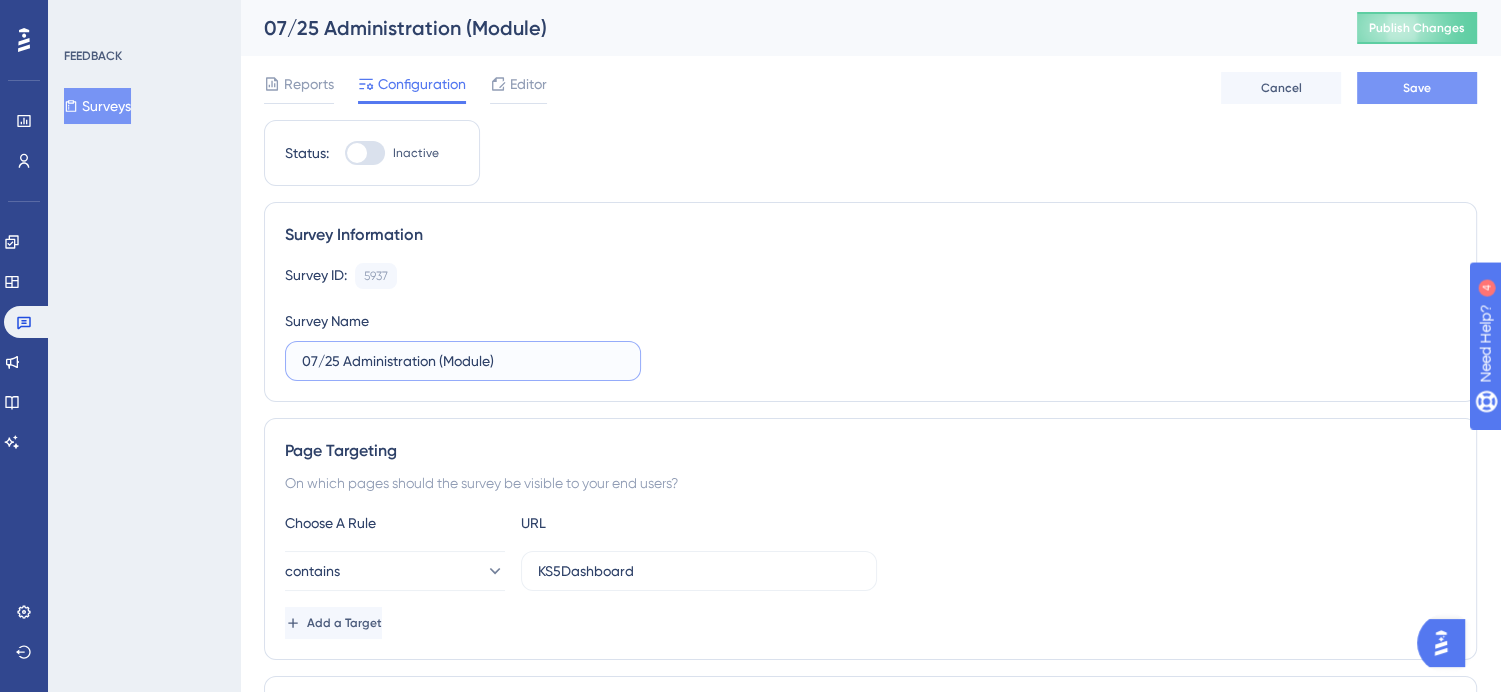 type on "07/25 Administration (Module)" 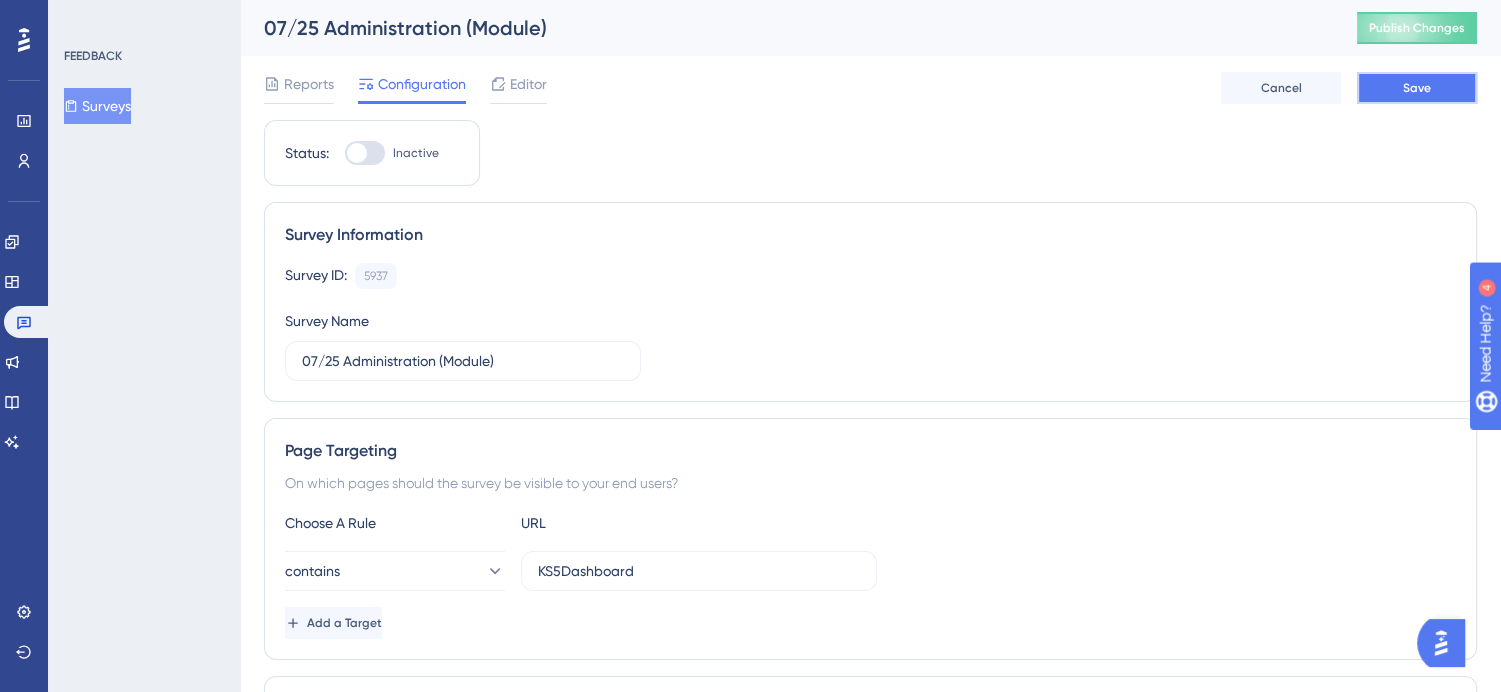 click on "Save" at bounding box center [1417, 88] 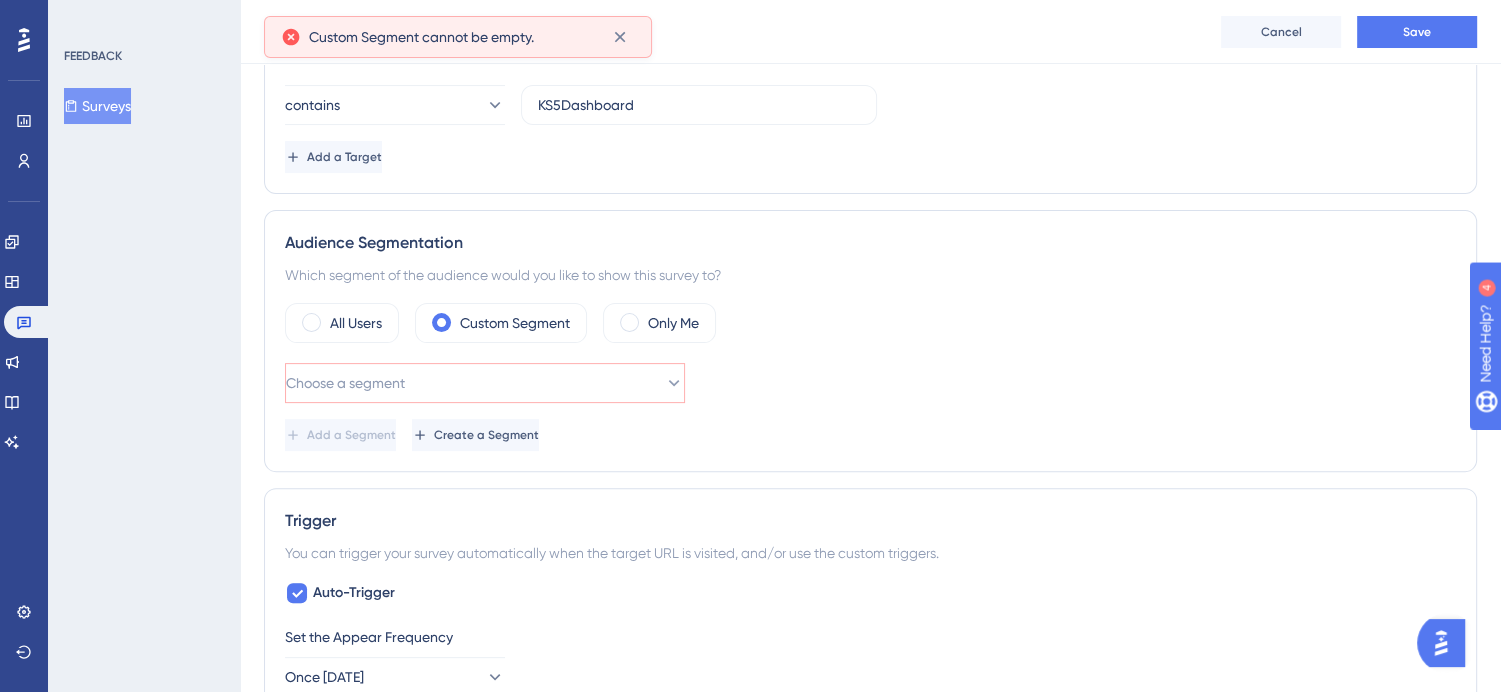 scroll, scrollTop: 500, scrollLeft: 0, axis: vertical 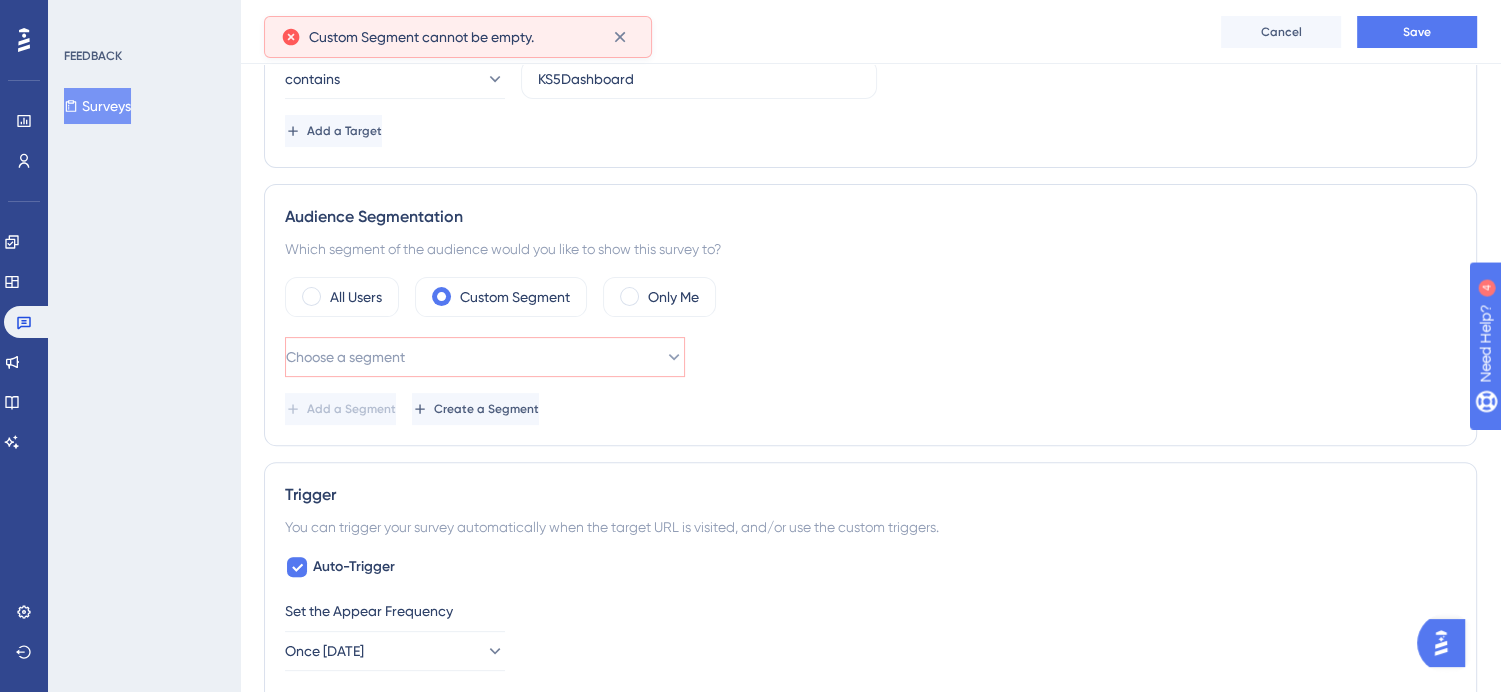 click on "Choose a segment" at bounding box center (485, 357) 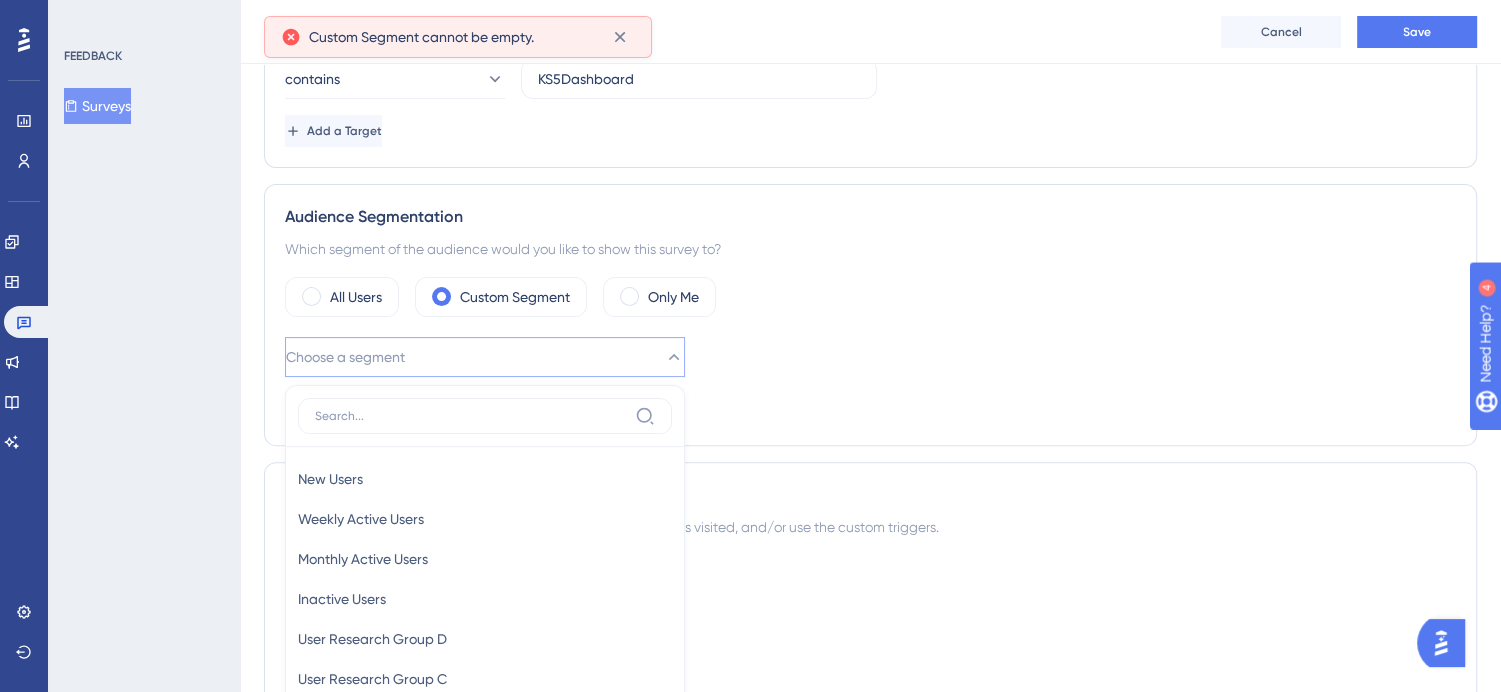 scroll, scrollTop: 698, scrollLeft: 0, axis: vertical 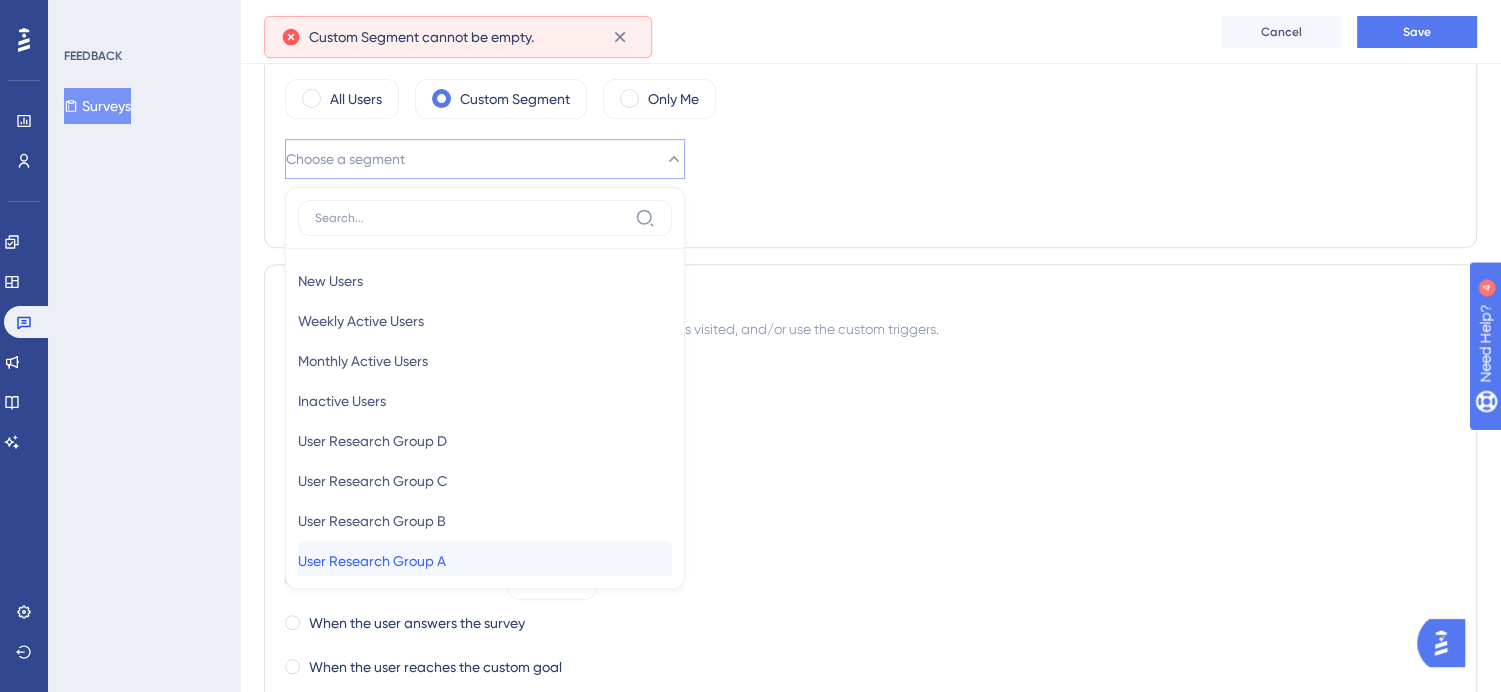 click on "User Research Group A User Research Group A" at bounding box center [485, 561] 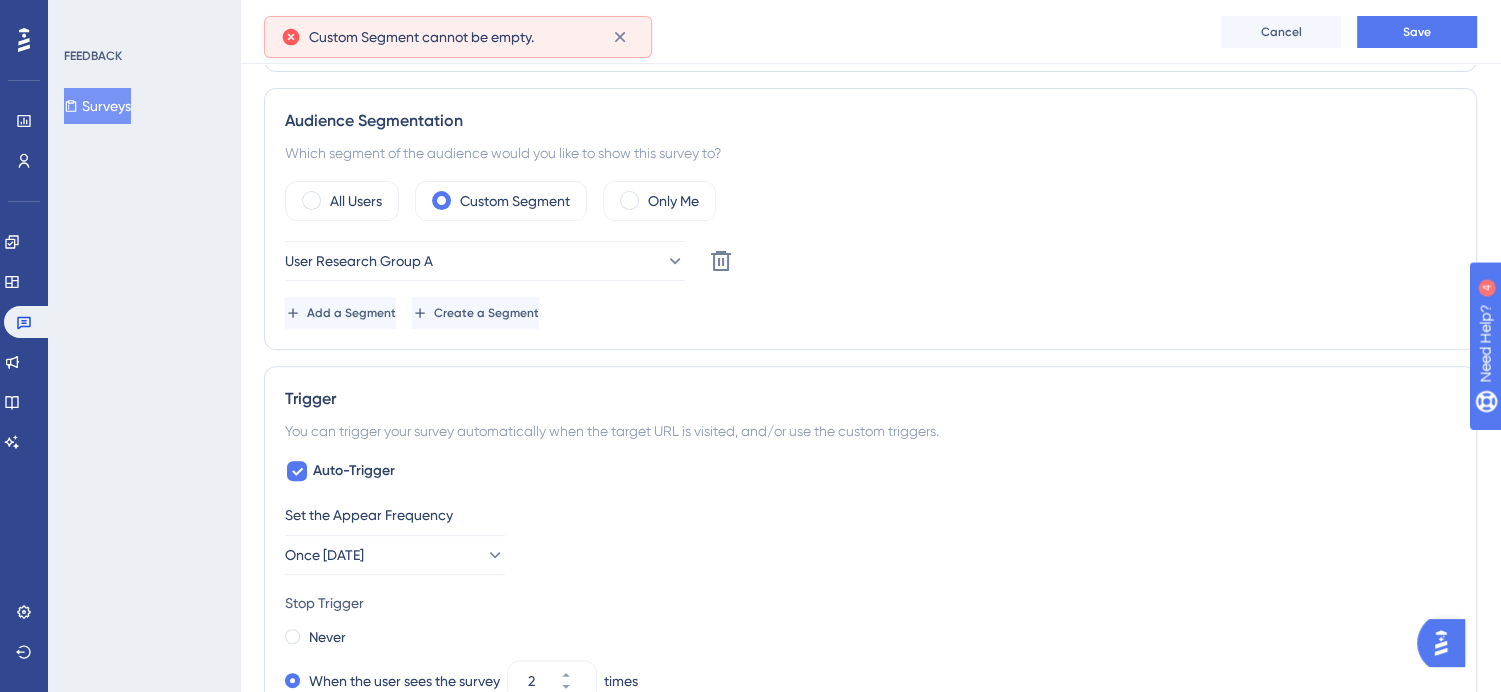 scroll, scrollTop: 508, scrollLeft: 0, axis: vertical 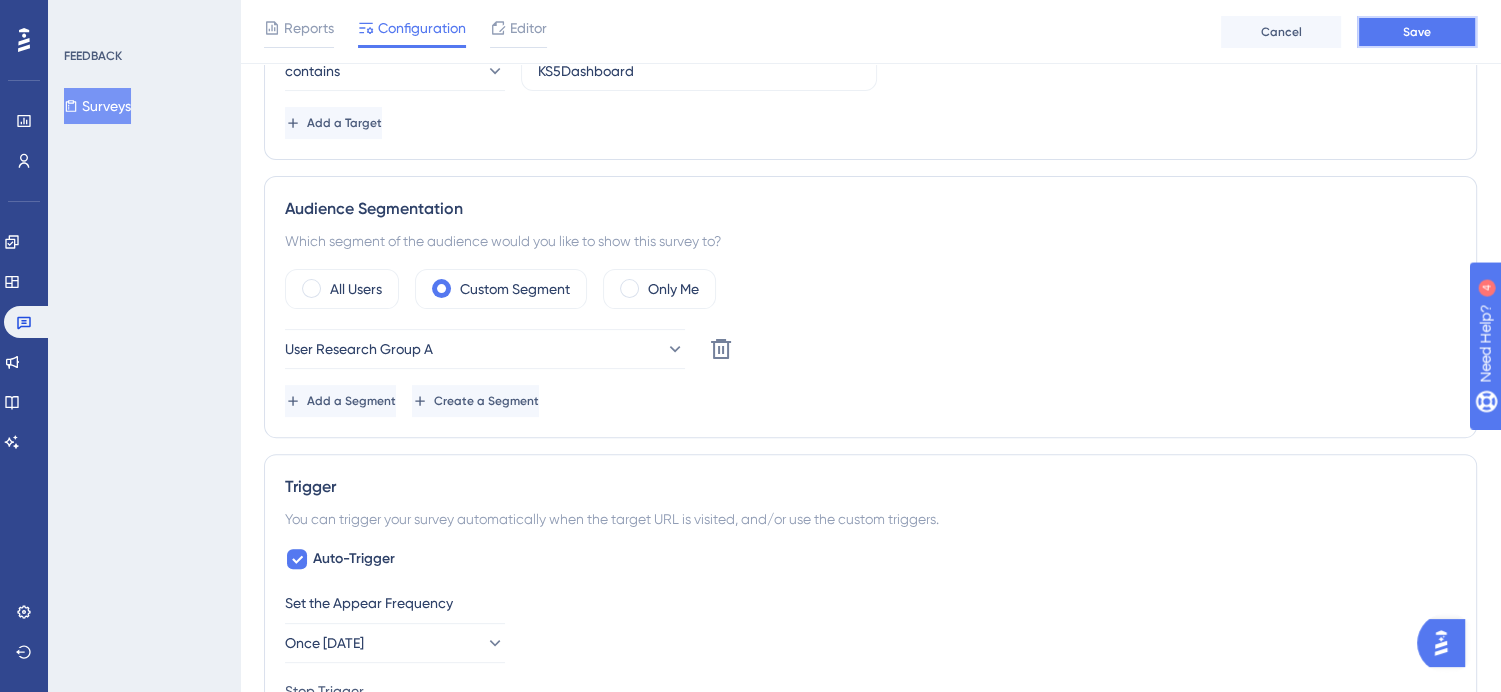 click on "Save" at bounding box center (1417, 32) 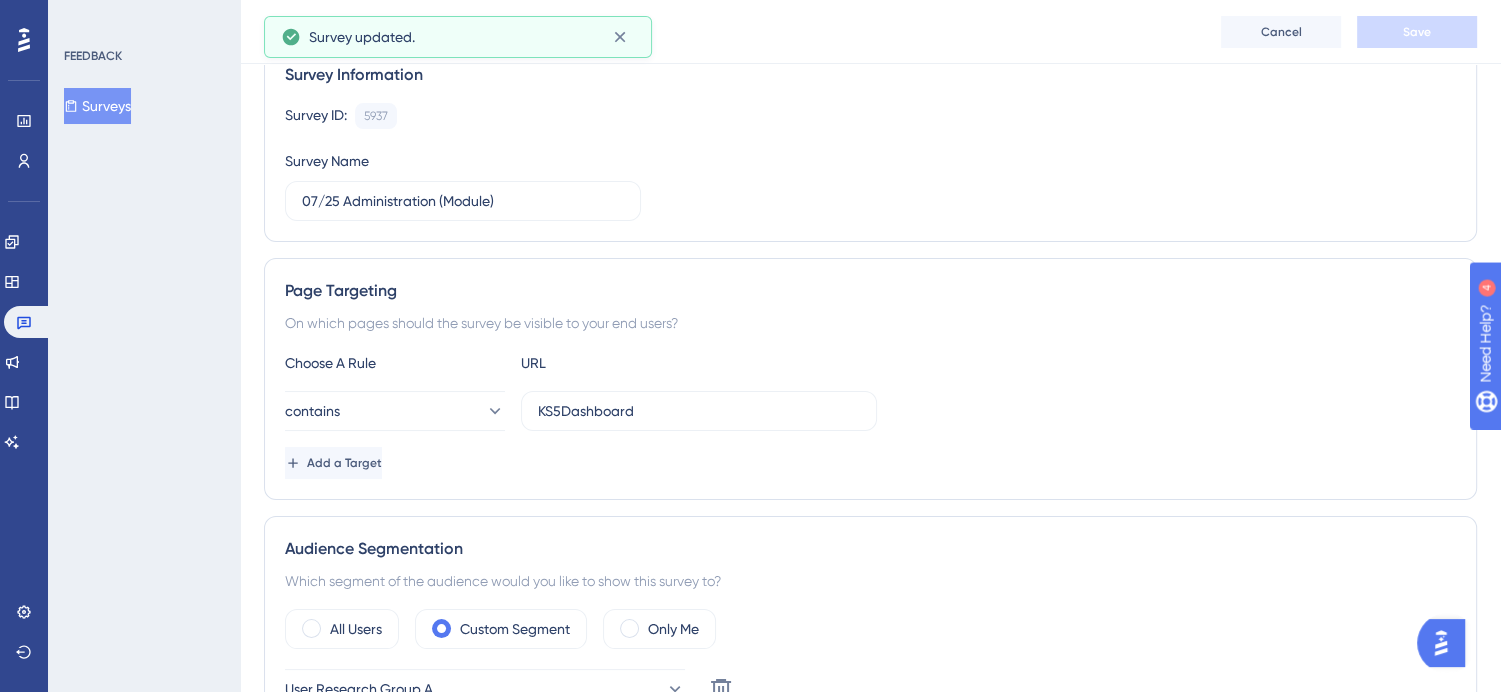 scroll, scrollTop: 171, scrollLeft: 0, axis: vertical 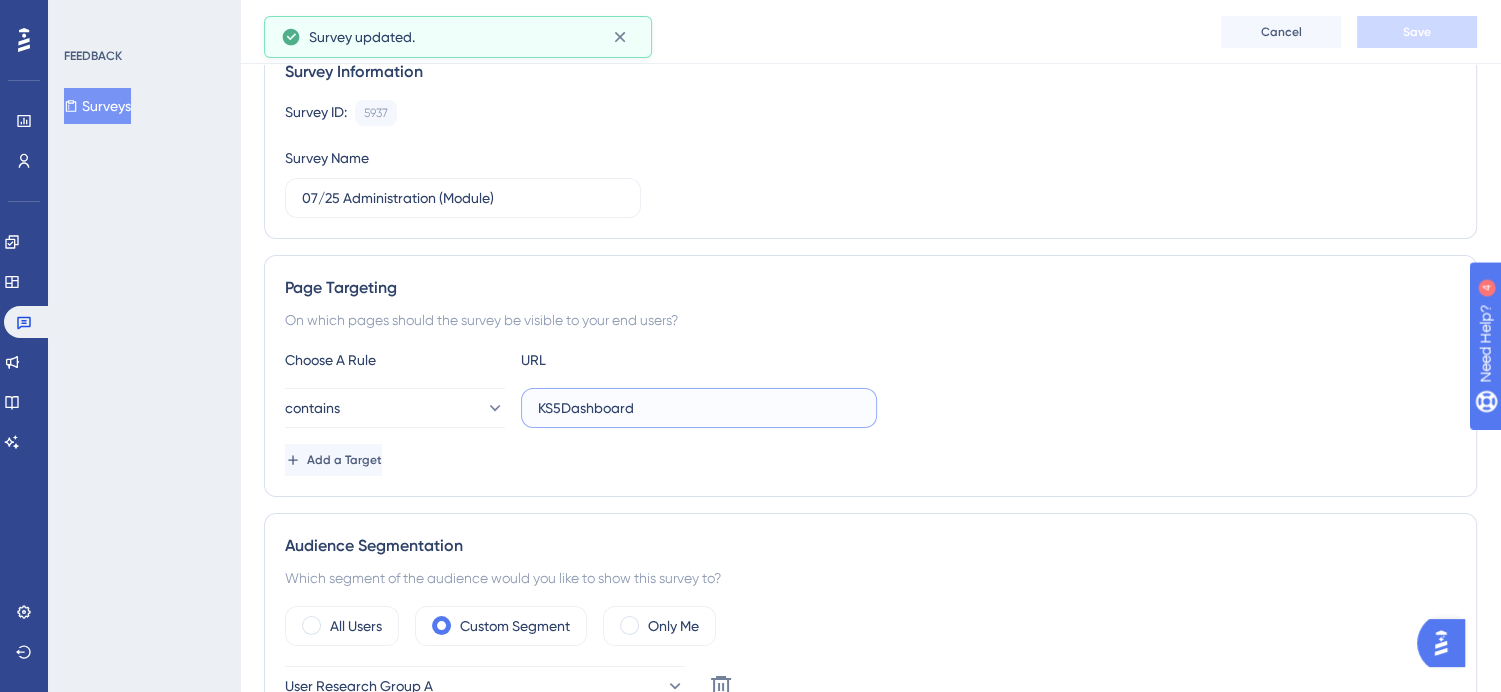 click on "KS5Dashboard" at bounding box center (699, 408) 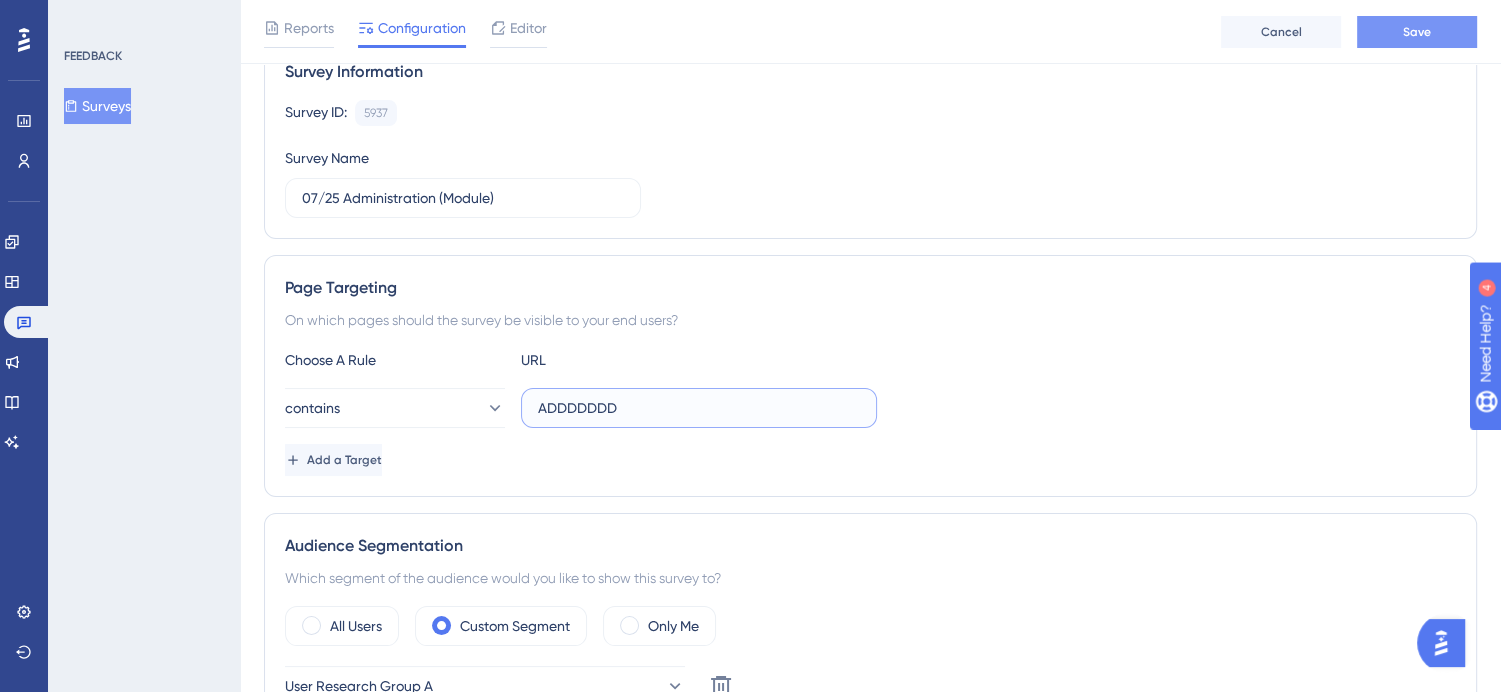 type on "ADDDDDDD" 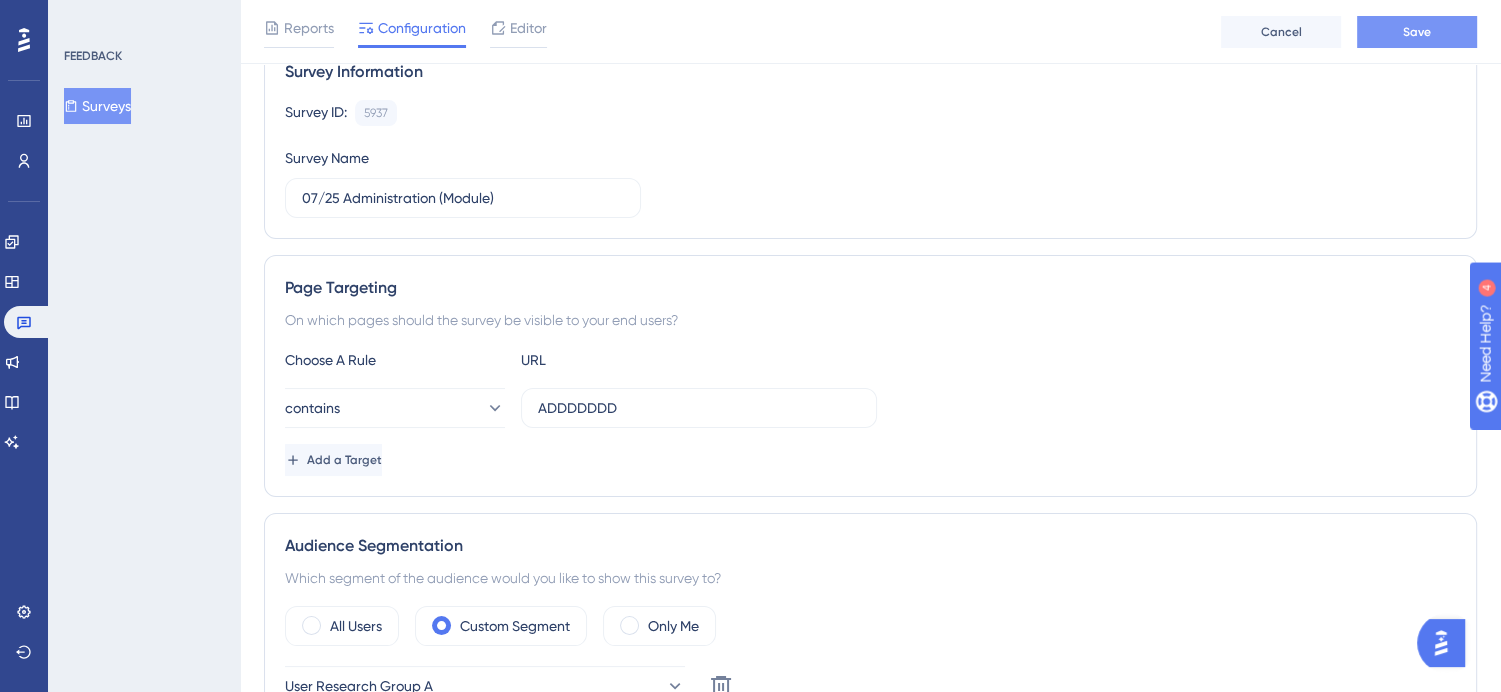 click on "Save" at bounding box center (1417, 32) 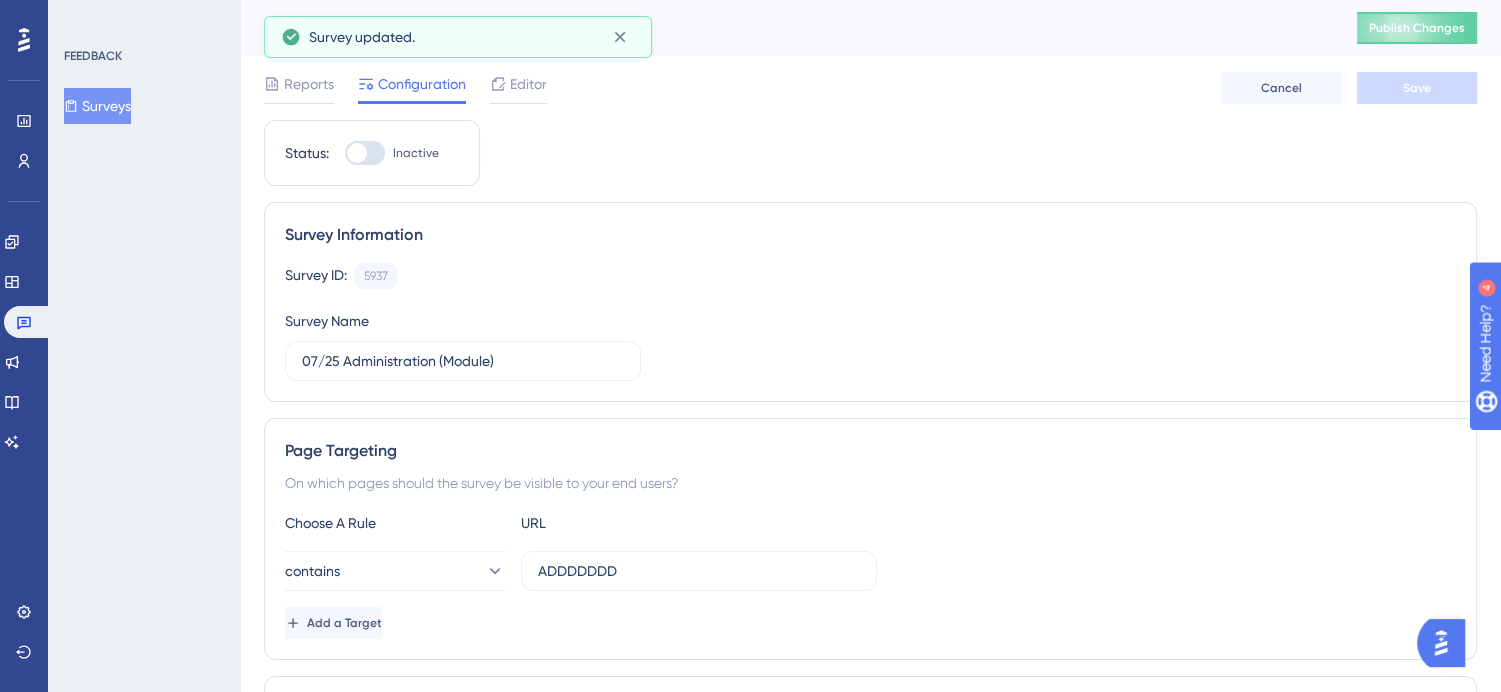 click on "Surveys" at bounding box center (97, 106) 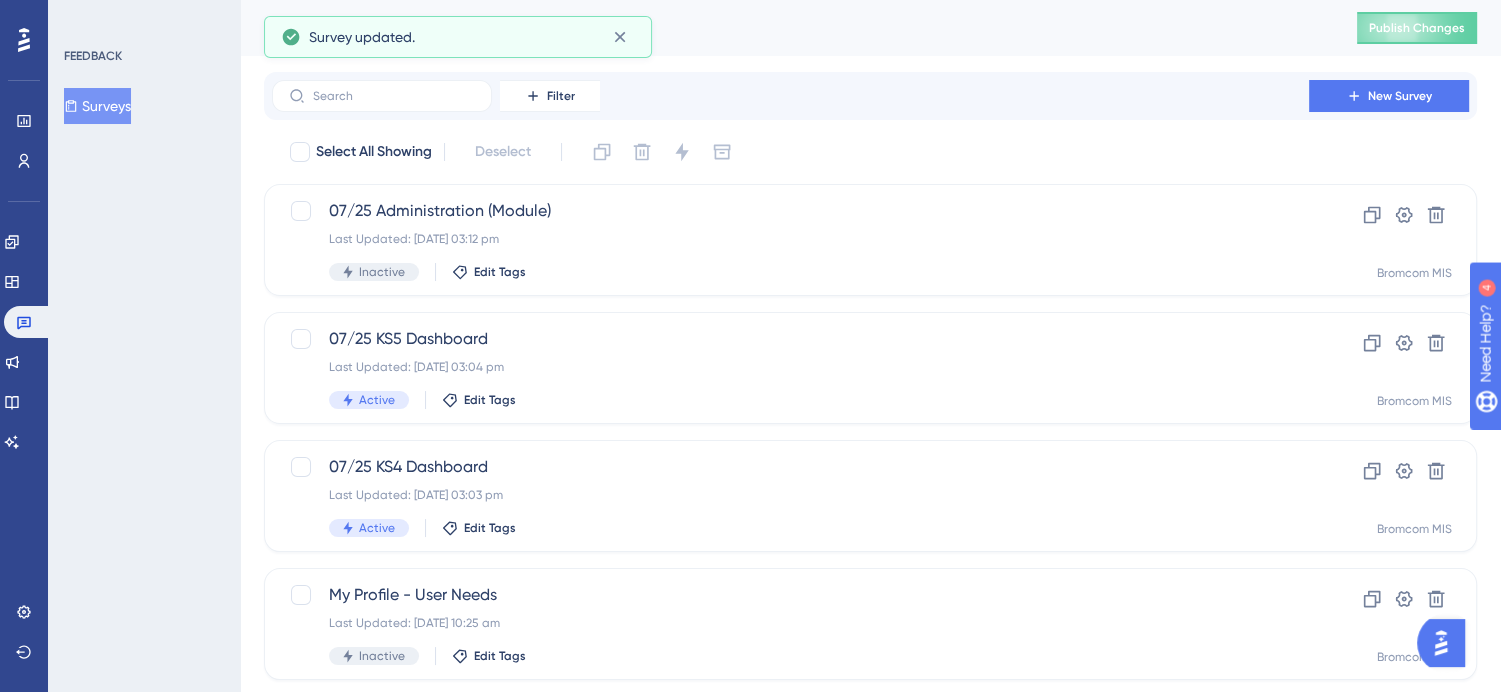 scroll, scrollTop: 0, scrollLeft: 0, axis: both 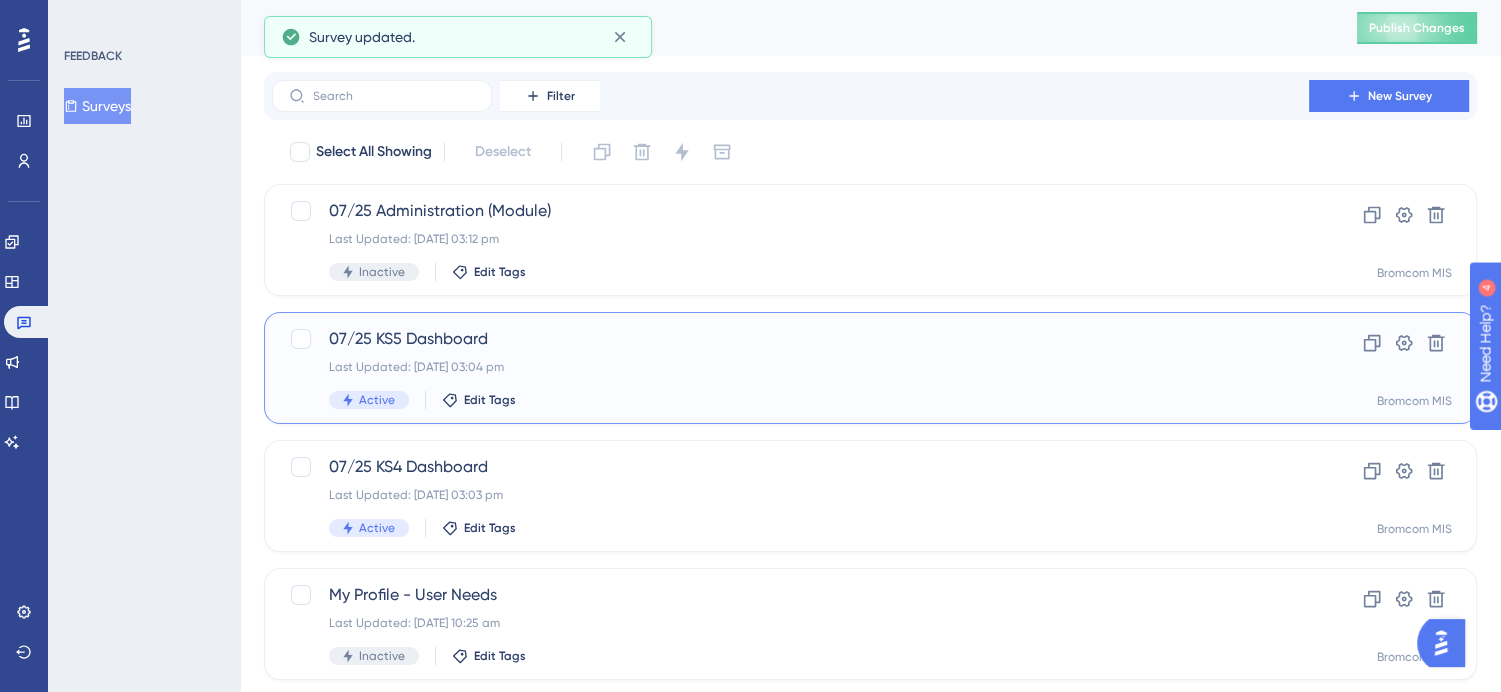 click on "07/25 KS5 Dashboard  Last Updated: [DATE] 03:04 pm Active Edit Tags" at bounding box center [790, 368] 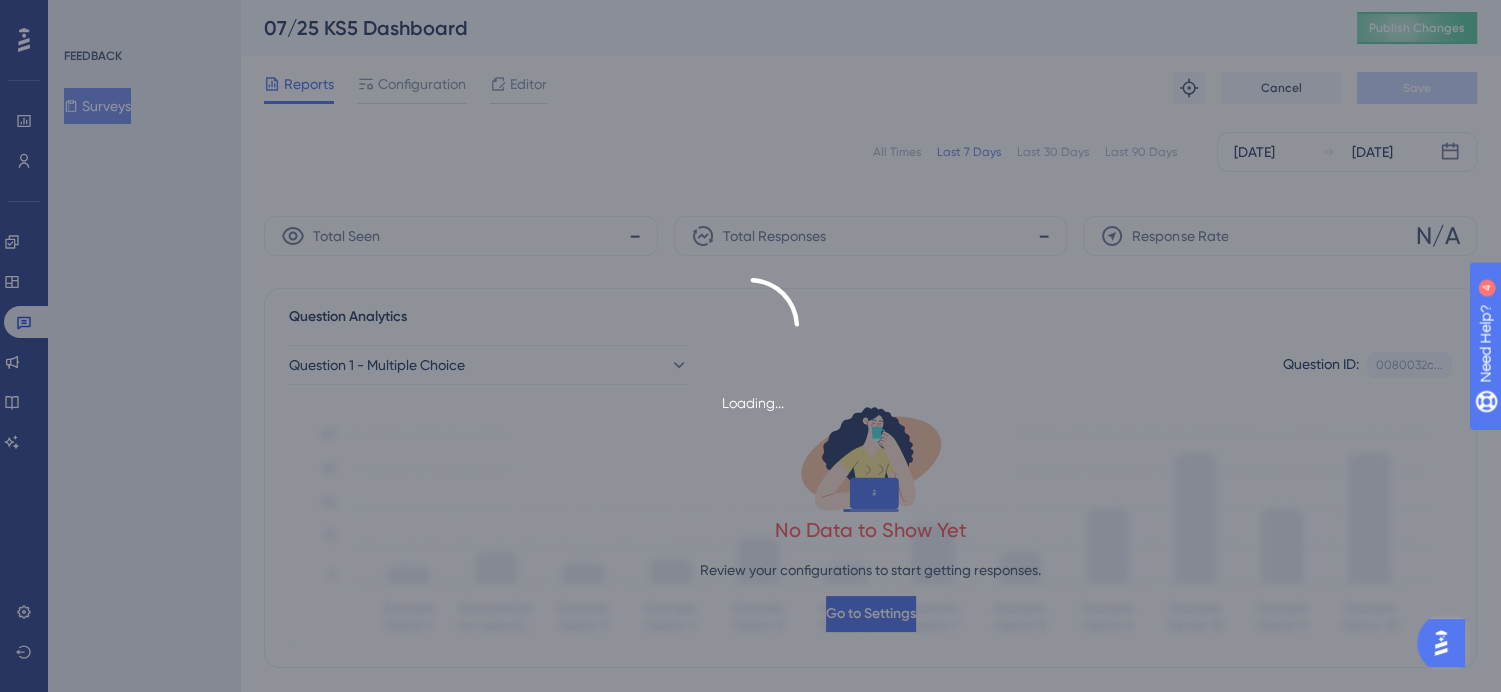 click on "Loading..." at bounding box center (750, 346) 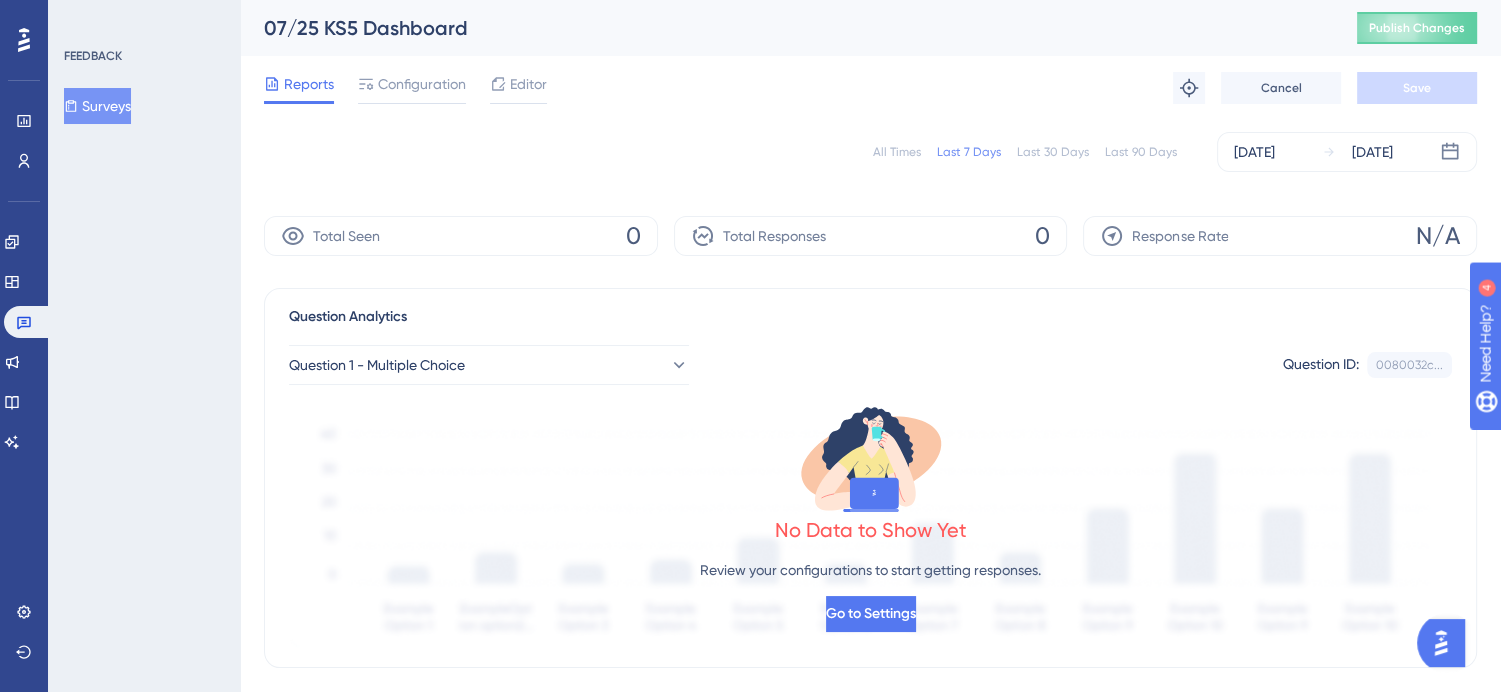 click on "Configuration" at bounding box center (422, 84) 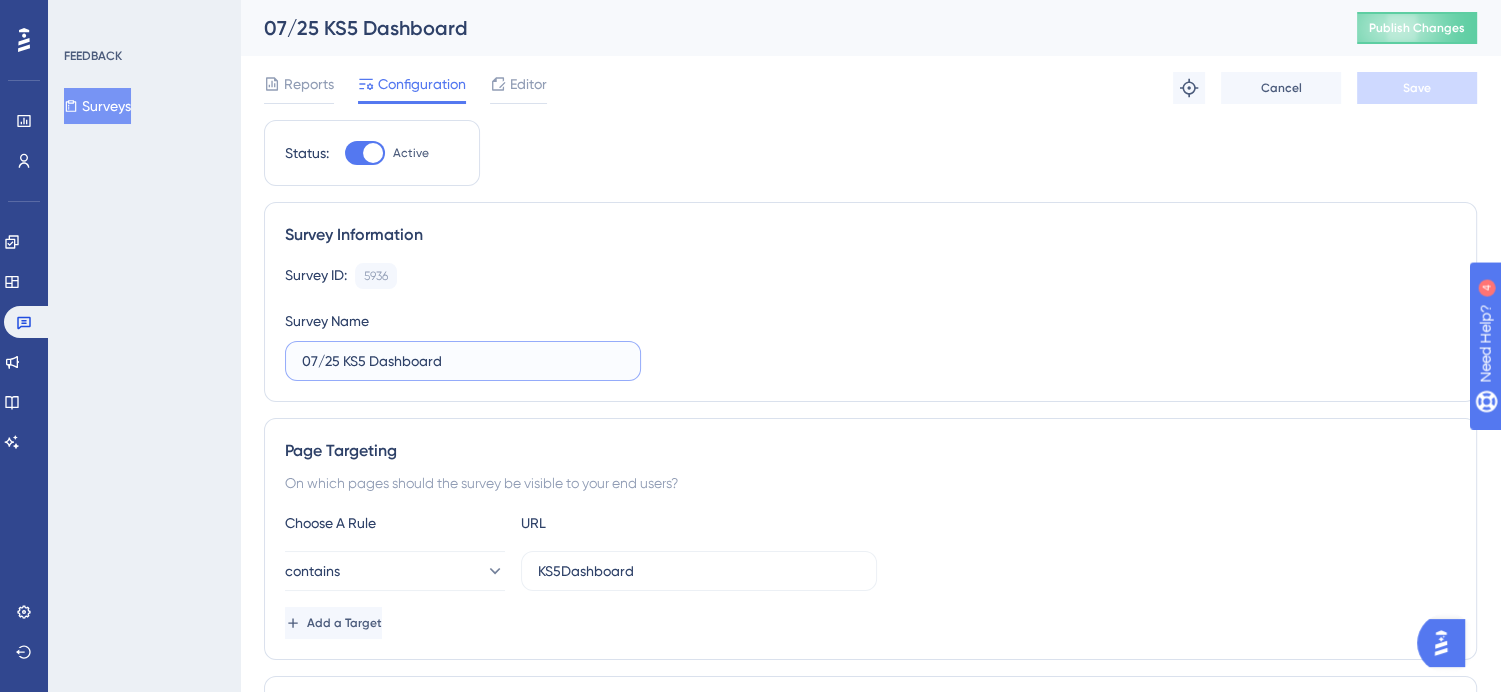 click on "07/25 KS5 Dashboard" at bounding box center (463, 361) 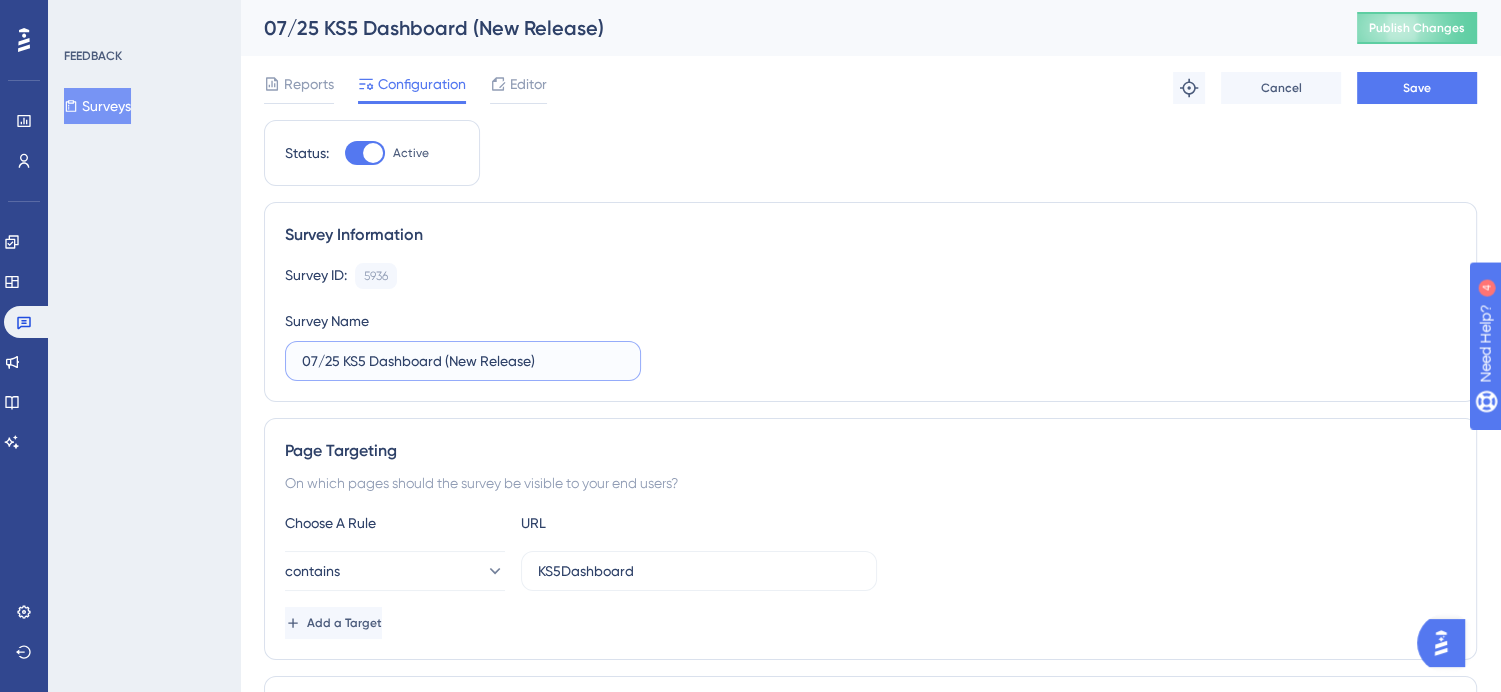 drag, startPoint x: 560, startPoint y: 363, endPoint x: 444, endPoint y: 361, distance: 116.01724 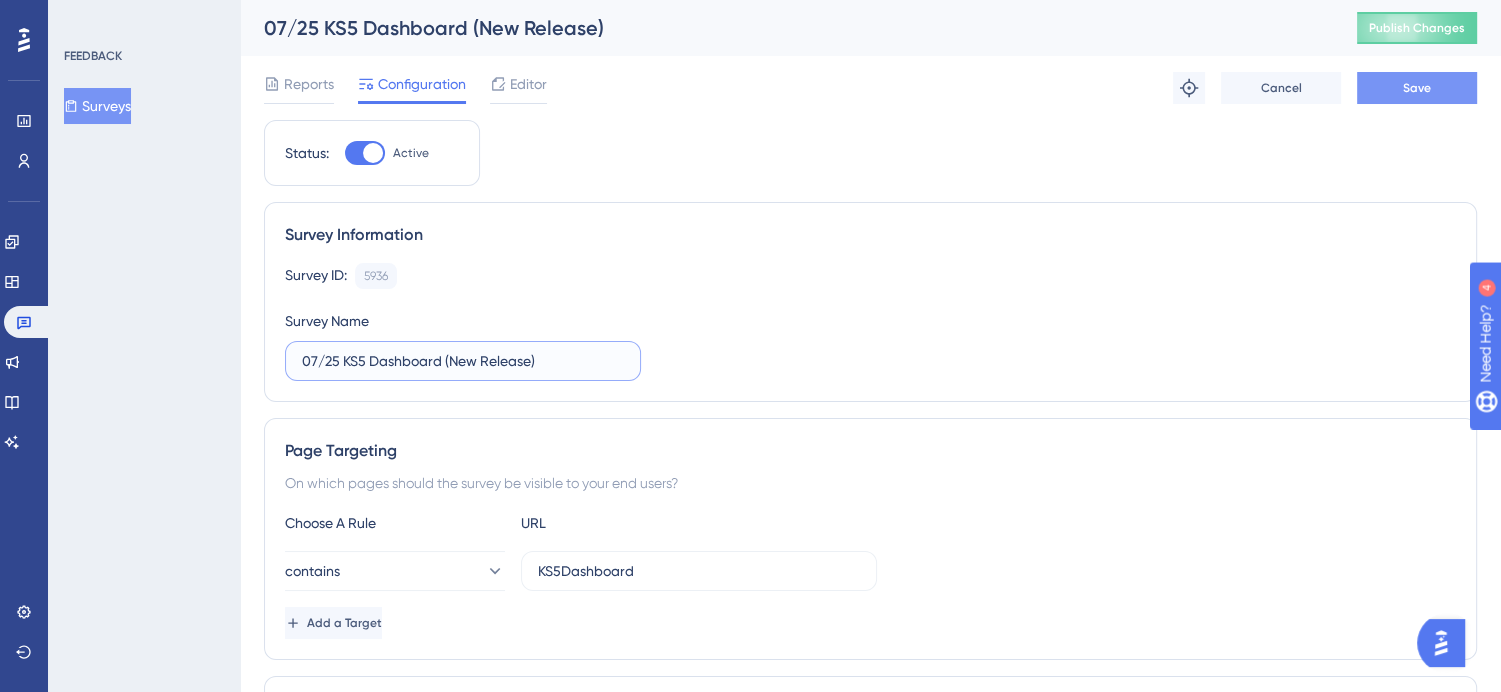 type on "07/25 KS5 Dashboard (New Release)" 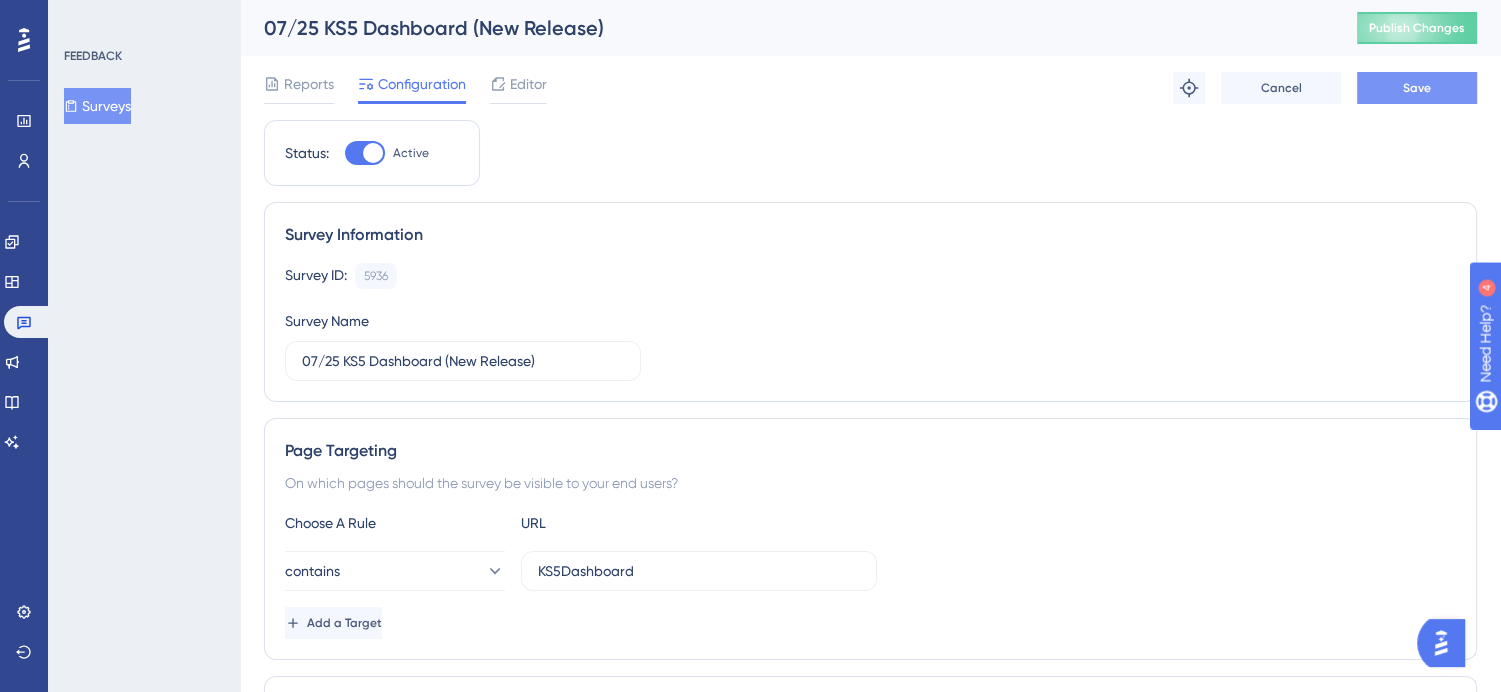click on "Save" at bounding box center [1417, 88] 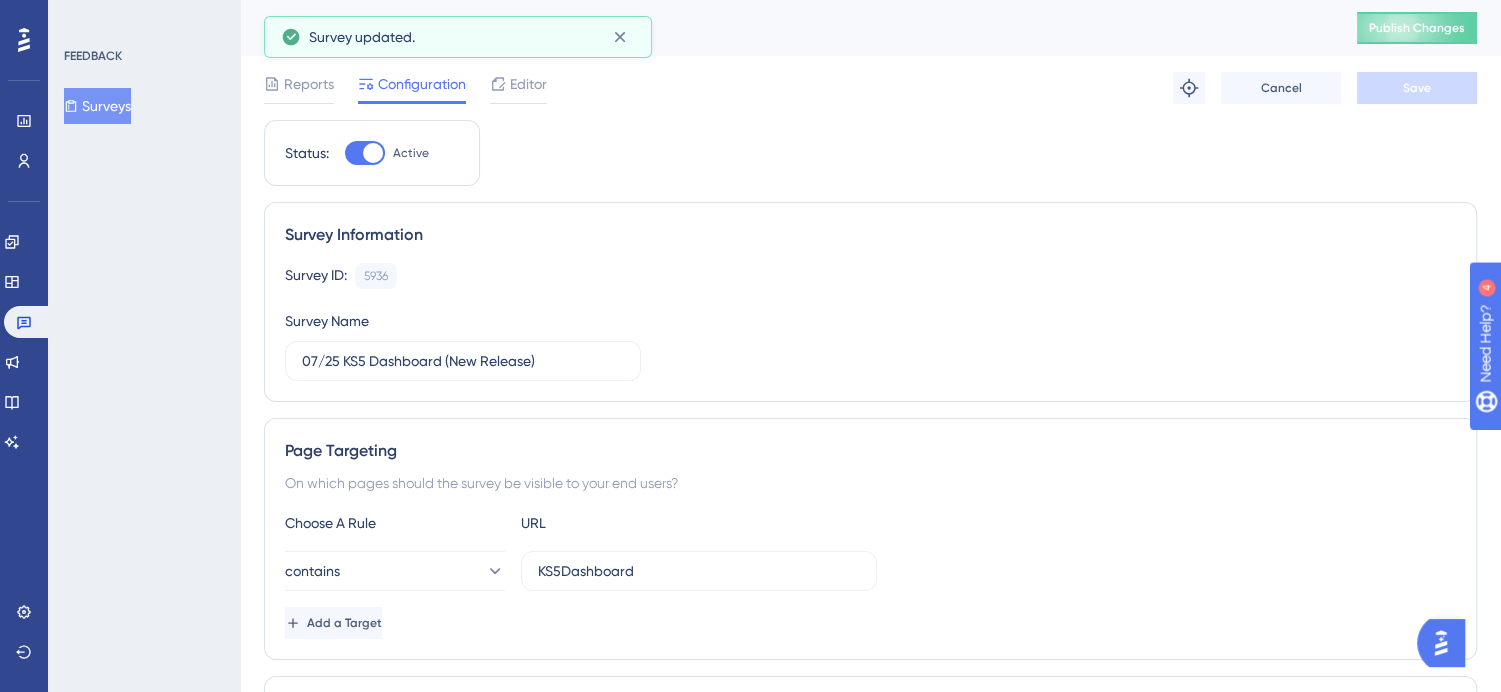 click on "Surveys" at bounding box center (97, 106) 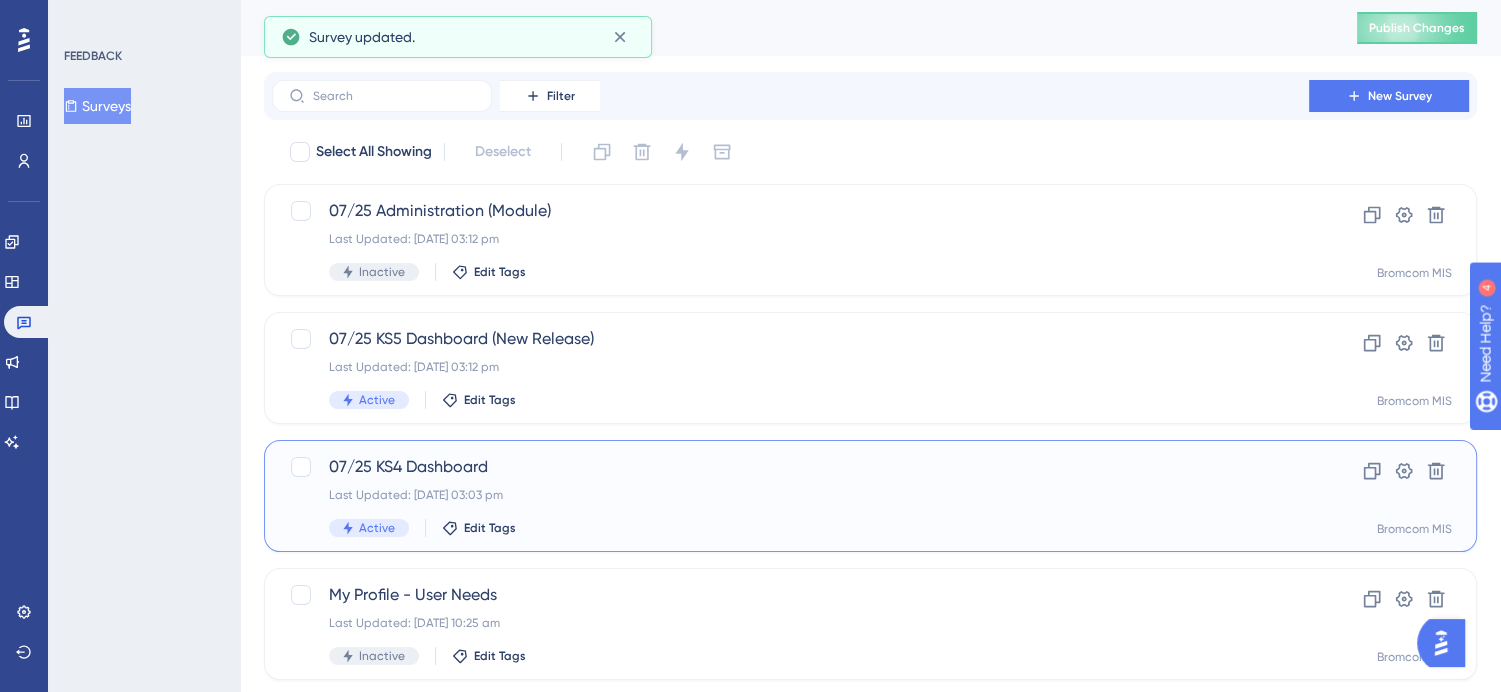 click on "Active Edit Tags" at bounding box center [790, 528] 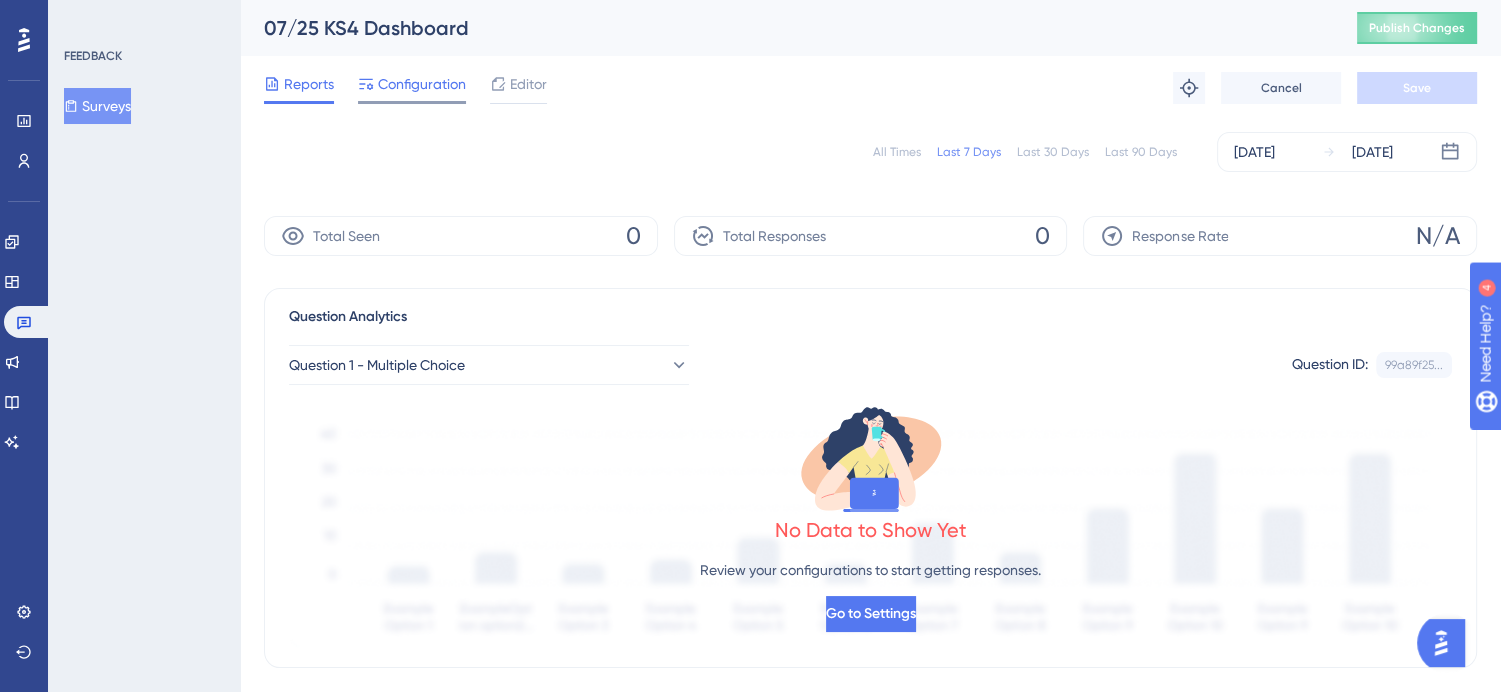 click on "Configuration" at bounding box center [422, 84] 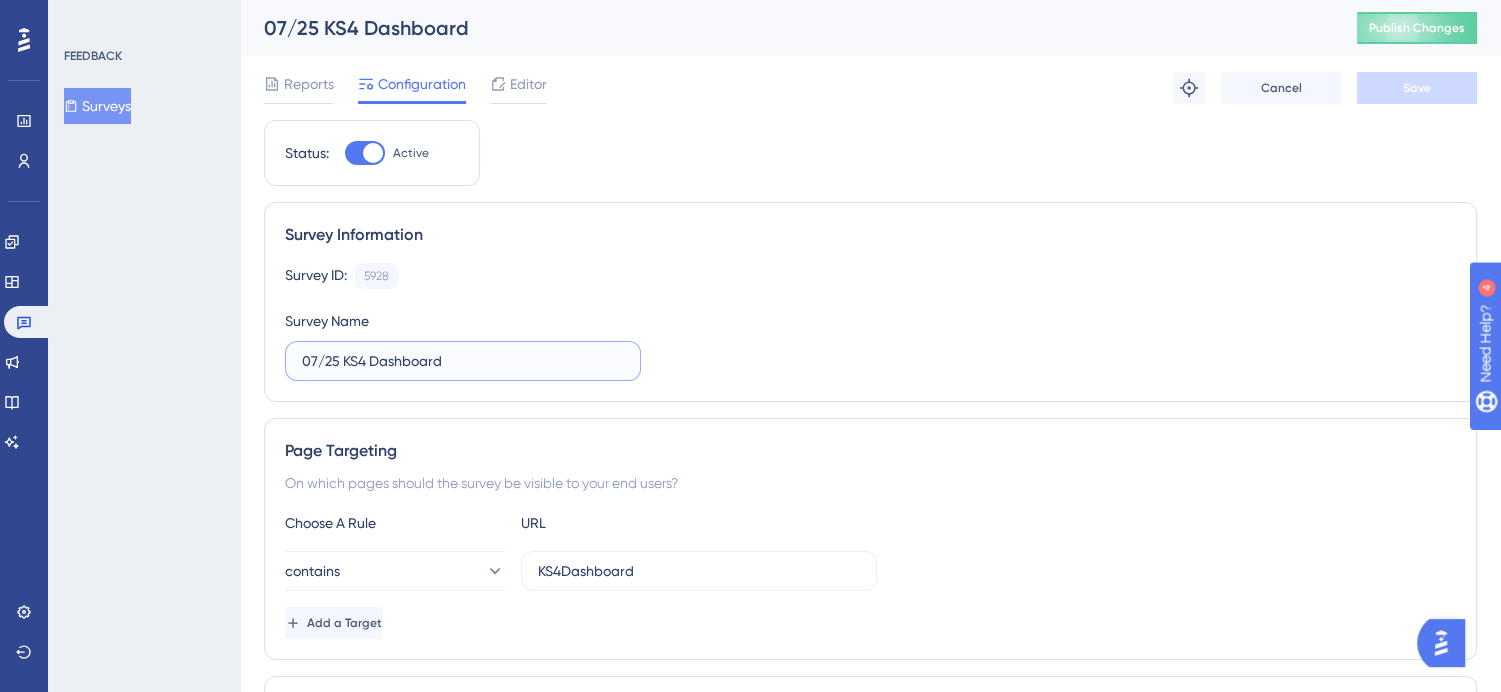 click on "07/25 KS4 Dashboard" at bounding box center [463, 361] 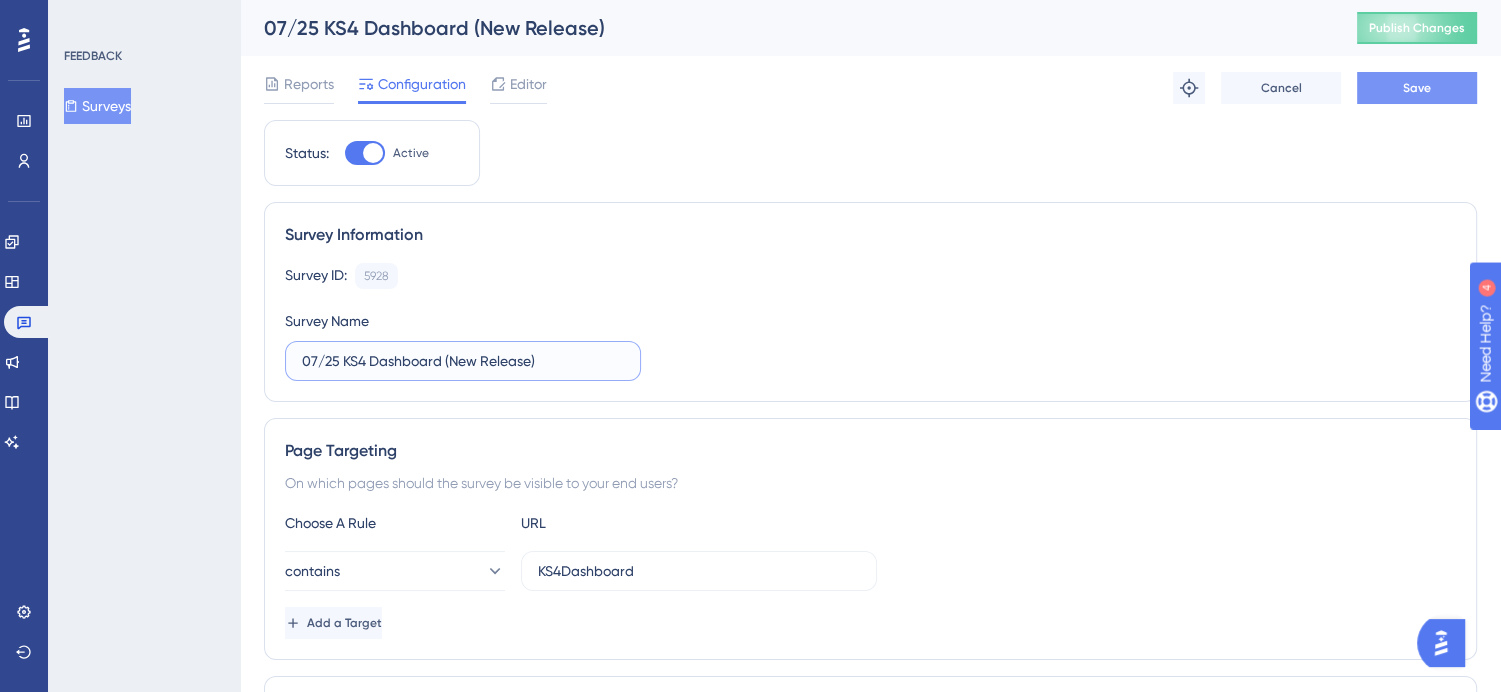 type on "07/25 KS4 Dashboard (New Release)" 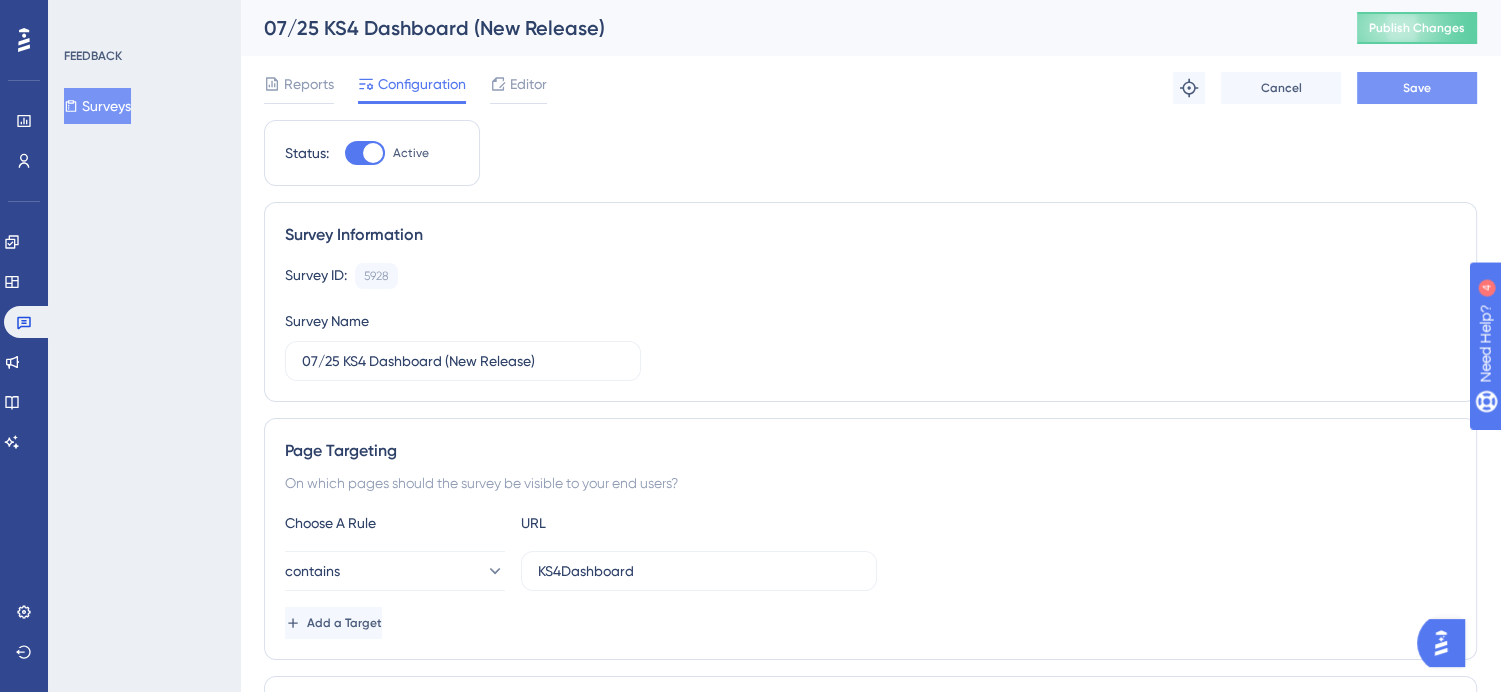 click on "Save" at bounding box center (1417, 88) 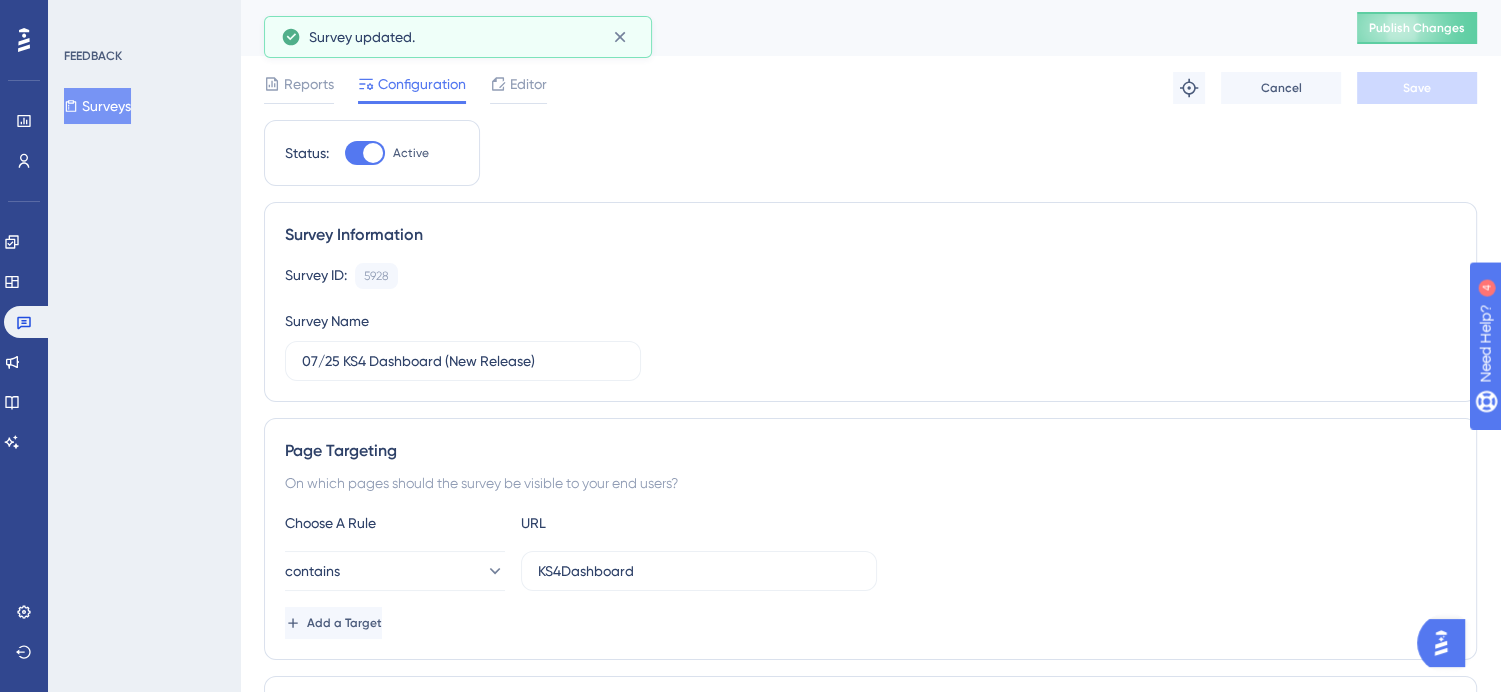 click on "Surveys" at bounding box center [97, 106] 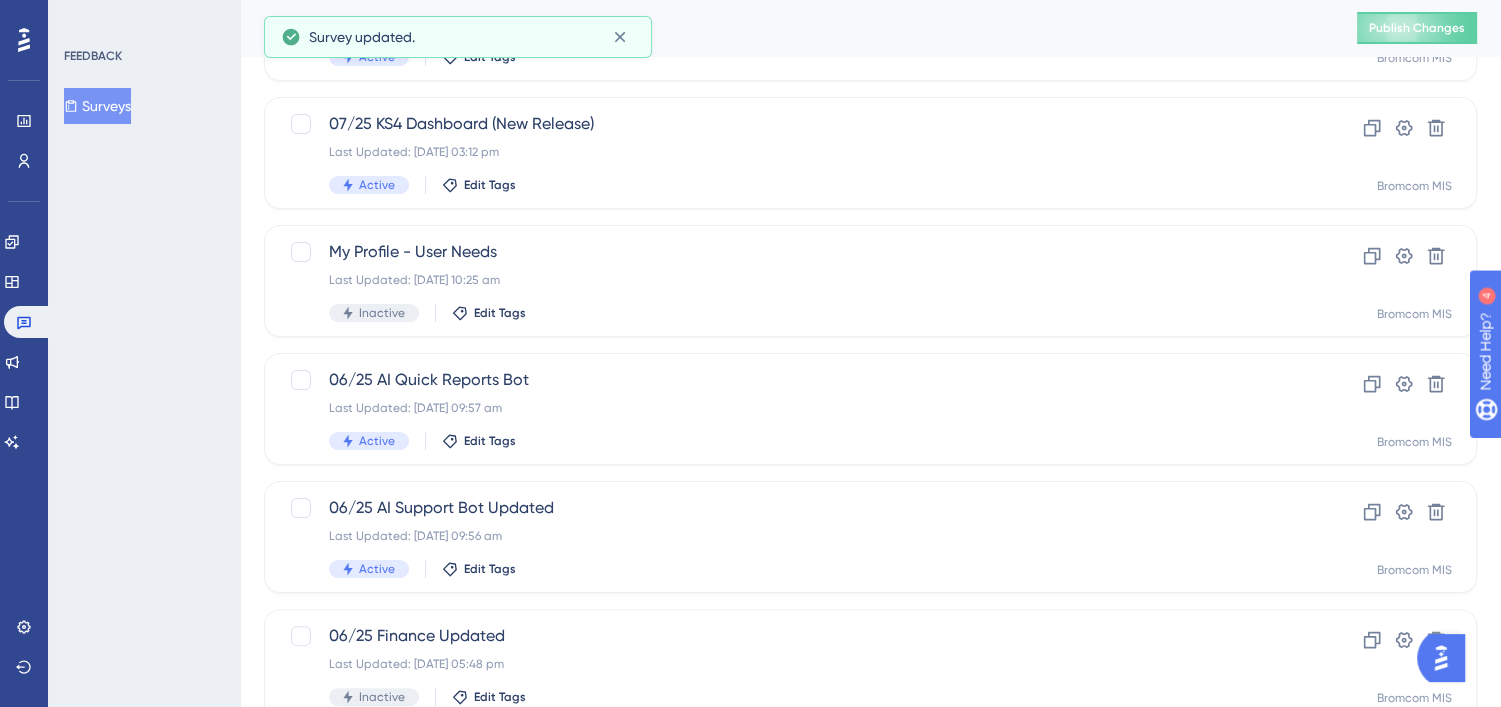 scroll, scrollTop: 340, scrollLeft: 0, axis: vertical 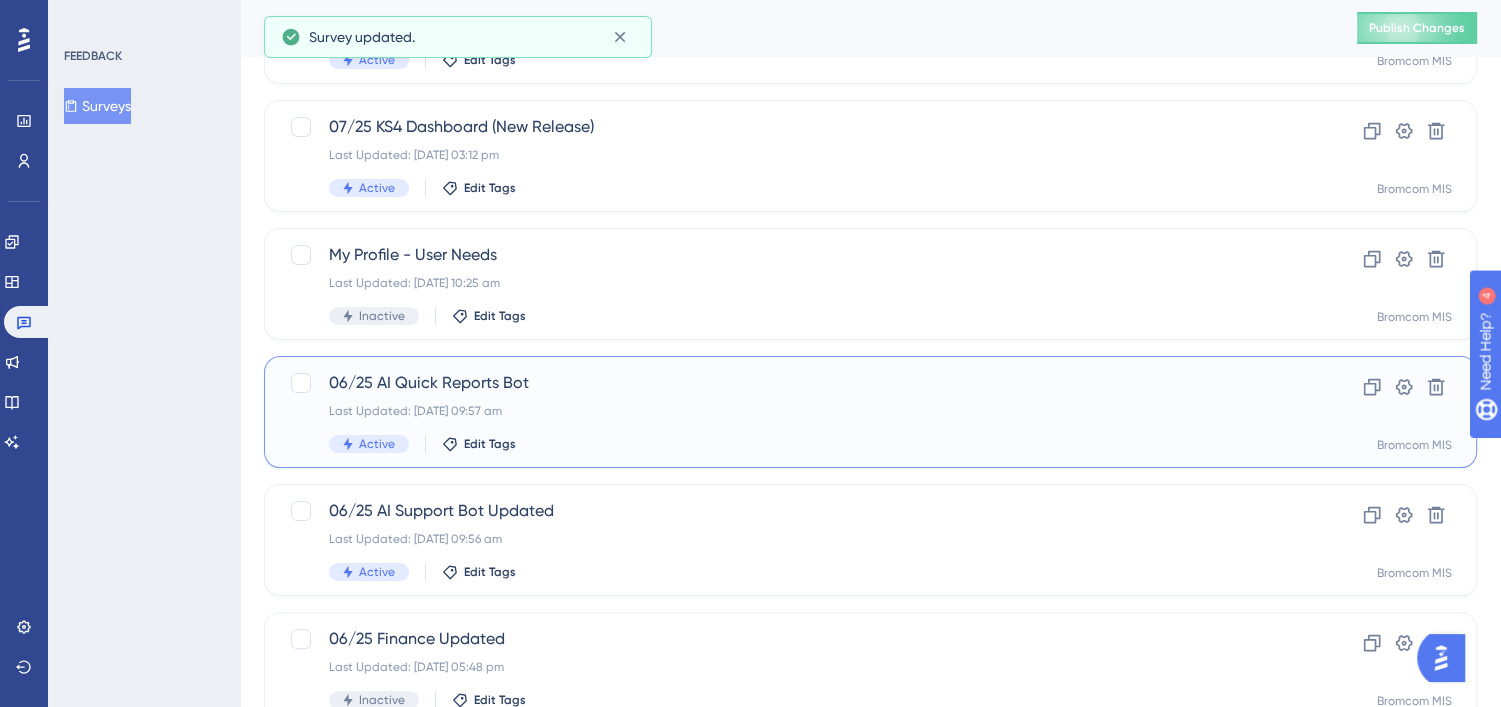 click on "Active Edit Tags" at bounding box center (790, 444) 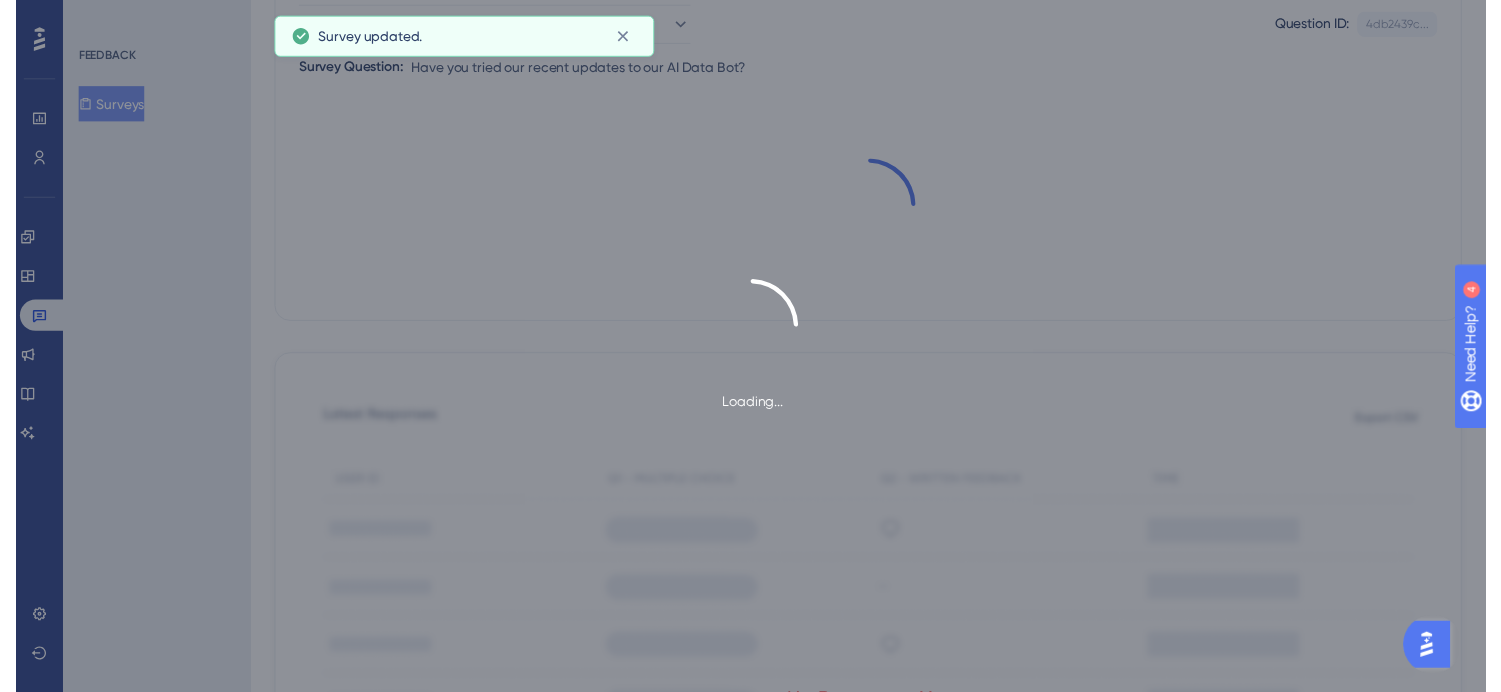 scroll, scrollTop: 0, scrollLeft: 0, axis: both 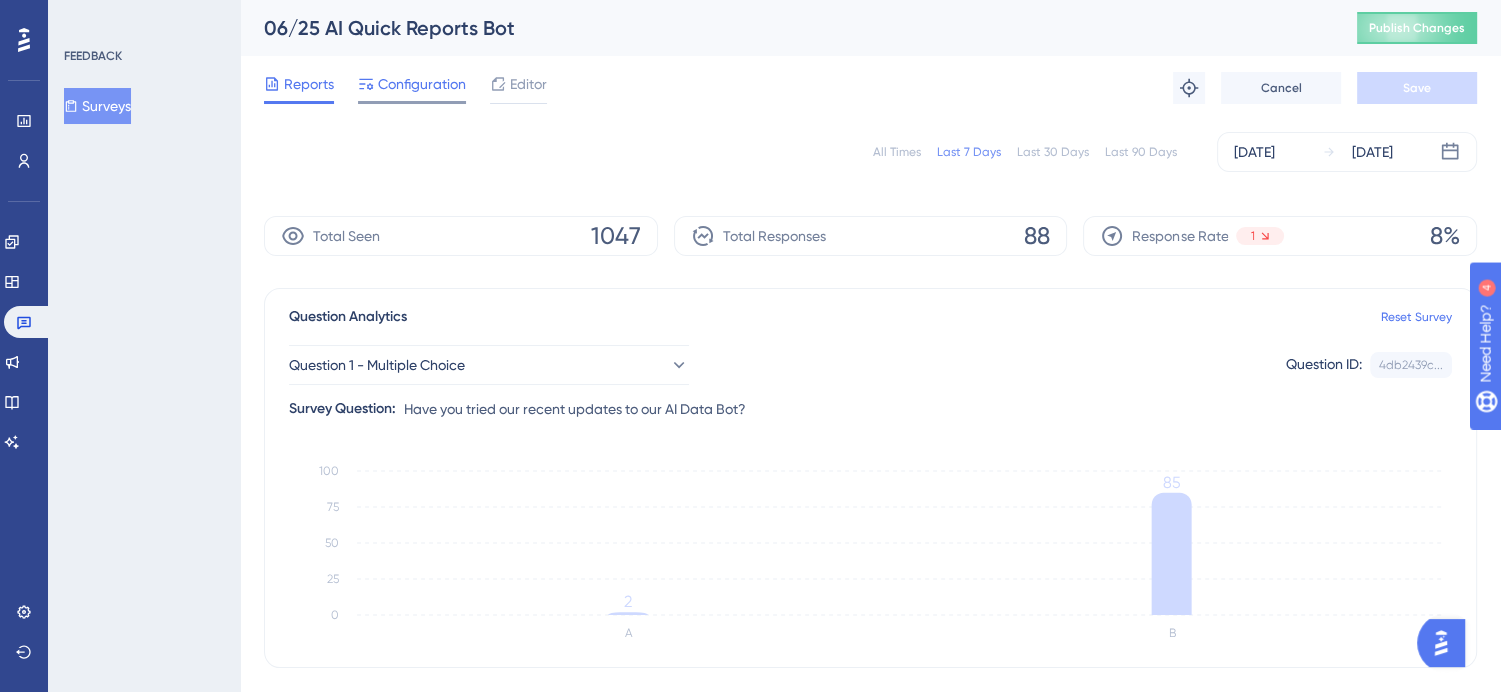 click on "Configuration" at bounding box center (422, 84) 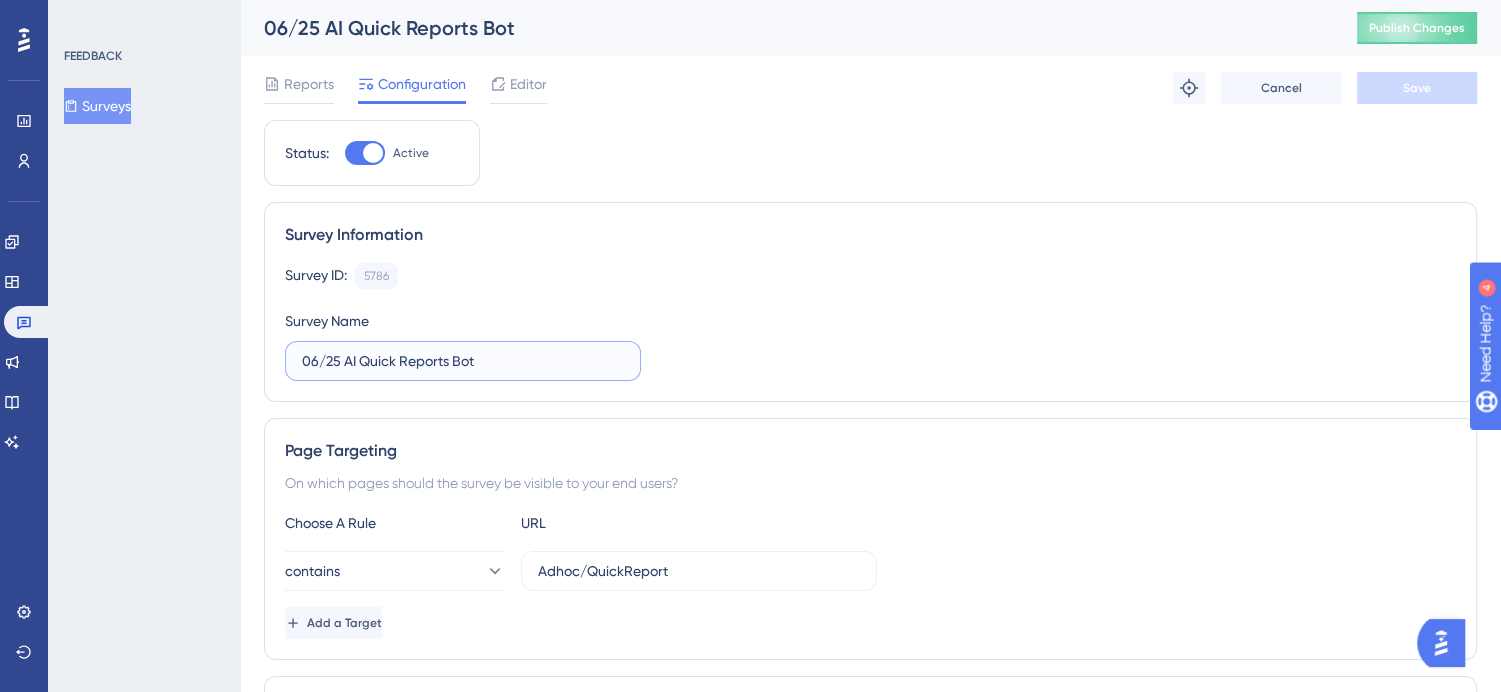 click on "06/25 AI Quick Reports Bot" at bounding box center (463, 361) 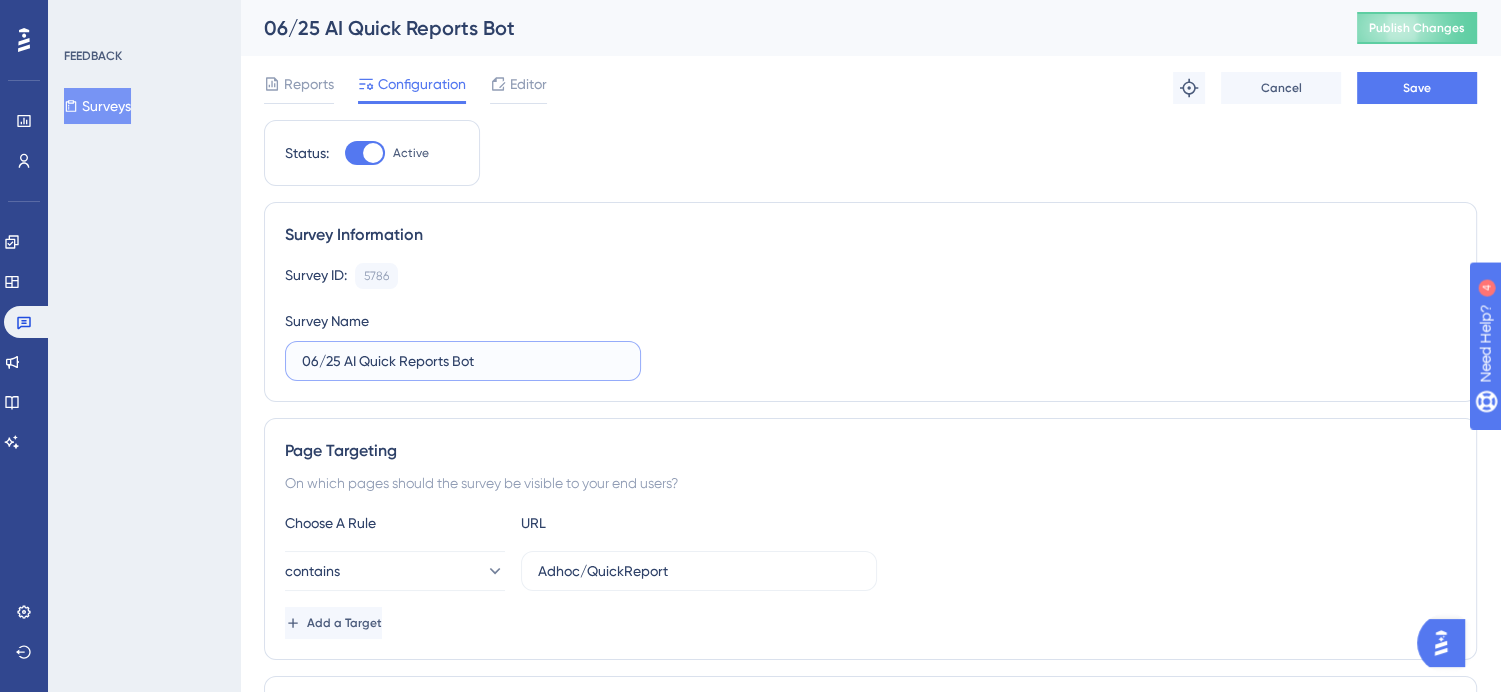 paste on "(New Release)" 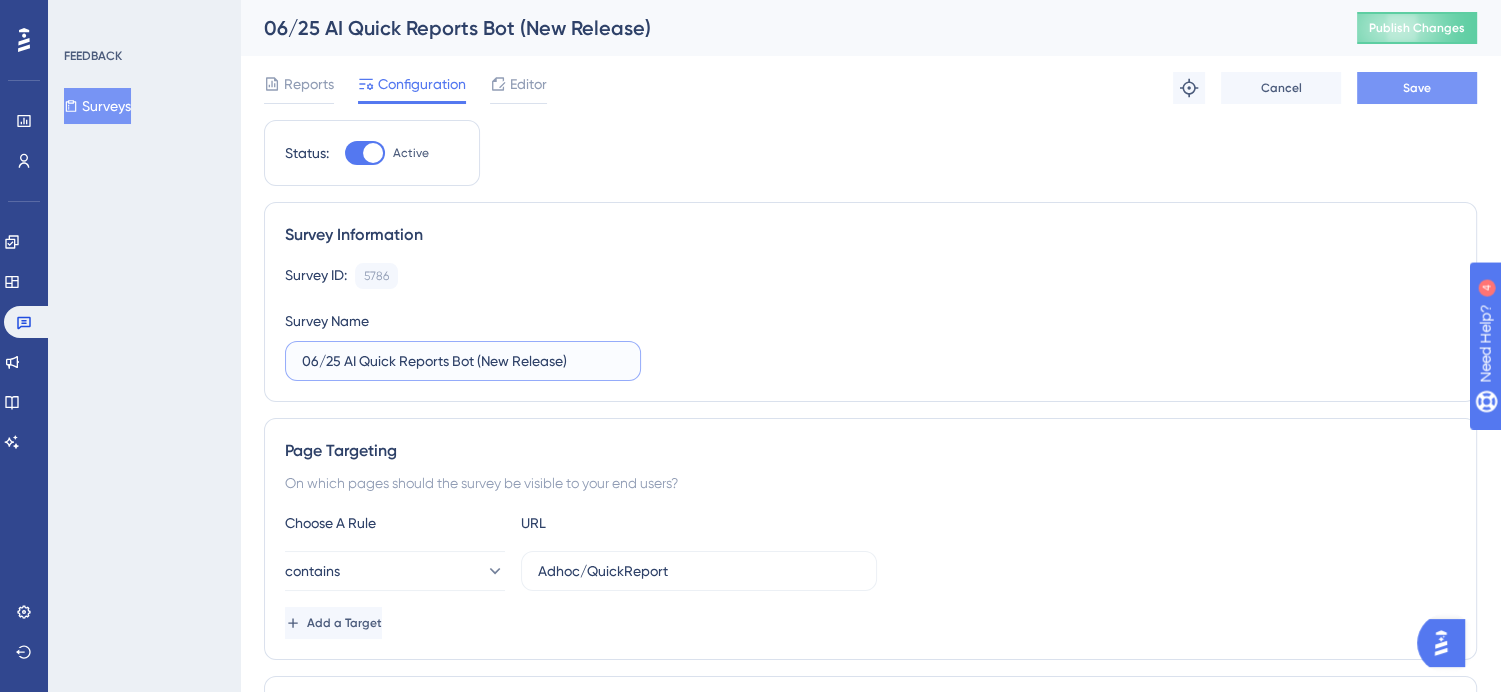 type on "06/25 AI Quick Reports Bot (New Release)" 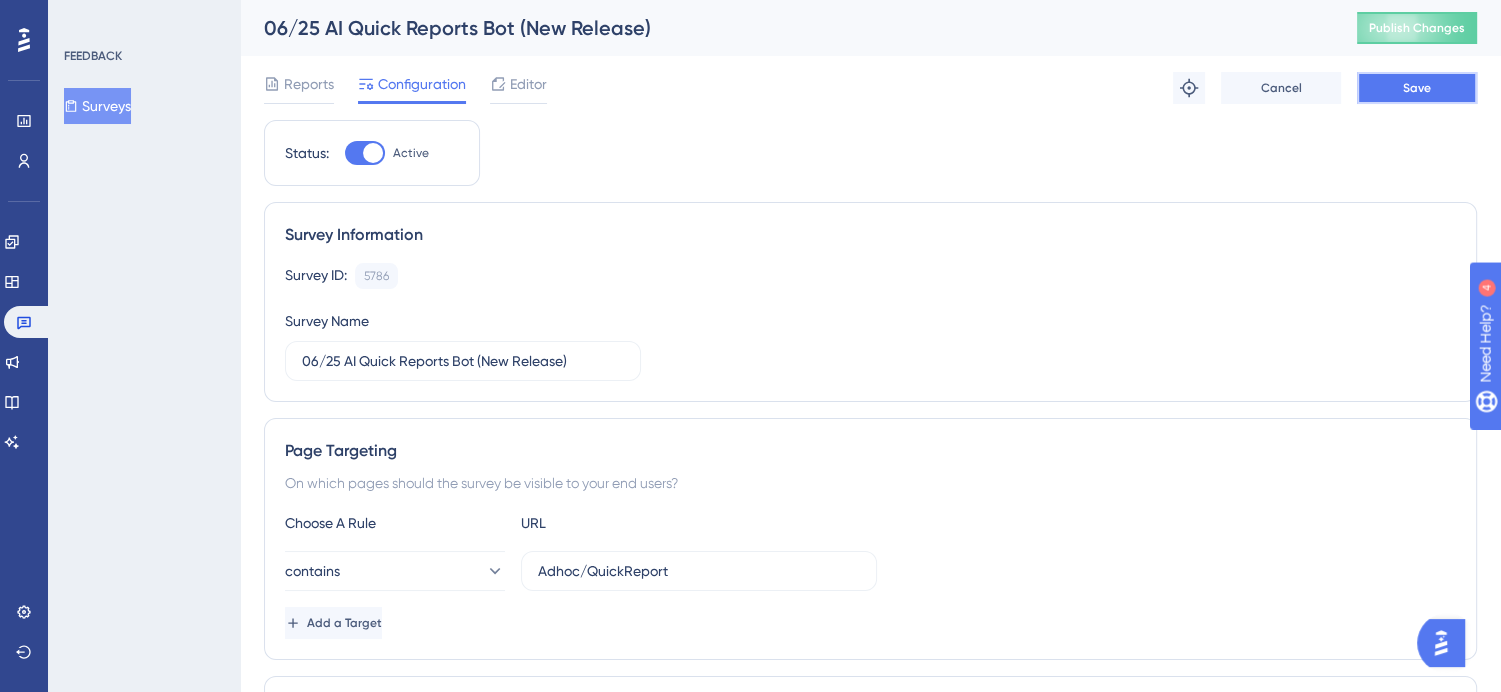 click on "Save" at bounding box center [1417, 88] 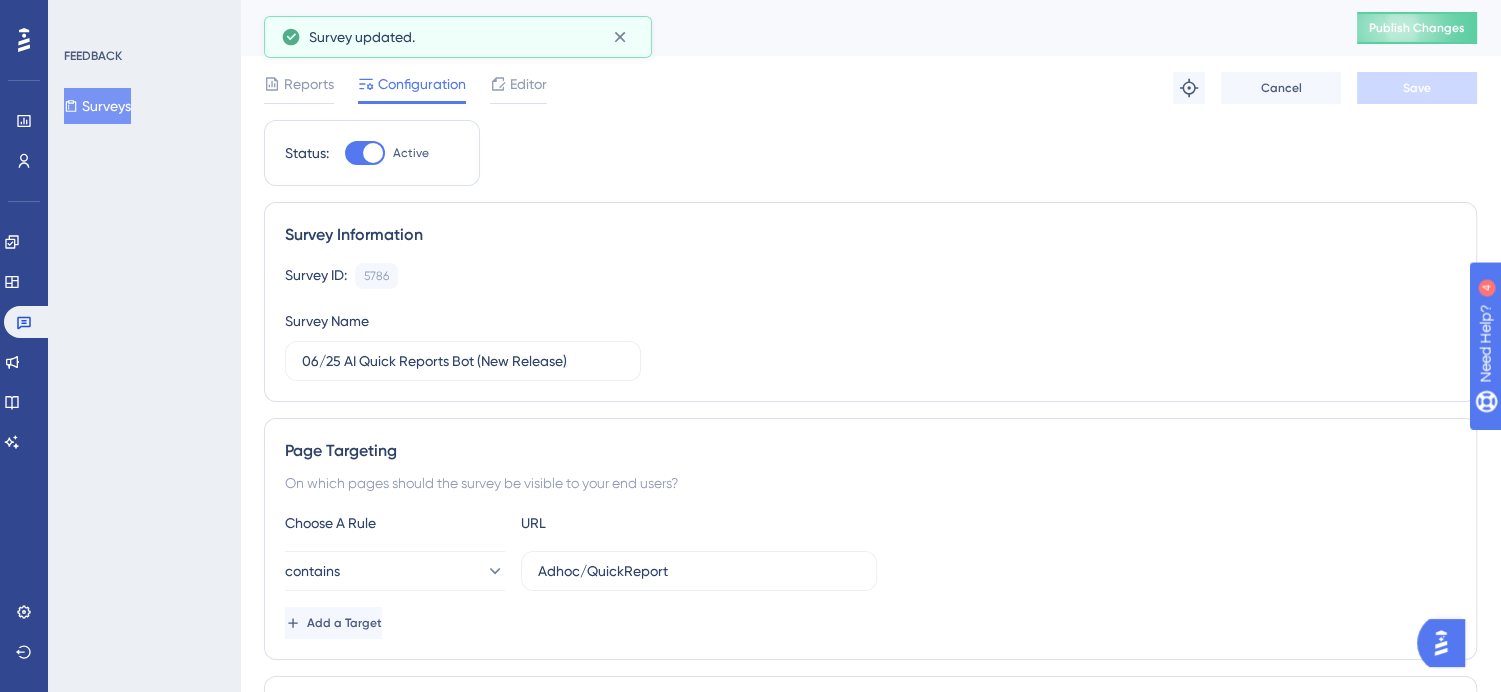 click on "Surveys" at bounding box center (97, 106) 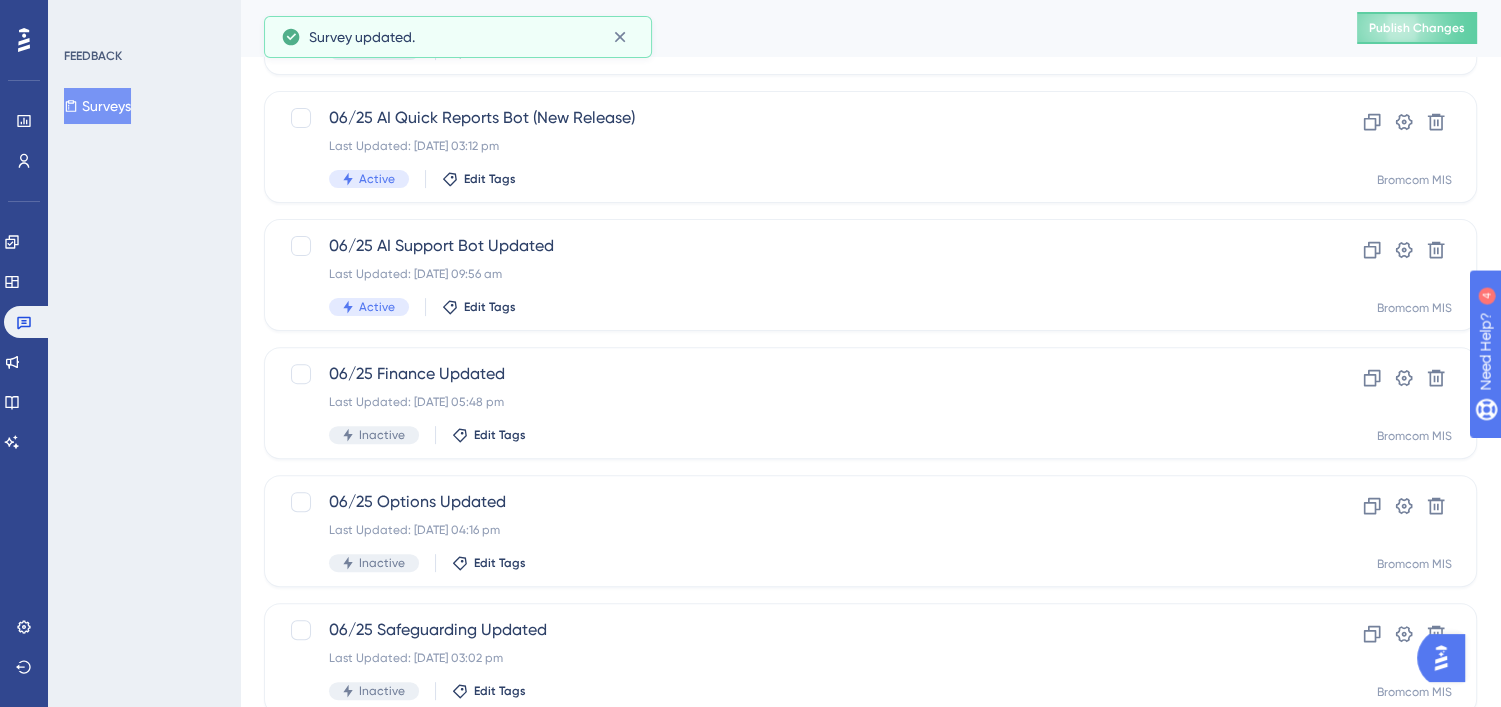 scroll, scrollTop: 602, scrollLeft: 0, axis: vertical 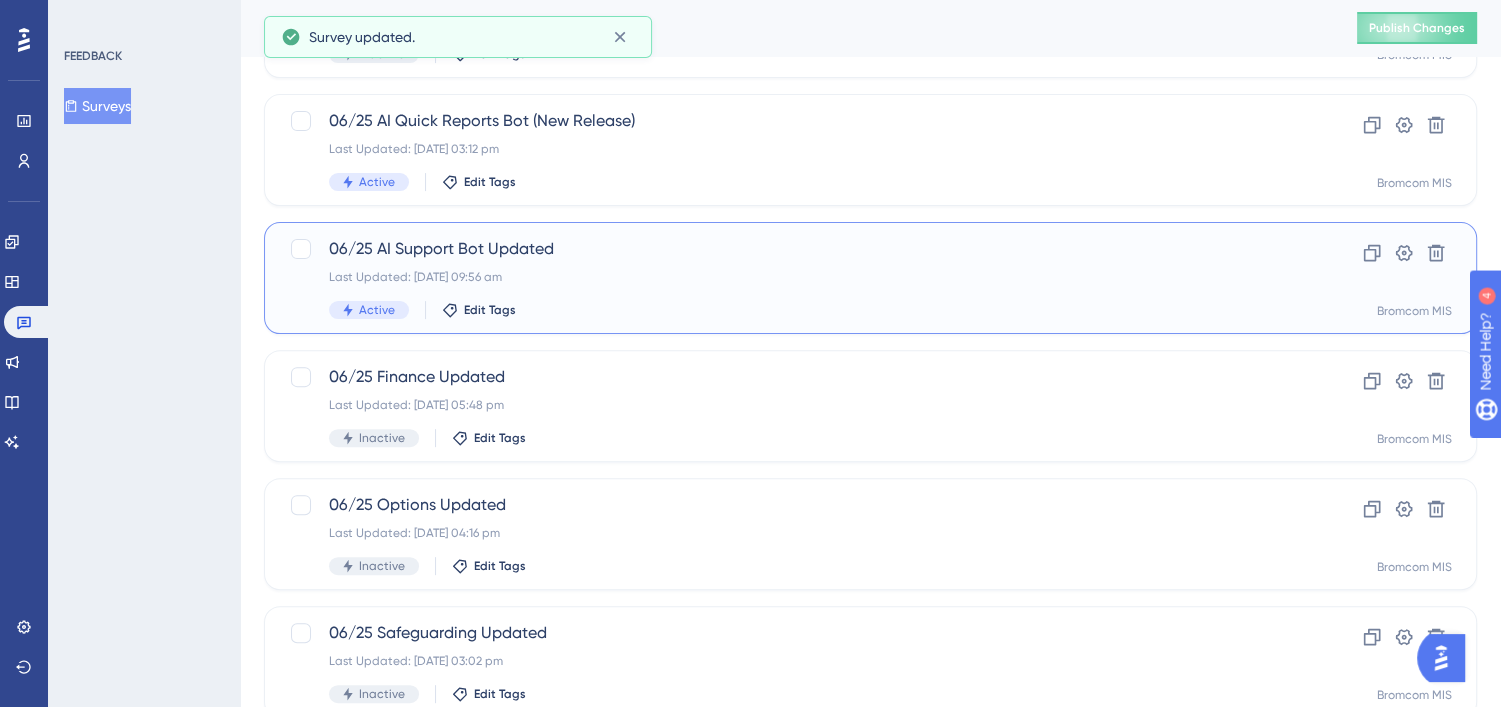 click on "Last Updated: [DATE] 09:56 am" at bounding box center (790, 277) 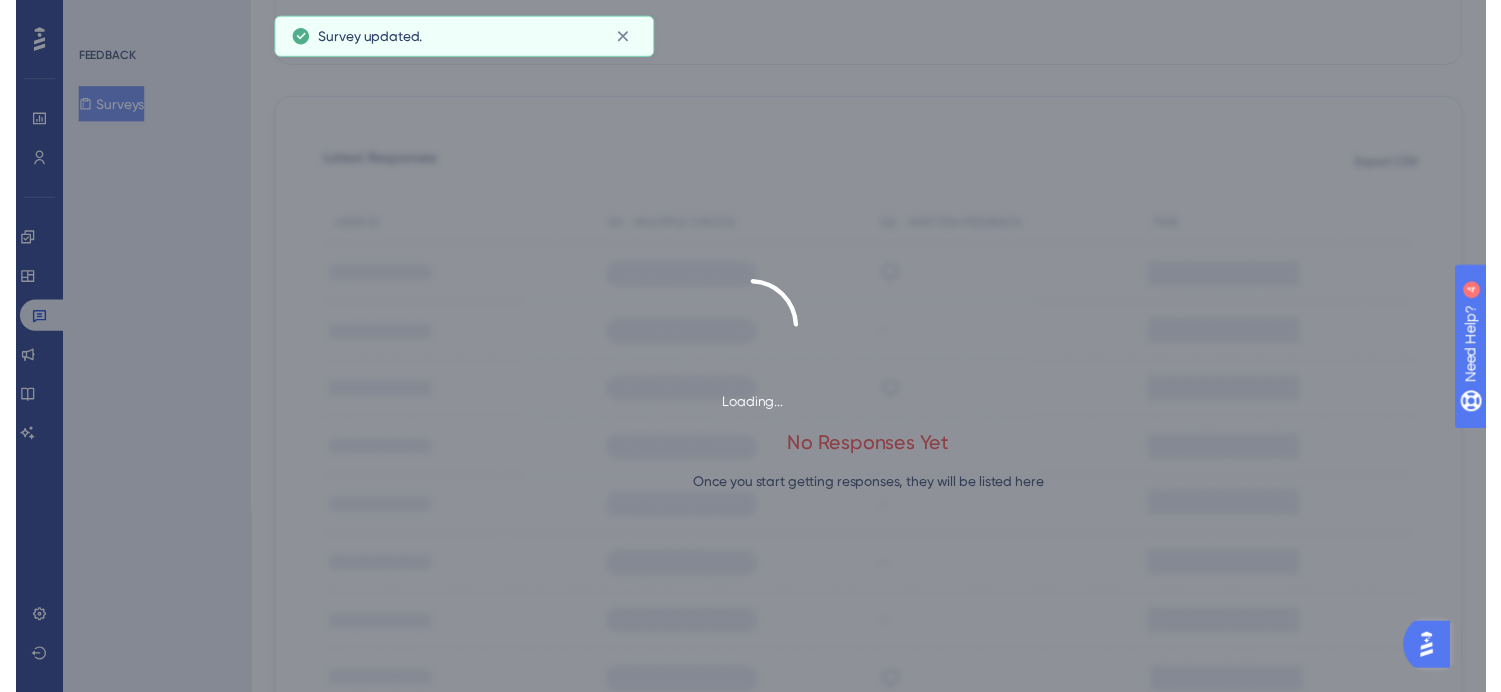 scroll, scrollTop: 0, scrollLeft: 0, axis: both 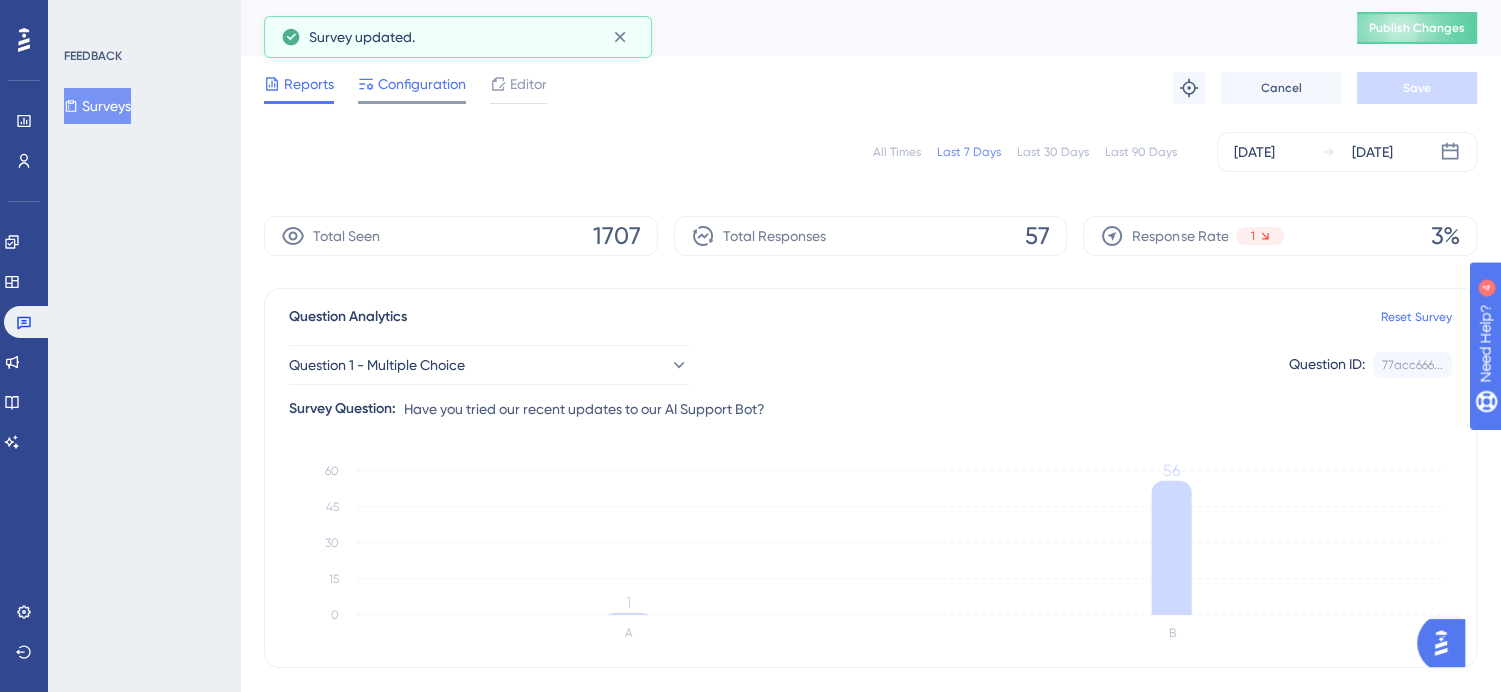 click on "Configuration" at bounding box center [422, 84] 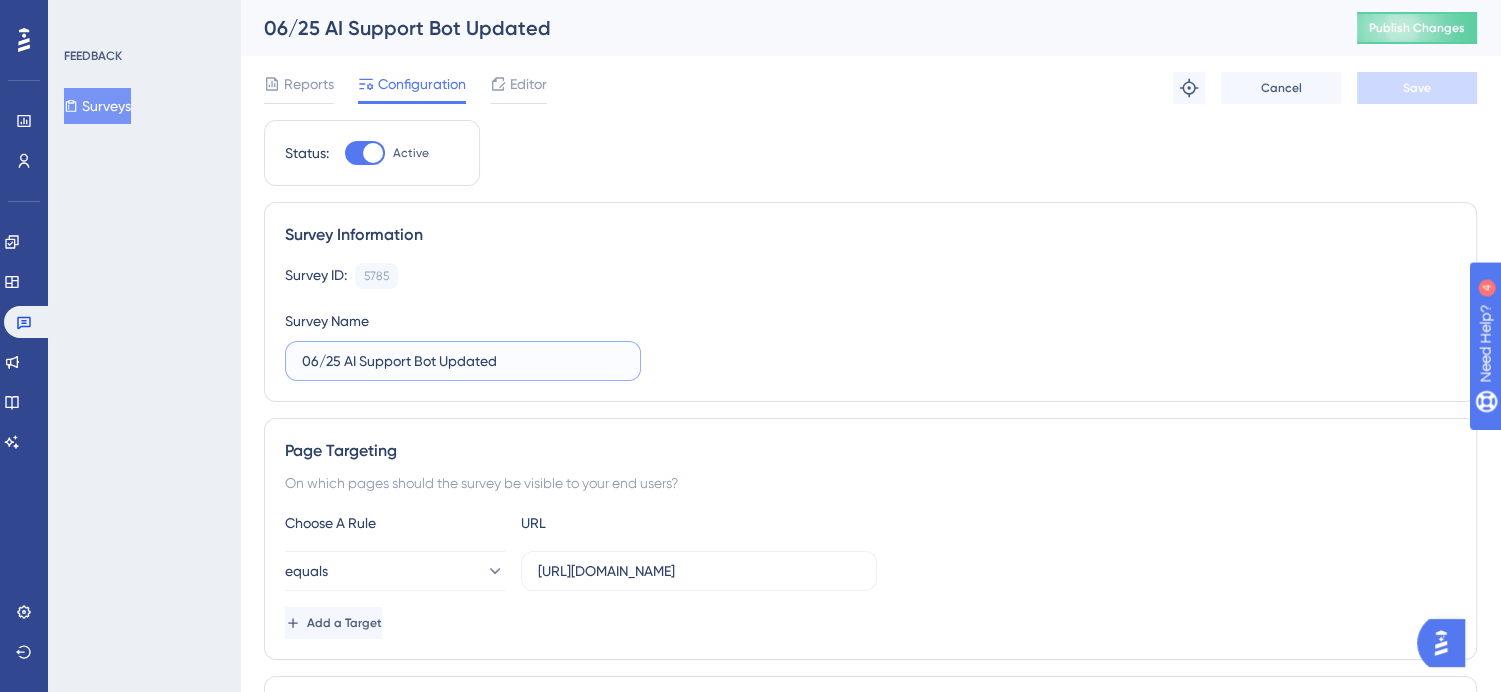 click on "06/25 AI Support Bot Updated" at bounding box center [463, 361] 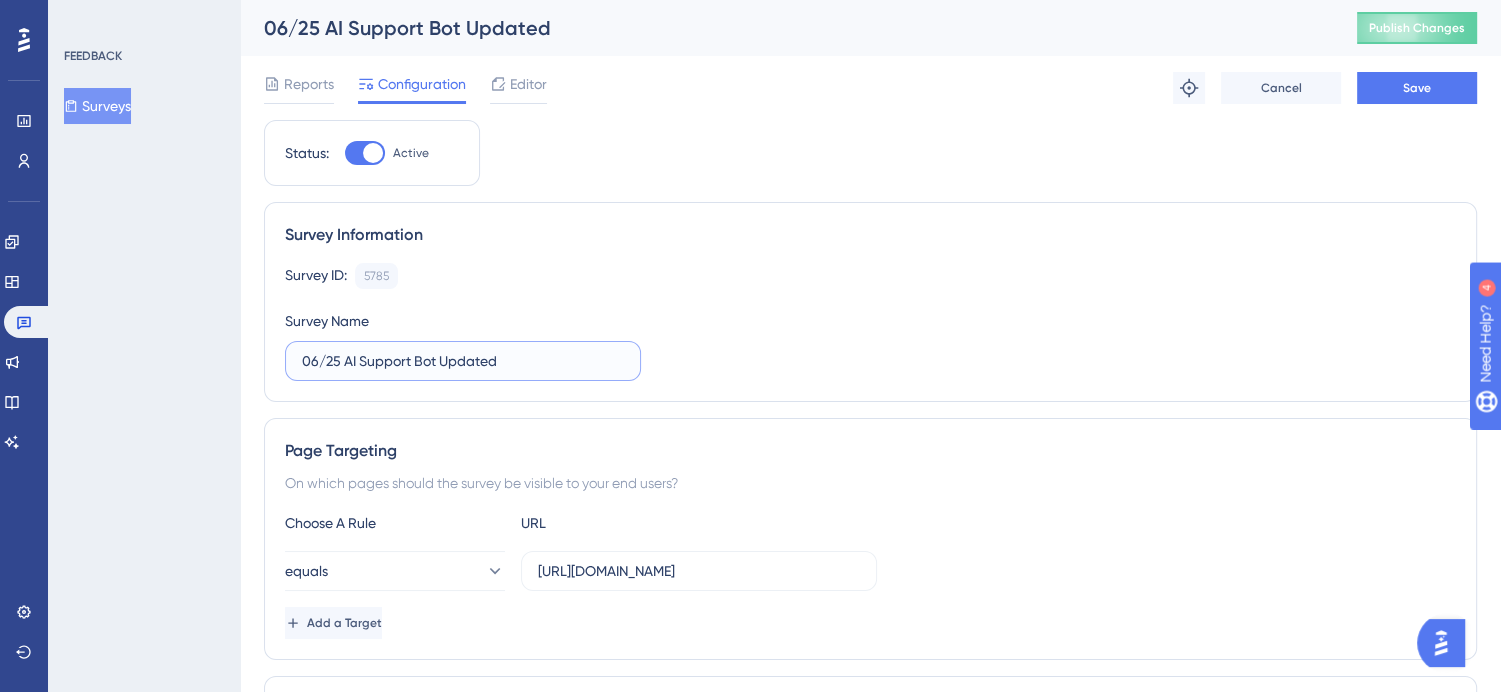 paste on "(New Release)" 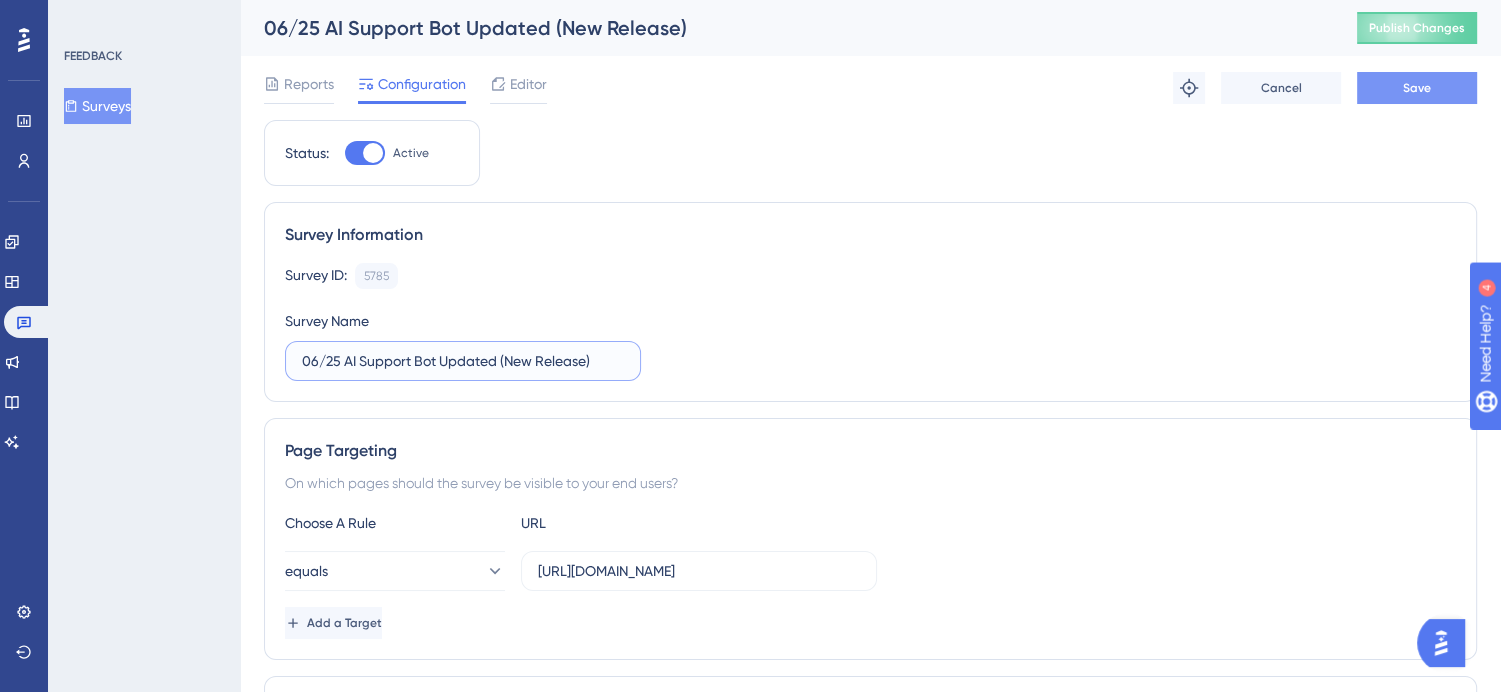 type on "06/25 AI Support Bot Updated (New Release)" 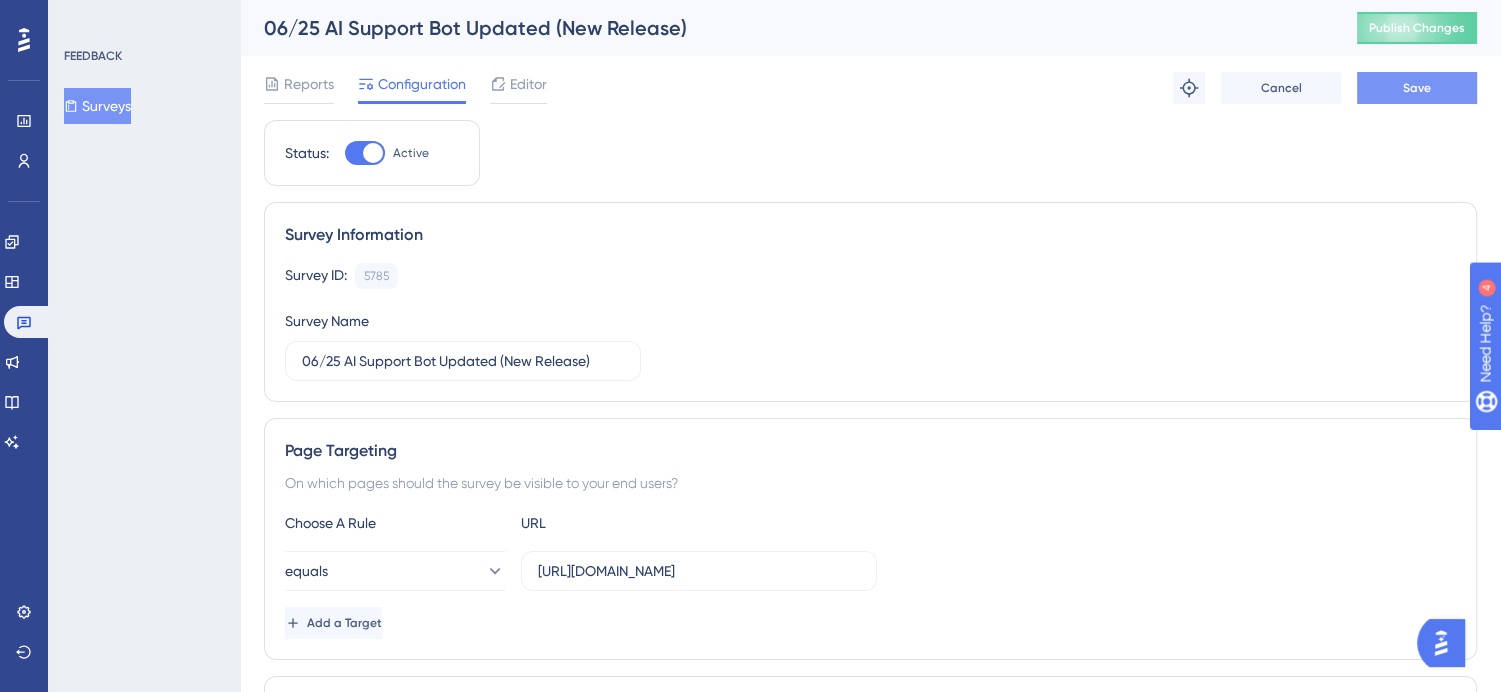 click on "Save" at bounding box center (1417, 88) 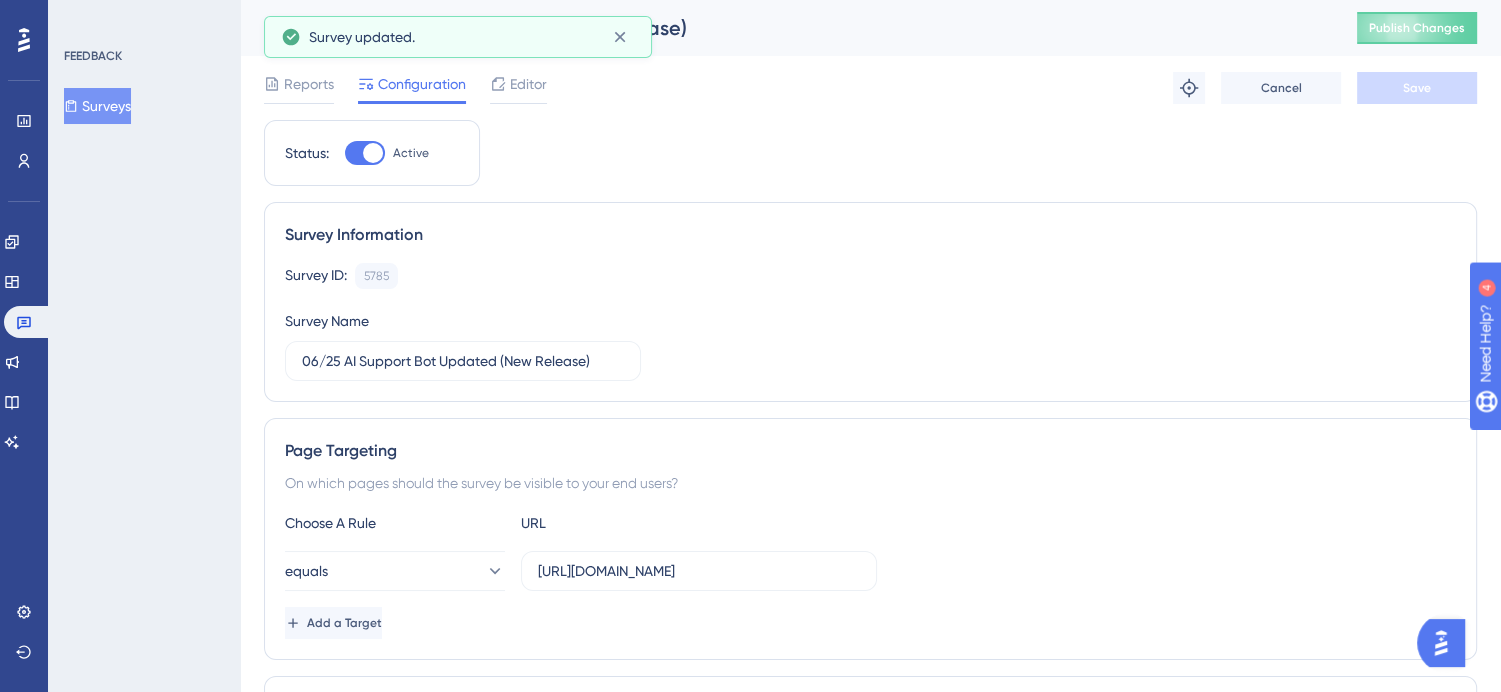 click on "Surveys" at bounding box center (97, 106) 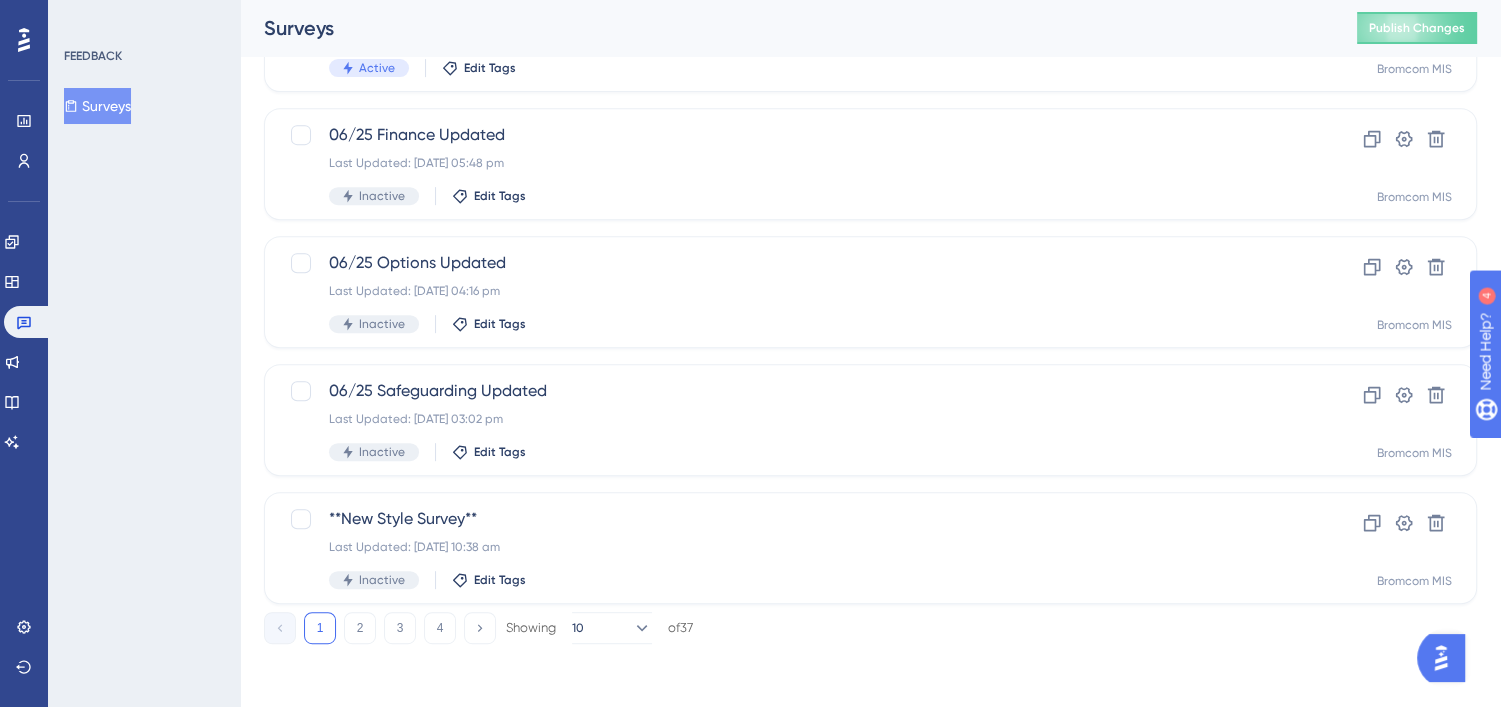 scroll, scrollTop: 843, scrollLeft: 0, axis: vertical 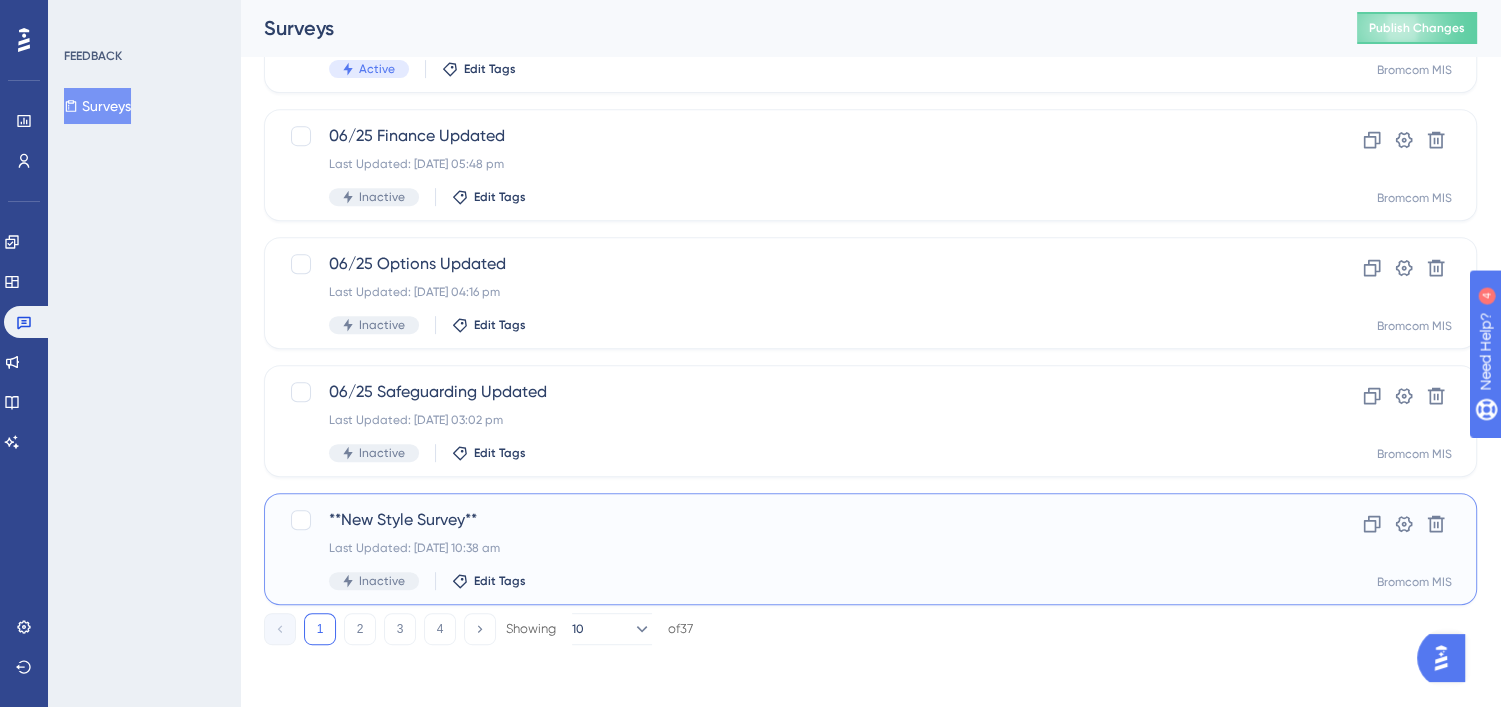 click on "Last Updated: [DATE] 10:38 am" at bounding box center [790, 548] 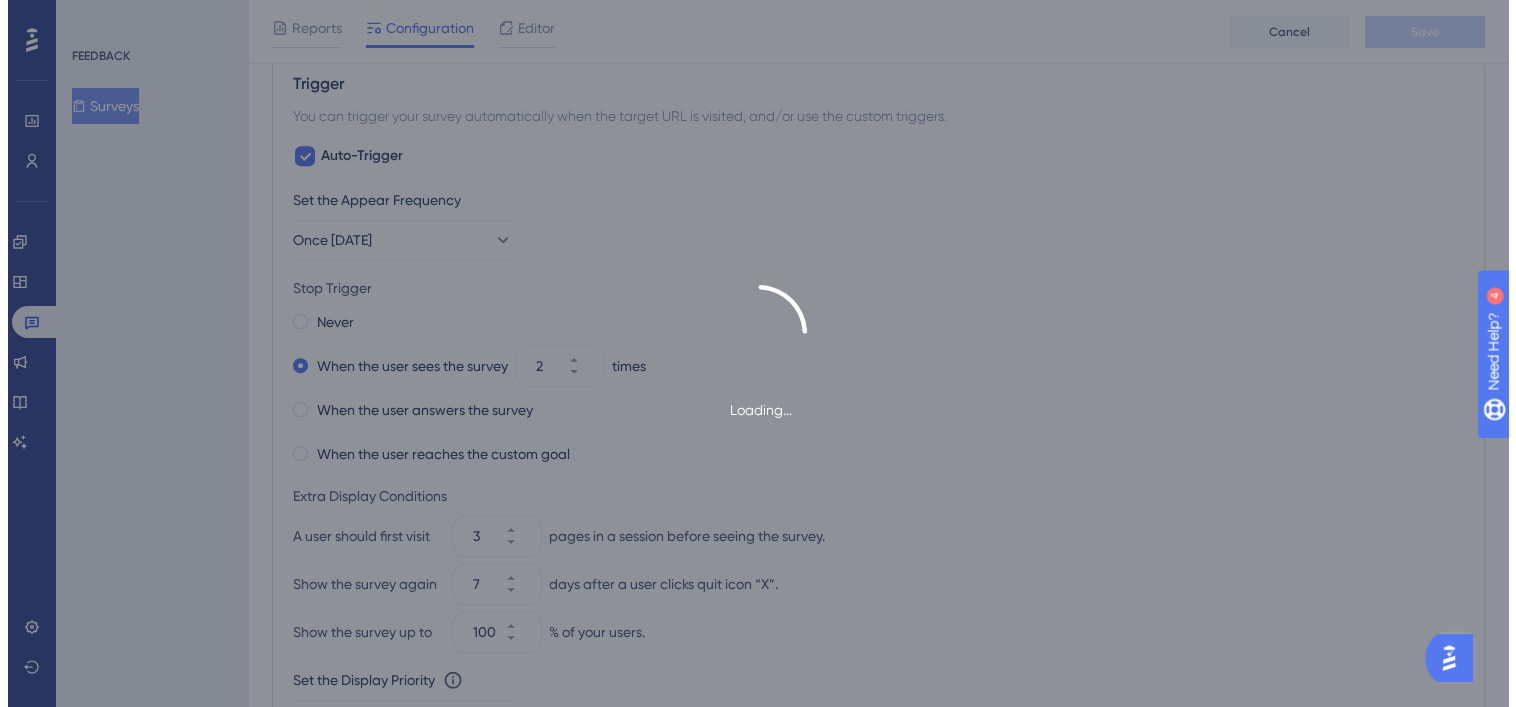 scroll, scrollTop: 0, scrollLeft: 0, axis: both 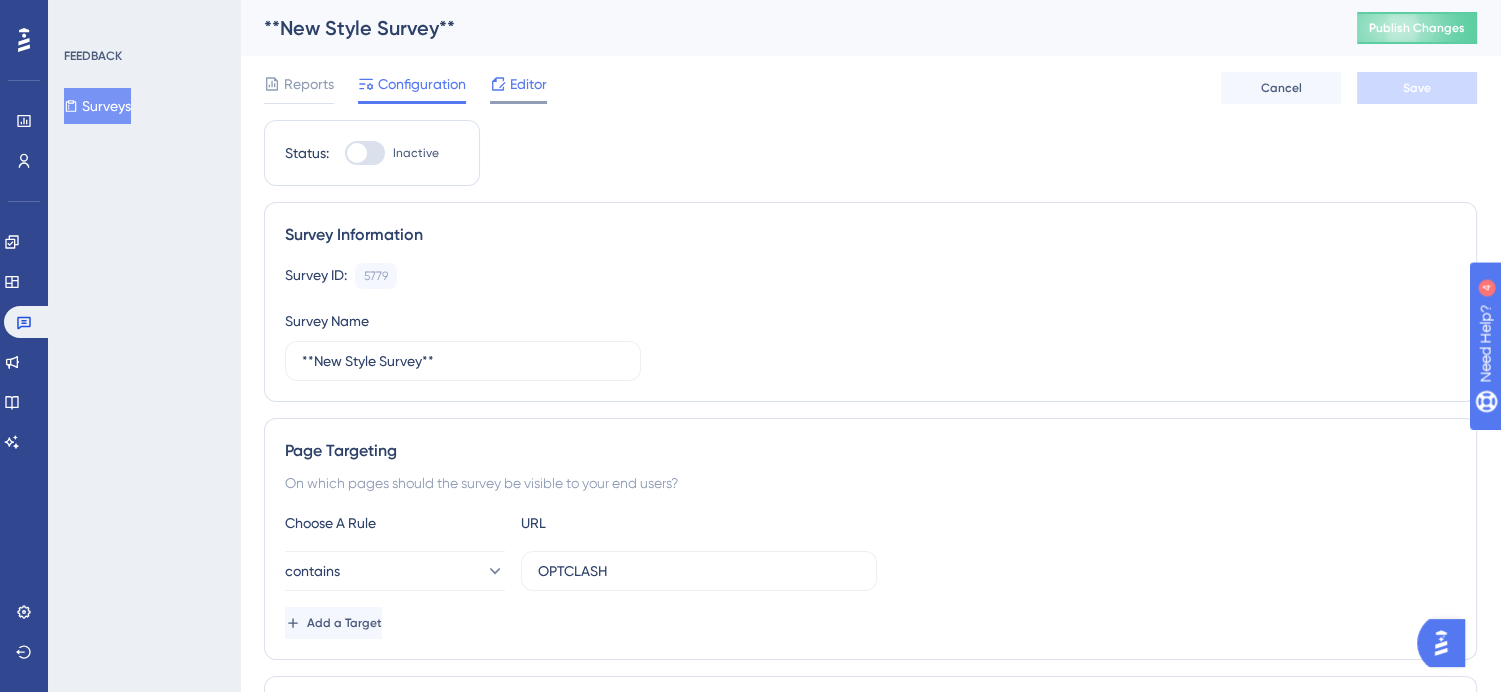 click on "Editor" at bounding box center (528, 84) 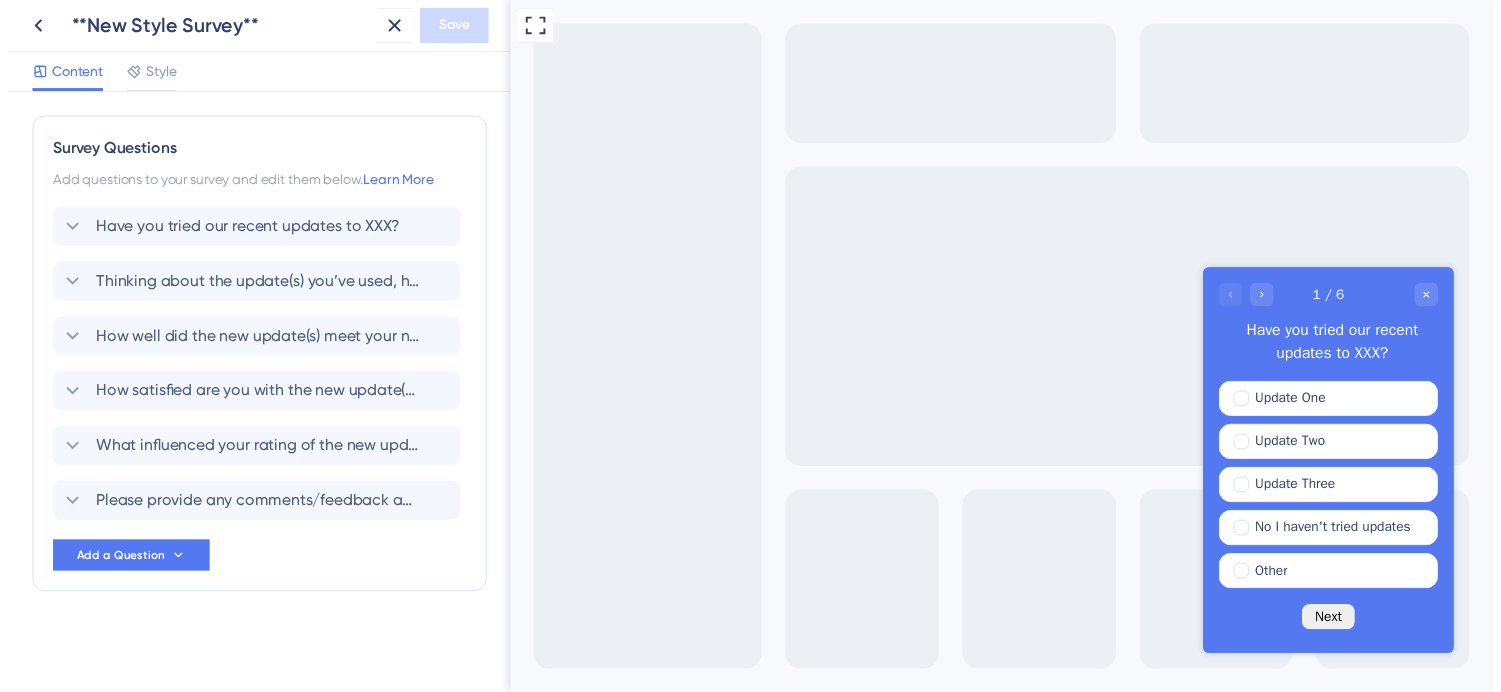 scroll, scrollTop: 0, scrollLeft: 0, axis: both 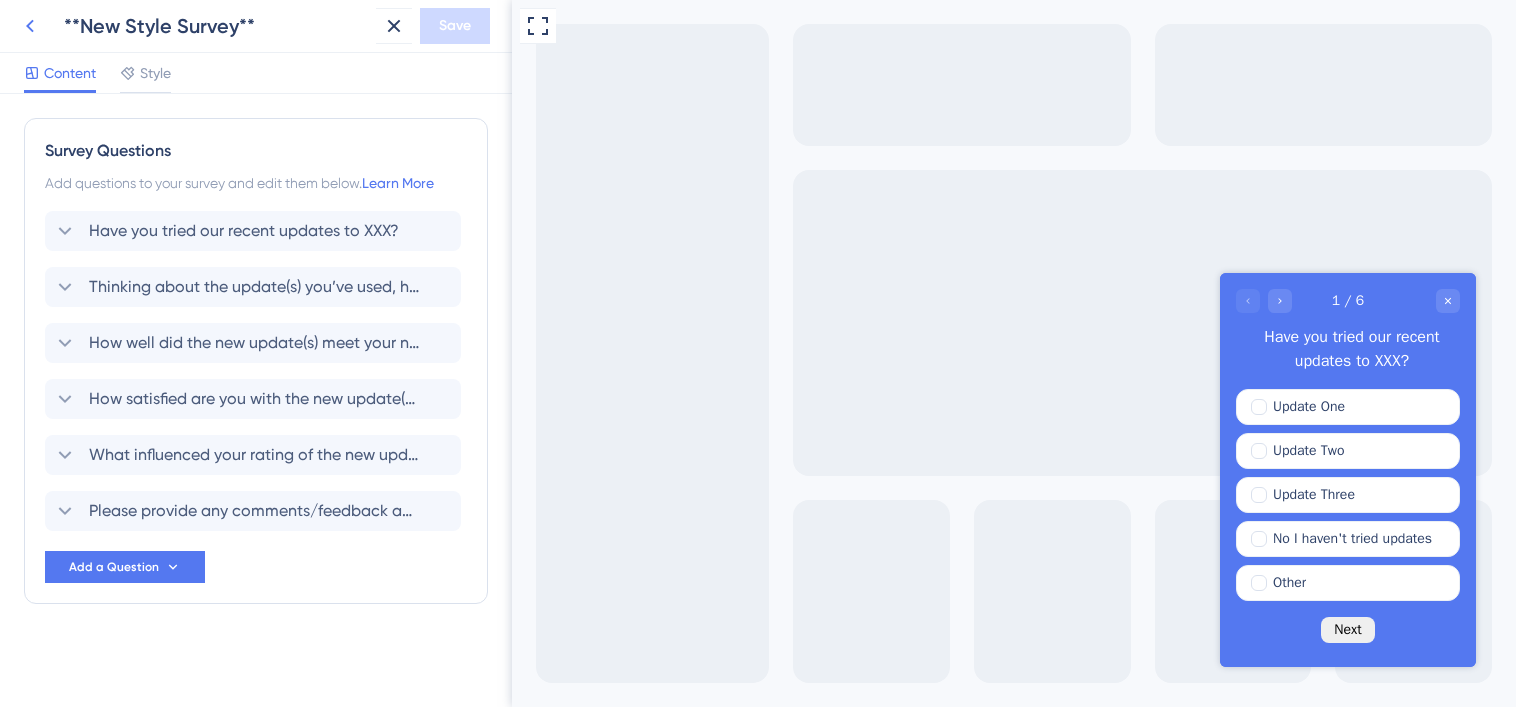 click 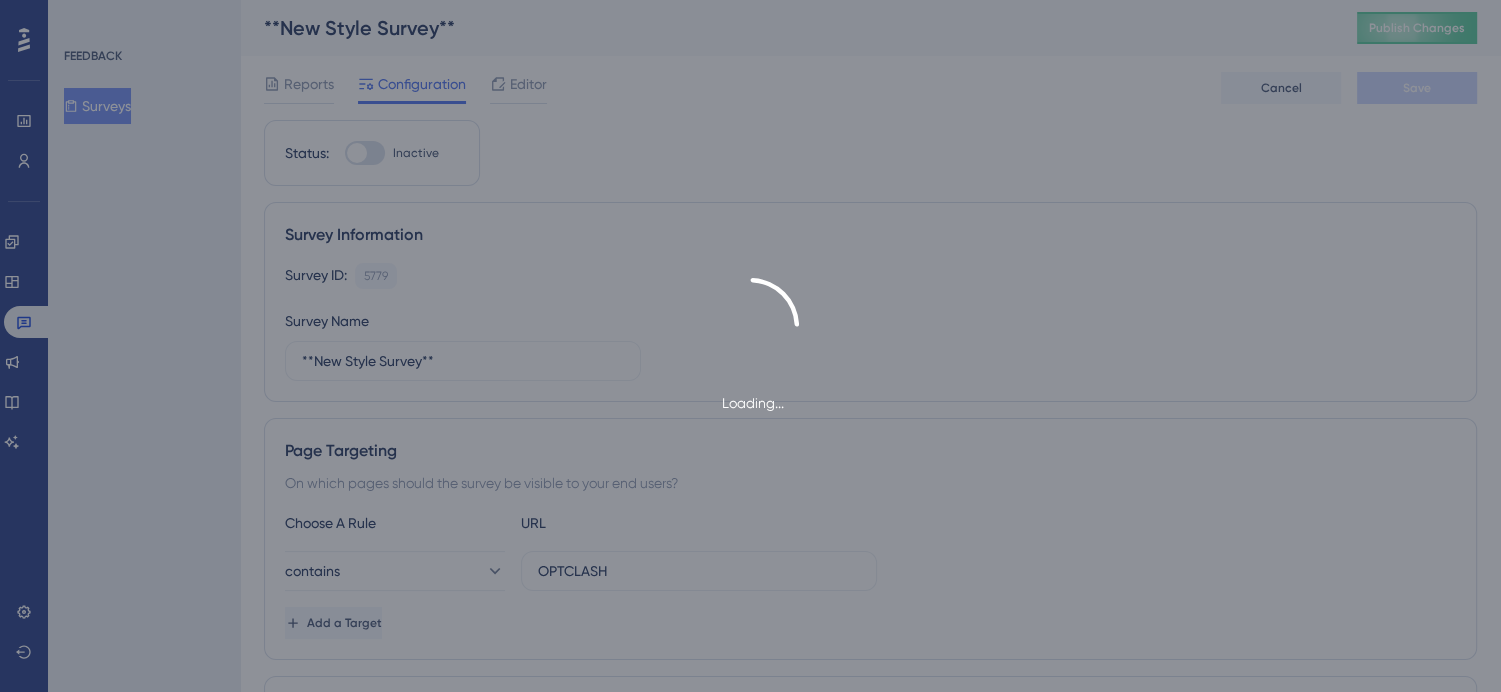scroll, scrollTop: 0, scrollLeft: 0, axis: both 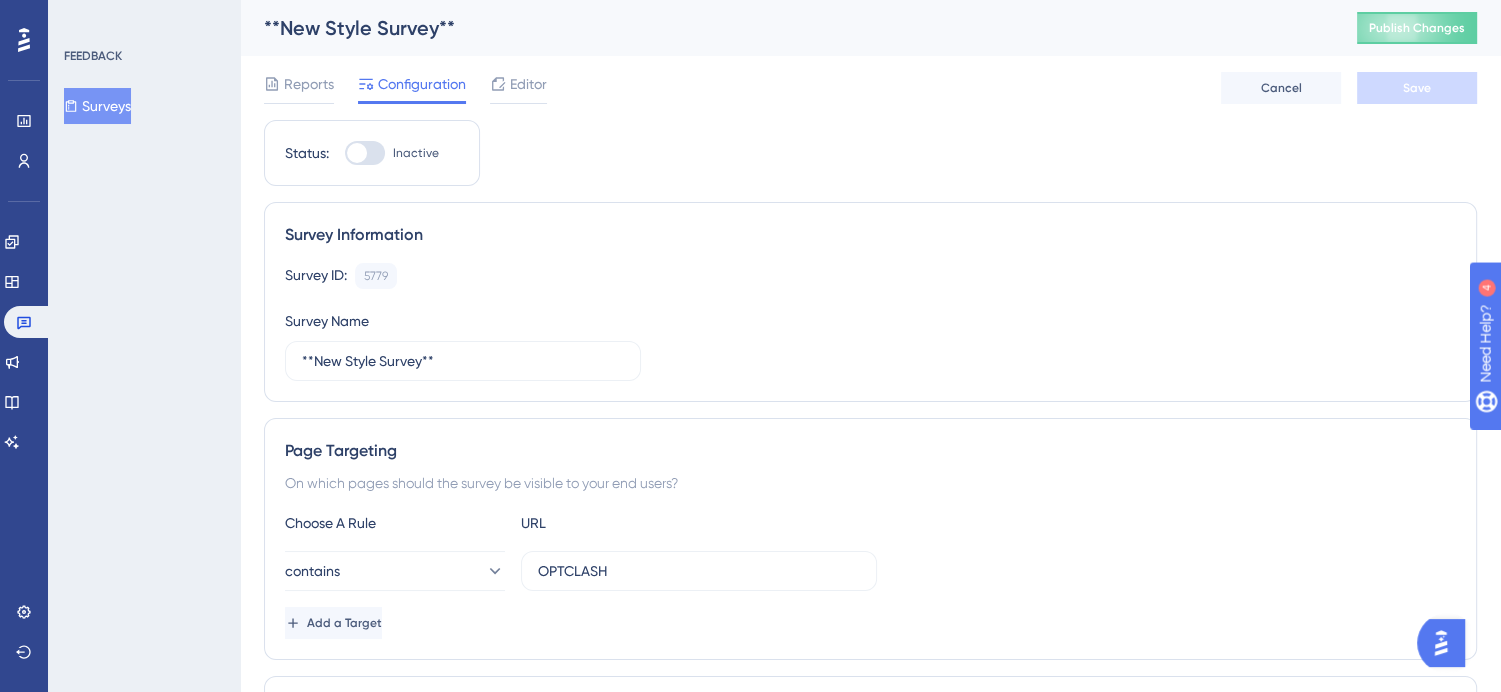 click on "Surveys" at bounding box center (97, 106) 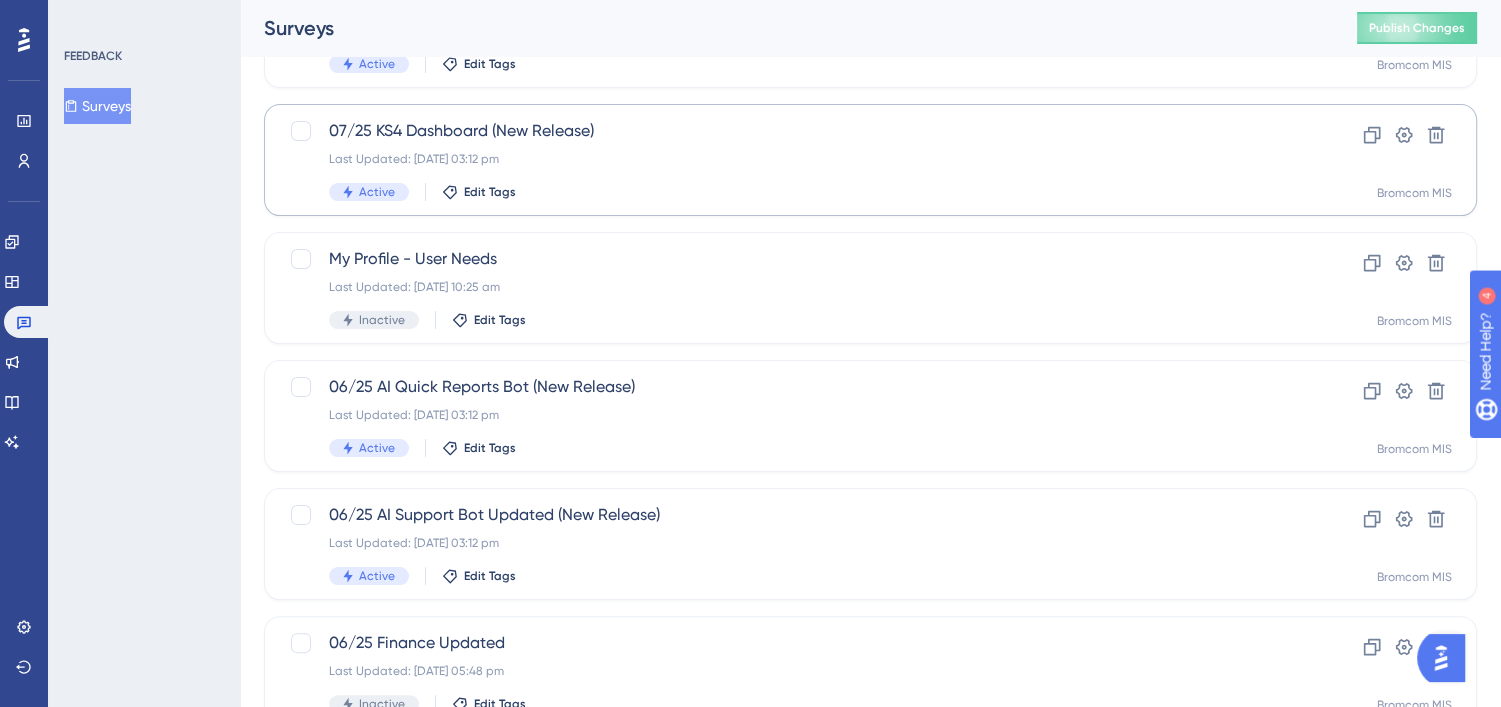 scroll, scrollTop: 335, scrollLeft: 0, axis: vertical 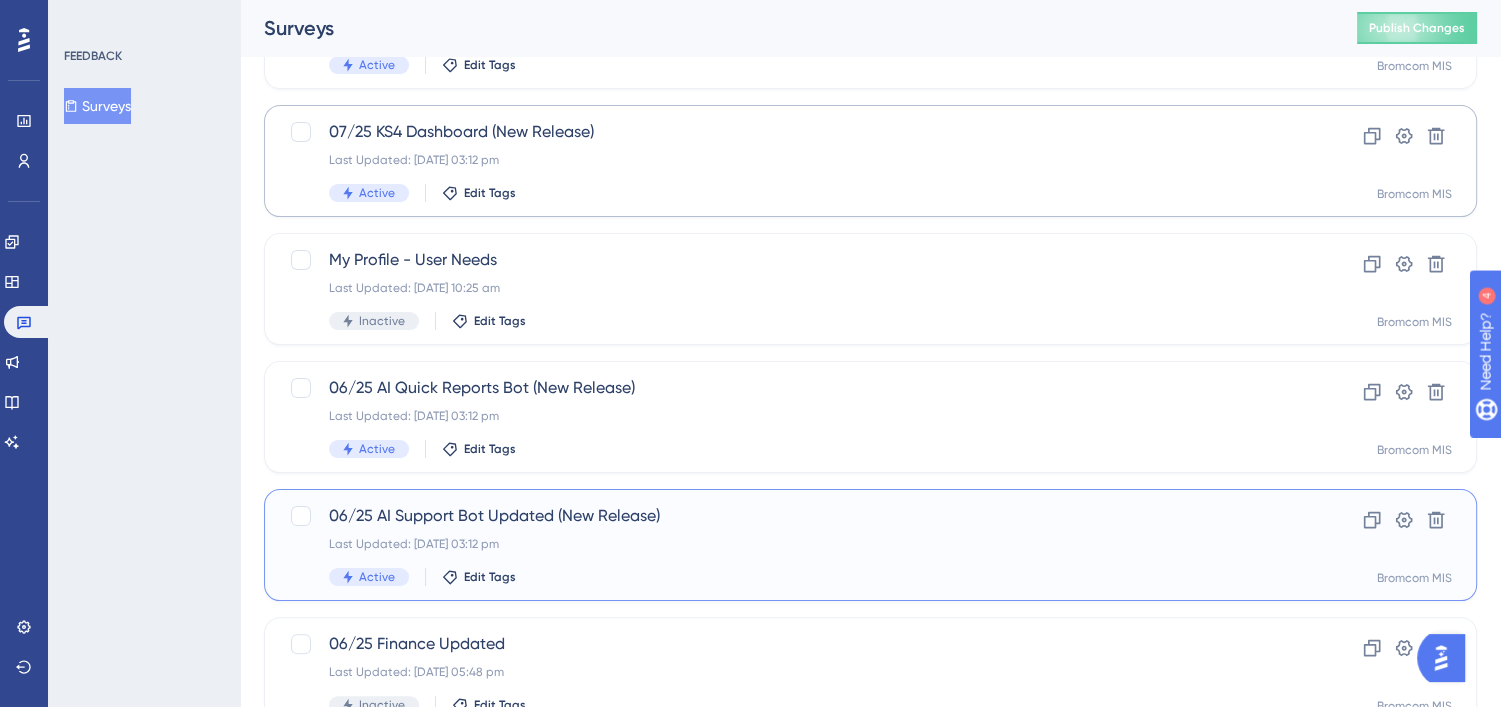 click on "06/25 AI Support Bot Updated (New Release)" at bounding box center [790, 516] 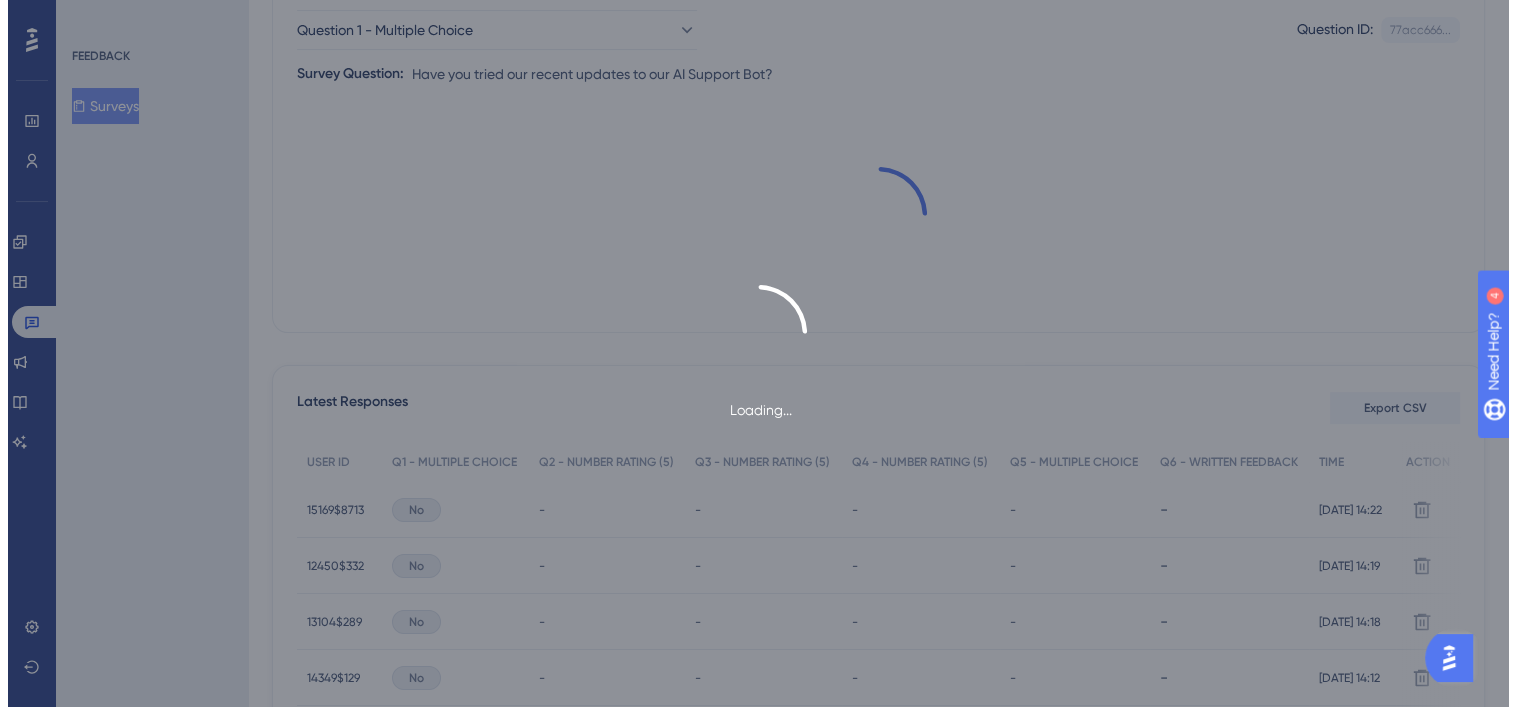 scroll, scrollTop: 0, scrollLeft: 0, axis: both 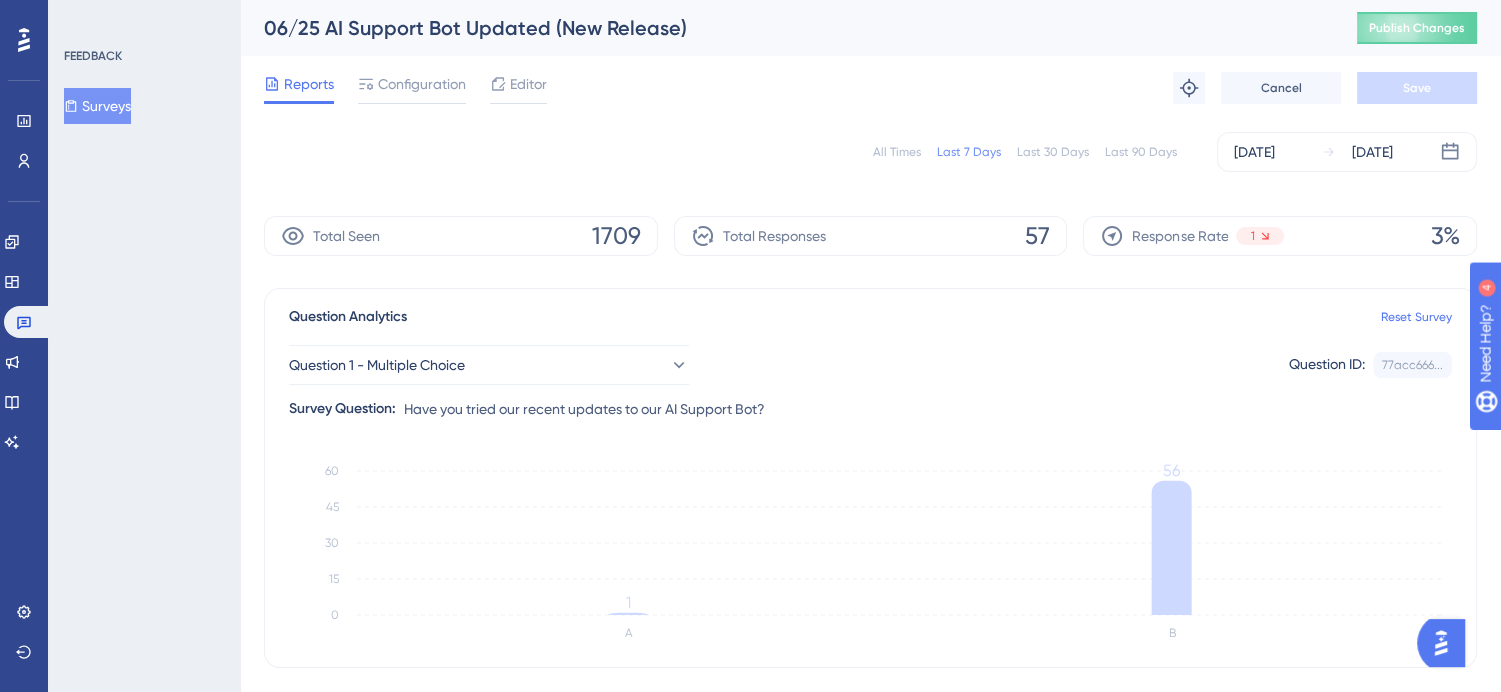 click on "Editor" at bounding box center [528, 84] 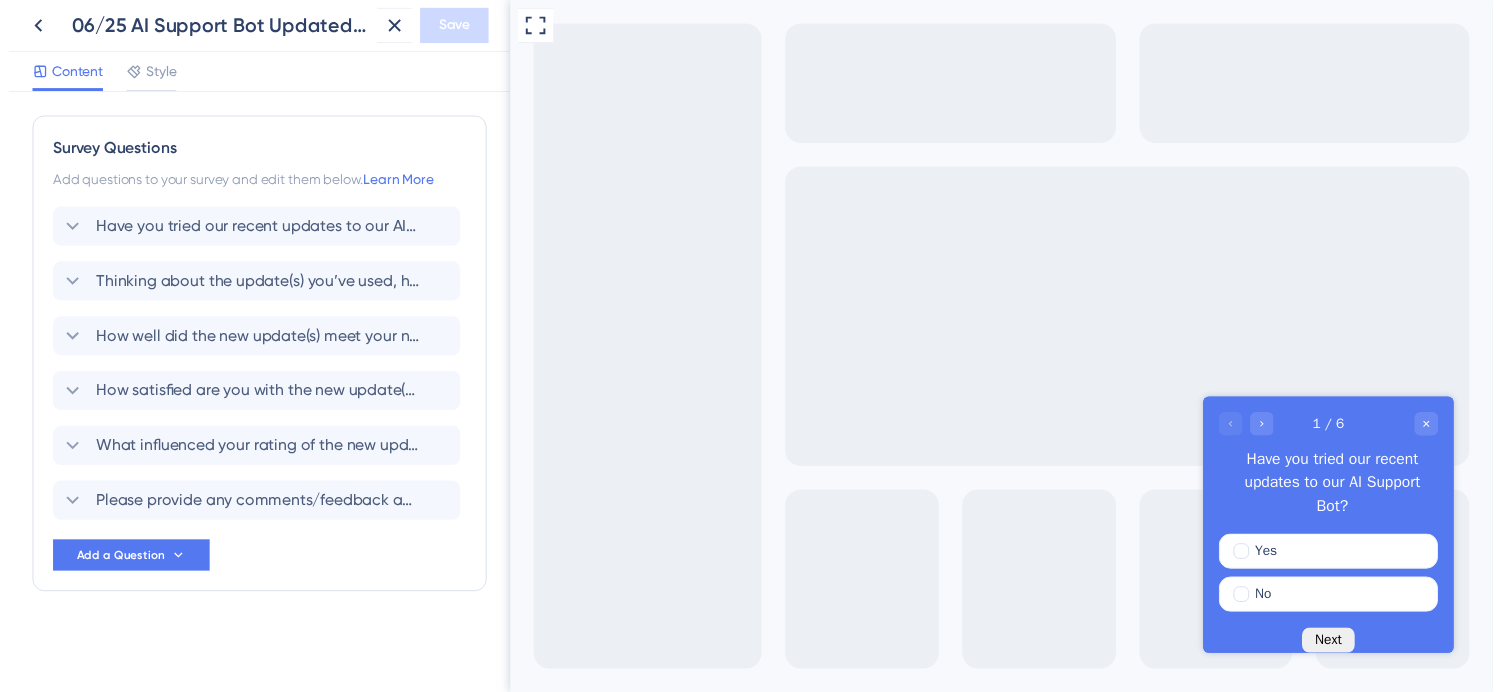 scroll, scrollTop: 0, scrollLeft: 0, axis: both 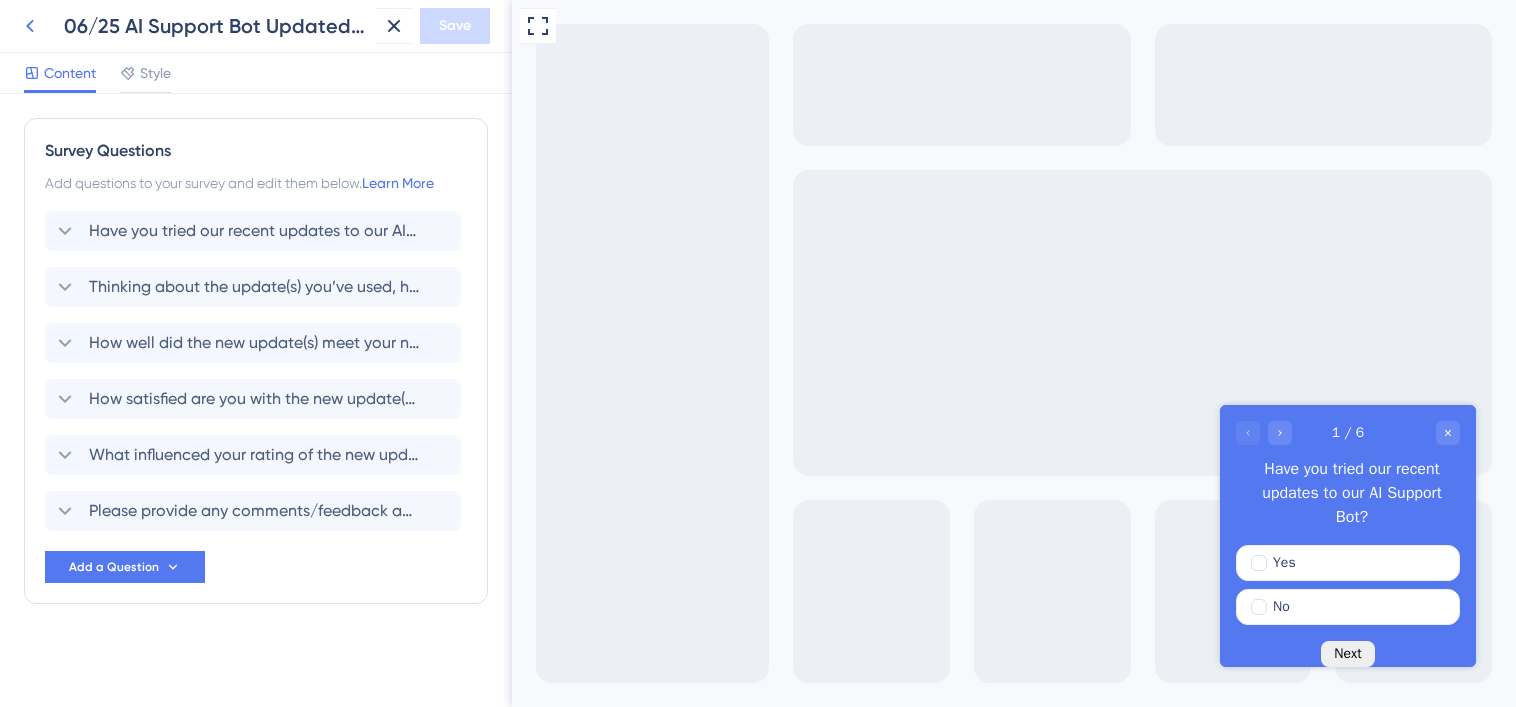 click 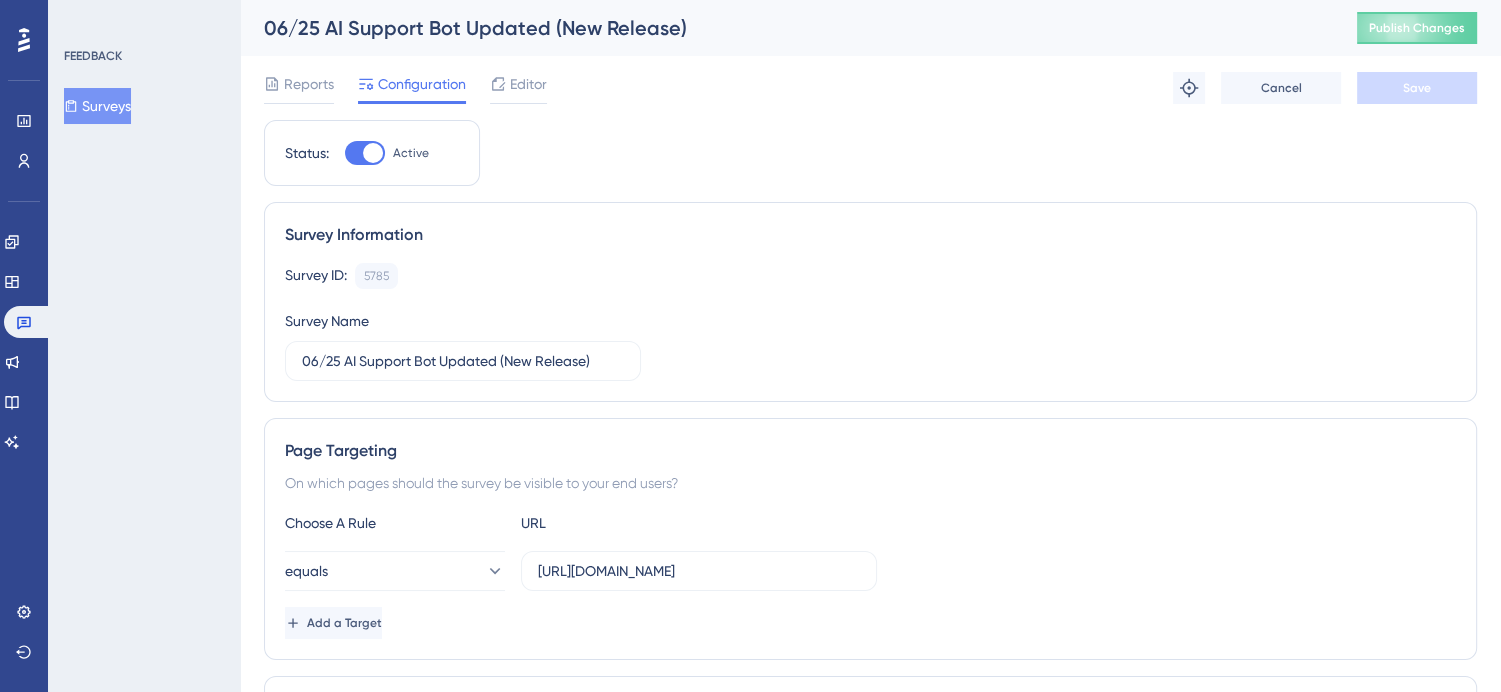 scroll, scrollTop: 0, scrollLeft: 0, axis: both 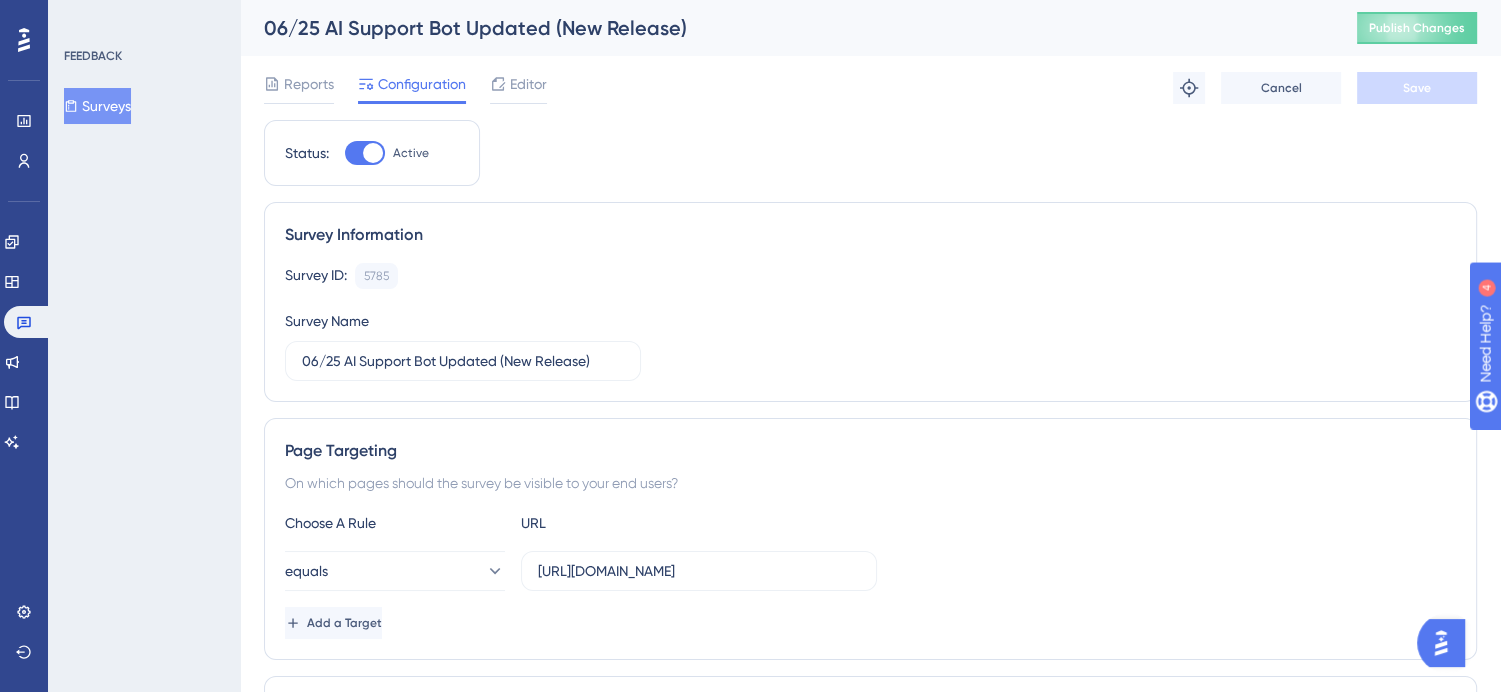 click on "Surveys" at bounding box center (97, 106) 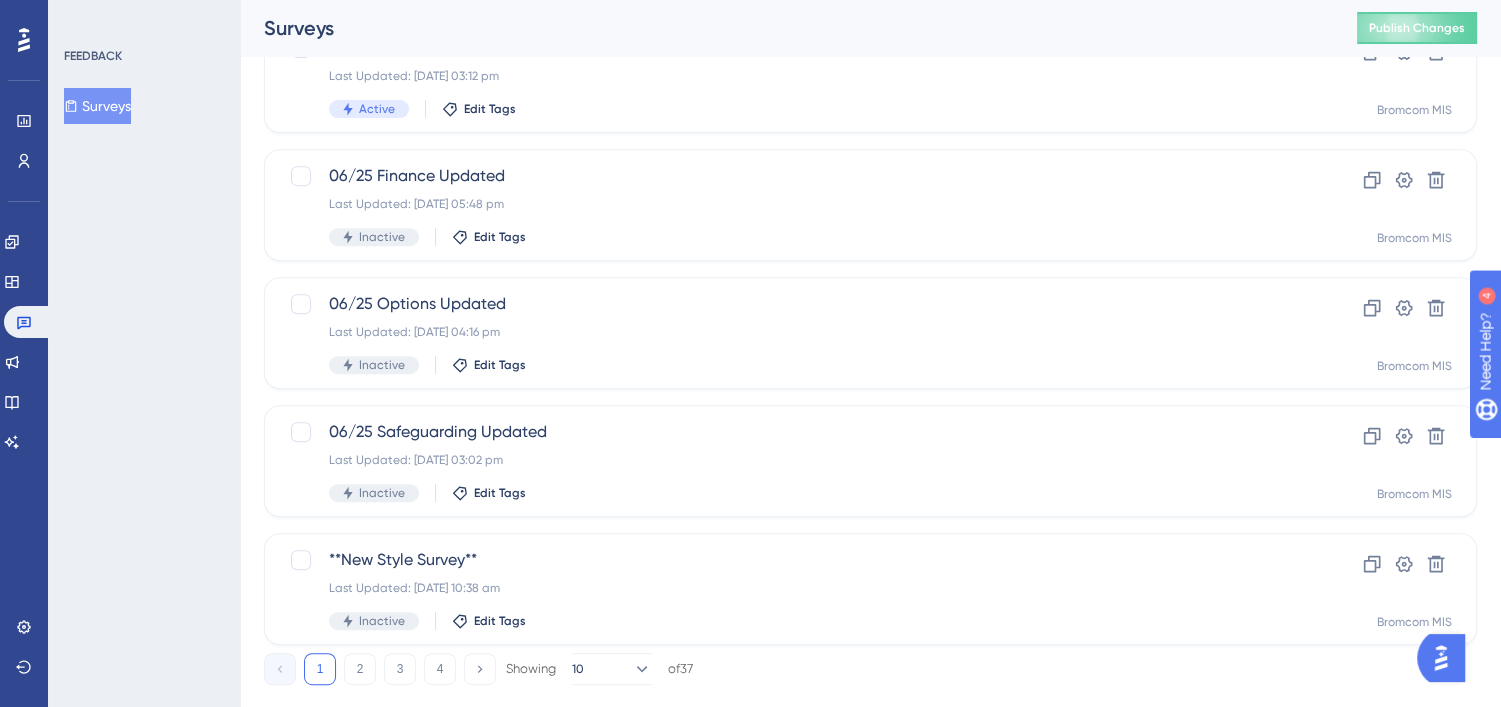scroll, scrollTop: 800, scrollLeft: 0, axis: vertical 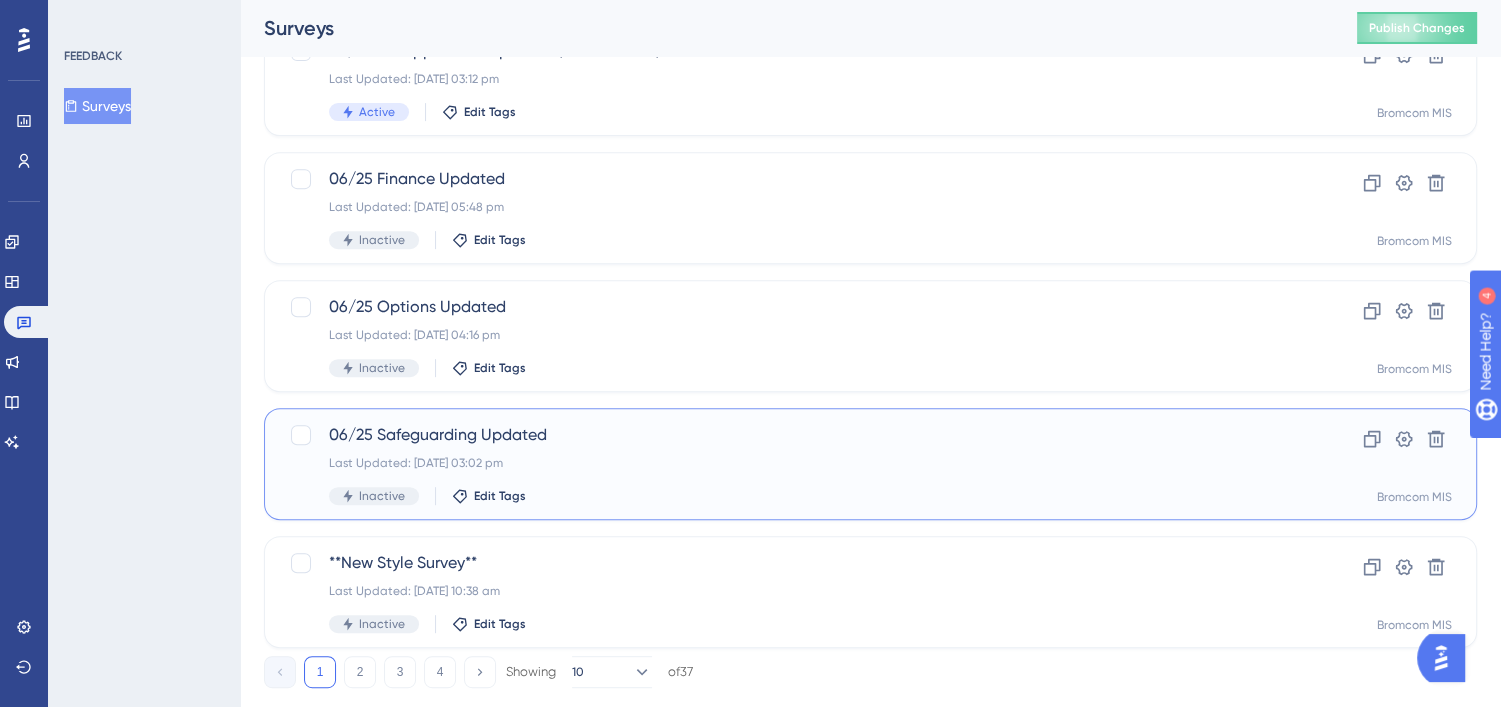 drag, startPoint x: 702, startPoint y: 485, endPoint x: 525, endPoint y: 463, distance: 178.36198 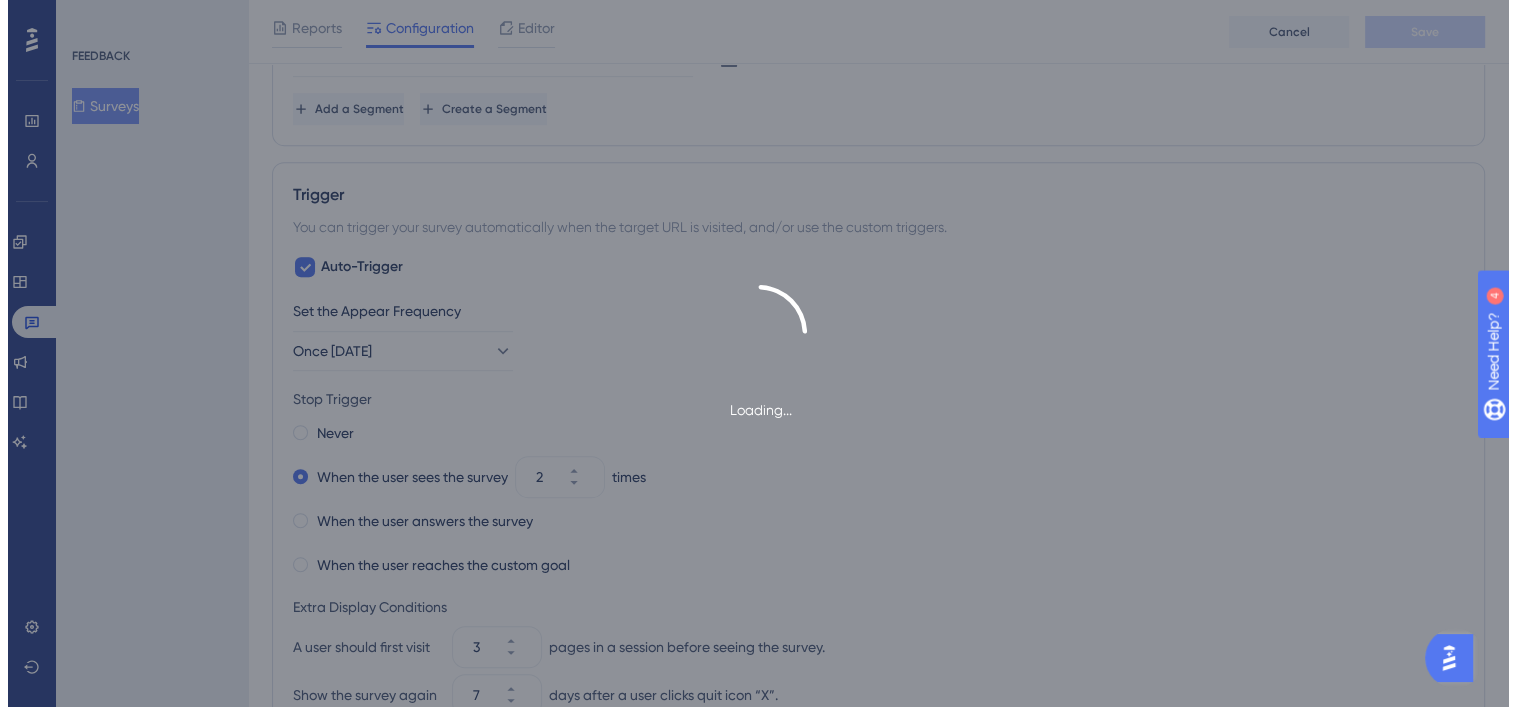 scroll, scrollTop: 0, scrollLeft: 0, axis: both 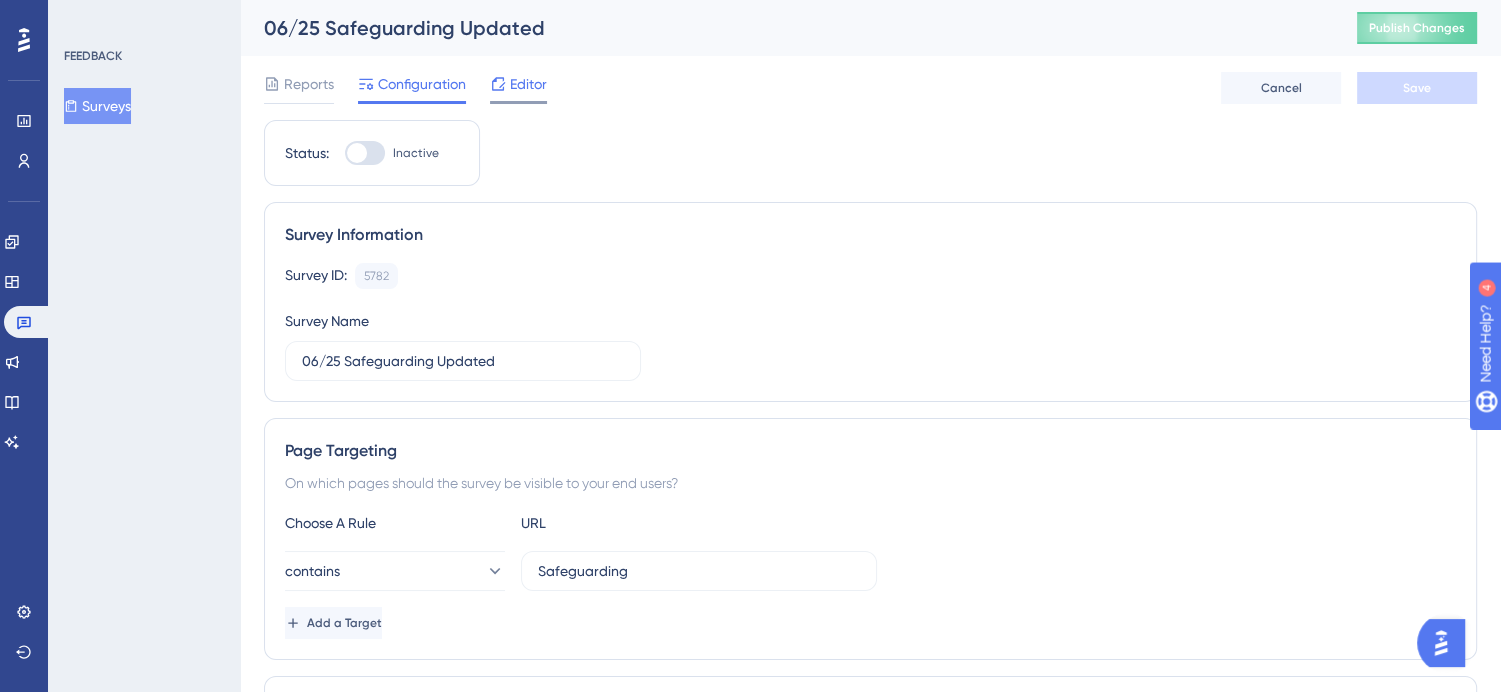 click on "Editor" at bounding box center [518, 88] 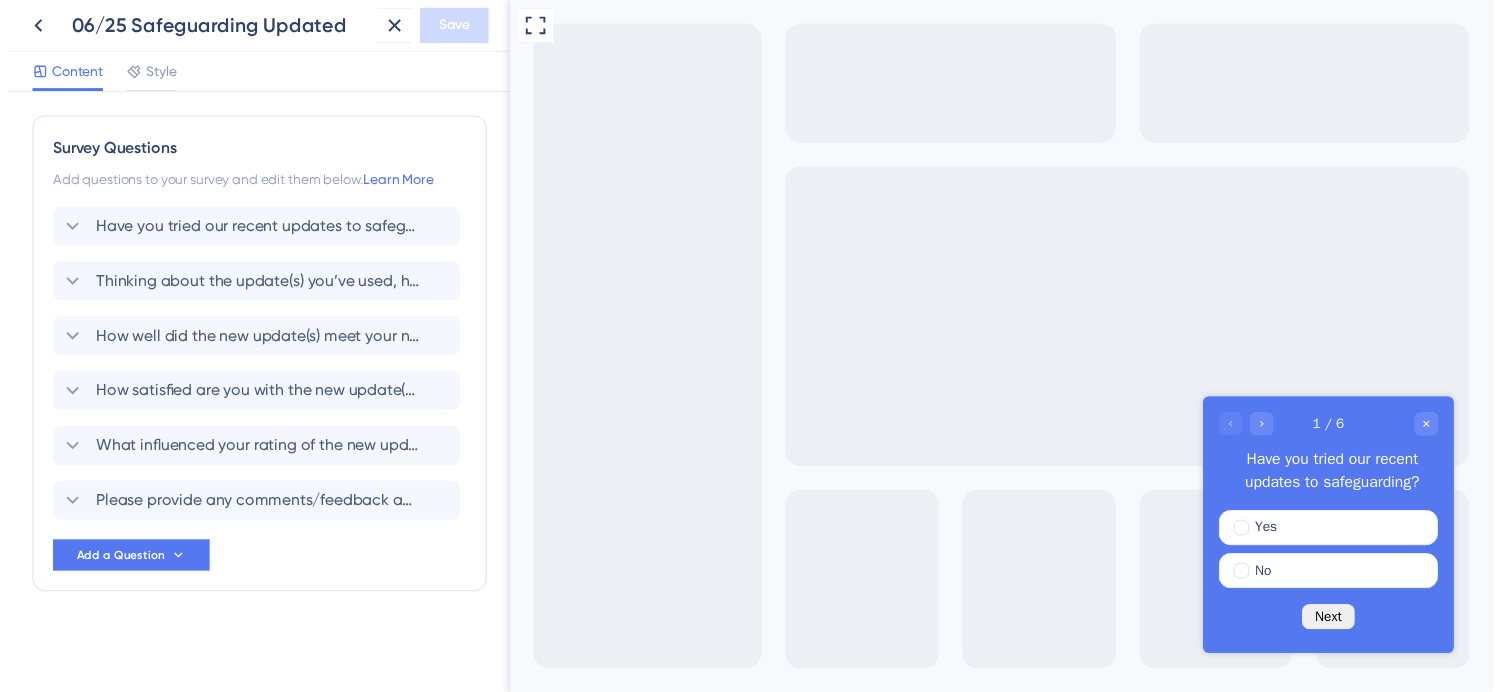 scroll, scrollTop: 0, scrollLeft: 0, axis: both 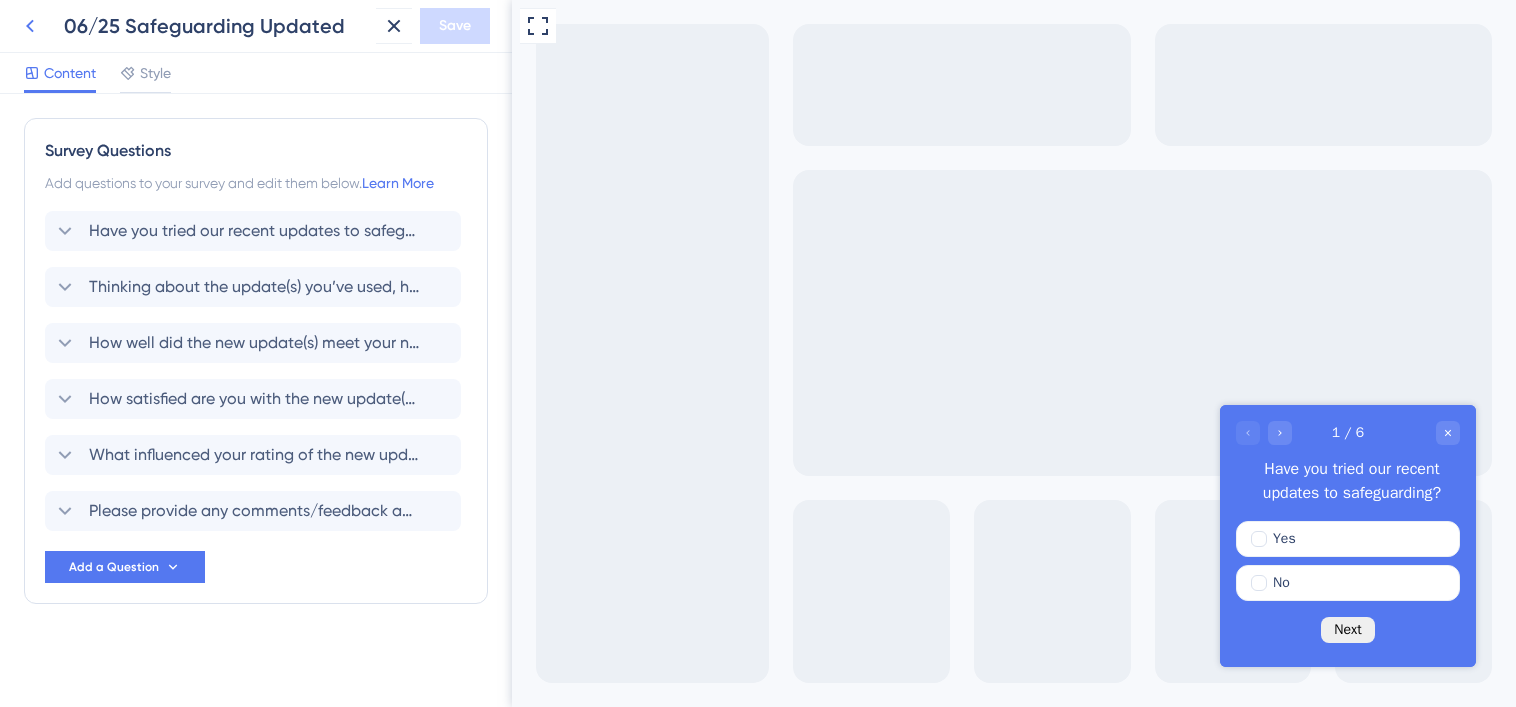 click 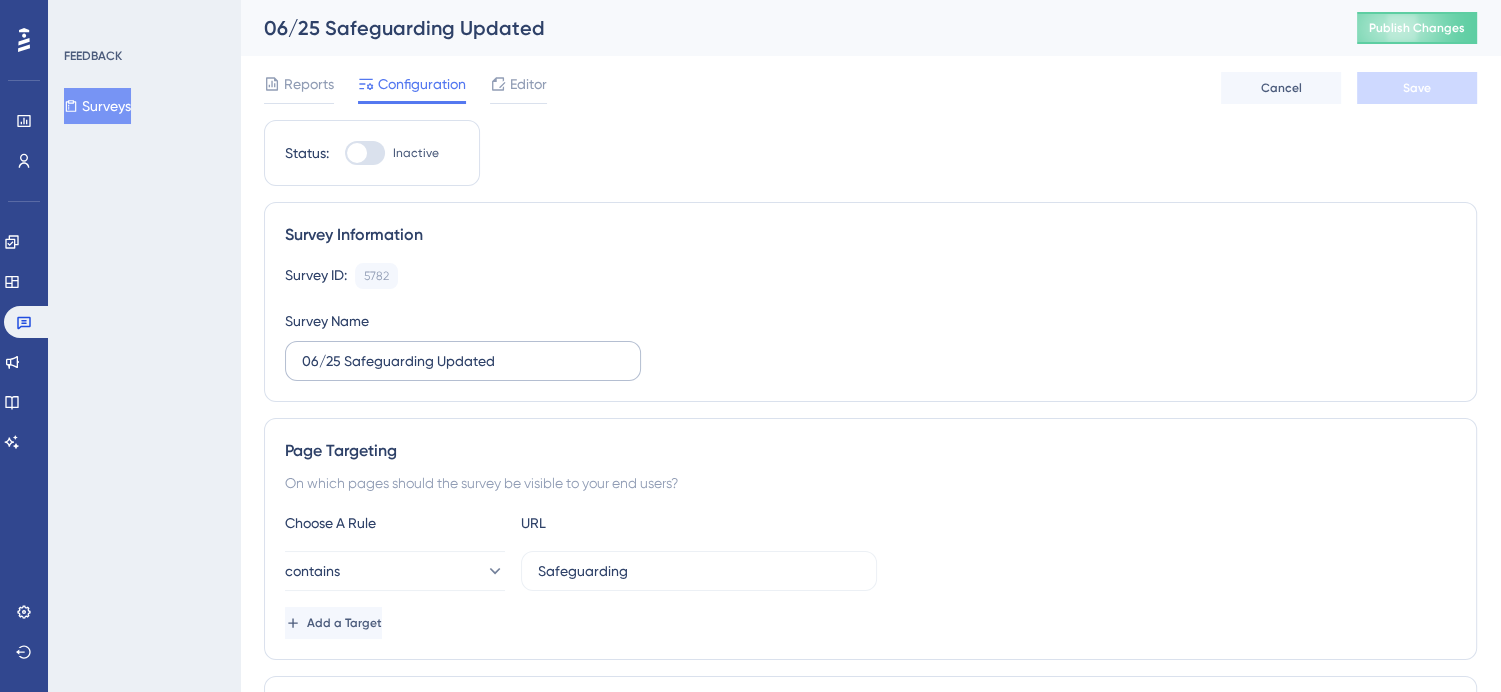 scroll, scrollTop: 0, scrollLeft: 0, axis: both 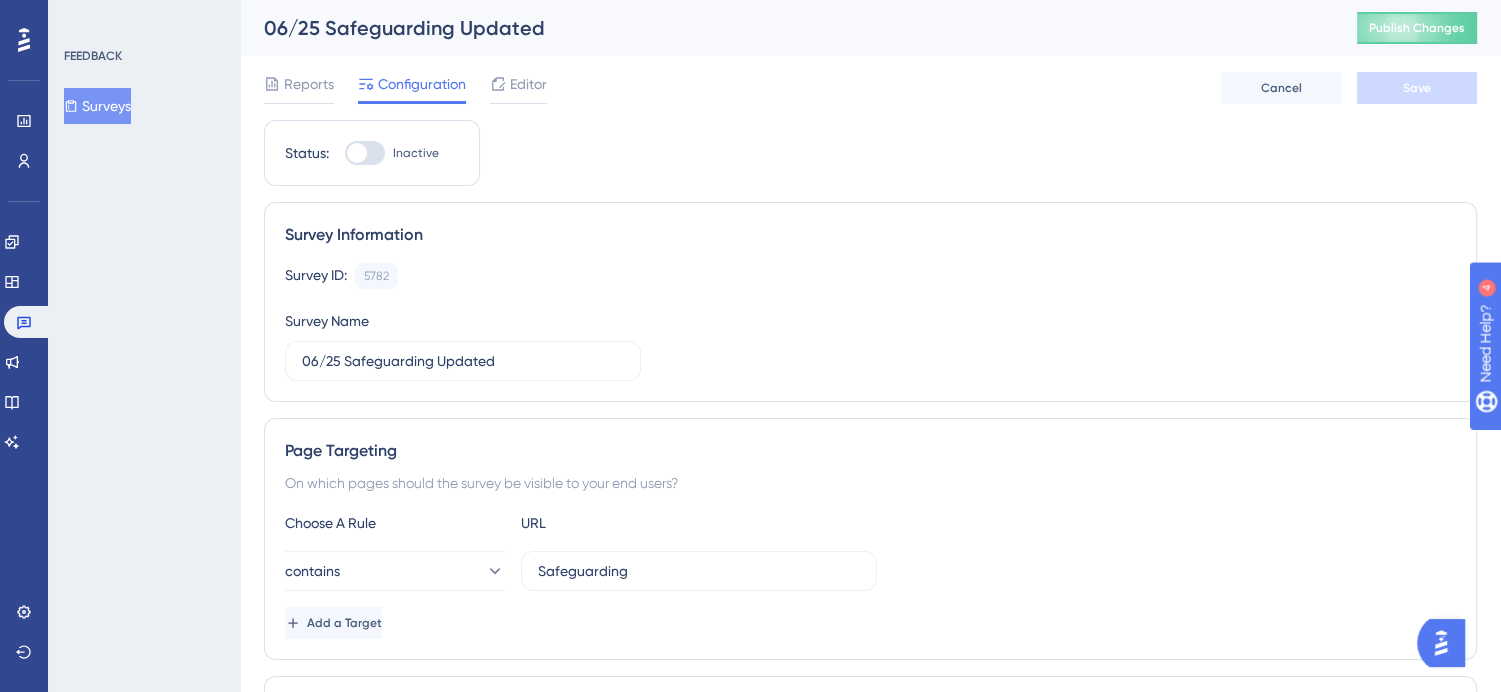 click on "Surveys" at bounding box center (97, 106) 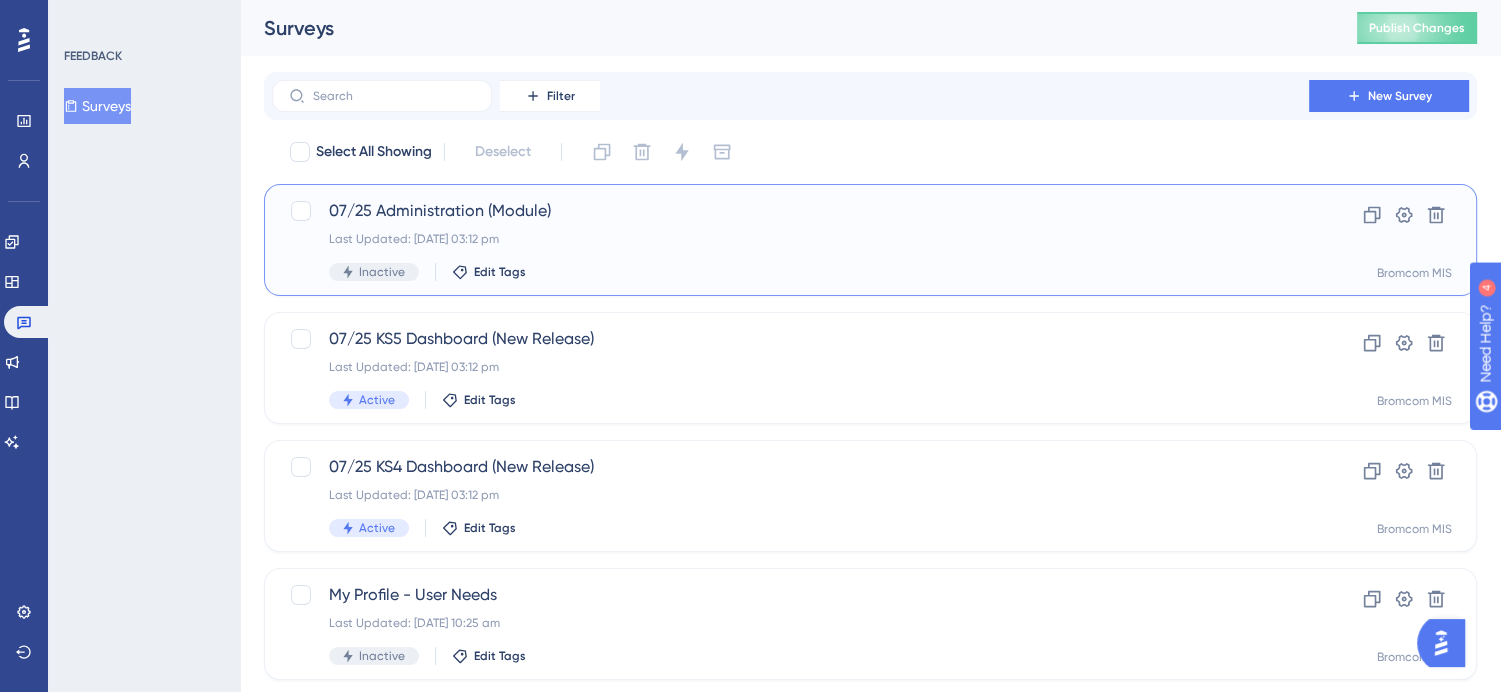 click on "Last Updated: [DATE] 03:12 pm" at bounding box center [790, 239] 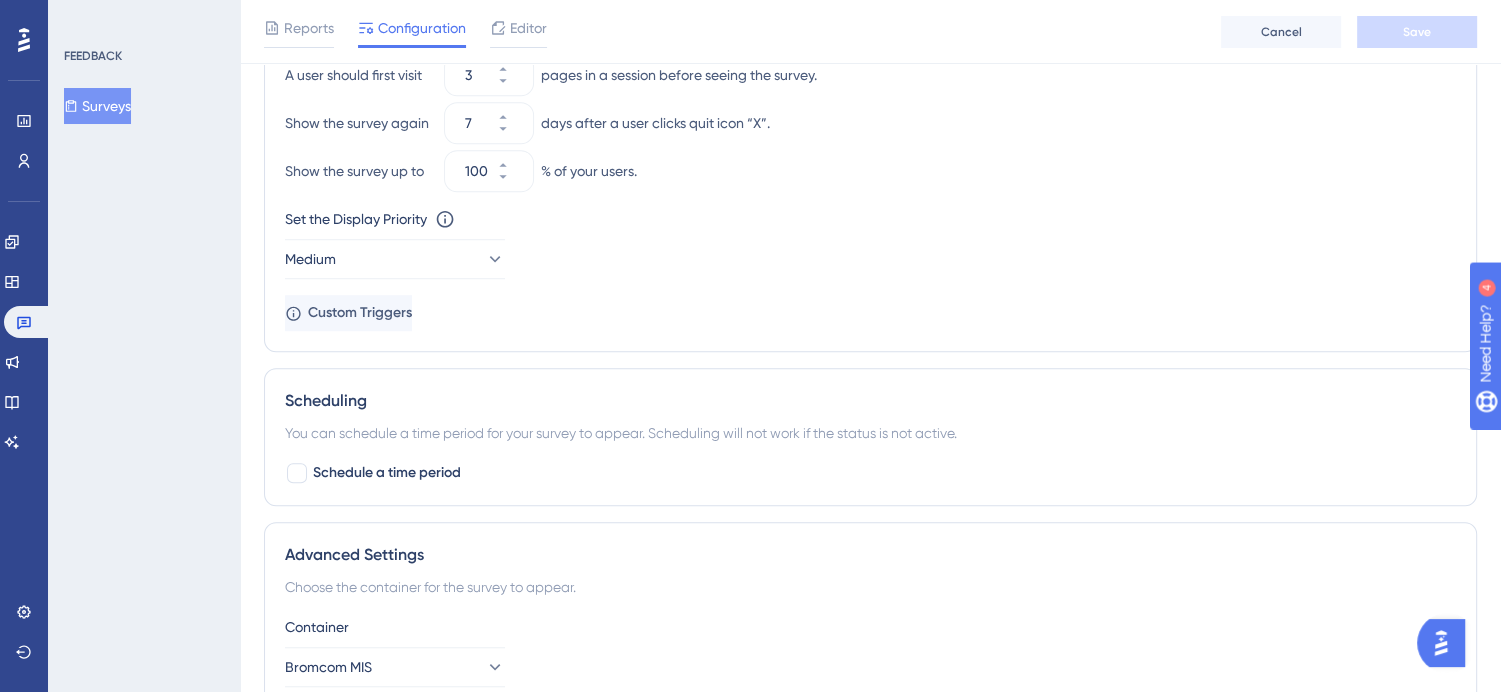scroll, scrollTop: 1504, scrollLeft: 0, axis: vertical 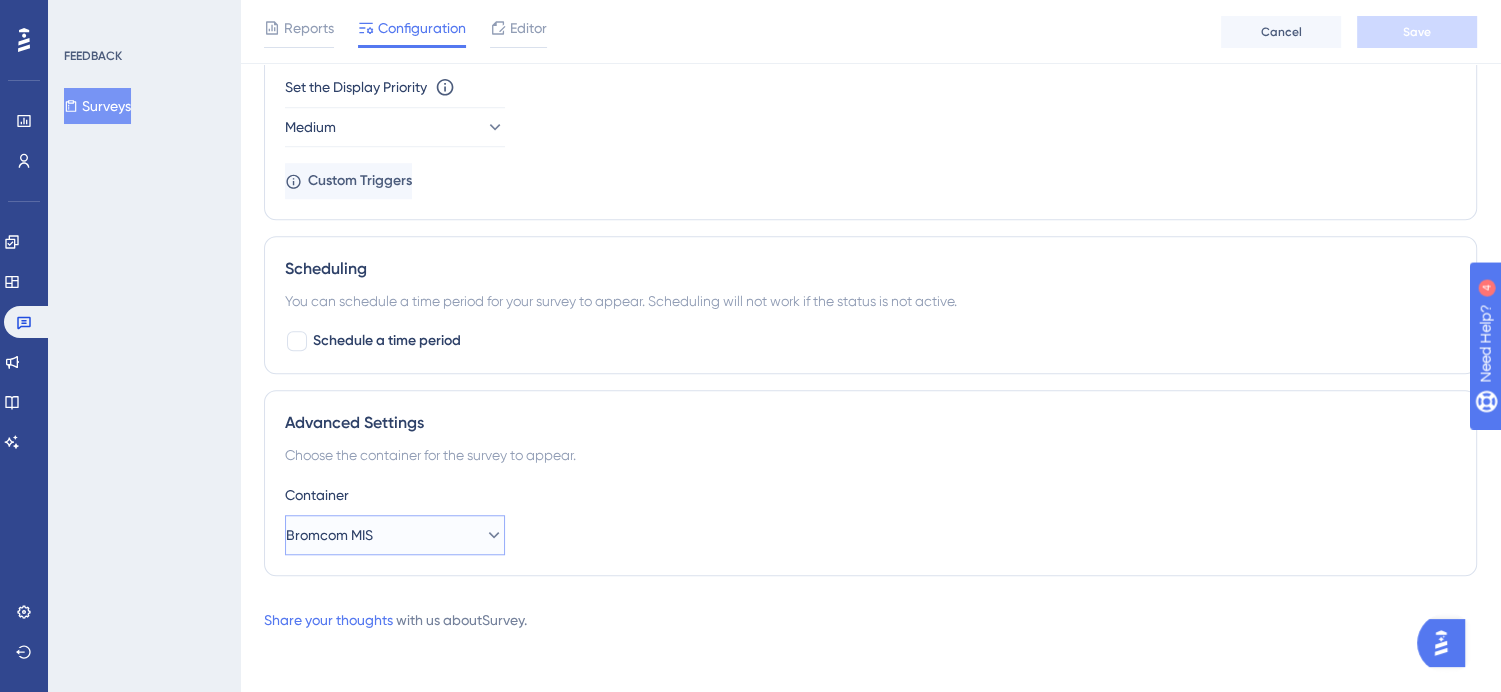click 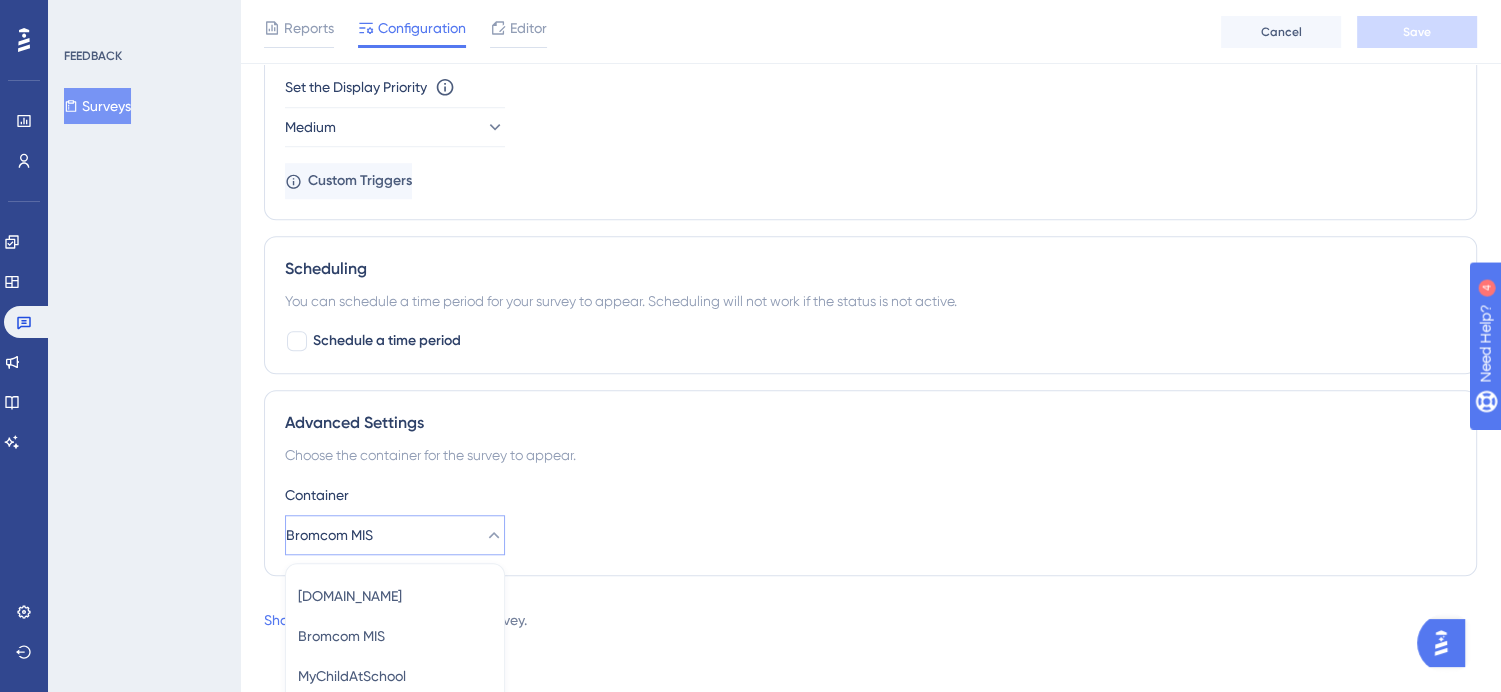 scroll, scrollTop: 1597, scrollLeft: 0, axis: vertical 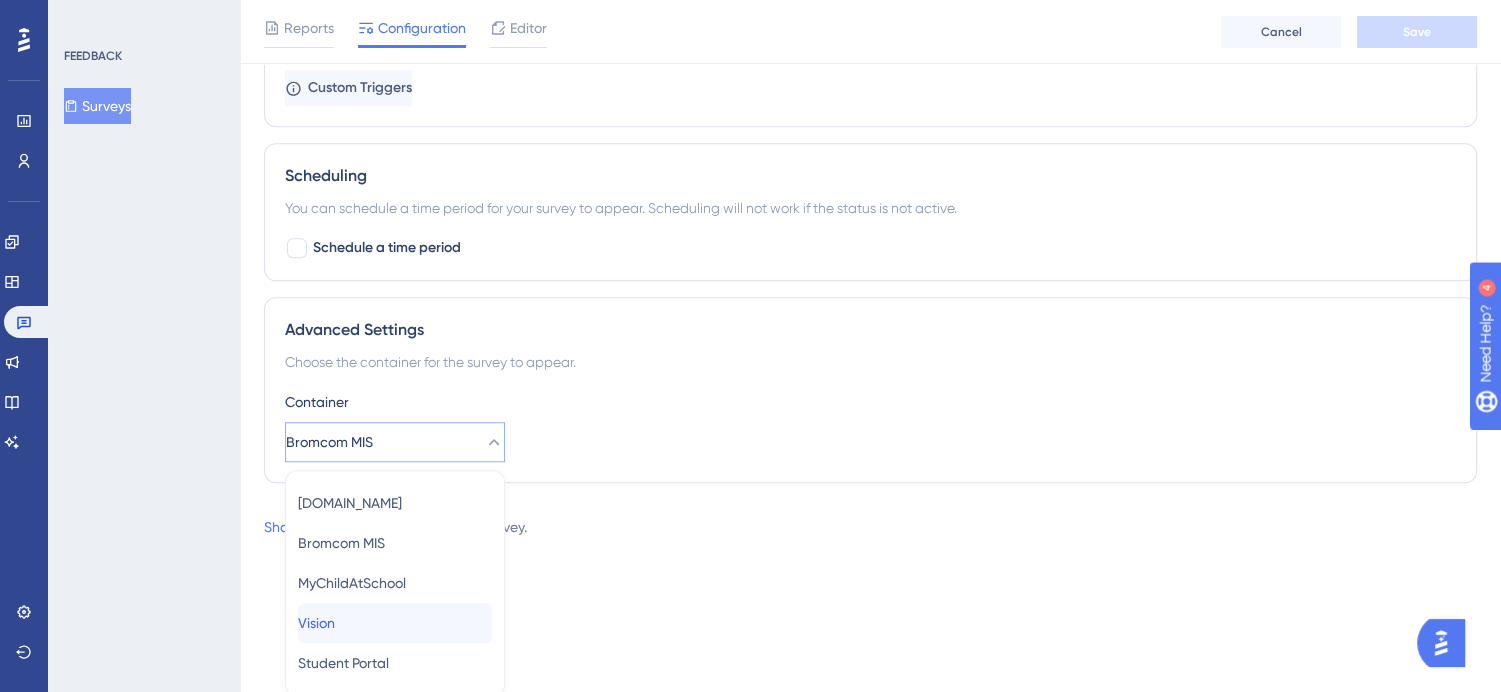 click on "Vision Vision" at bounding box center [395, 623] 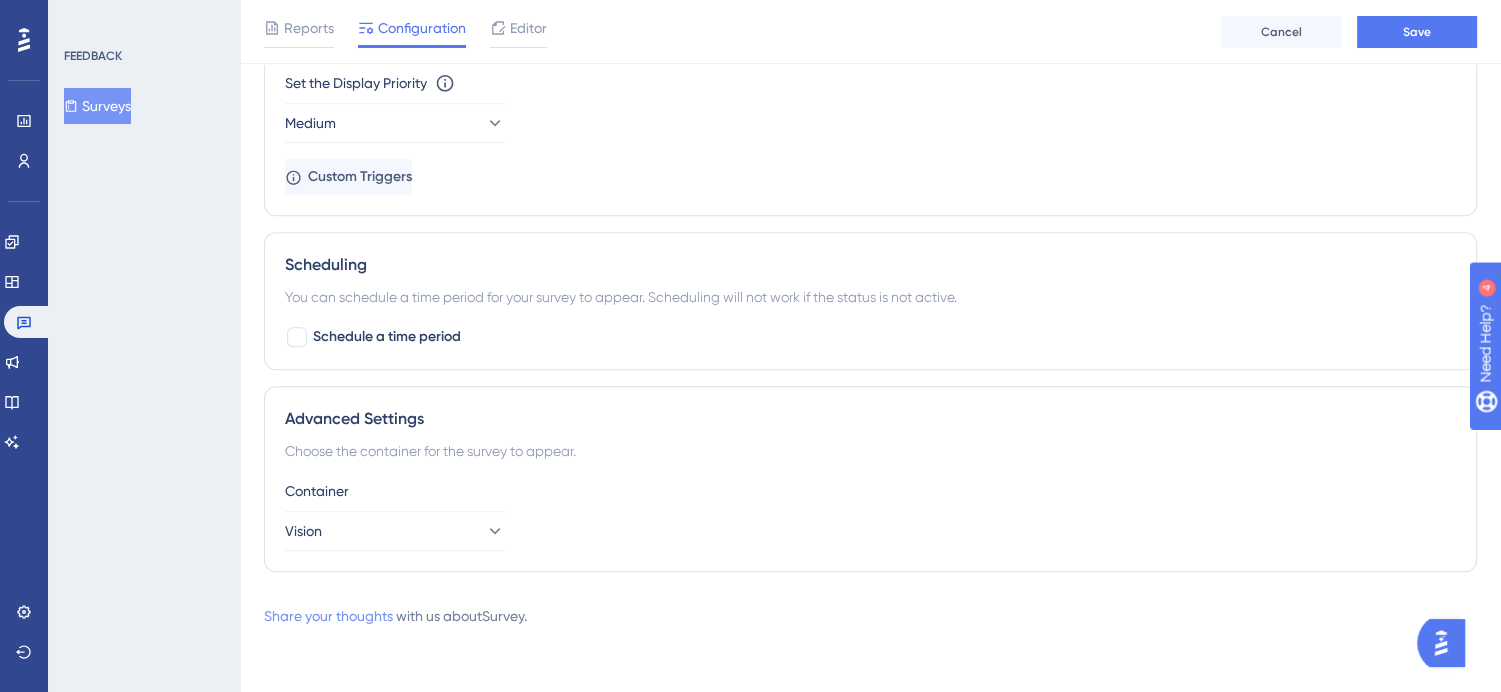 scroll, scrollTop: 1504, scrollLeft: 0, axis: vertical 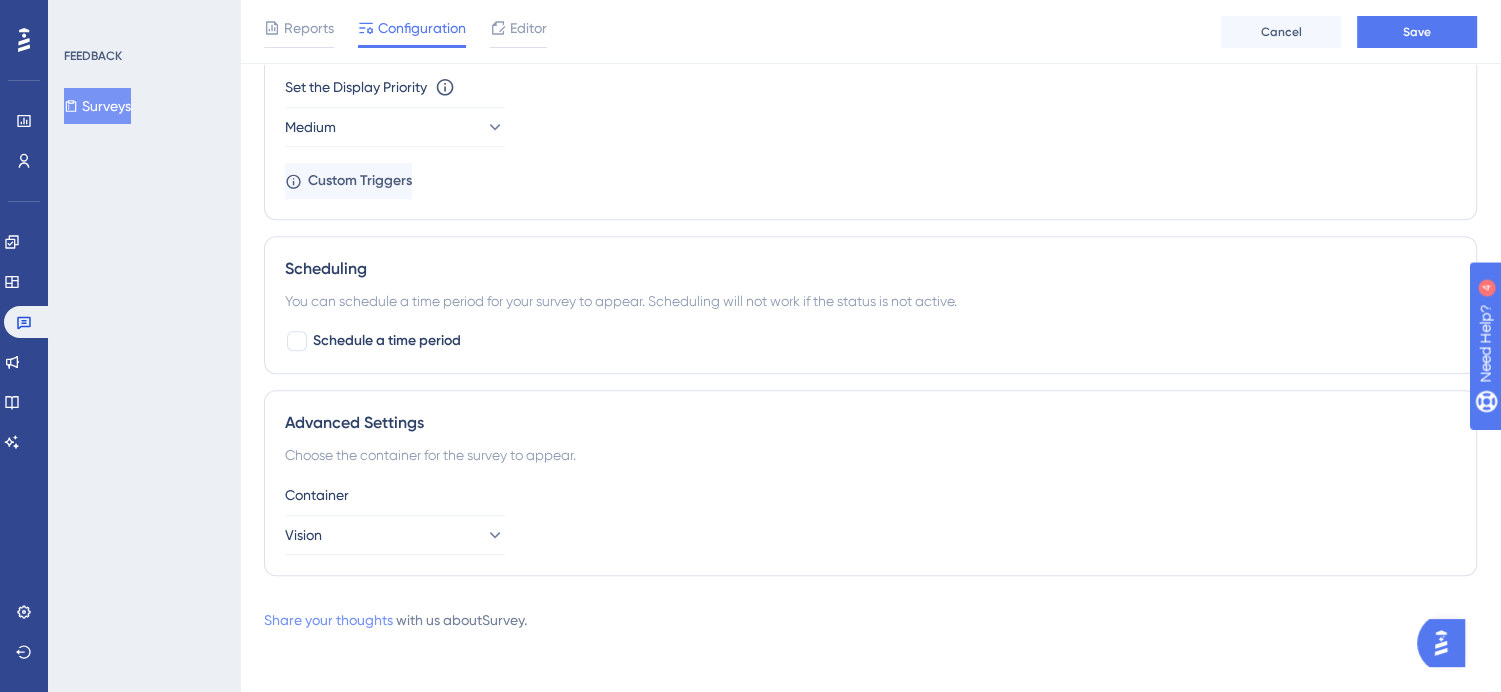click on "Share your thoughts" at bounding box center [328, 620] 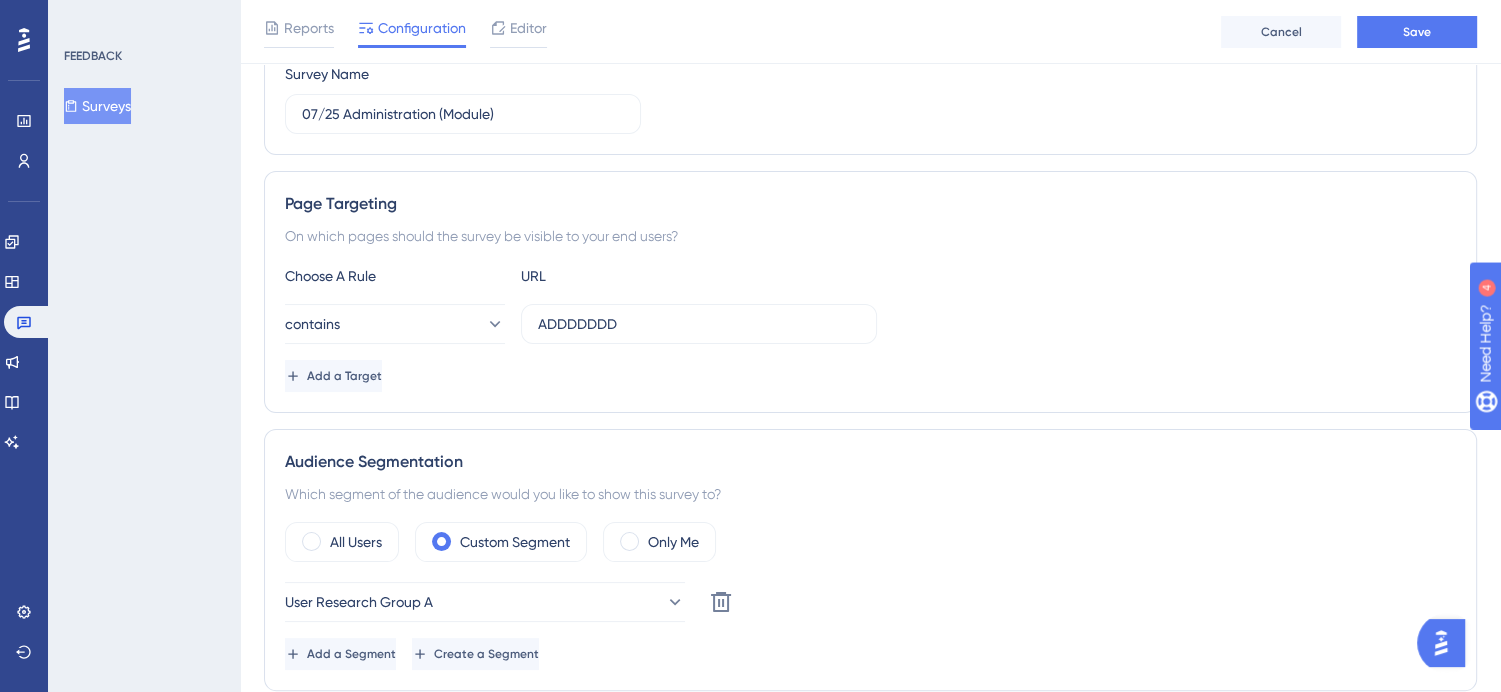 scroll, scrollTop: 253, scrollLeft: 0, axis: vertical 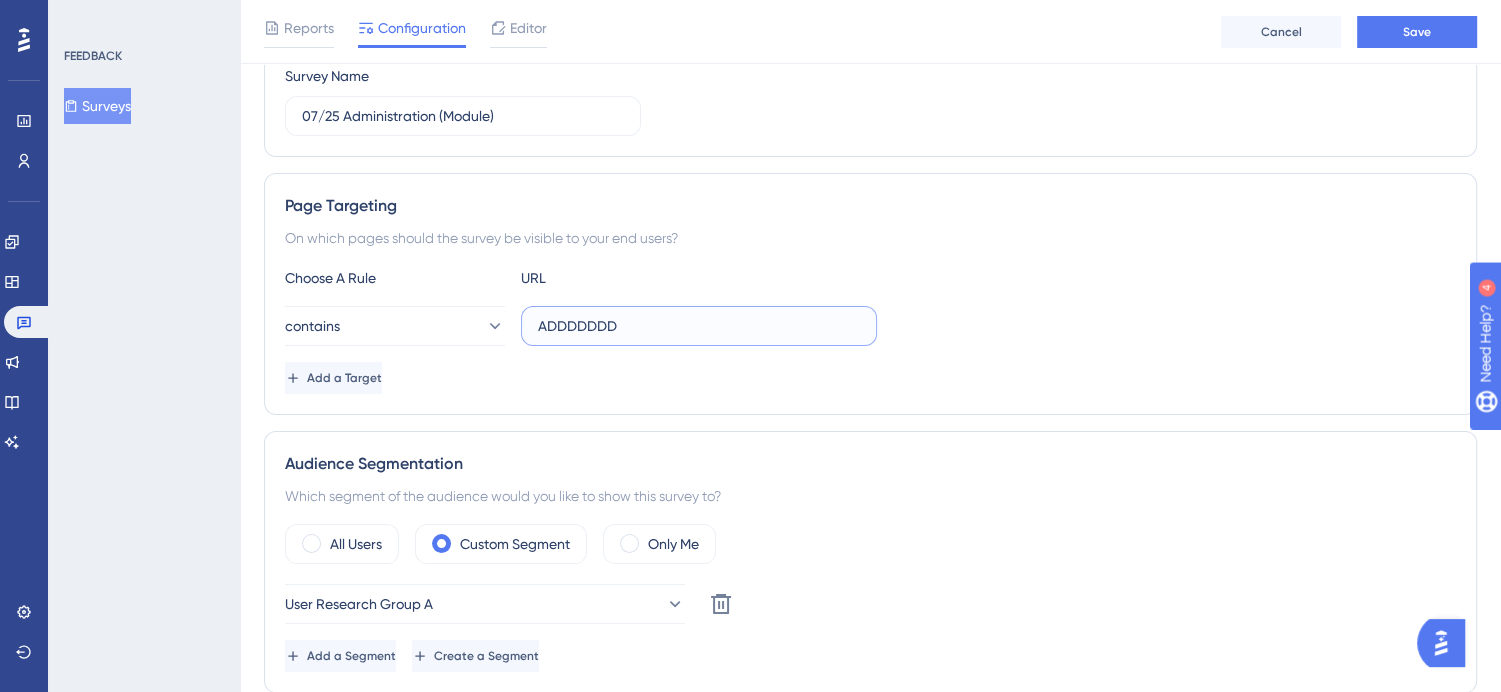click on "ADDDDDDD" at bounding box center (699, 326) 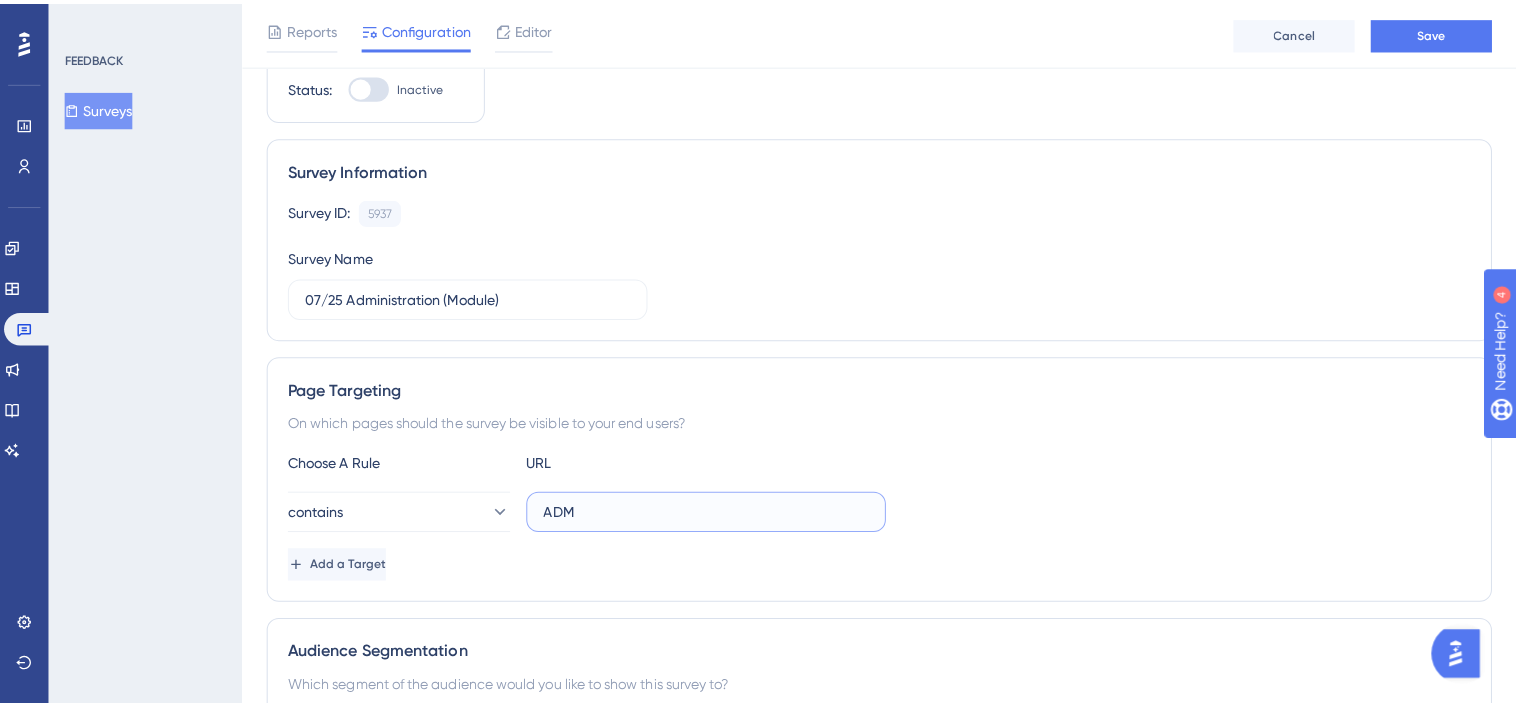 scroll, scrollTop: 0, scrollLeft: 0, axis: both 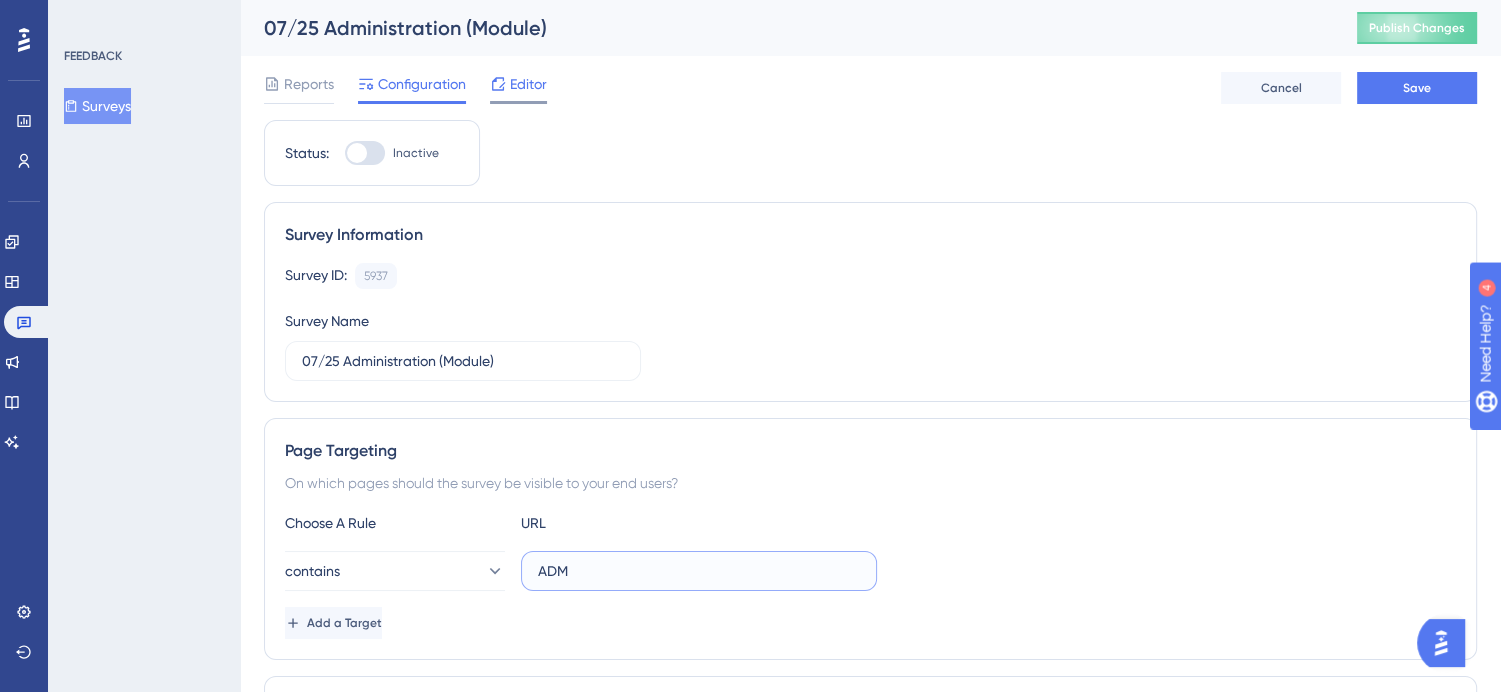 type on "ADM" 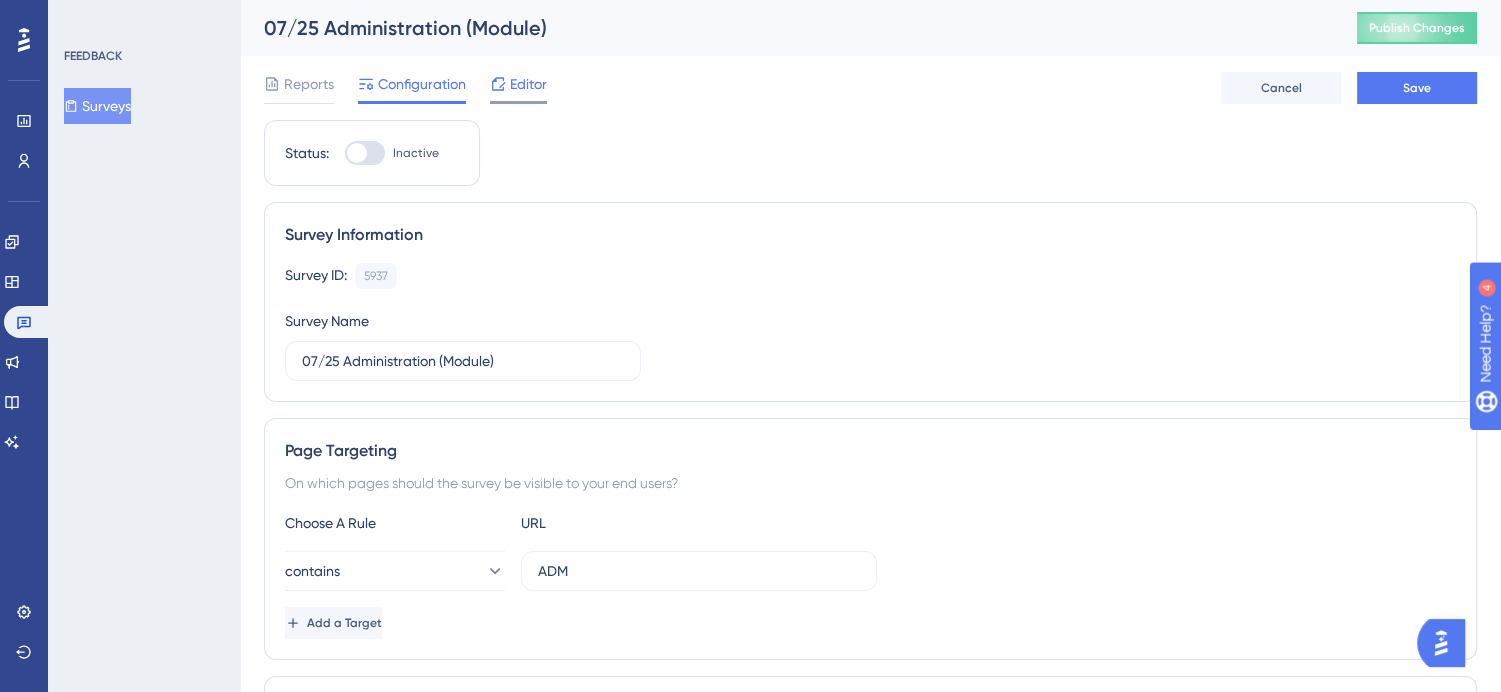 click on "Editor" at bounding box center (528, 84) 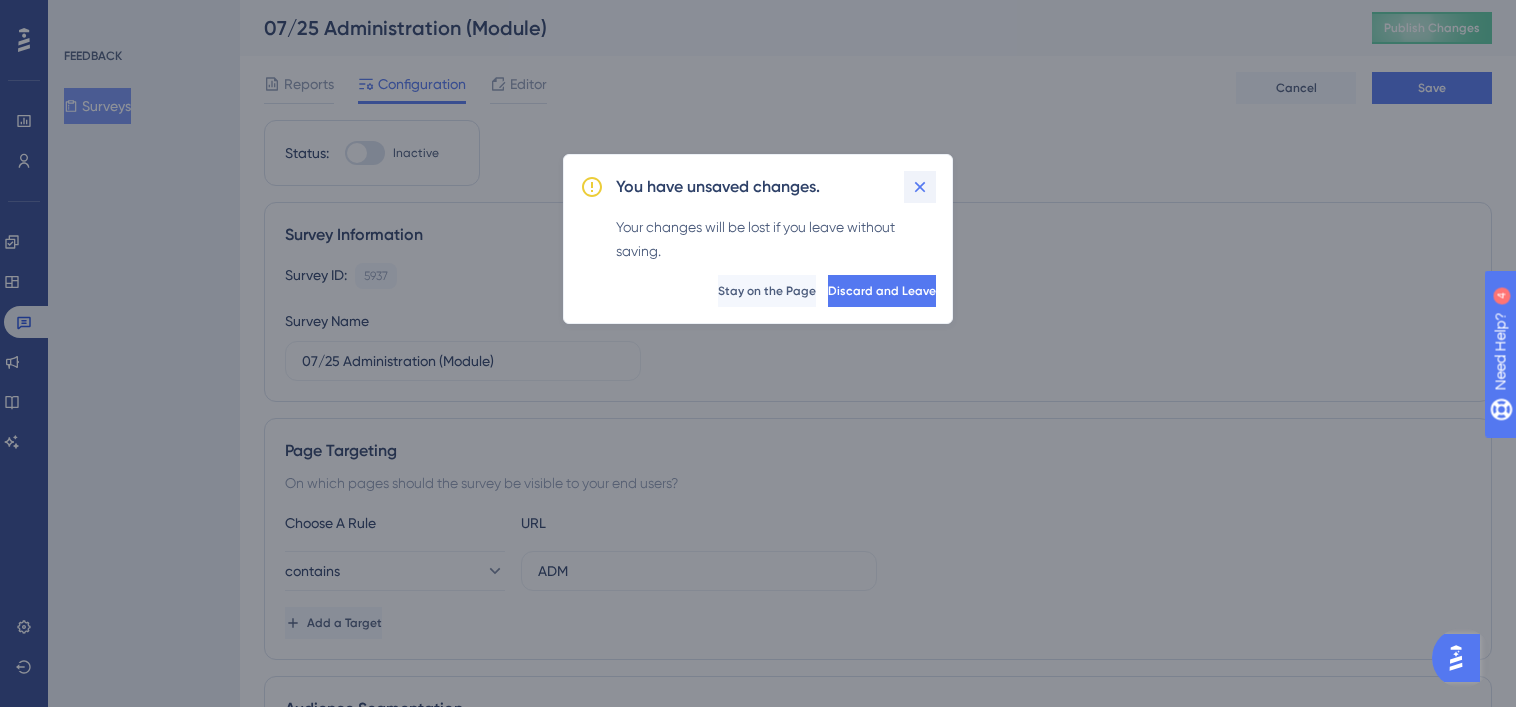 click 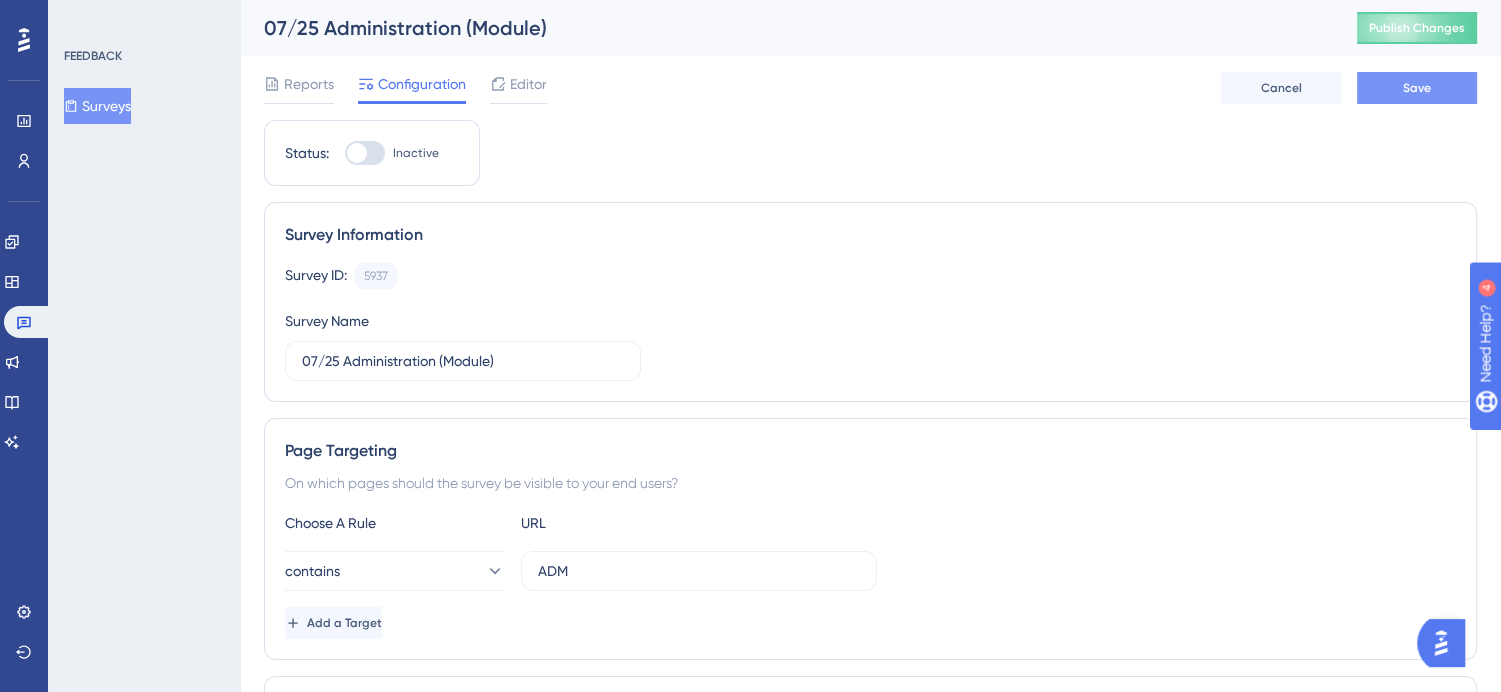 click on "Save" at bounding box center (1417, 88) 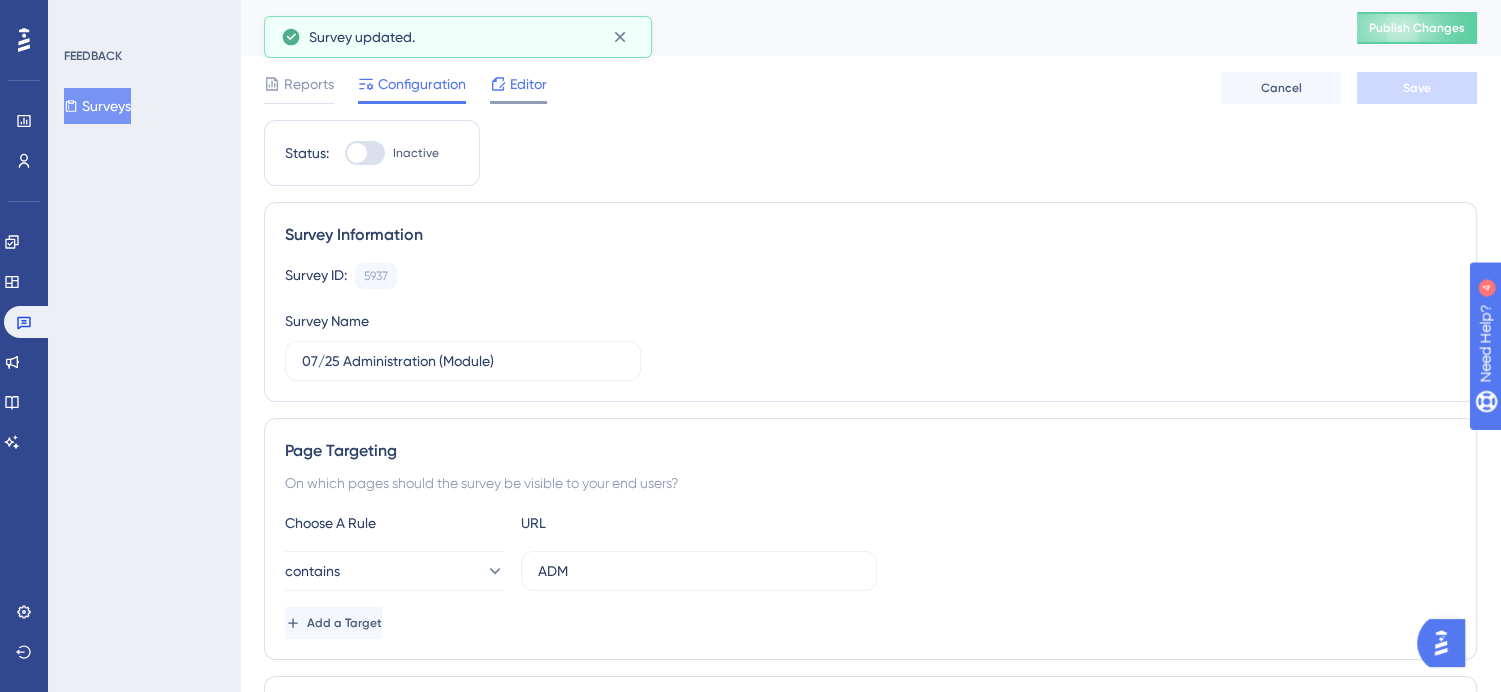 click on "Editor" at bounding box center (528, 84) 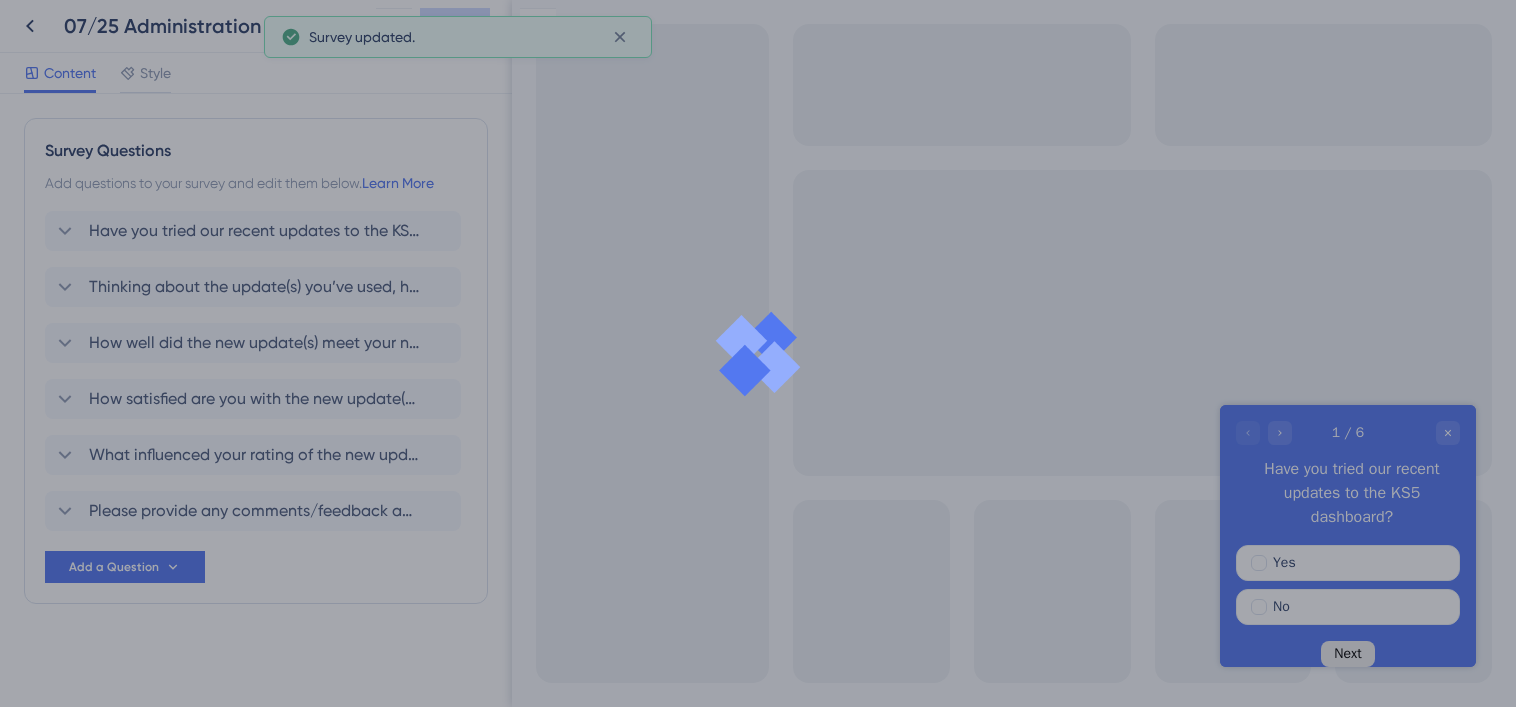 scroll, scrollTop: 0, scrollLeft: 0, axis: both 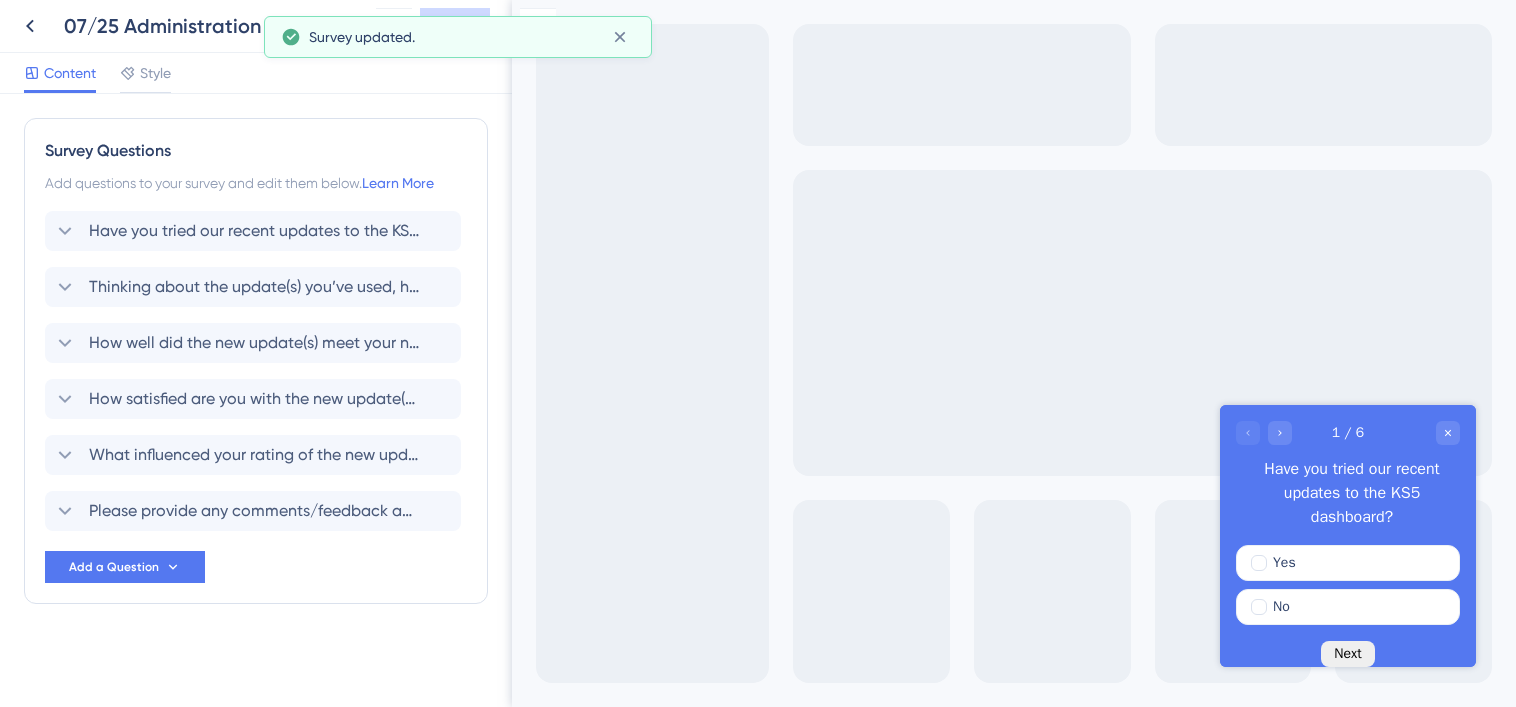 click on "Have you tried our recent updates to the KS5 dashboard?" at bounding box center (254, 231) 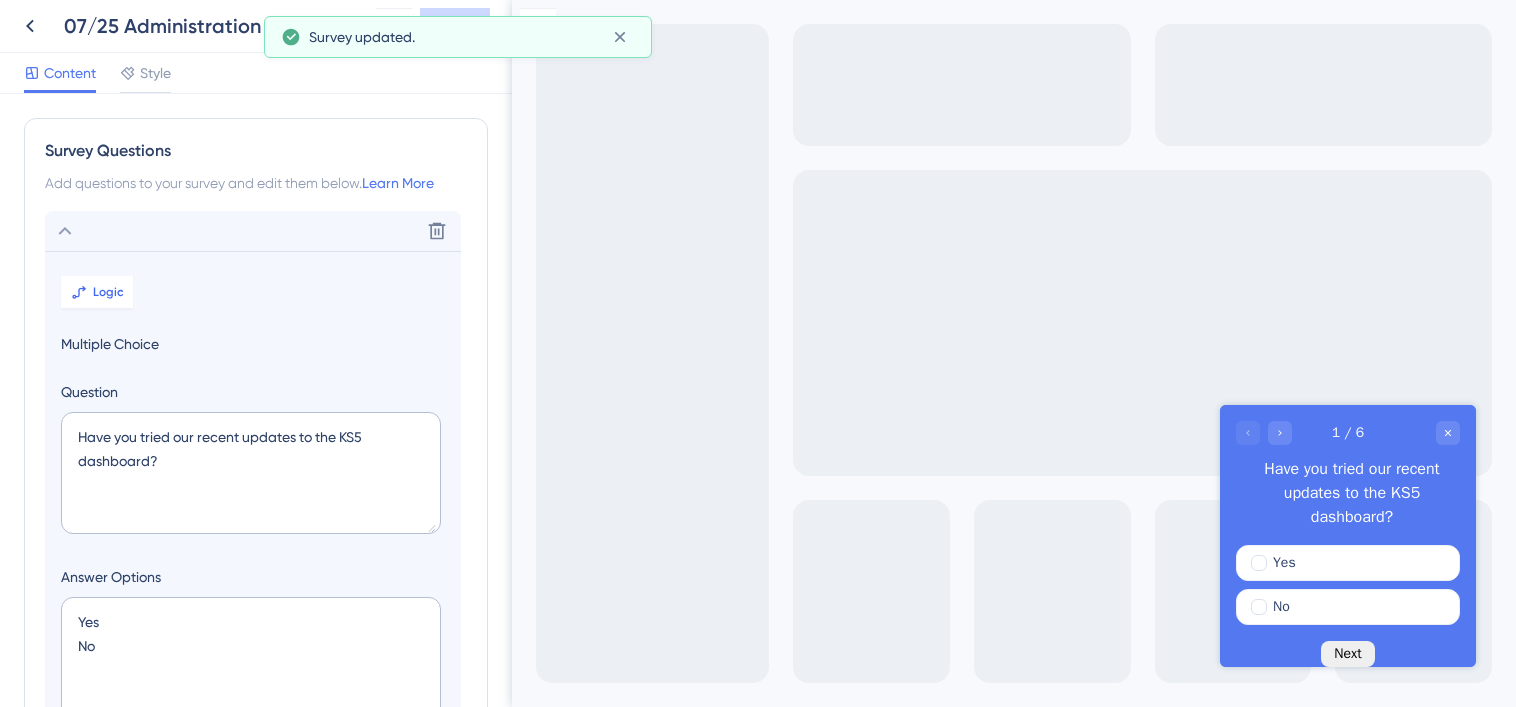 scroll, scrollTop: 116, scrollLeft: 0, axis: vertical 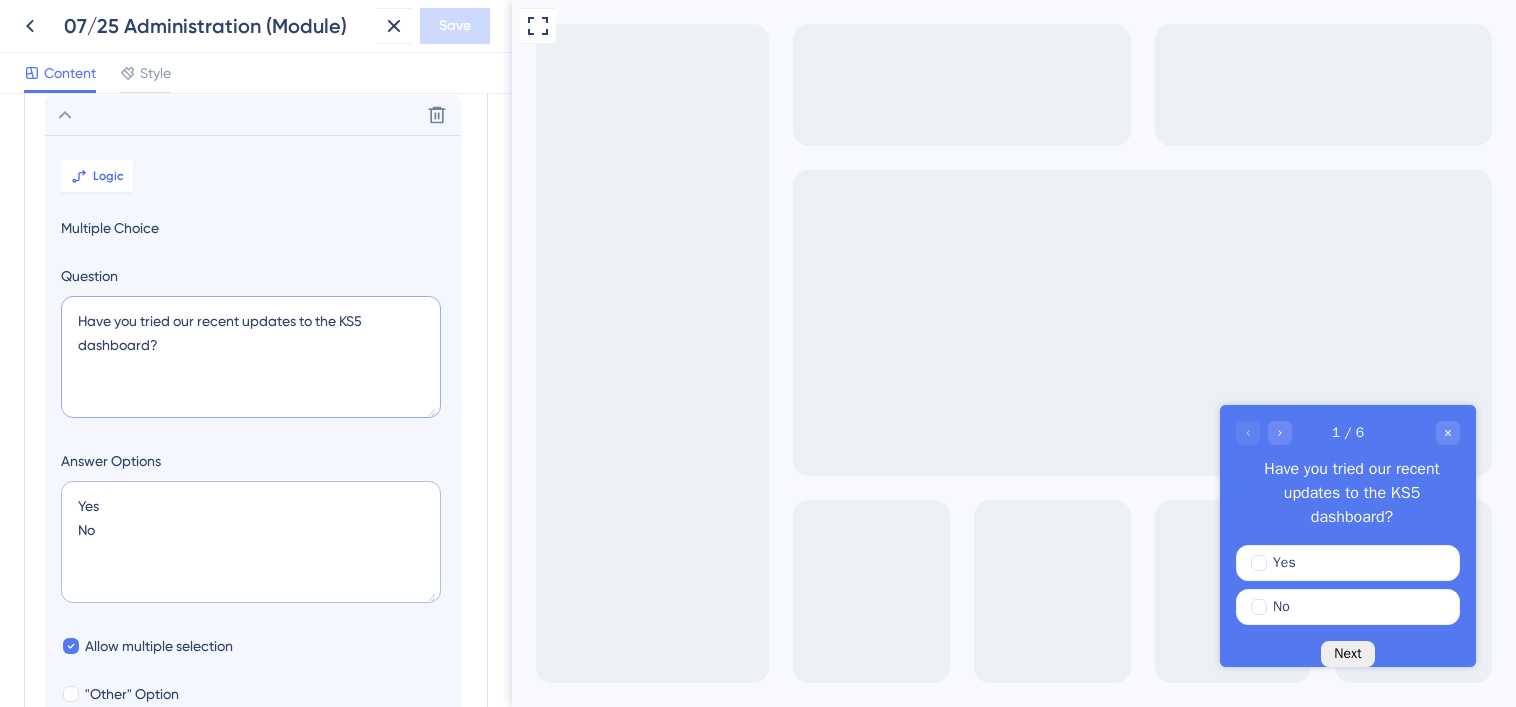click on "Have you tried our recent updates to the KS5 dashboard?" at bounding box center (251, 357) 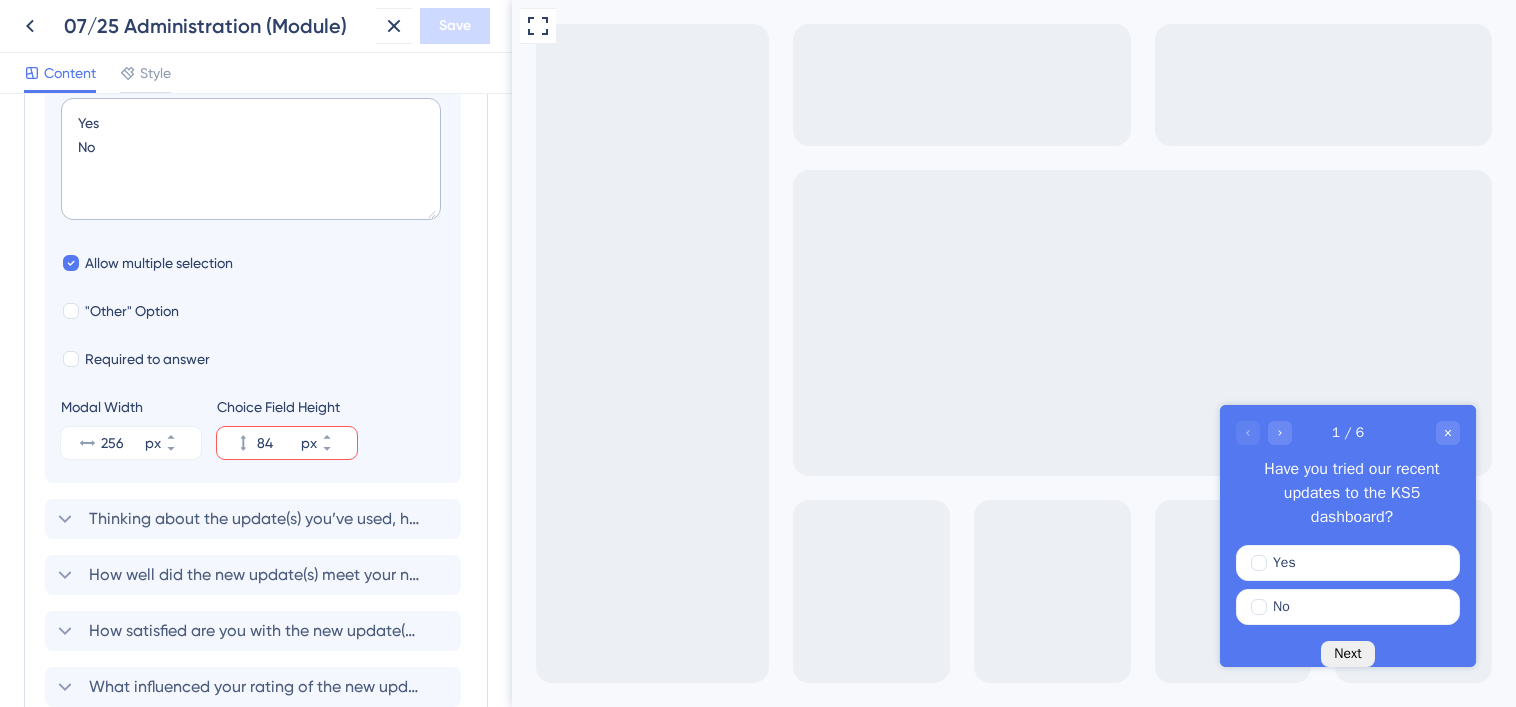 scroll, scrollTop: 501, scrollLeft: 0, axis: vertical 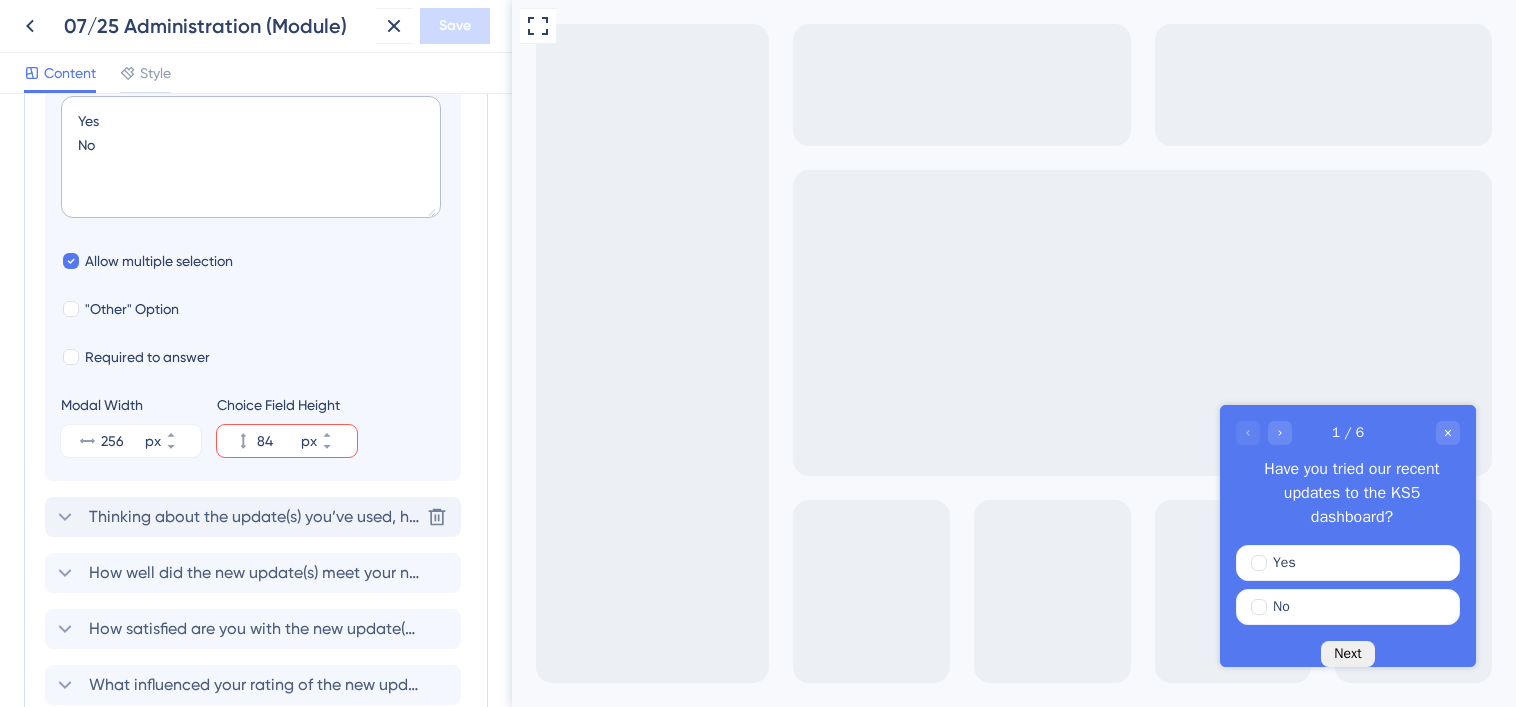 click on "Thinking about the update(s) you’ve used, how easy were they to use?" at bounding box center (254, 517) 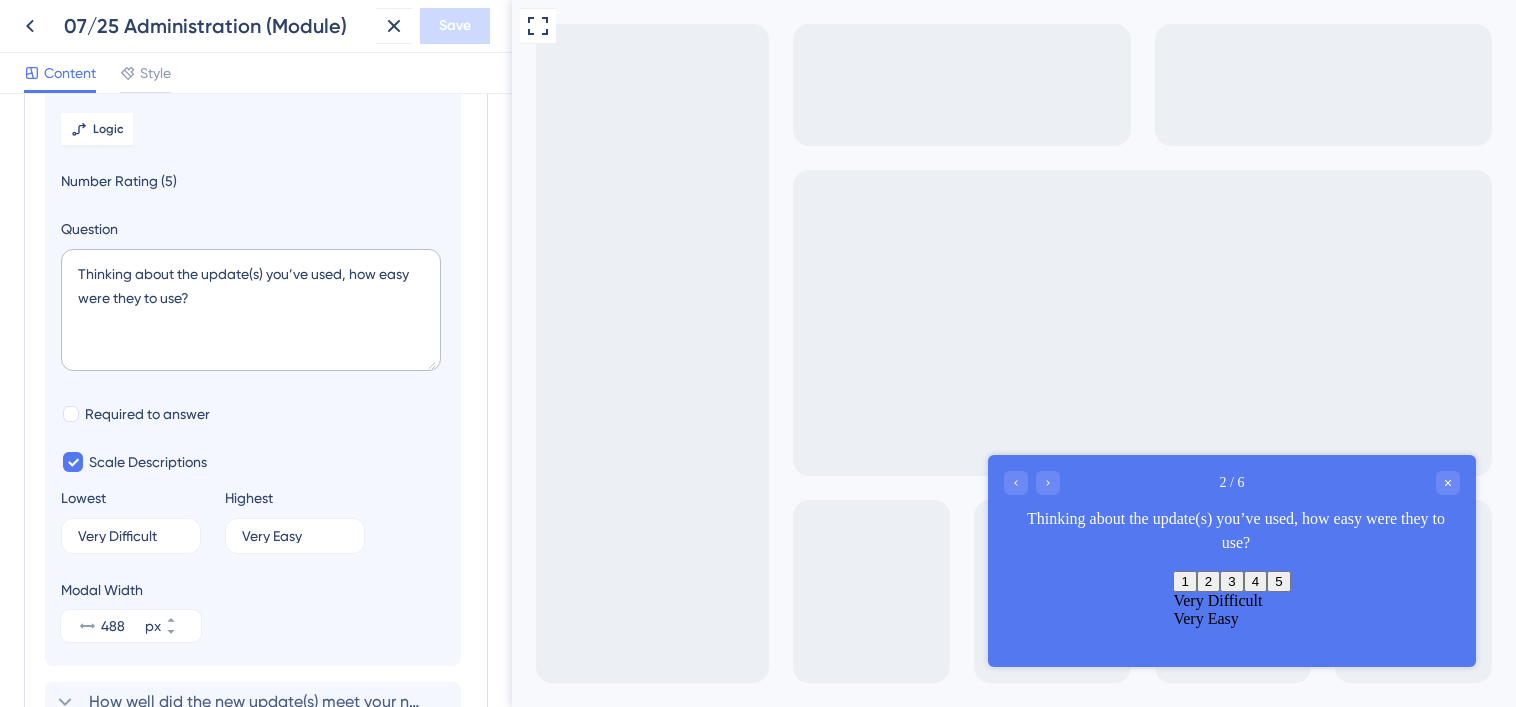 scroll, scrollTop: 172, scrollLeft: 0, axis: vertical 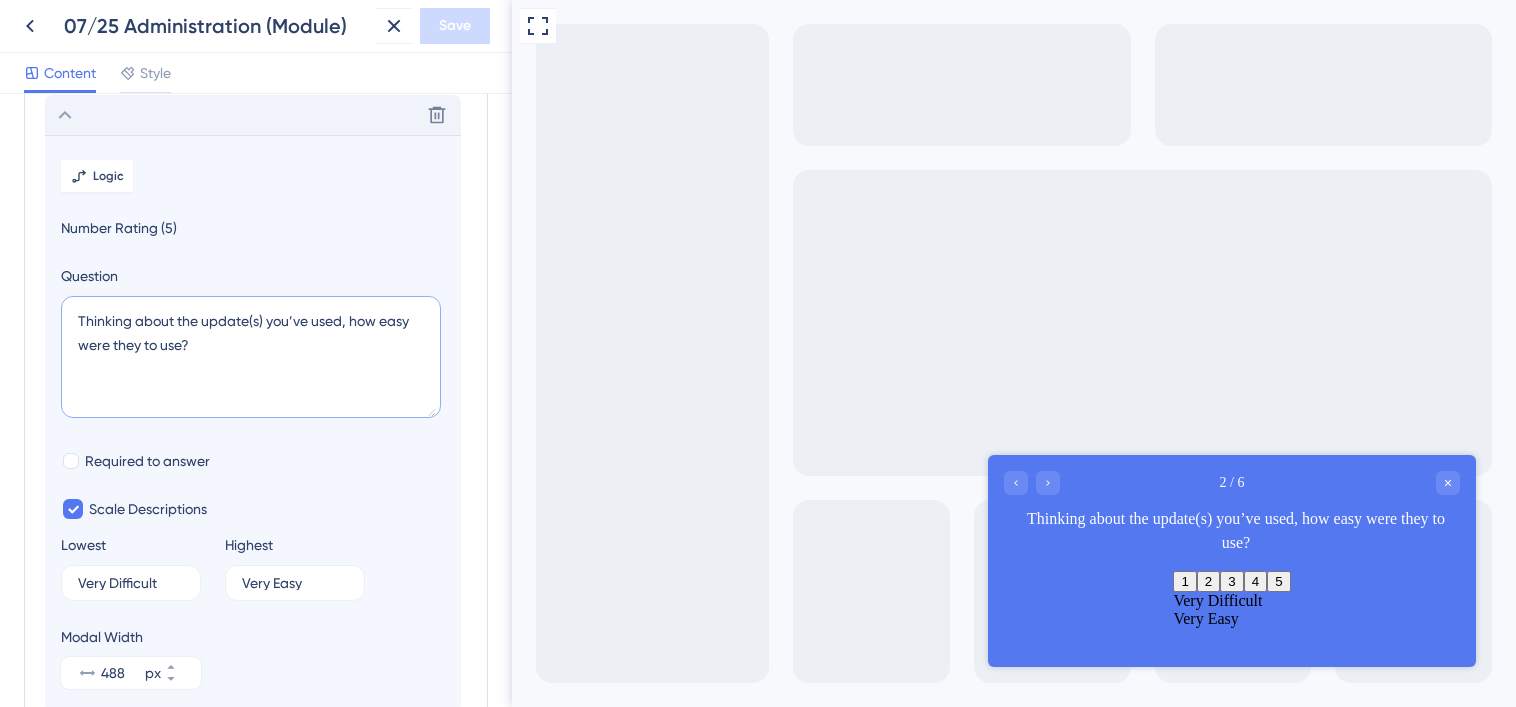 drag, startPoint x: 131, startPoint y: 320, endPoint x: 70, endPoint y: 315, distance: 61.204575 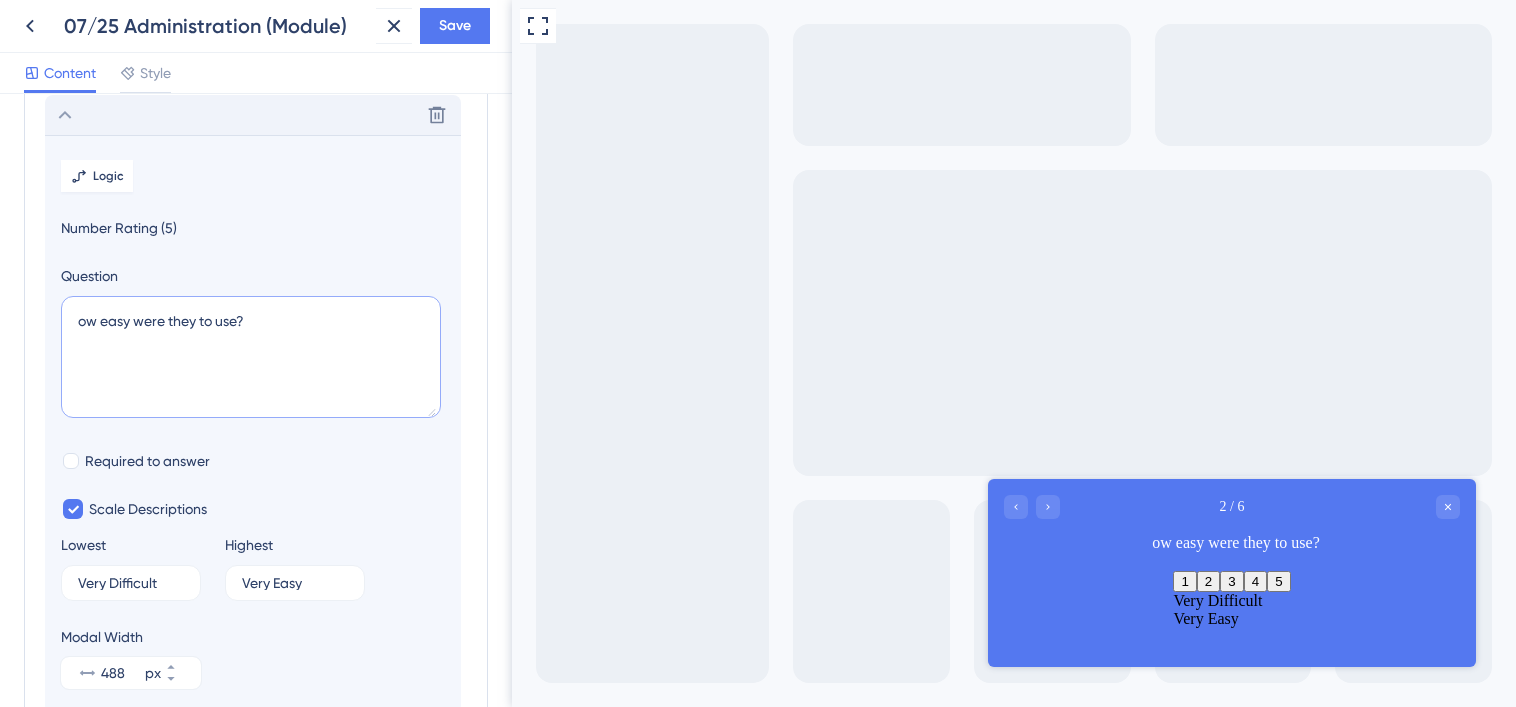 click on "ow easy were they to use?" at bounding box center (251, 357) 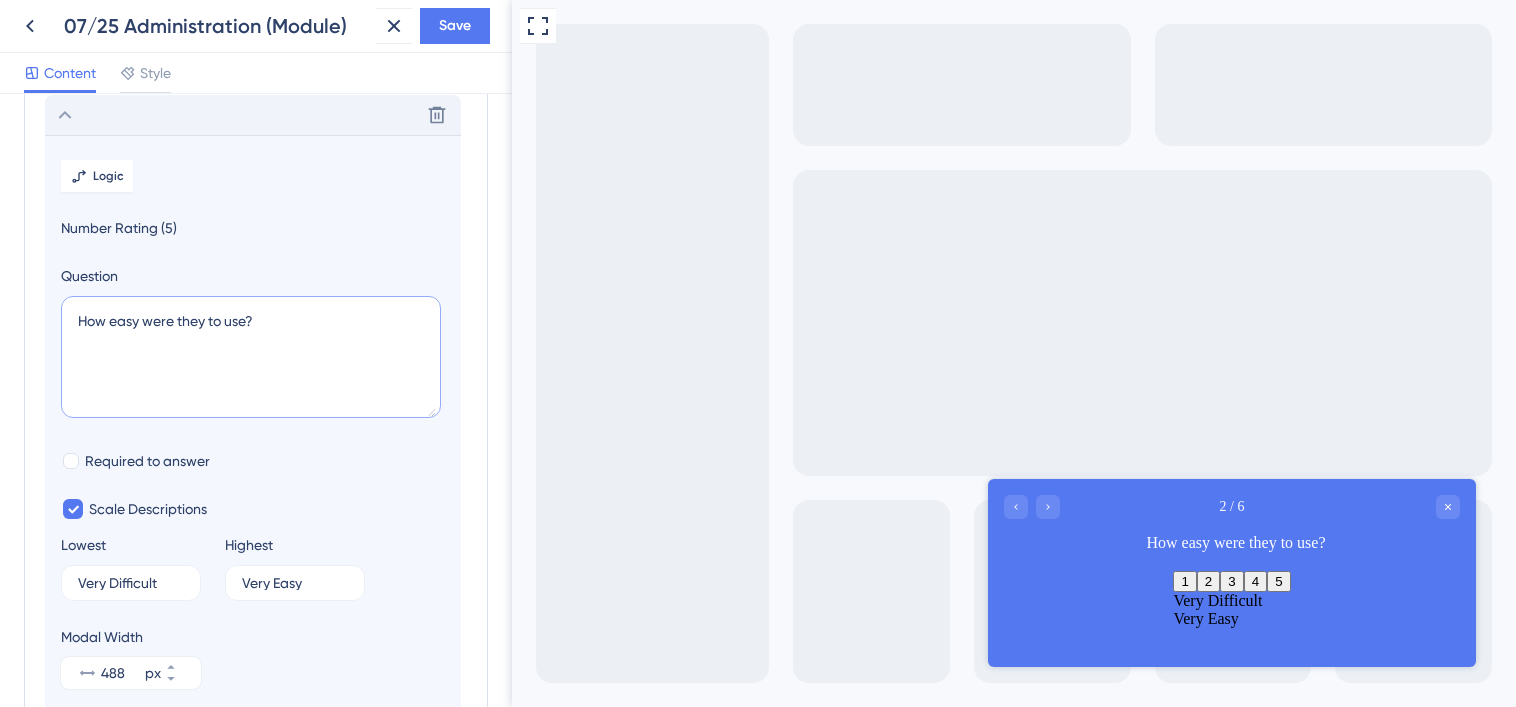 drag, startPoint x: 258, startPoint y: 317, endPoint x: 148, endPoint y: 321, distance: 110.0727 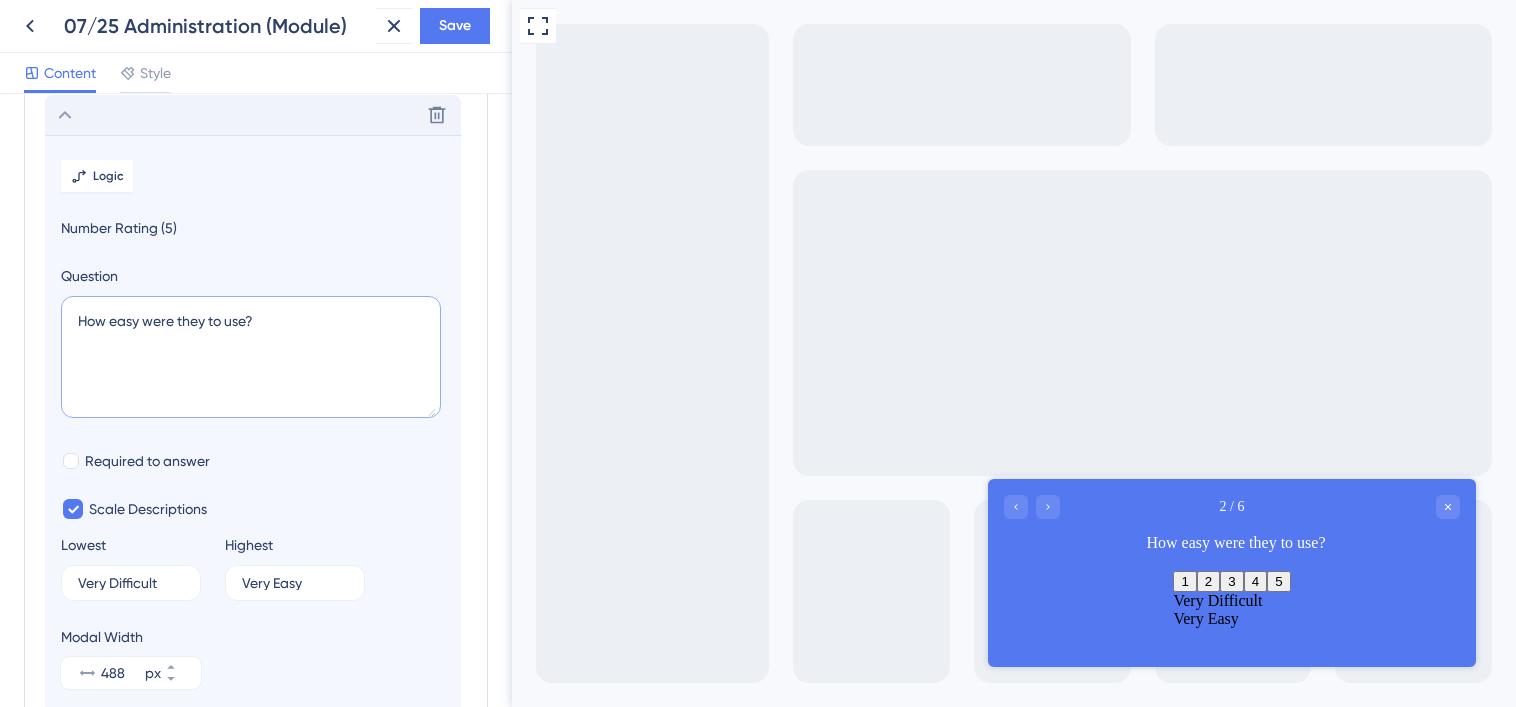click on "How easy were they to use?" at bounding box center [251, 357] 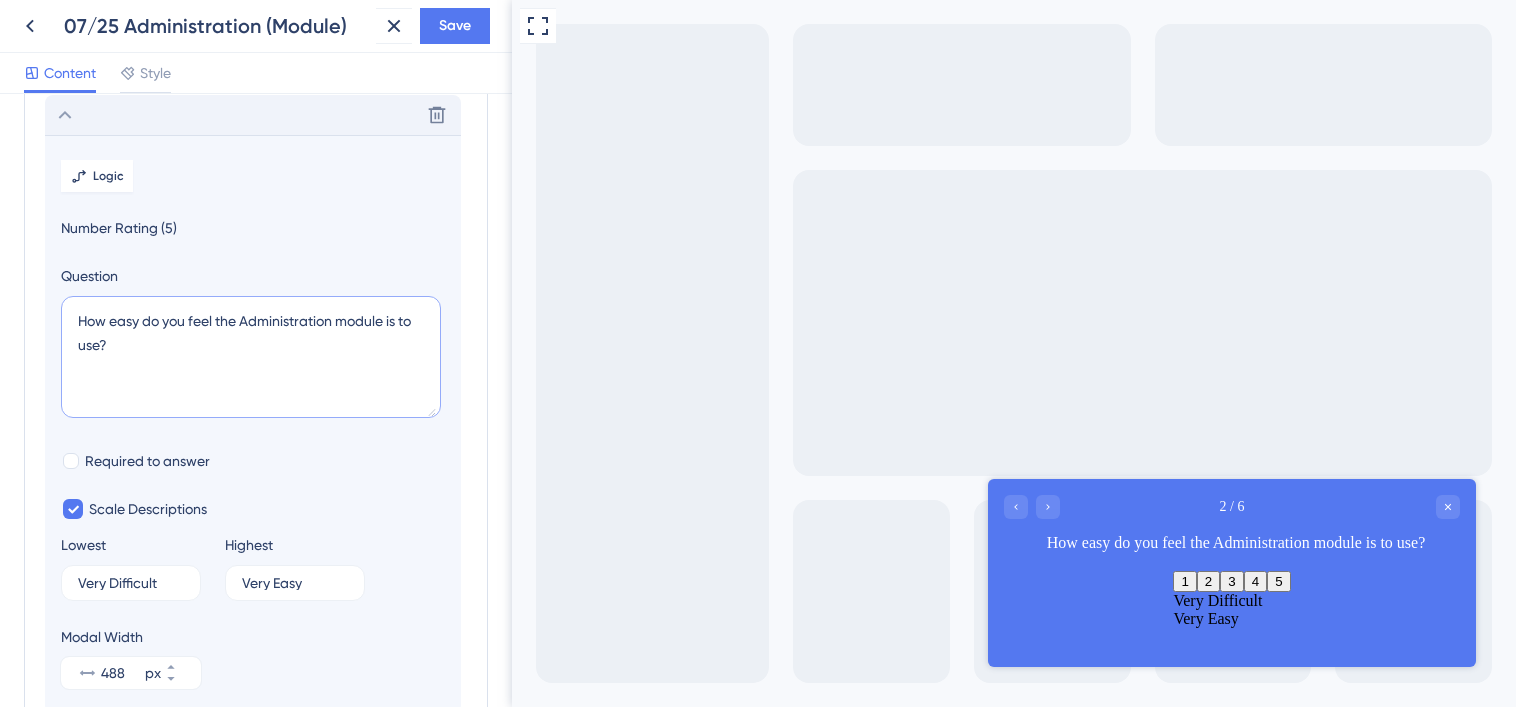 scroll, scrollTop: 0, scrollLeft: 0, axis: both 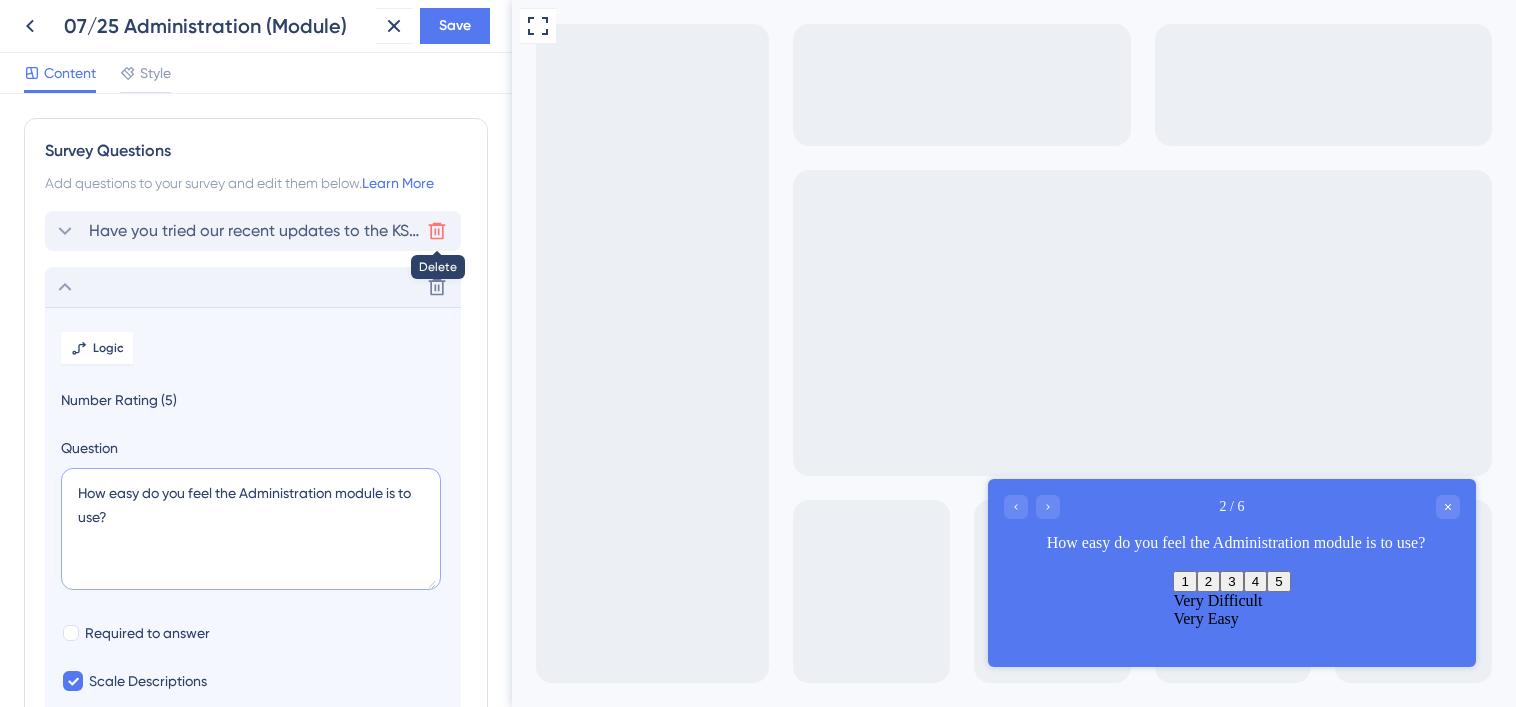 type on "How easy do you feel the Administration module is to use?" 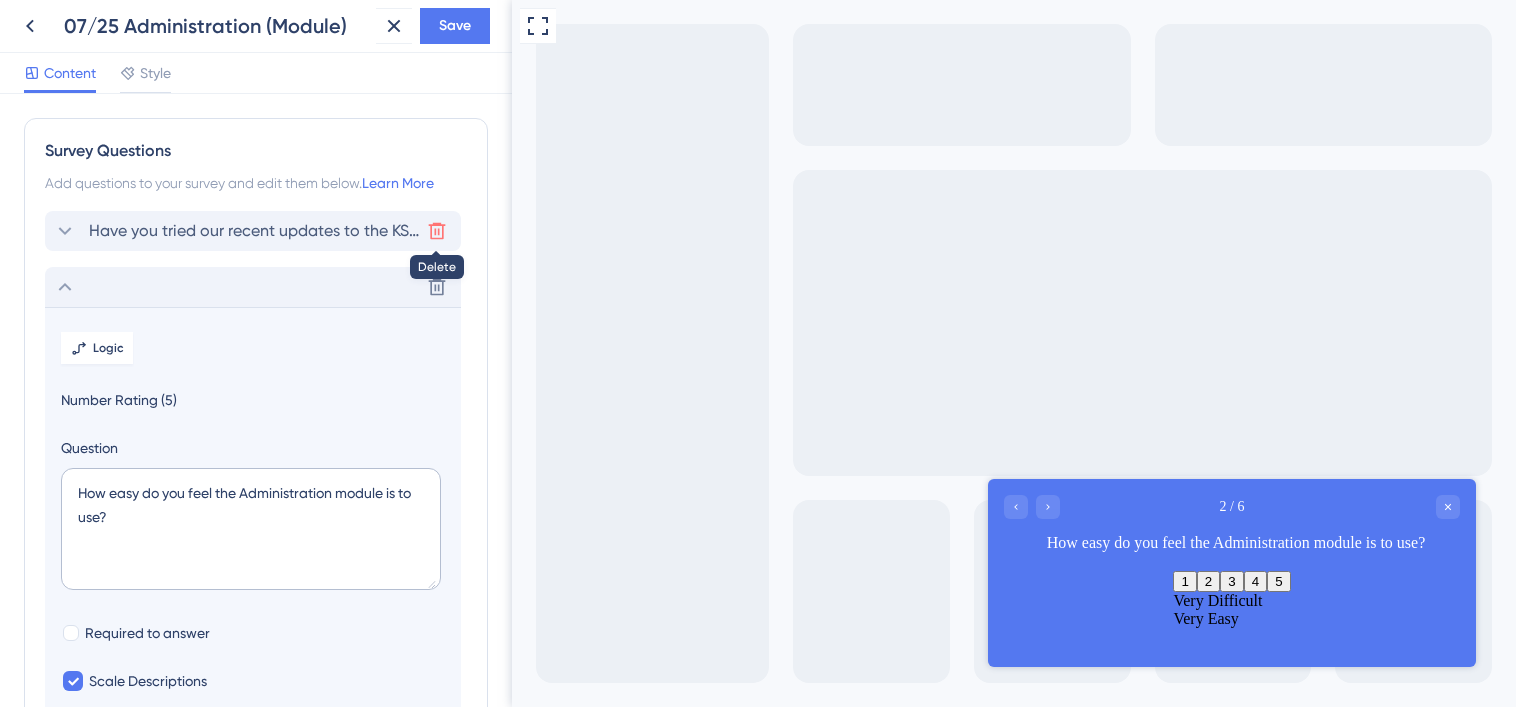 click 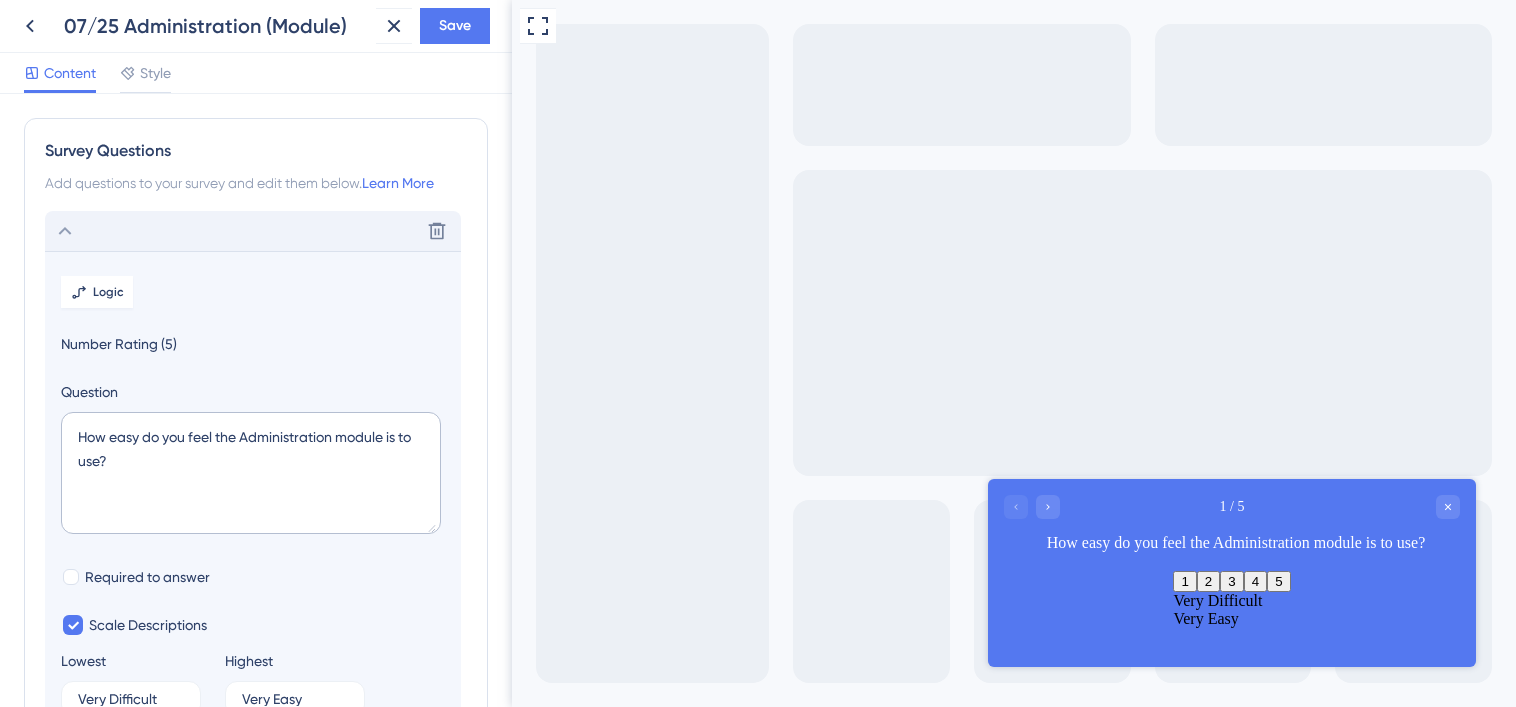 click 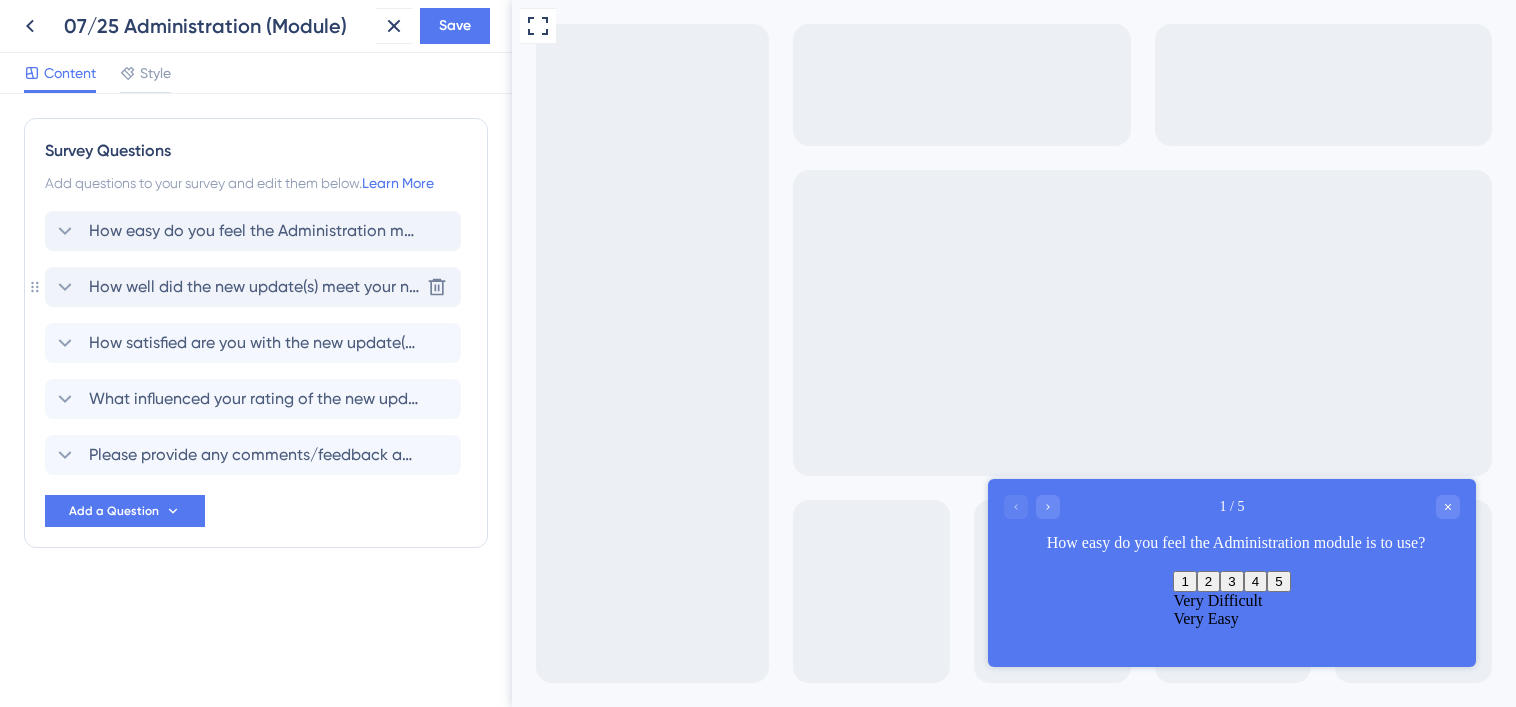 click on "How well did the new update(s) meet your needs?" at bounding box center (254, 287) 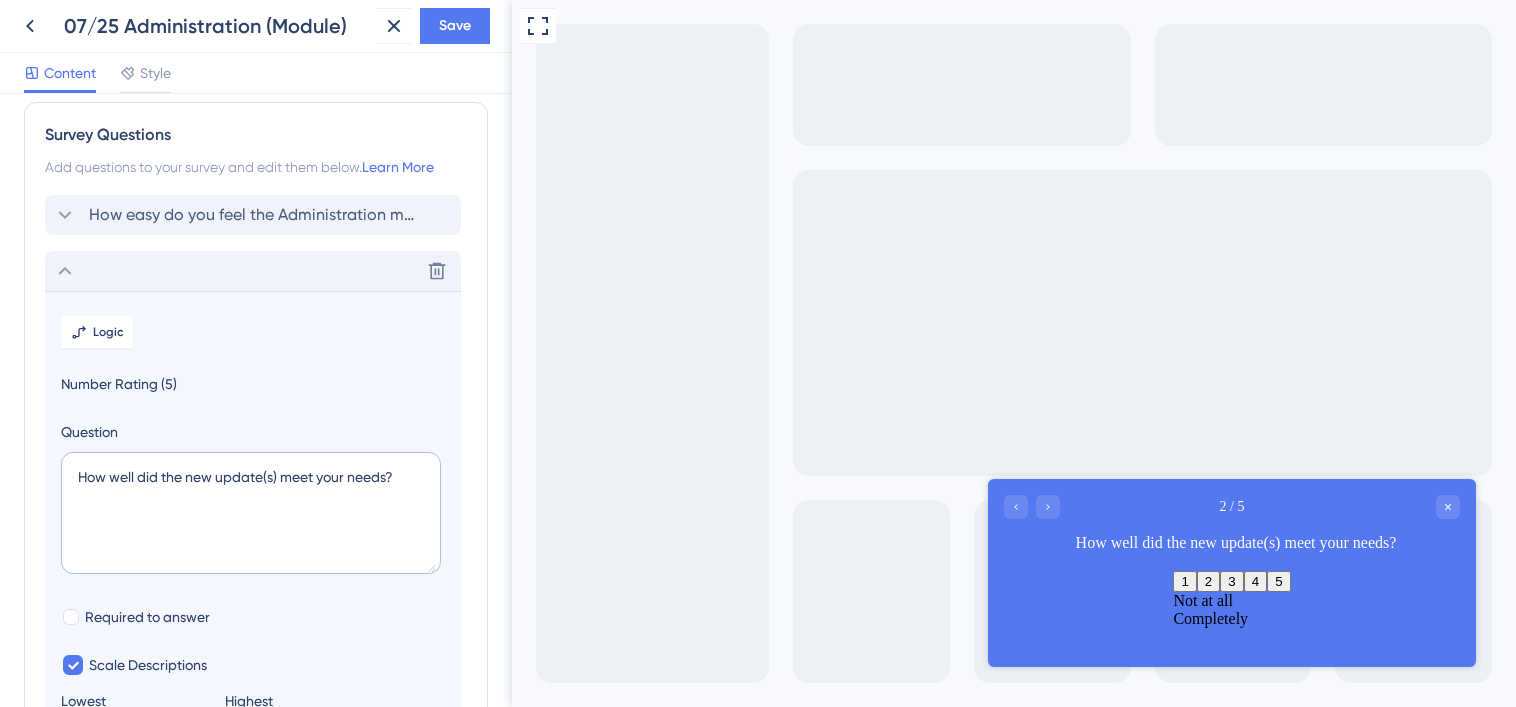 scroll, scrollTop: 16, scrollLeft: 0, axis: vertical 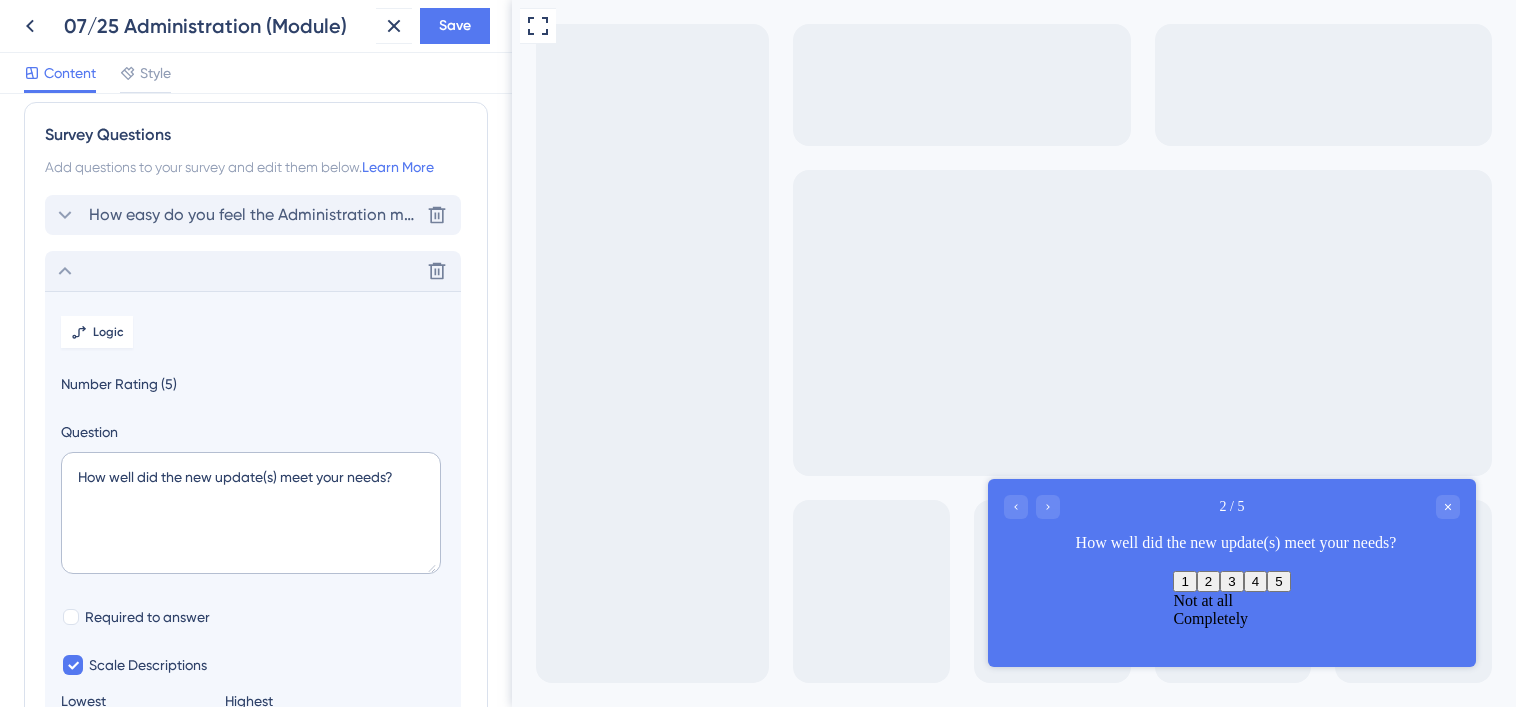 click on "How easy do you feel the Administration module is to use?   [GEOGRAPHIC_DATA]" at bounding box center (253, 215) 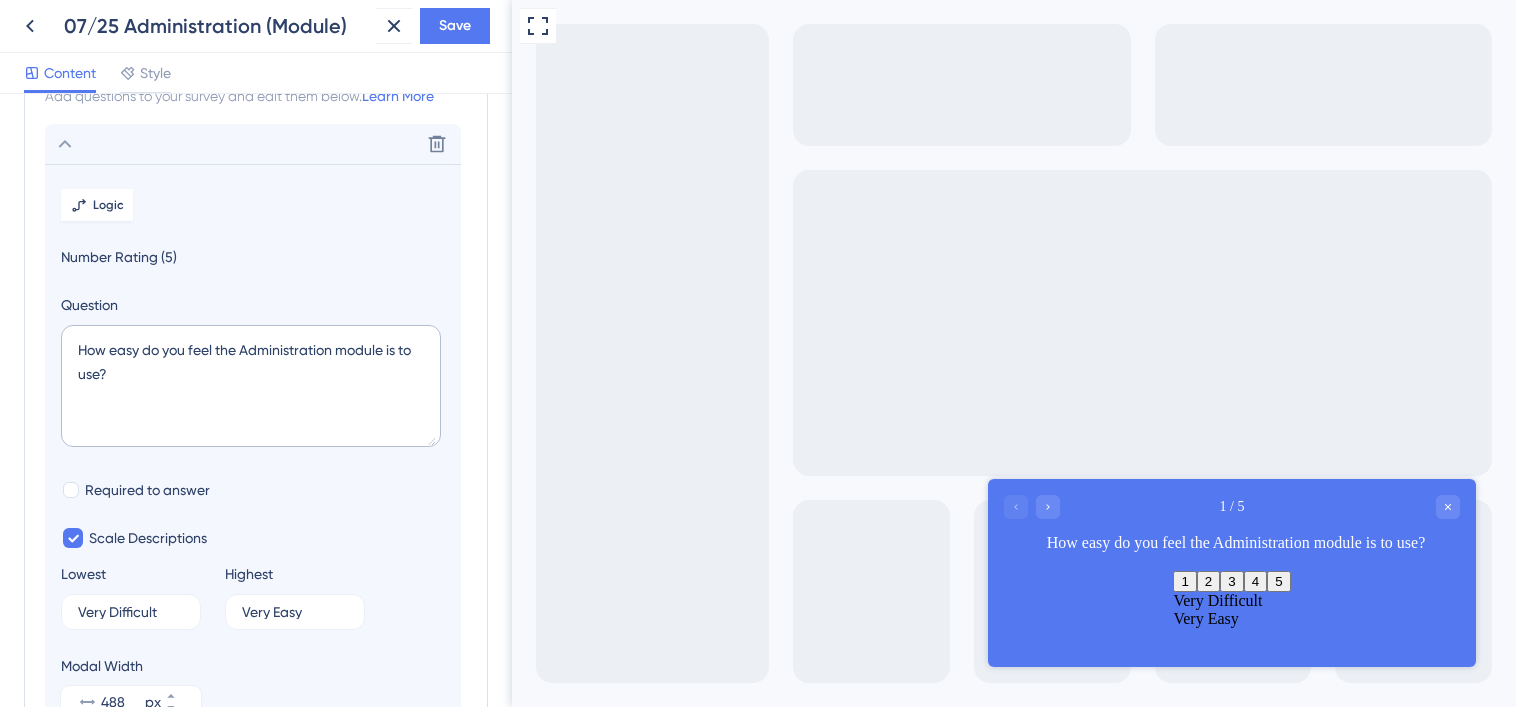 scroll, scrollTop: 116, scrollLeft: 0, axis: vertical 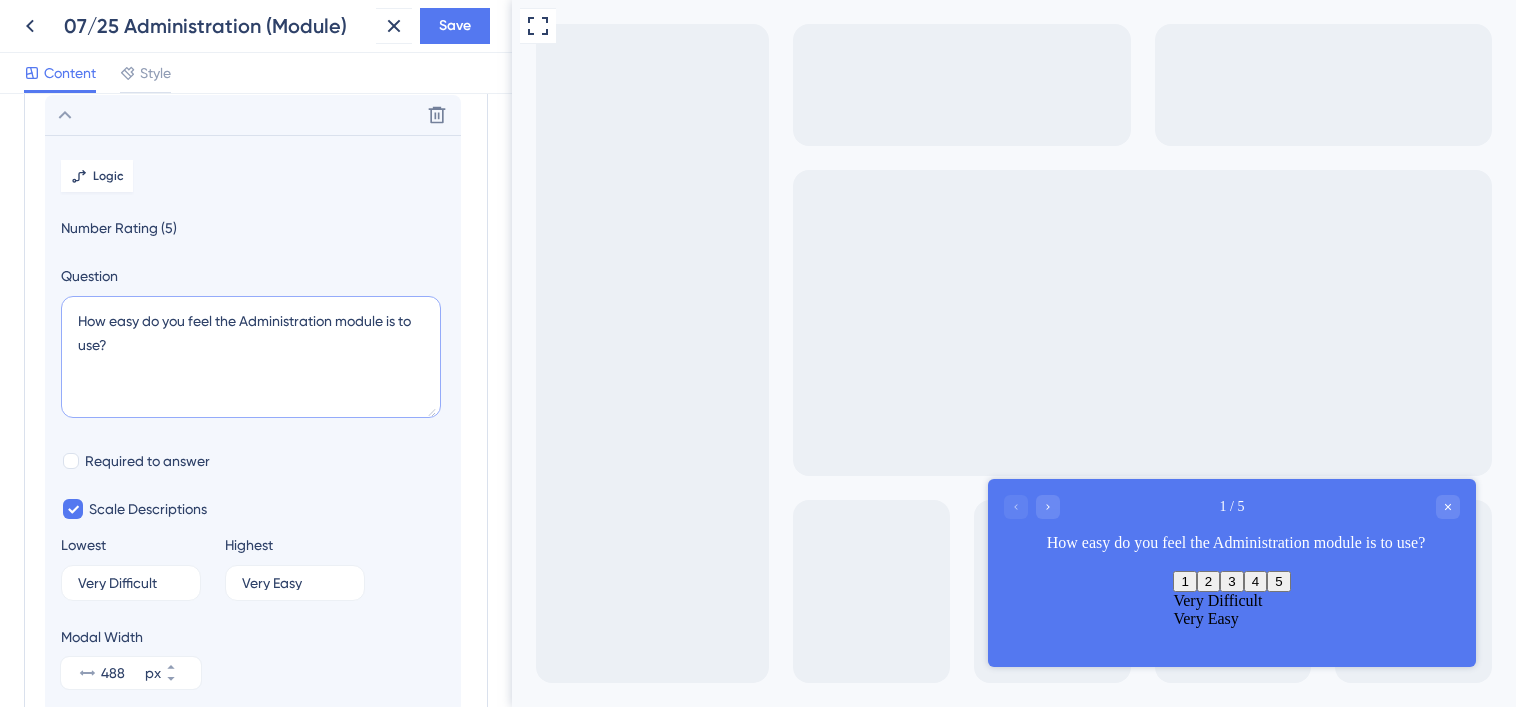 drag, startPoint x: 238, startPoint y: 318, endPoint x: 386, endPoint y: 319, distance: 148.00337 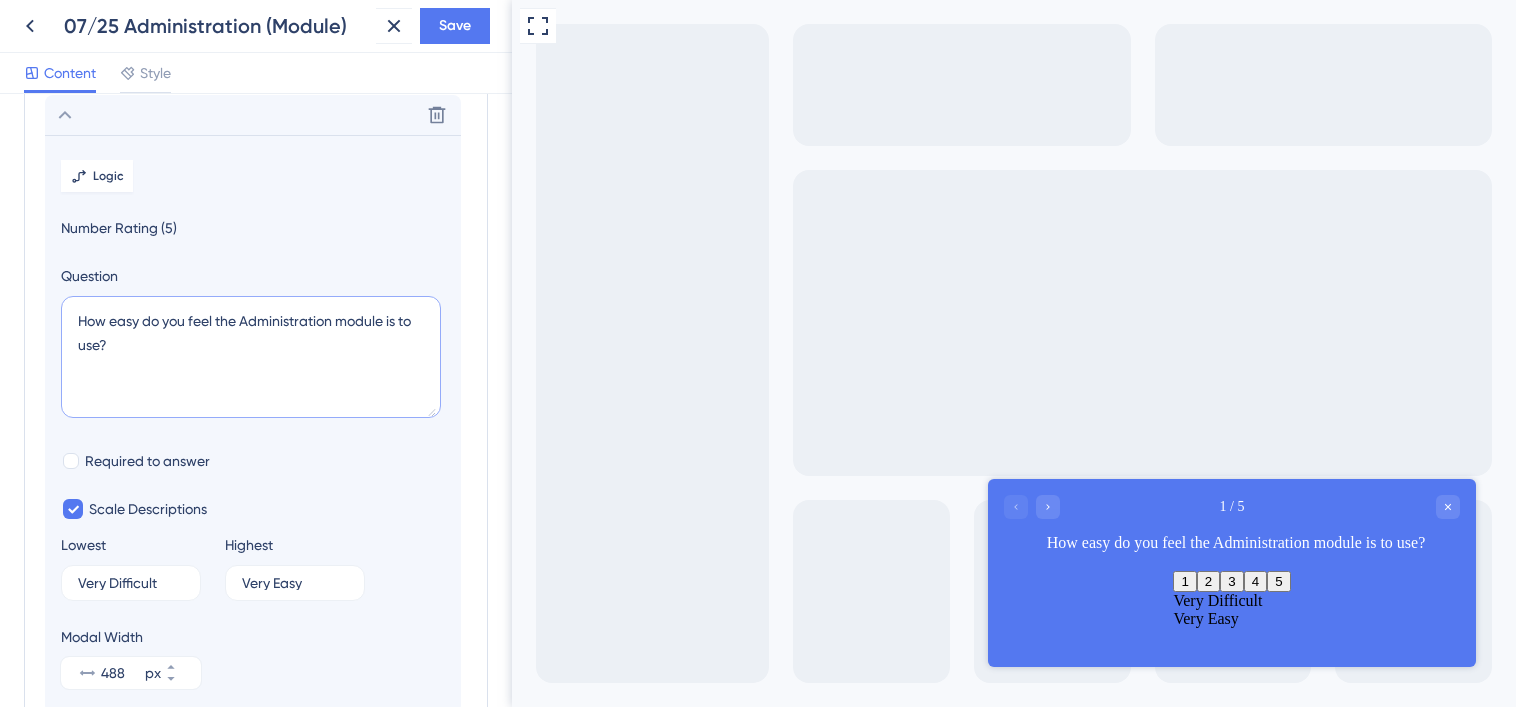 click on "How easy do you feel the Administration module is to use?" at bounding box center (251, 357) 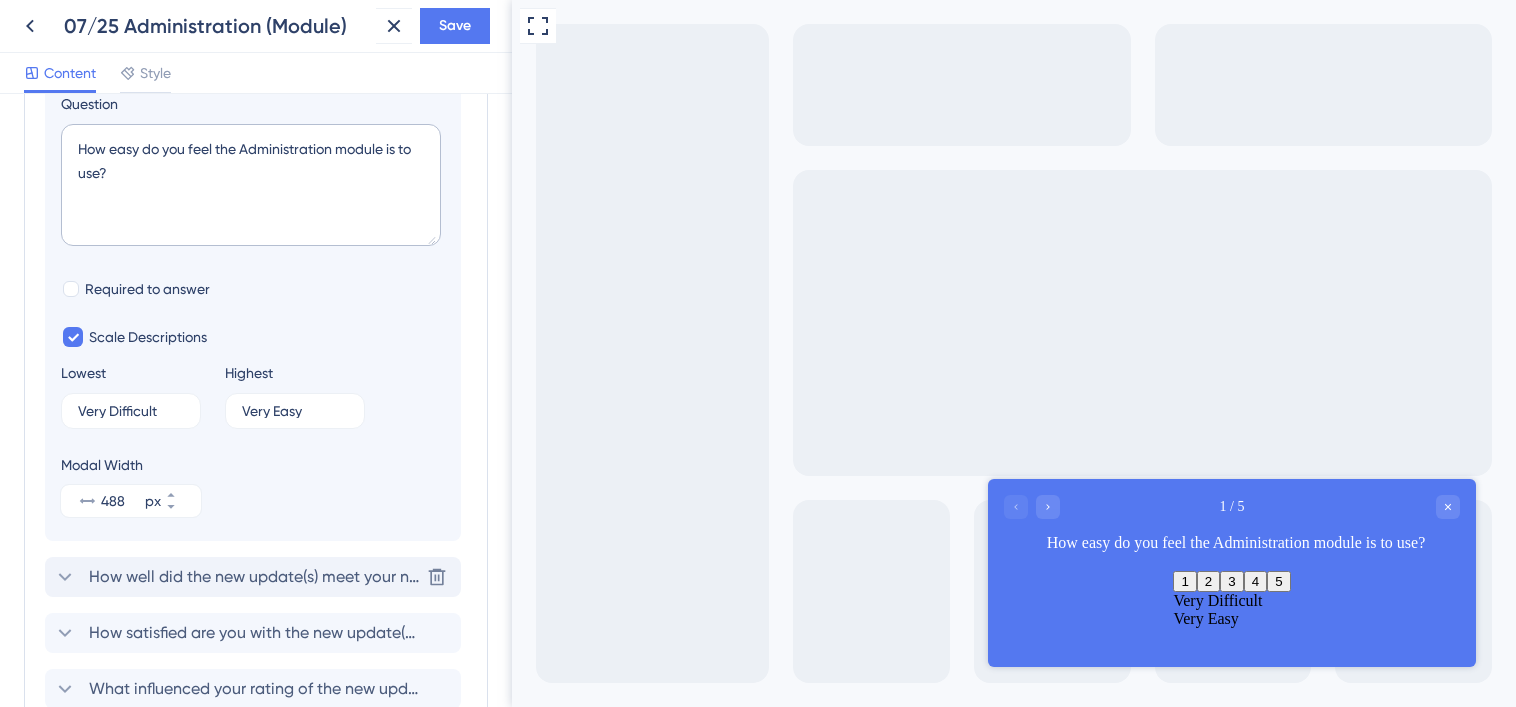 click on "How well did the new update(s) meet your needs?" at bounding box center (254, 577) 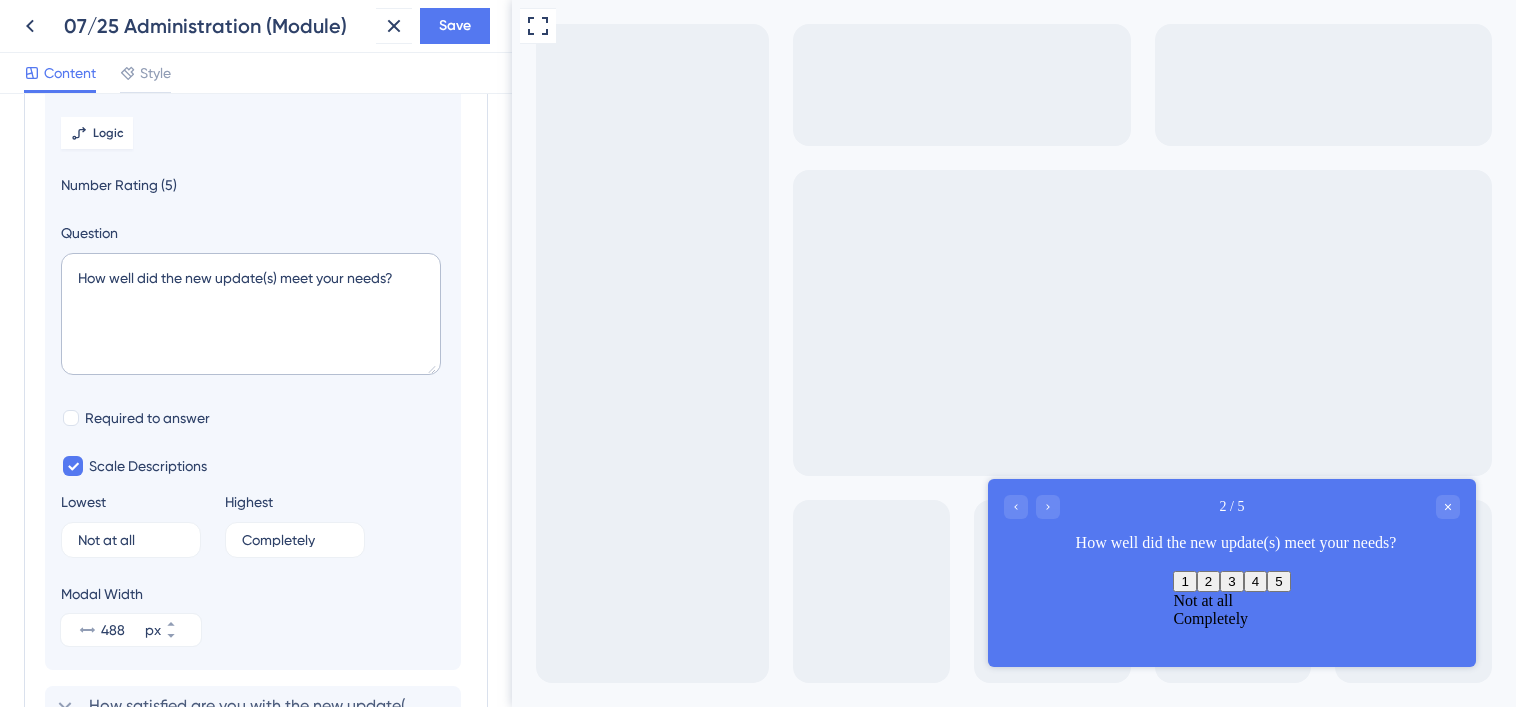 scroll, scrollTop: 172, scrollLeft: 0, axis: vertical 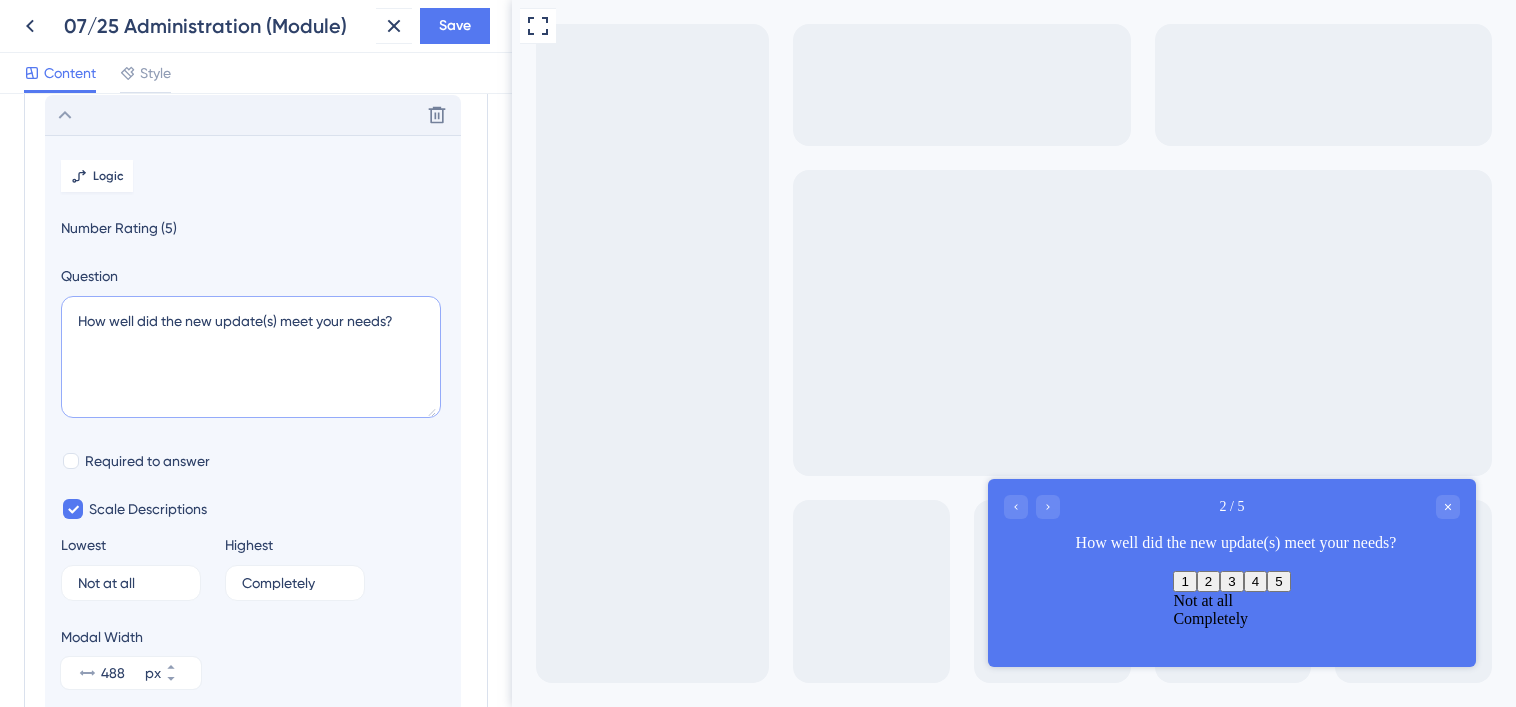 drag, startPoint x: 141, startPoint y: 319, endPoint x: 281, endPoint y: 318, distance: 140.00357 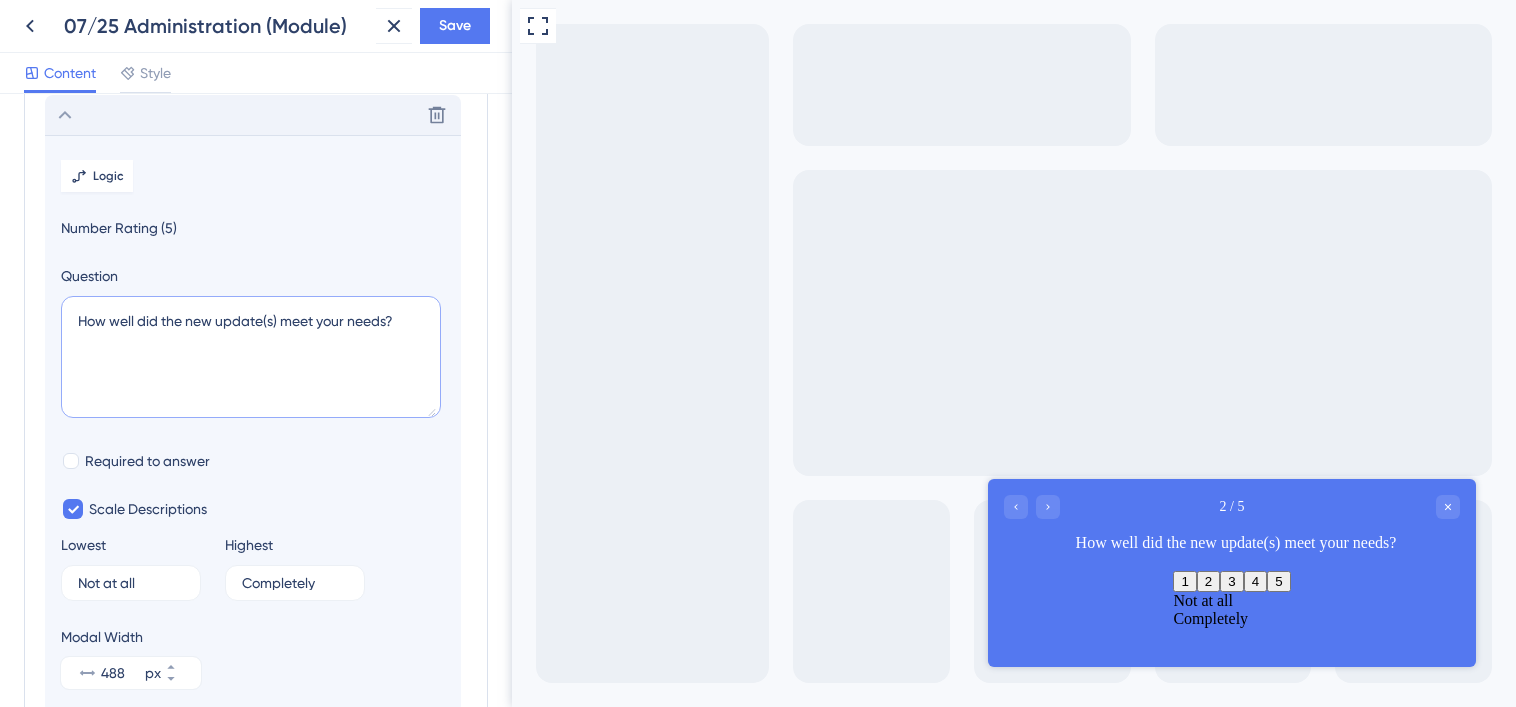 click on "How well did the new update(s) meet your needs?" at bounding box center [251, 357] 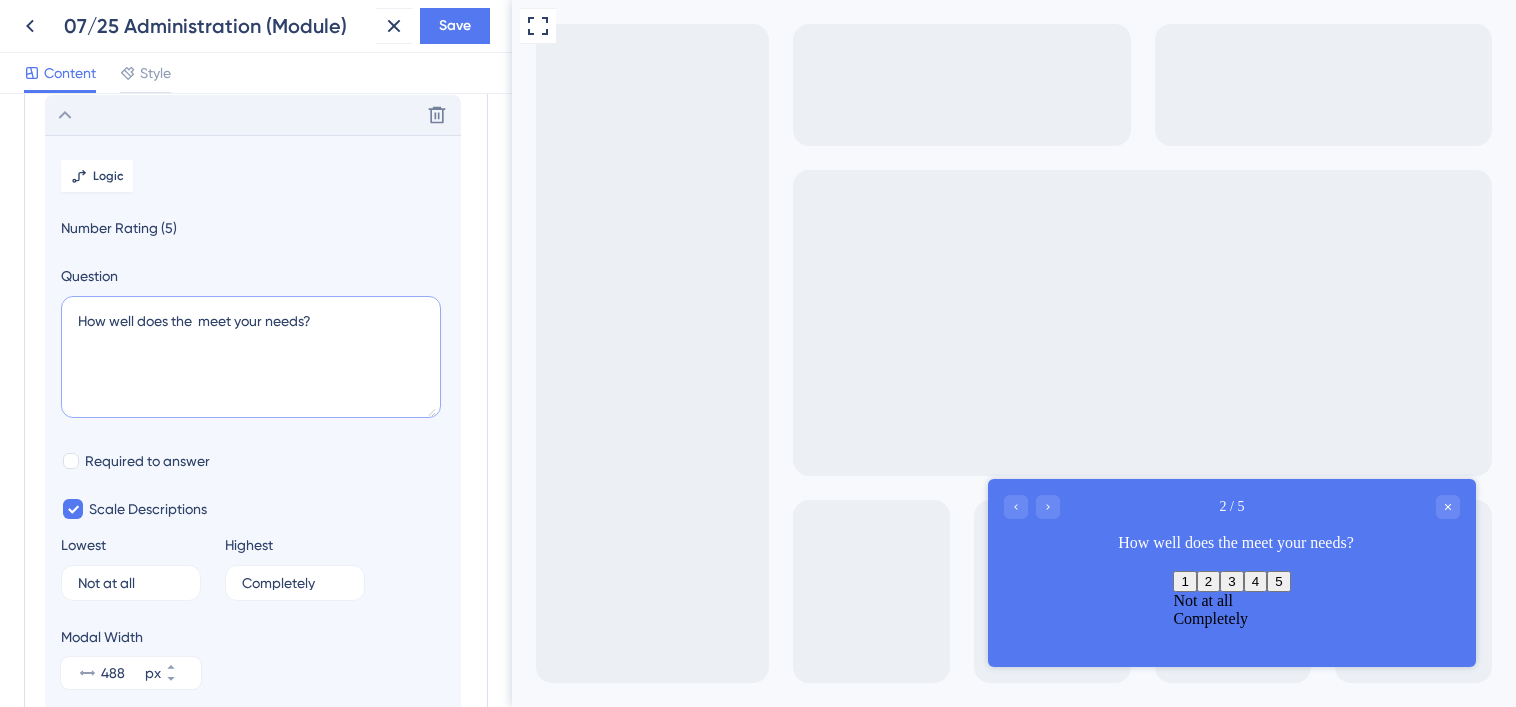 paste on "Administration module" 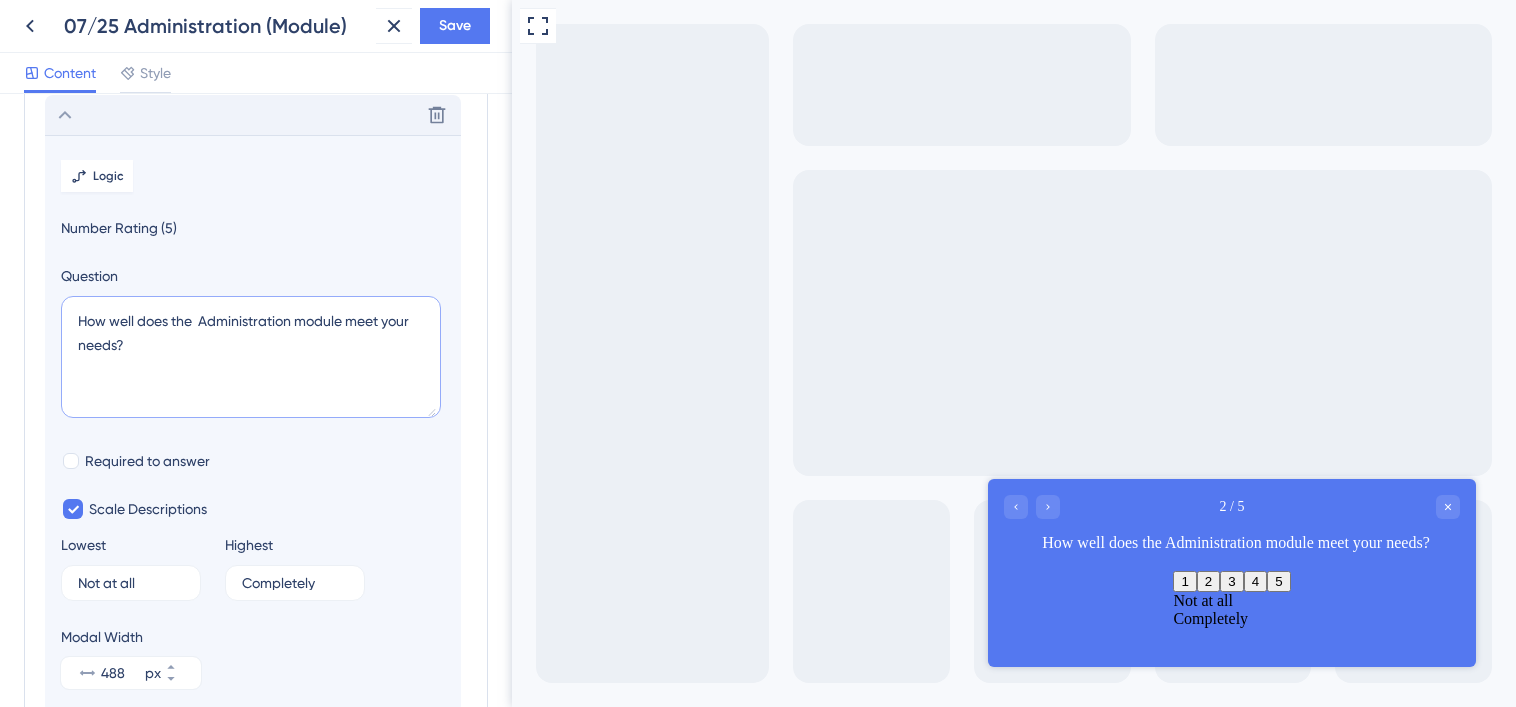 click on "How well does the  Administration module meet your needs?" at bounding box center [251, 357] 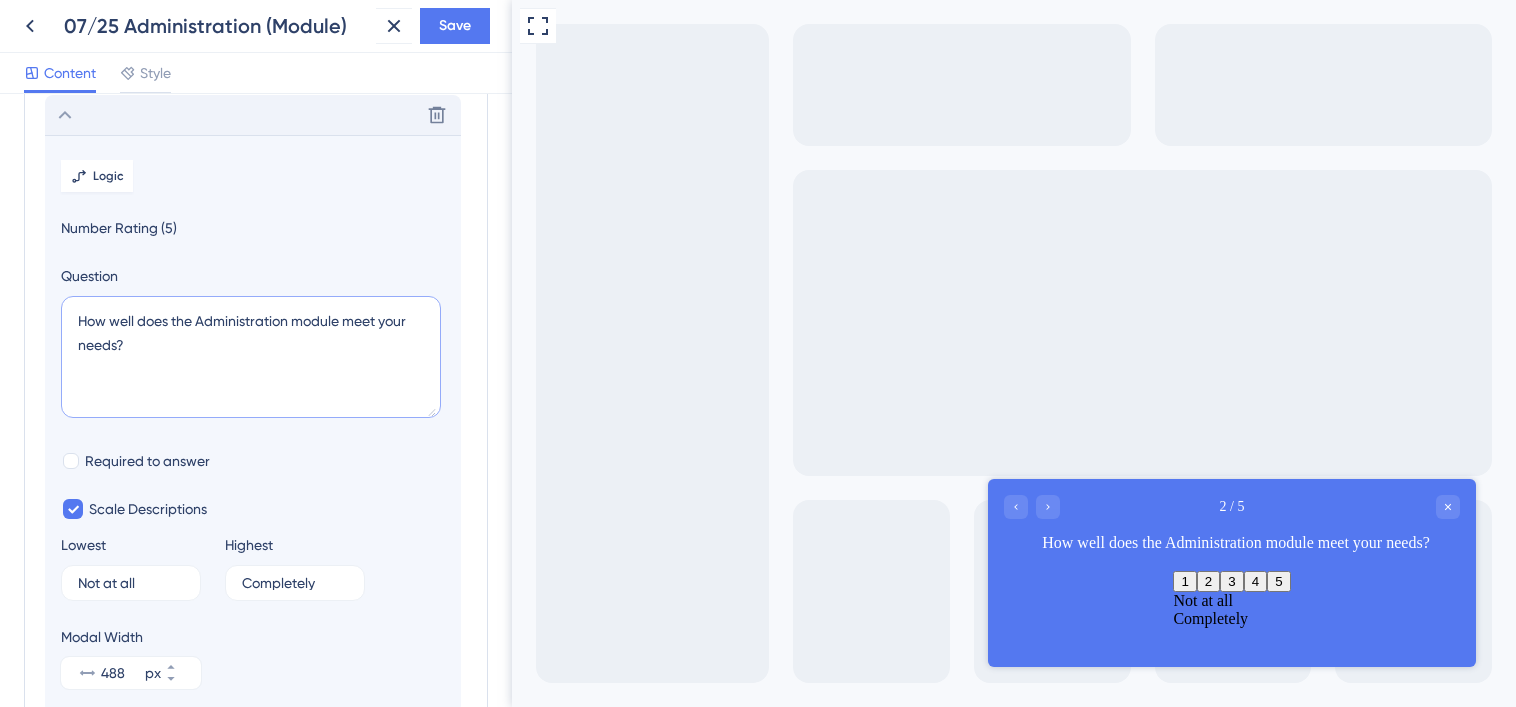 type on "How well does the Administration module meet your needs?" 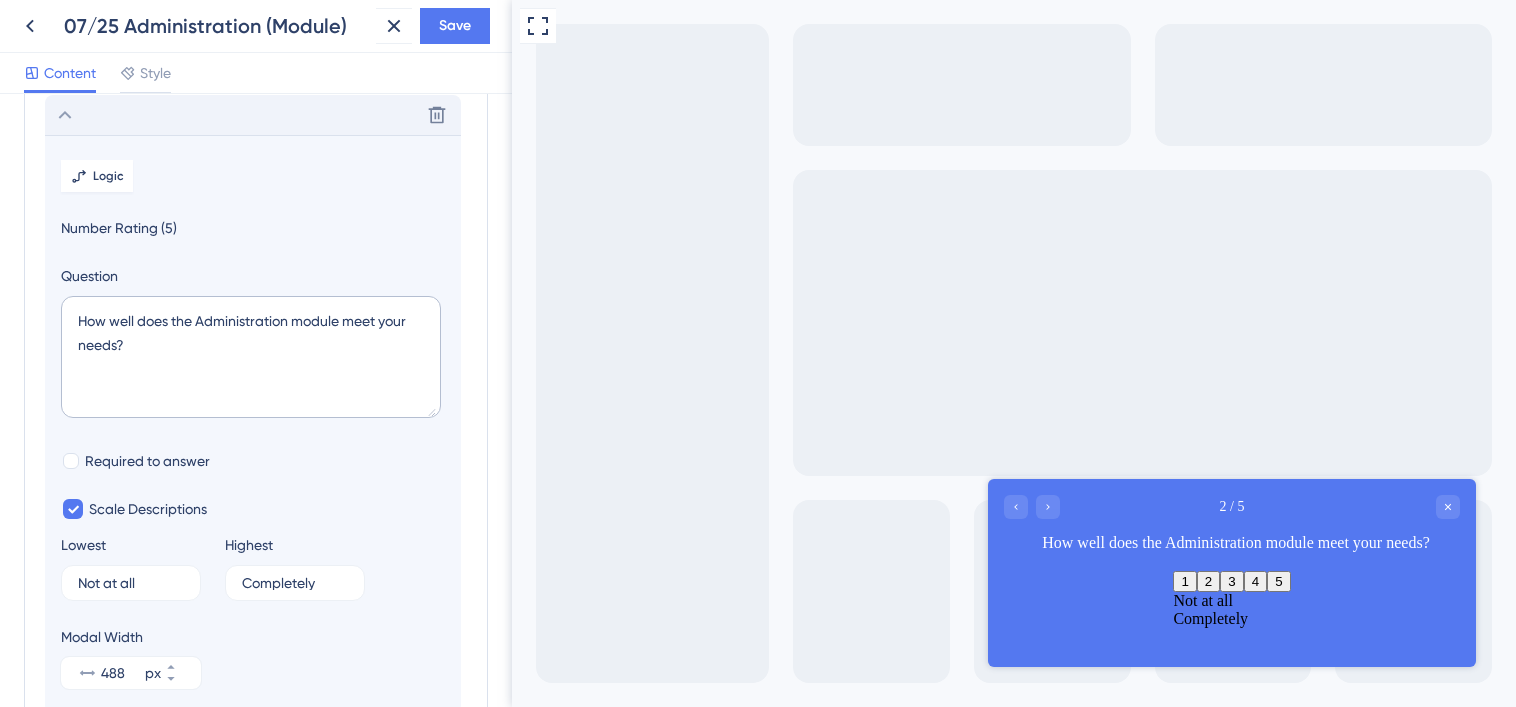 click 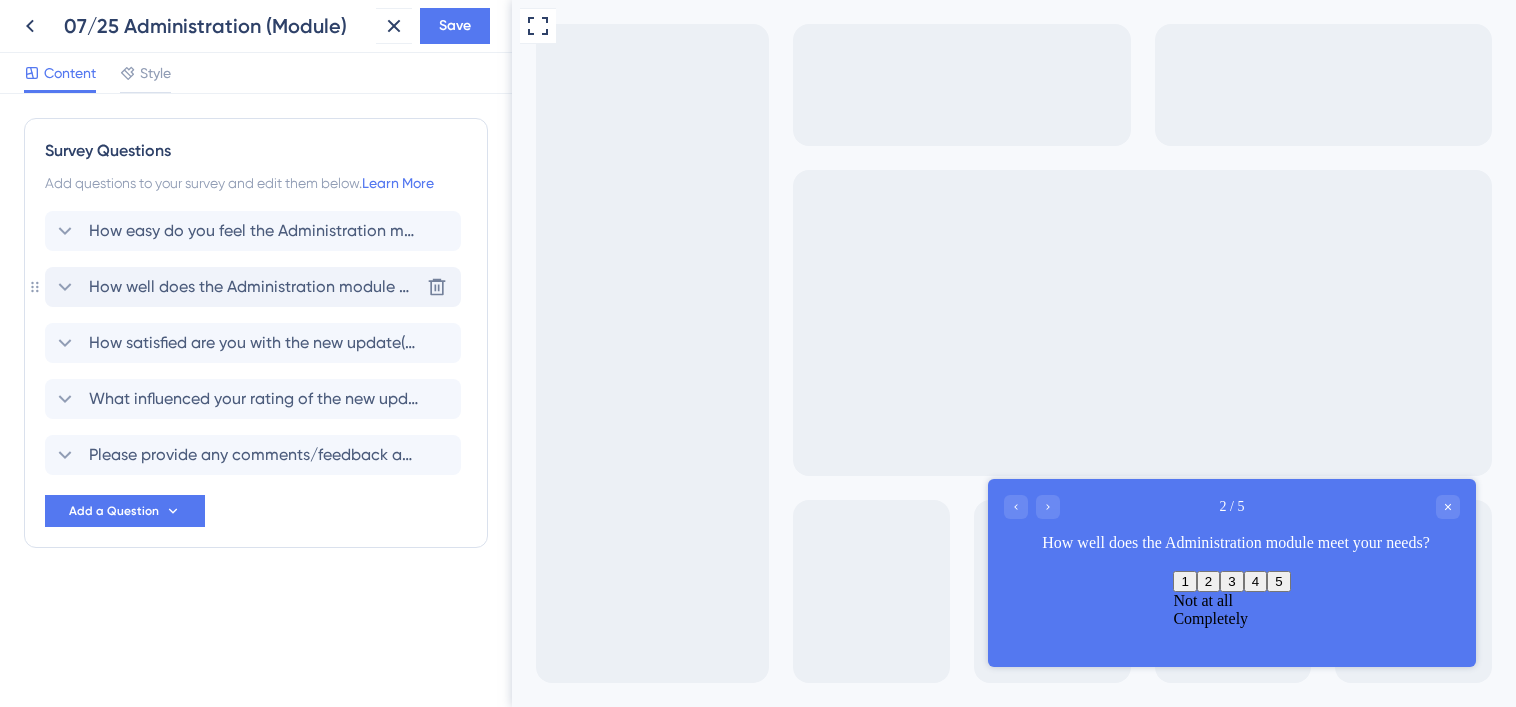 scroll, scrollTop: 0, scrollLeft: 0, axis: both 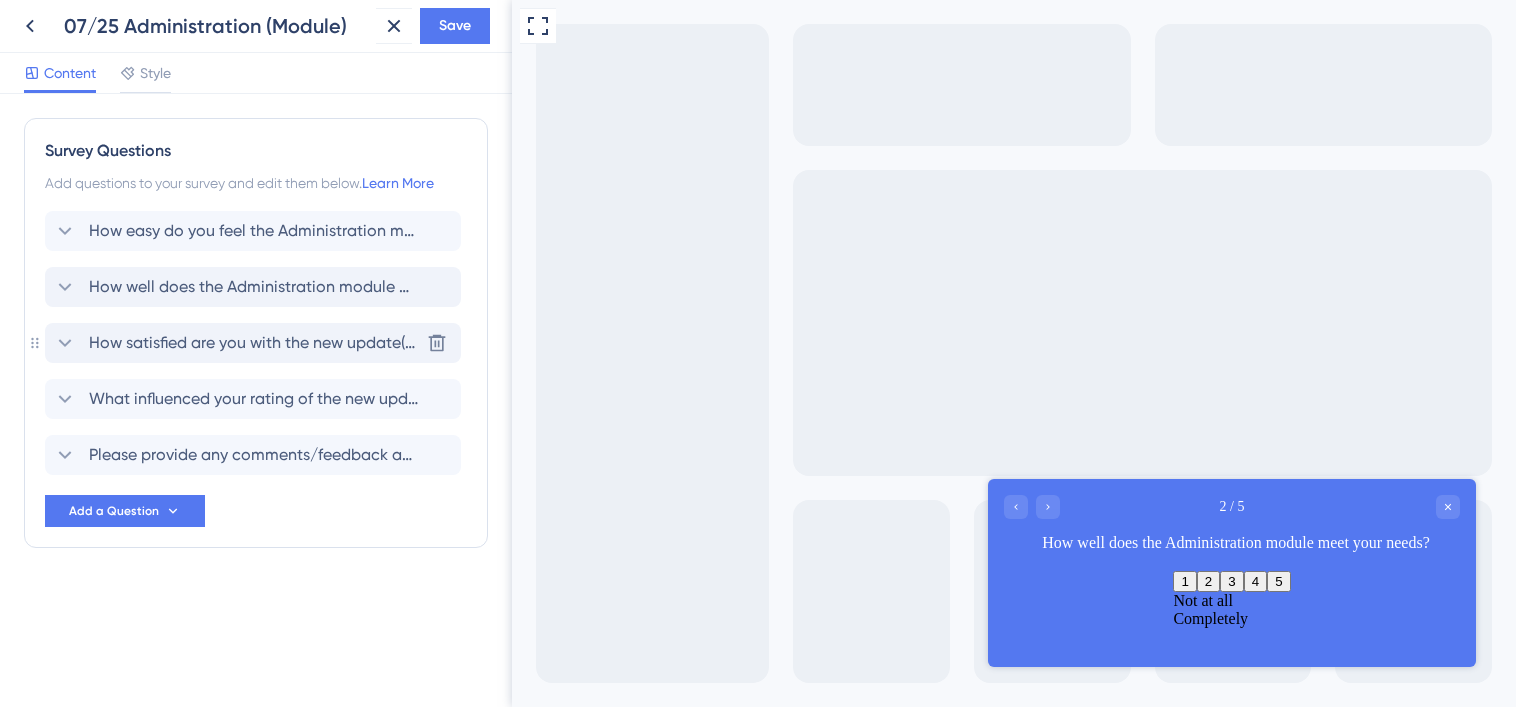 click on "How satisfied are you with the new update(s)?" at bounding box center (254, 343) 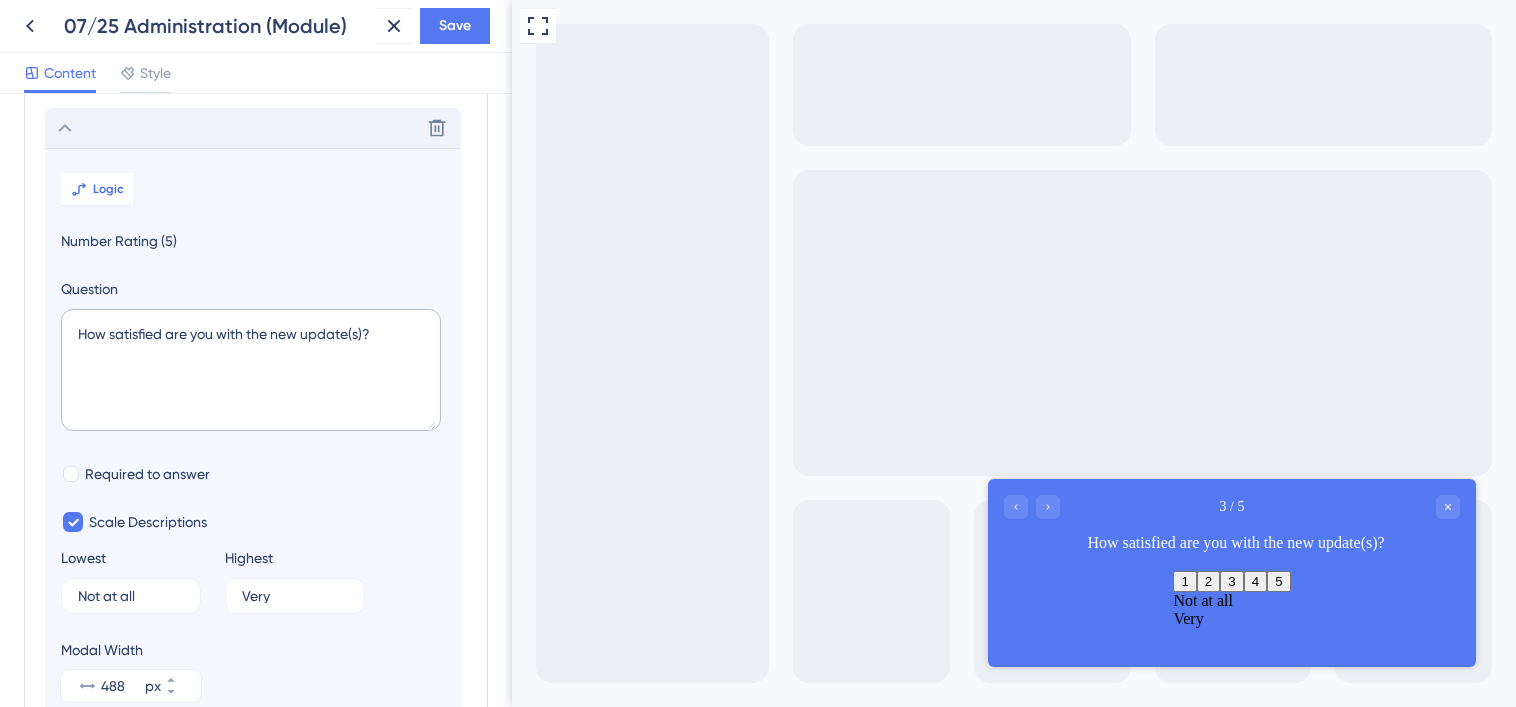 scroll, scrollTop: 228, scrollLeft: 0, axis: vertical 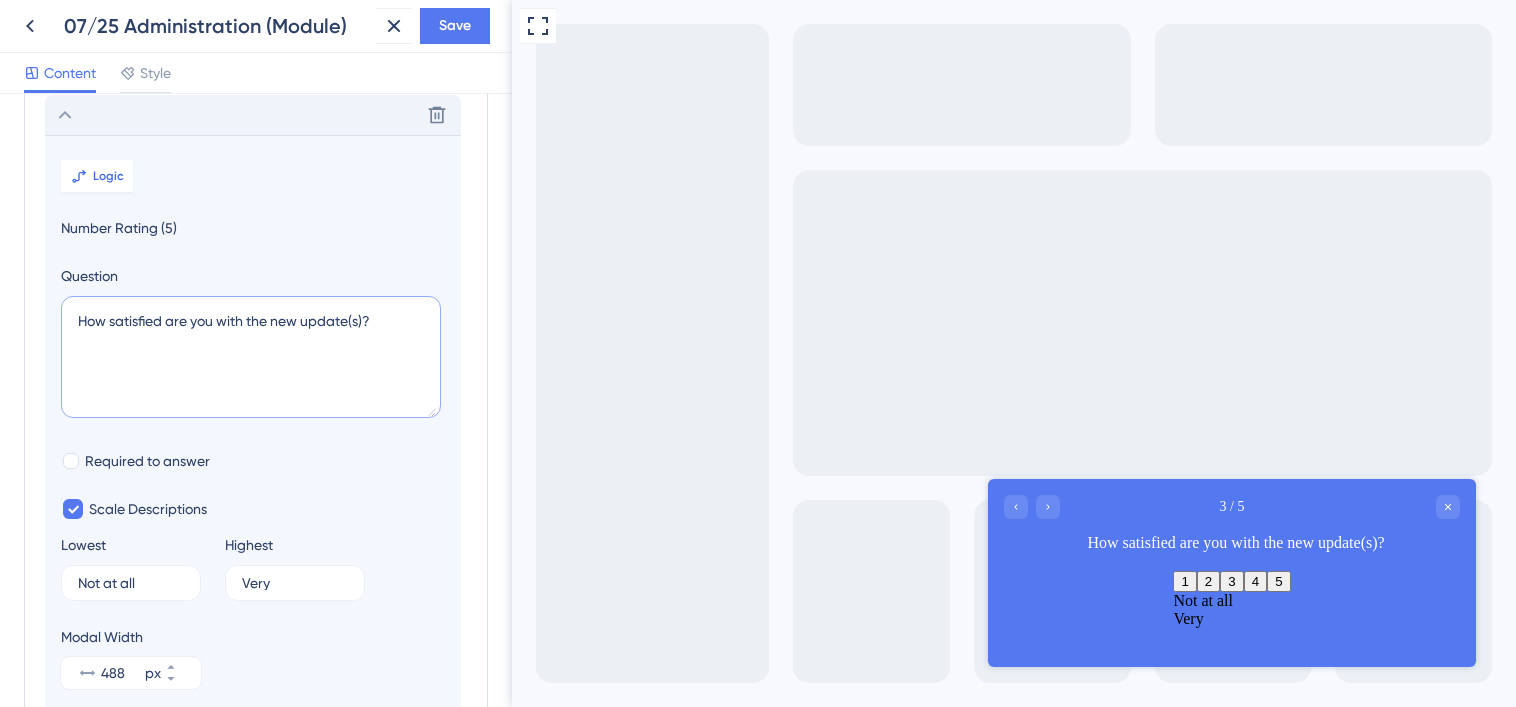 drag, startPoint x: 391, startPoint y: 320, endPoint x: 248, endPoint y: 313, distance: 143.17122 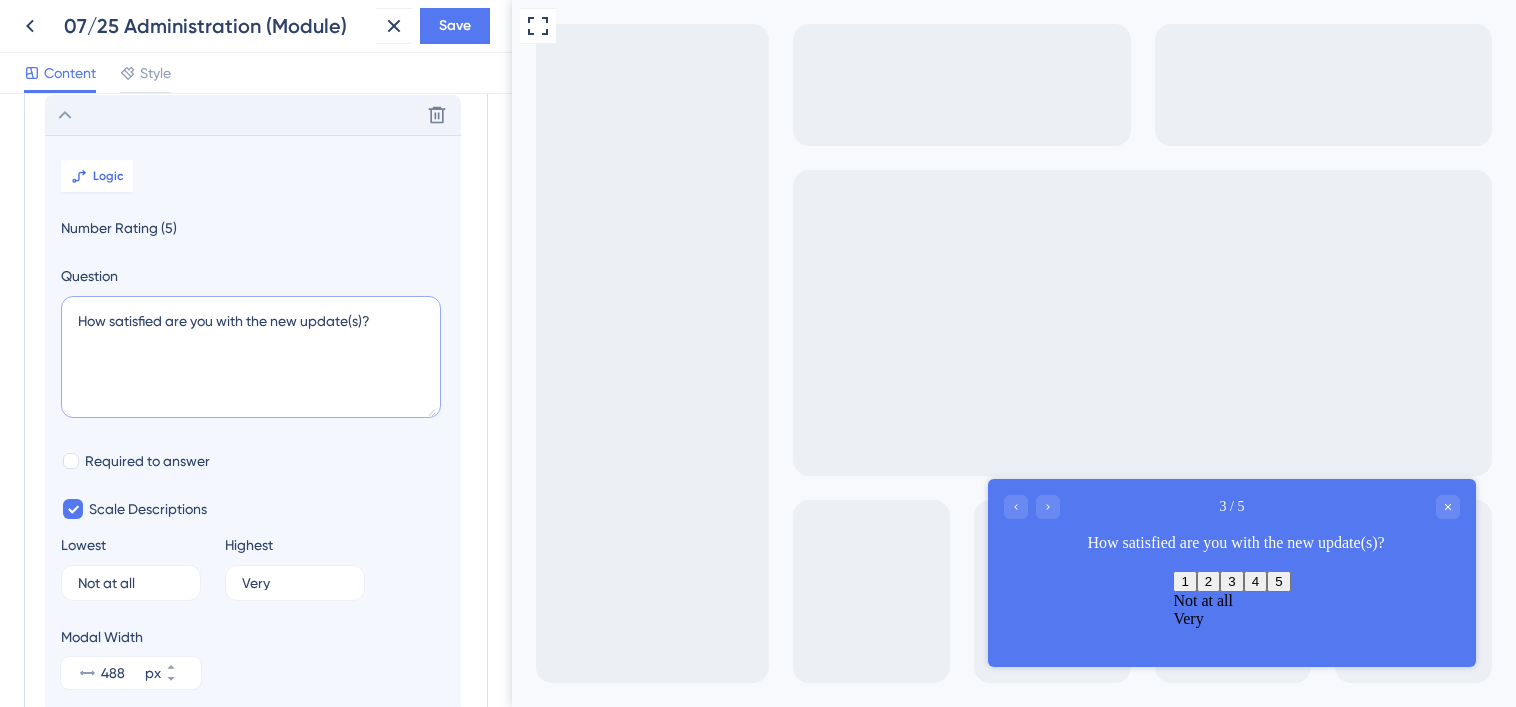 click on "How satisfied are you with the new update(s)?" at bounding box center [251, 357] 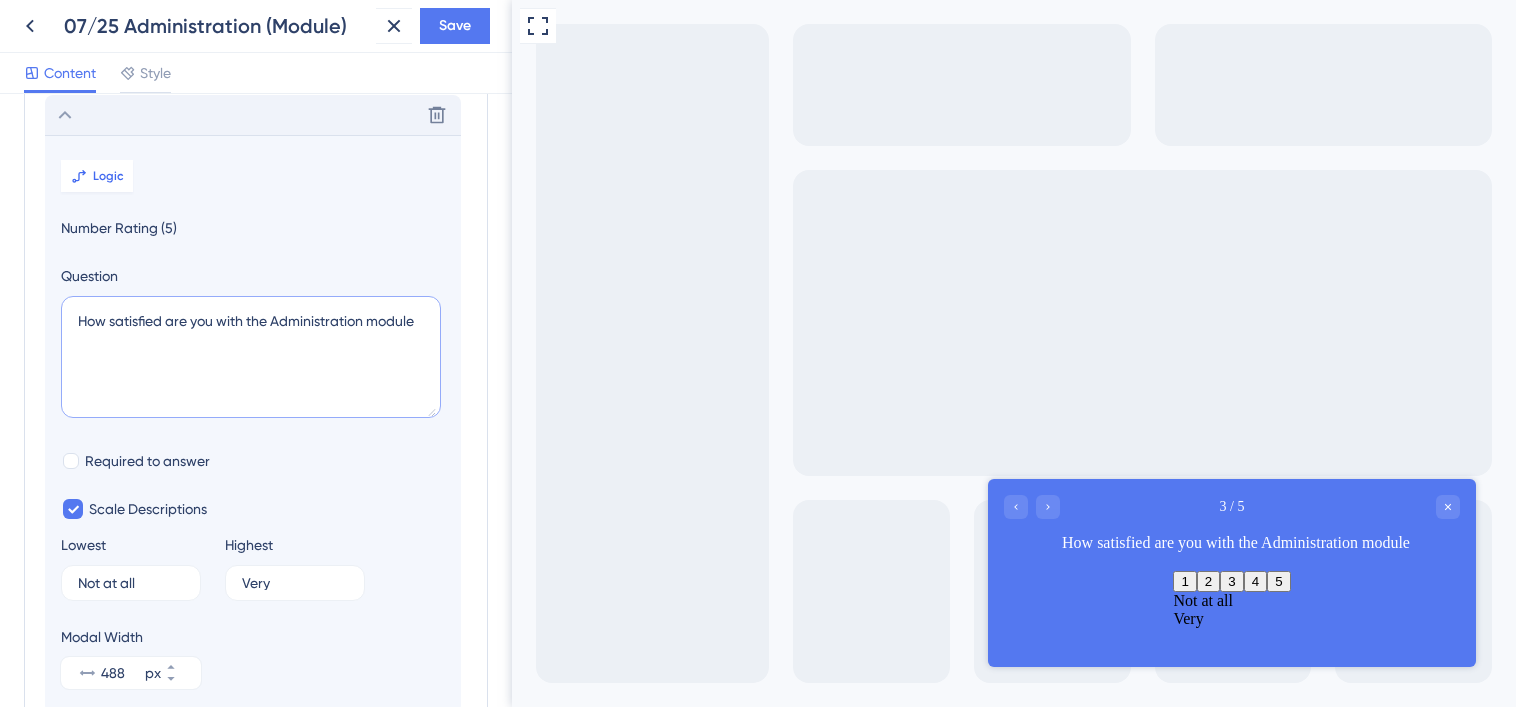 click on "How satisfied are you with the Administration module" at bounding box center [251, 357] 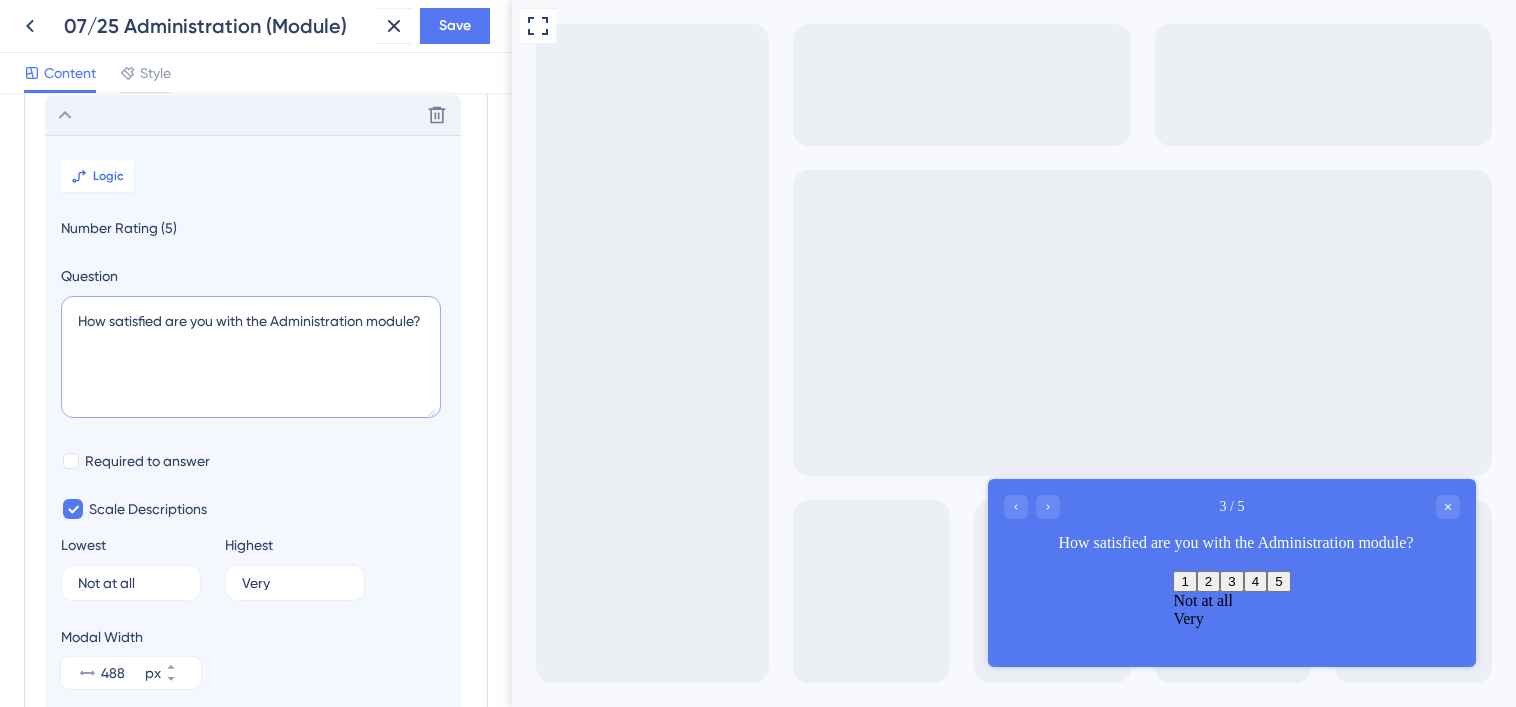 scroll, scrollTop: 521, scrollLeft: 0, axis: vertical 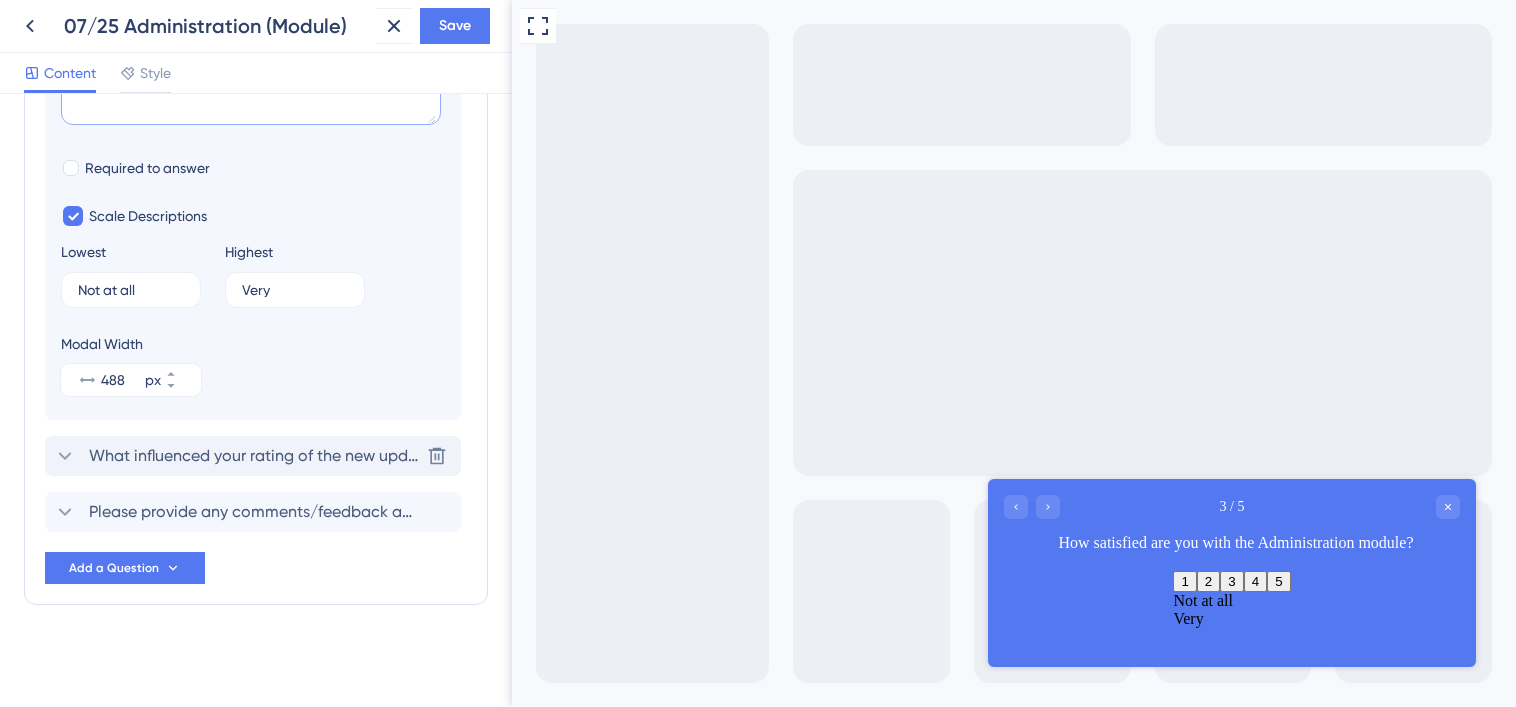 type on "How satisfied are you with the Administration module?" 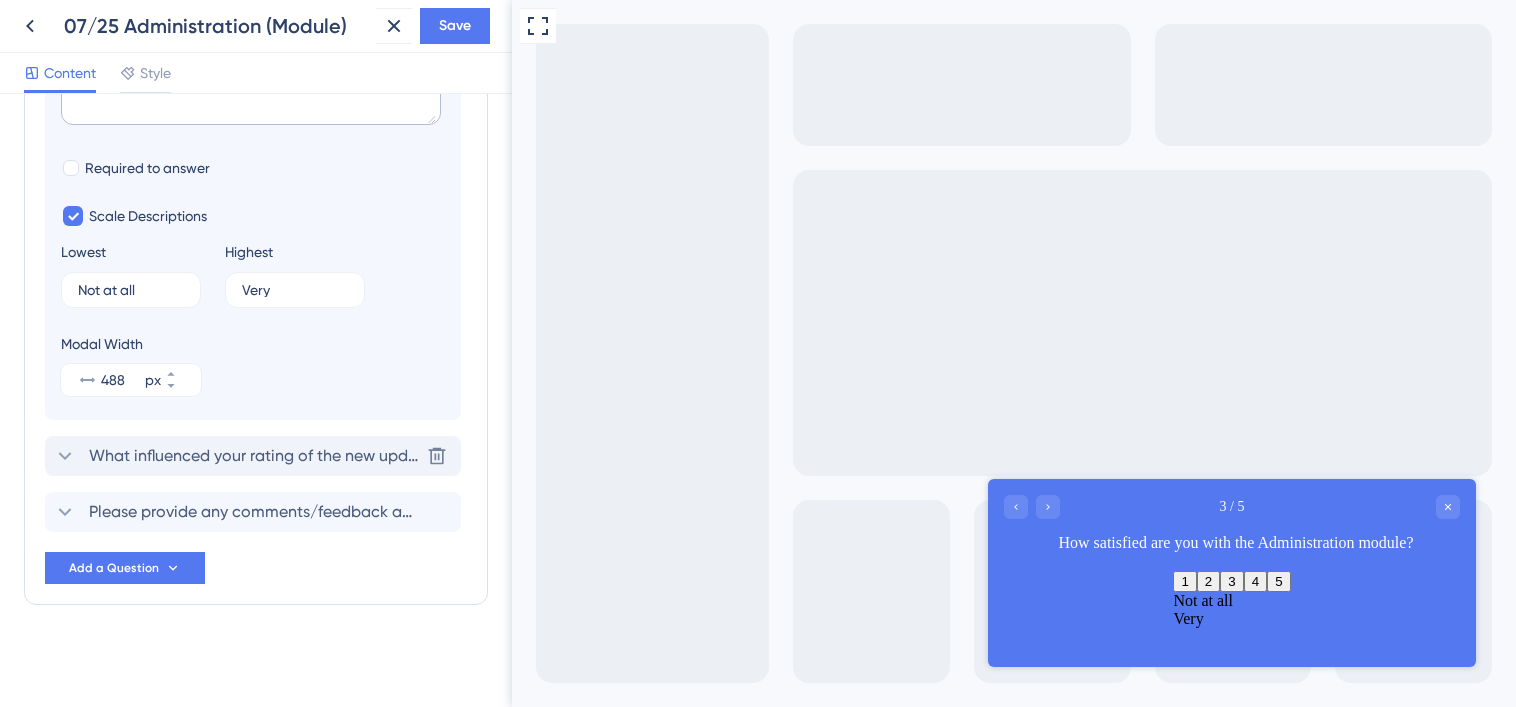 click on "What influenced your rating of the new updates?" at bounding box center [254, 456] 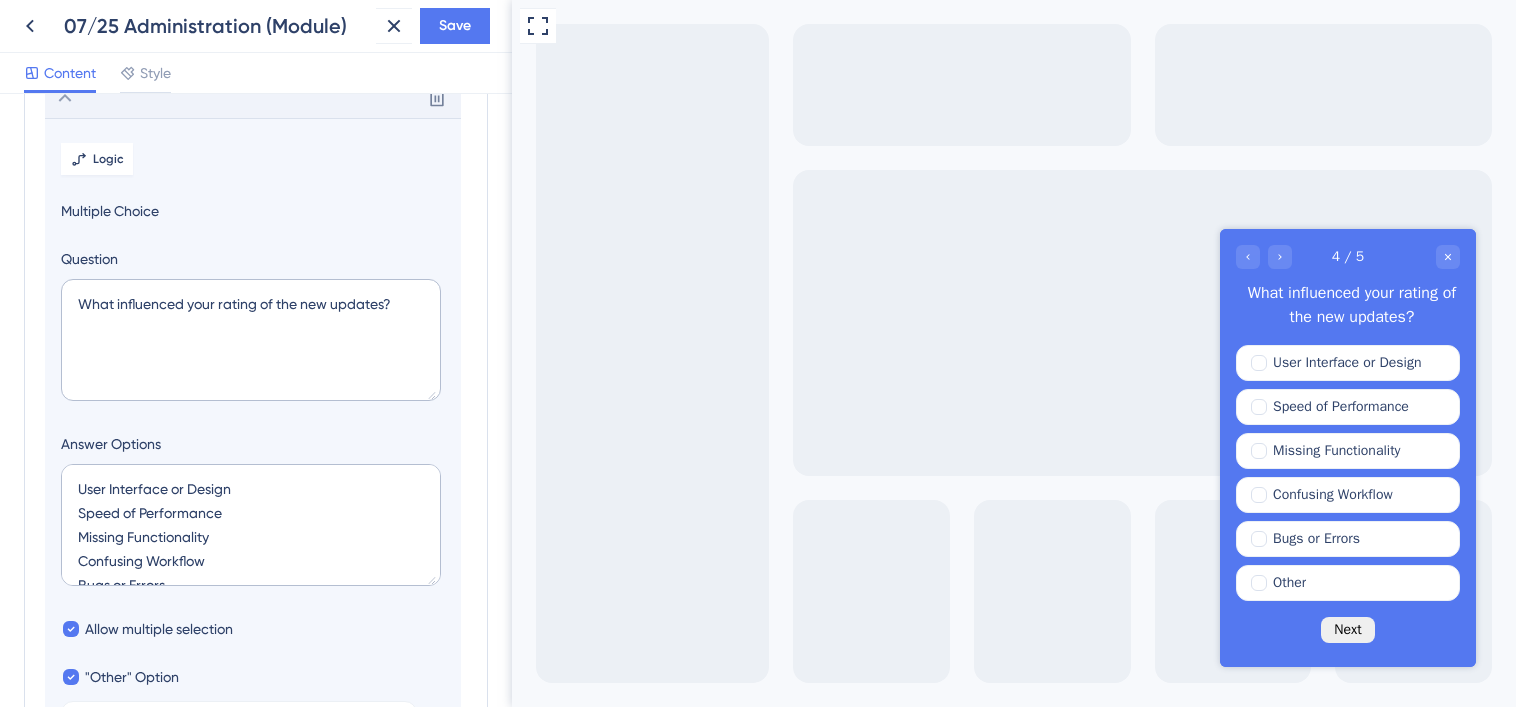 scroll, scrollTop: 284, scrollLeft: 0, axis: vertical 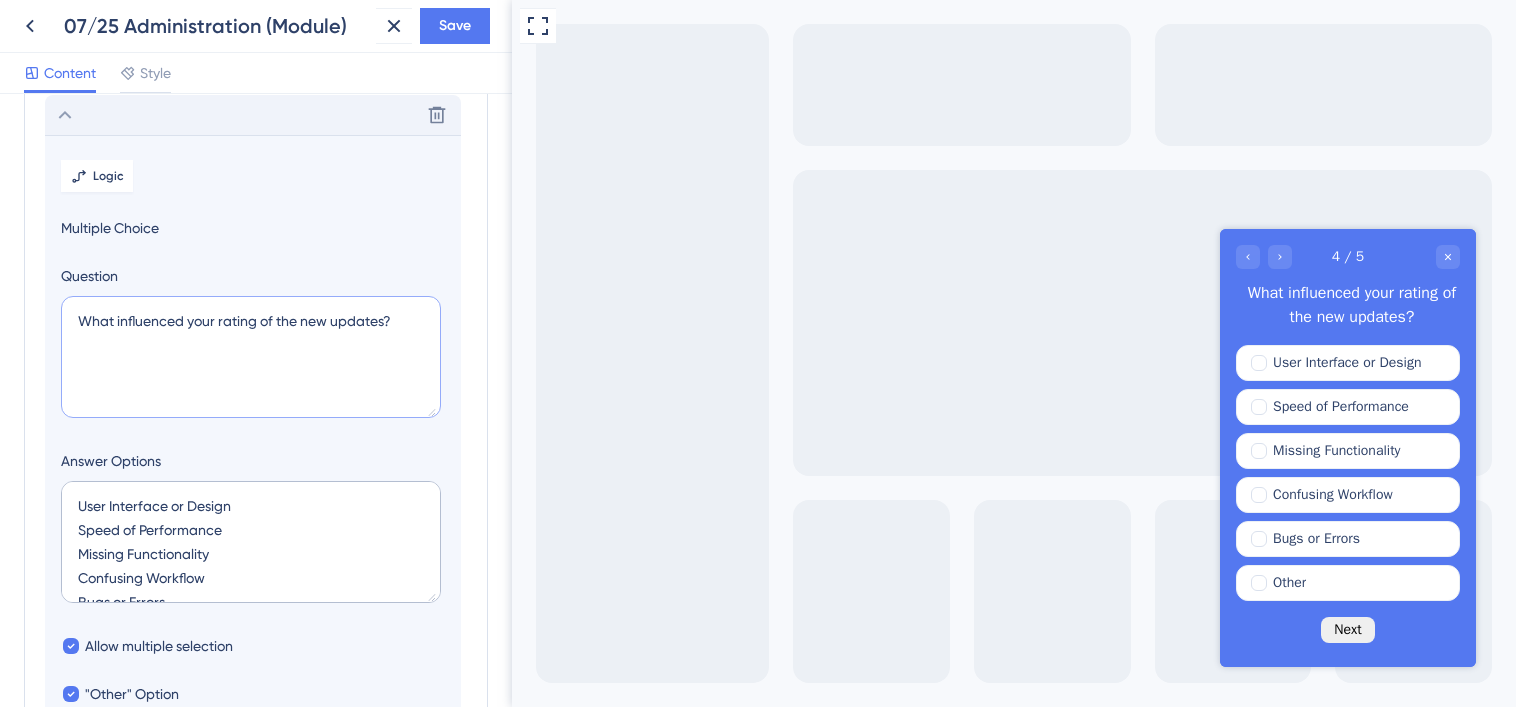 drag, startPoint x: 399, startPoint y: 317, endPoint x: 301, endPoint y: 313, distance: 98.0816 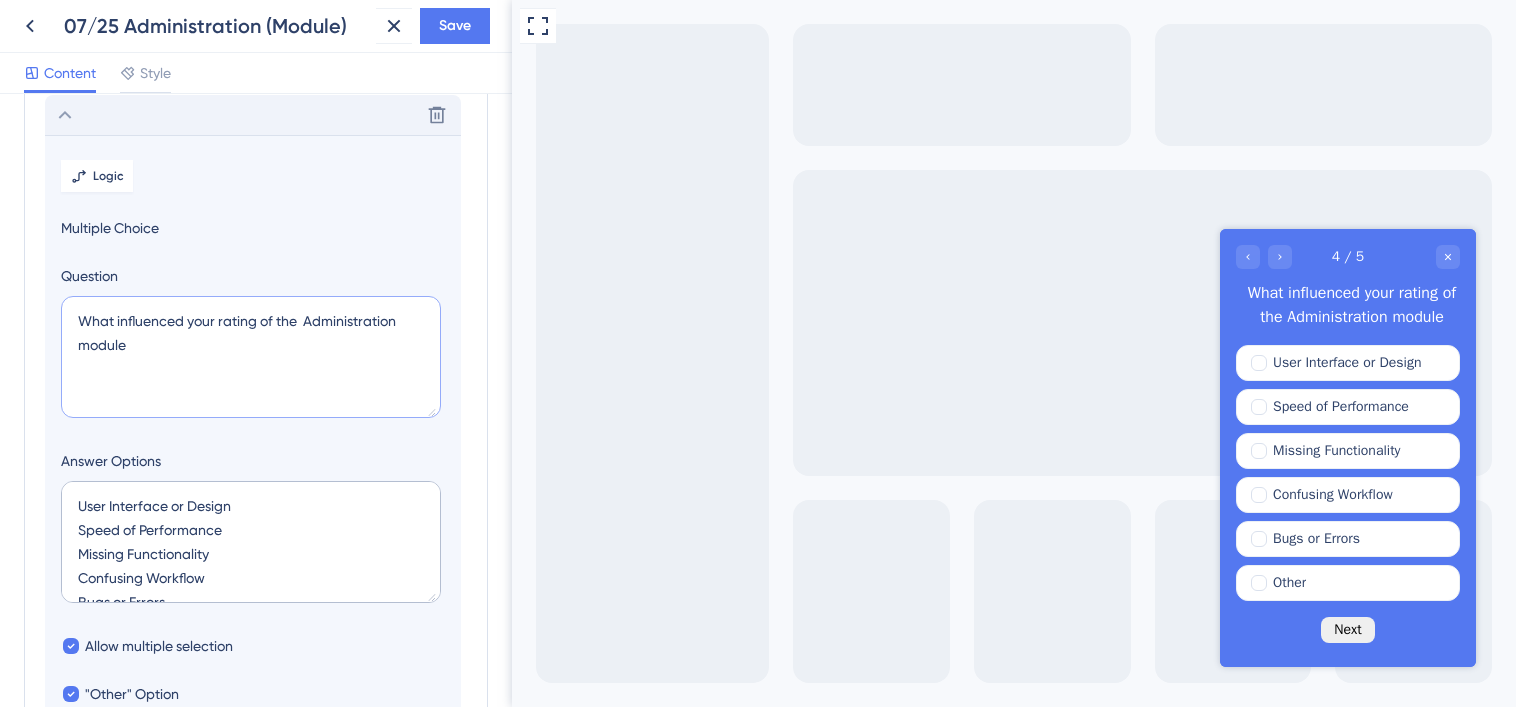 click on "What influenced your rating of the  Administration module" at bounding box center (251, 357) 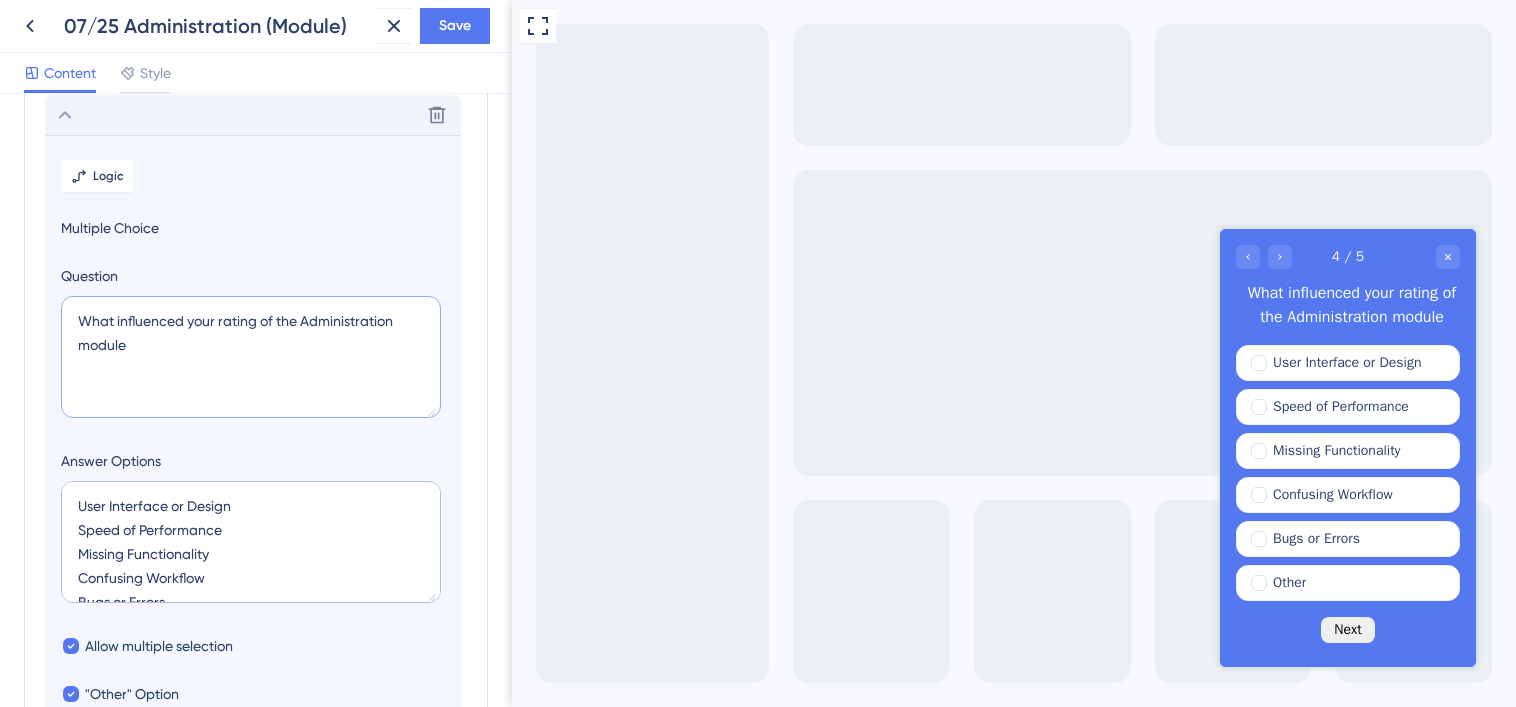 click on "What influenced your rating of the Administration module" at bounding box center (251, 357) 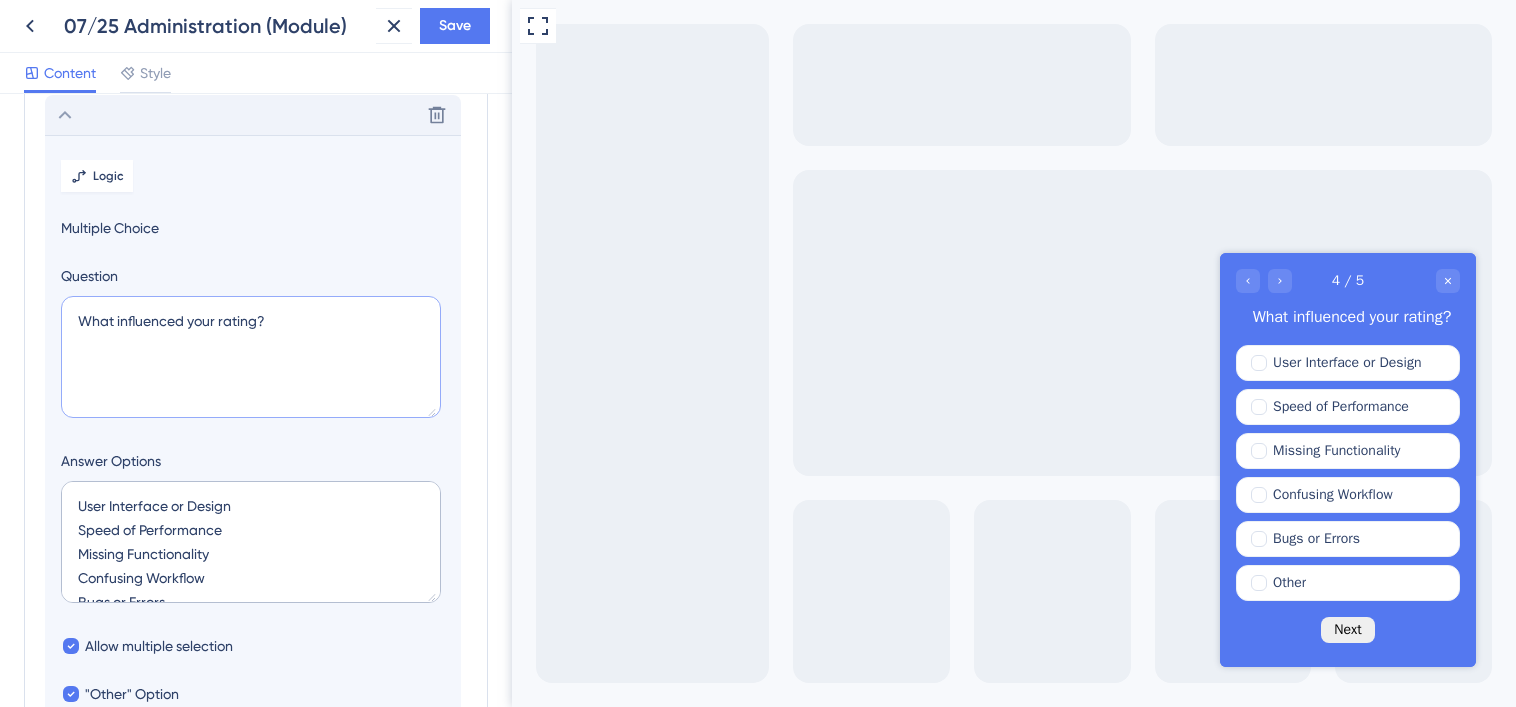 type on "What influenced your rating?" 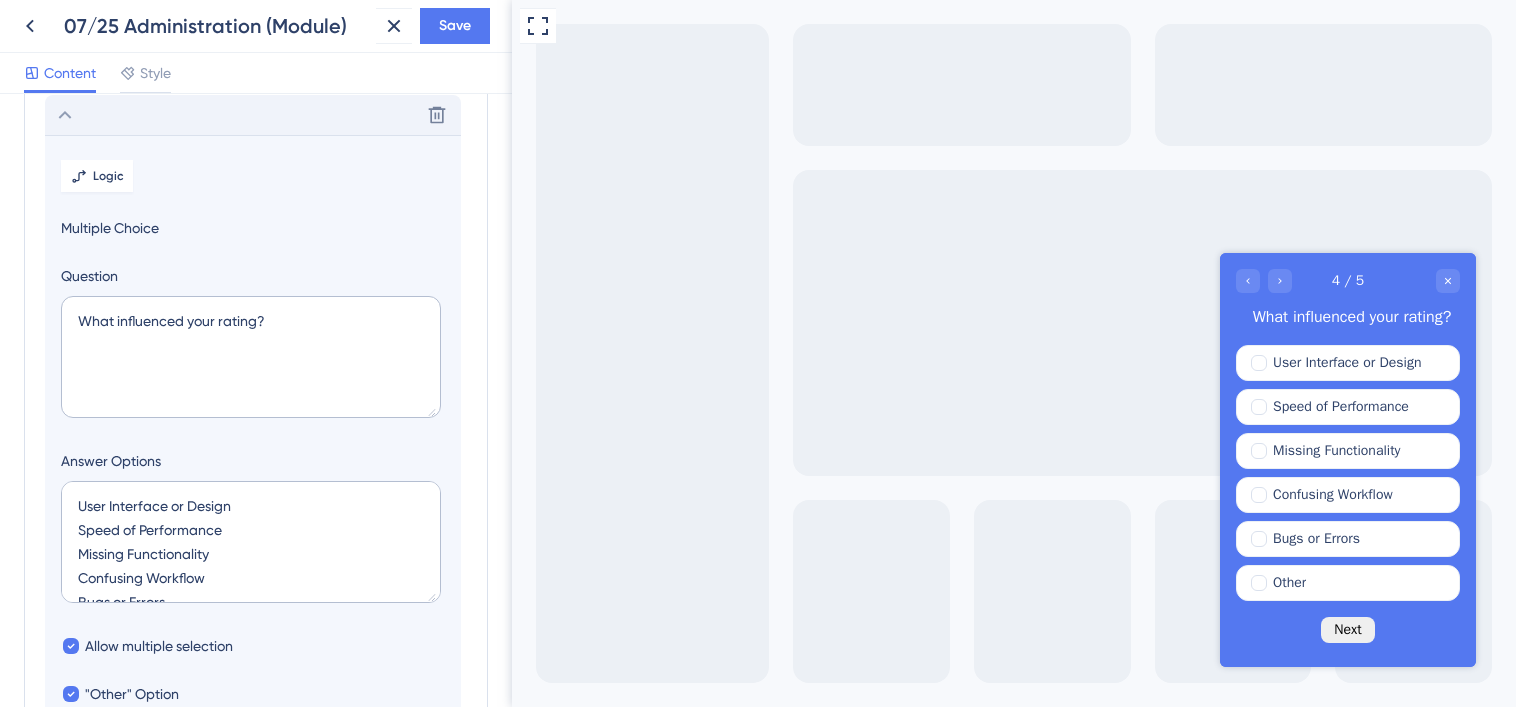 click on "Survey Questions Add questions to your survey and edit them below.   Learn More How easy do you feel the Administration module is to use?    How well does the Administration module meet your needs? How satisfied are you with the Administration module?  Delete Logic Multiple Choice Question What influenced your rating? Answer Options User Interface or Design
Speed of Performance
Missing Functionality
Confusing Workflow
Bugs or Errors Allow multiple selection "Other" Option Other Required to answer Modal Width 256 px Choice Field Height 268 px Please provide any comments/feedback about the updates Add a Question" at bounding box center [256, 438] 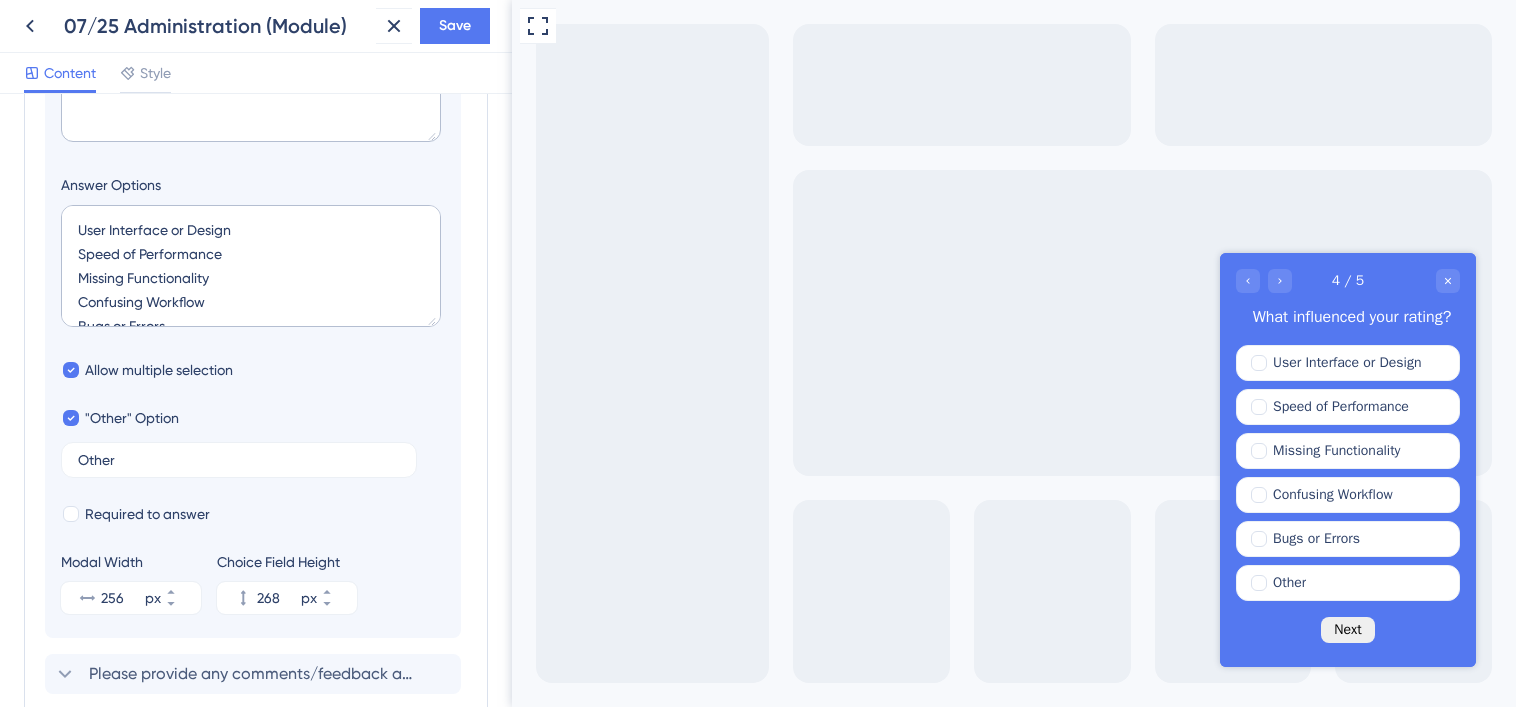 scroll, scrollTop: 559, scrollLeft: 0, axis: vertical 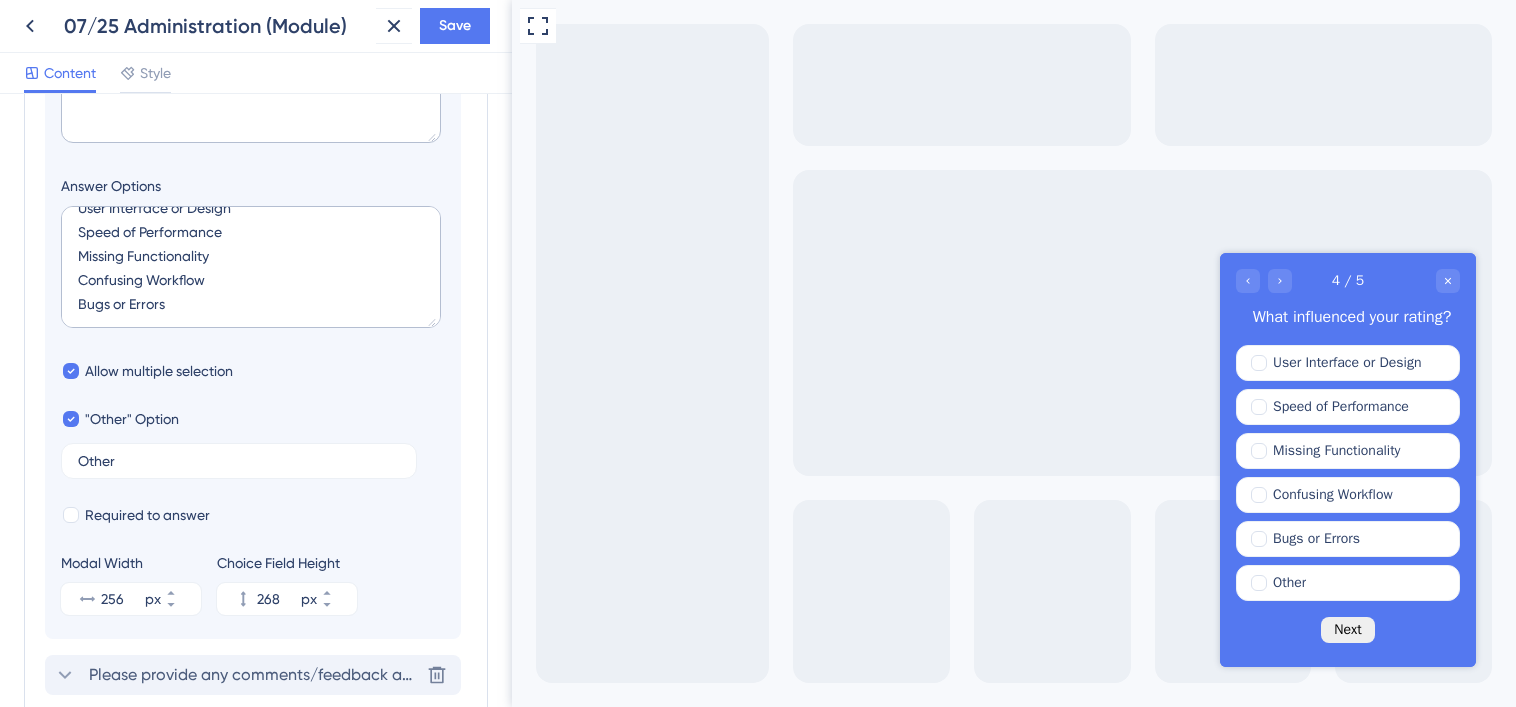 click on "Please provide any comments/feedback about the updates" at bounding box center (254, 675) 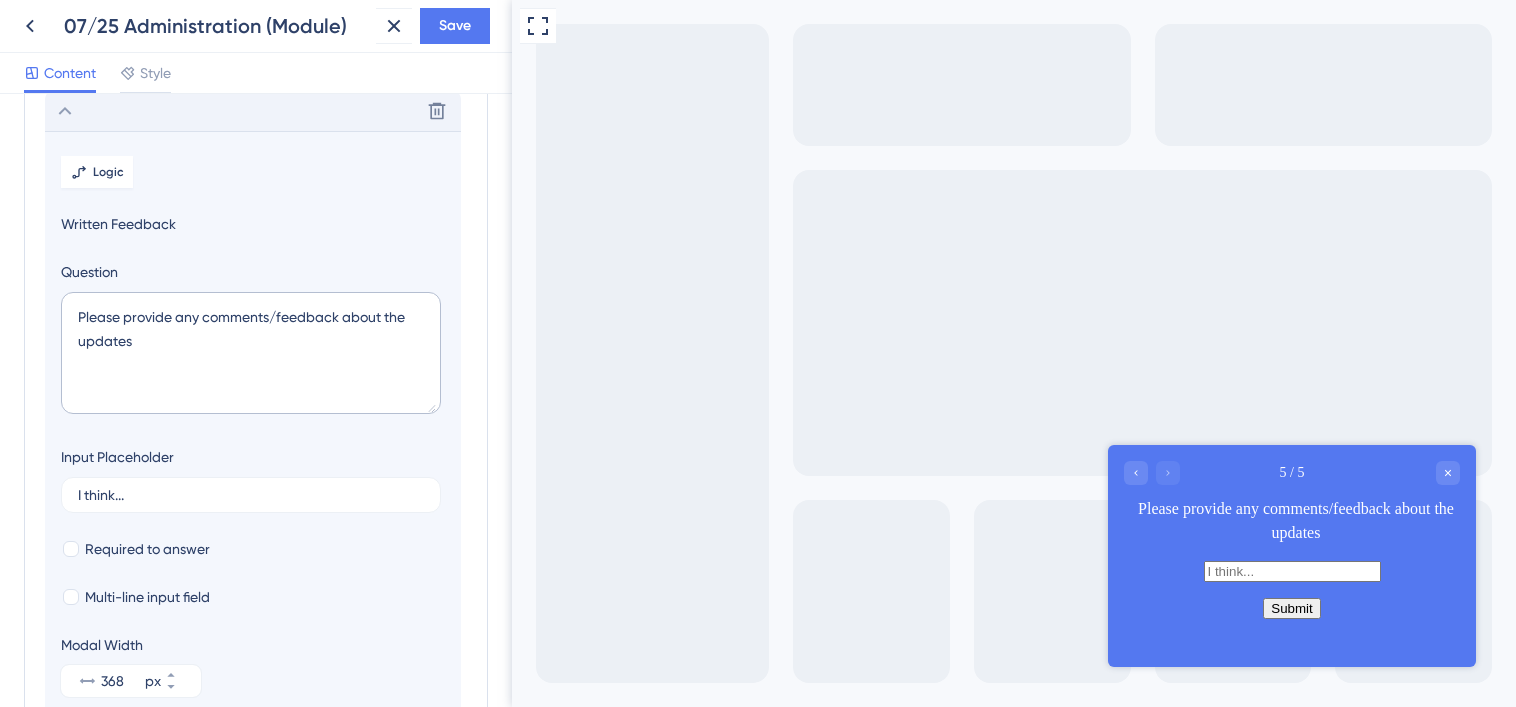 scroll, scrollTop: 340, scrollLeft: 0, axis: vertical 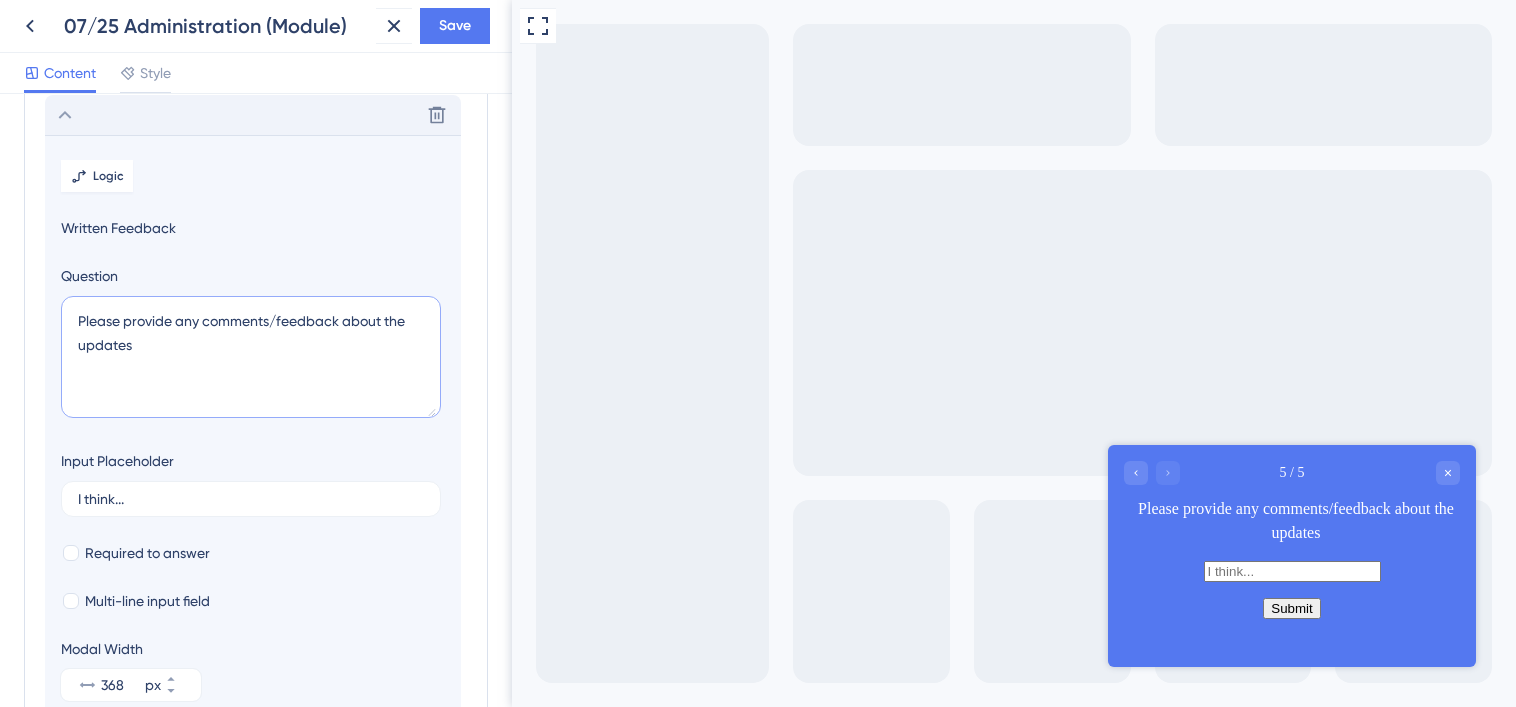 drag, startPoint x: 140, startPoint y: 344, endPoint x: 348, endPoint y: 315, distance: 210.0119 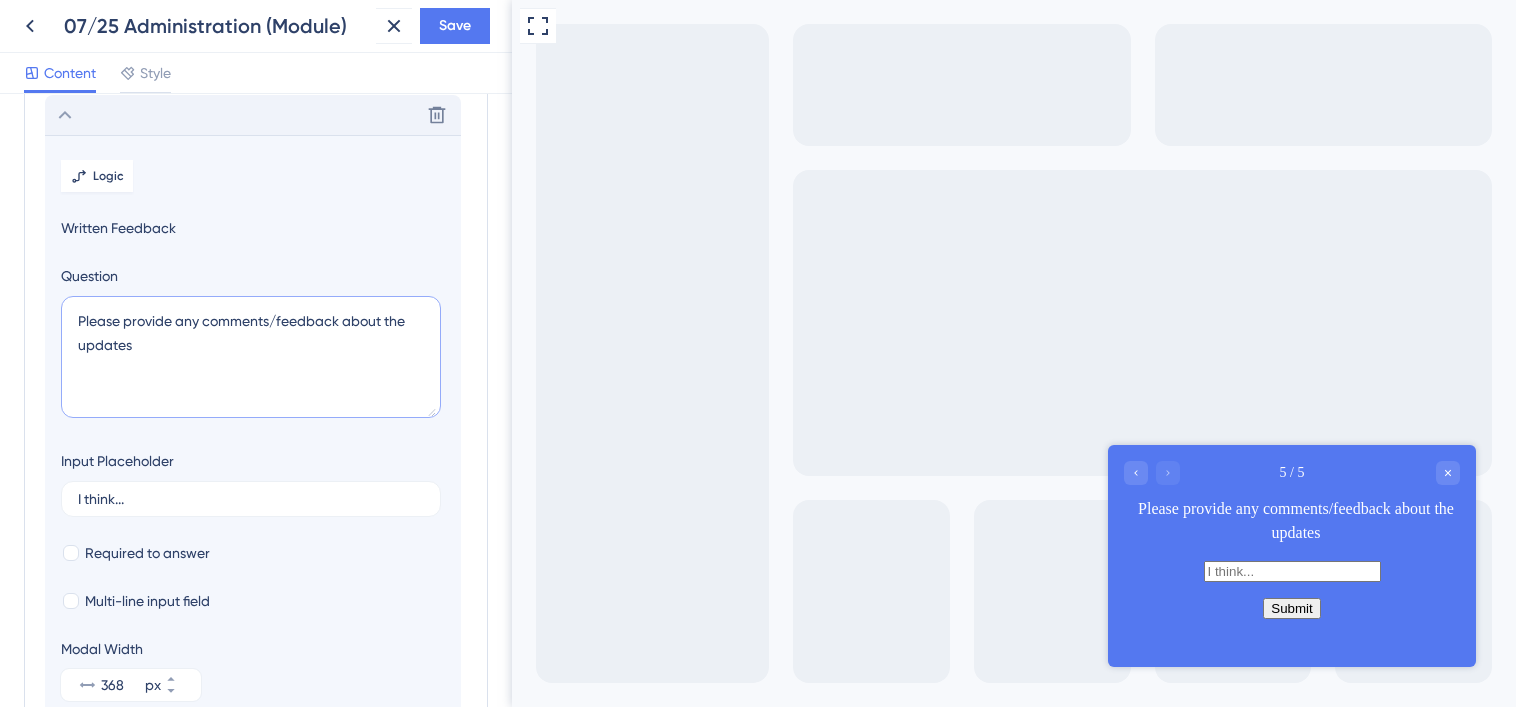 click on "Please provide any comments/feedback about the updates" at bounding box center [251, 357] 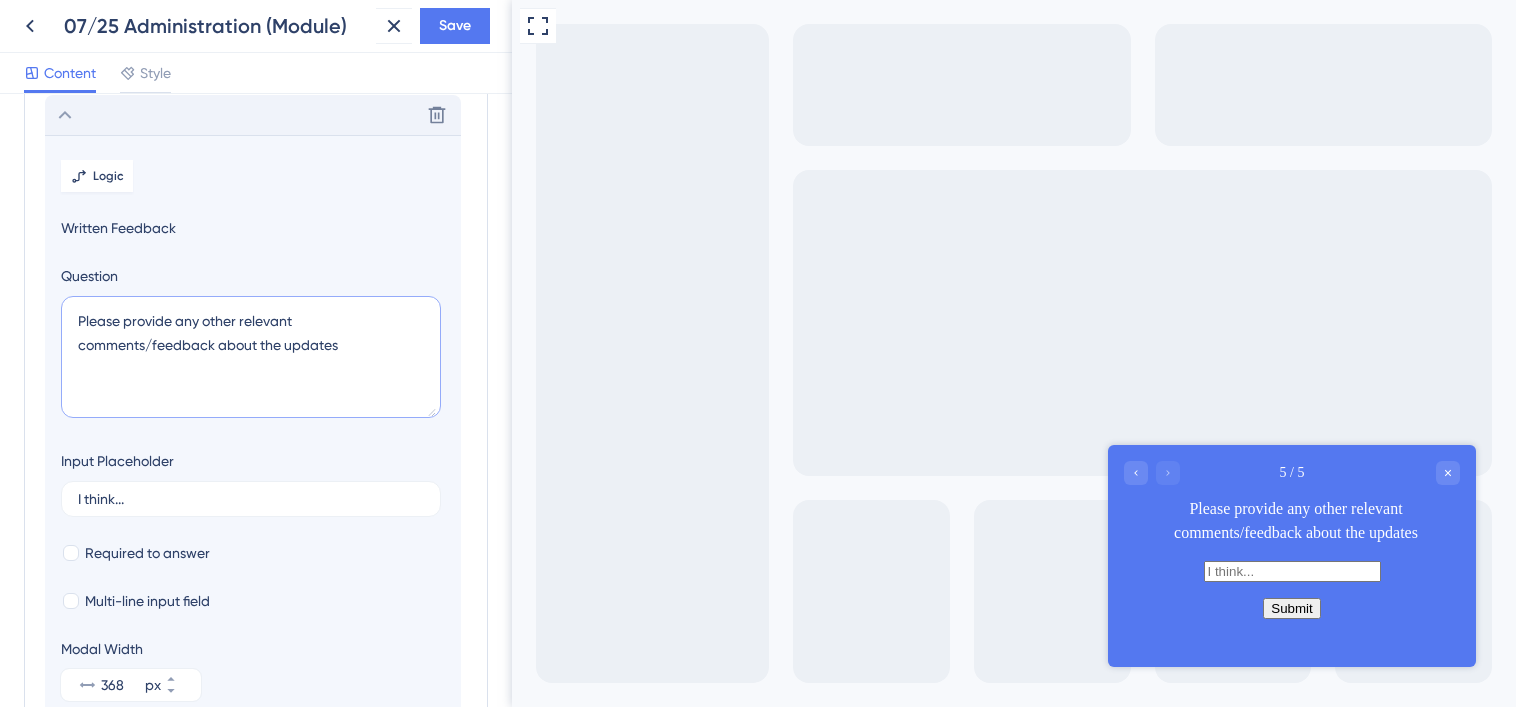 drag, startPoint x: 368, startPoint y: 338, endPoint x: 219, endPoint y: 344, distance: 149.12076 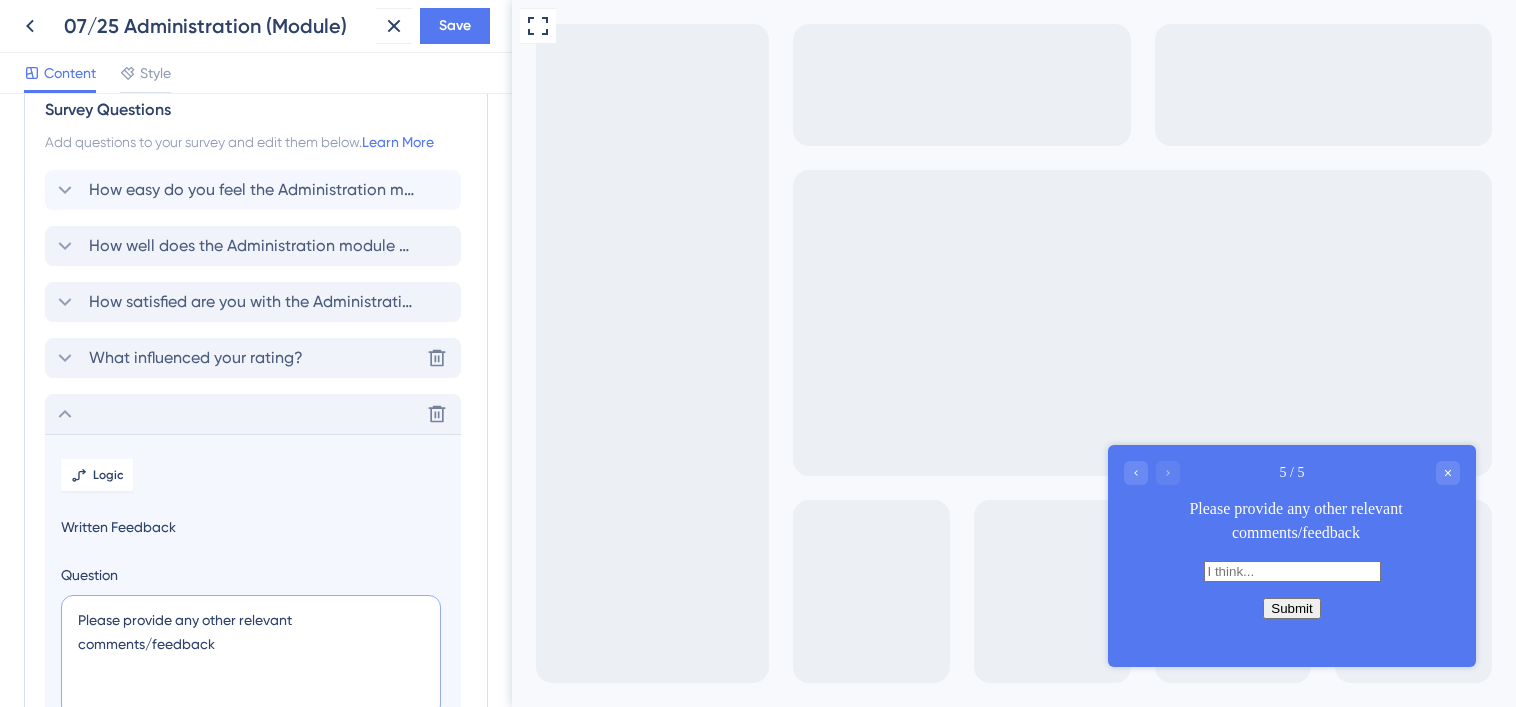 scroll, scrollTop: 41, scrollLeft: 0, axis: vertical 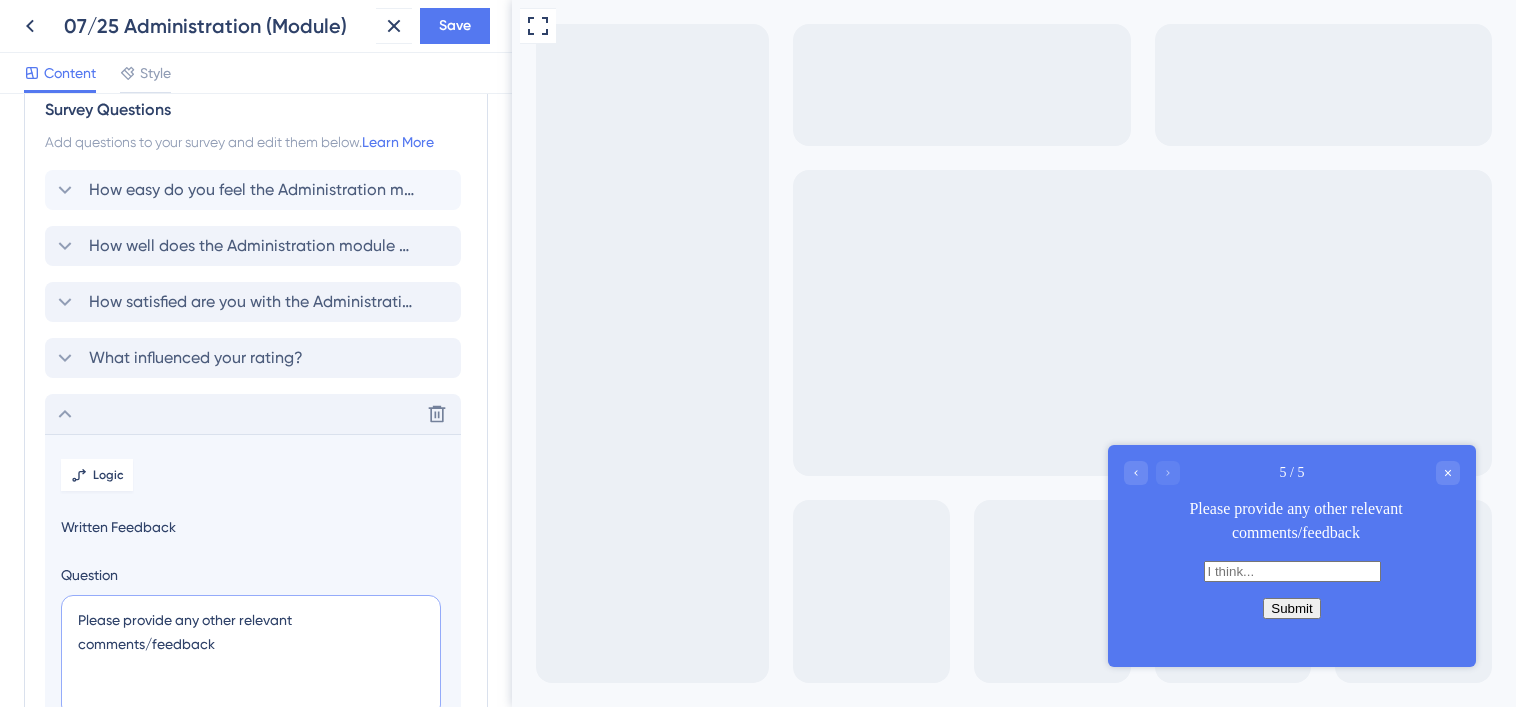 type on "Please provide any other relevant comments/feedback" 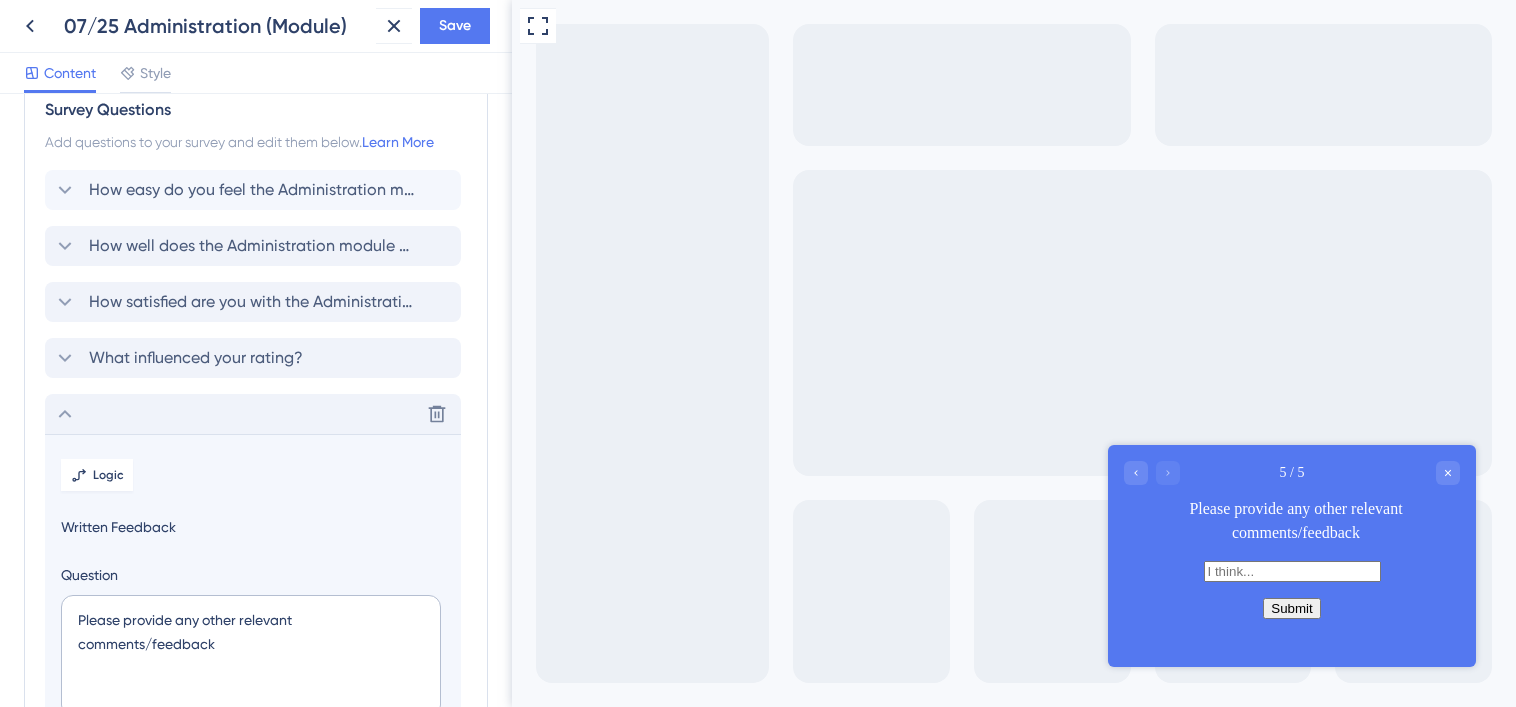 click 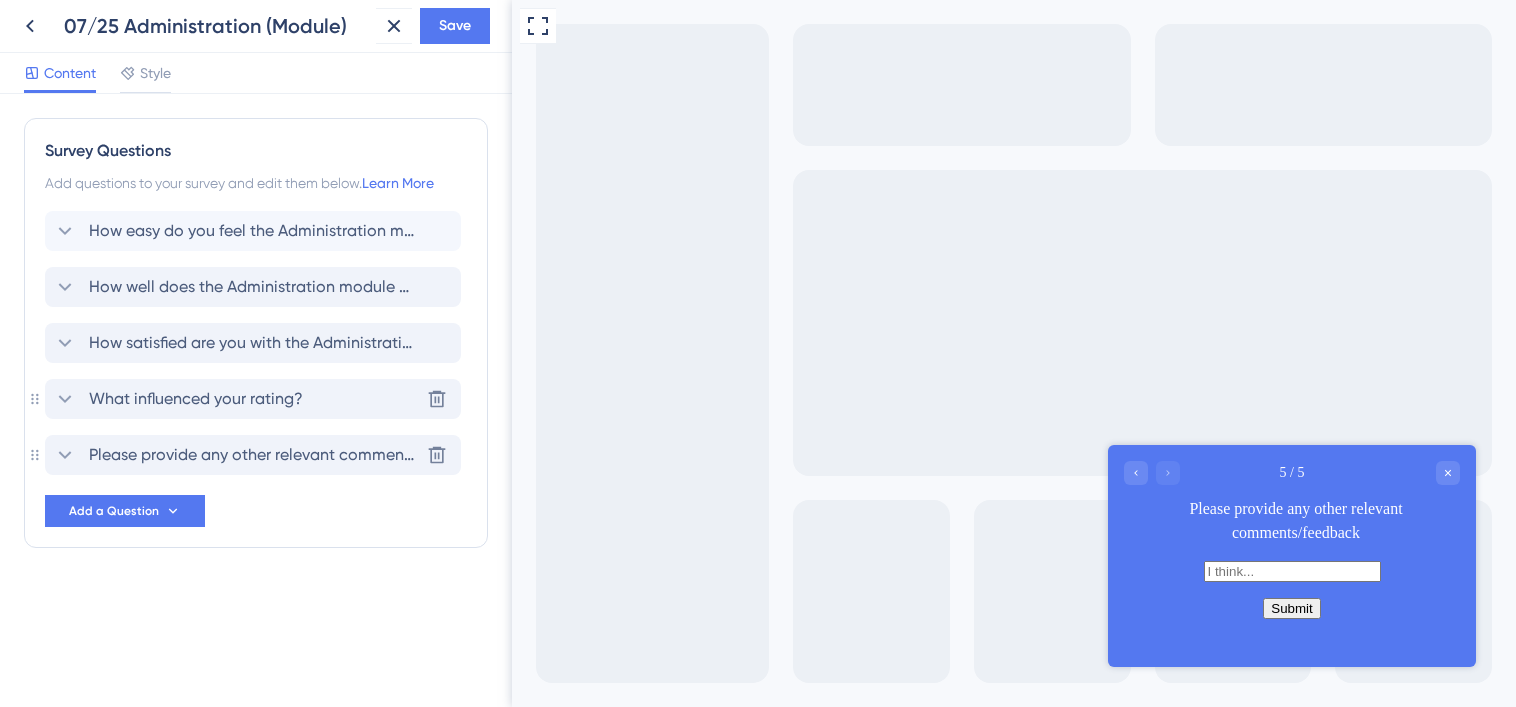 scroll, scrollTop: 0, scrollLeft: 0, axis: both 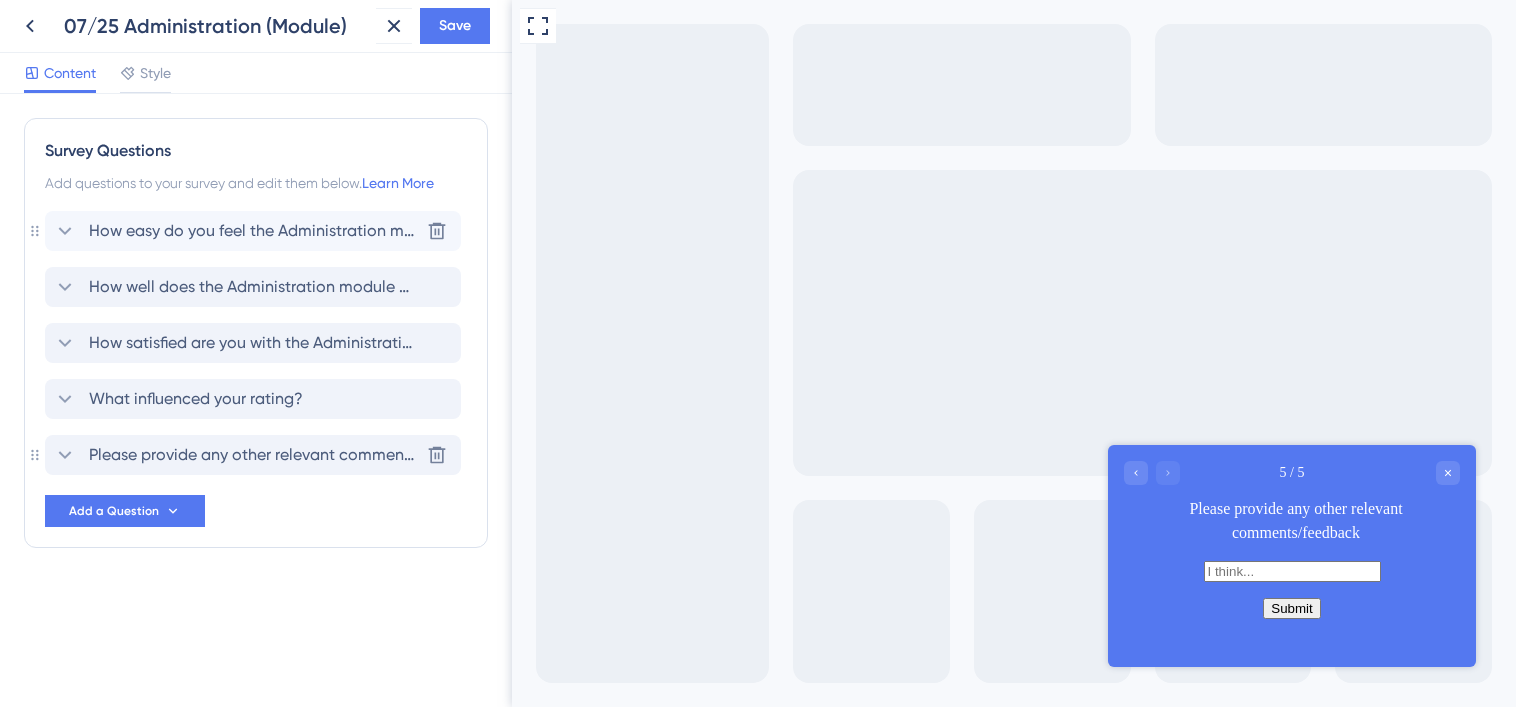 click on "How easy do you feel the Administration module is to use?" at bounding box center (254, 231) 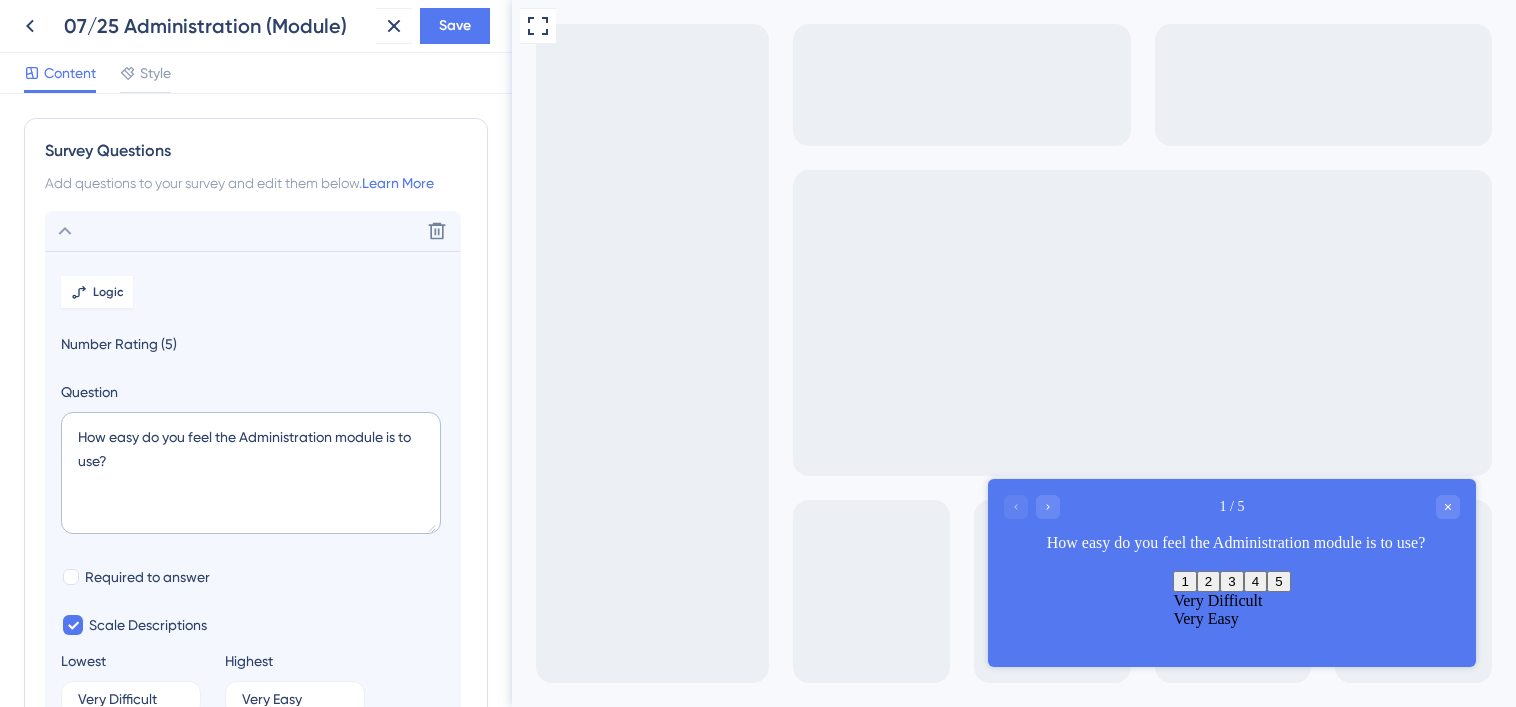 scroll, scrollTop: 116, scrollLeft: 0, axis: vertical 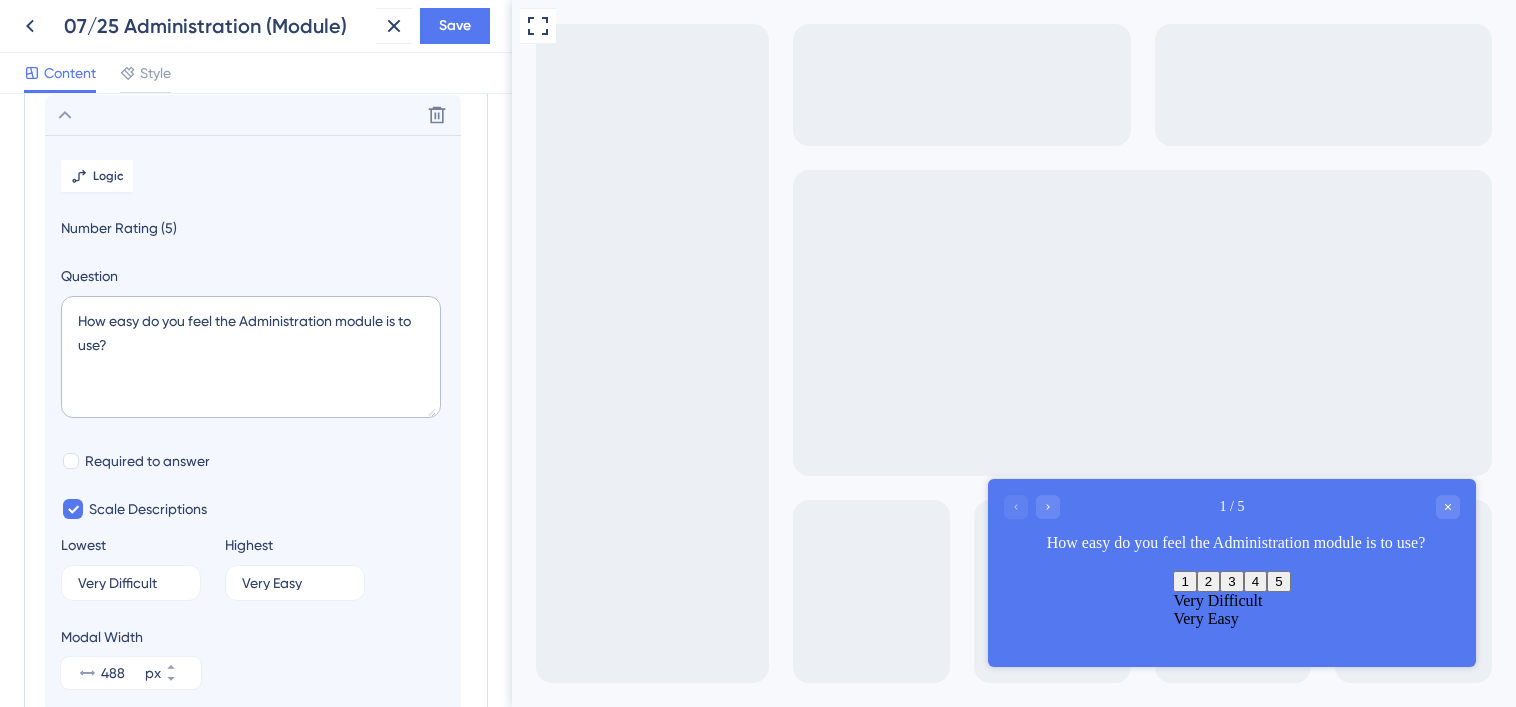 click 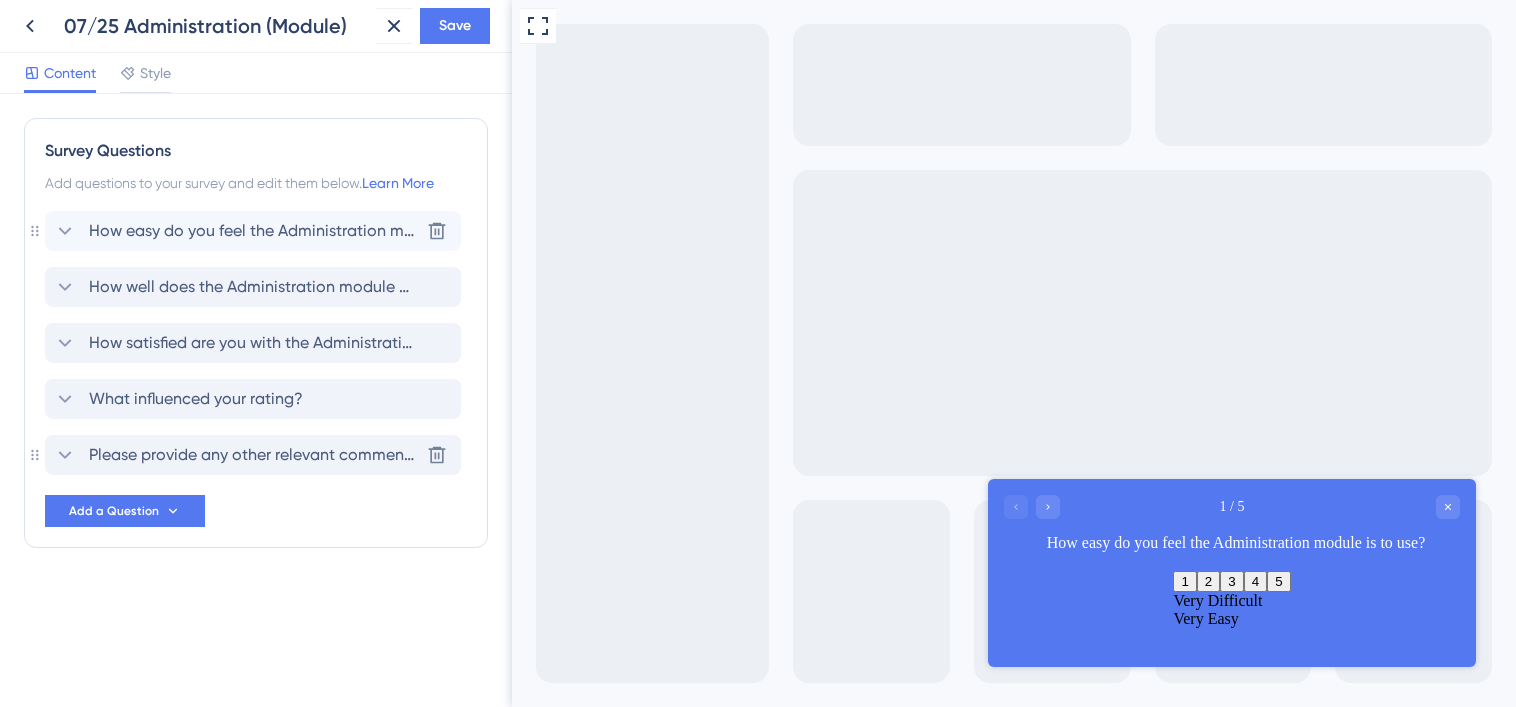 scroll, scrollTop: 0, scrollLeft: 0, axis: both 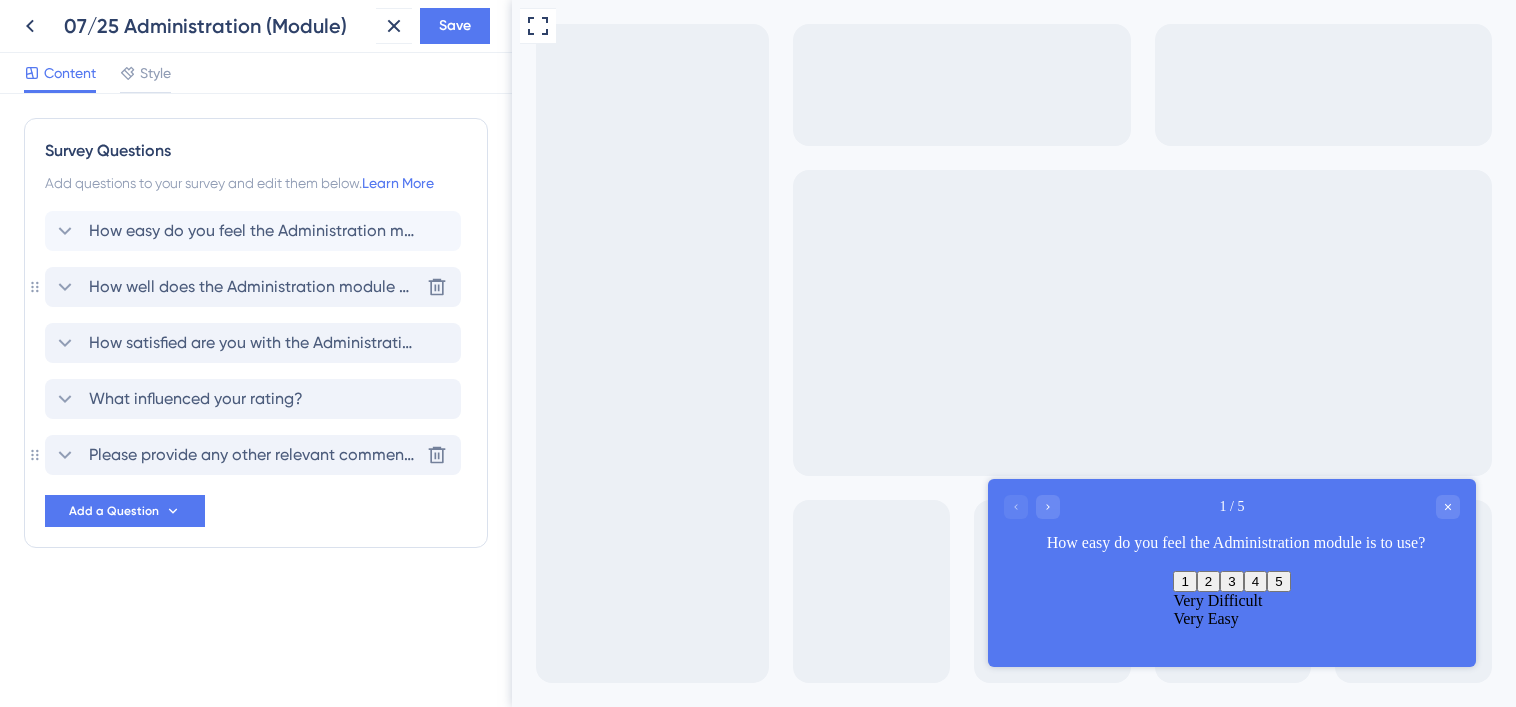 click 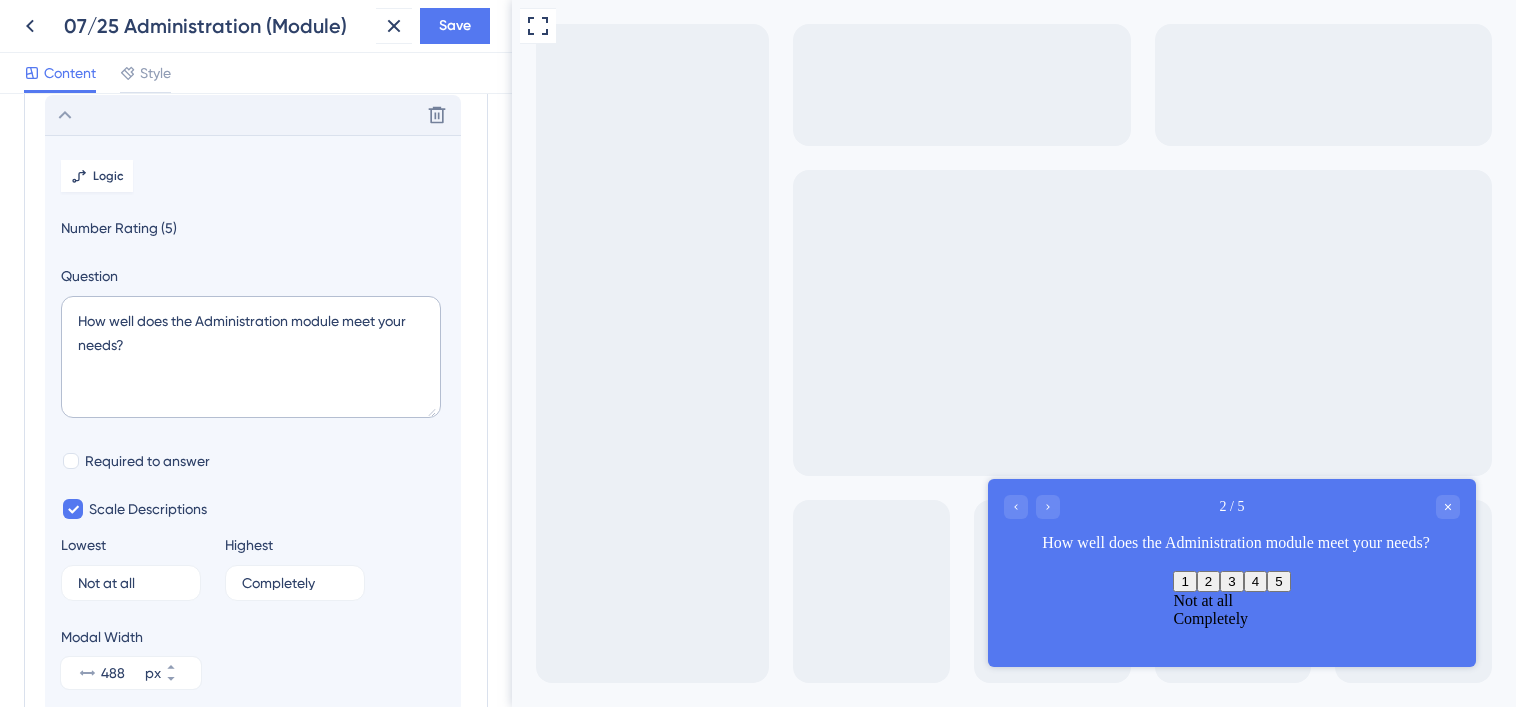 scroll, scrollTop: 172, scrollLeft: 0, axis: vertical 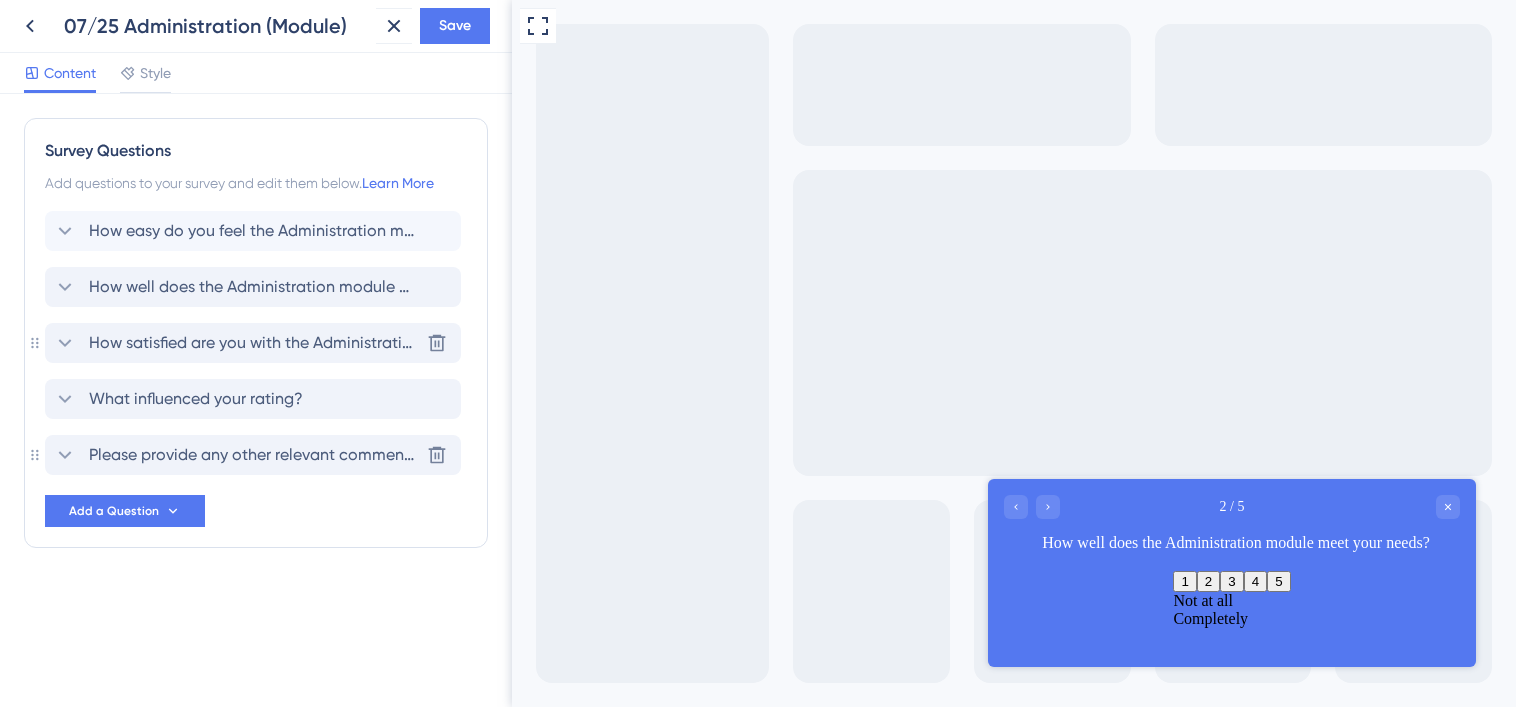 click 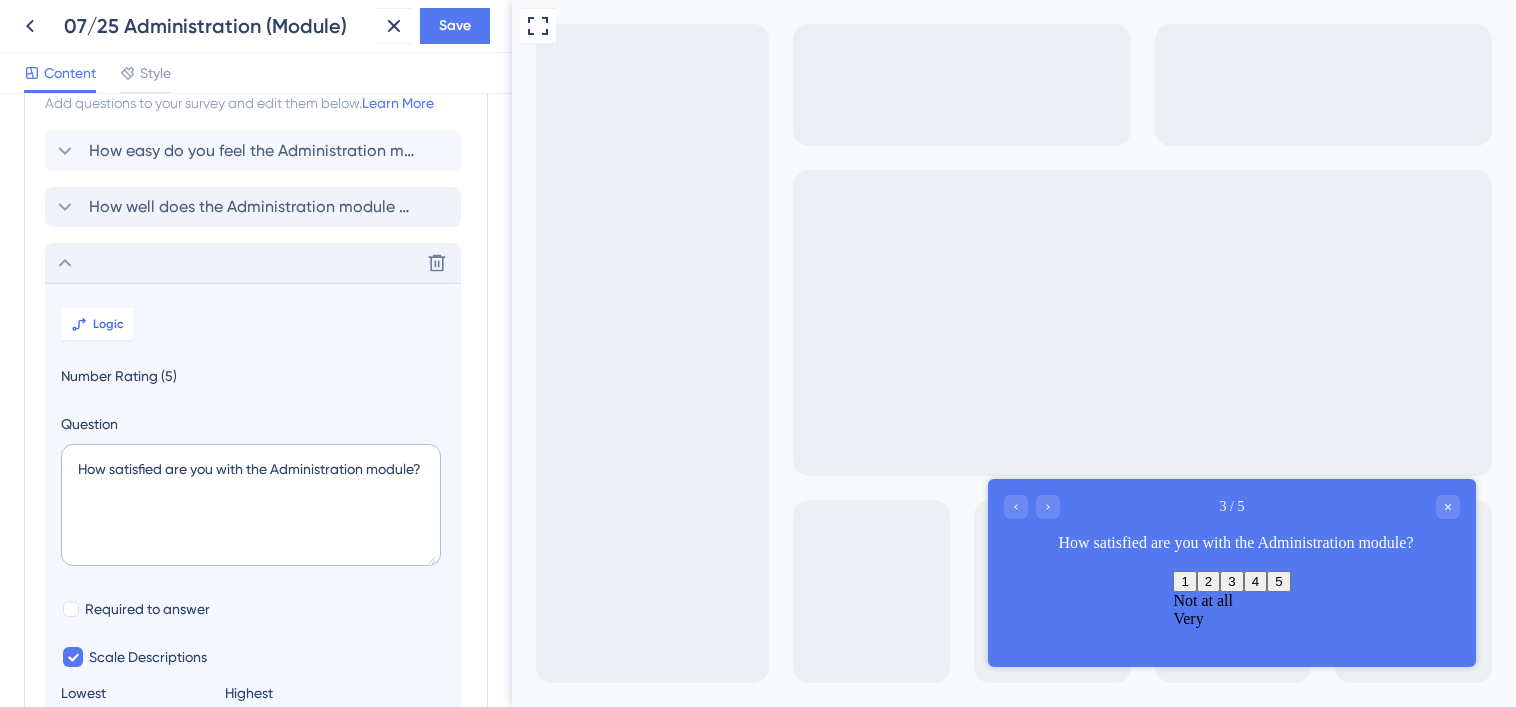 scroll, scrollTop: 228, scrollLeft: 0, axis: vertical 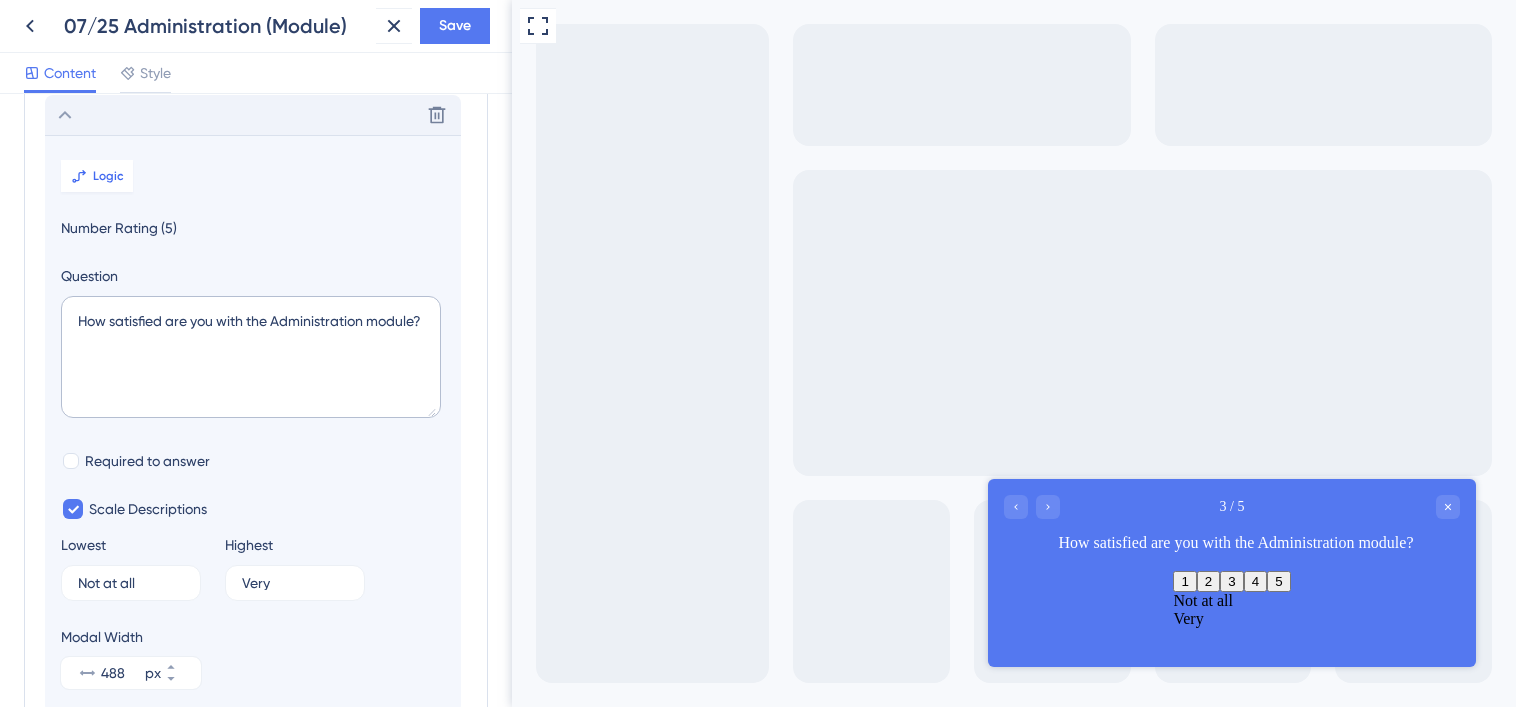 click 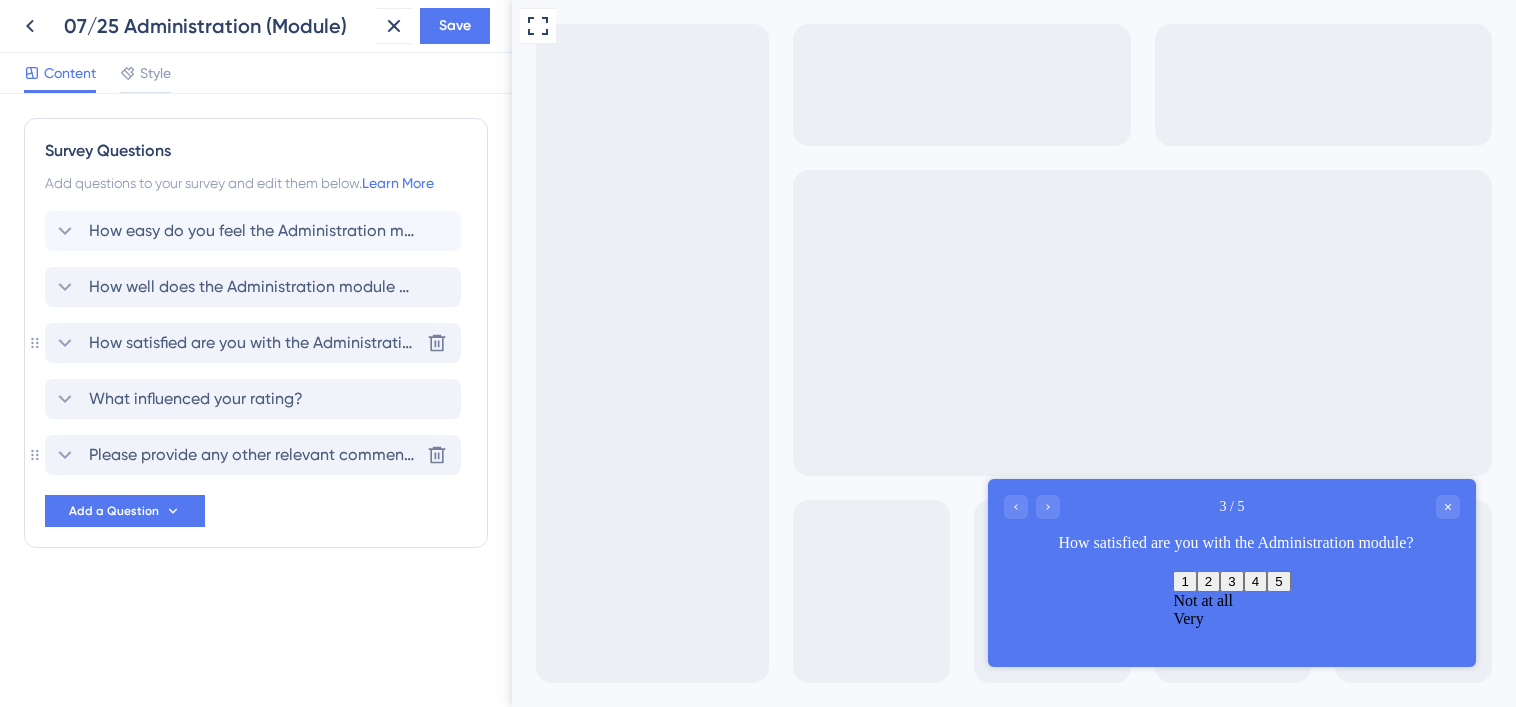 scroll, scrollTop: 0, scrollLeft: 0, axis: both 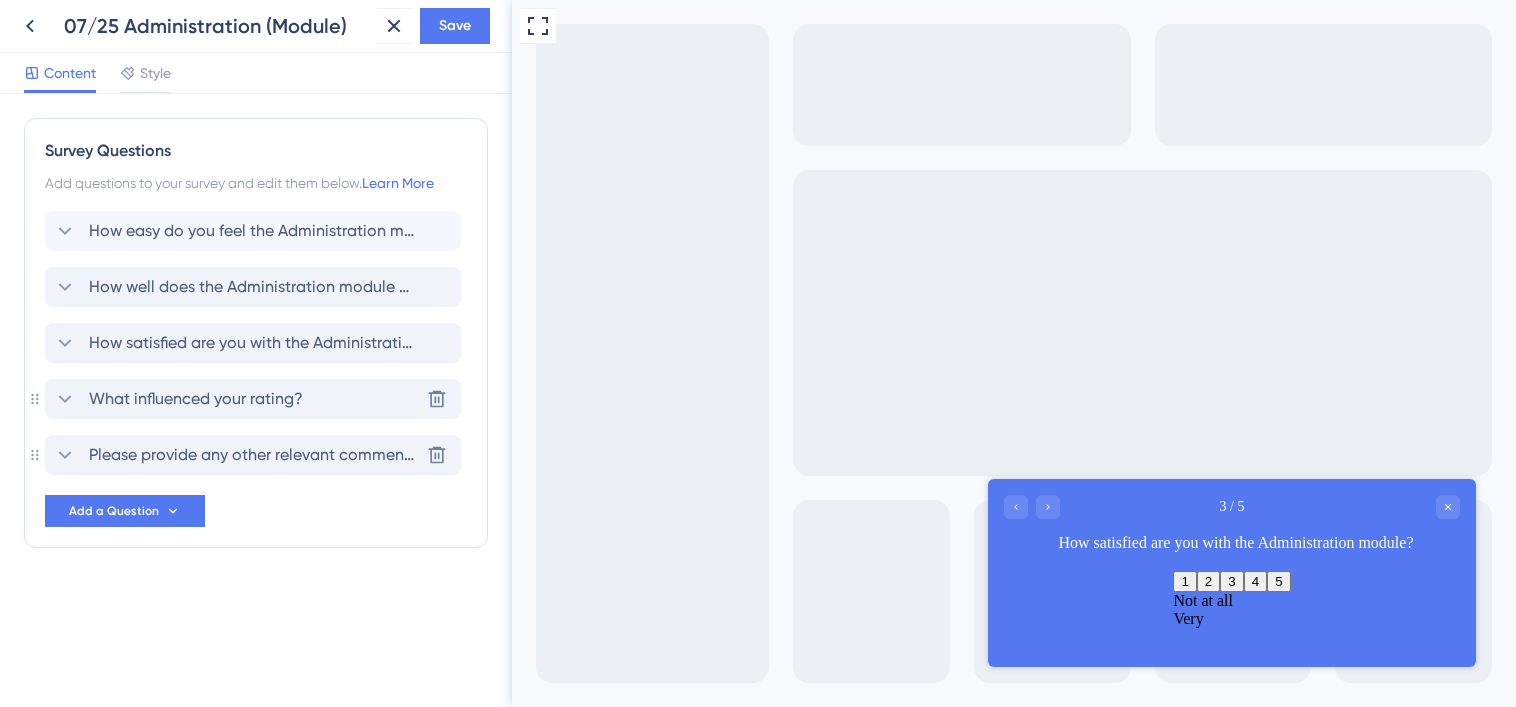 click 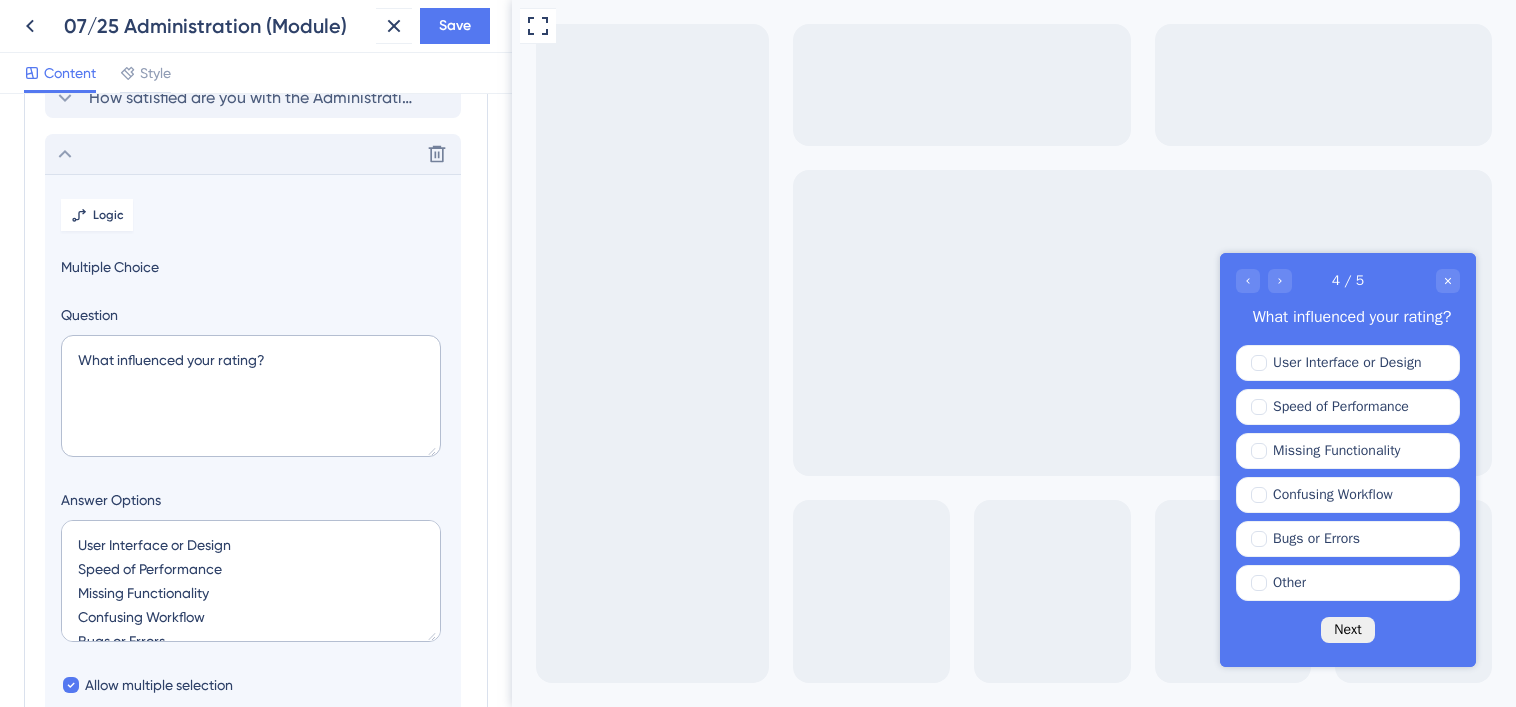 scroll, scrollTop: 284, scrollLeft: 0, axis: vertical 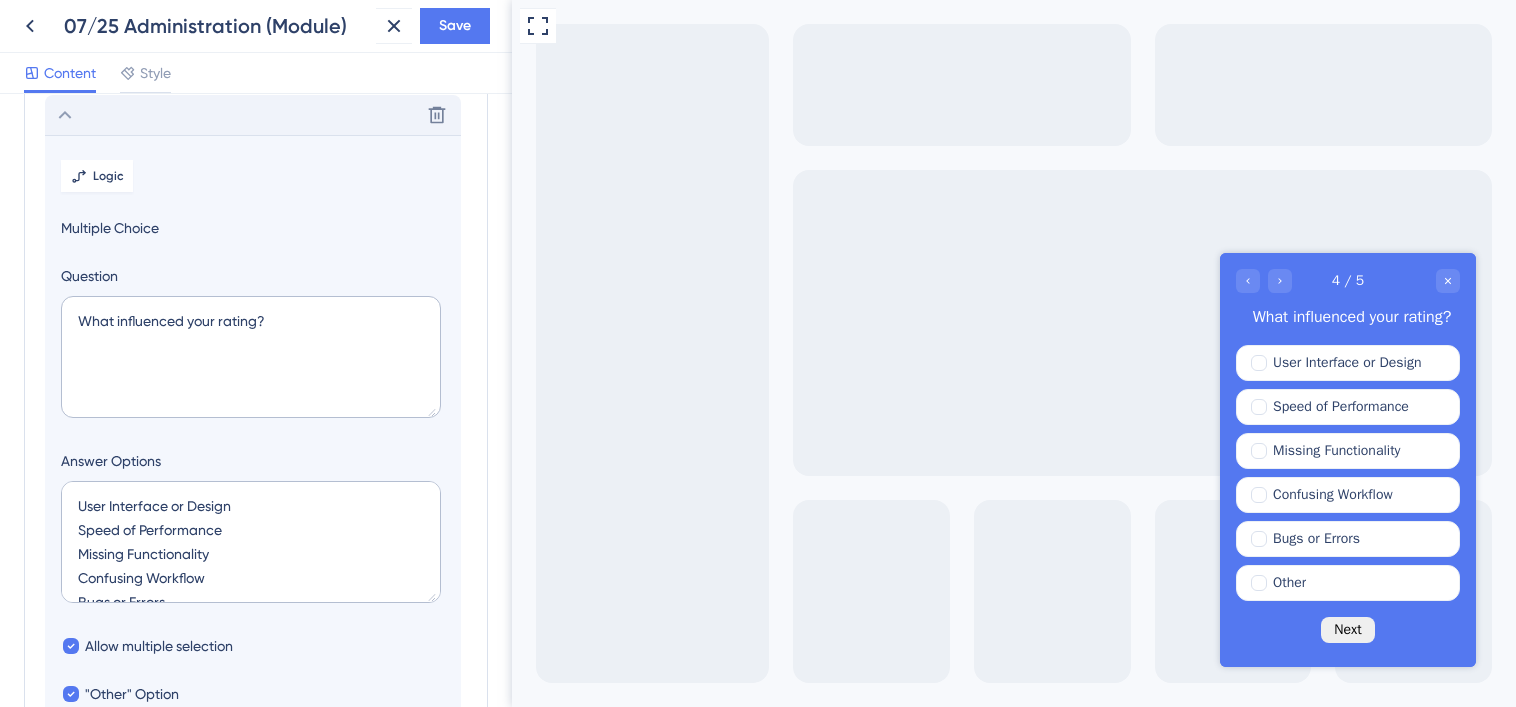 click 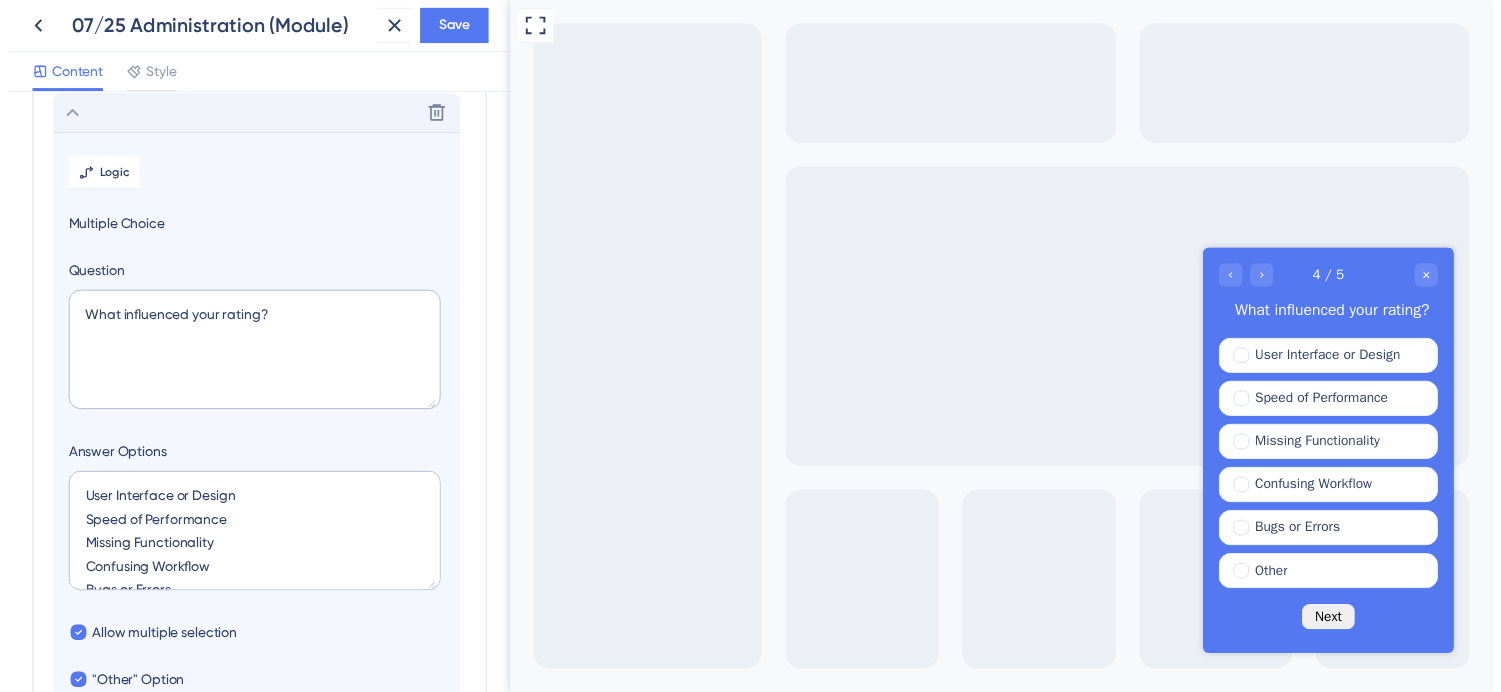 scroll, scrollTop: 0, scrollLeft: 0, axis: both 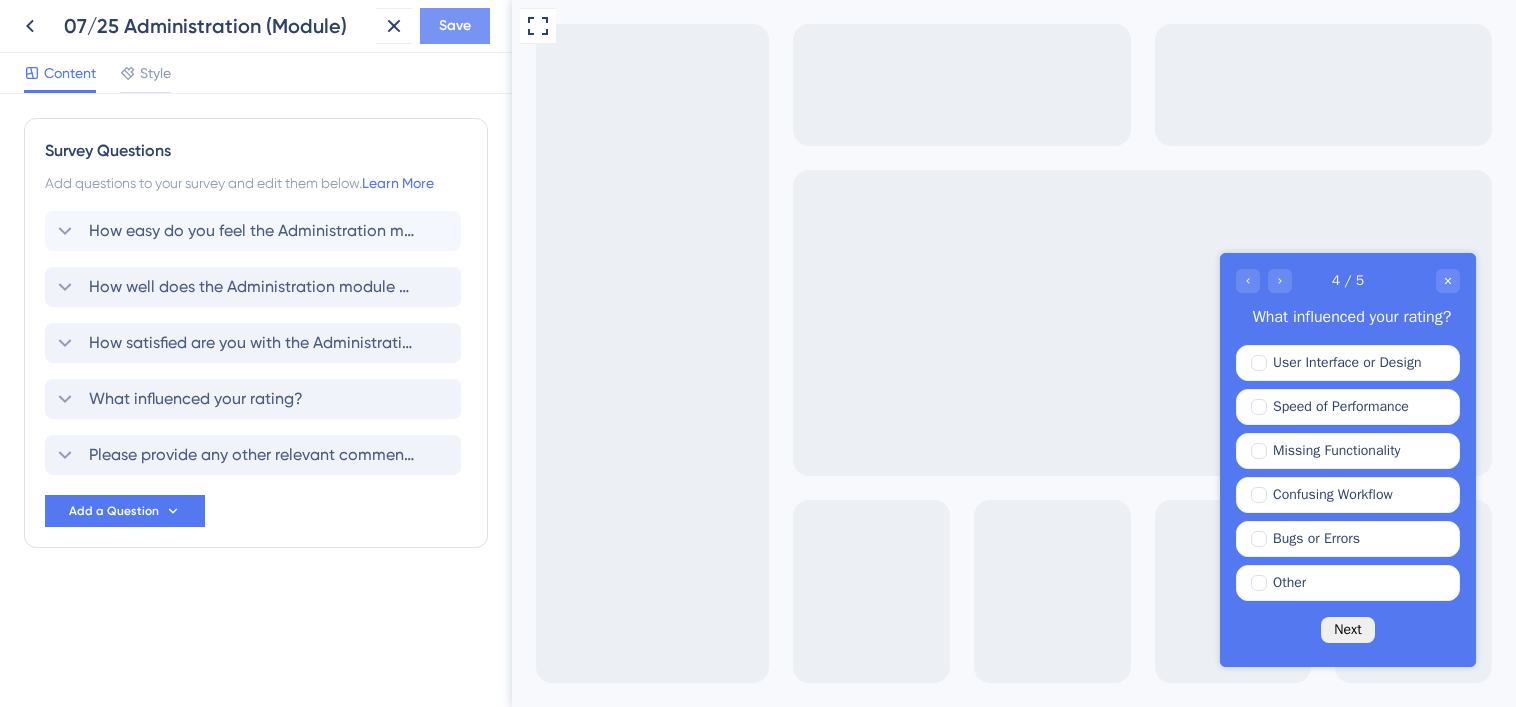click on "Save" at bounding box center (455, 26) 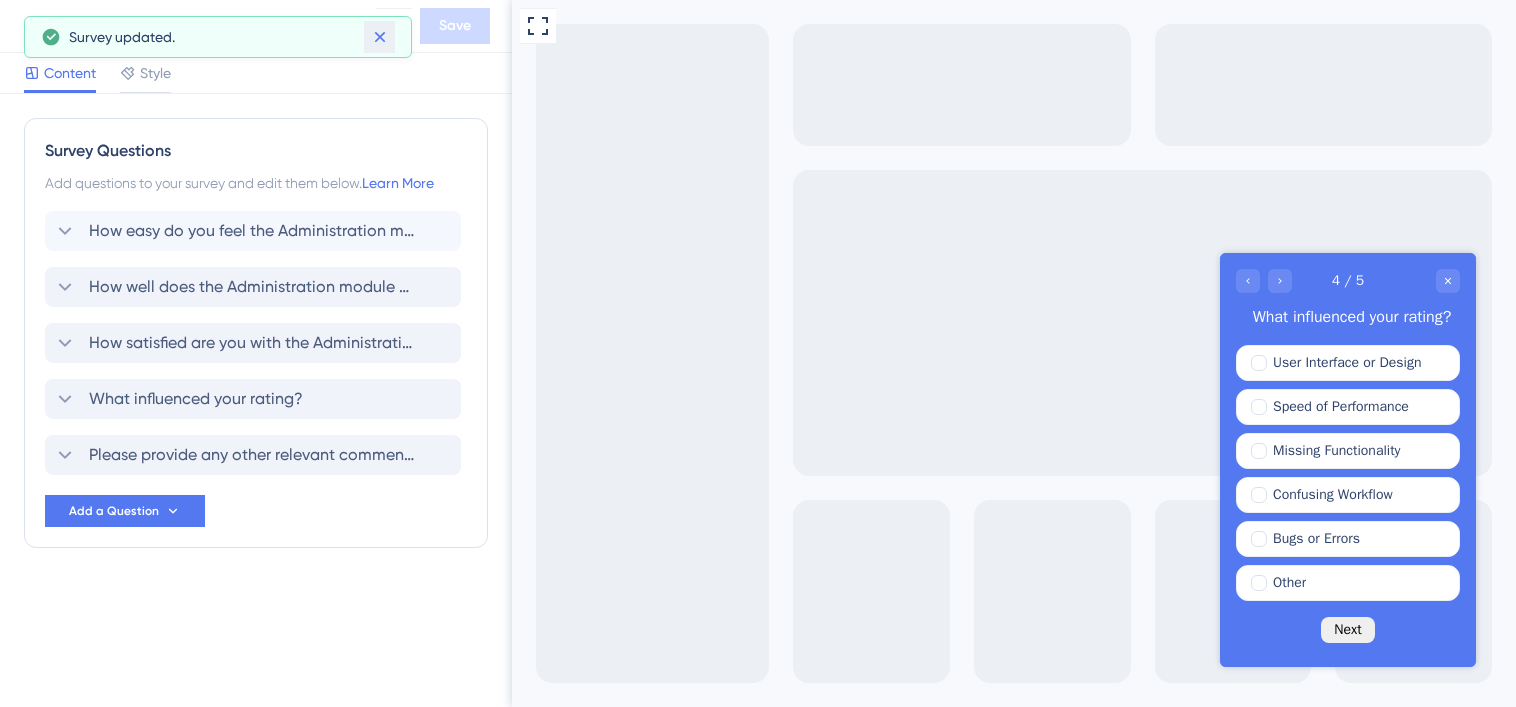 click at bounding box center [379, 37] 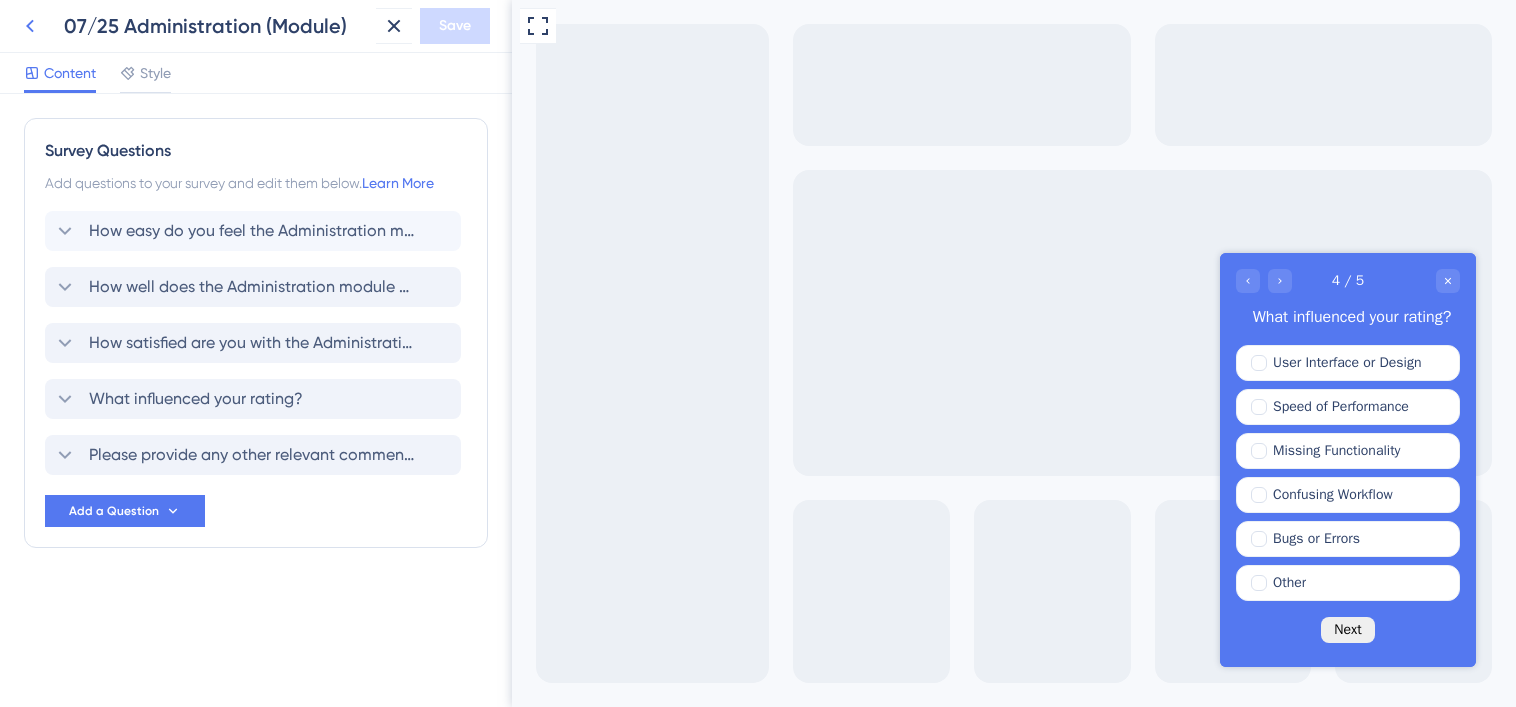 click 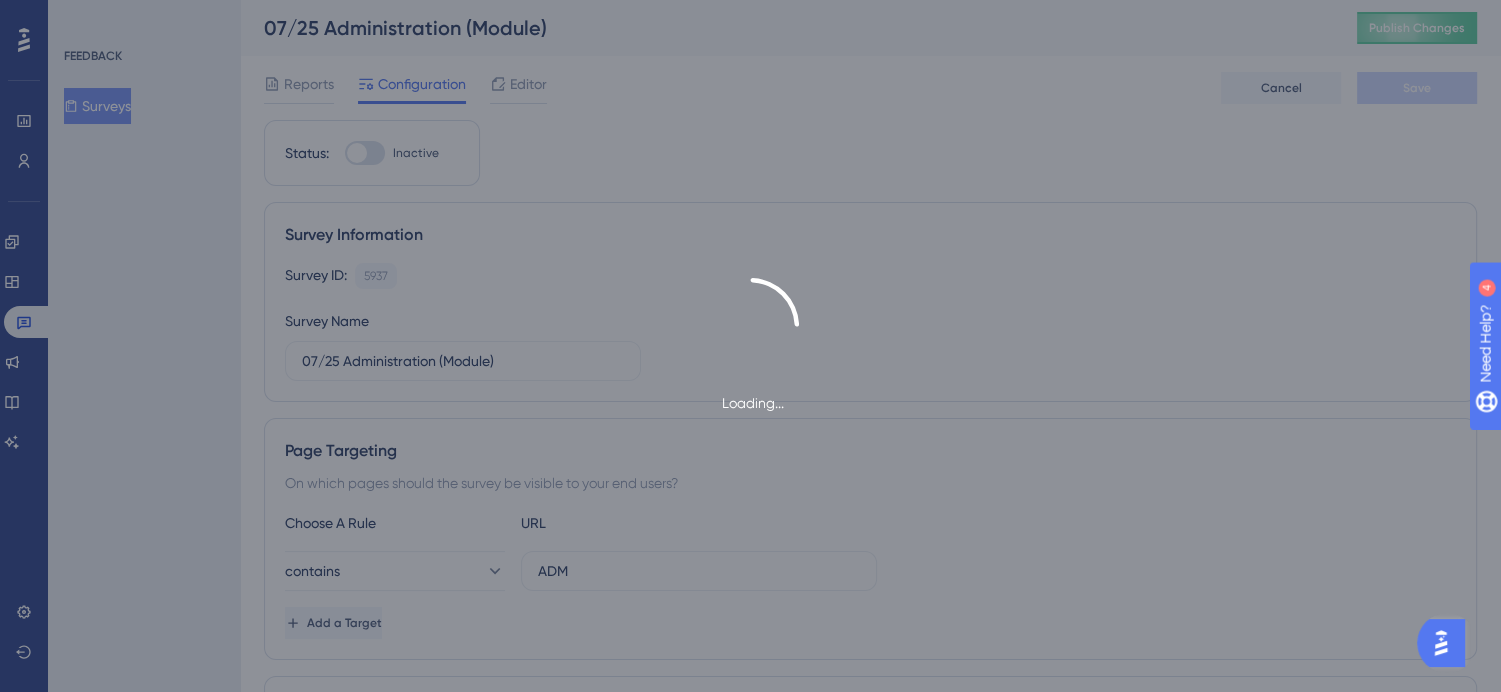 scroll, scrollTop: 0, scrollLeft: 0, axis: both 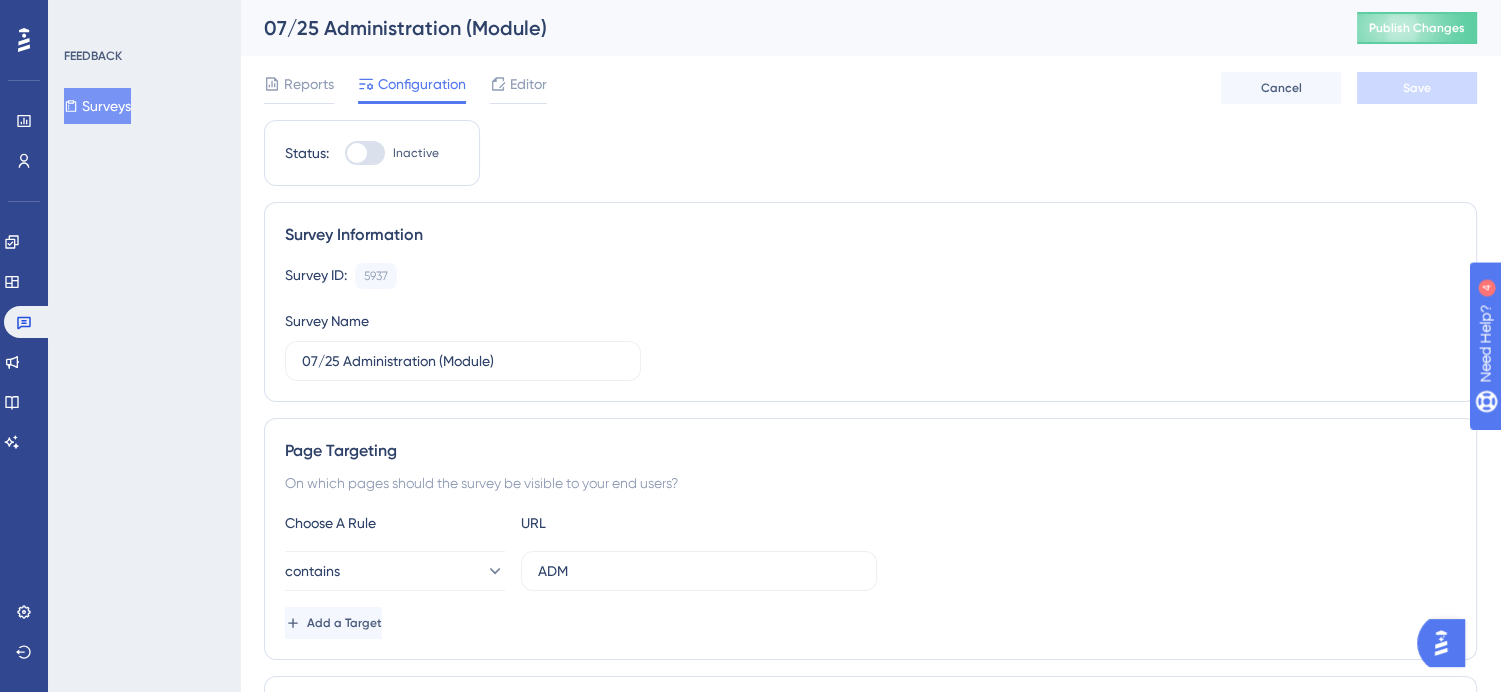 click at bounding box center [365, 153] 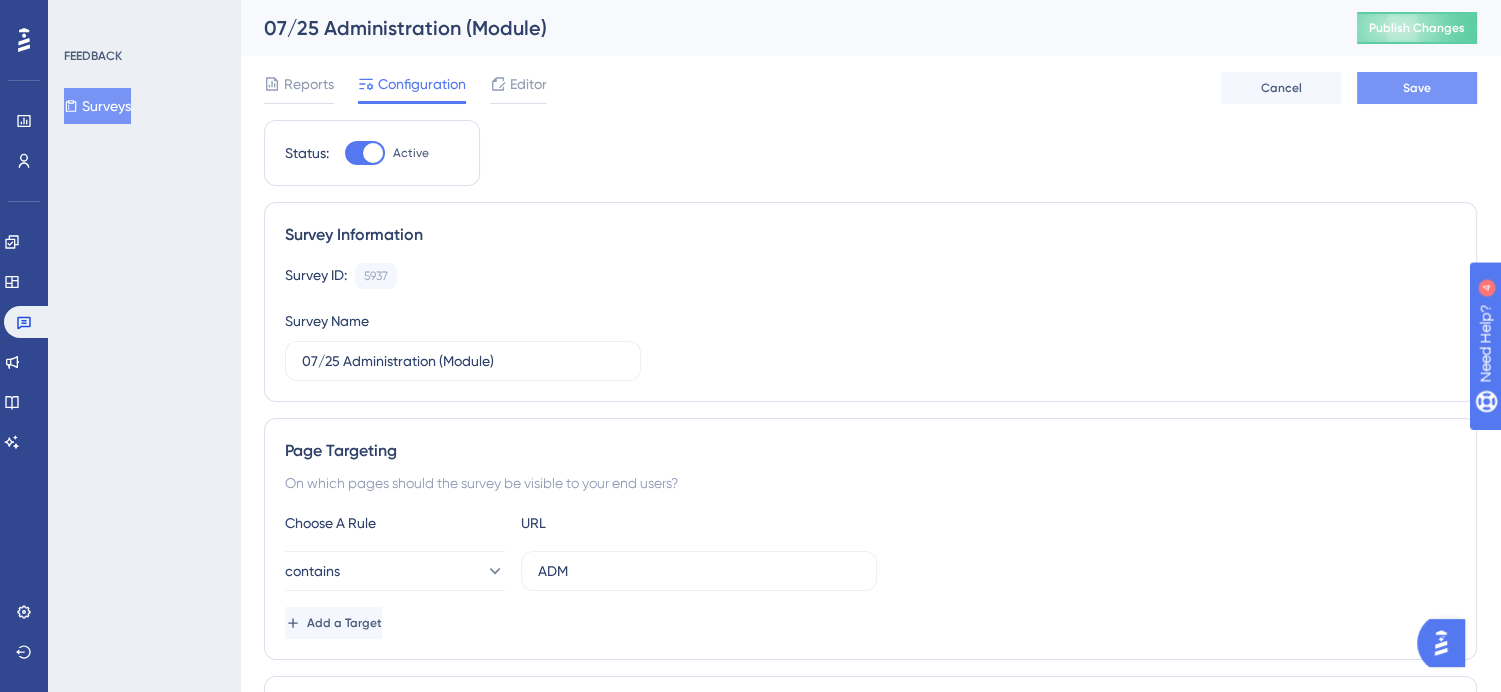 click on "Save" at bounding box center [1417, 88] 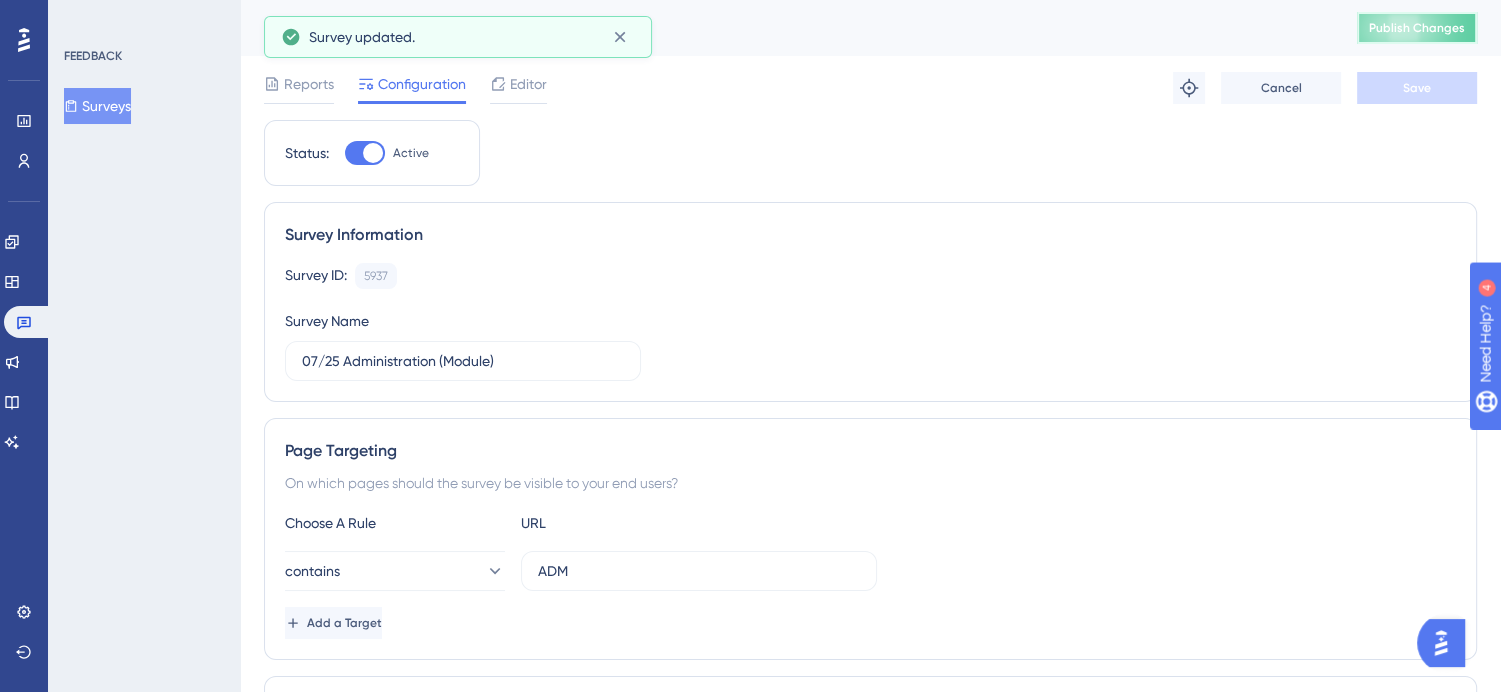 click on "Publish Changes" at bounding box center (1417, 28) 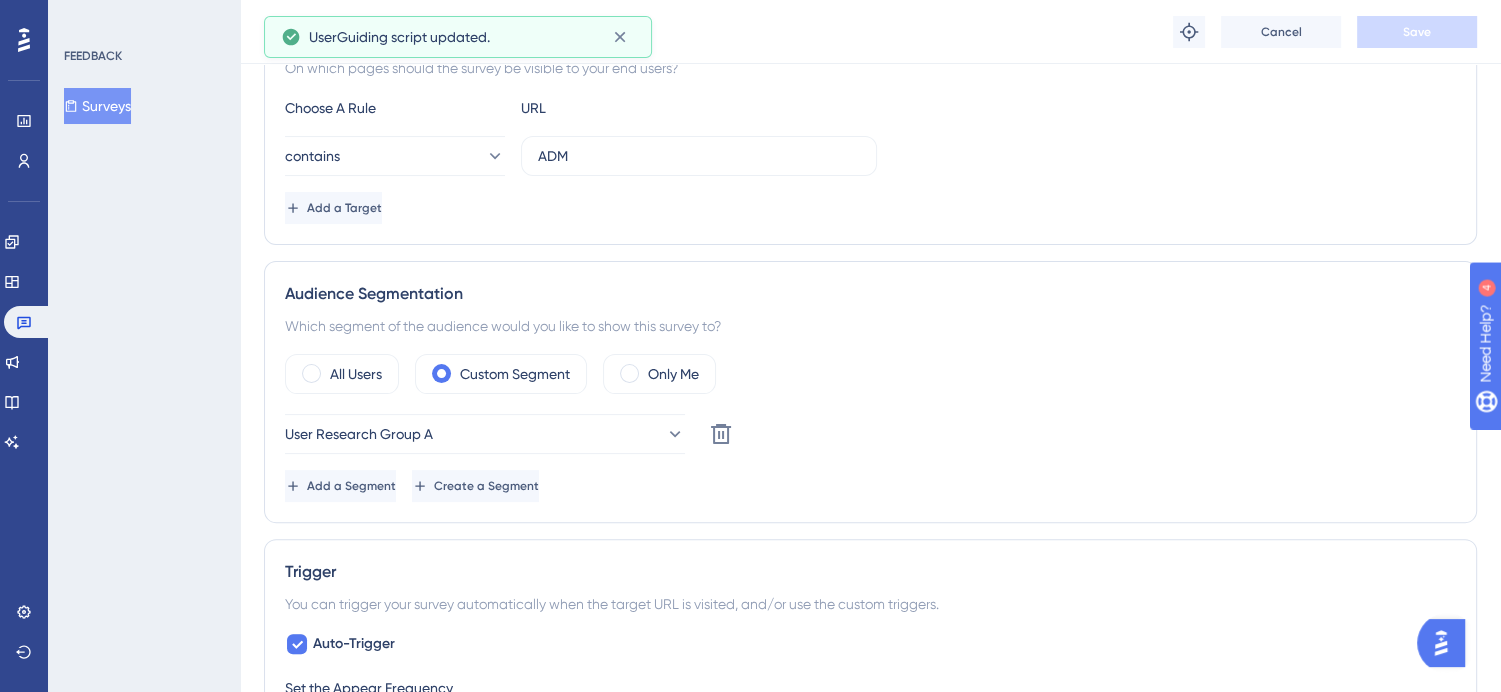 scroll, scrollTop: 424, scrollLeft: 0, axis: vertical 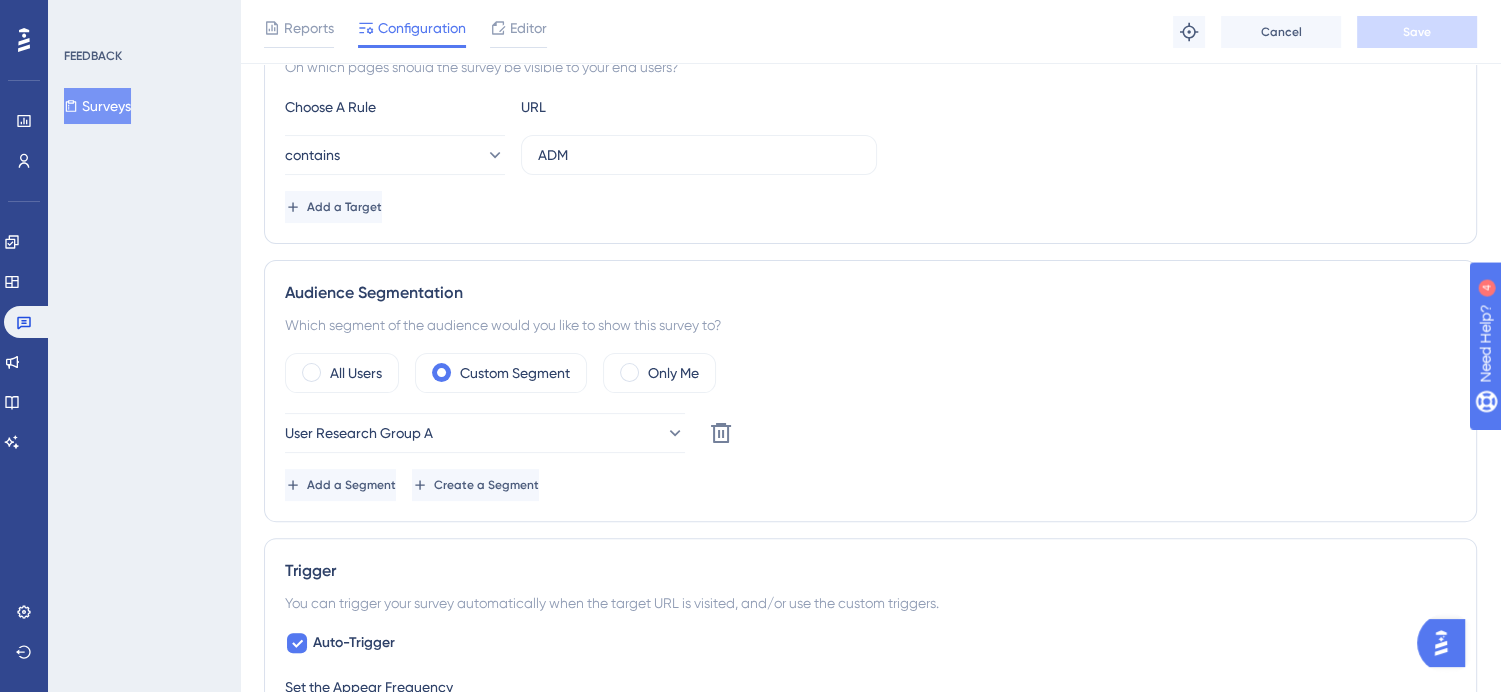 click on "Surveys" at bounding box center (97, 106) 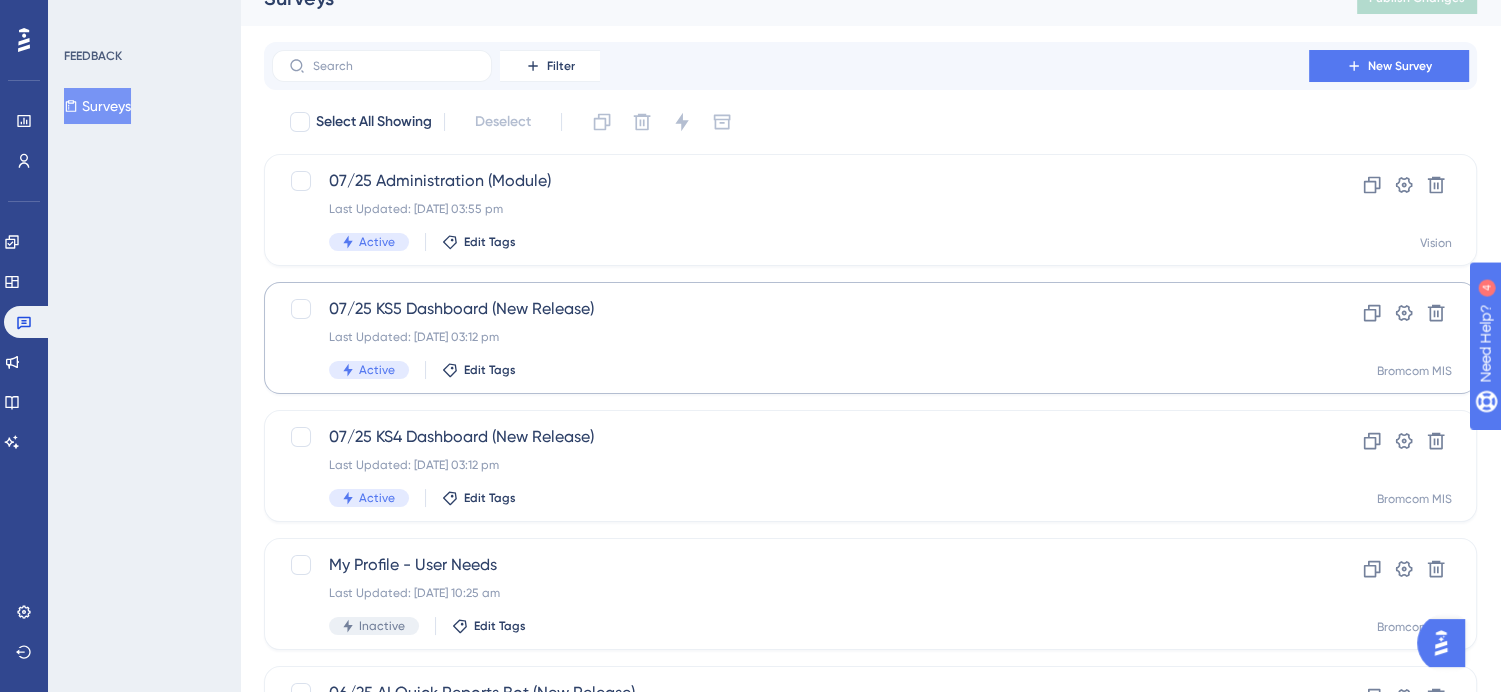 scroll, scrollTop: 28, scrollLeft: 0, axis: vertical 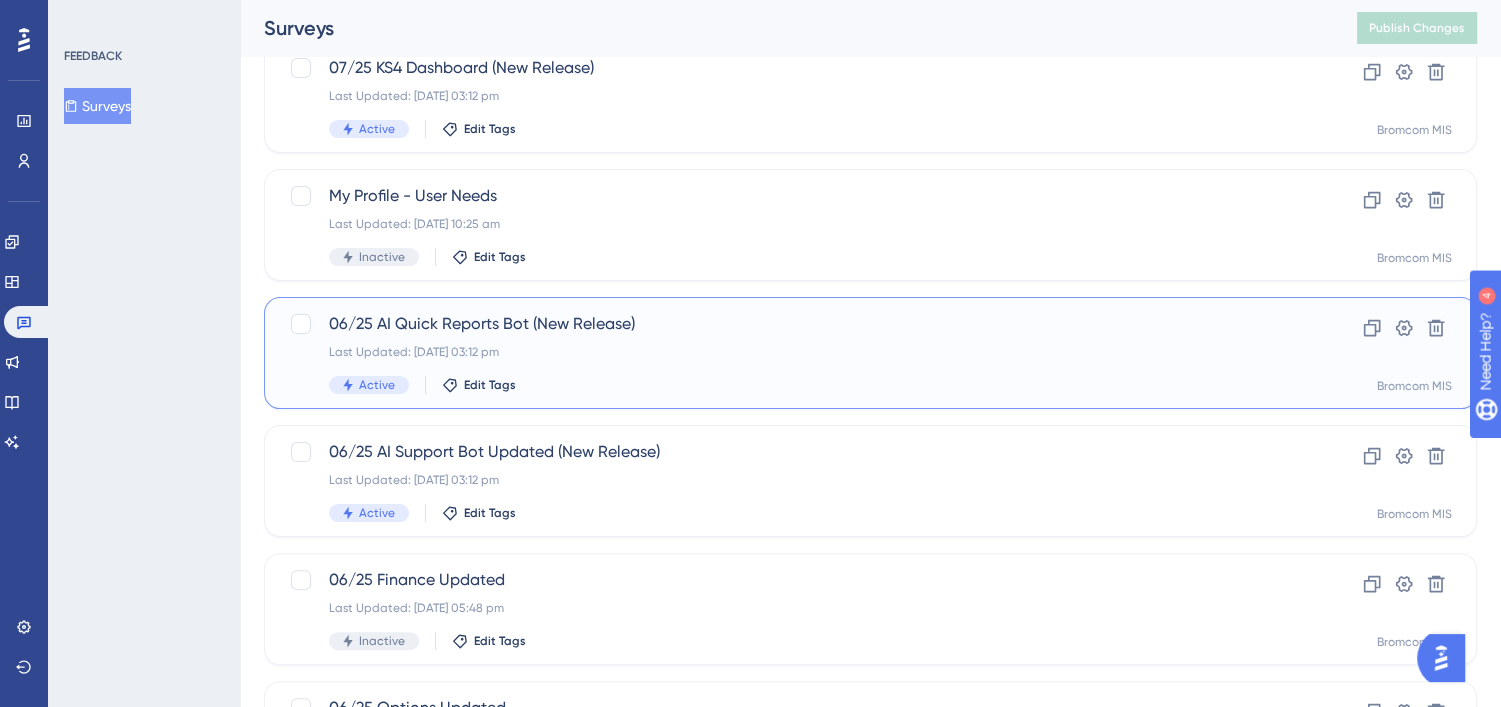 click on "06/25 AI Quick Reports Bot (New Release)  Last Updated: [DATE] 03:12 pm Active Edit Tags" at bounding box center [790, 353] 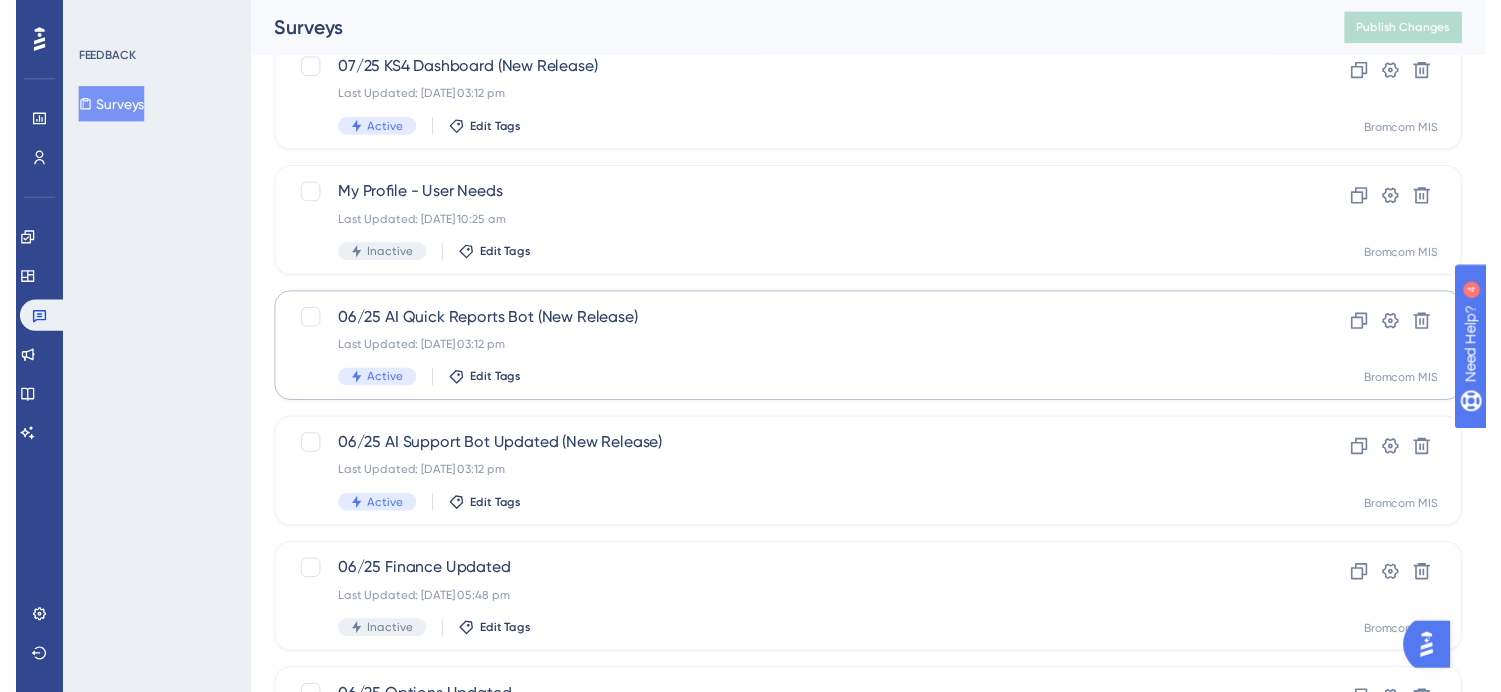 scroll, scrollTop: 0, scrollLeft: 0, axis: both 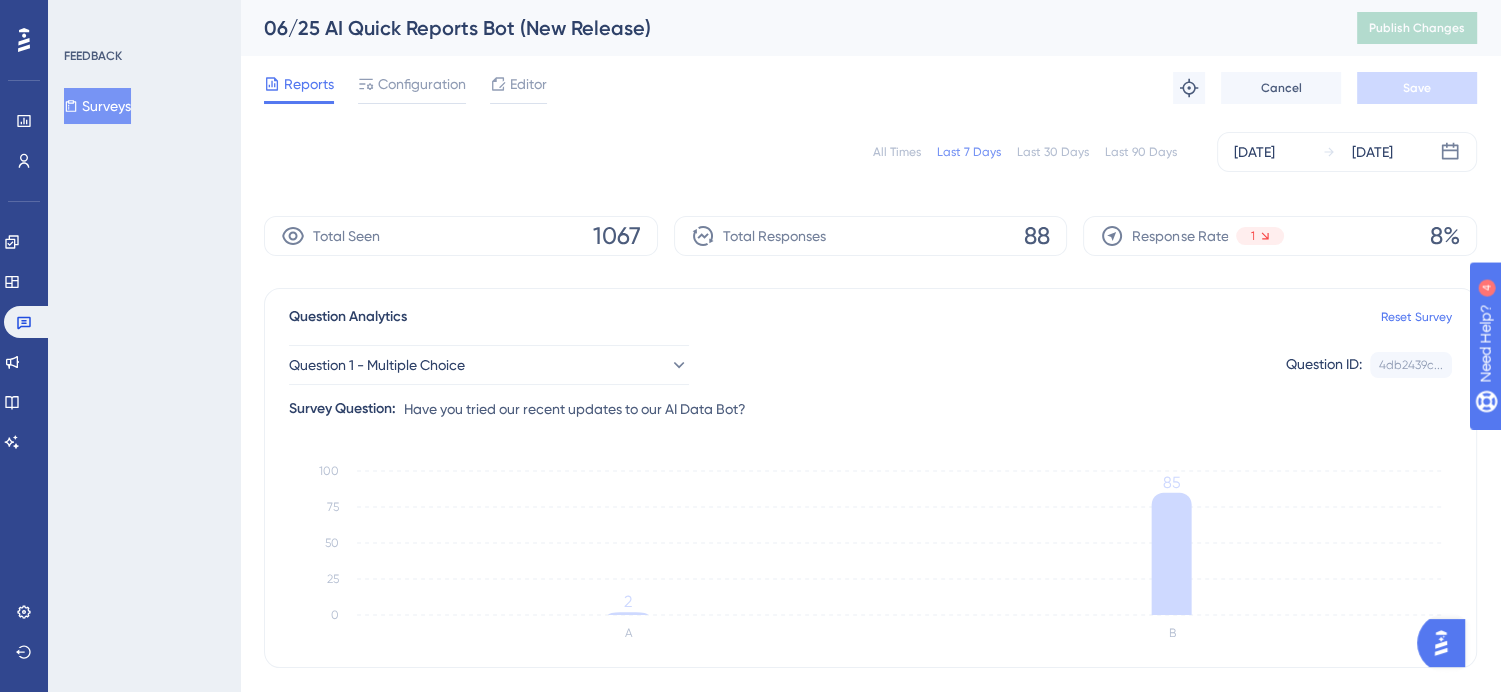click on "All Times" at bounding box center [897, 152] 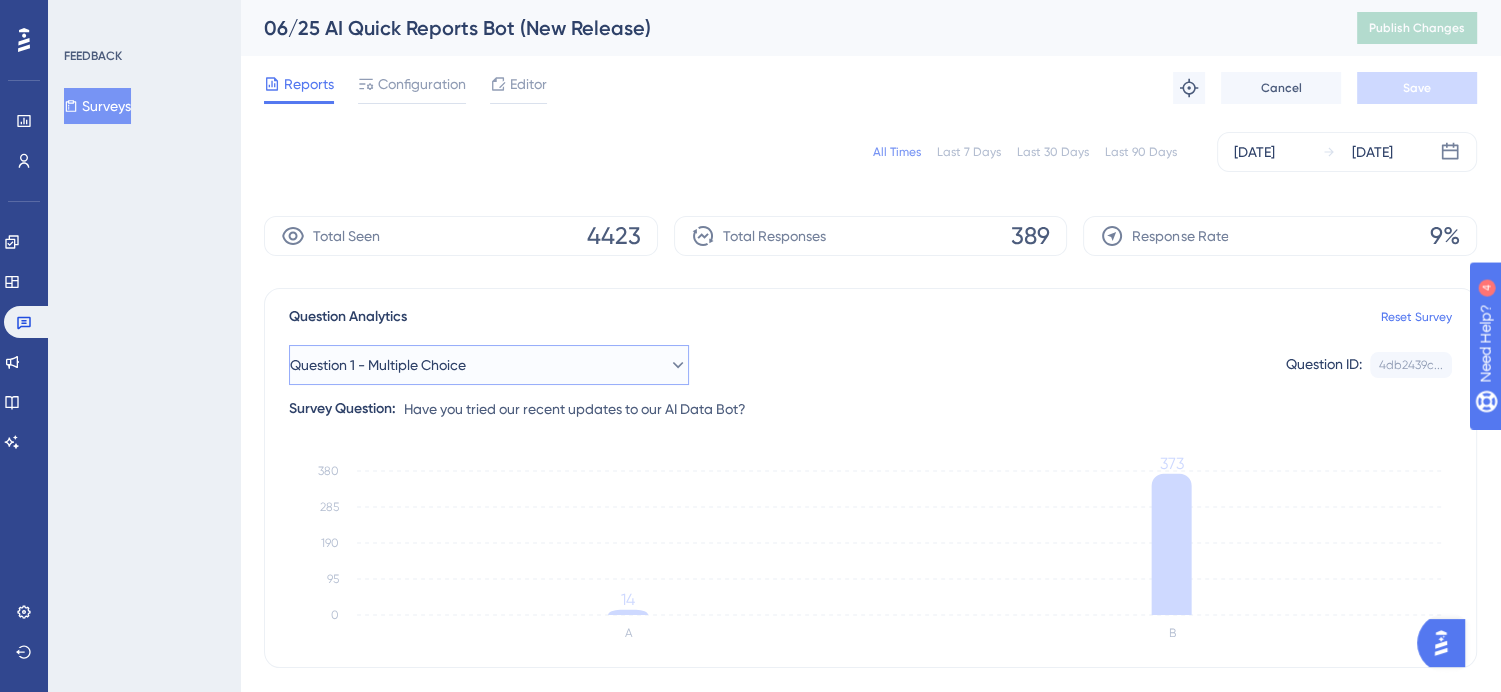 click 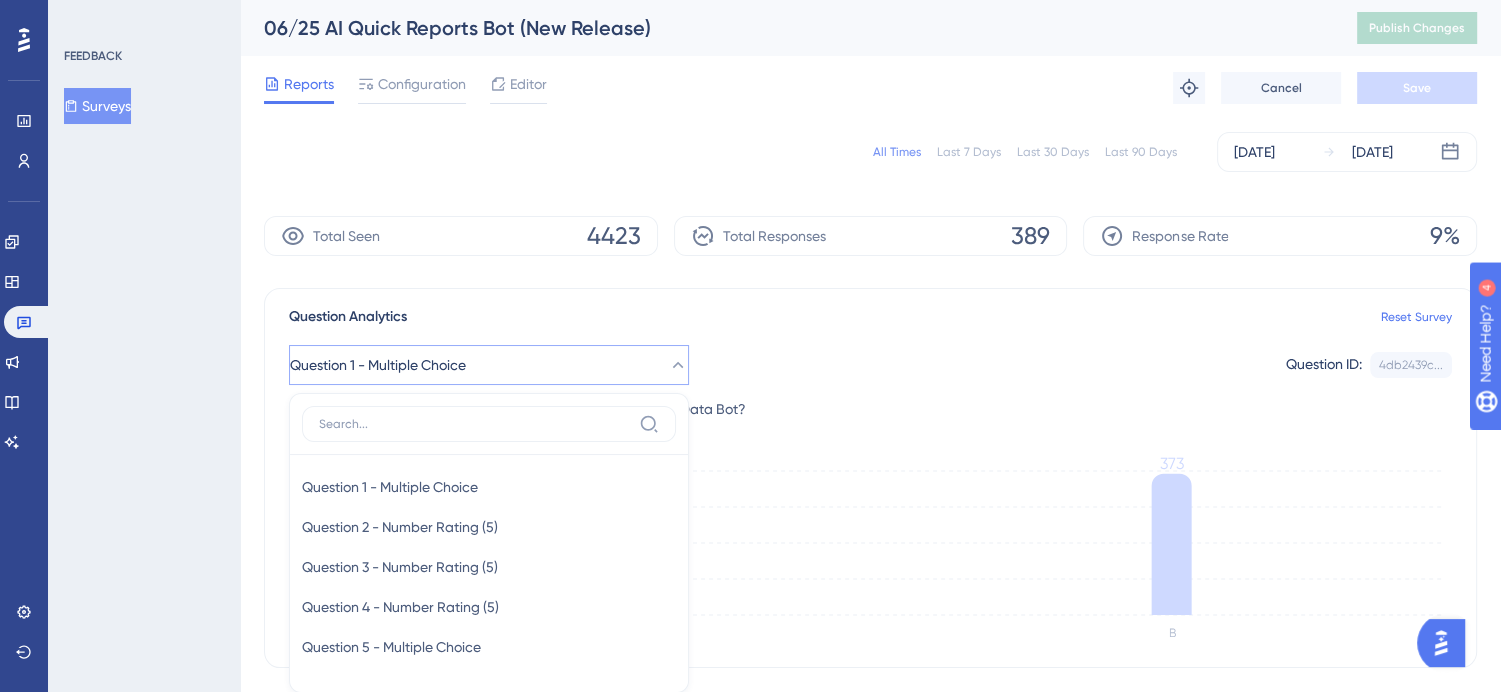 scroll, scrollTop: 196, scrollLeft: 0, axis: vertical 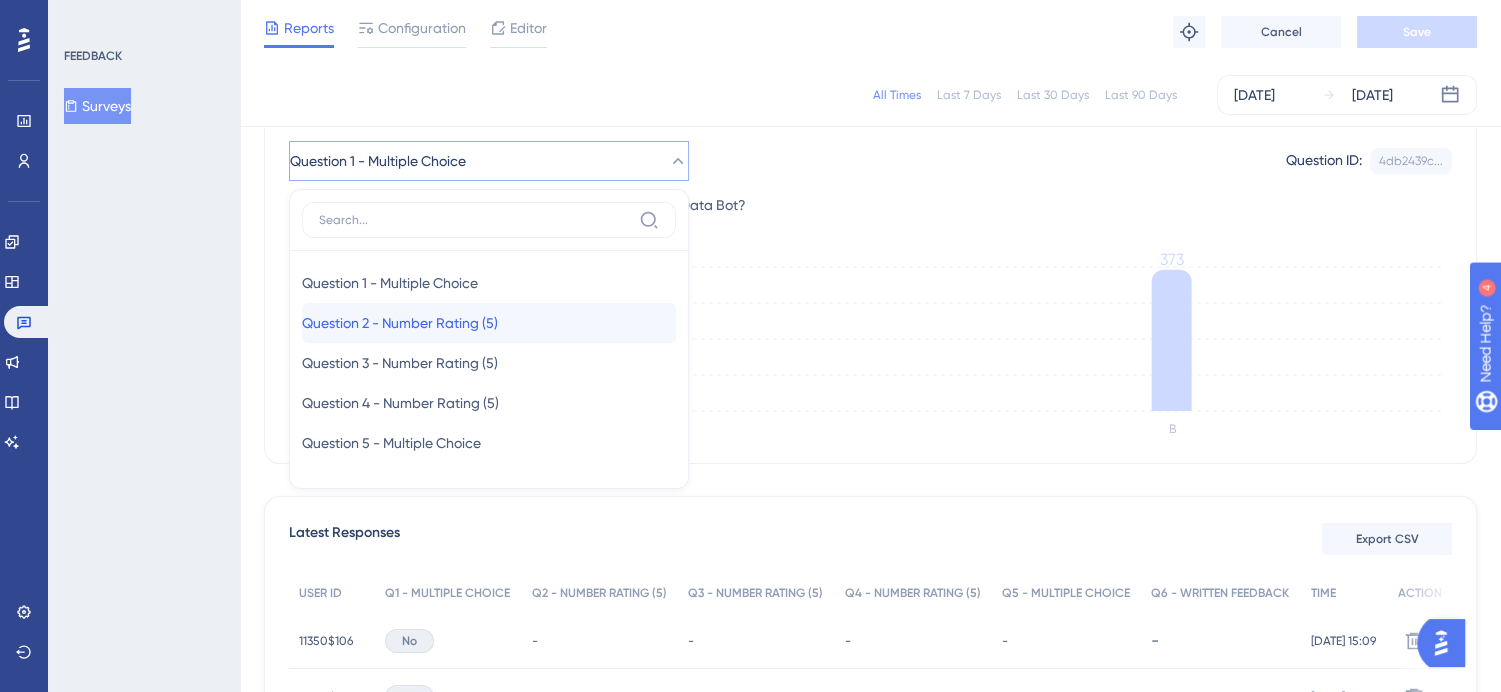 click on "Question 2 - Number Rating (5) Question 2 - Number Rating (5)" at bounding box center (489, 323) 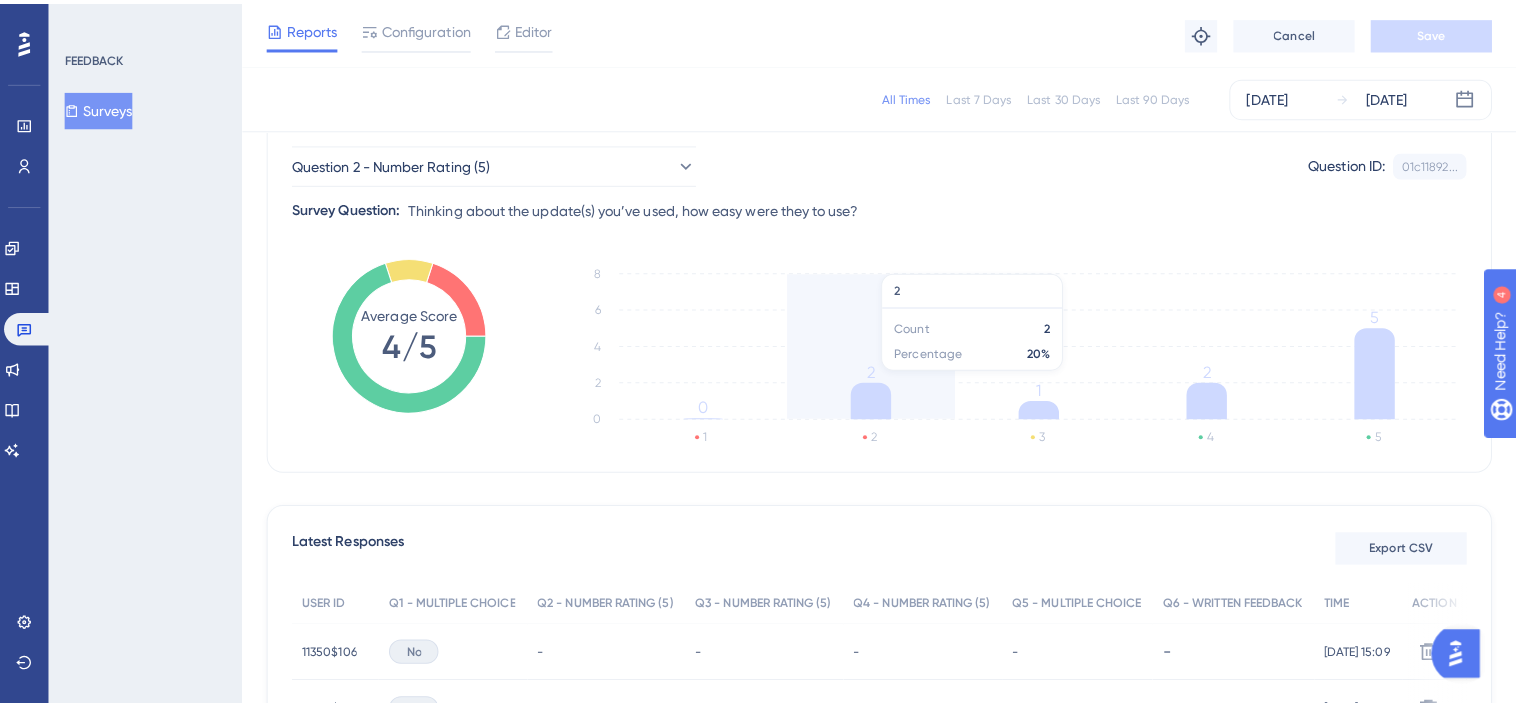 scroll, scrollTop: 0, scrollLeft: 0, axis: both 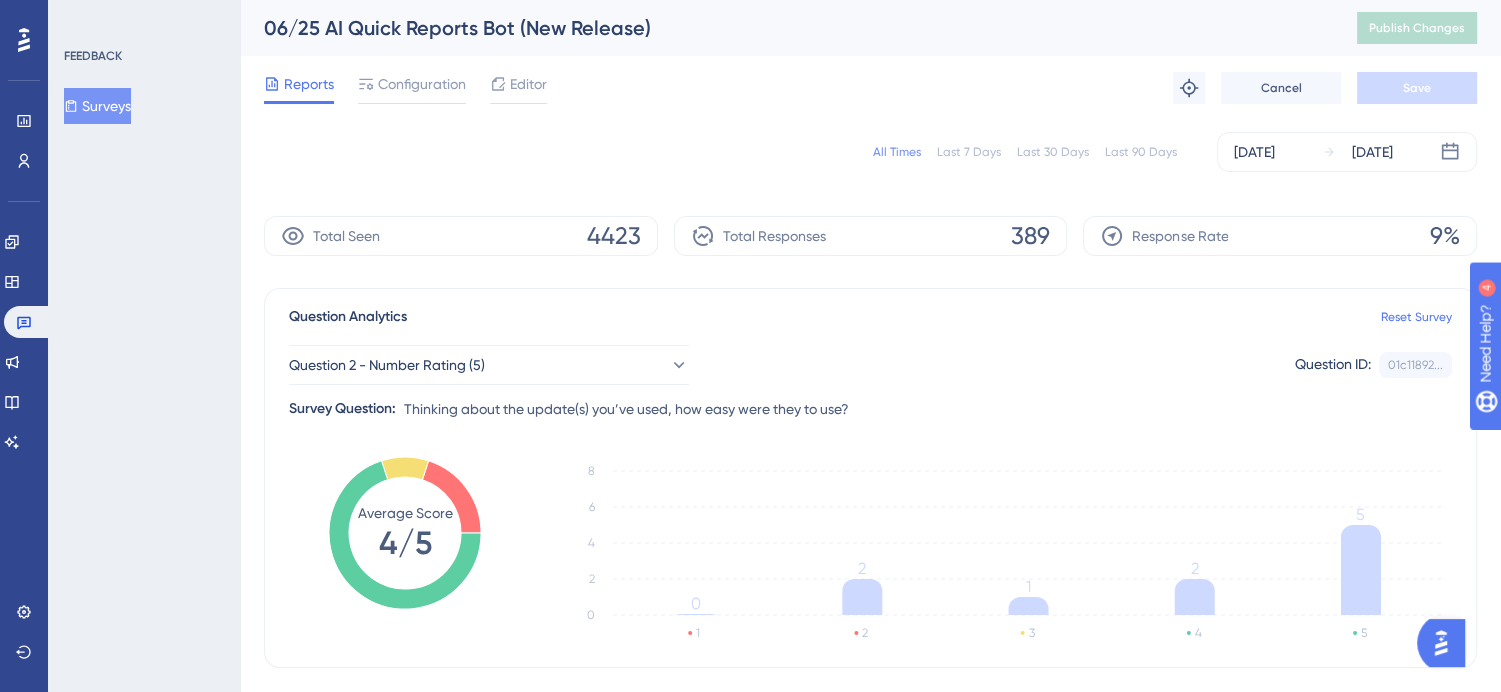 click on "Surveys" at bounding box center (97, 106) 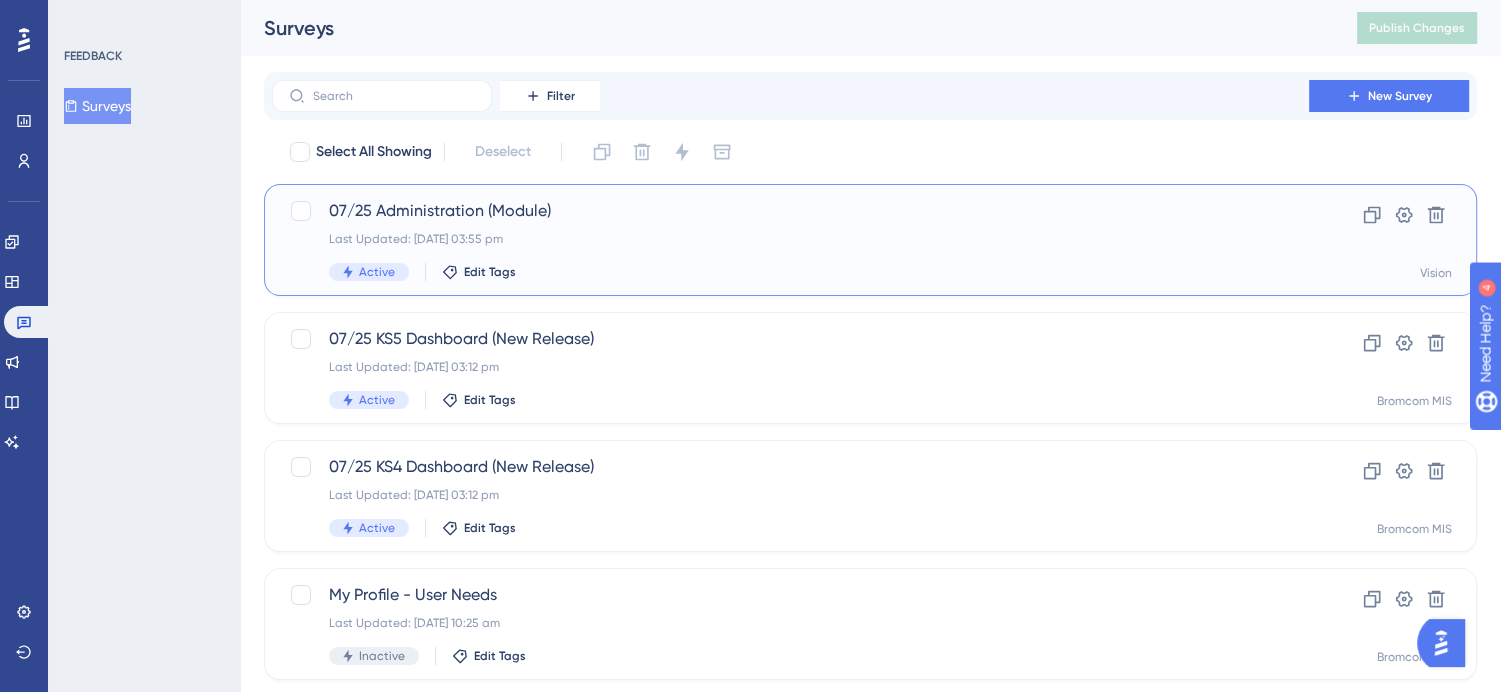 click on "Last Updated: [DATE] 03:55 pm" at bounding box center (790, 239) 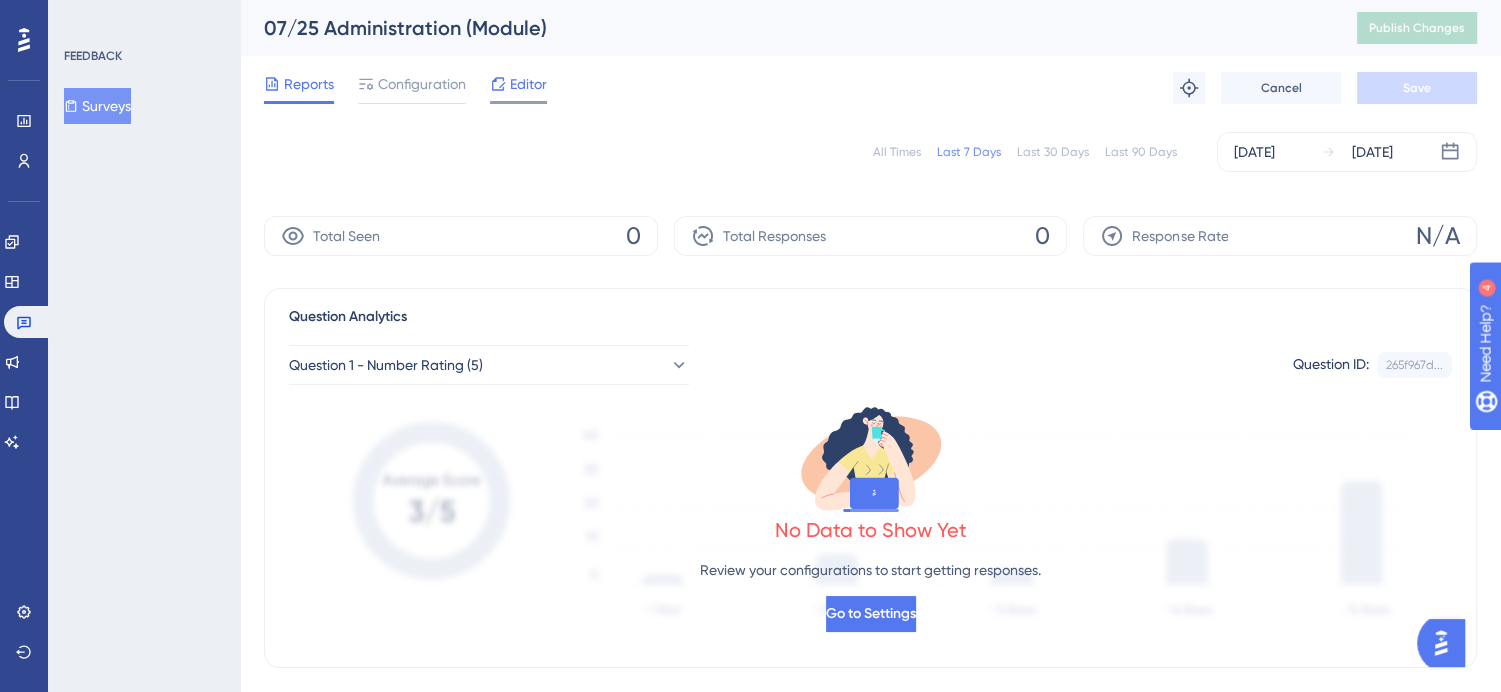 click on "Editor" at bounding box center [528, 84] 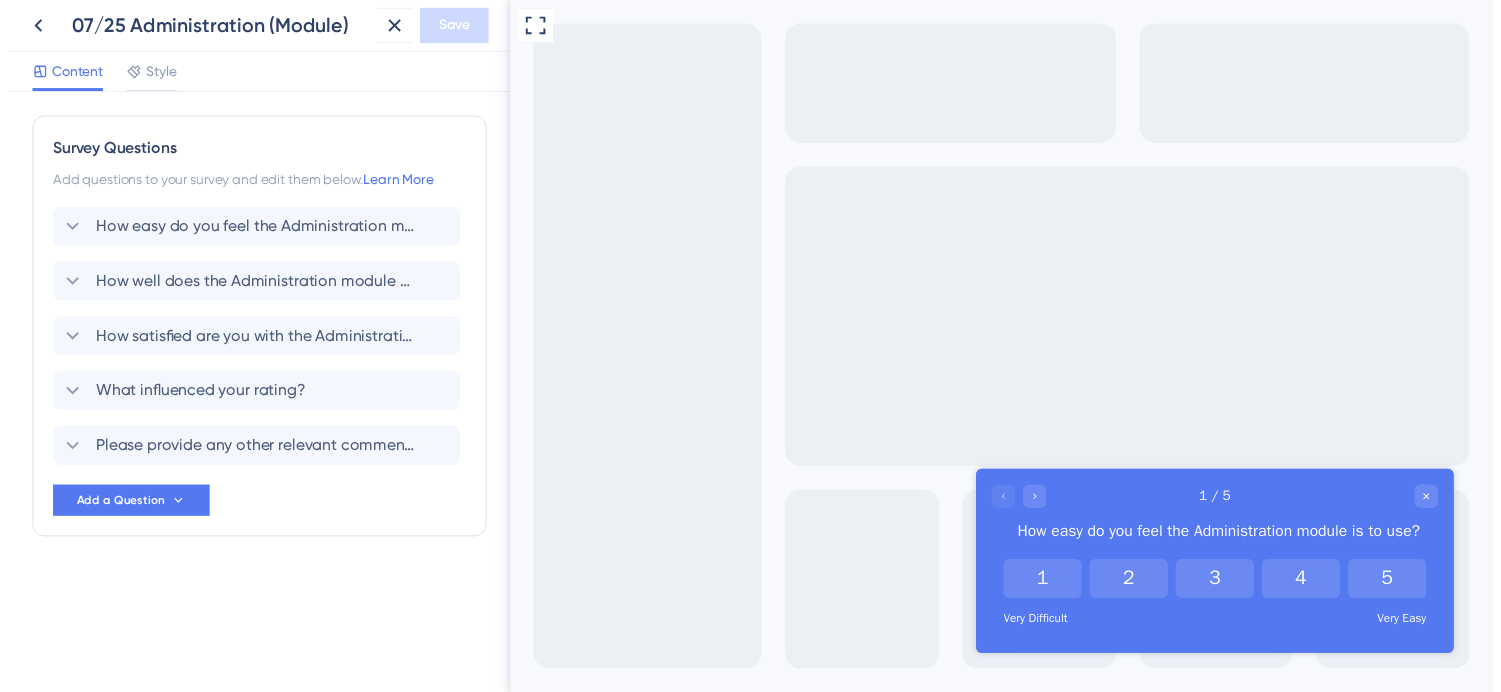 scroll, scrollTop: 0, scrollLeft: 0, axis: both 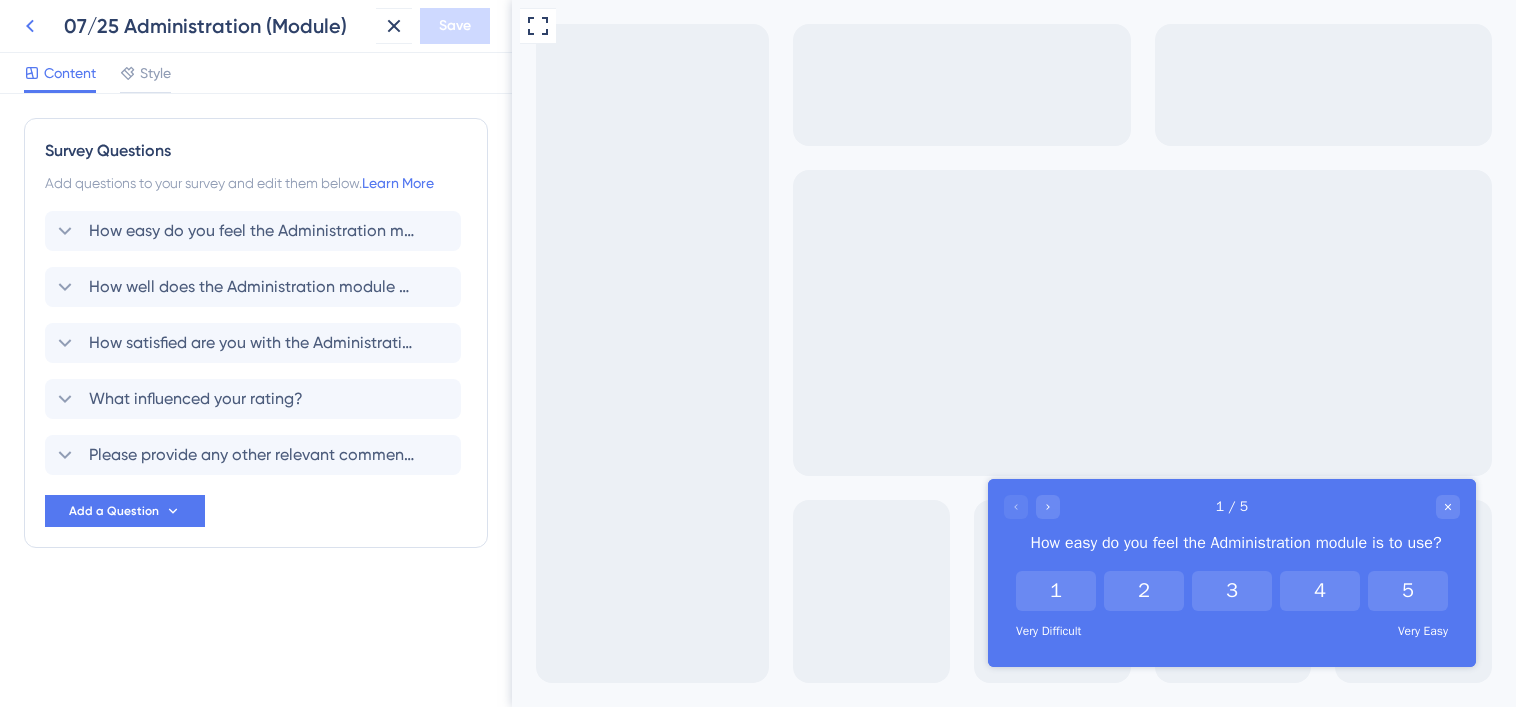 click 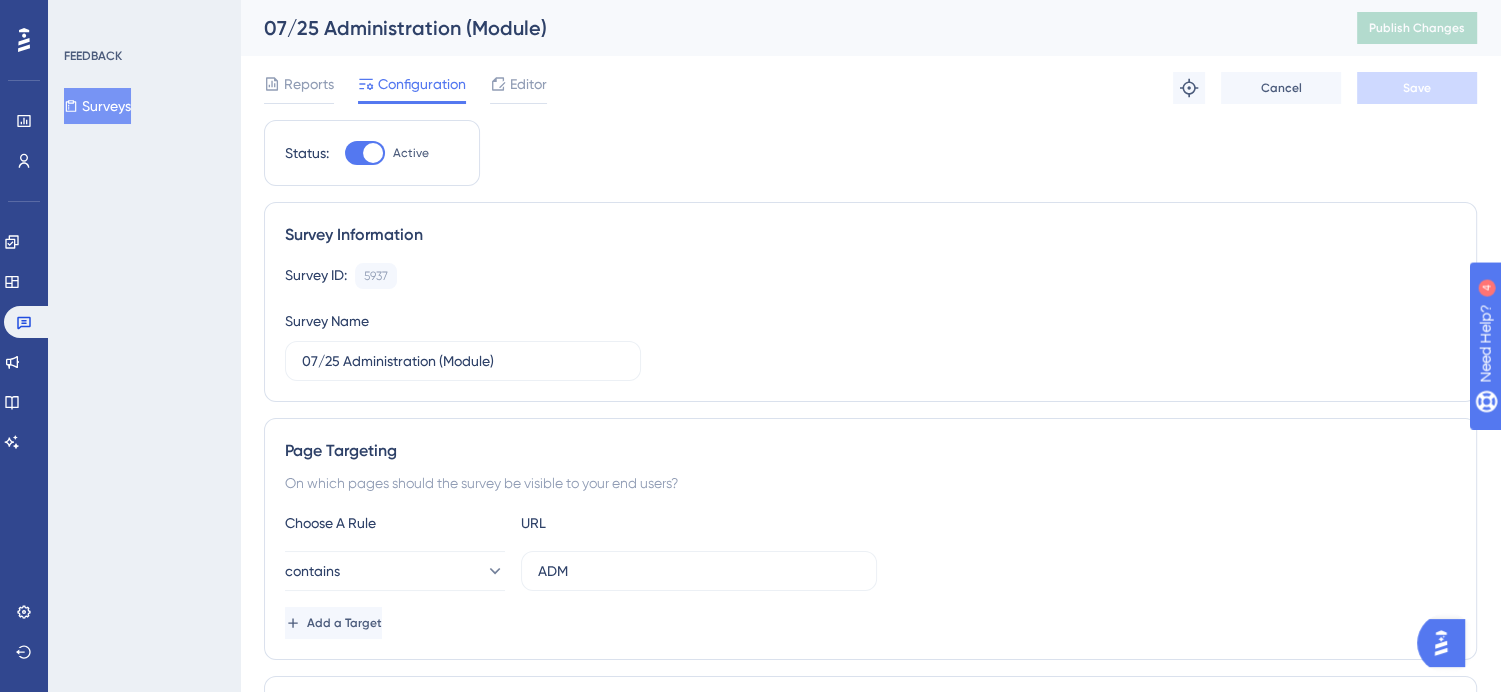 scroll, scrollTop: 0, scrollLeft: 0, axis: both 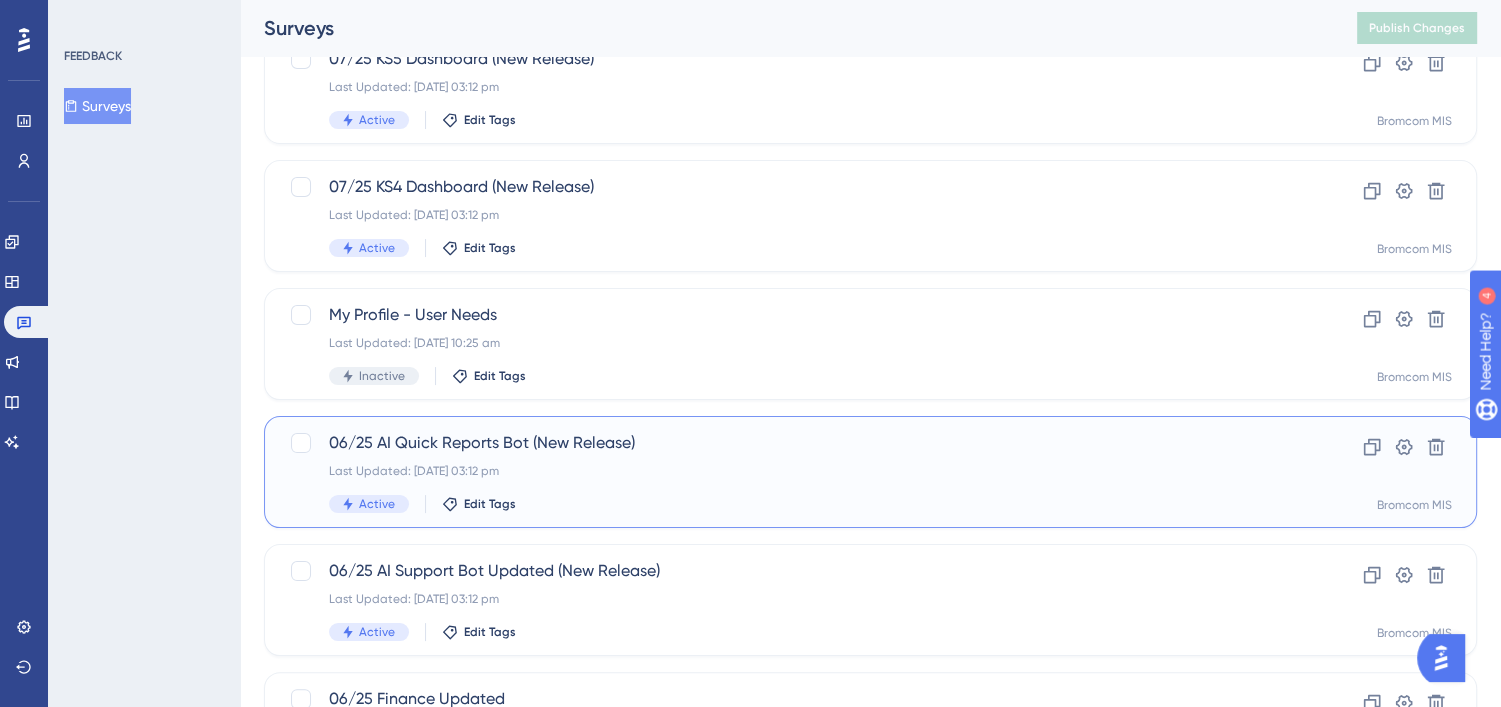 click on "06/25 AI Quick Reports Bot (New Release)" at bounding box center (790, 443) 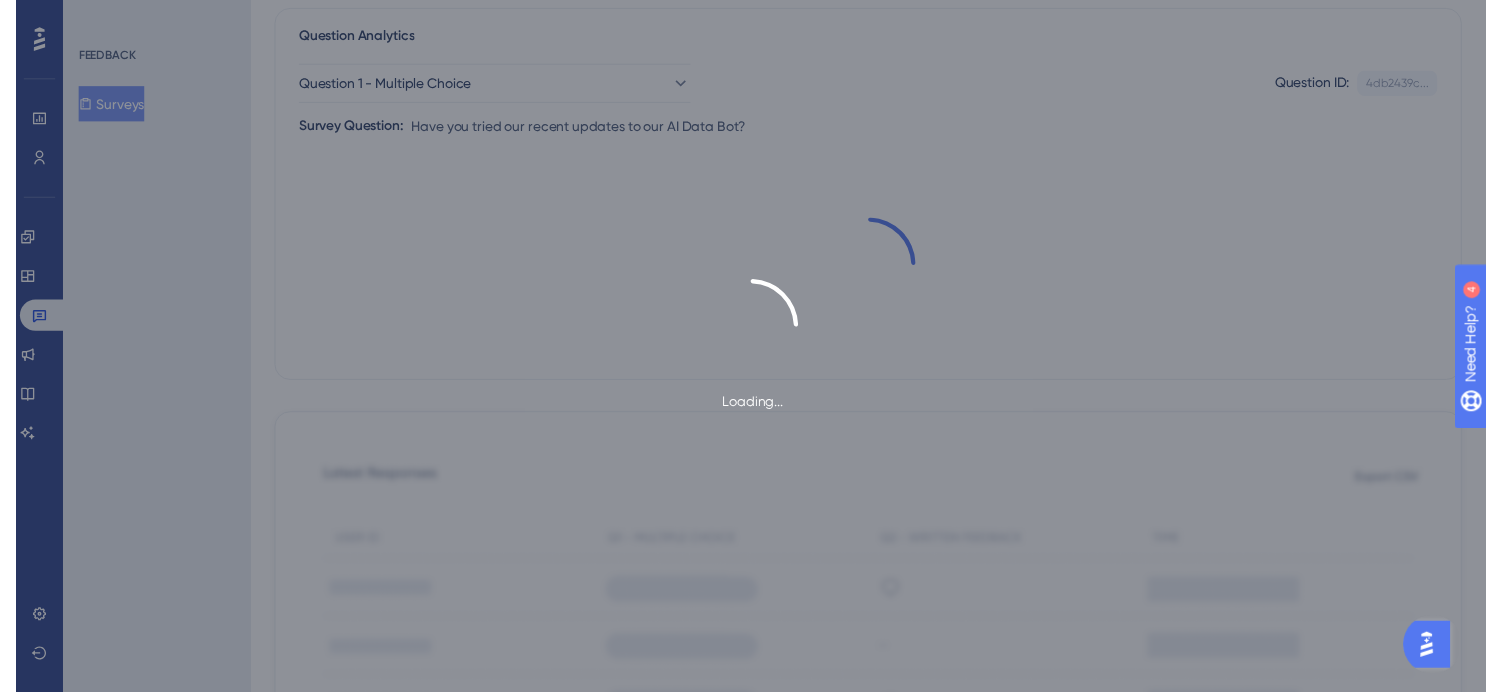 scroll, scrollTop: 0, scrollLeft: 0, axis: both 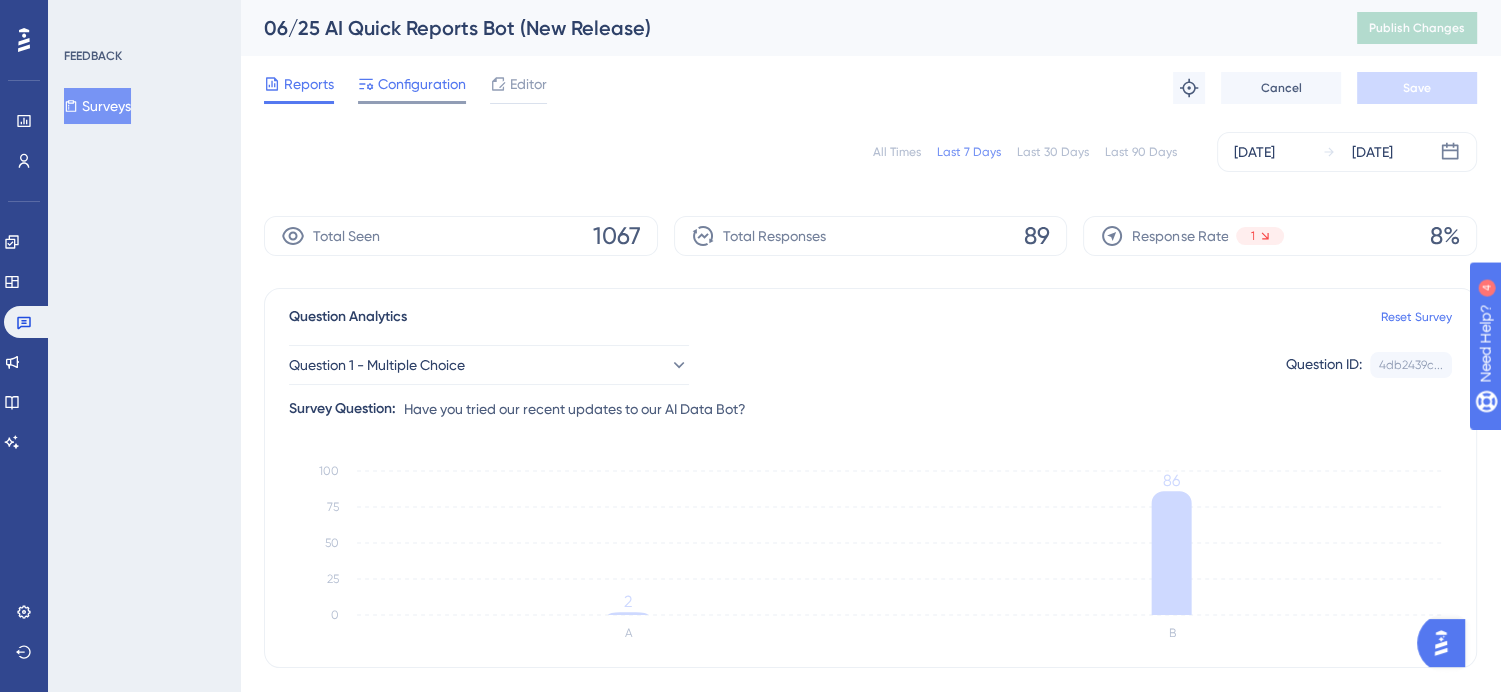click at bounding box center (412, 102) 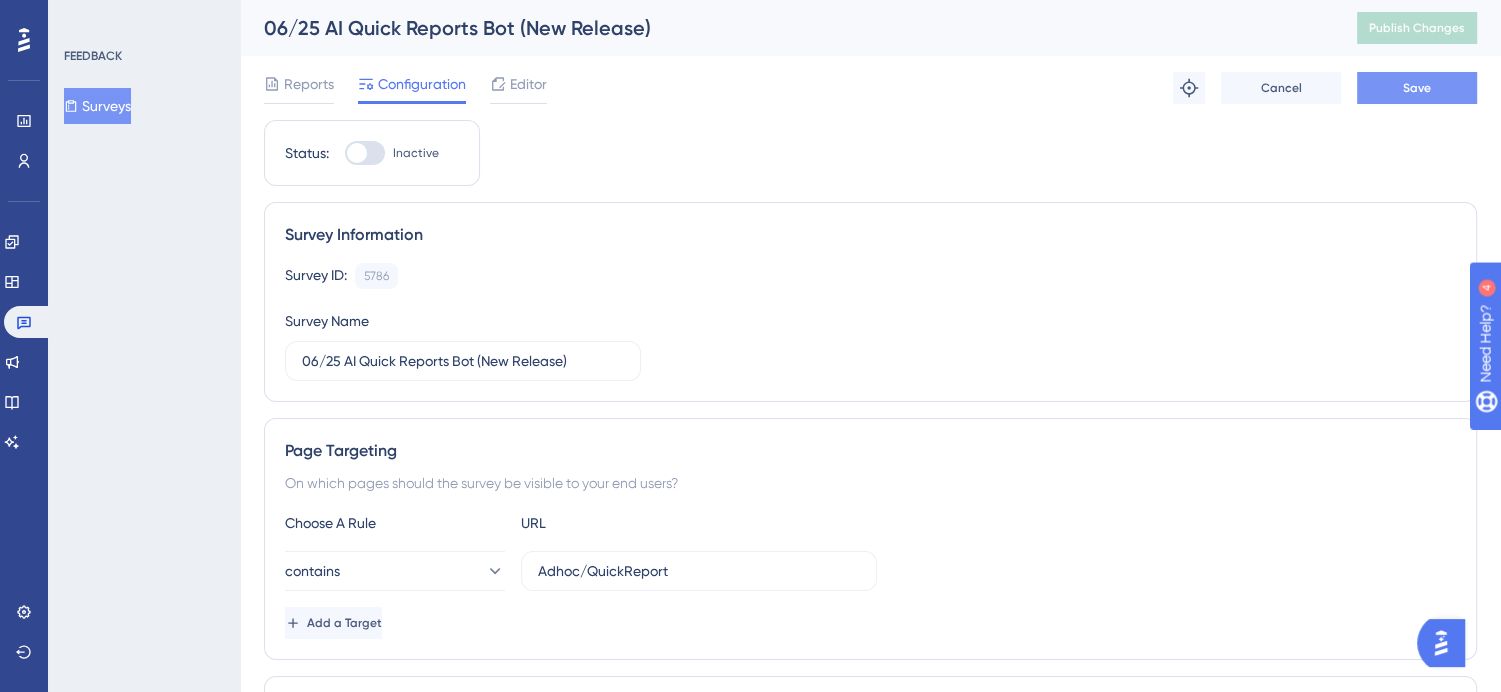 click on "Save" at bounding box center [1417, 88] 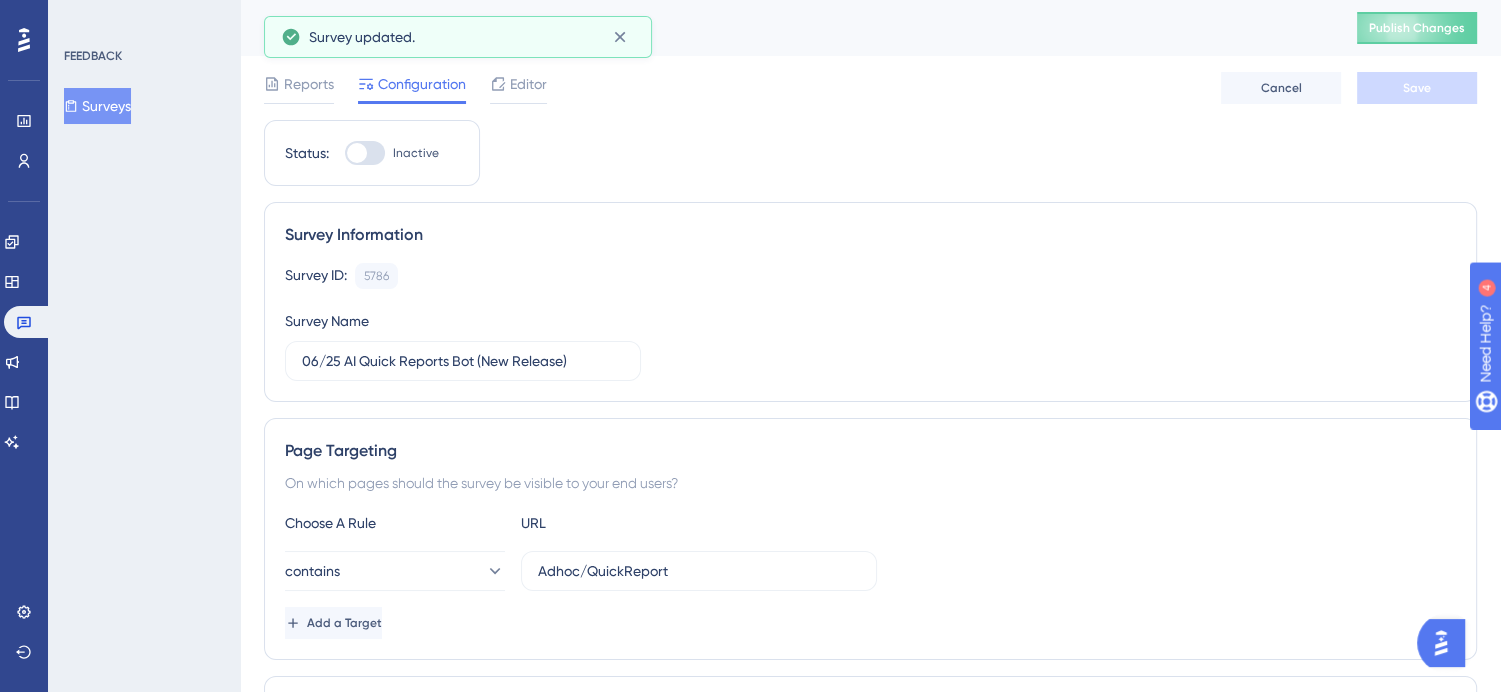 click on "06/25 AI Quick Reports Bot (New Release)  Publish Changes" at bounding box center [870, 28] 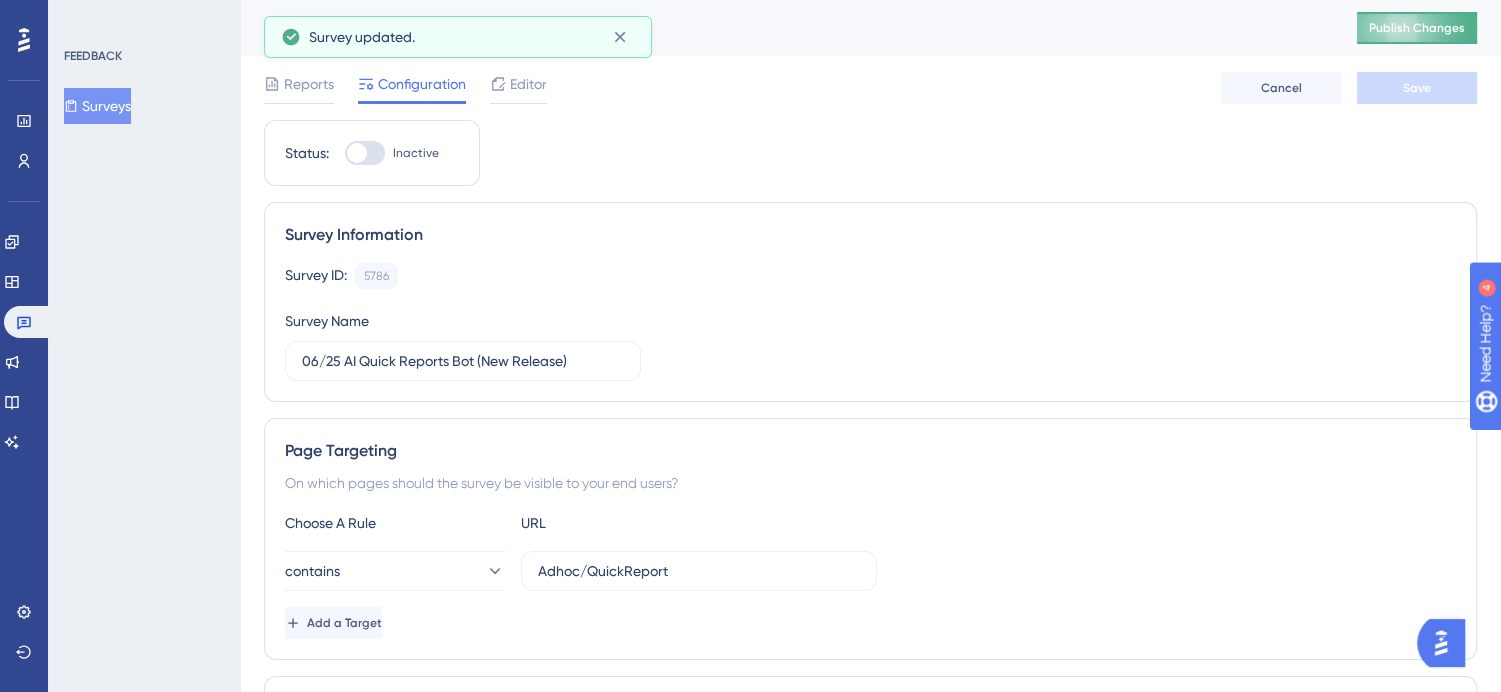 click on "Publish Changes" at bounding box center (1417, 28) 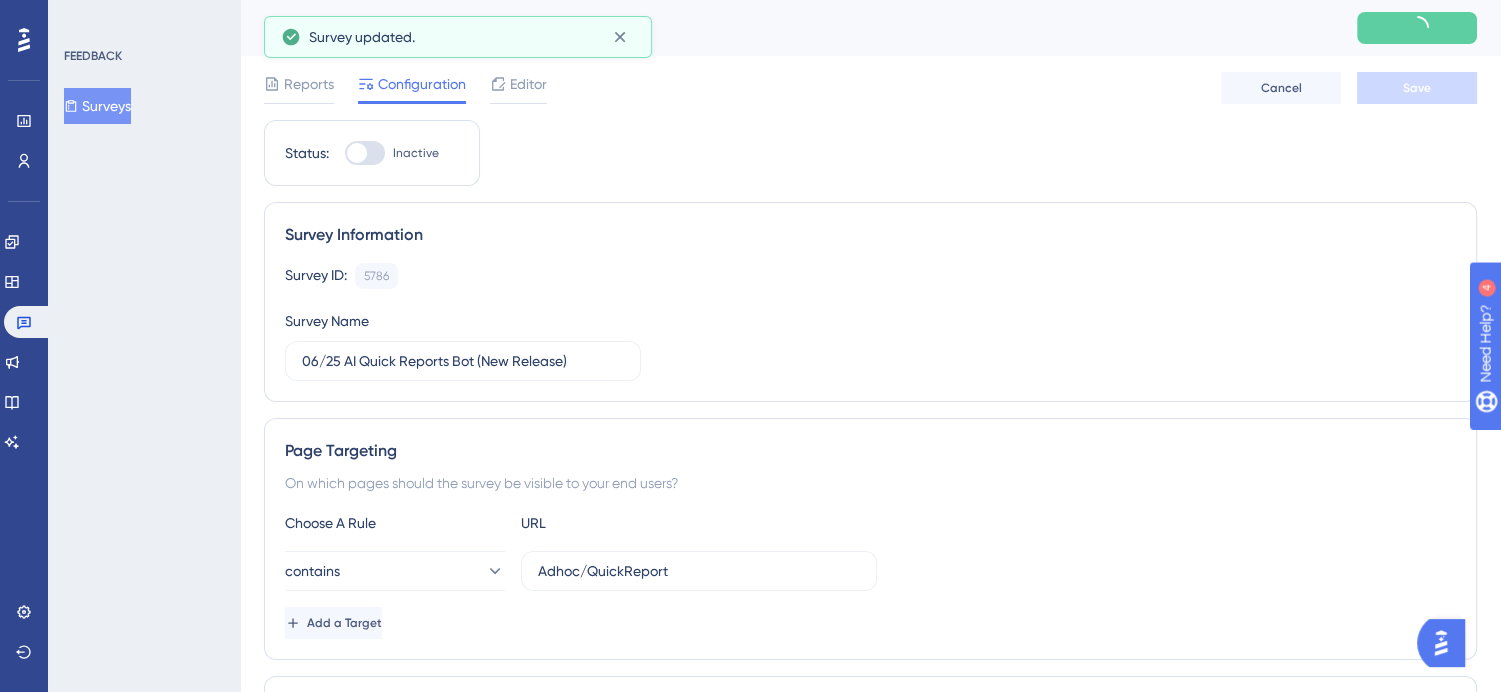 click on "Surveys" at bounding box center (97, 106) 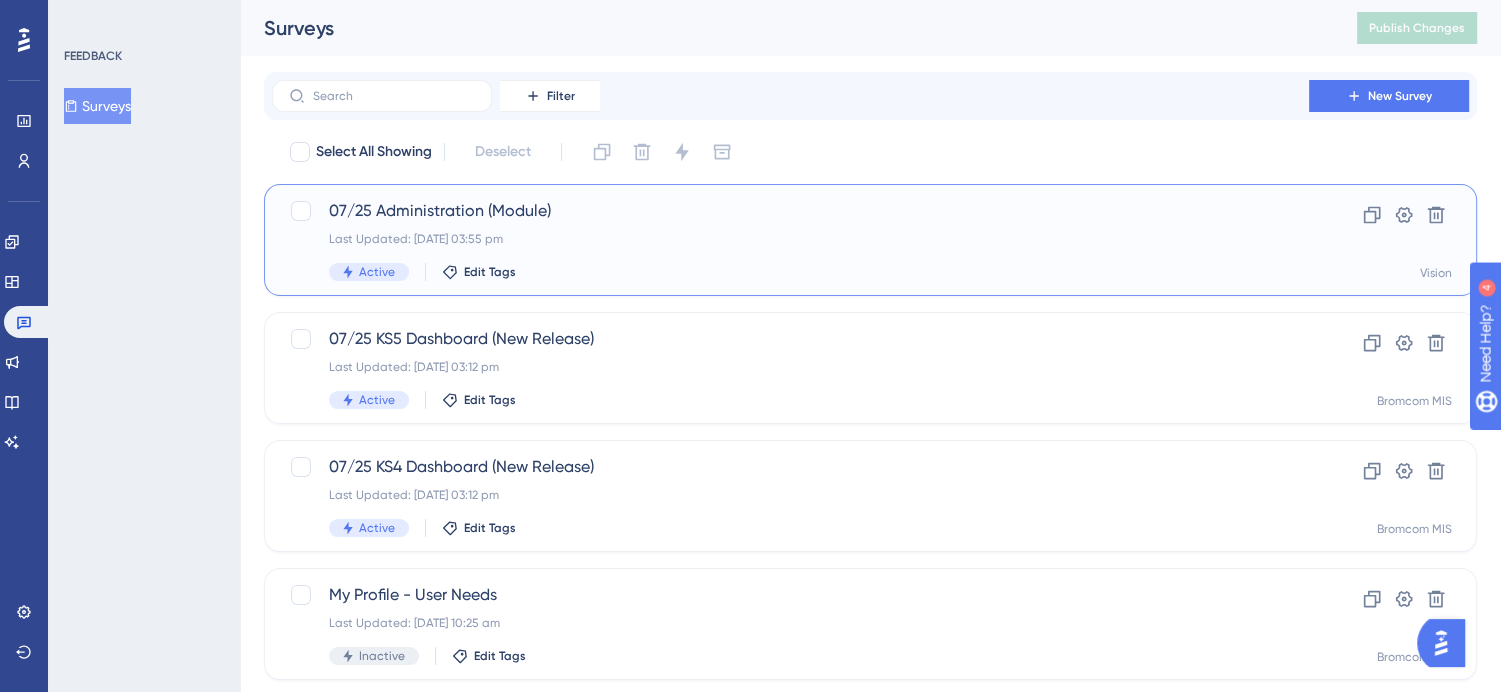 click on "07/25 Administration (Module)" at bounding box center (790, 211) 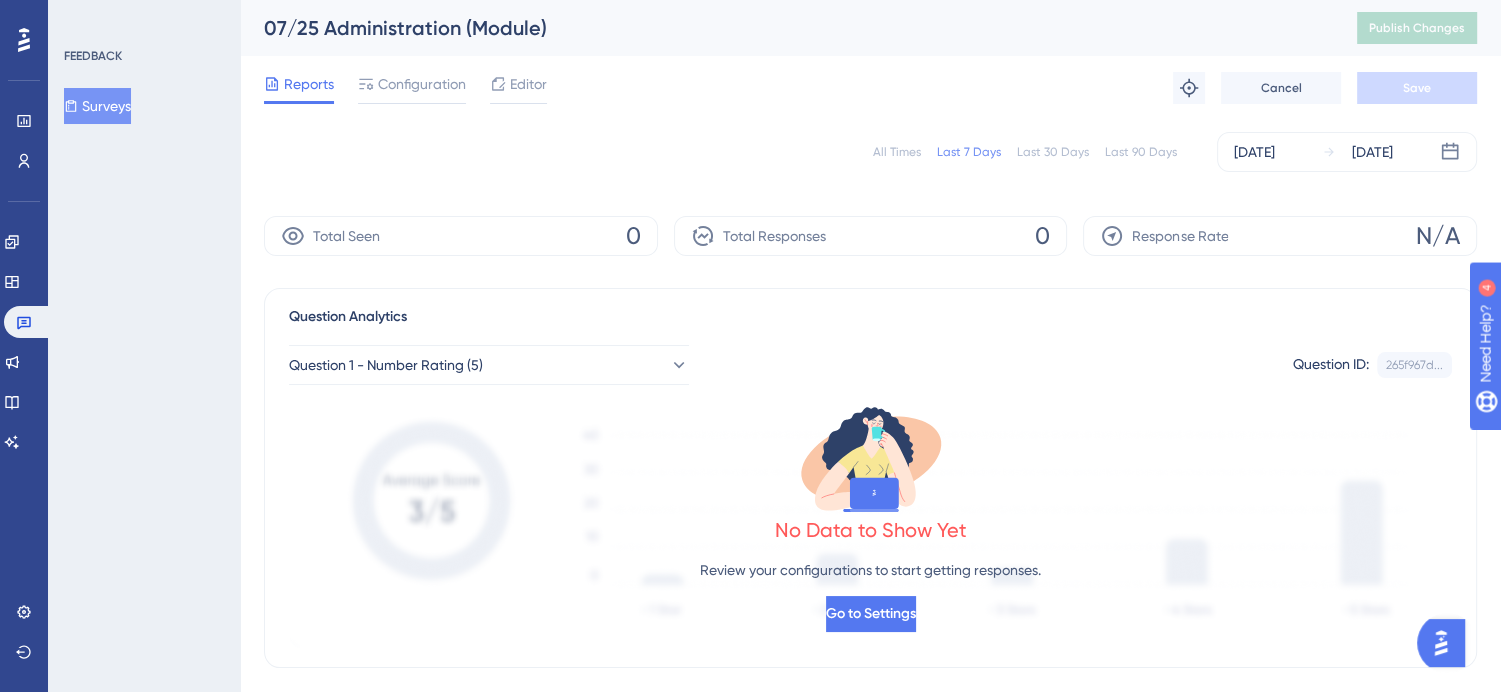 click on "Surveys" at bounding box center (97, 106) 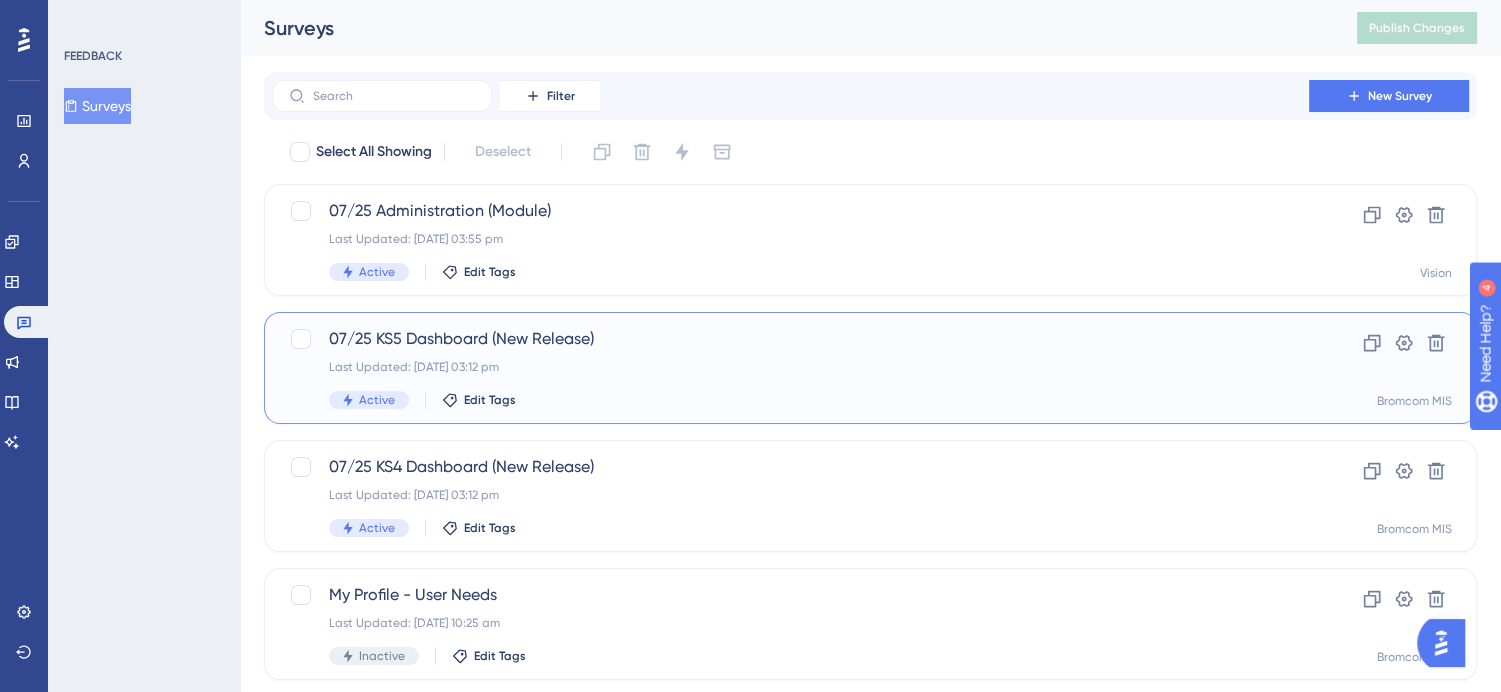 click on "Last Updated: [DATE] 03:12 pm" at bounding box center (790, 367) 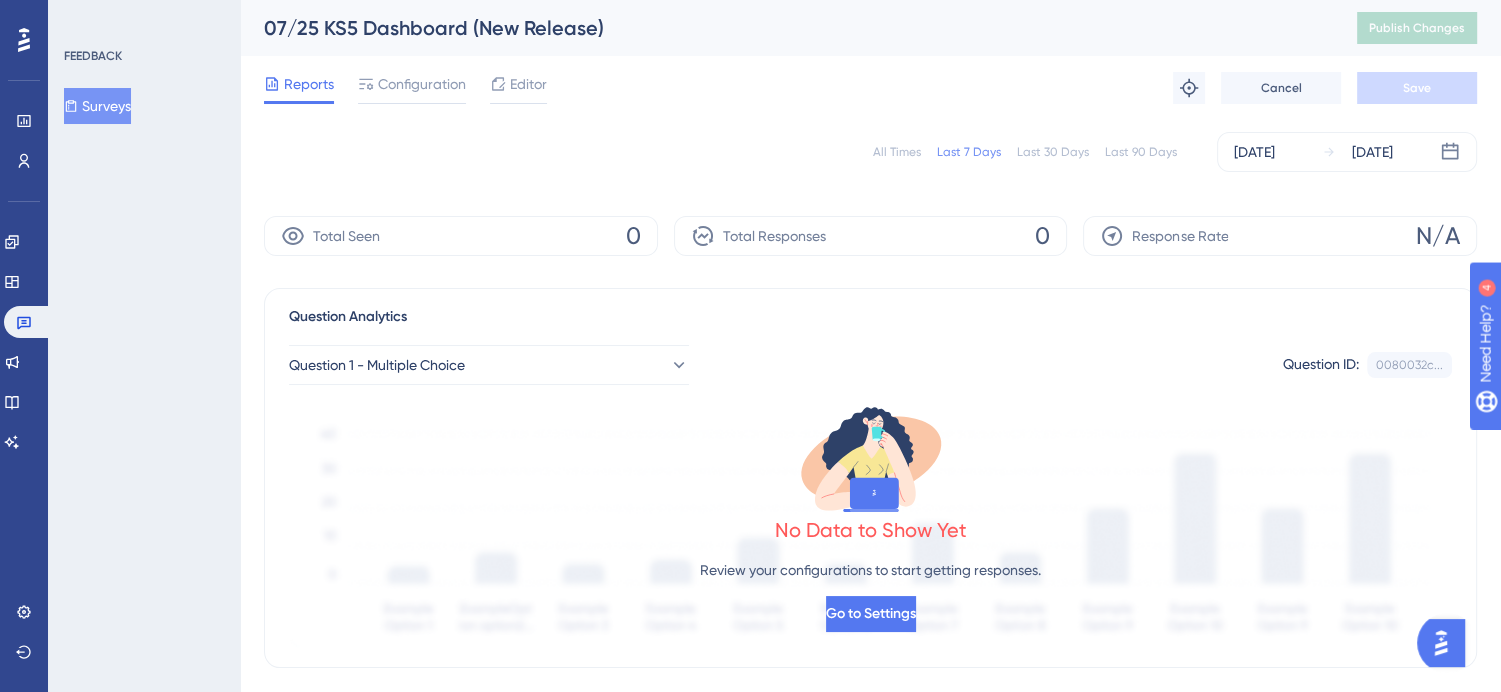 click on "Surveys" at bounding box center (97, 106) 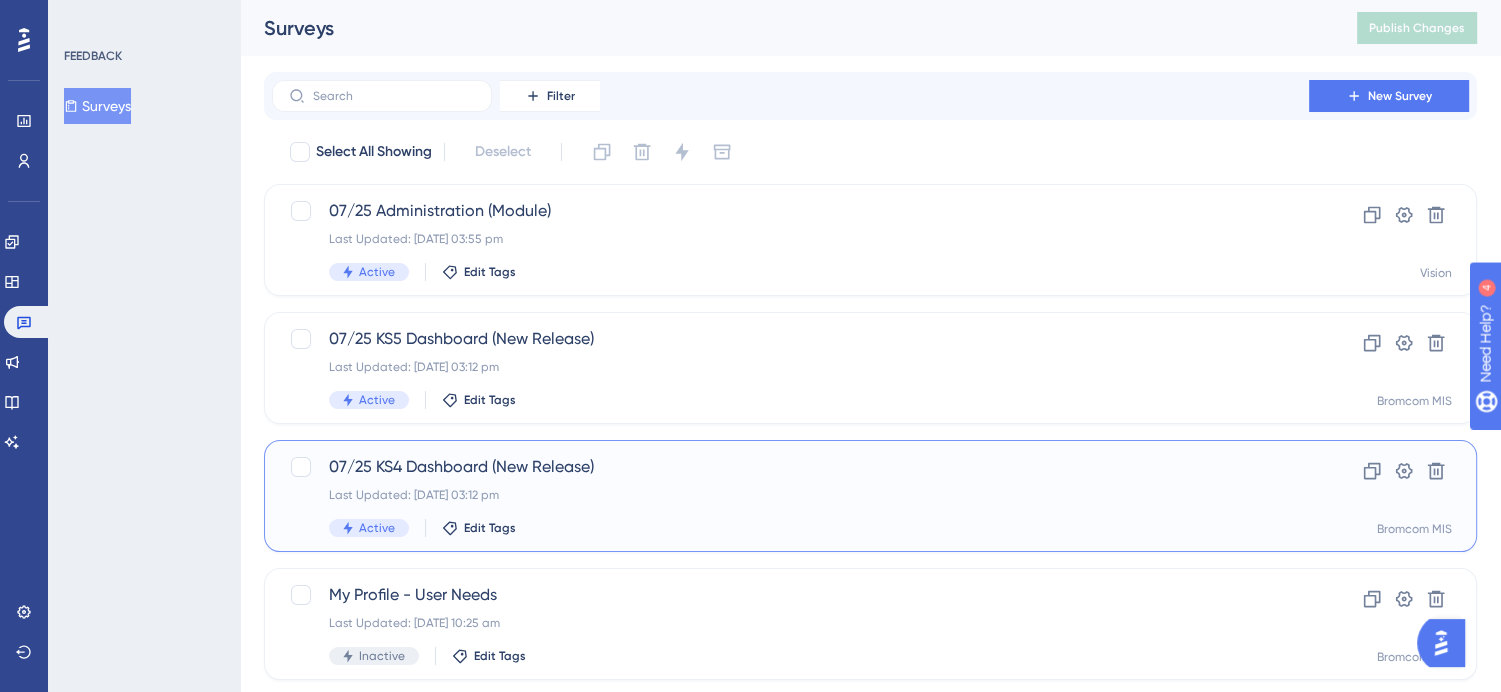 click on "07/25 KS4 Dashboard (New Release)" at bounding box center [790, 467] 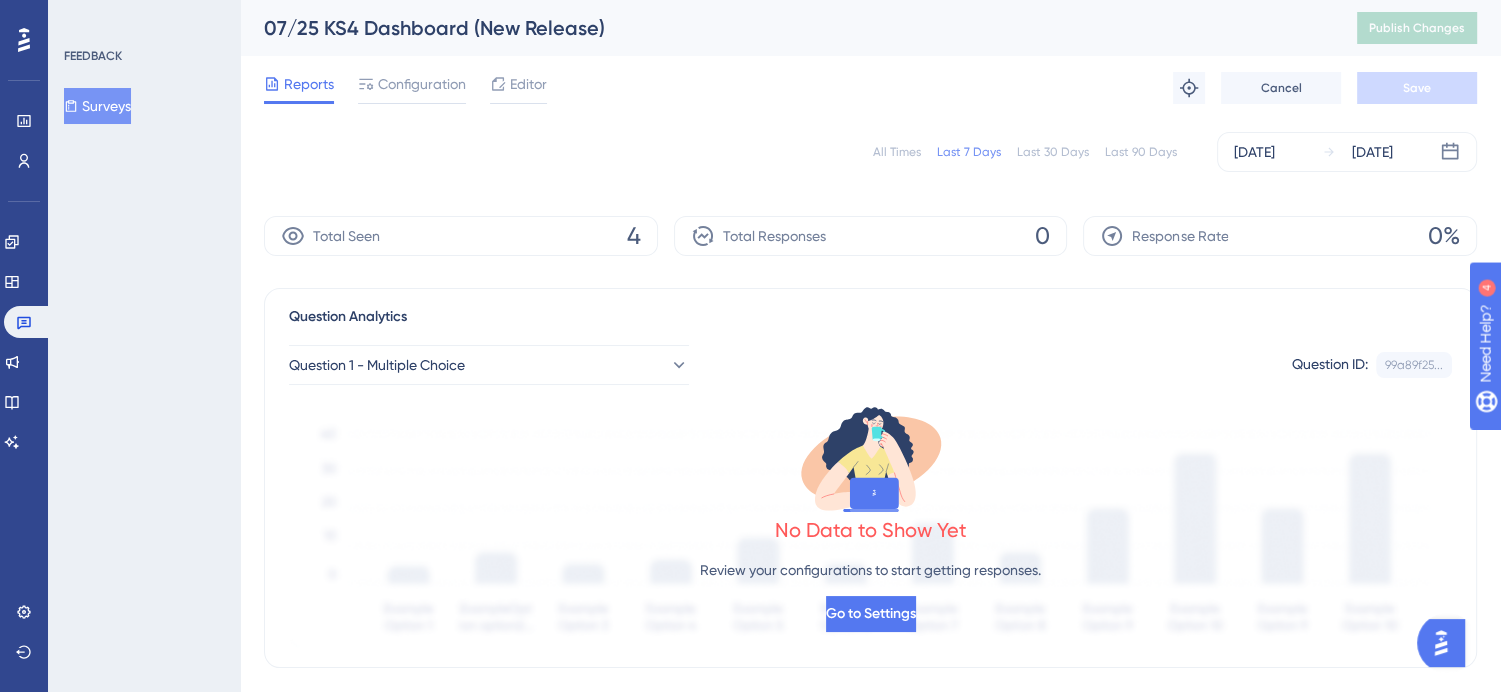 click on "Surveys" at bounding box center [97, 106] 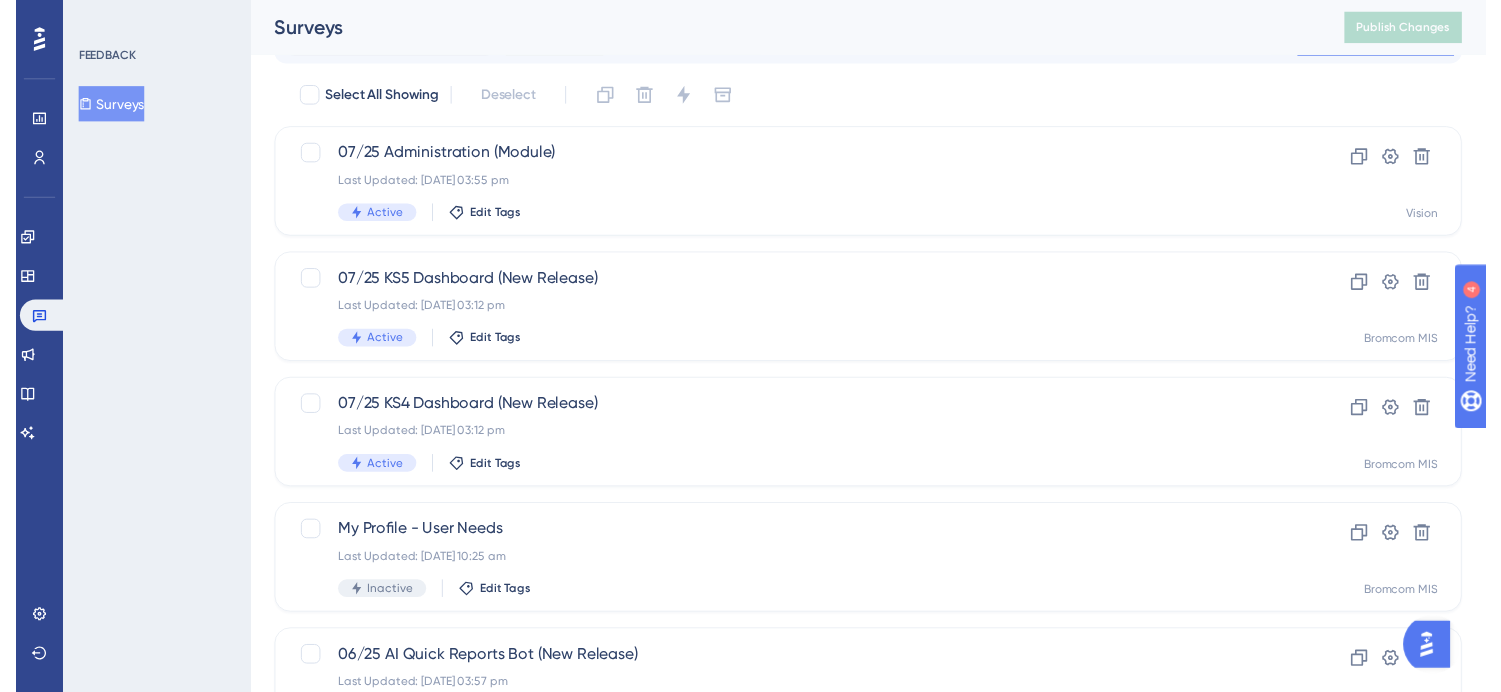 scroll, scrollTop: 0, scrollLeft: 0, axis: both 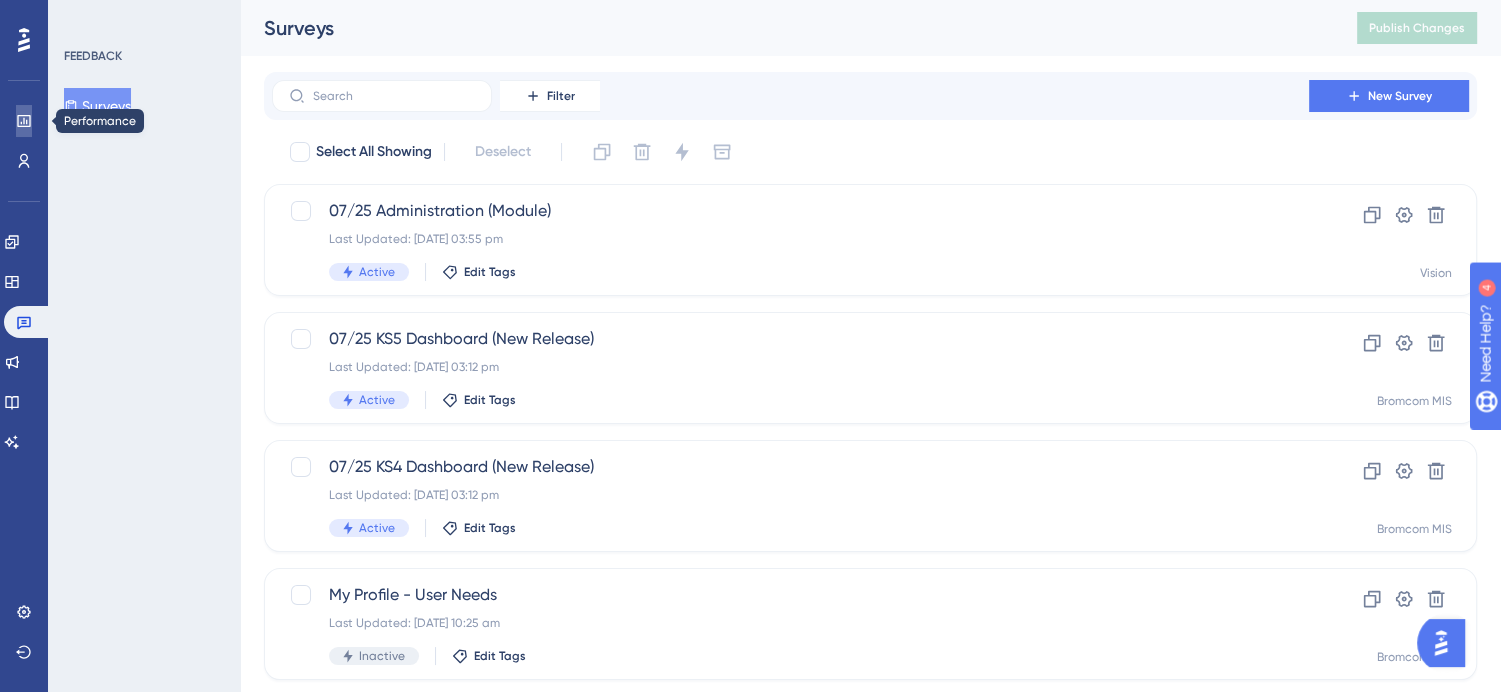 click 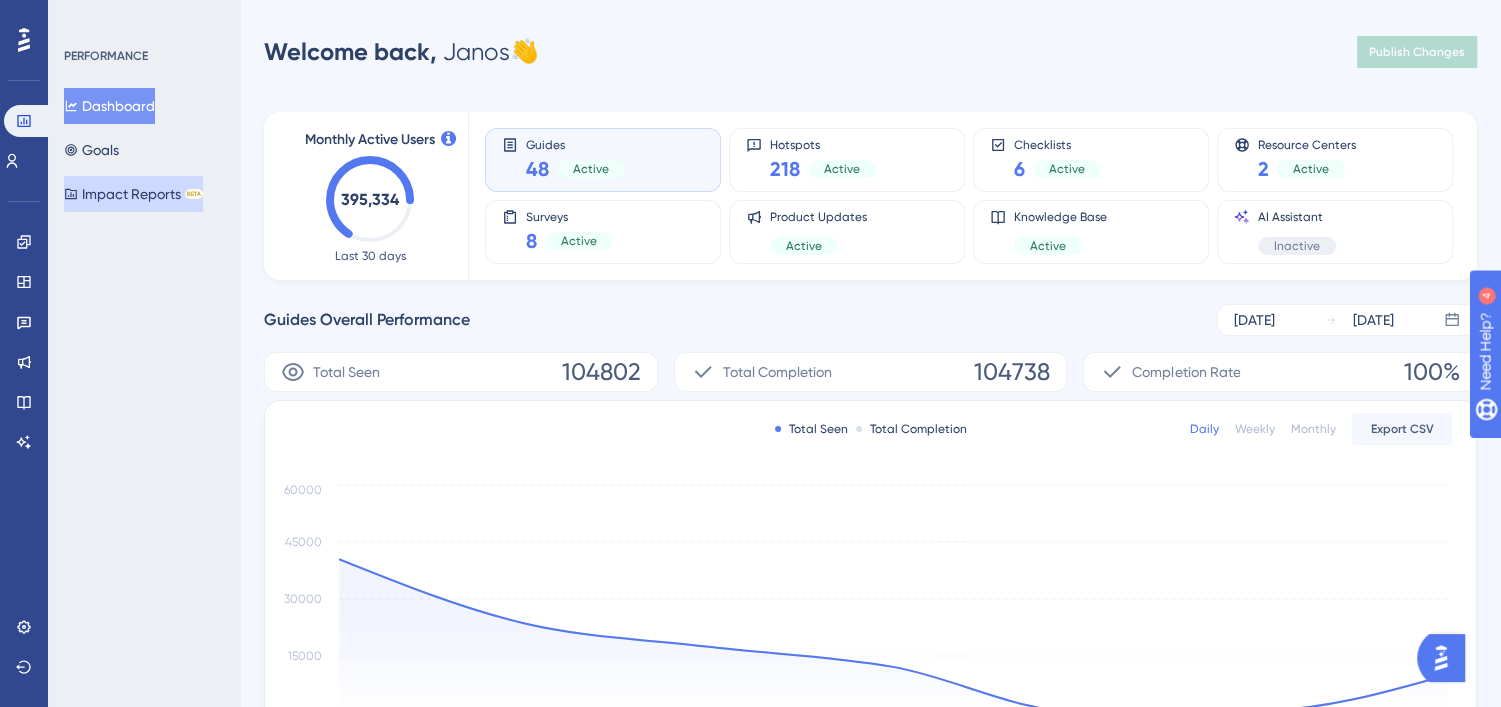 click on "Impact Reports BETA" at bounding box center (133, 194) 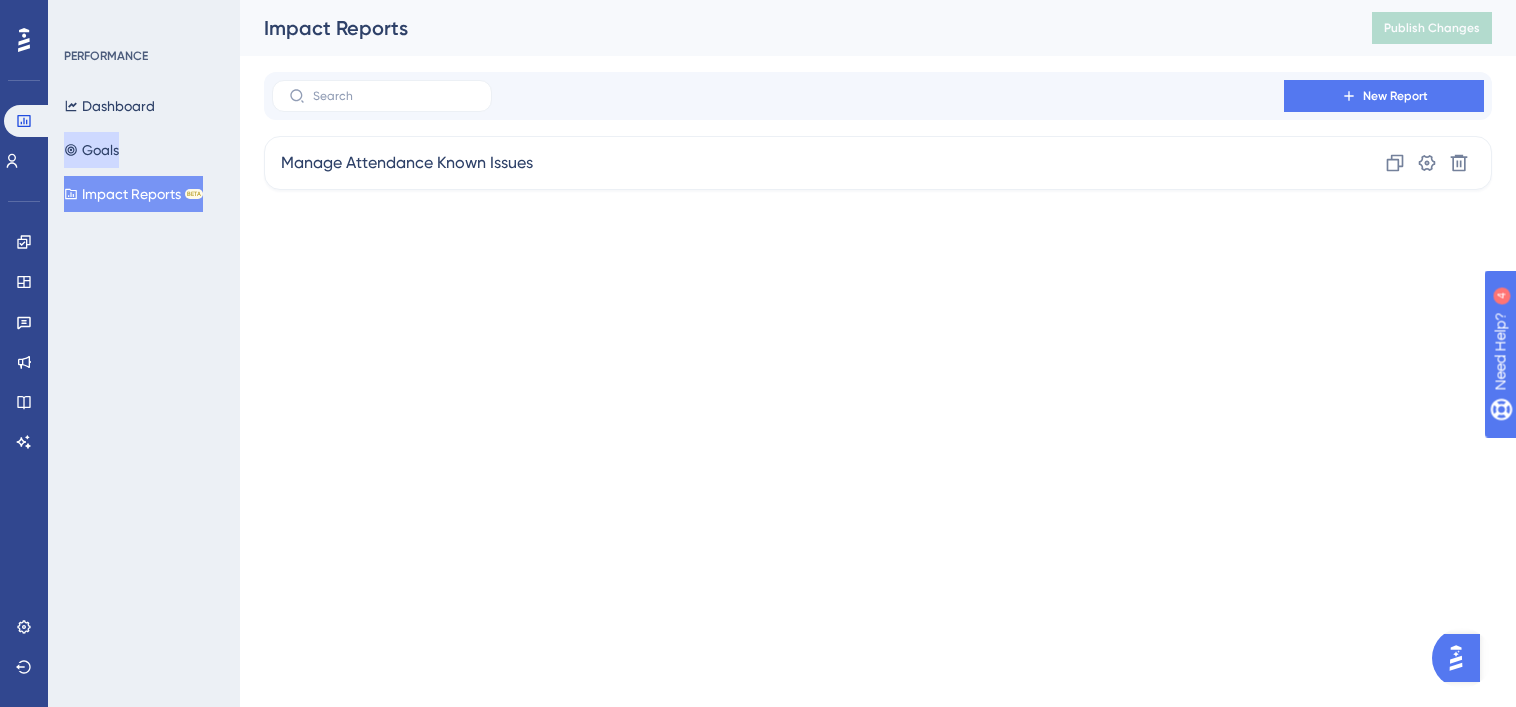 click on "Goals" at bounding box center (91, 150) 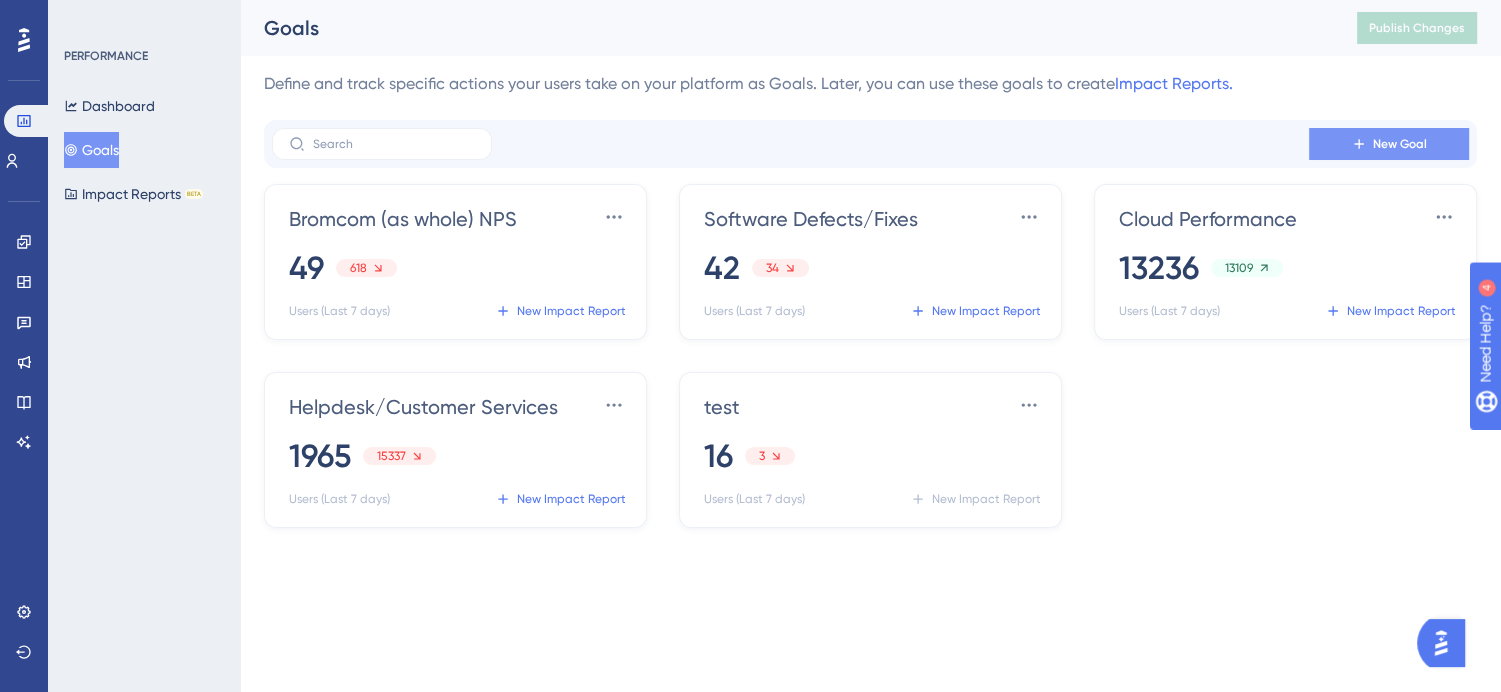 click on "New Goal" at bounding box center [1400, 144] 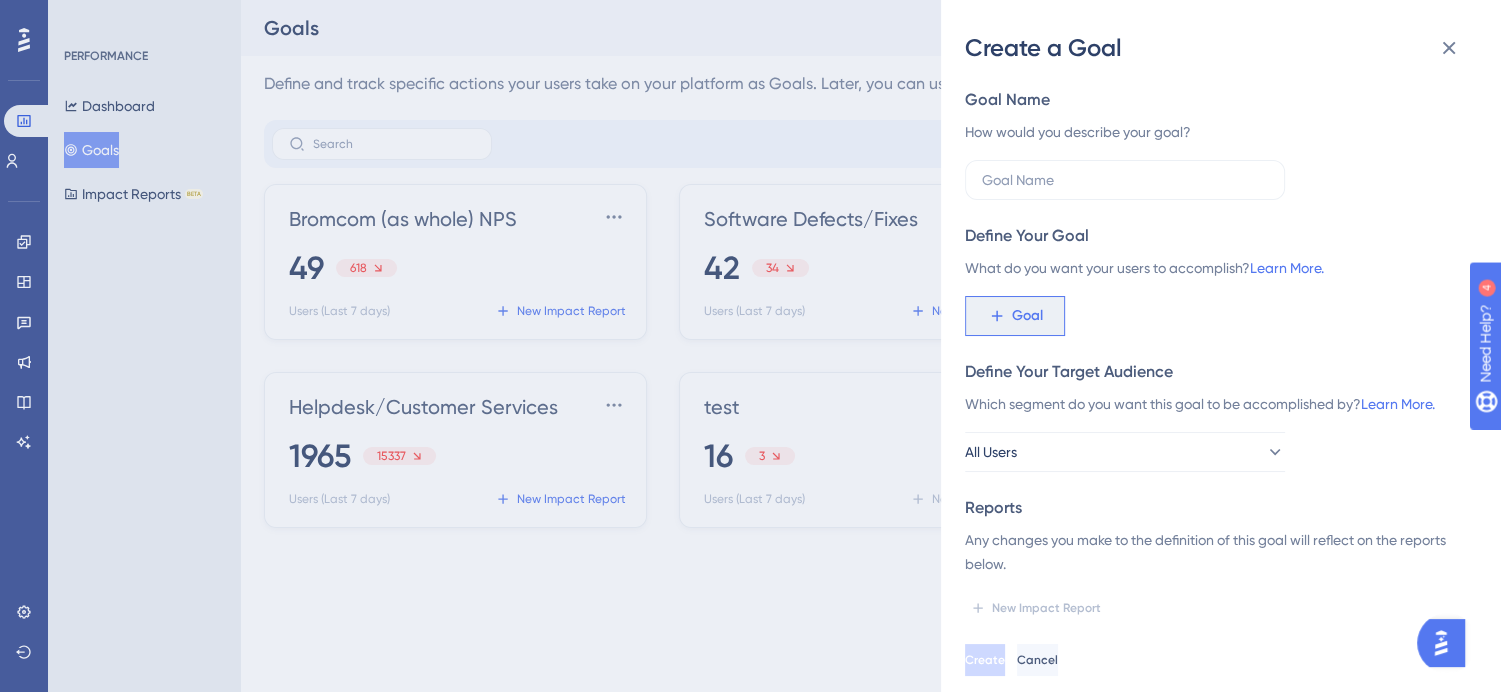click on "Goal" at bounding box center (1027, 316) 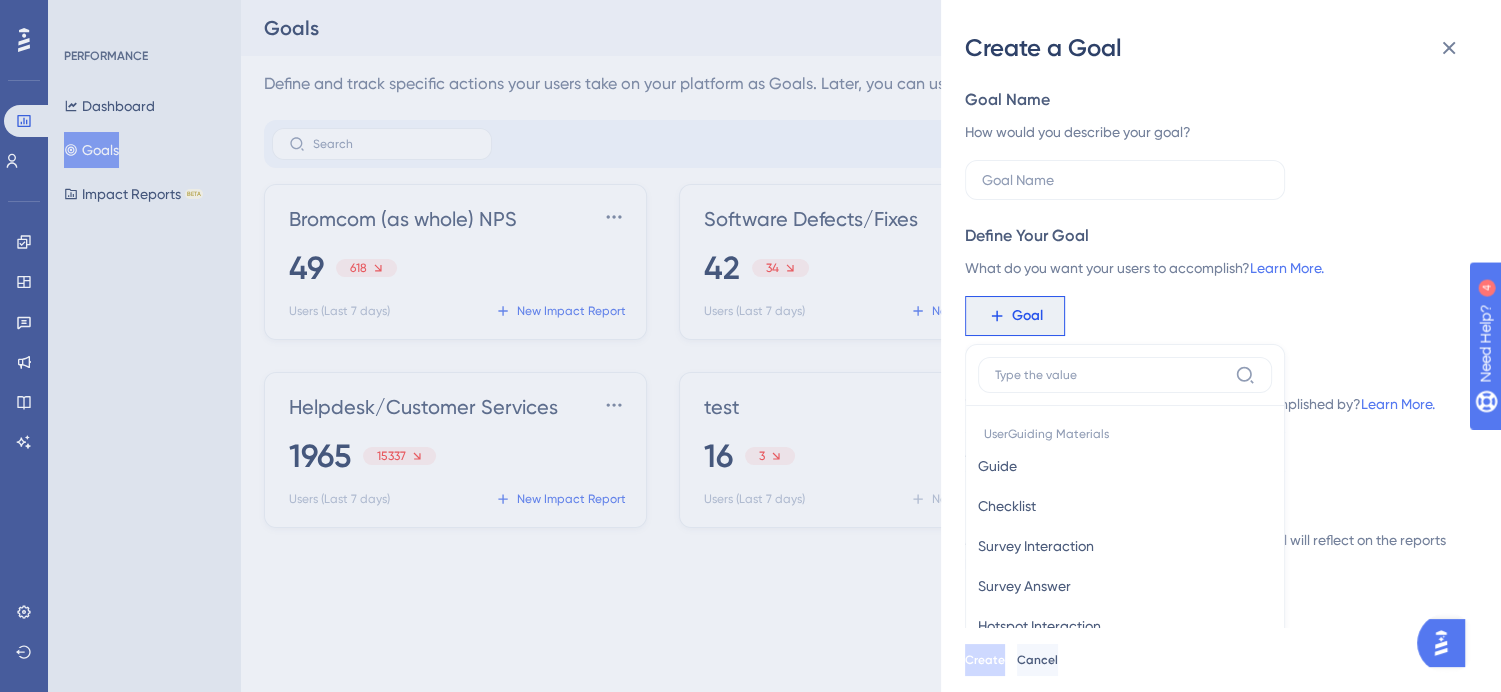 scroll, scrollTop: 154, scrollLeft: 0, axis: vertical 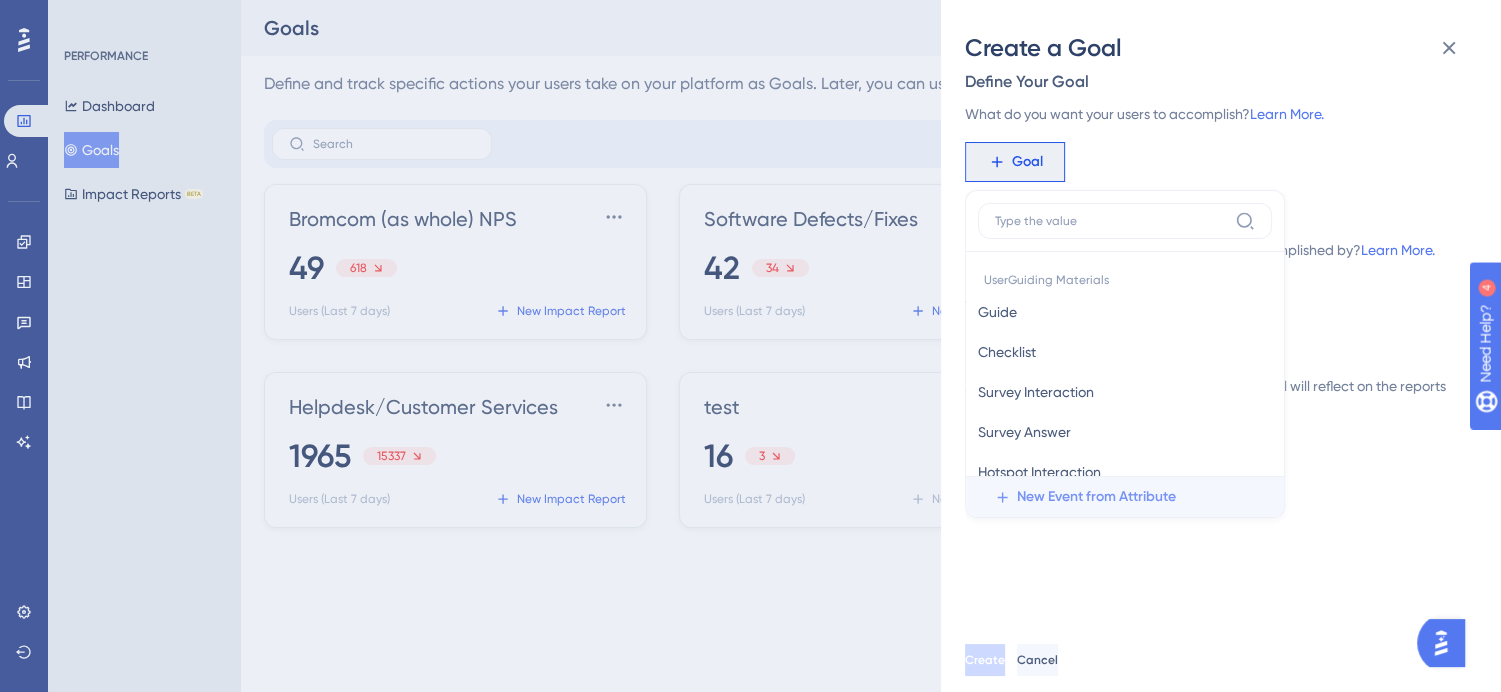 click on "New Event from Attribute" at bounding box center (1096, 497) 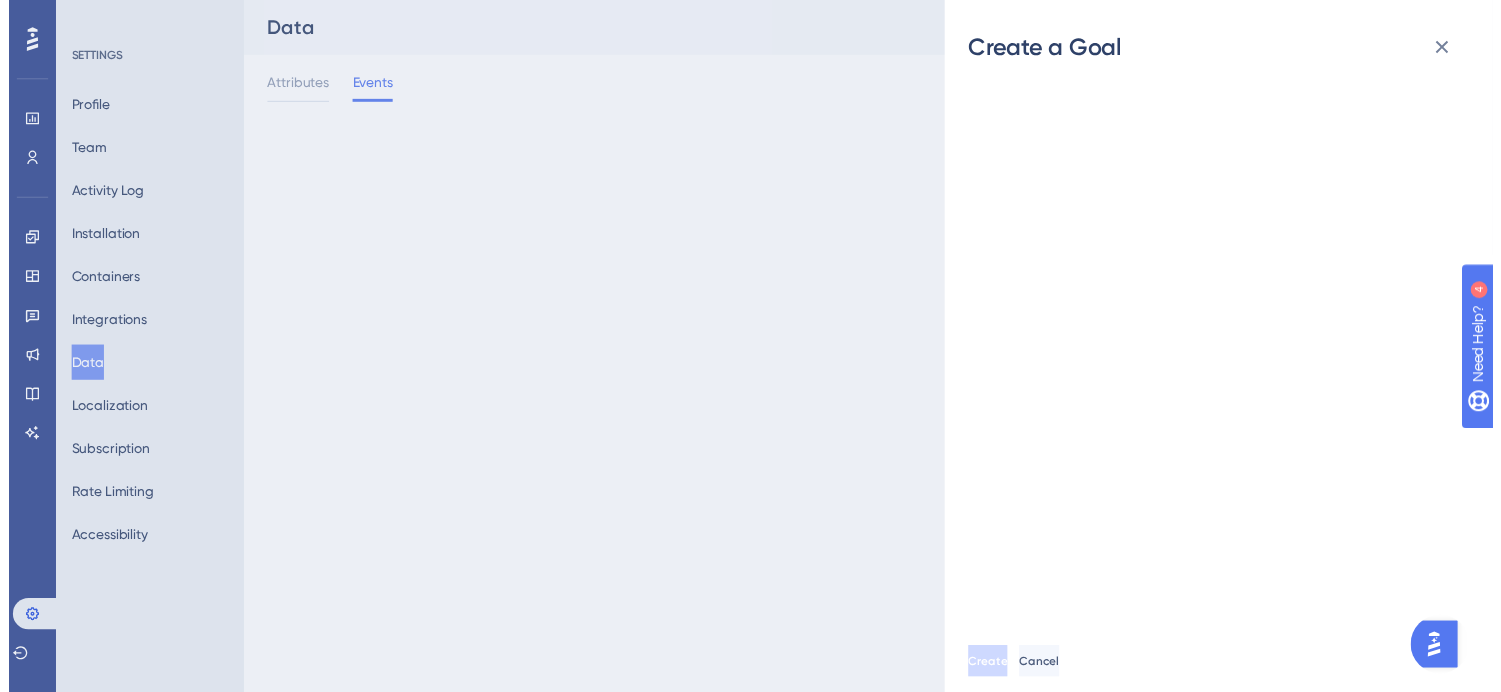 scroll, scrollTop: 0, scrollLeft: 0, axis: both 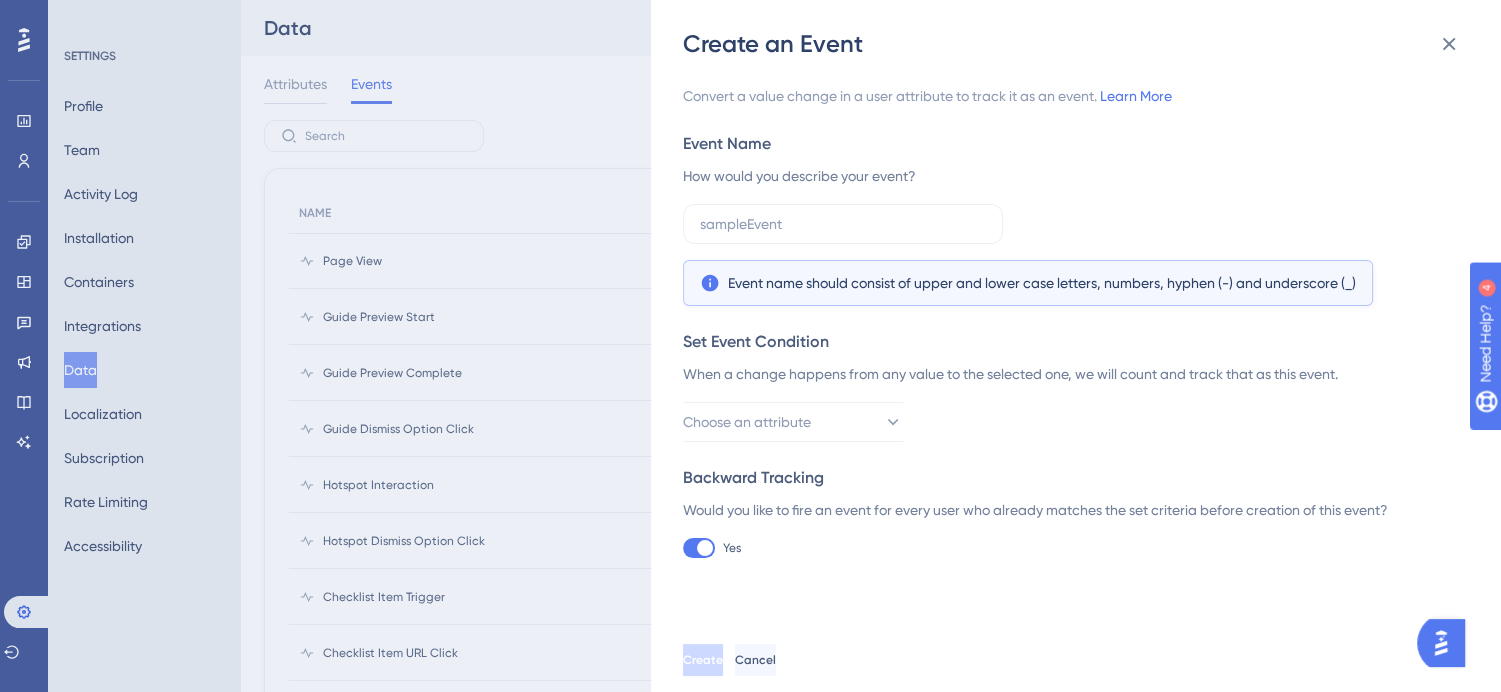 click on "Create an Event Convert a value change in a user attribute to track it as an event.   Learn More Event Name How would you describe your event? Event name should consist of upper and lower case
letters, numbers, hyphen (-) and underscore (_) Set Event Condition When a change happens from any value to the selected one, we will count and track that as this event. Choose an attribute Backward Tracking Would you like to fire an event for every user who already matches the set criteria before creation of this event? Yes Create Cancel" at bounding box center [750, 346] 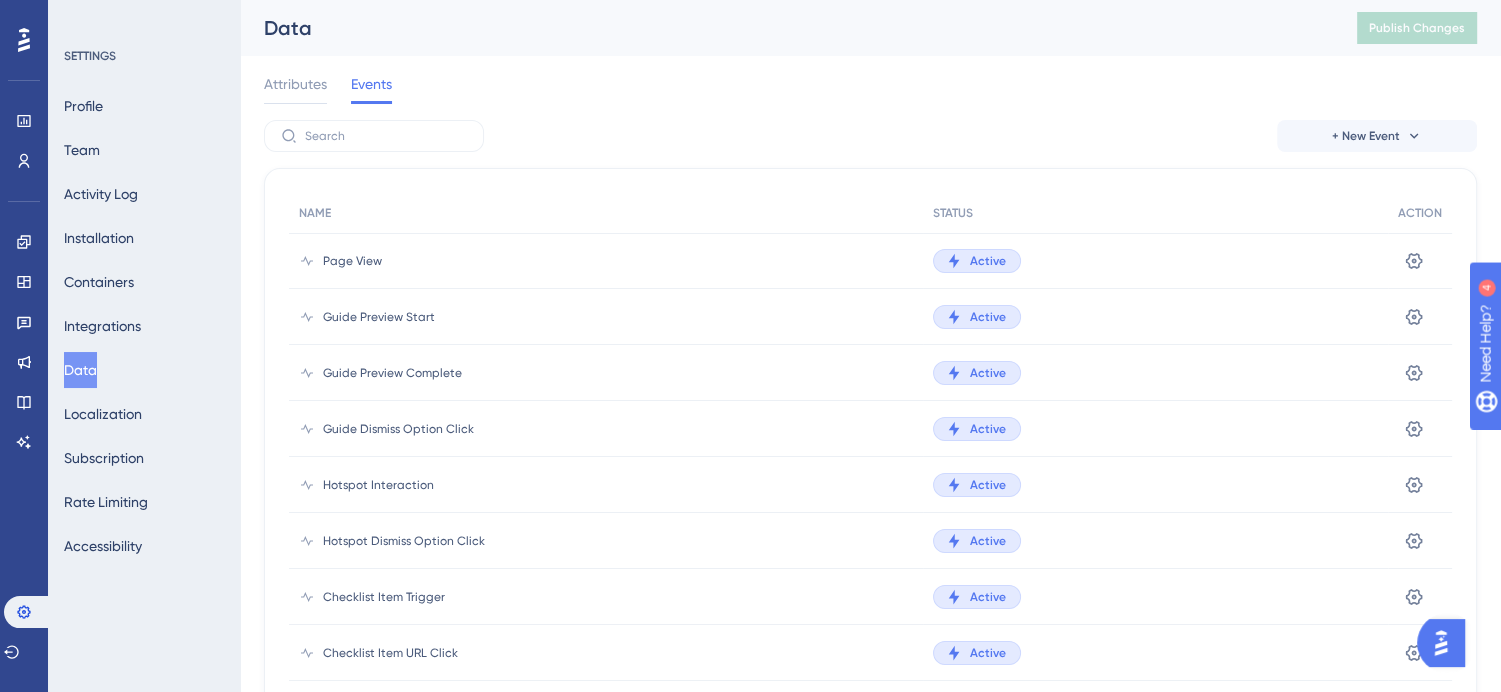 click on "Page View" at bounding box center [606, 261] 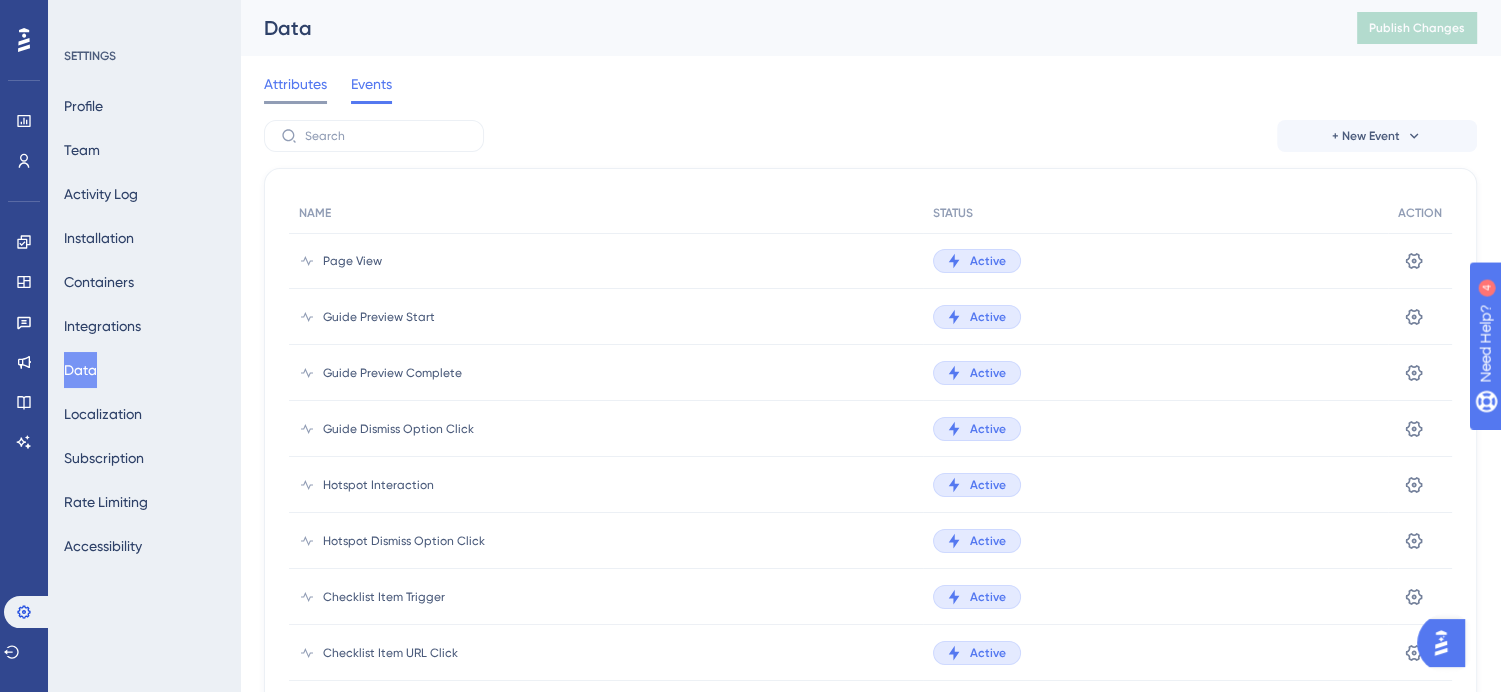 click at bounding box center (295, 102) 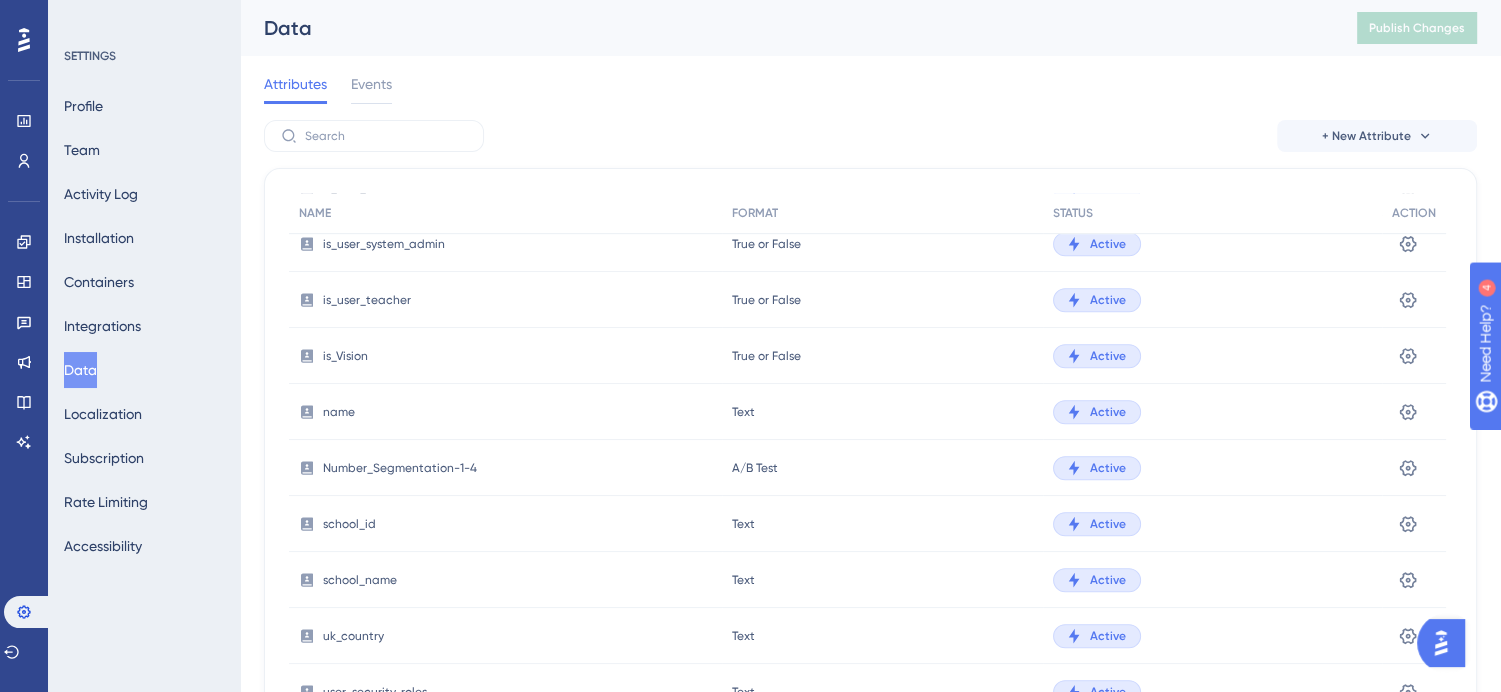 scroll, scrollTop: 1081, scrollLeft: 0, axis: vertical 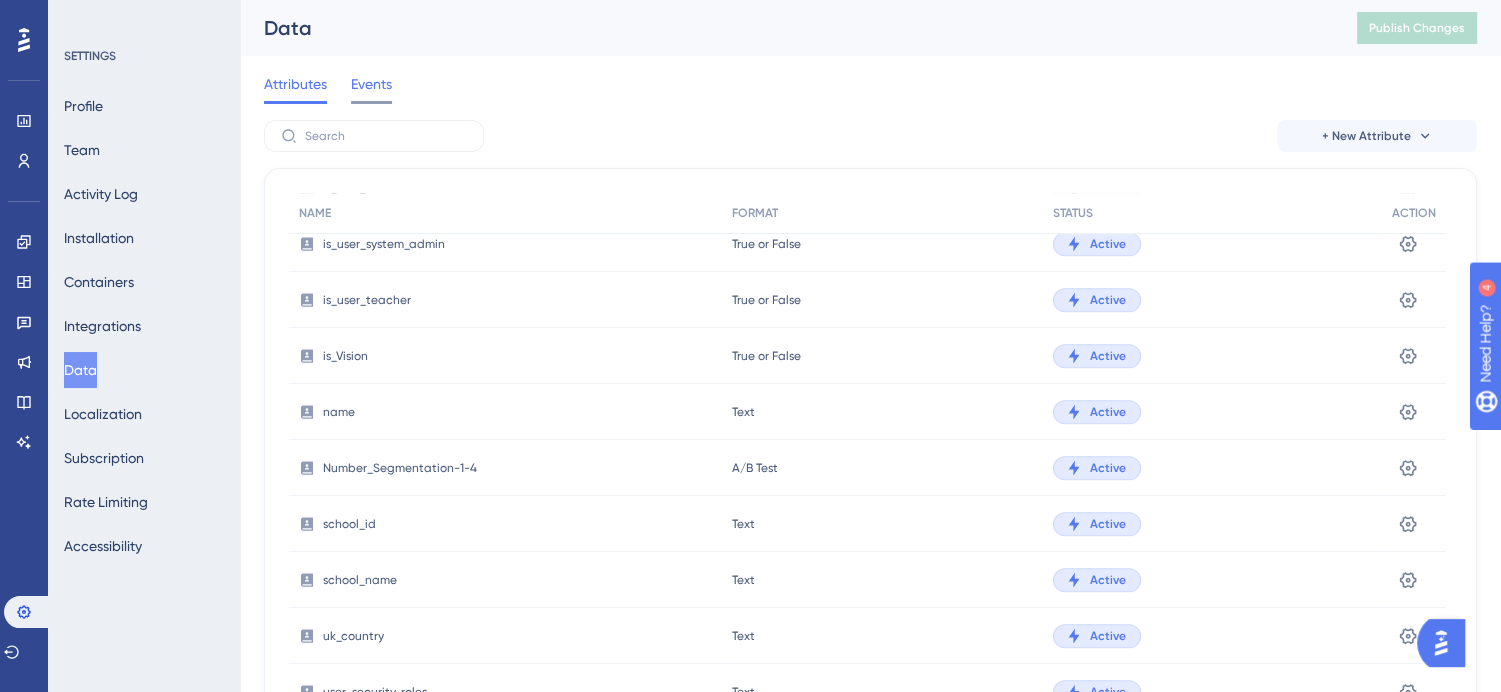 click on "Events" at bounding box center (371, 84) 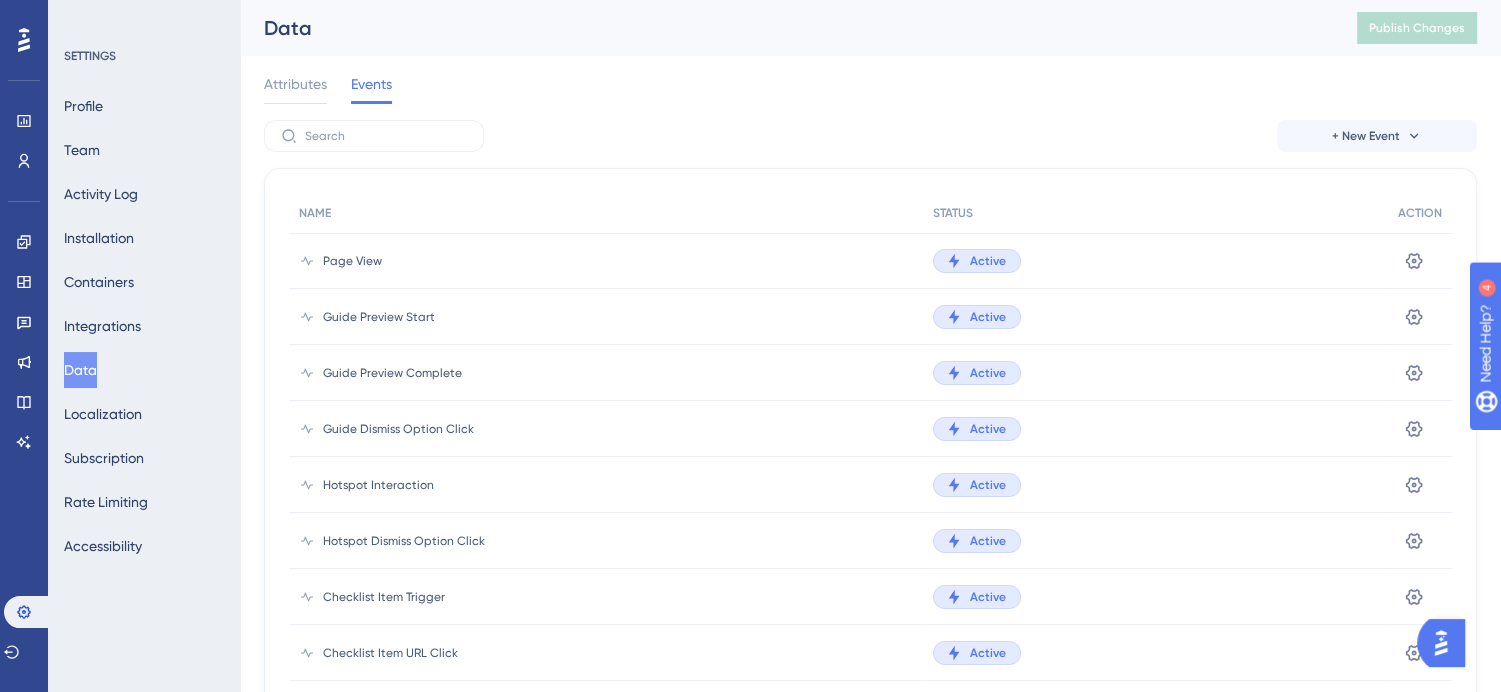 click on "Page View" at bounding box center [352, 261] 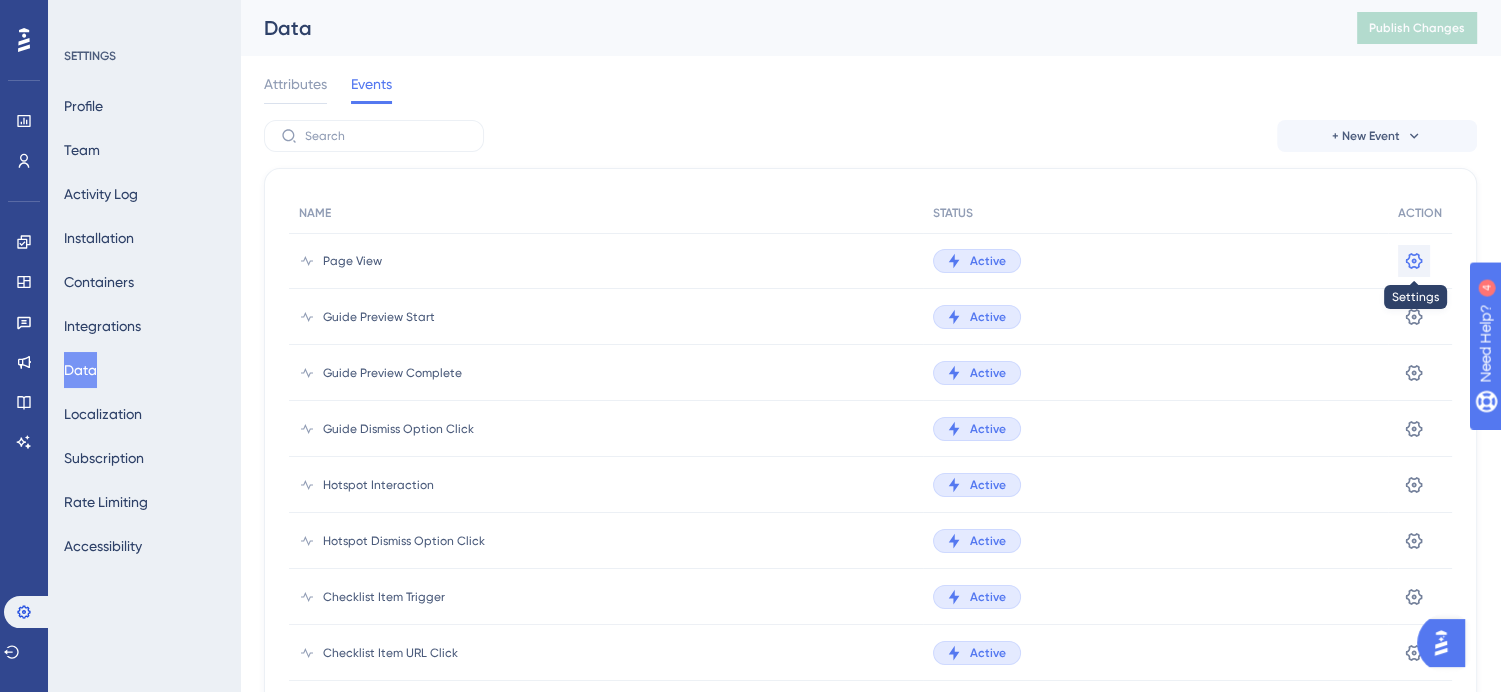 click 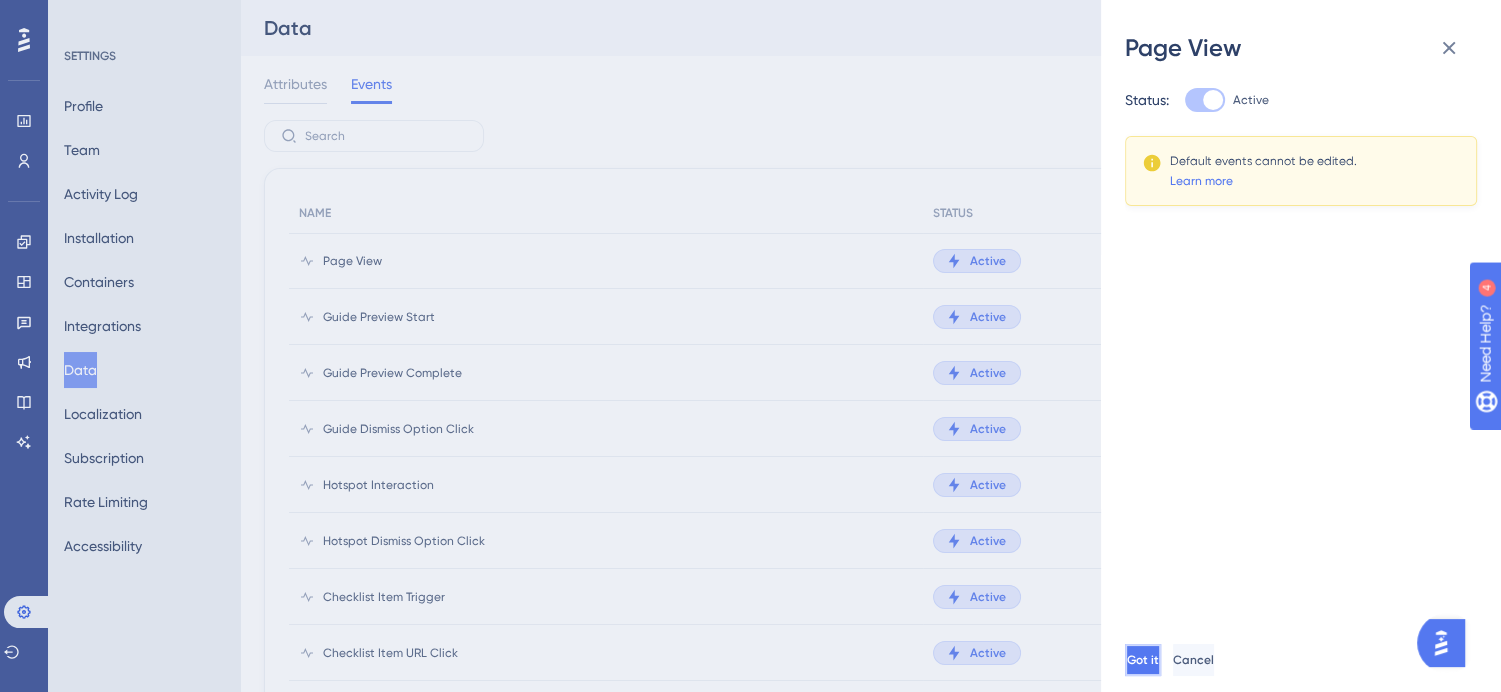 click on "Got it" at bounding box center (1143, 660) 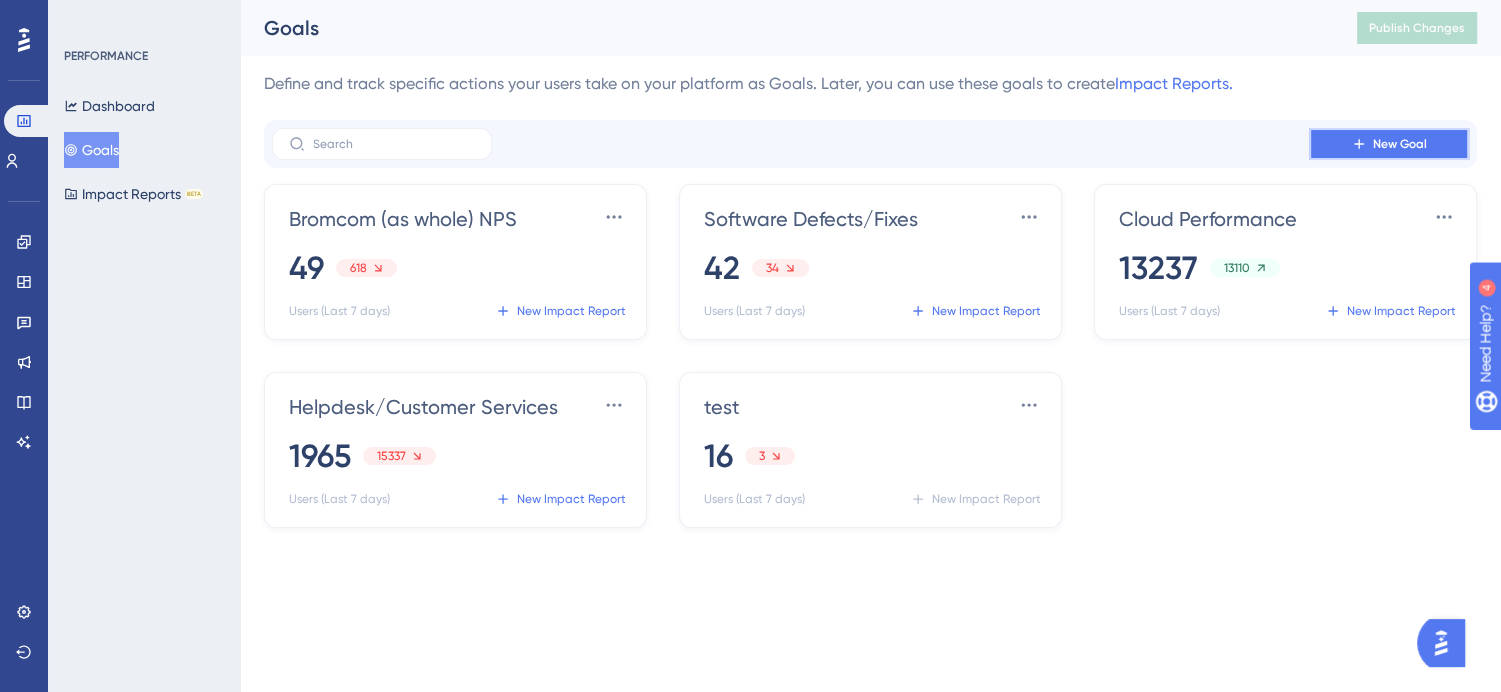 click on "New Goal" at bounding box center [1389, 144] 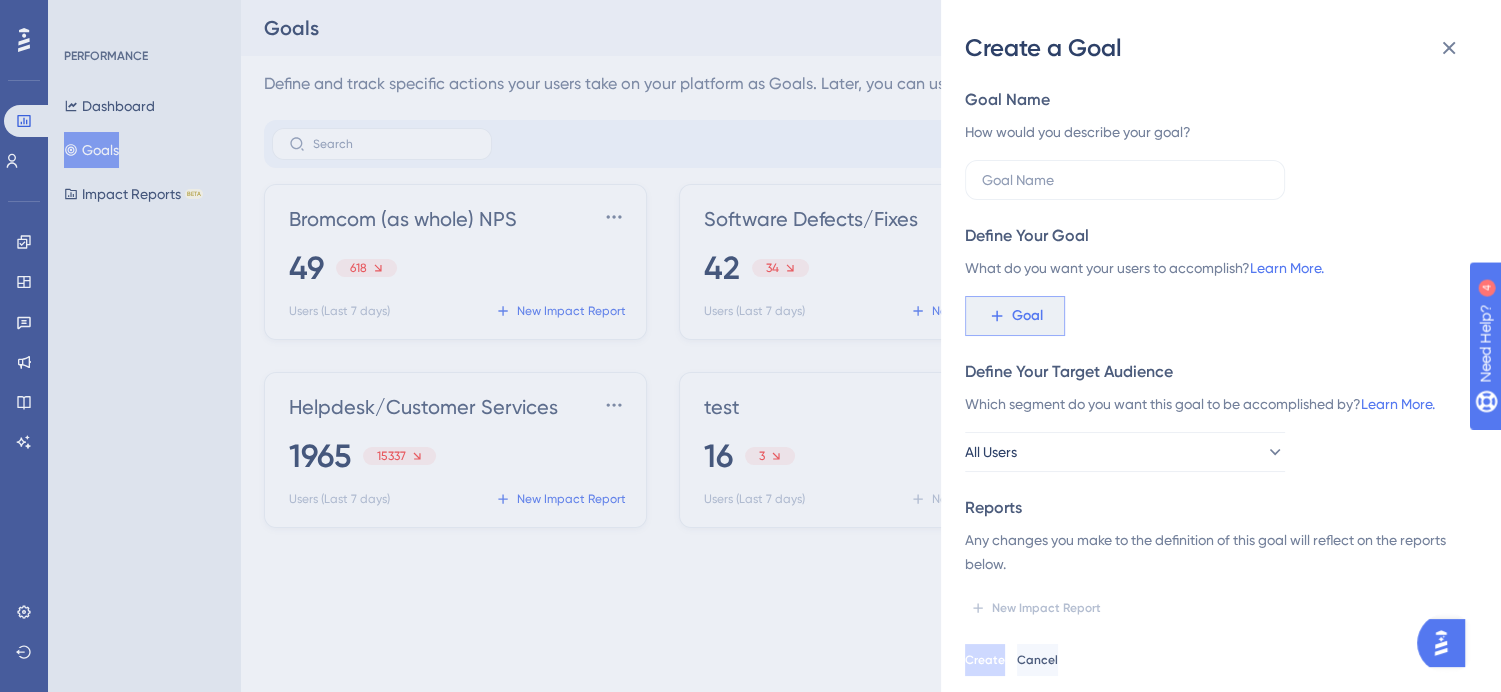 click on "Goal" at bounding box center (1027, 316) 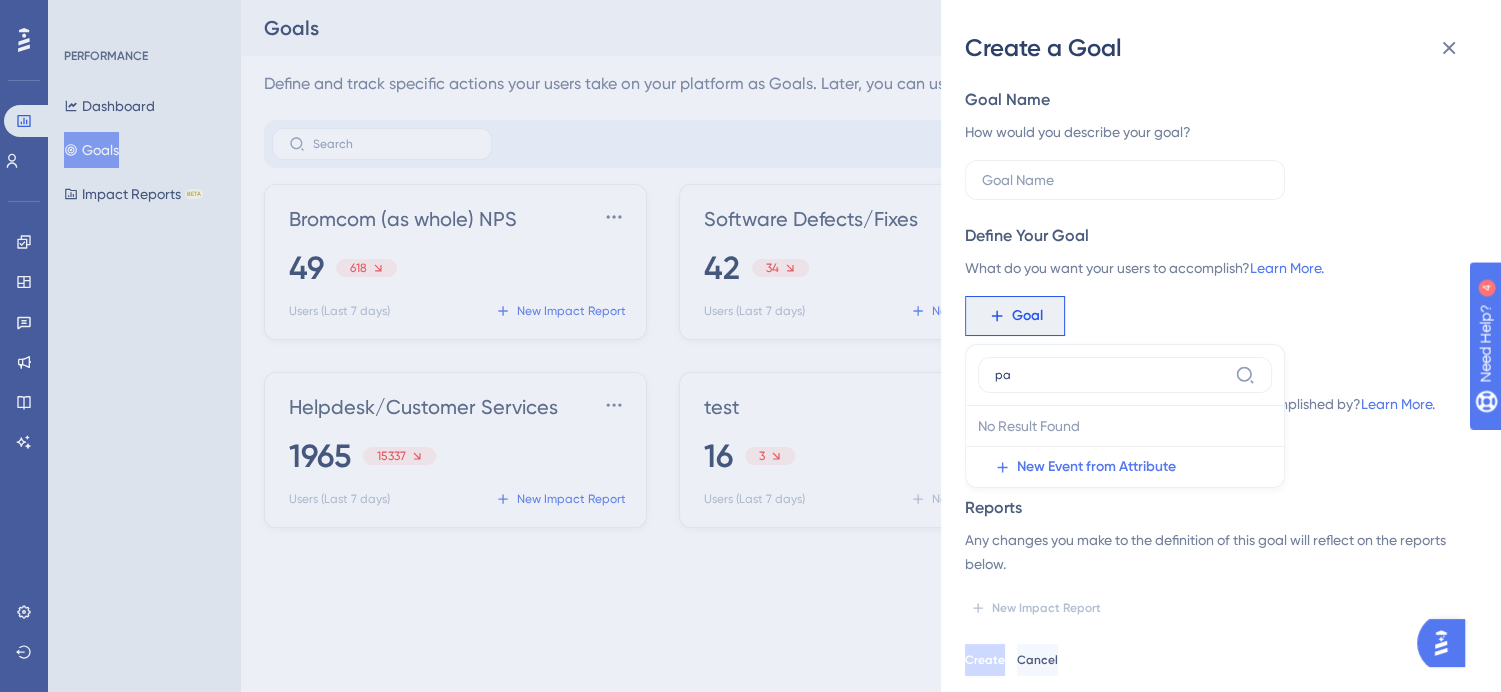 scroll, scrollTop: 0, scrollLeft: 0, axis: both 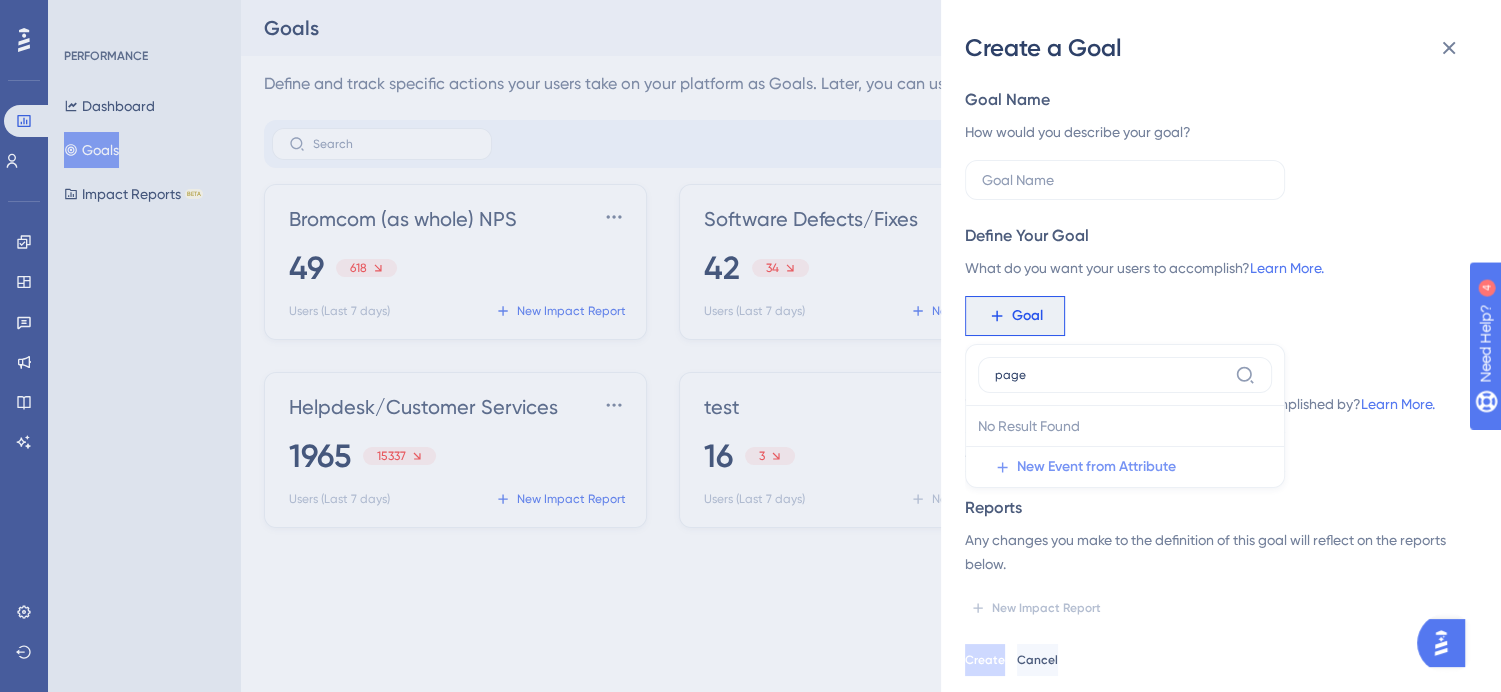 type on "page" 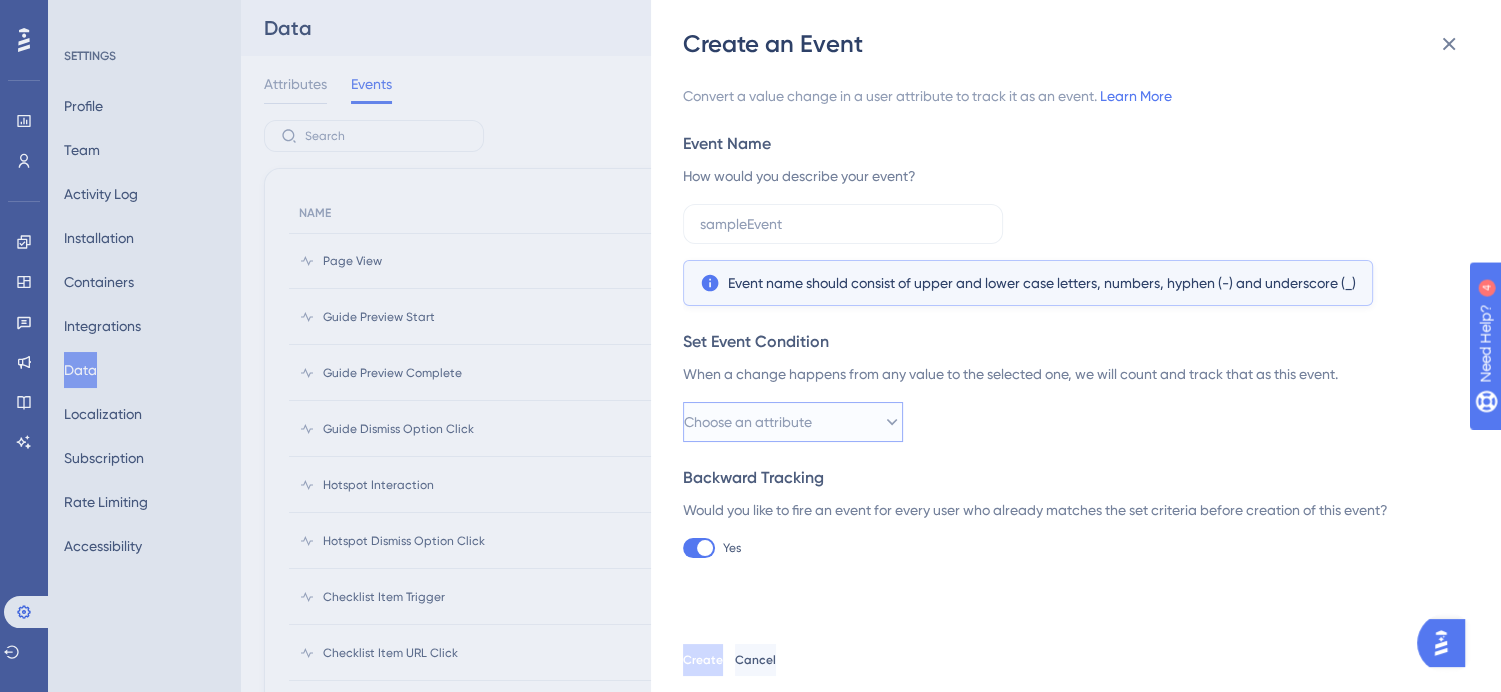 click on "Choose an attribute" at bounding box center (748, 422) 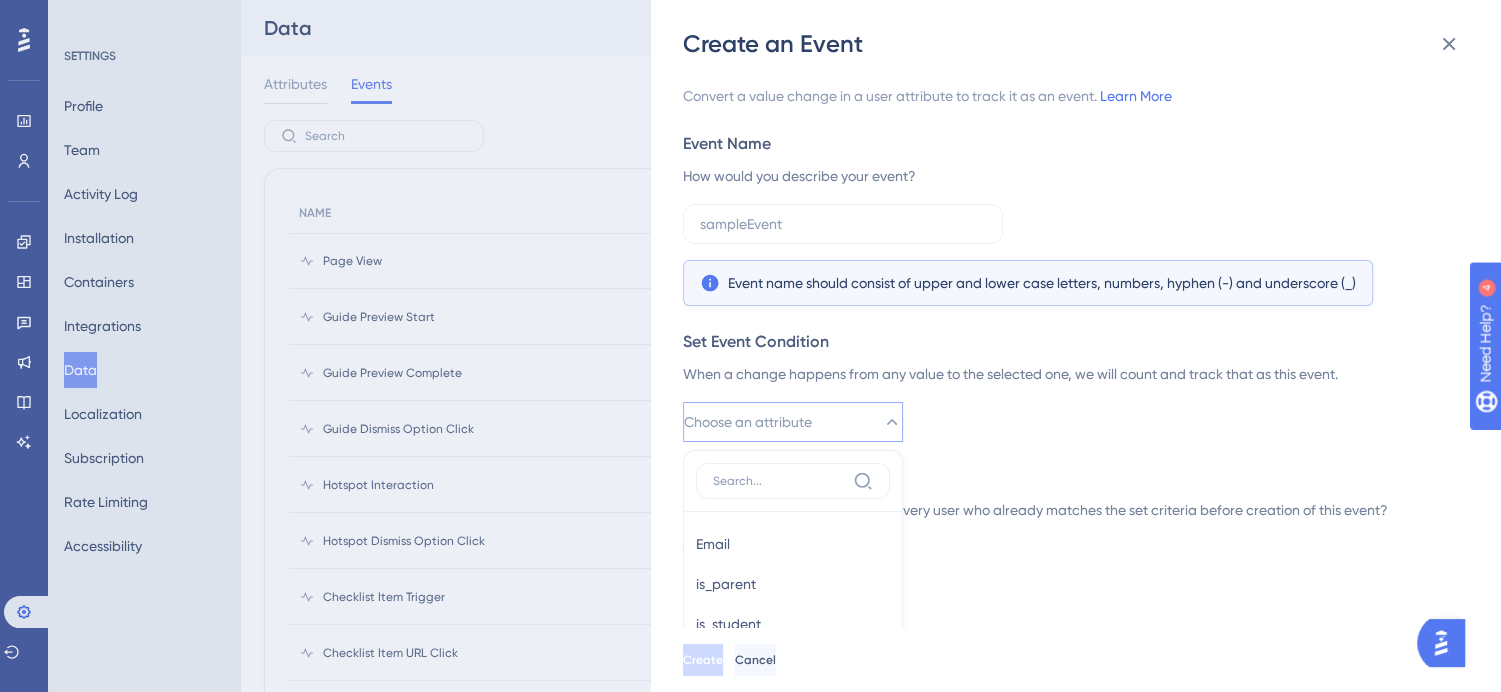 scroll, scrollTop: 259, scrollLeft: 0, axis: vertical 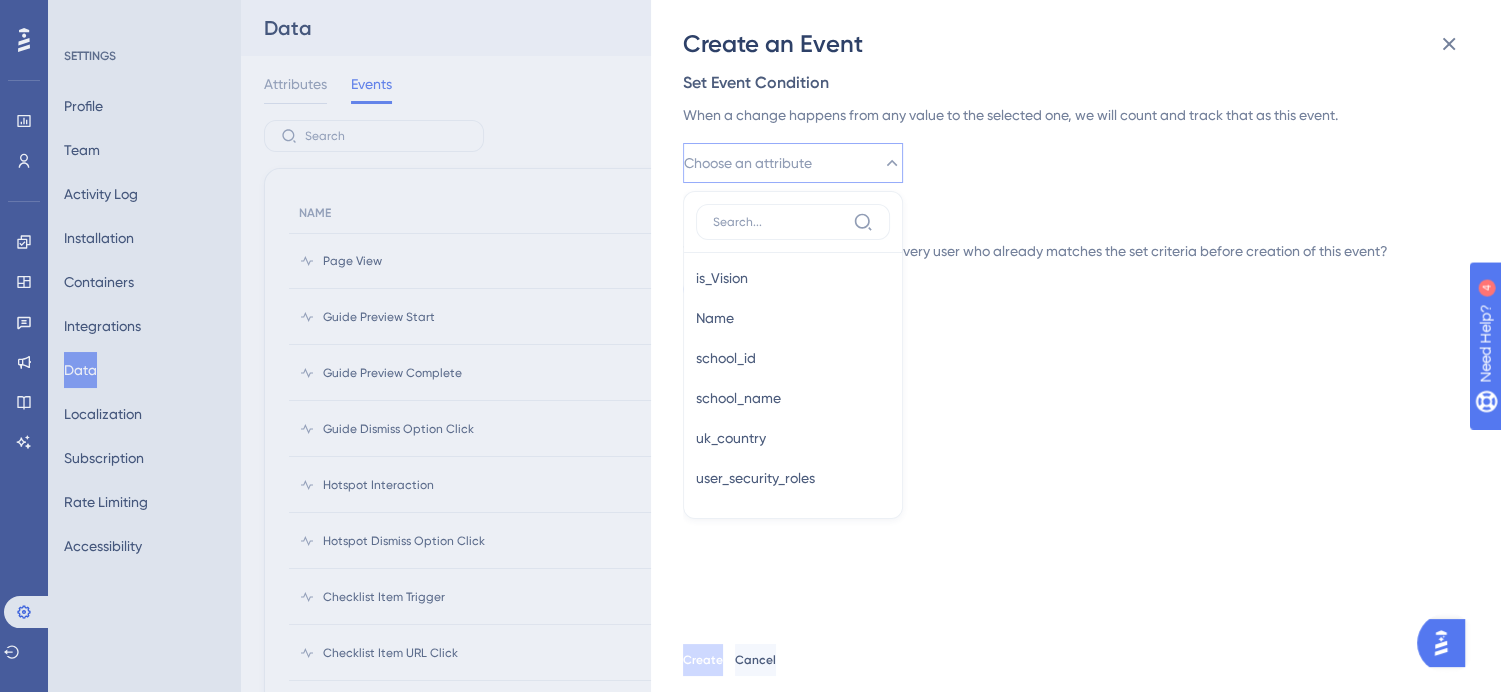 click on "Backward Tracking Would you like to fire an event for every user who already matches the set criteria before creation of this event? Yes" at bounding box center (1070, 253) 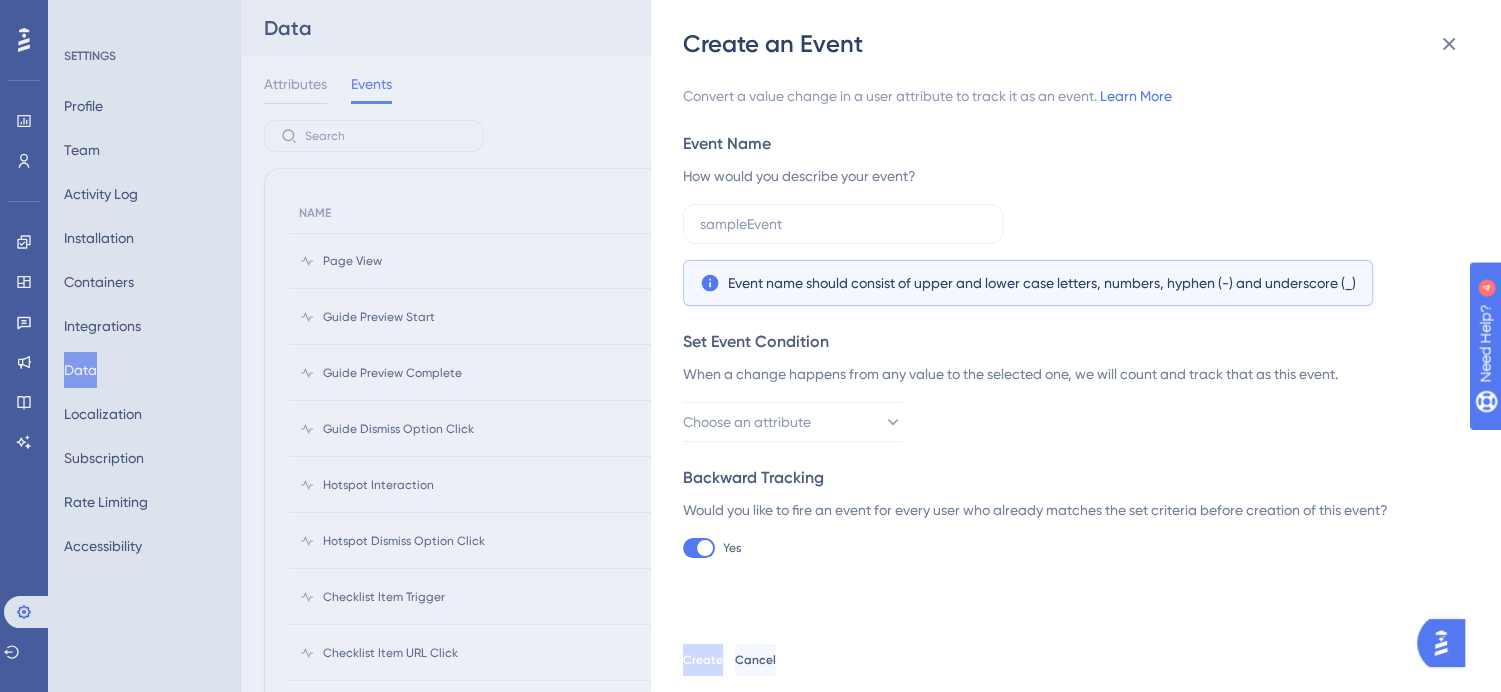 scroll, scrollTop: 0, scrollLeft: 0, axis: both 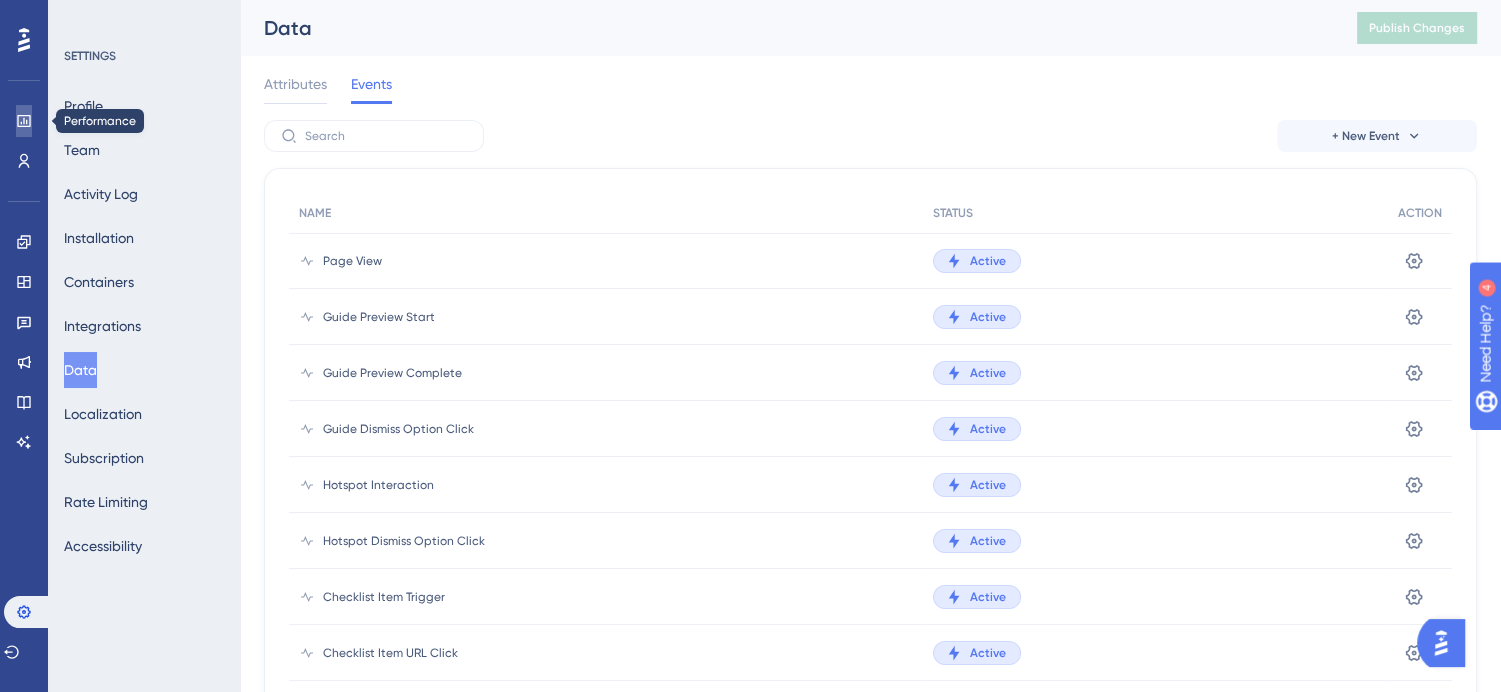 click 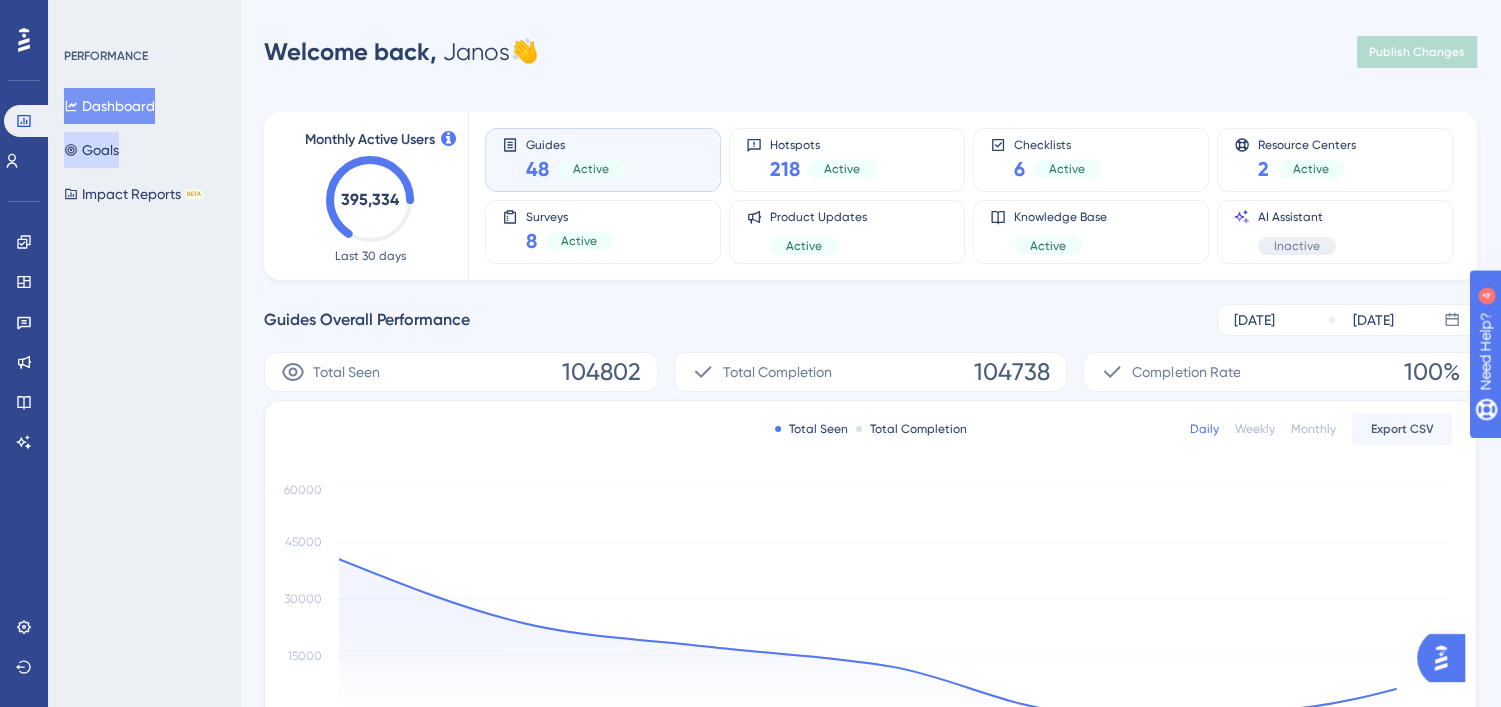 click on "Goals" at bounding box center [91, 150] 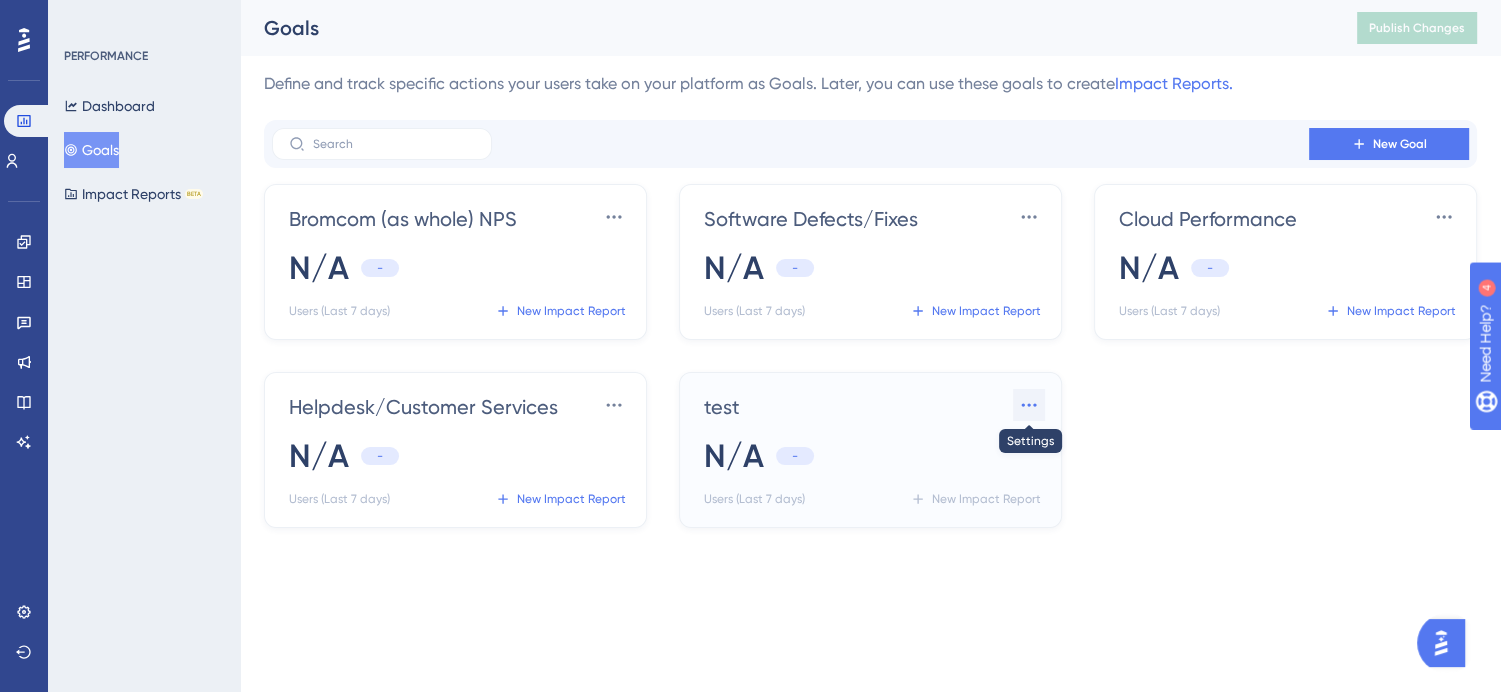click 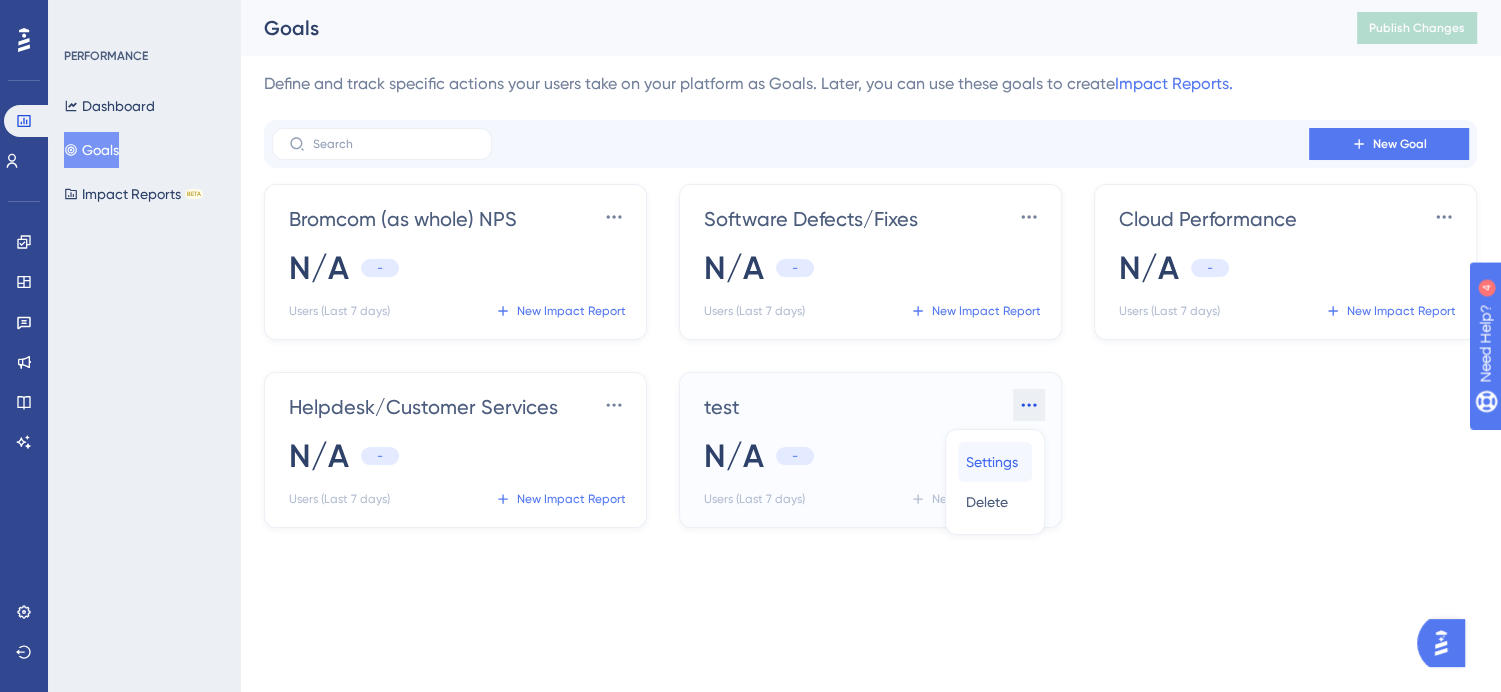 click on "Settings" at bounding box center (992, 462) 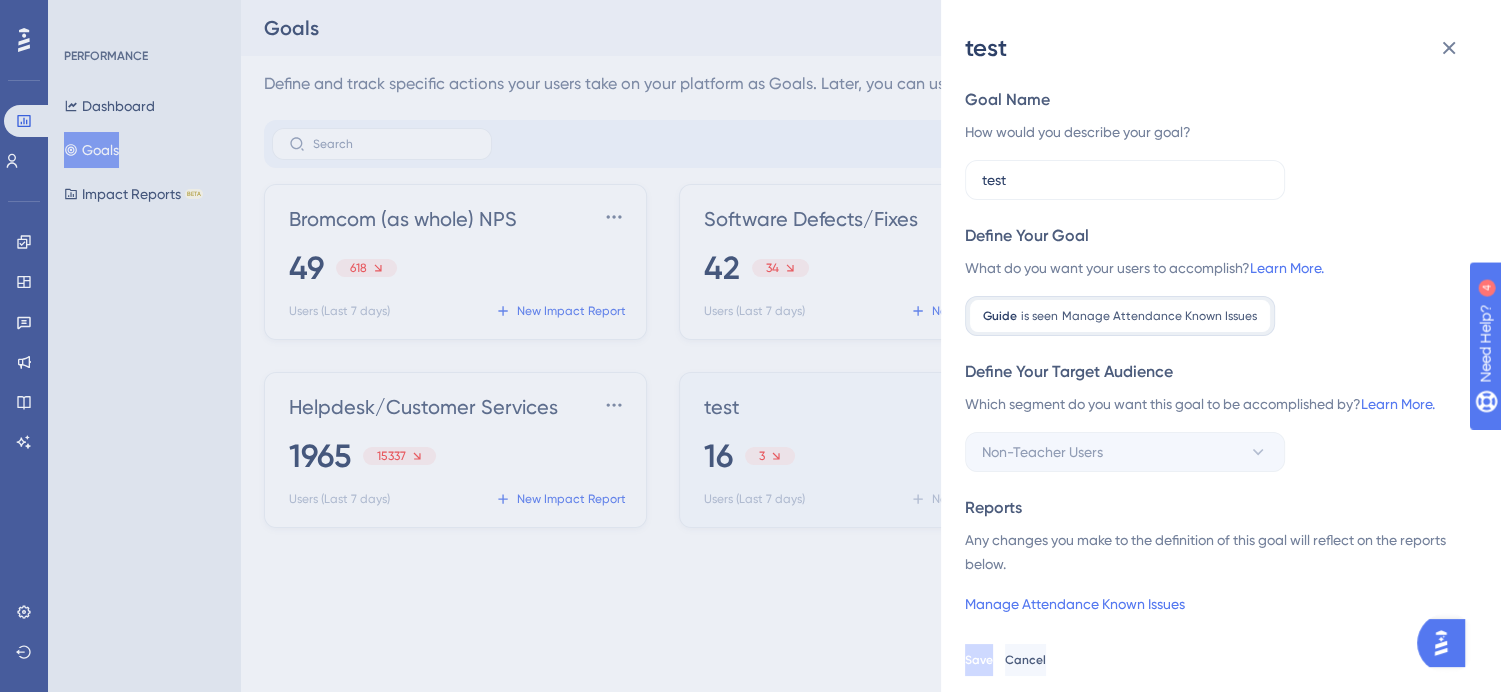click on "Manage Attendance Known Issues" at bounding box center (1159, 316) 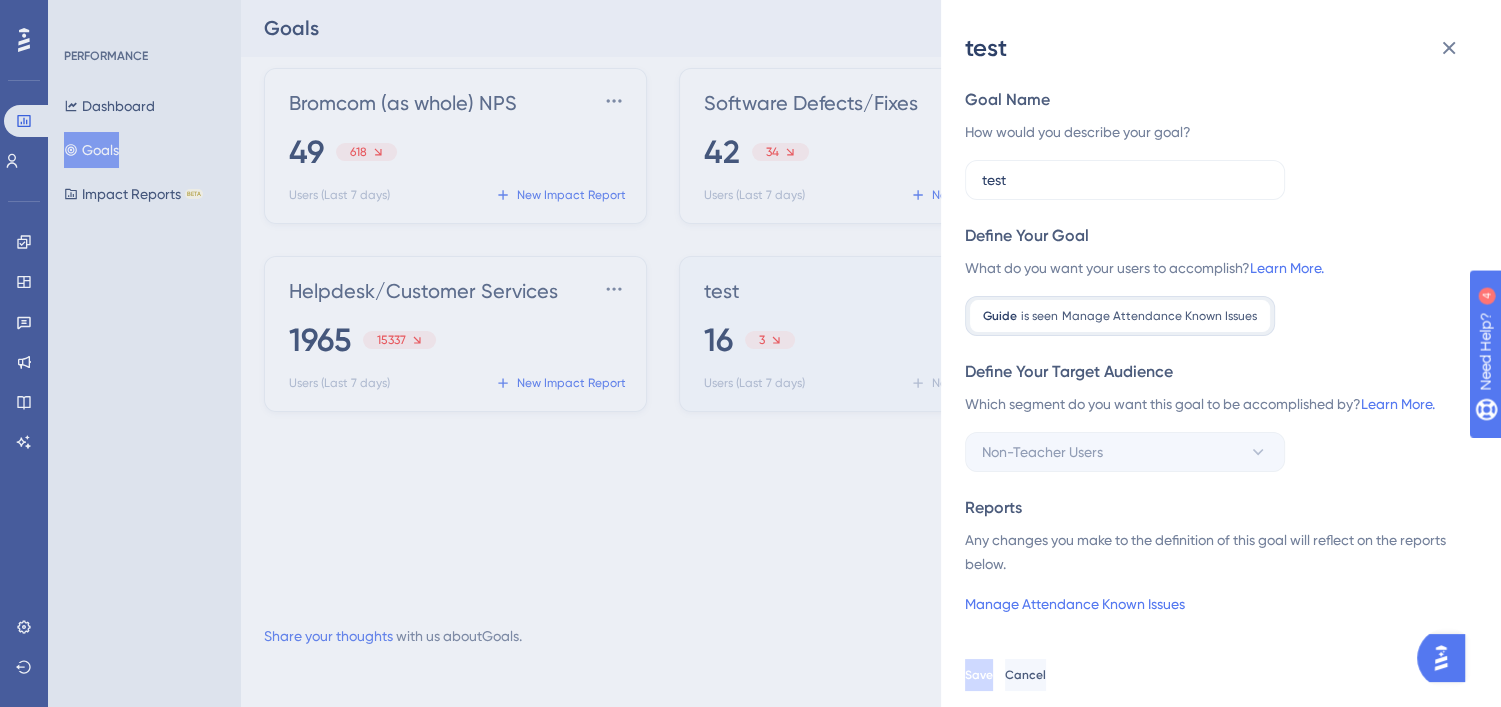 scroll, scrollTop: 0, scrollLeft: 0, axis: both 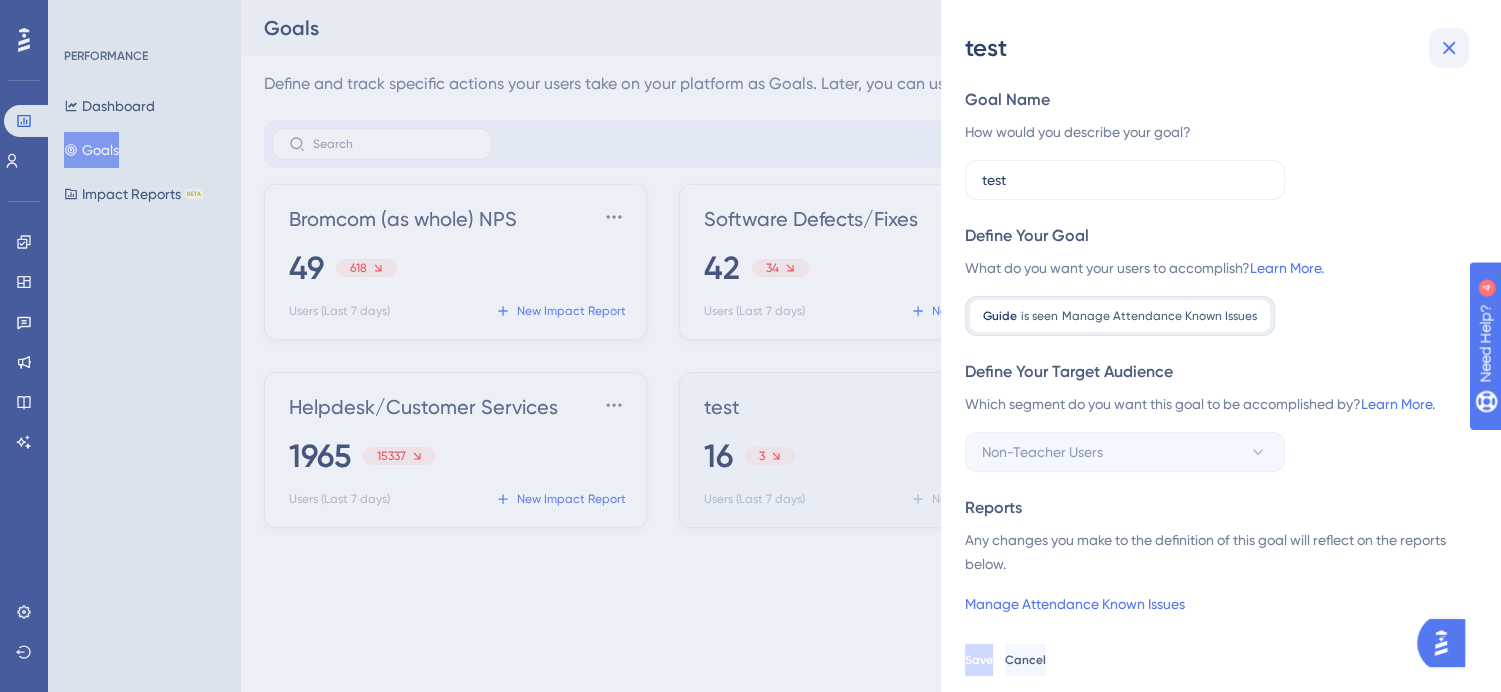 click 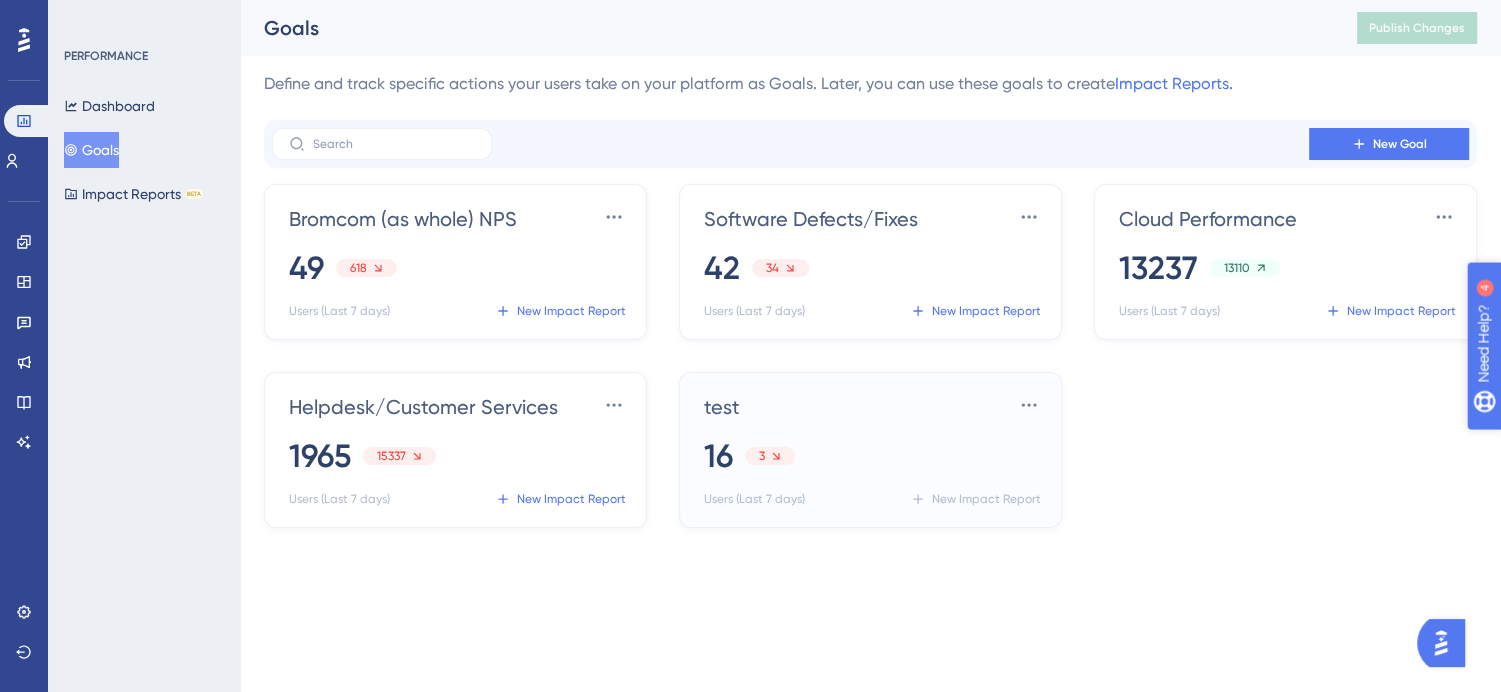 click on "Need Help?" at bounding box center [1553, 446] 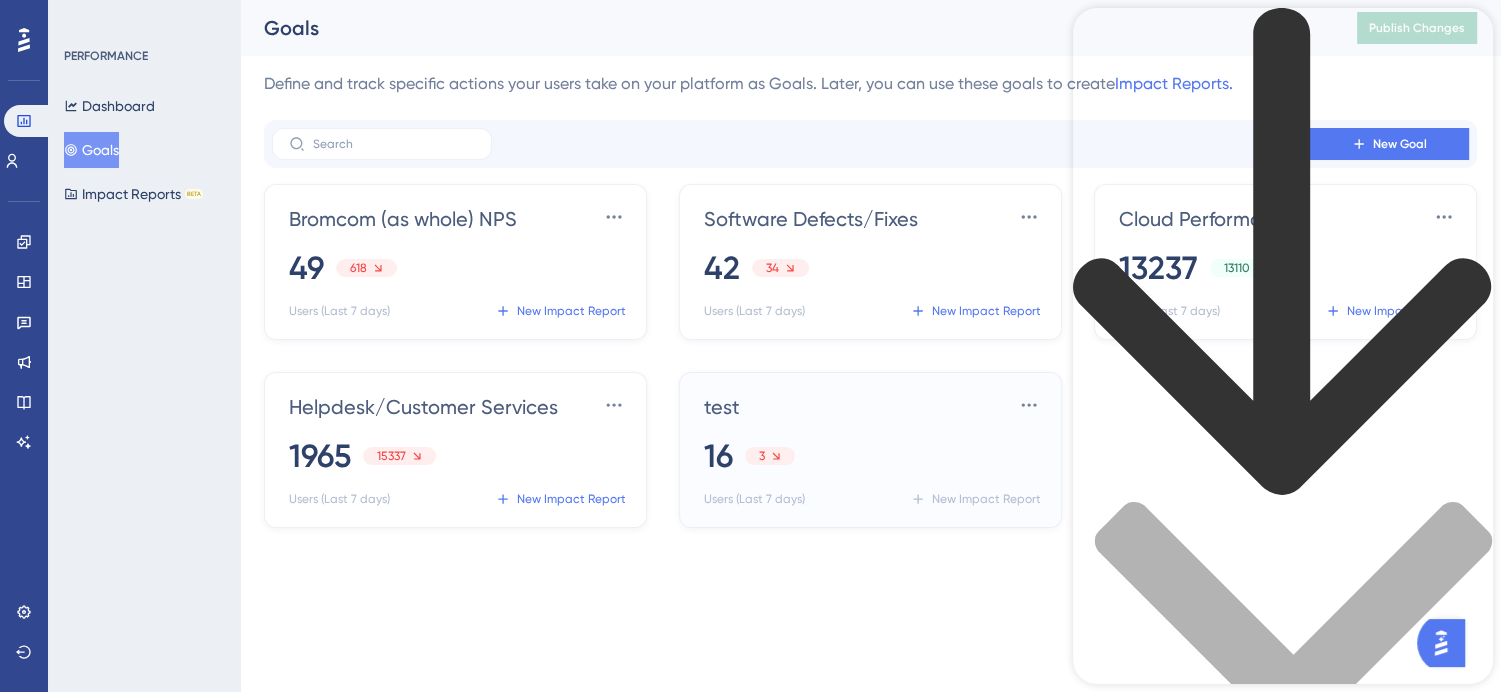 click at bounding box center (1283, 488) 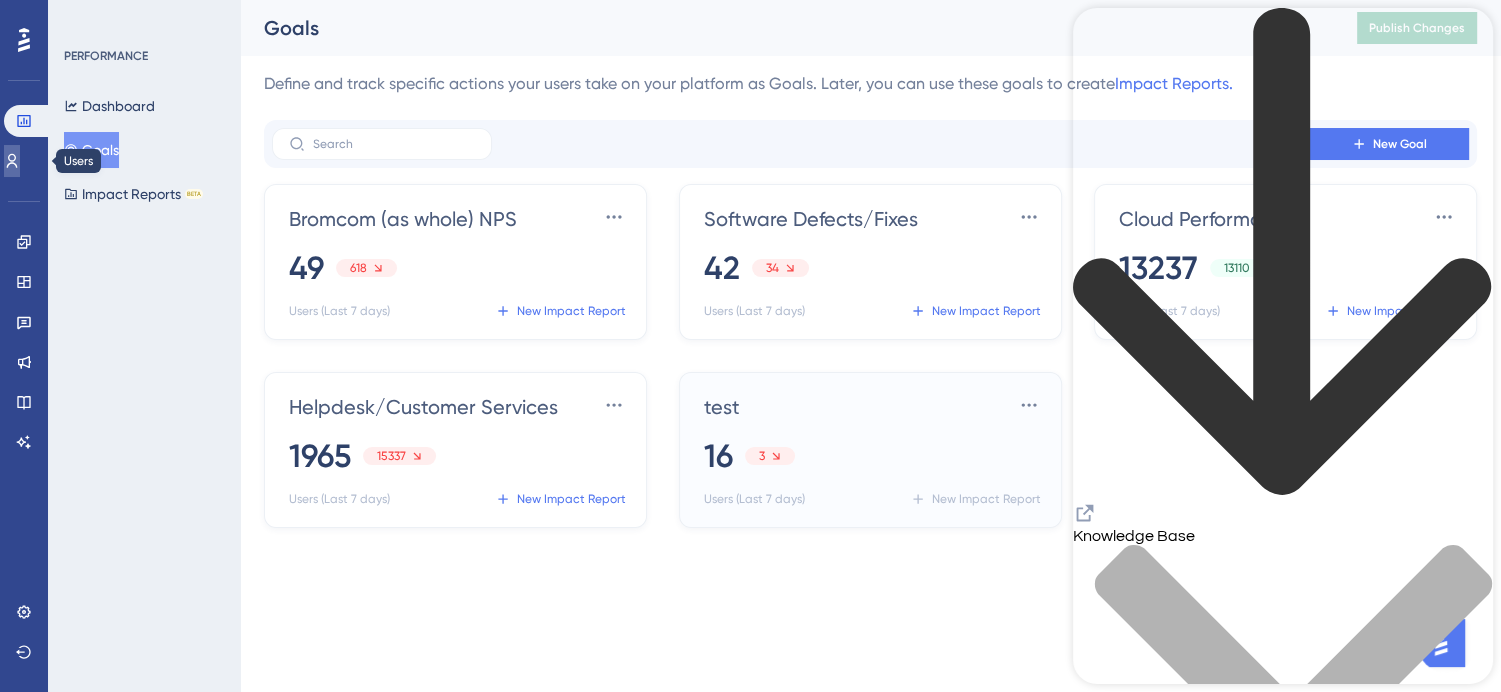 click at bounding box center (12, 161) 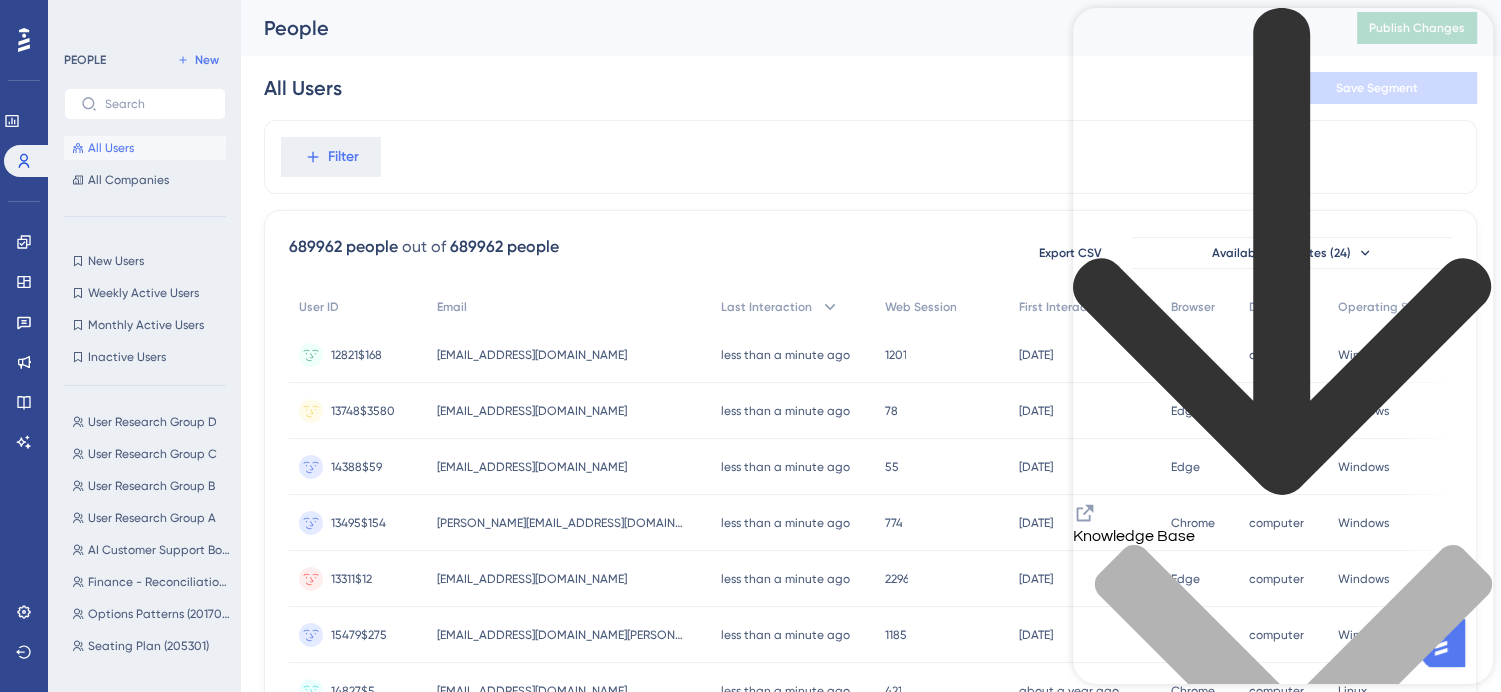 click on "Performance Users" at bounding box center (24, 116) 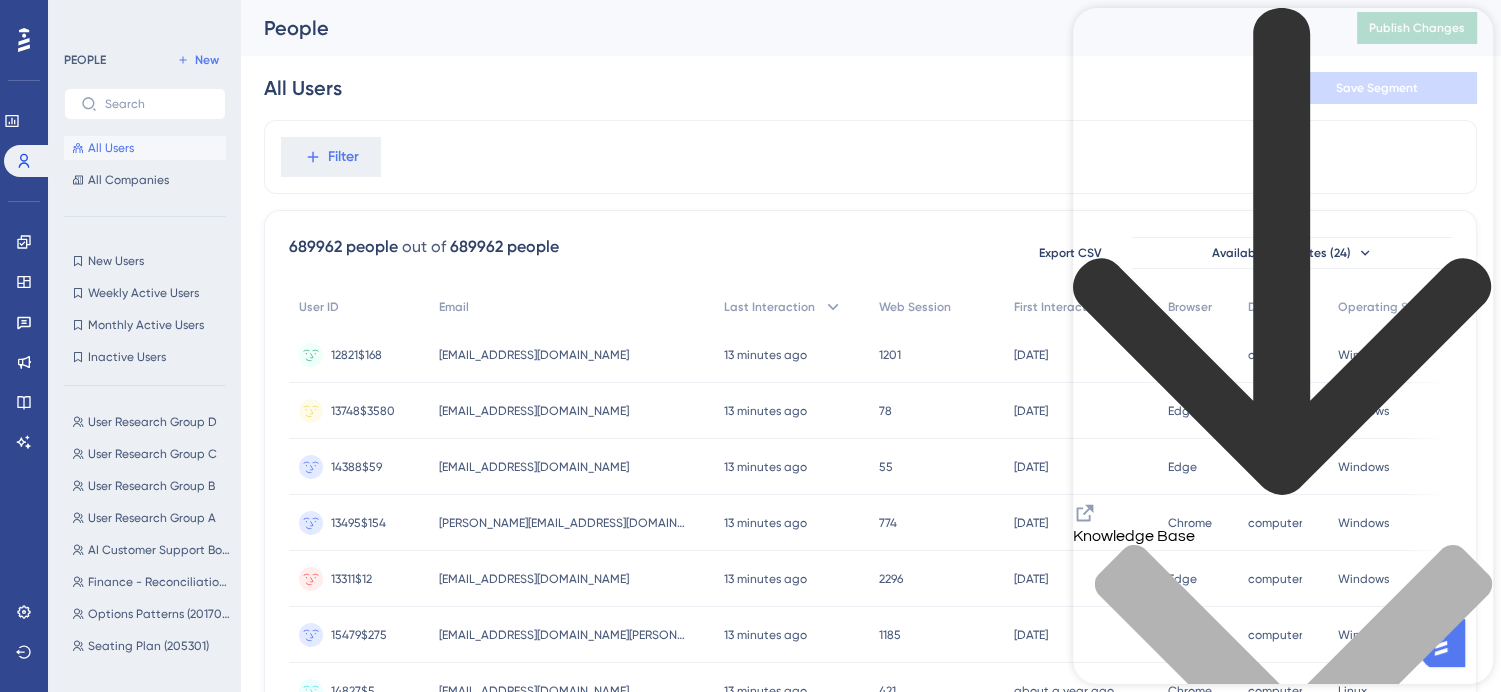 click on "Filter" at bounding box center (870, 157) 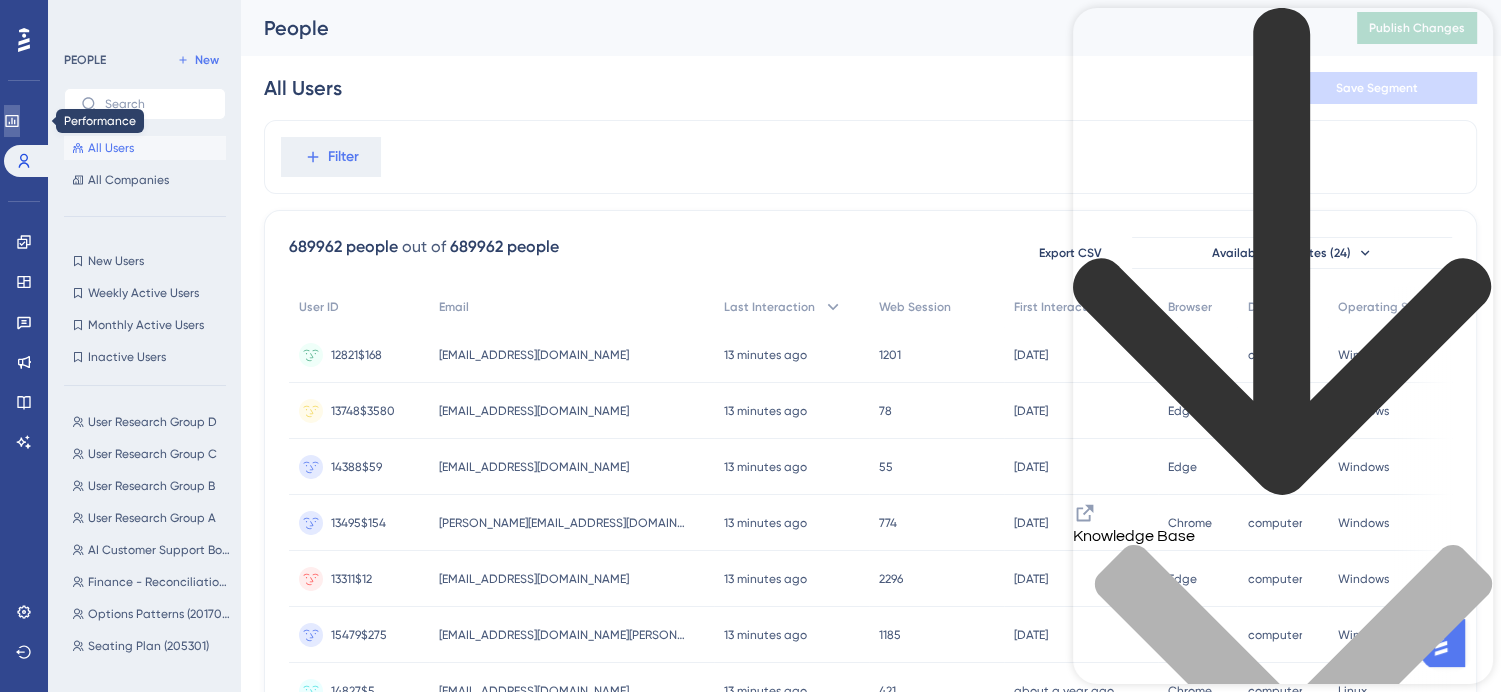 click 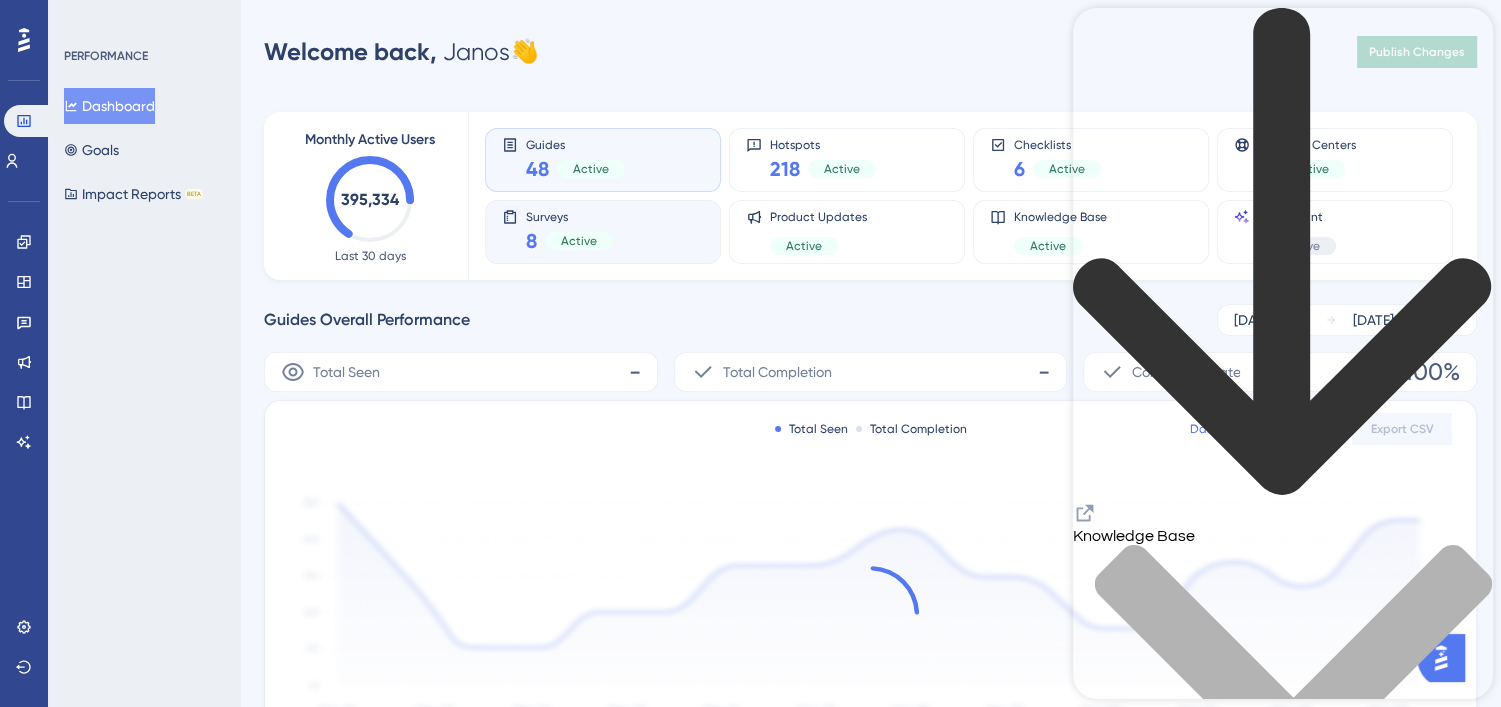click on "Surveys 8 Active" at bounding box center [603, 232] 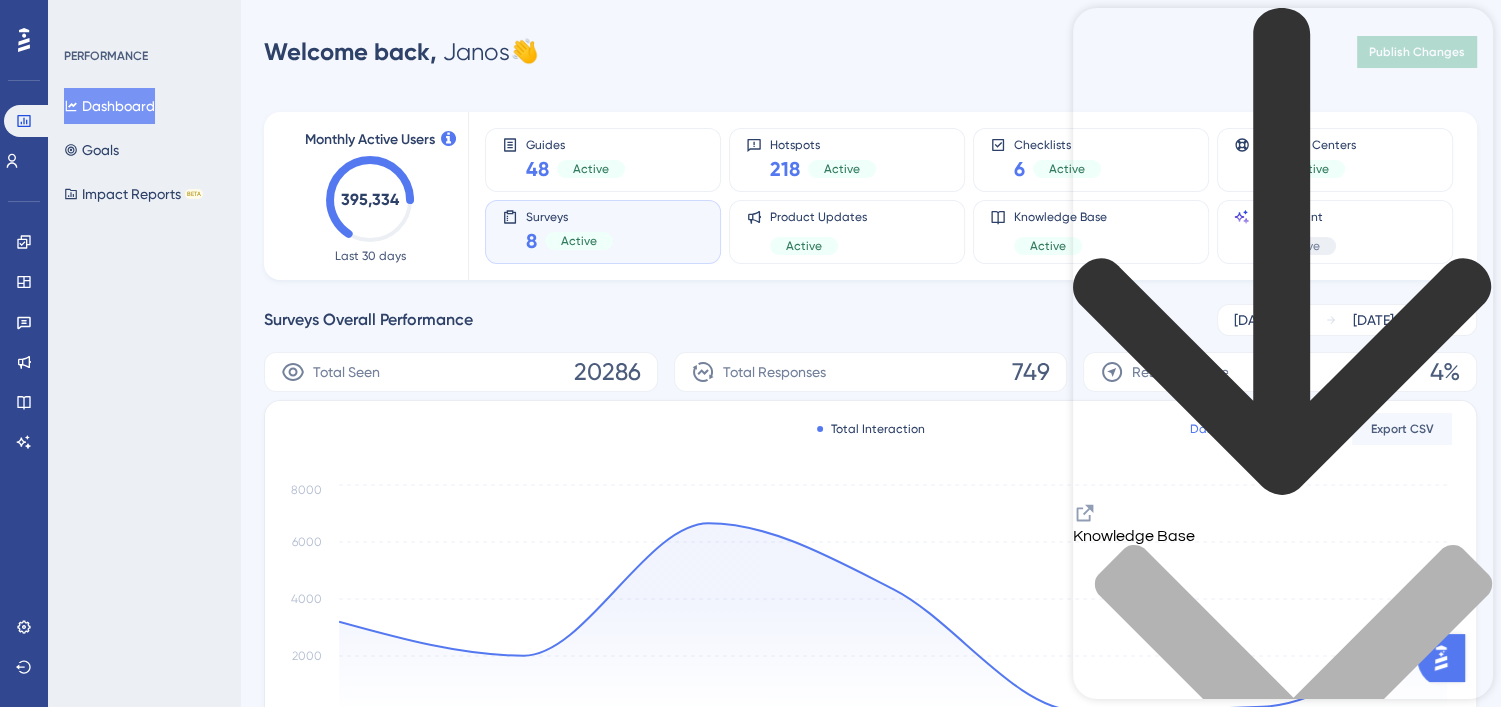 click at bounding box center [1283, 755] 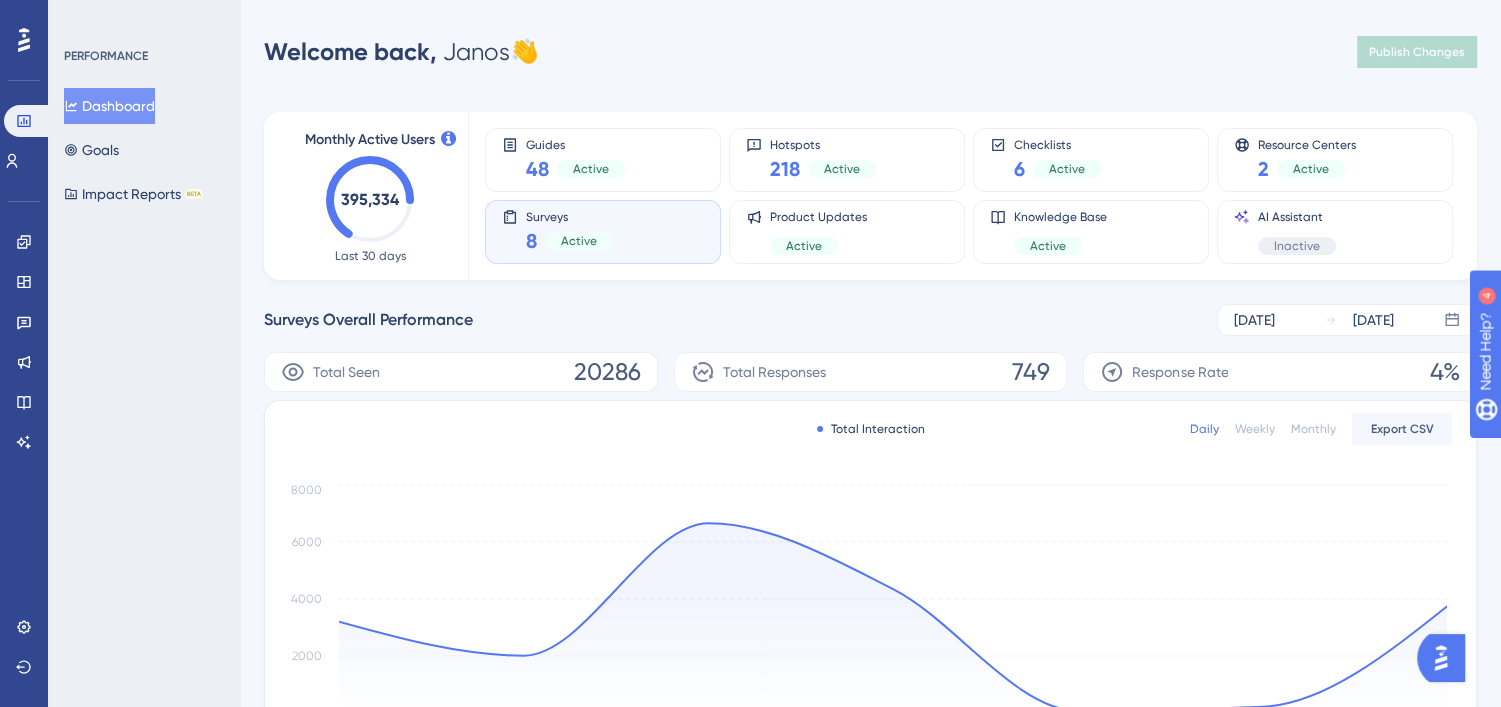 click on "Monthly Active Users 395,334 Last 30 days" at bounding box center [370, 196] 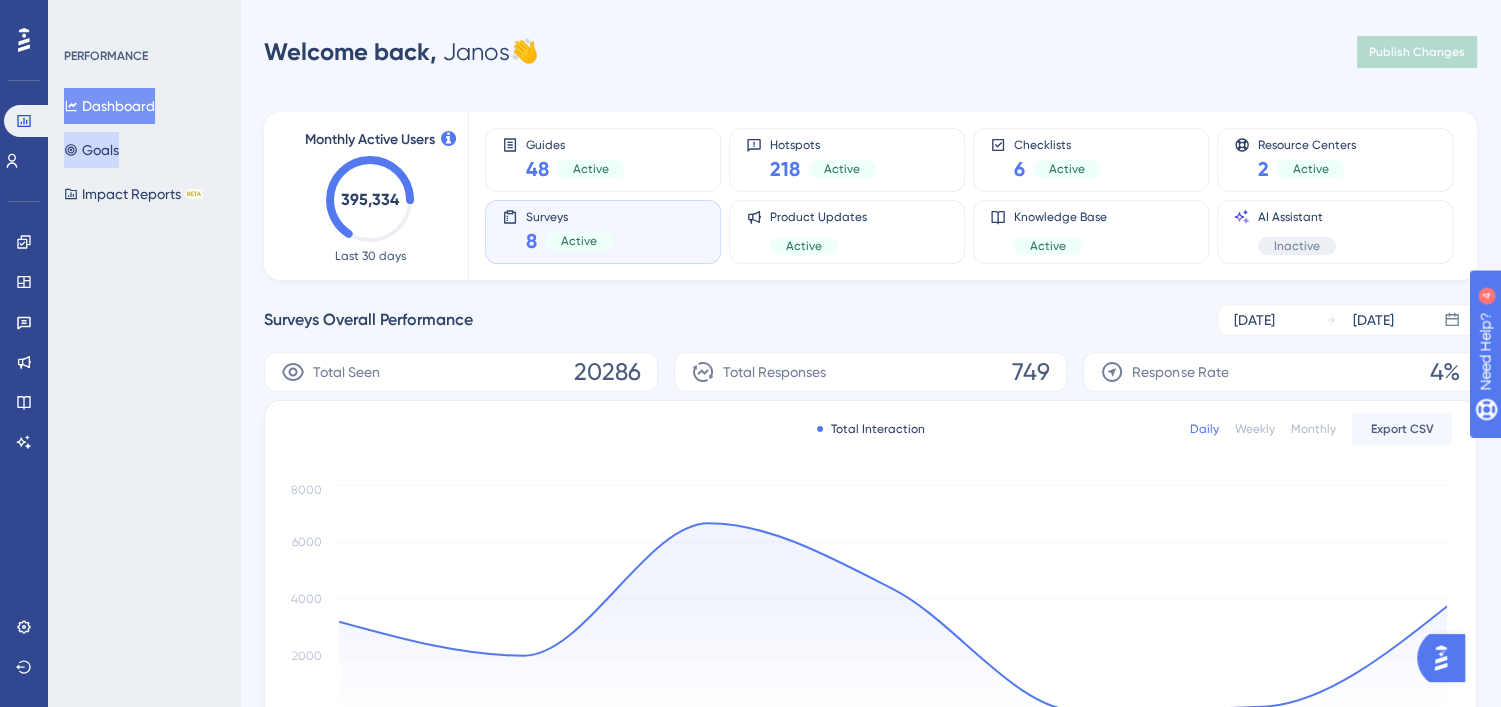 click on "Goals" at bounding box center (91, 150) 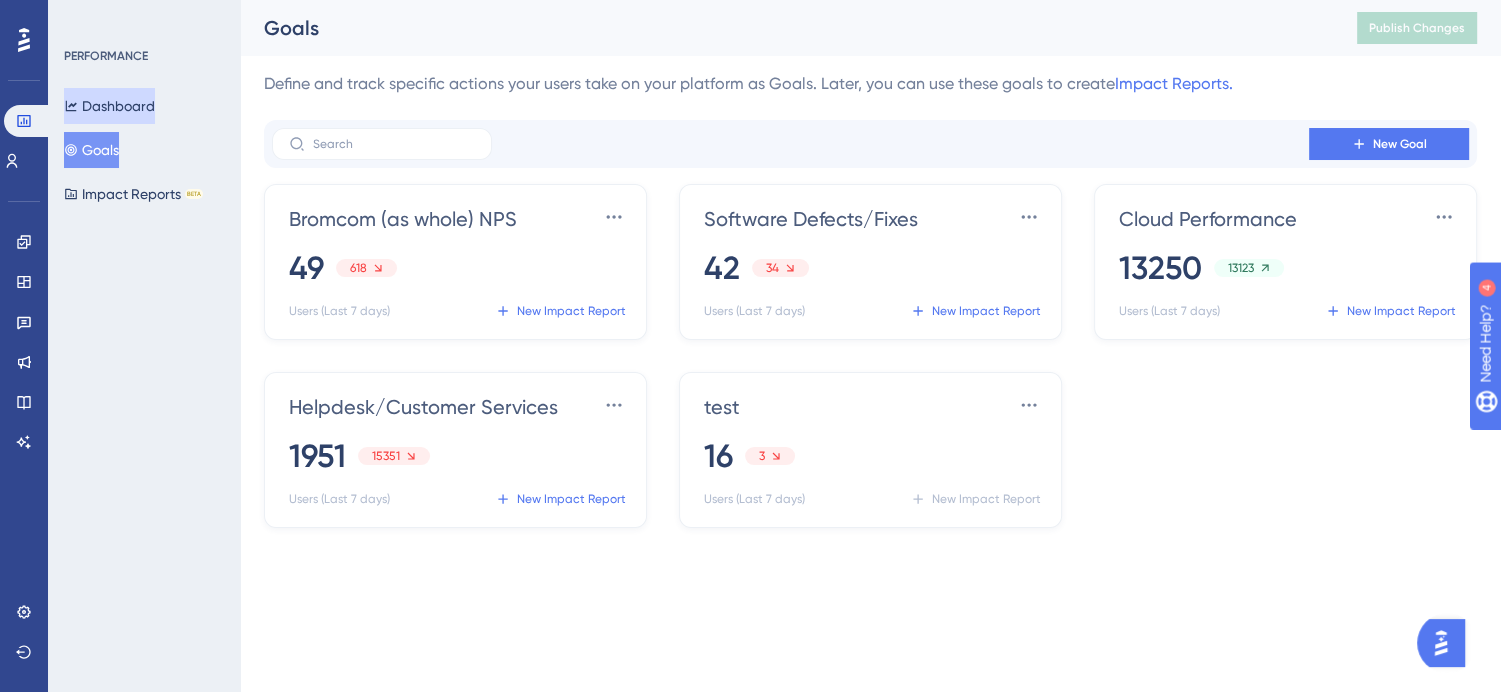click on "Dashboard" at bounding box center (109, 106) 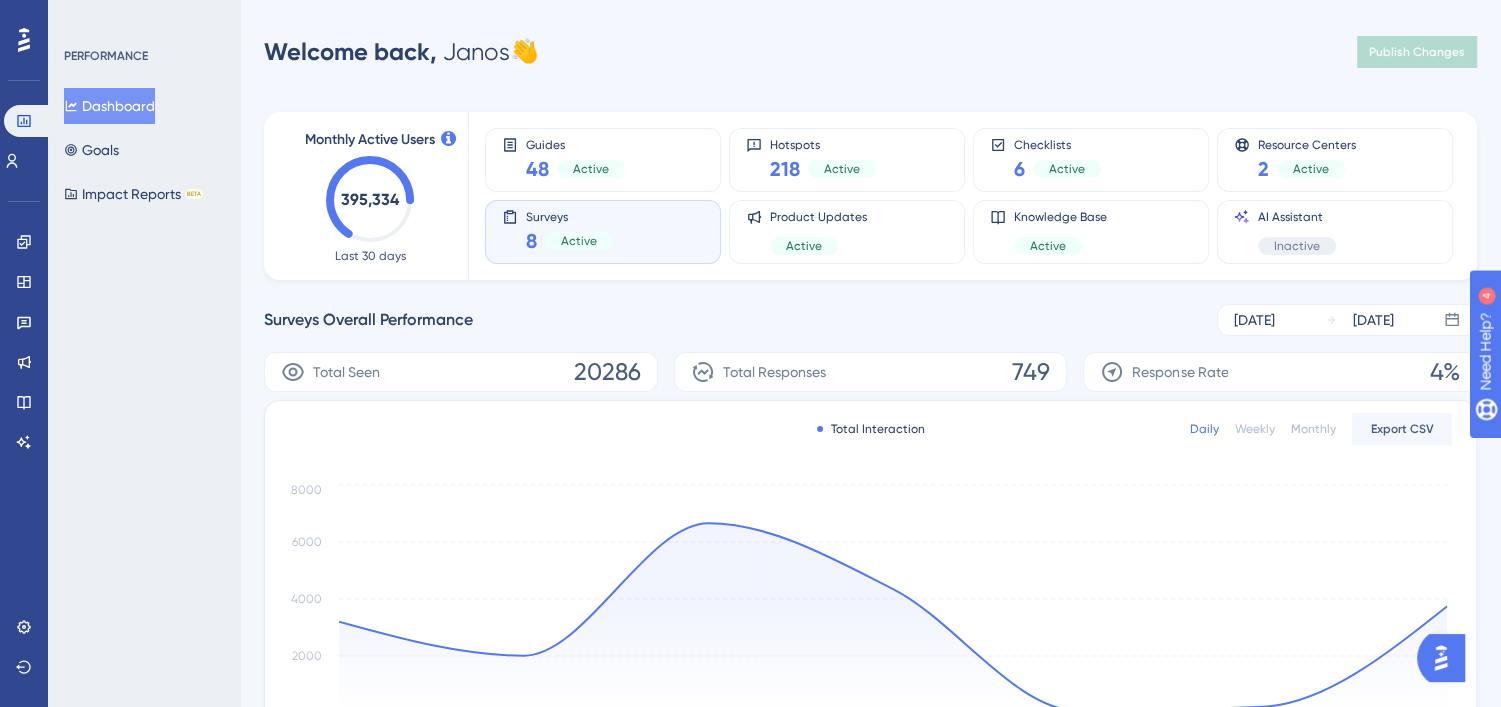click on "Monthly Active Users 395,334 Last 30 days Guides 48 Active Hotspots 218 Active Checklists 6 Active Resource Centers 2 Active Surveys 8 Active Product Updates Active Knowledge Base Active AI Assistant Inactive Surveys Overall Performance [DATE] [DATE] Total Seen 20286 Total Responses 749 Response Rate 4% Total Interaction Daily Weekly Monthly Export CSV [DATE] [DATE] [DATE] [DATE] [DATE] [DATE] [DATE] 14 0 2000 4000 6000 8000 Top Performing Surveys SURVEY NAME STATUS TOTAL INTERACTION Q2 Cloud Performance Q2 Cloud Performance Active 12503 12503 Q1 Helpdesk/Customer Services Q1 Helpdesk/Customer Services Active 3810 3810 06/25 AI Support Bot Updated (New Release)  06/25 AI Support Bot Updated (New Release)  Active 1759 1759 Lowest Performing Surveys SURVEY NAME STATUS TOTAL INTERACTION My Profile - User Needs  My Profile - User Needs  Inactive 155 155 Q4 Bromcom (as whole) NPS Q4 Bromcom (as whole) NPS Active 146 146 06/25 Finance Updated  06/25 Finance Updated  Inactive 4 4" at bounding box center [870, 591] 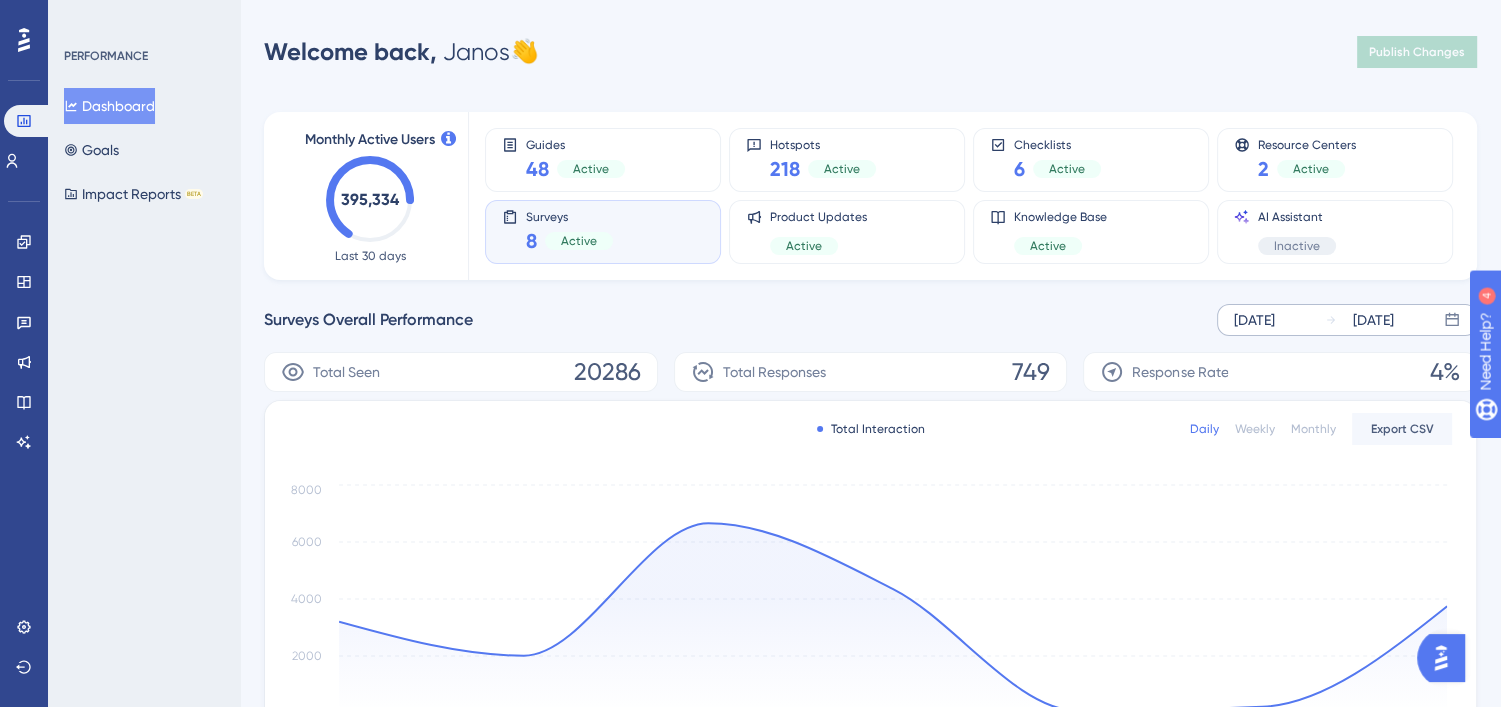 click on "[DATE]" at bounding box center [1254, 320] 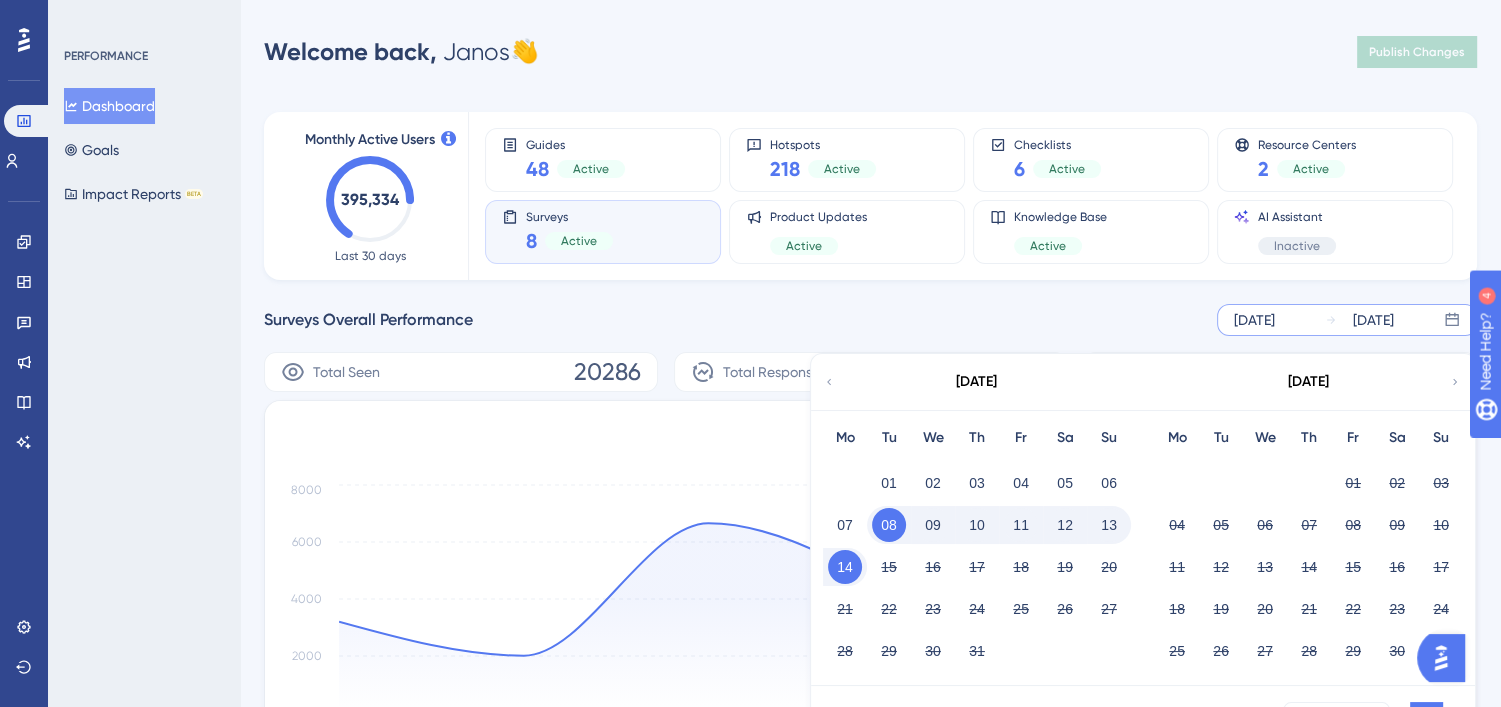 click 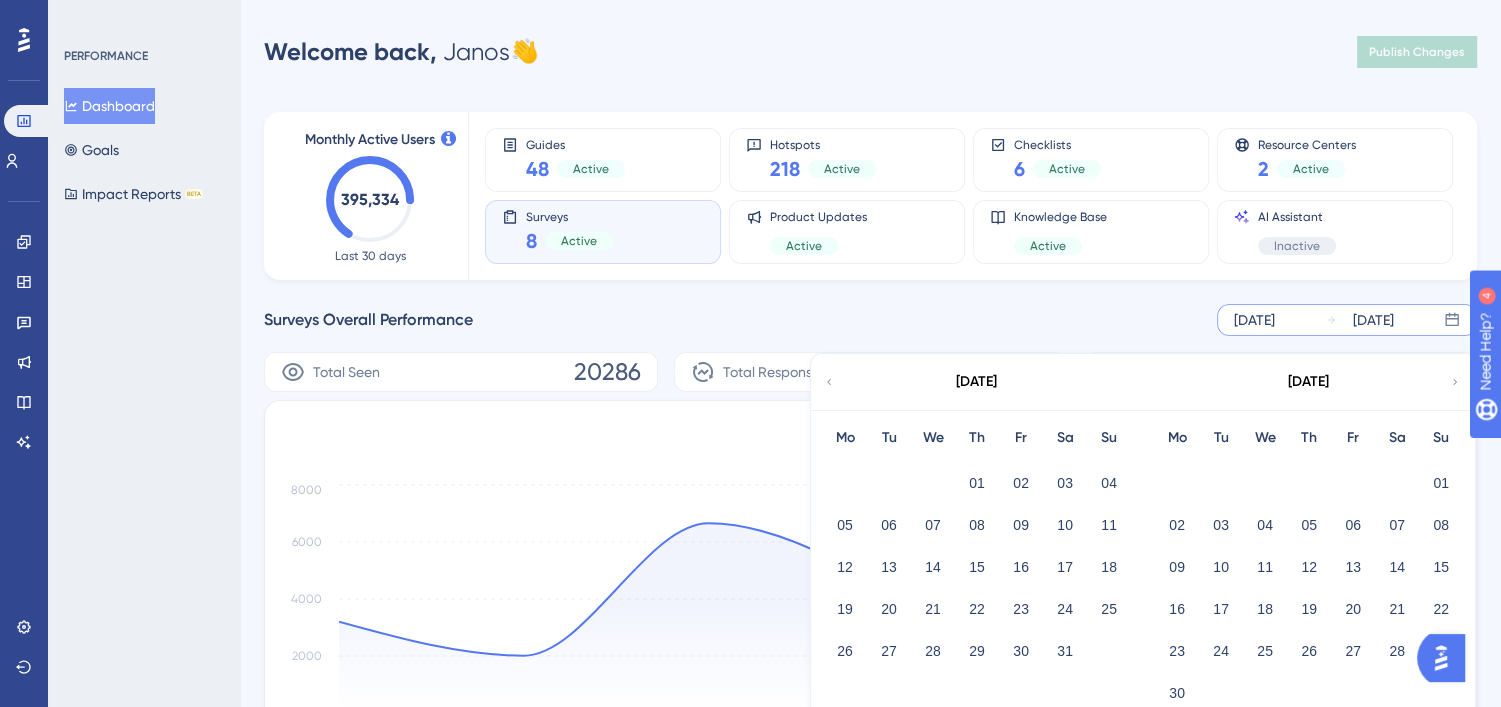 click 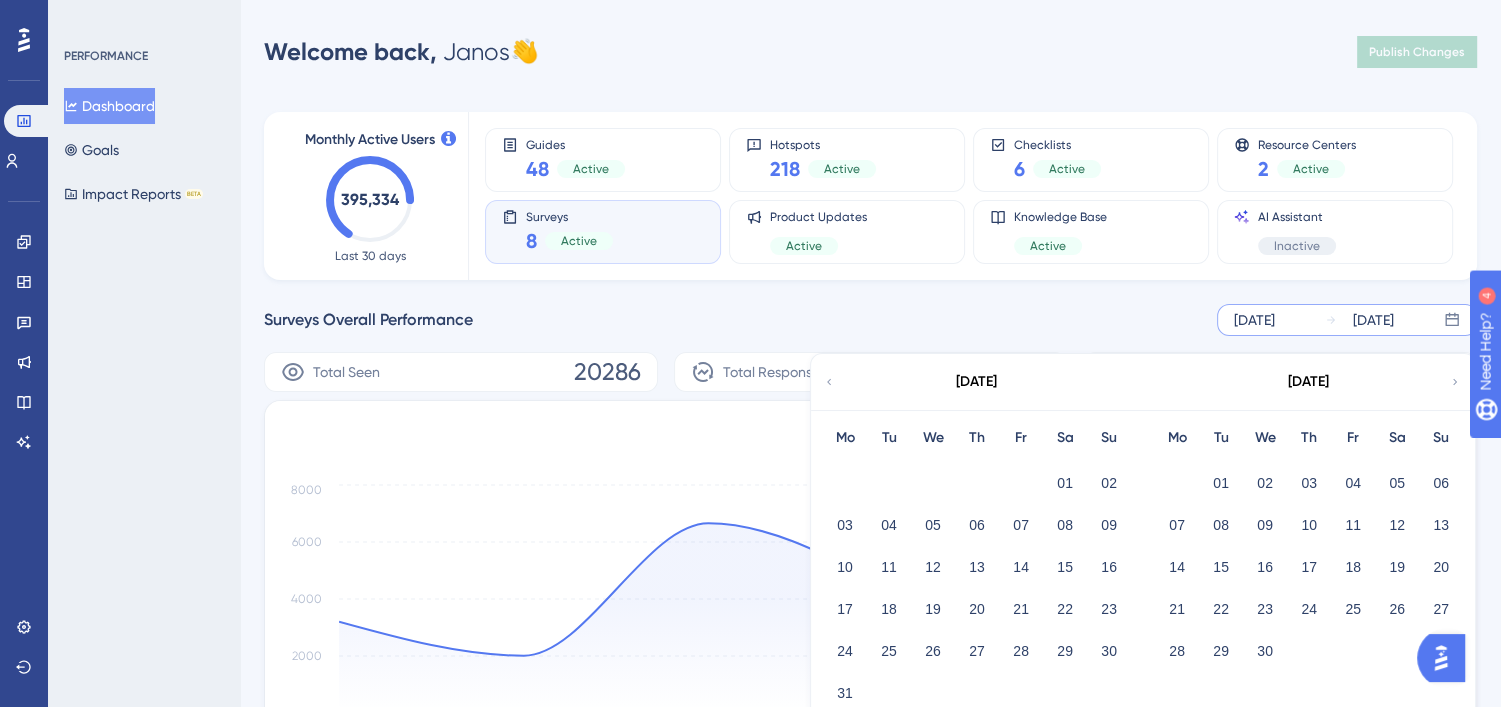 click 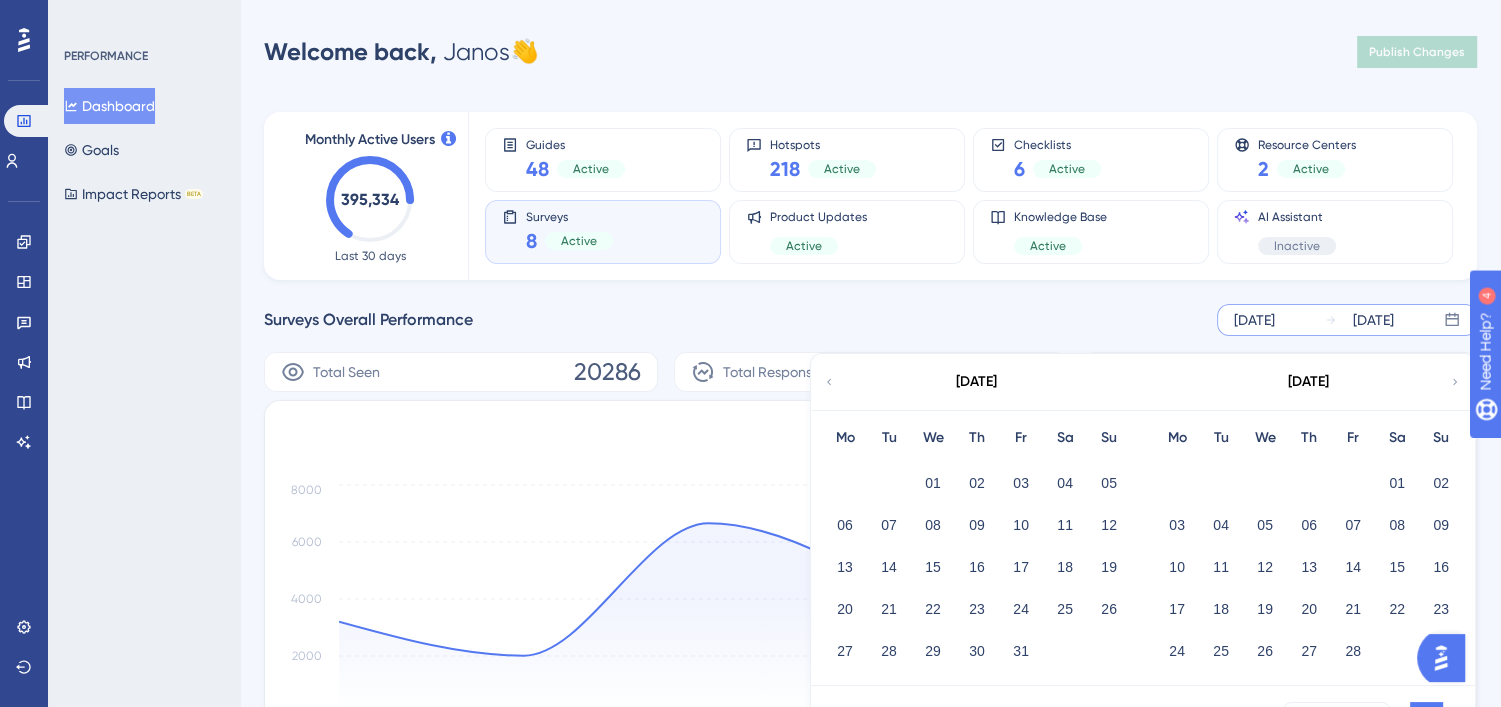 click 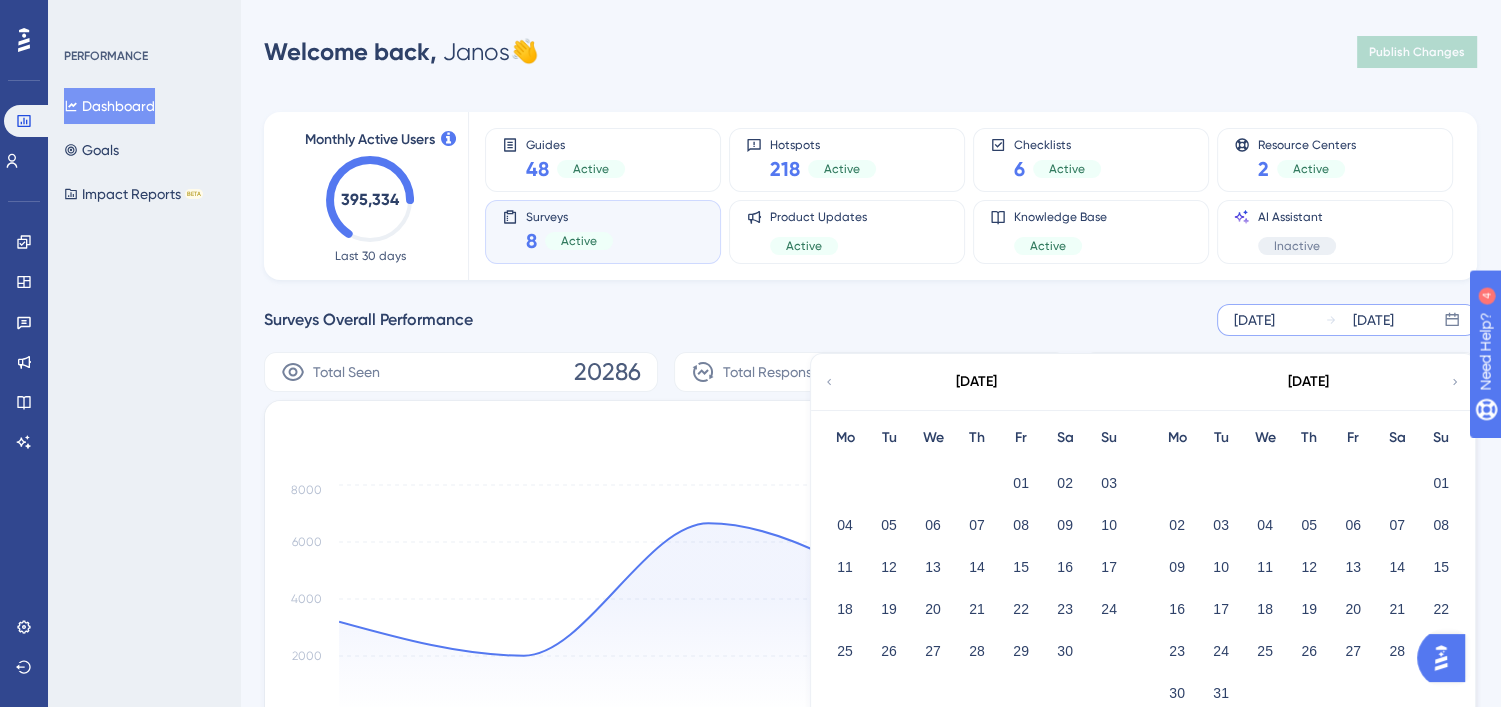 click 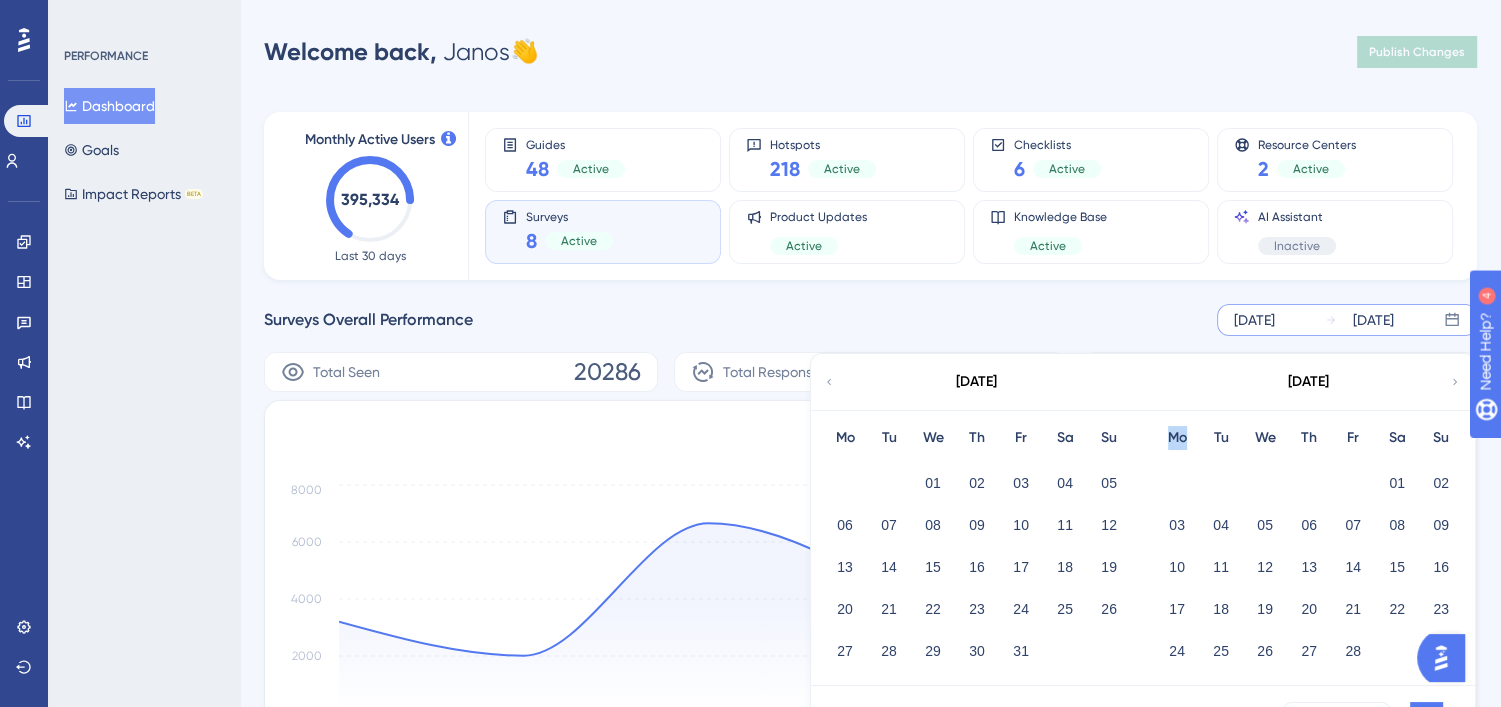 click 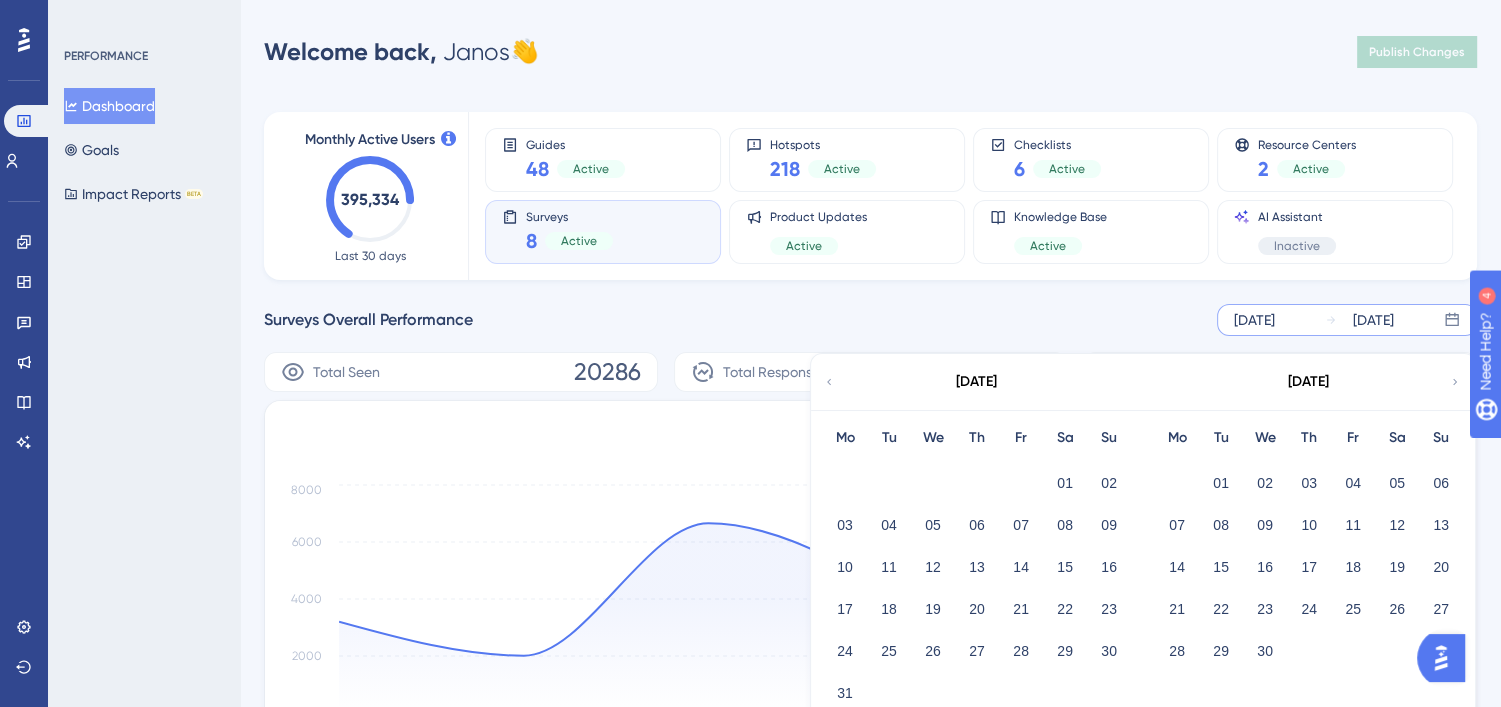 click 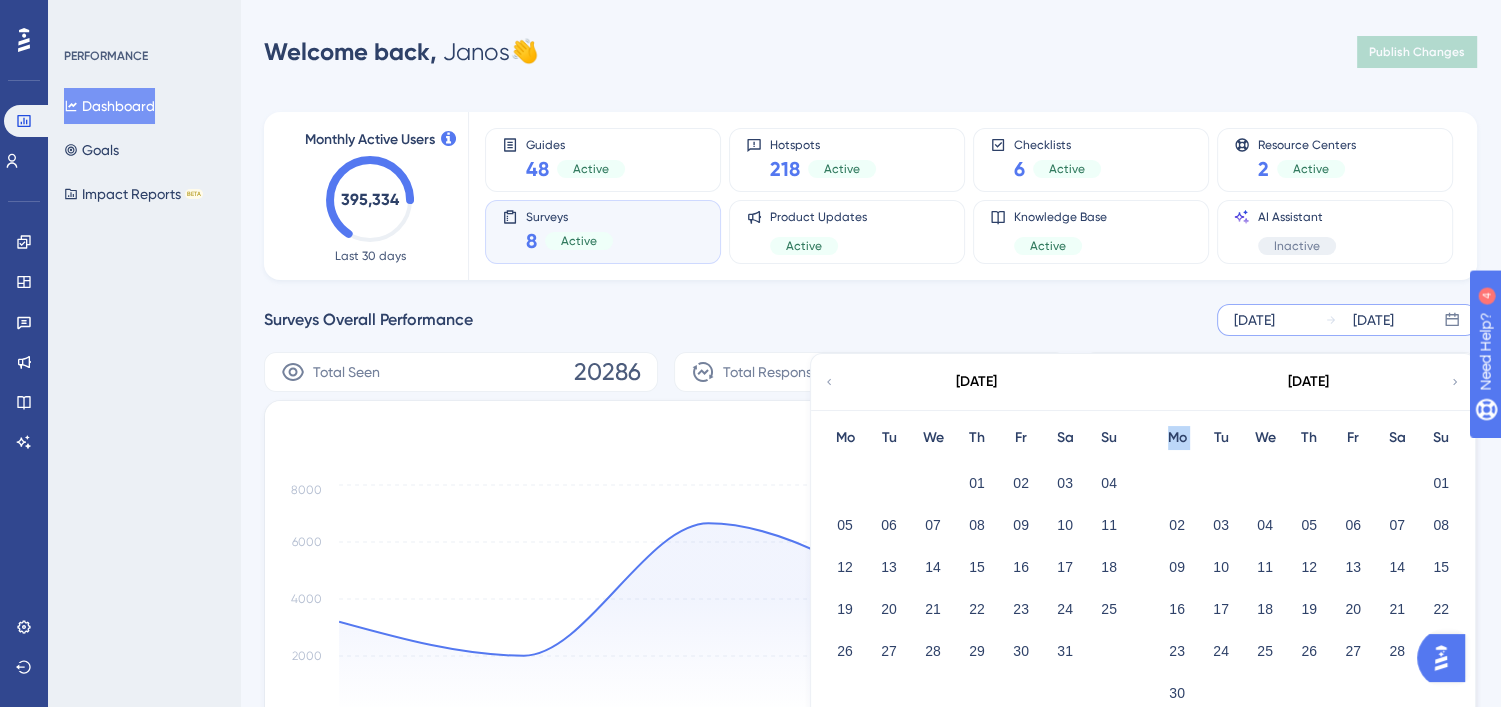 click 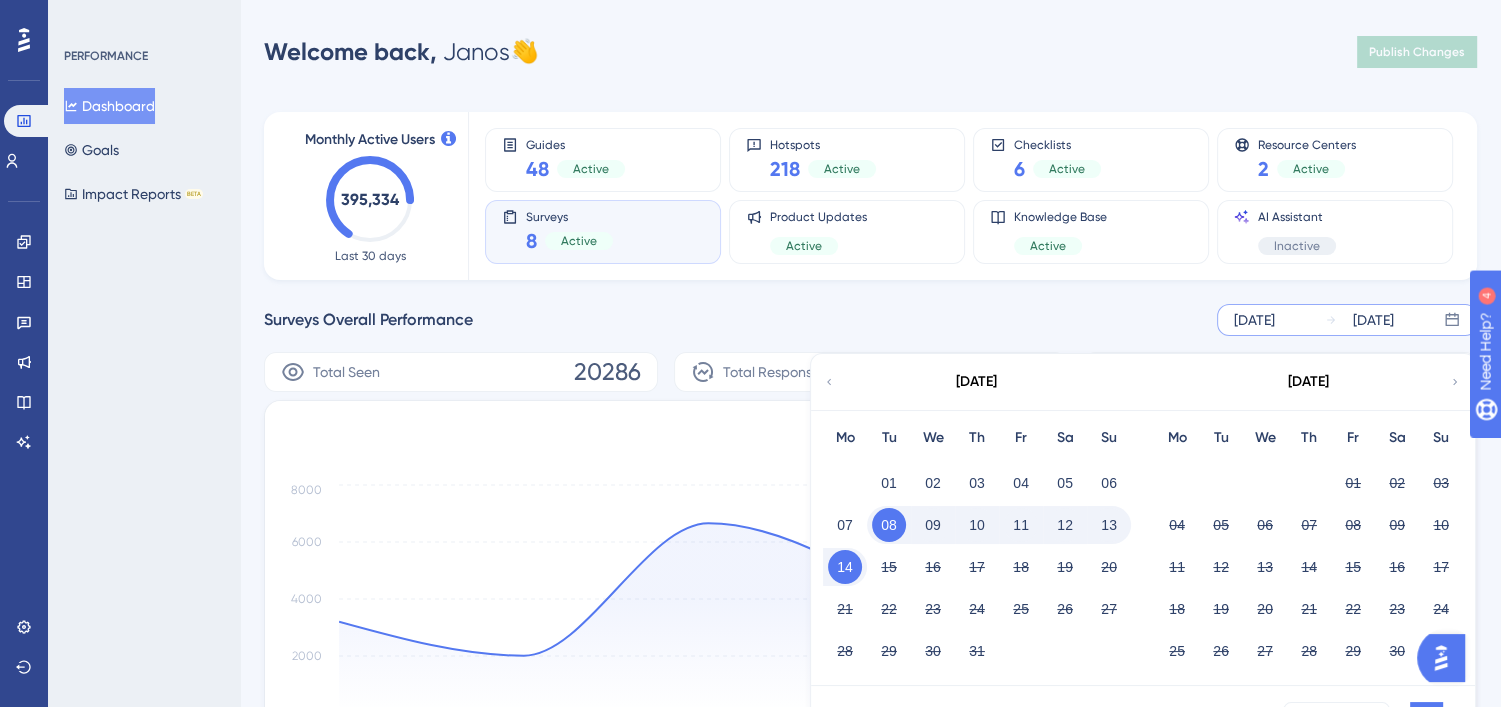click on "14" at bounding box center (845, 567) 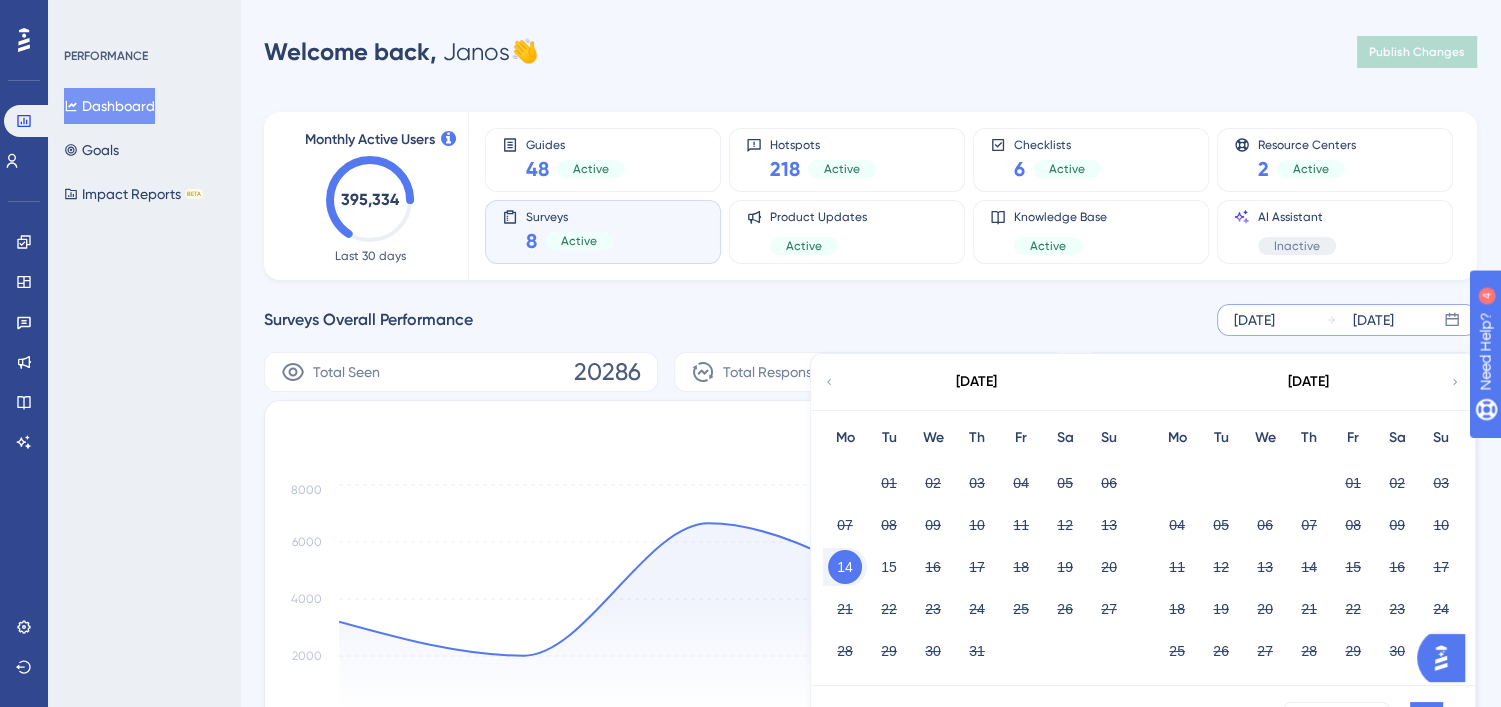 click on "[DATE]" at bounding box center [976, 382] 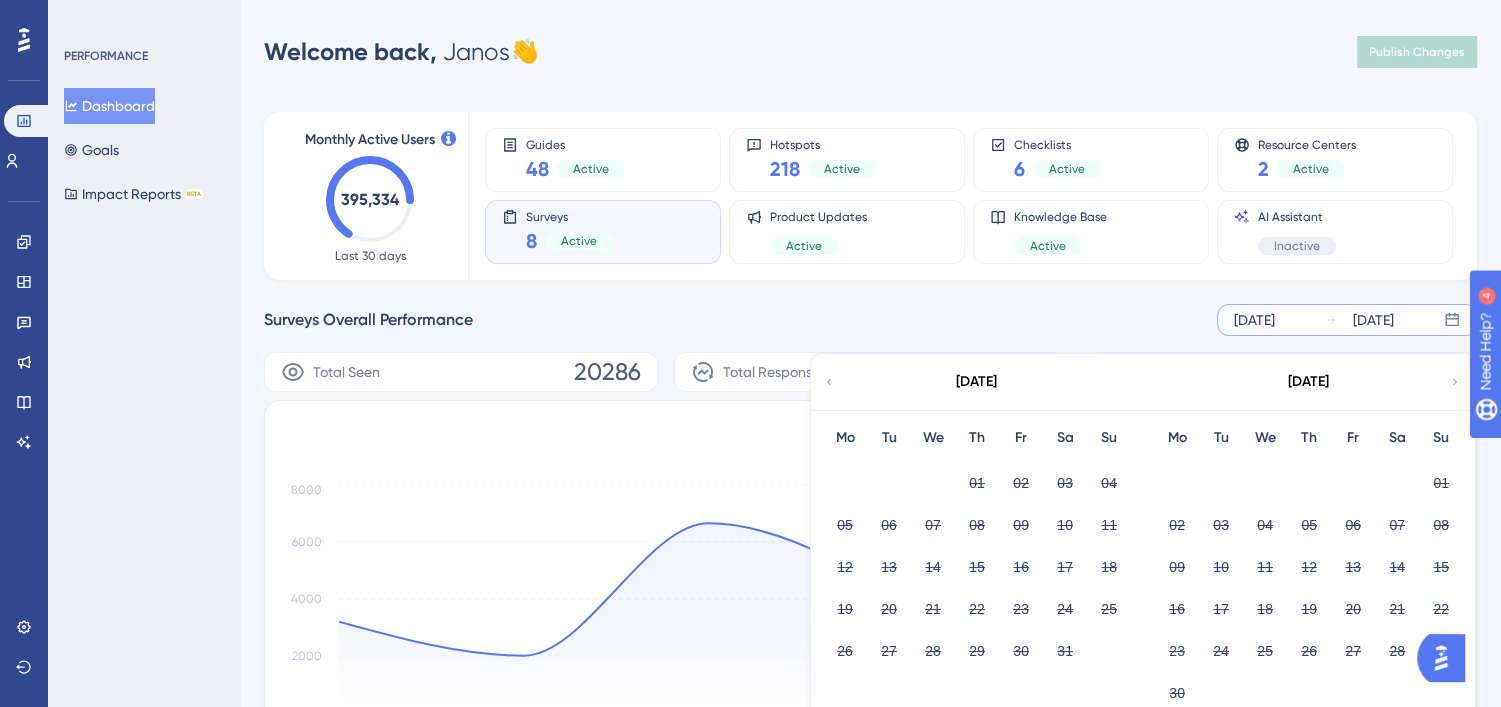 click on "Surveys Overall Performance [DATE] [DATE] [DATE] Mo Tu We Th Fr Sa Su 01 02 03 04 05 06 07 08 09 10 11 12 13 14 15 16 17 18 19 20 21 22 23 24 25 26 27 28 29 30 31 [DATE] Mo Tu We Th Fr Sa Su 01 02 03 04 05 06 07 08 09 10 11 12 13 14 15 16 17 18 19 20 21 22 23 24 25 26 27 28 29 30 [DATE]  -  [DATE] Cancel Apply" at bounding box center (870, 320) 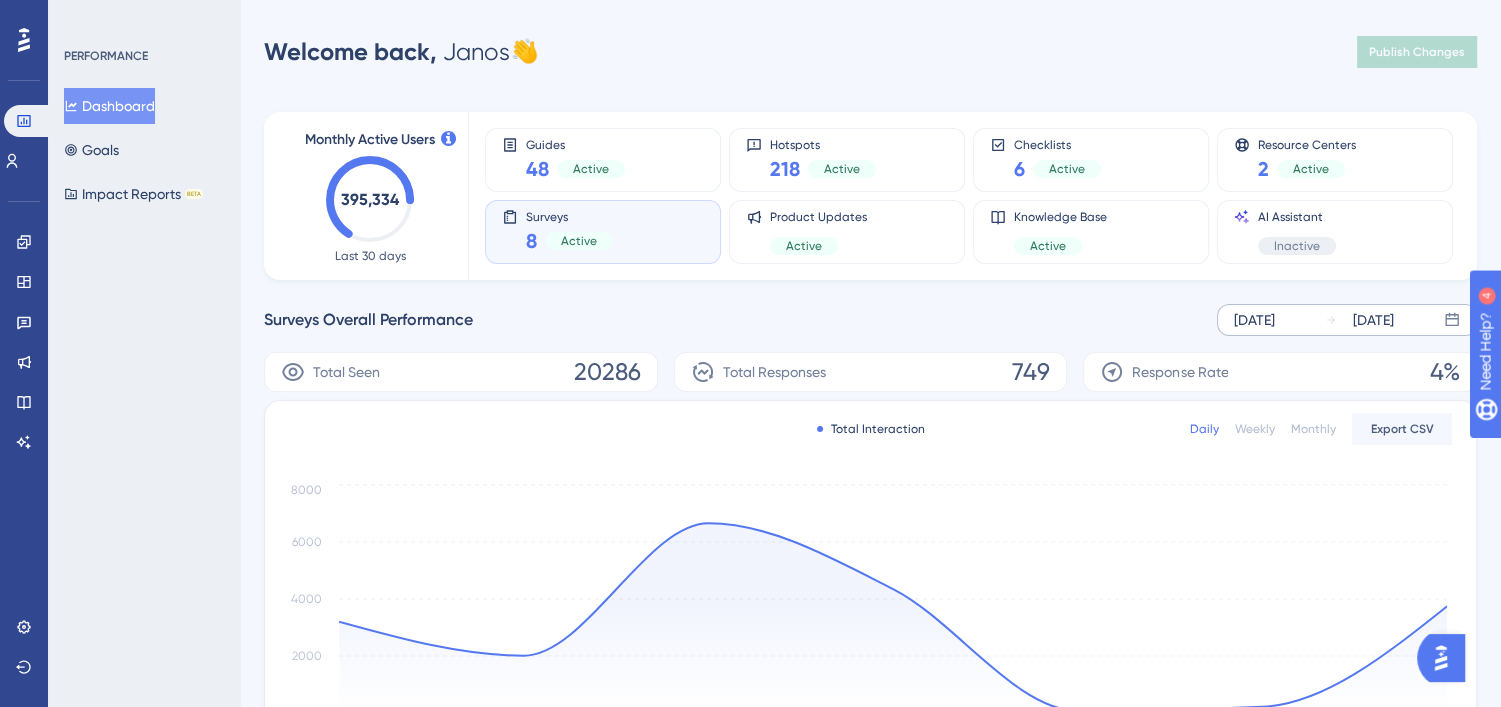 click on "[DATE]" at bounding box center [1373, 320] 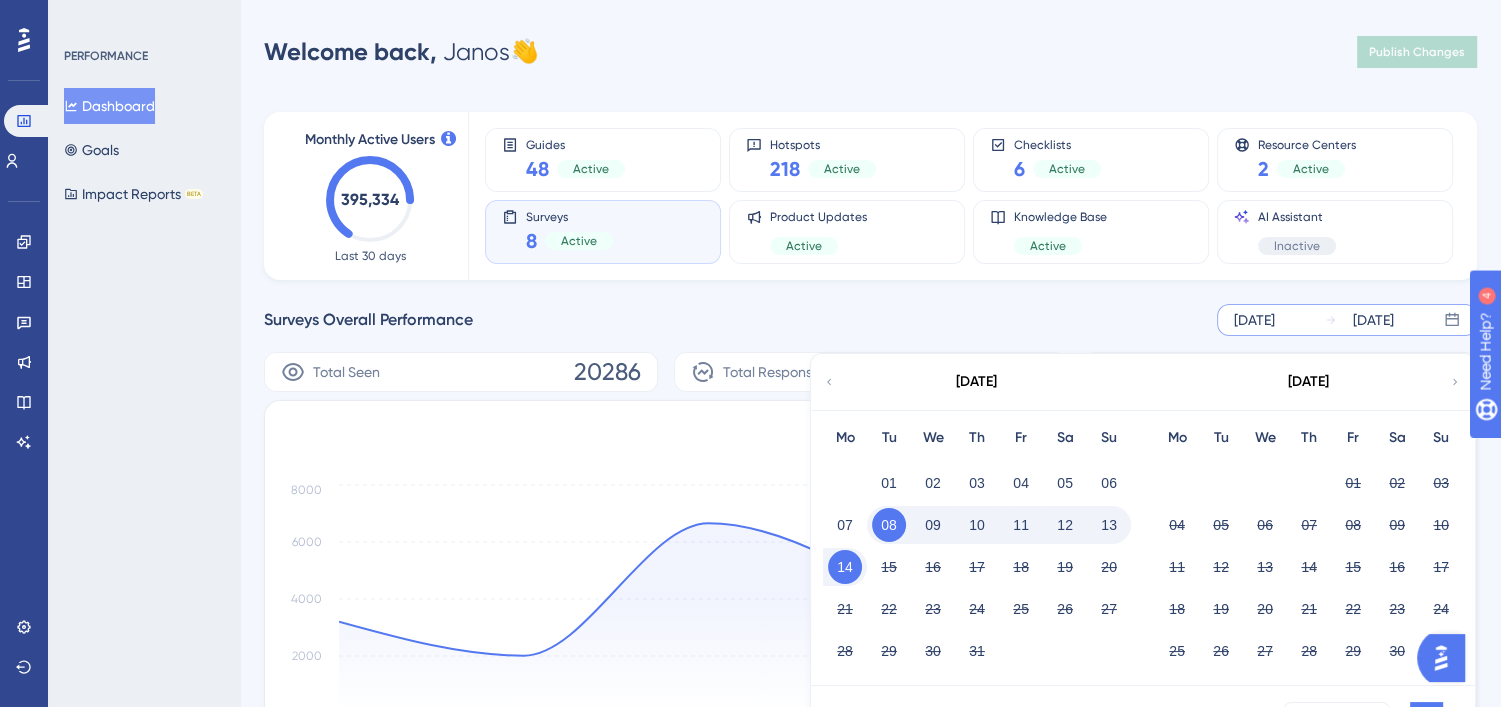 click on "[DATE]" at bounding box center (976, 382) 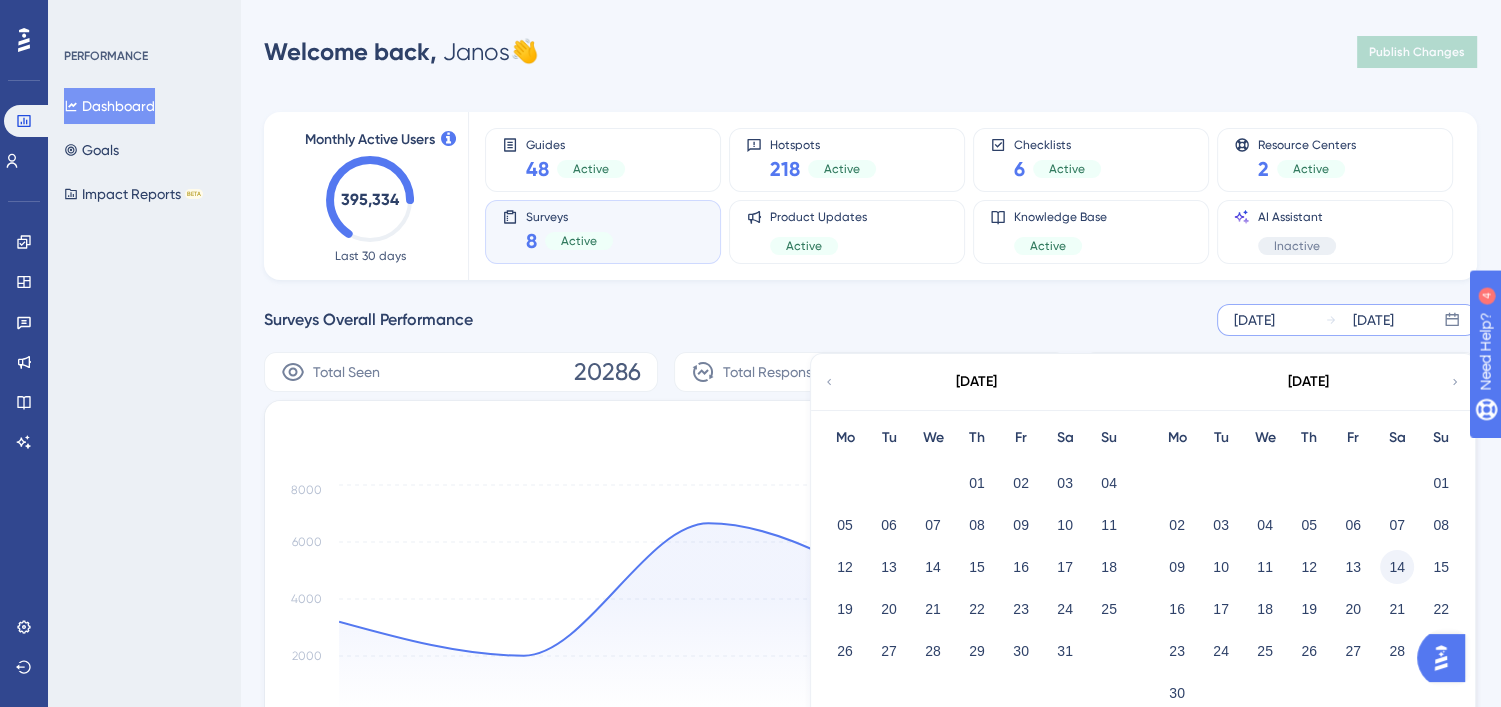 click on "14" at bounding box center (1397, 567) 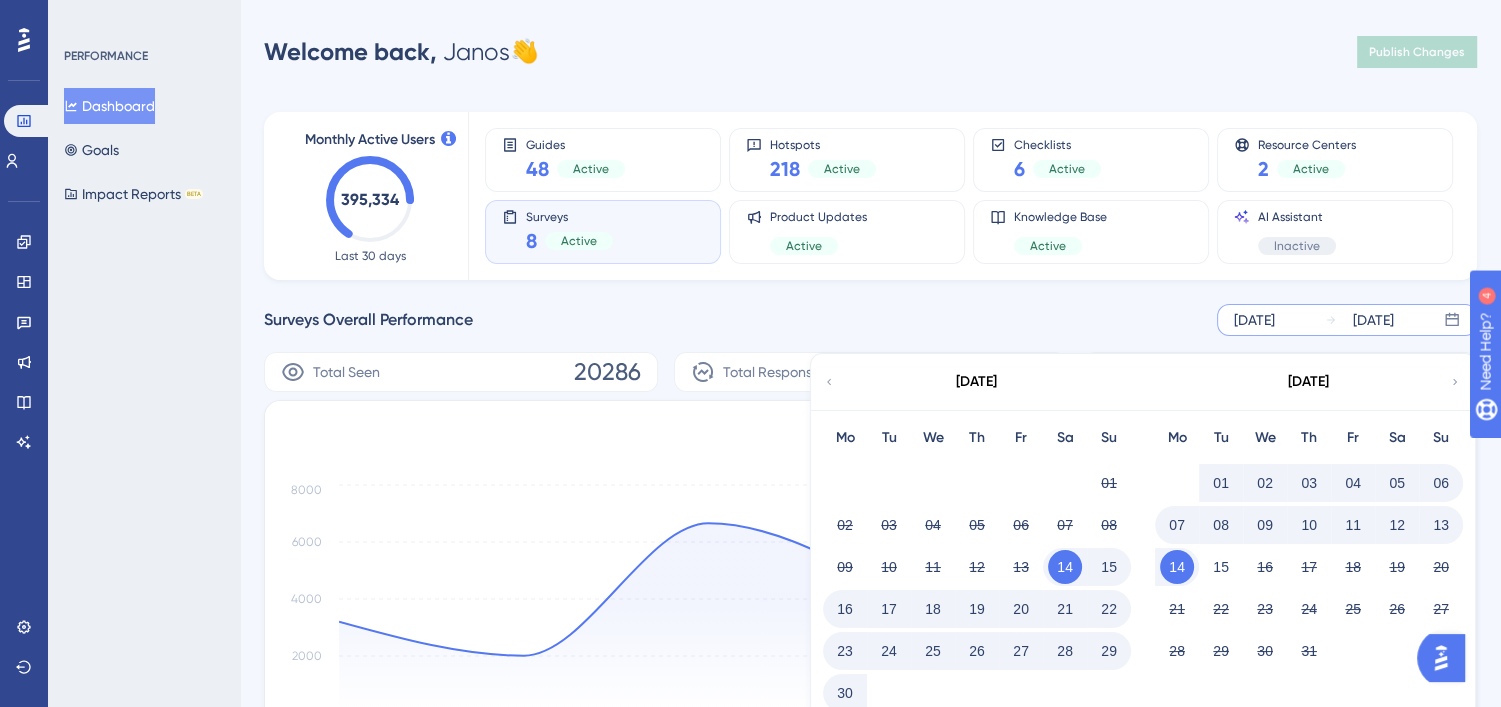 click on "14" at bounding box center [1177, 567] 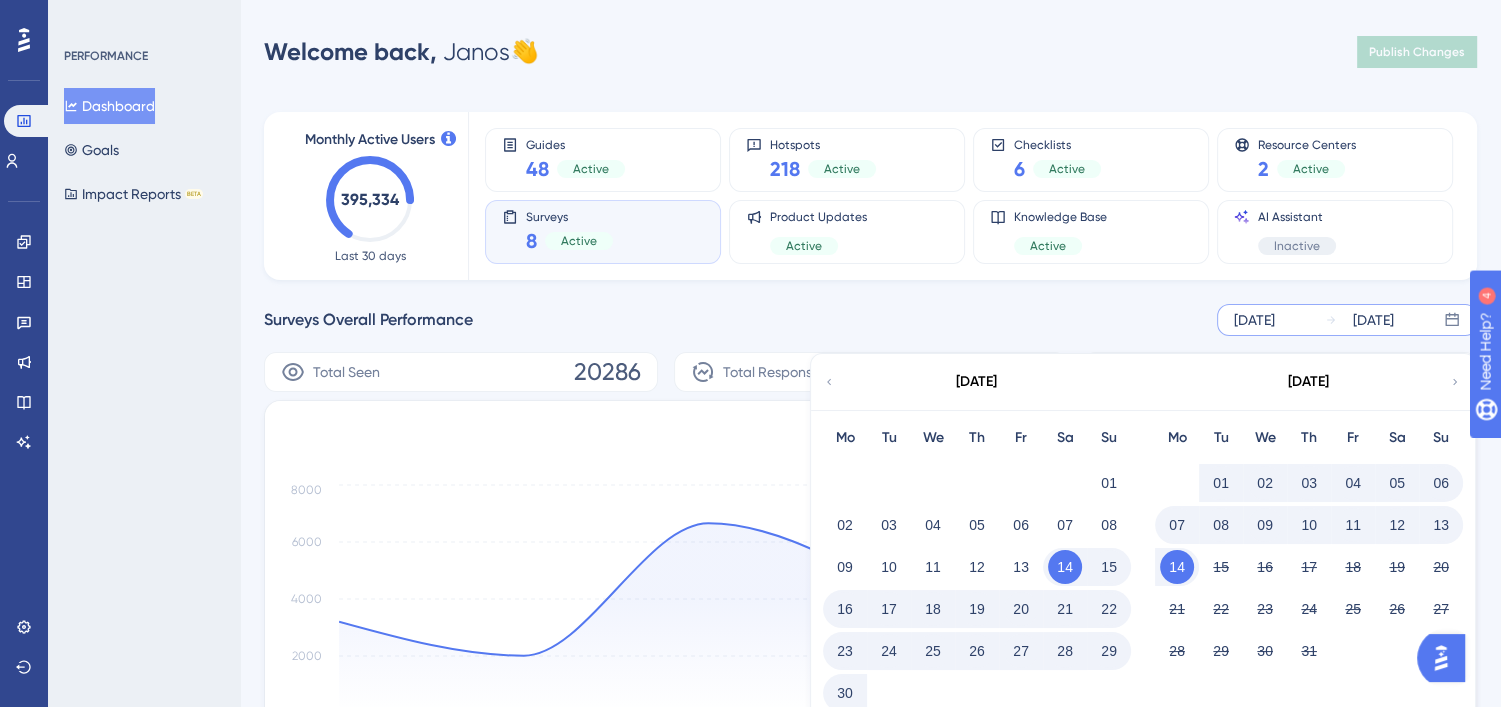 click on "14" at bounding box center [1177, 567] 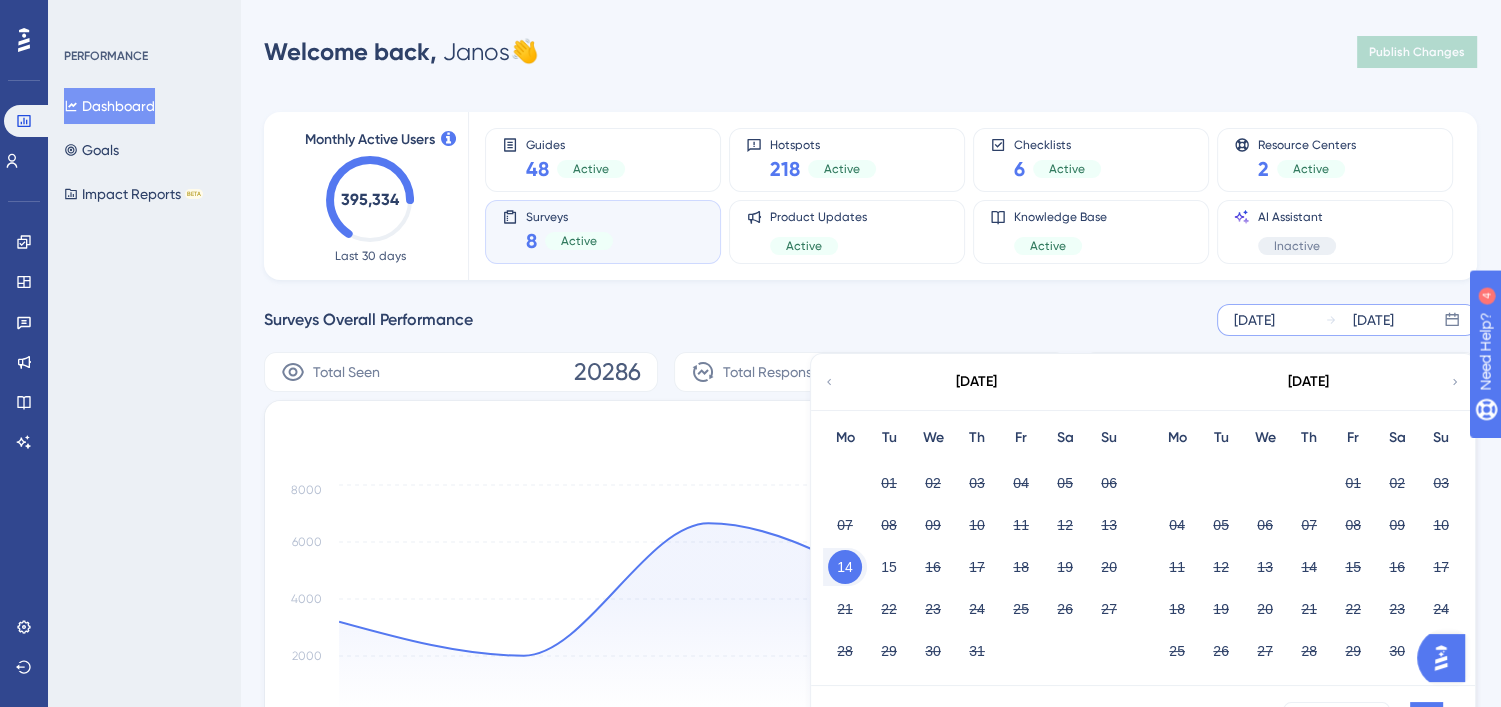 click on "[DATE]" at bounding box center (976, 382) 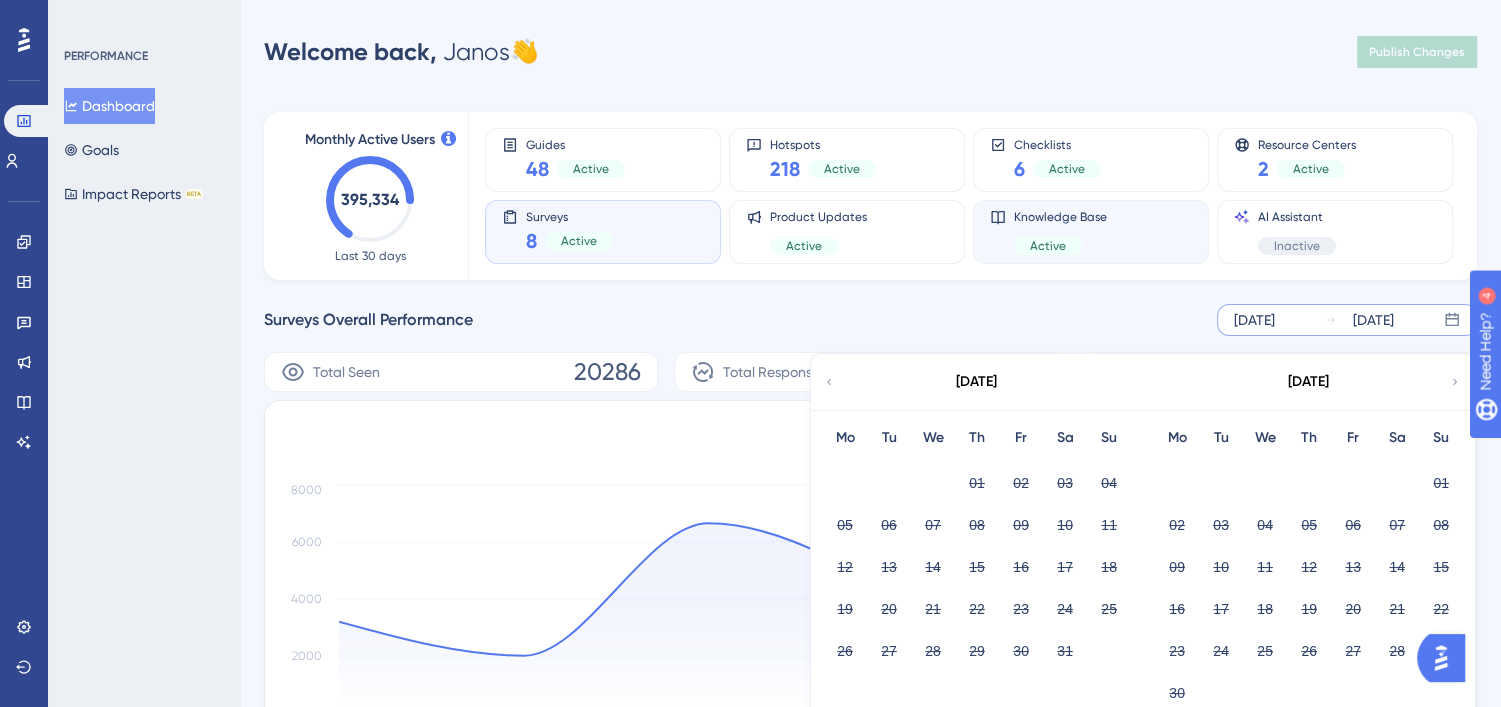 click on "Knowledge Base Active" at bounding box center (1091, 232) 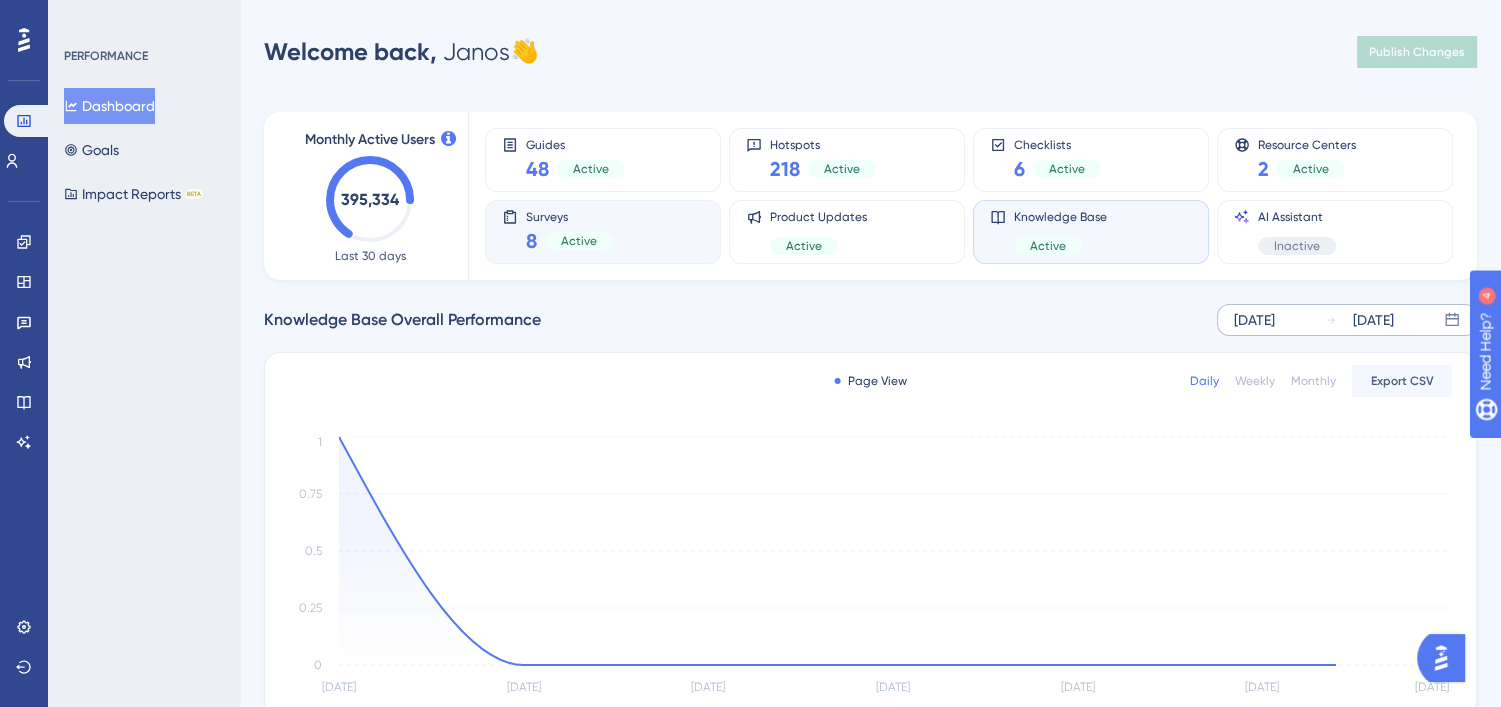 click on "Surveys 8 Active" at bounding box center (603, 232) 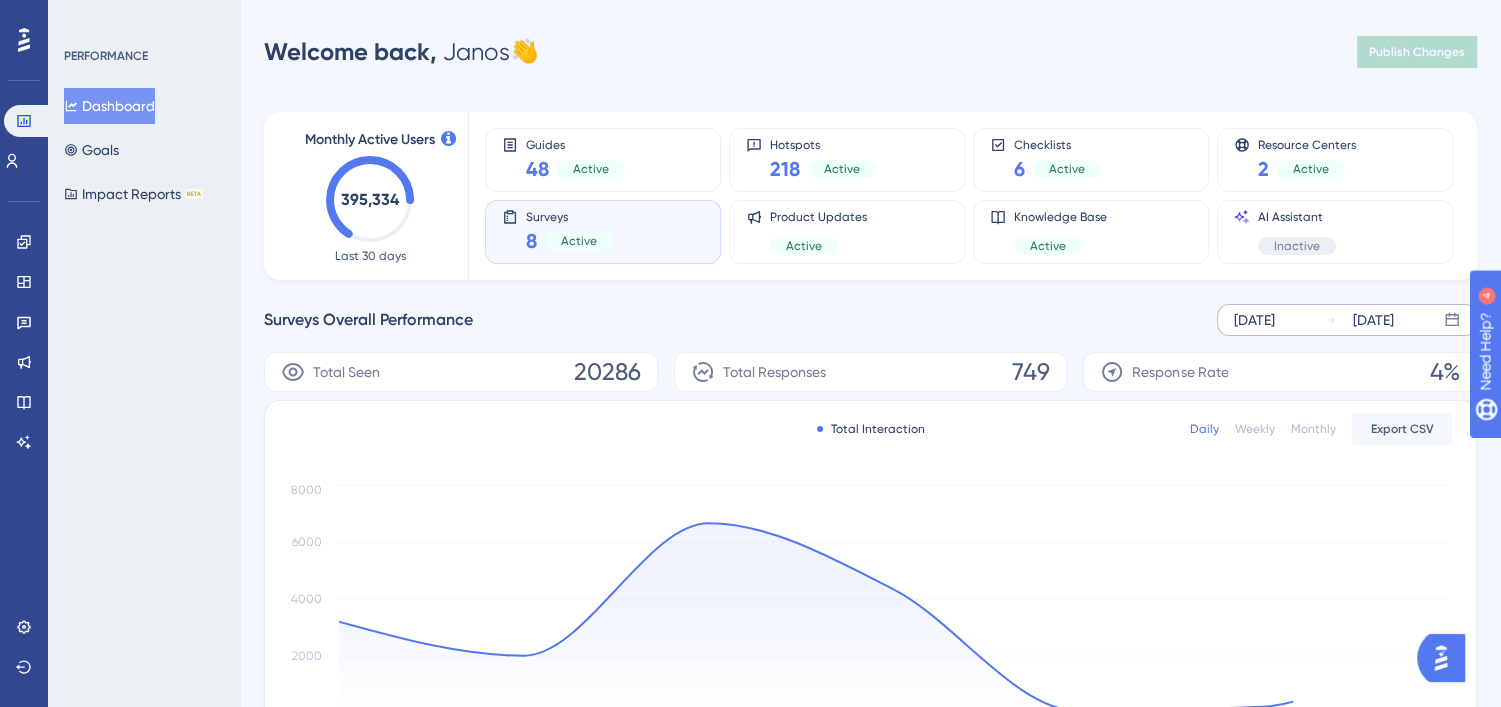 click on "Monthly Active Users 395,334 Last 30 days Guides 48 Active Hotspots 218 Active Checklists 6 Active Resource Centers 2 Active Surveys 8 Active Product Updates Active Knowledge Base Active AI Assistant Inactive Surveys Overall Performance [DATE] [DATE] Total Seen 20286 Total Responses 749 Response Rate 4% Total Interaction Daily Weekly Monthly Export CSV [DATE] [DATE] [DATE] [DATE] [DATE] [DATE] [DATE] 14 0 2000 4000 6000 8000 Top Performing Surveys SURVEY NAME STATUS TOTAL INTERACTION Q2 Cloud Performance Q2 Cloud Performance Active 12503 12503 Q1 Helpdesk/Customer Services Q1 Helpdesk/Customer Services Active 3810 3810 06/25 AI Support Bot Updated (New Release)  06/25 AI Support Bot Updated (New Release)  Active 1759 1759 Lowest Performing Surveys SURVEY NAME STATUS TOTAL INTERACTION My Profile - User Needs  My Profile - User Needs  Inactive 155 155 Q4 Bromcom (as whole) NPS Q4 Bromcom (as whole) NPS Active 146 146 06/25 Finance Updated  06/25 Finance Updated  Inactive 4 4" at bounding box center [870, 591] 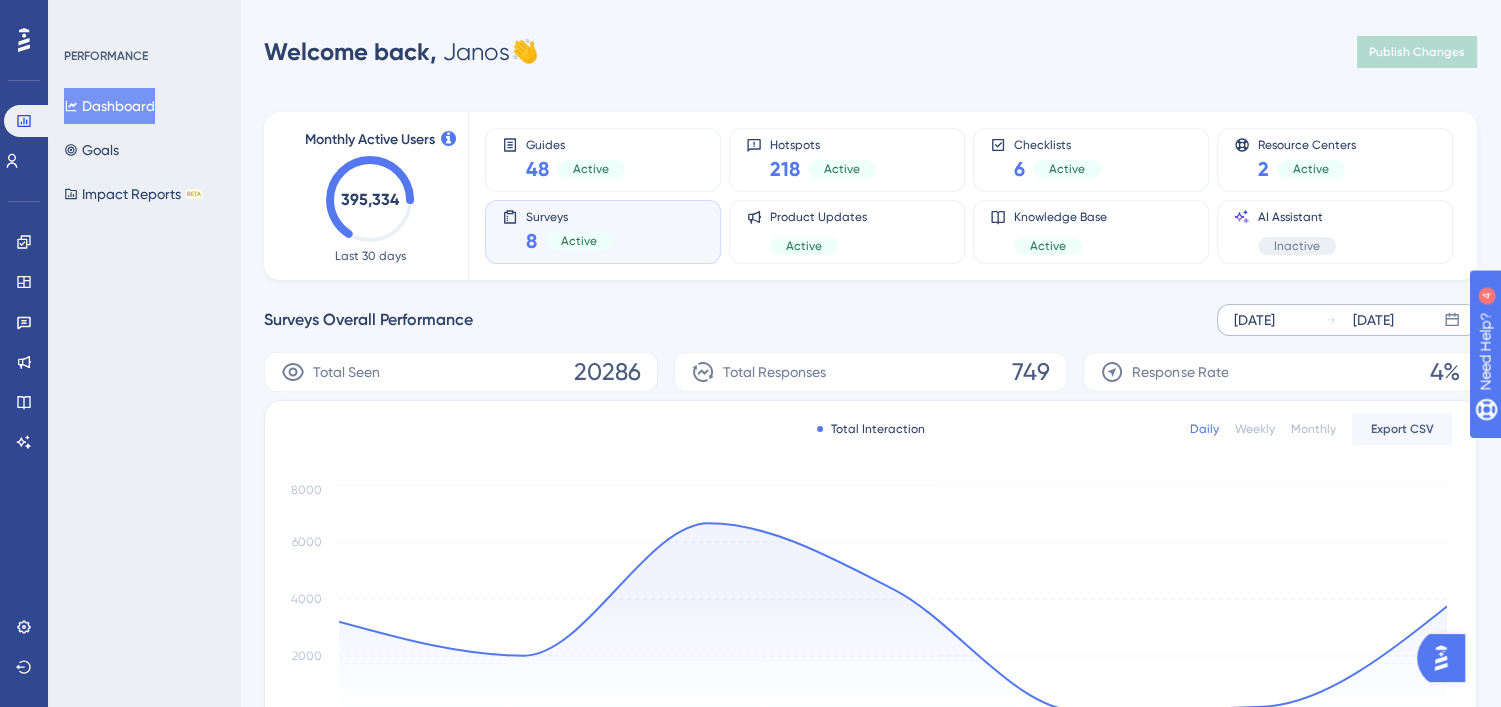 click on "Monthly Active Users 395,334 Last 30 days" at bounding box center (370, 196) 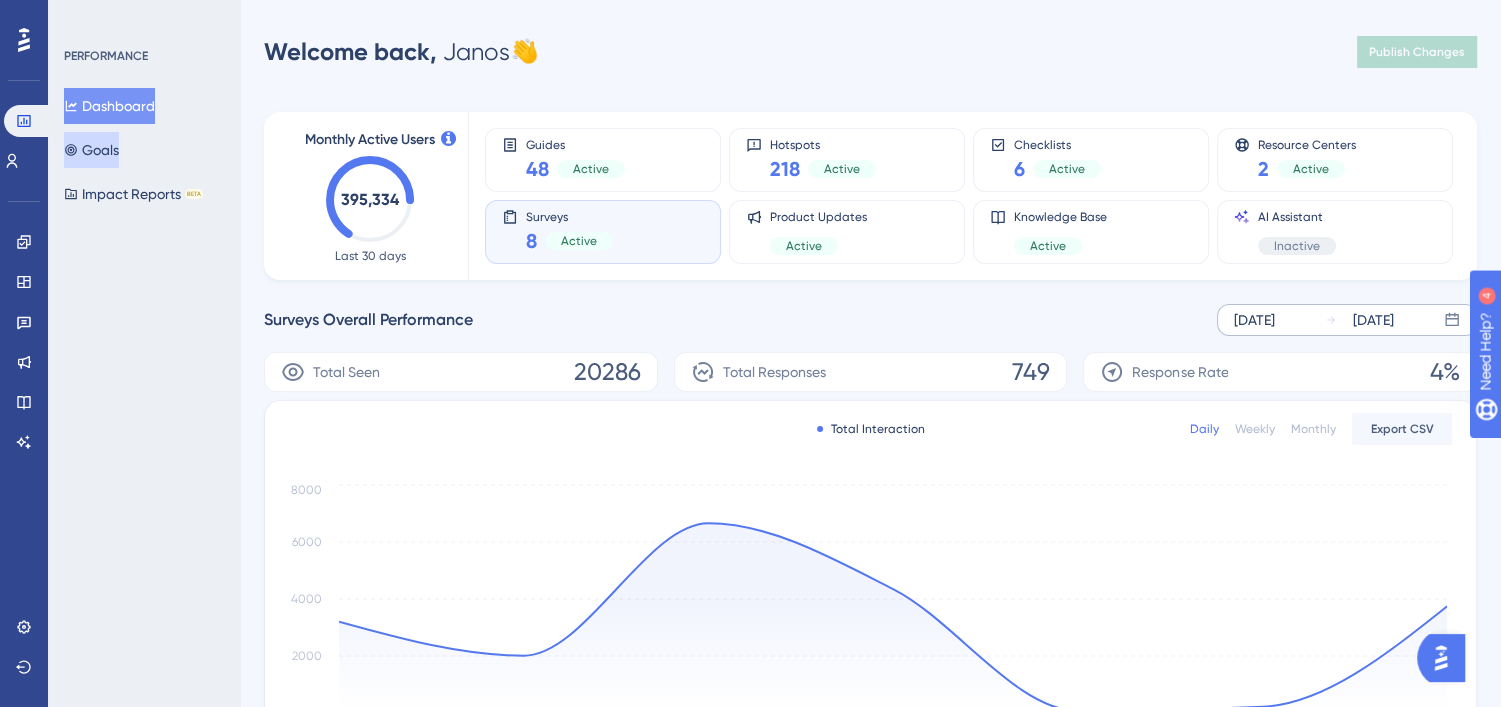 click on "Goals" at bounding box center (91, 150) 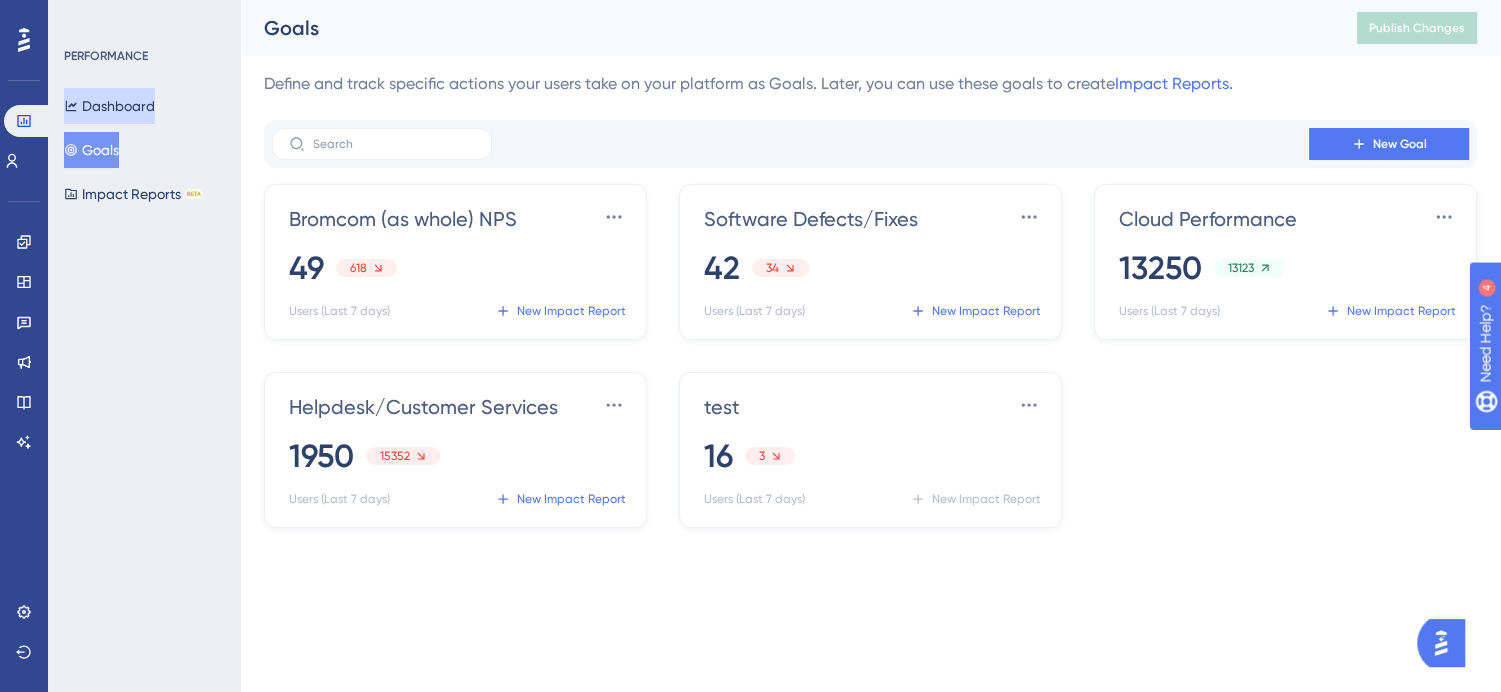 click on "Dashboard" at bounding box center (109, 106) 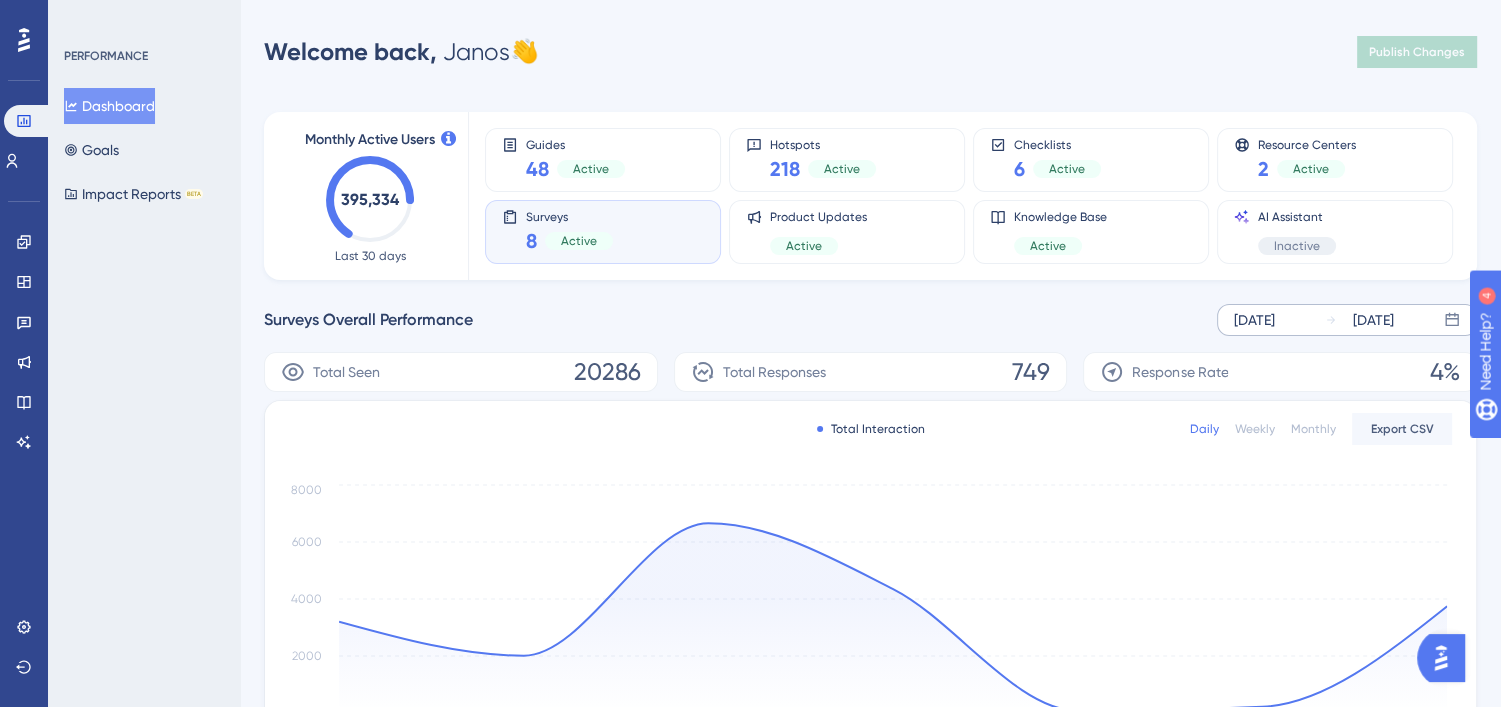 click on "[DATE] [DATE]" at bounding box center [1347, 320] 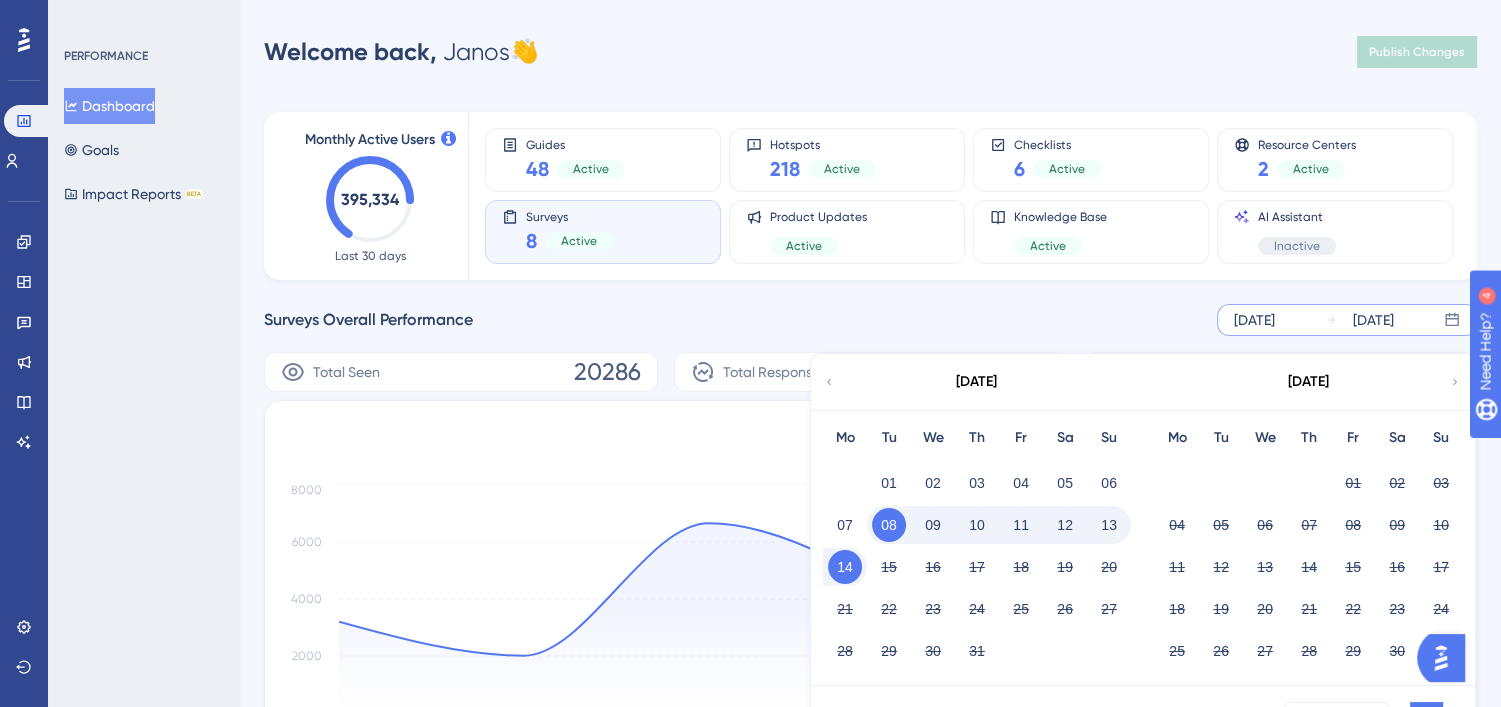 click 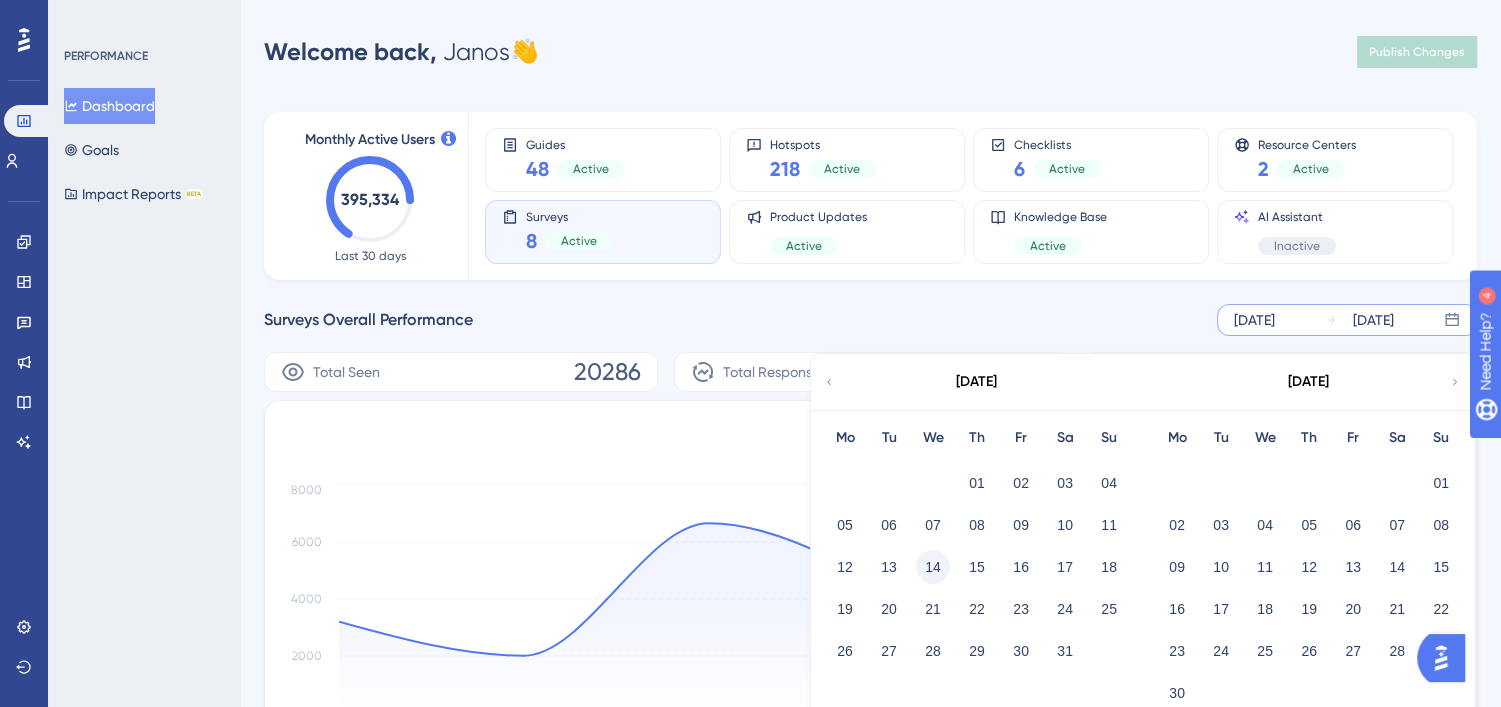 click on "14" at bounding box center (933, 567) 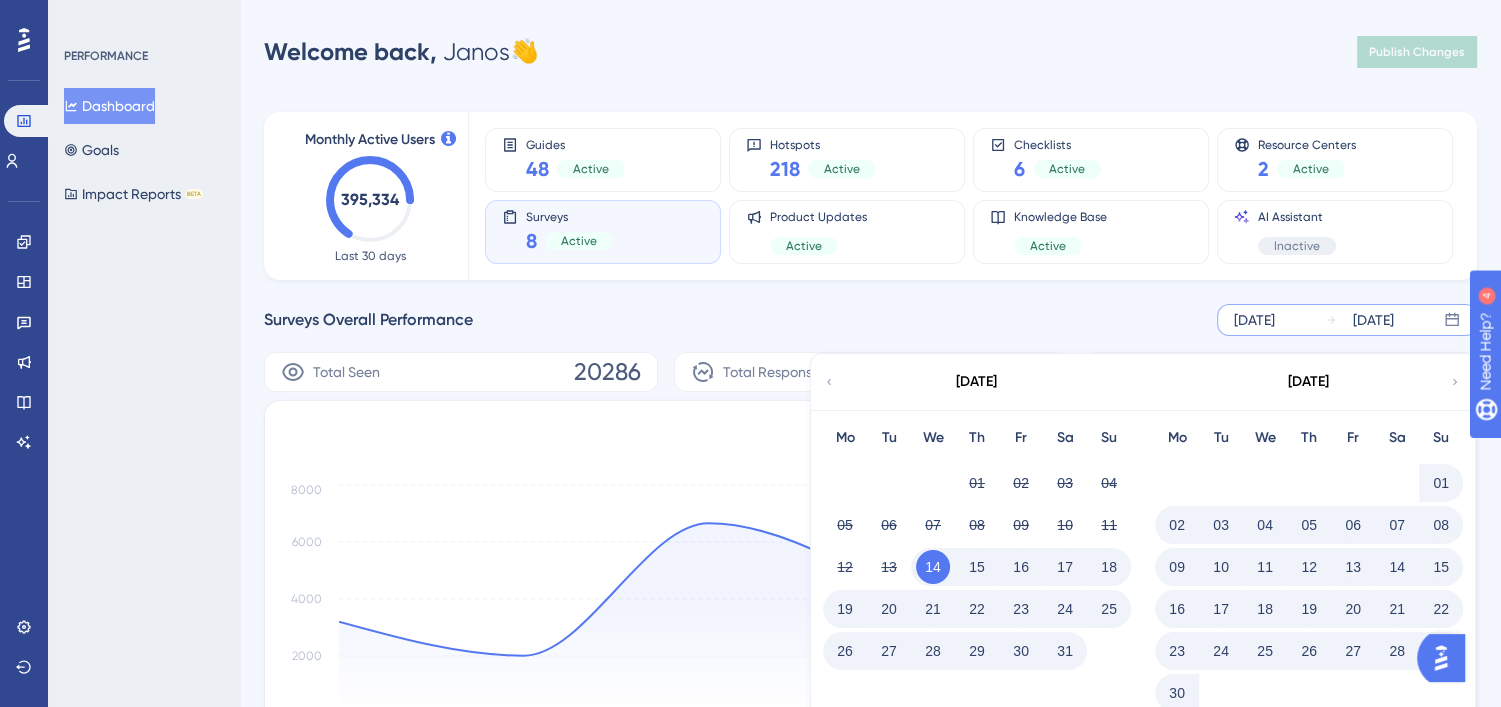 click on "14" at bounding box center [1397, 567] 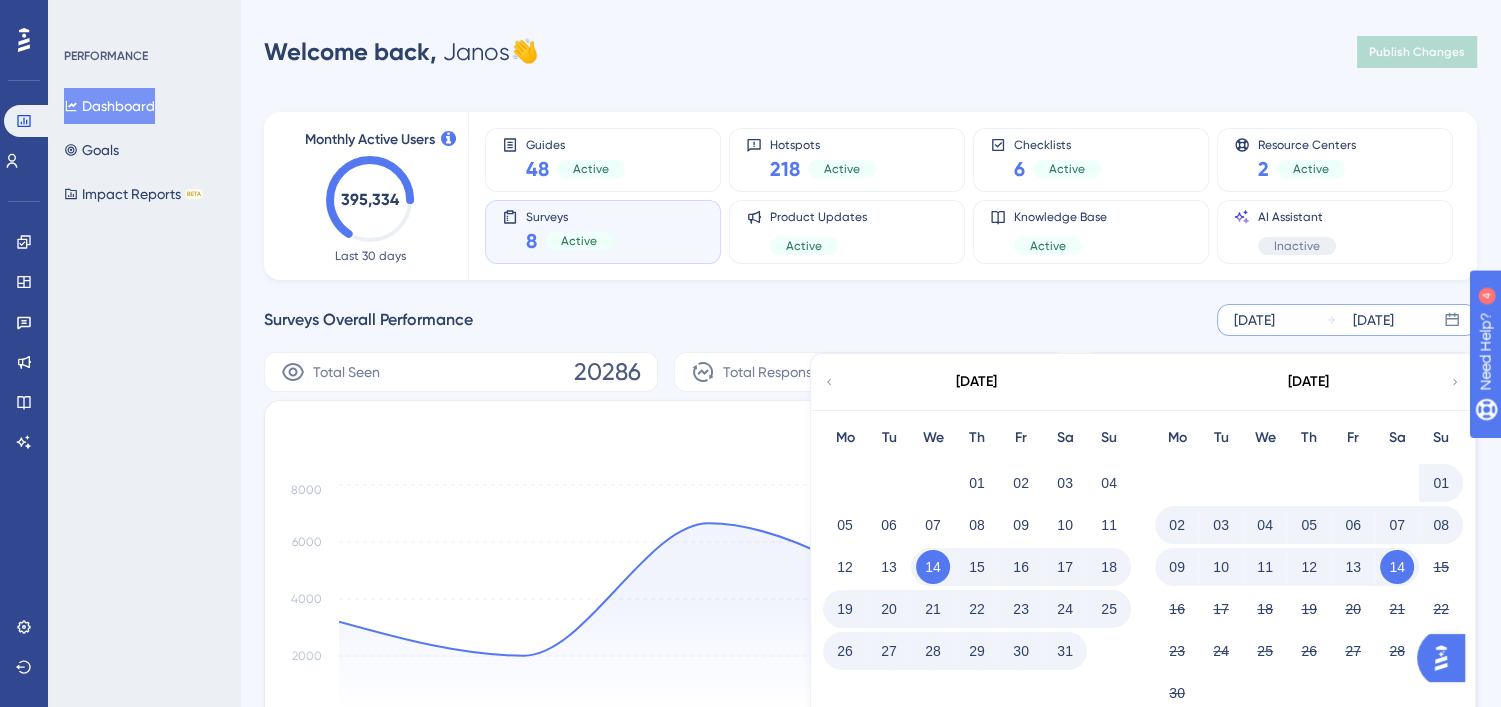 scroll, scrollTop: 242, scrollLeft: 0, axis: vertical 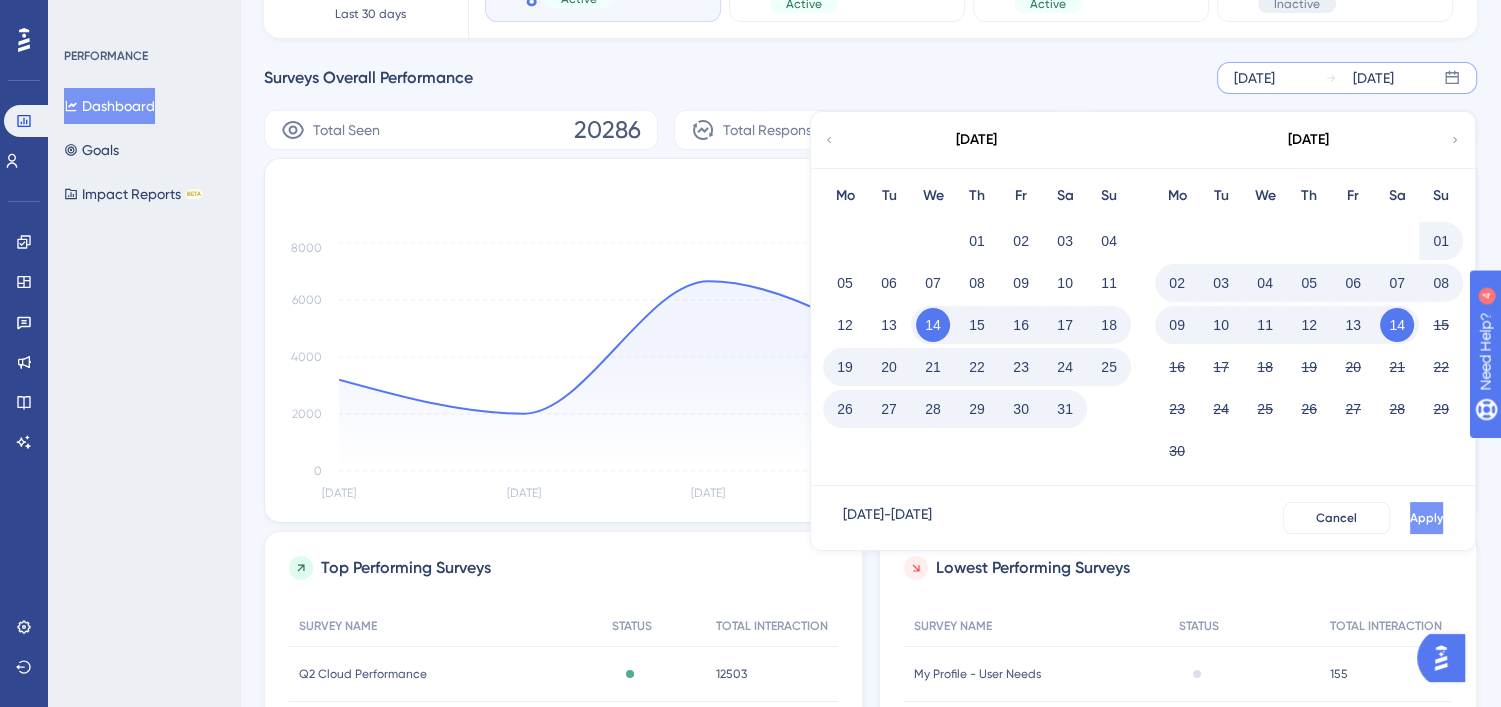click on "Apply" at bounding box center [1426, 518] 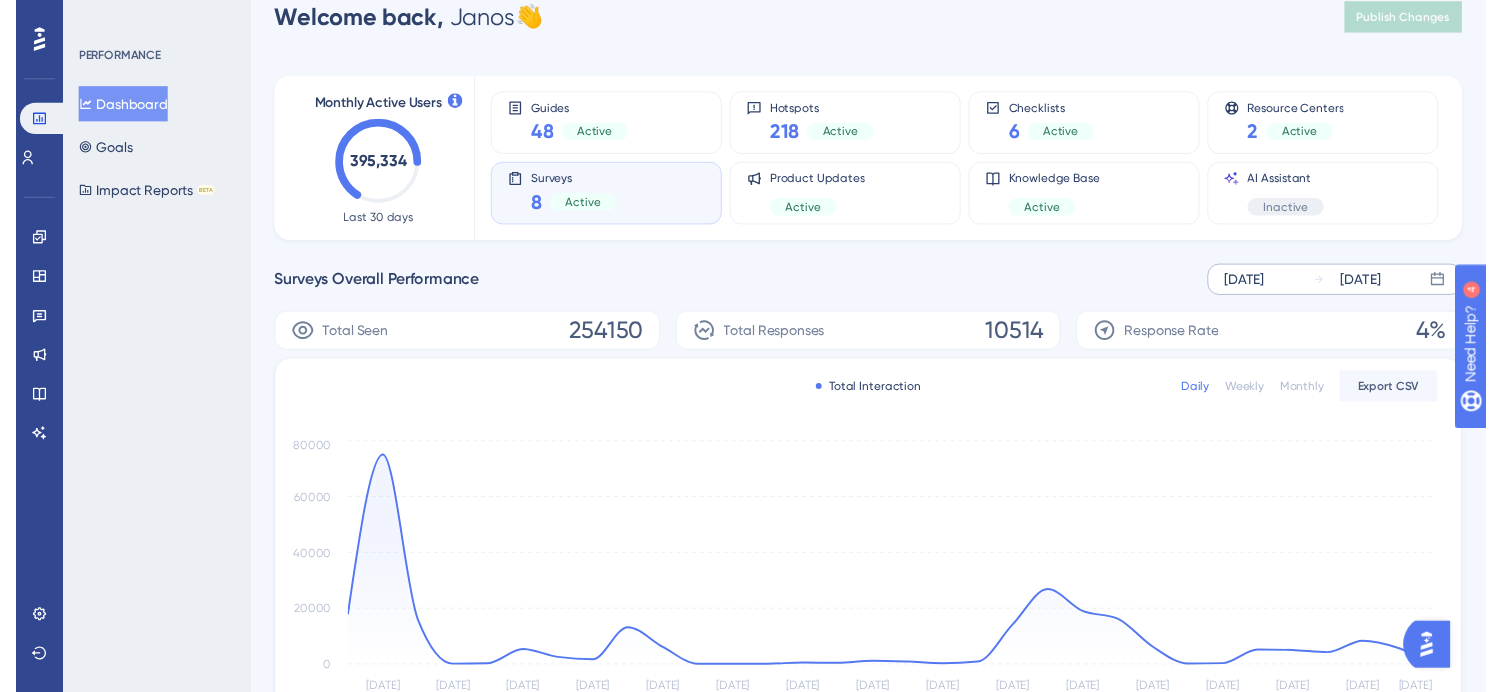 scroll, scrollTop: 0, scrollLeft: 0, axis: both 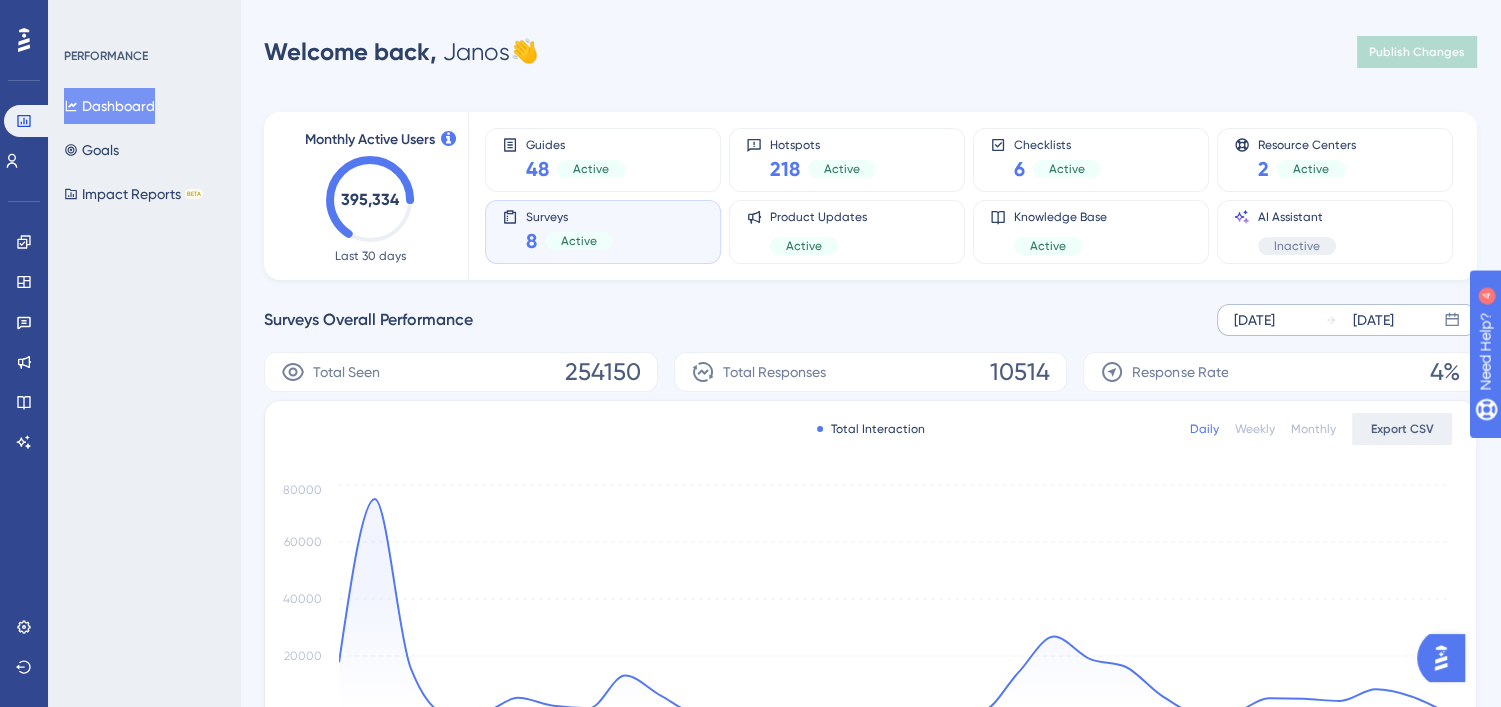 click on "Export CSV" at bounding box center [1402, 429] 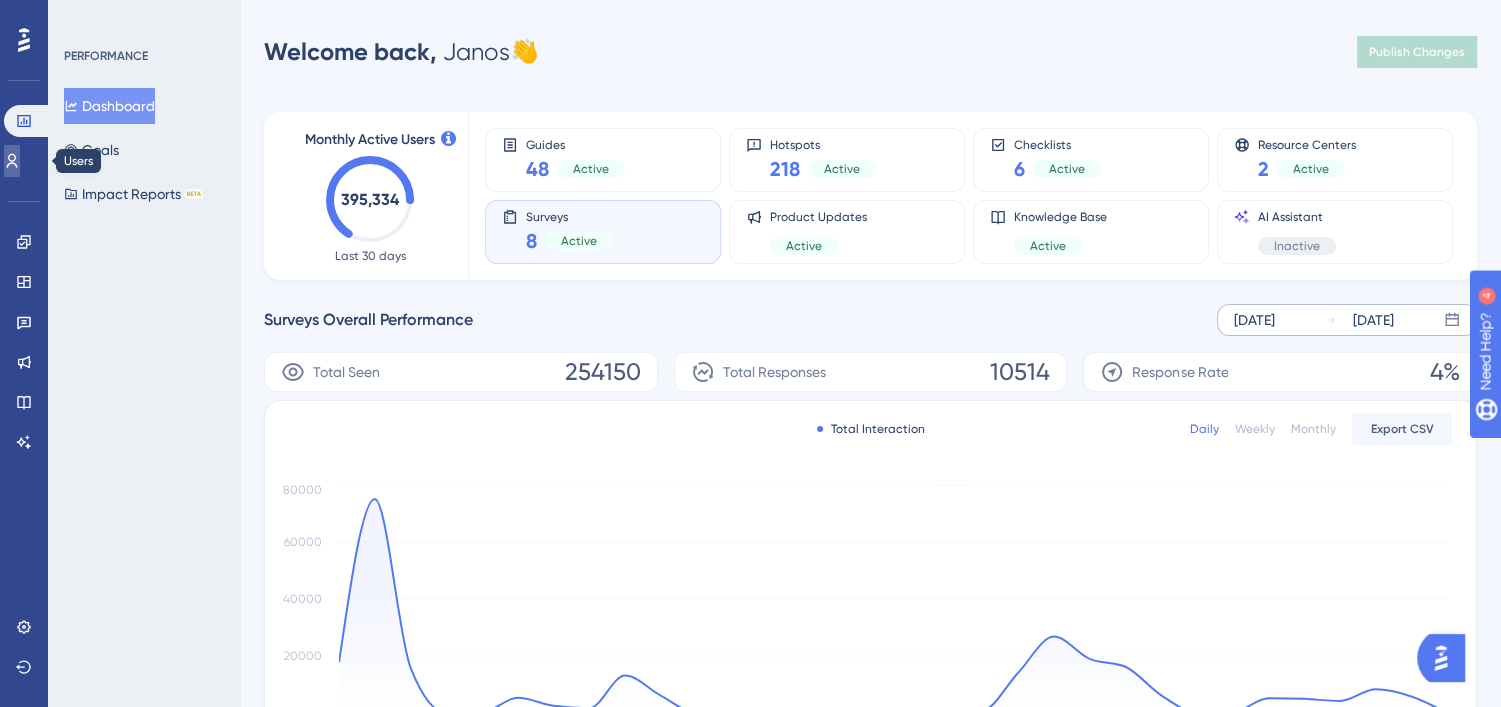 click at bounding box center [12, 161] 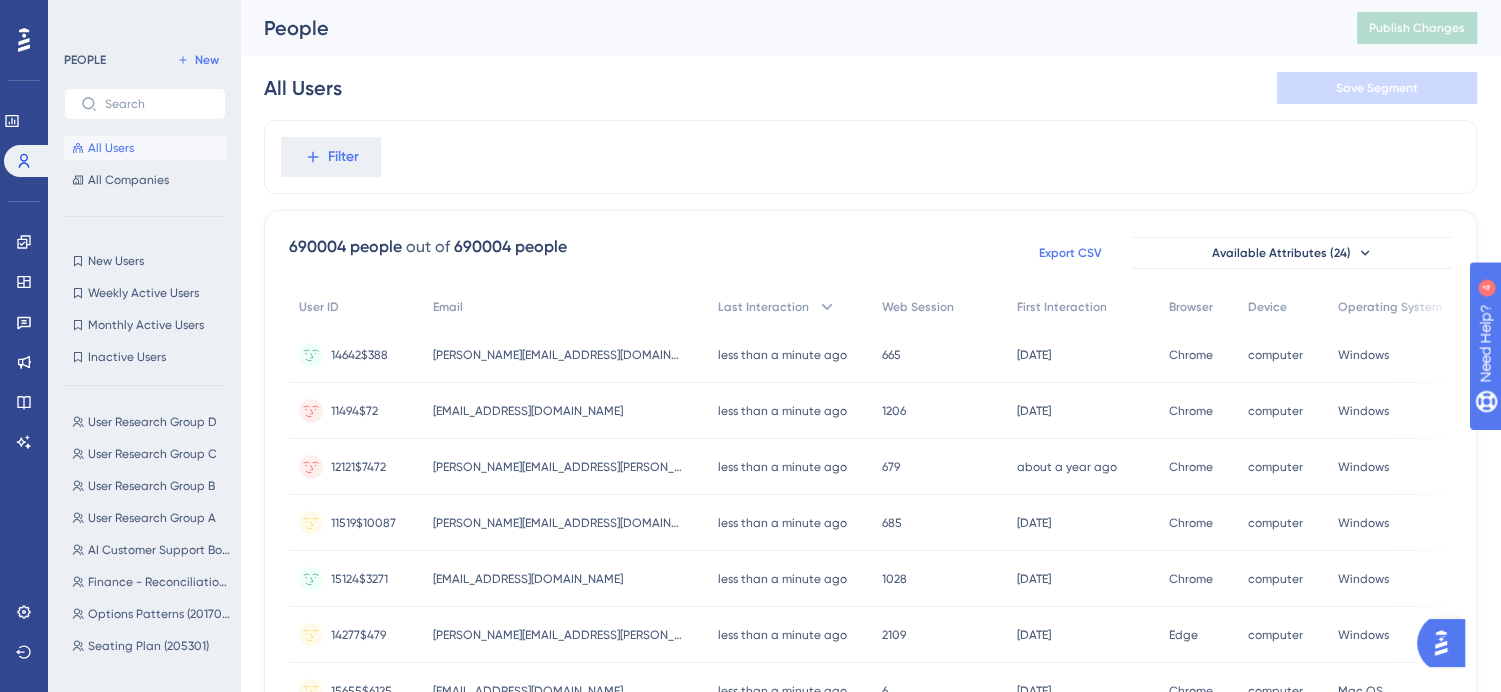 click on "Export CSV" at bounding box center [1070, 253] 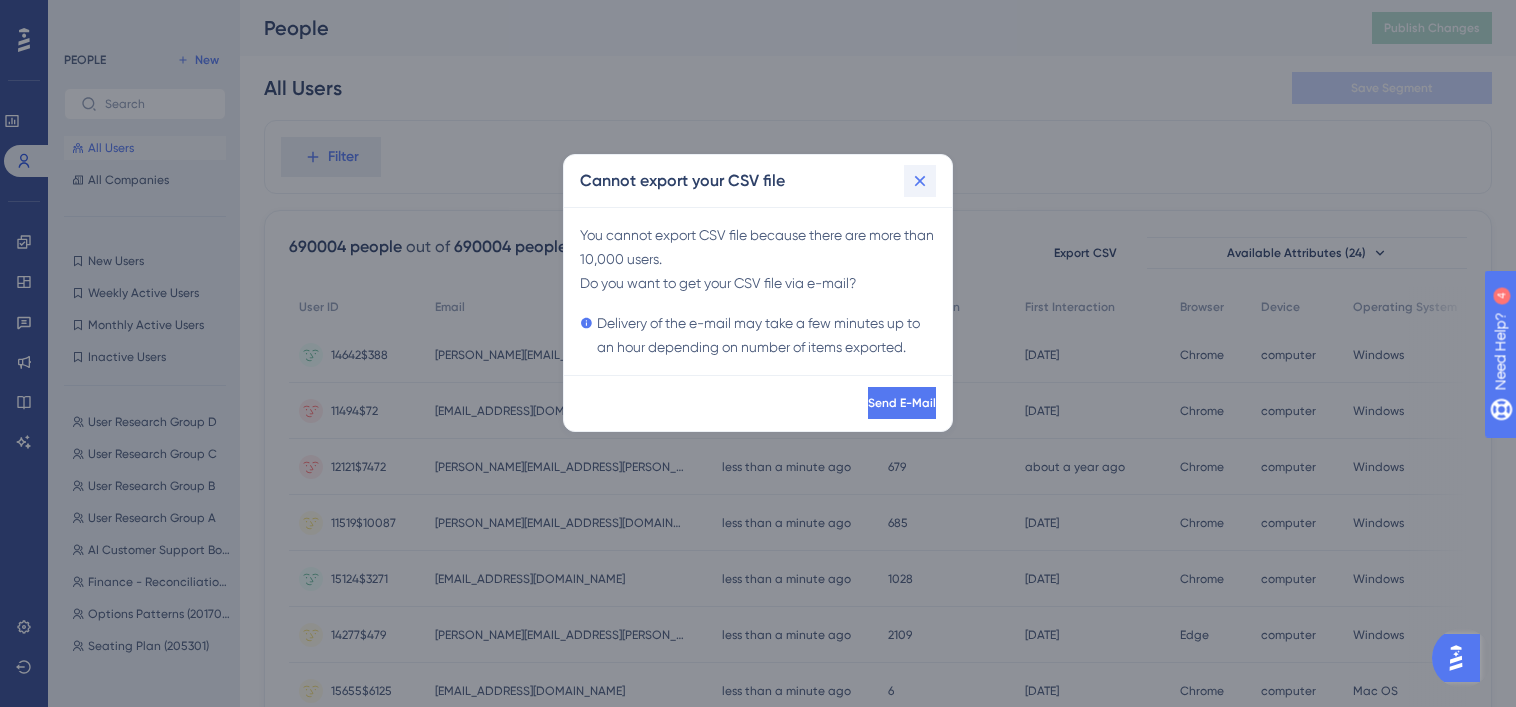 click 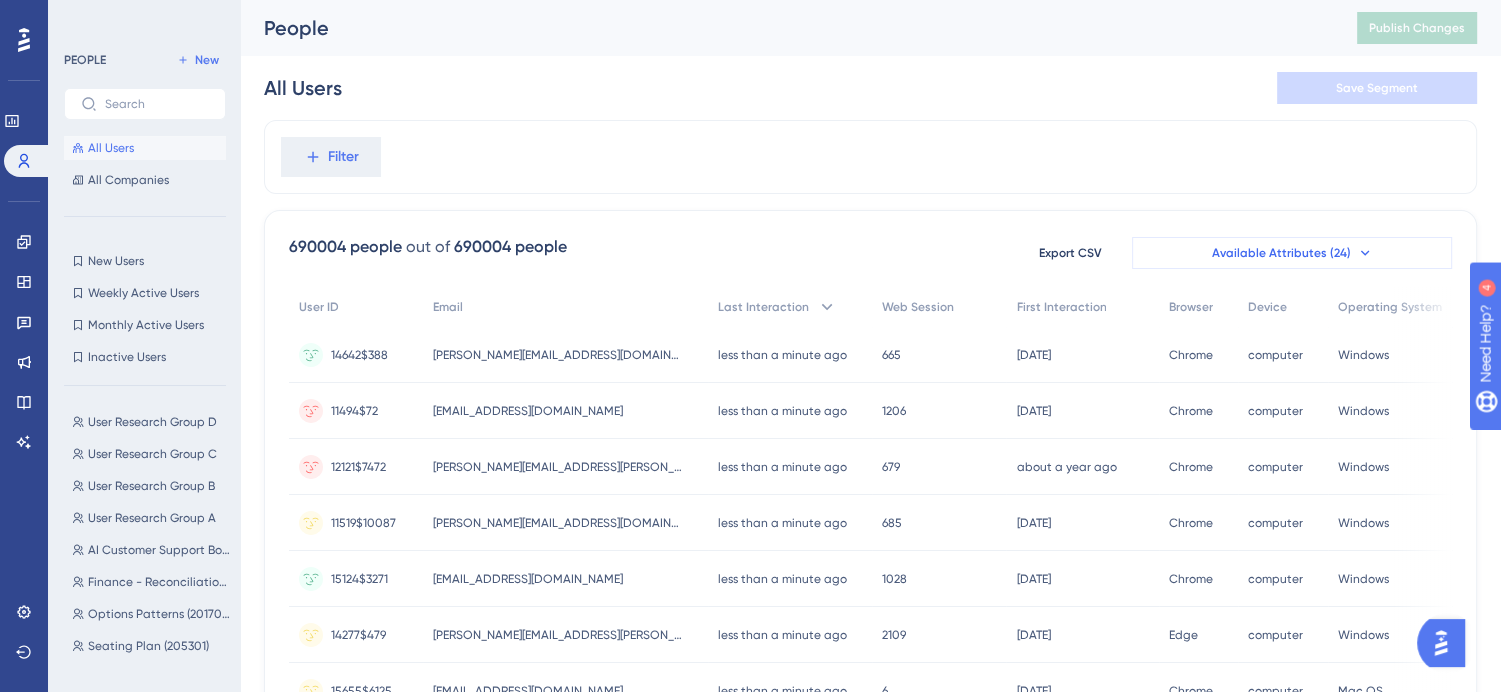 click on "Available Attributes (24)" at bounding box center [1281, 253] 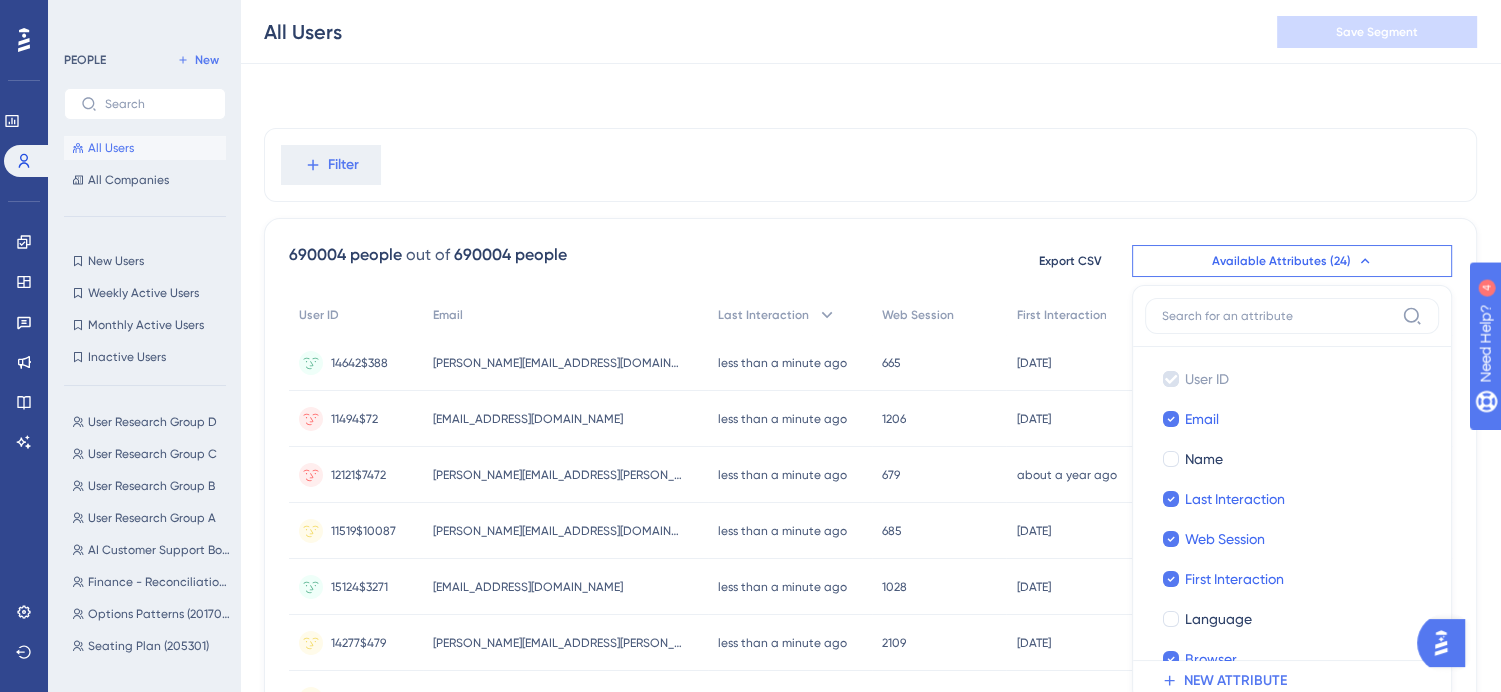 scroll, scrollTop: 138, scrollLeft: 0, axis: vertical 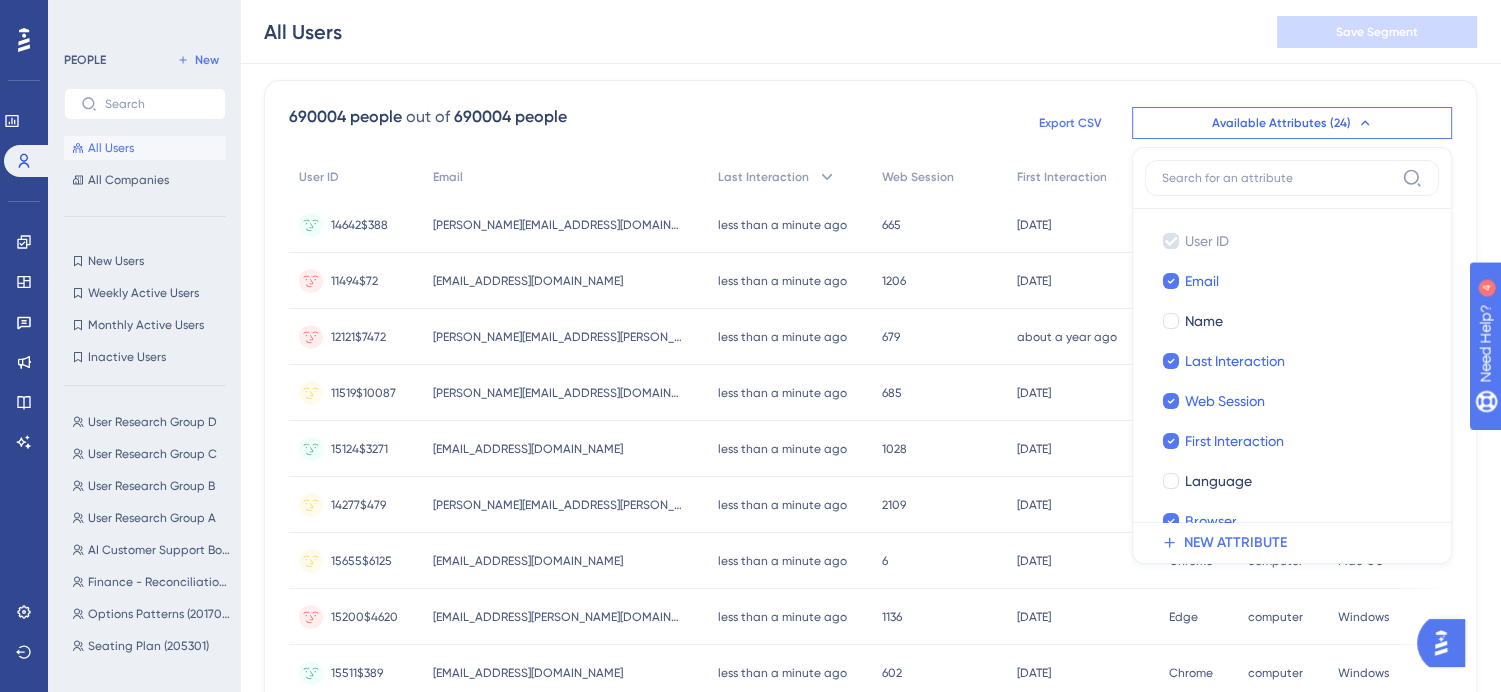 click on "Export CSV" at bounding box center [1070, 123] 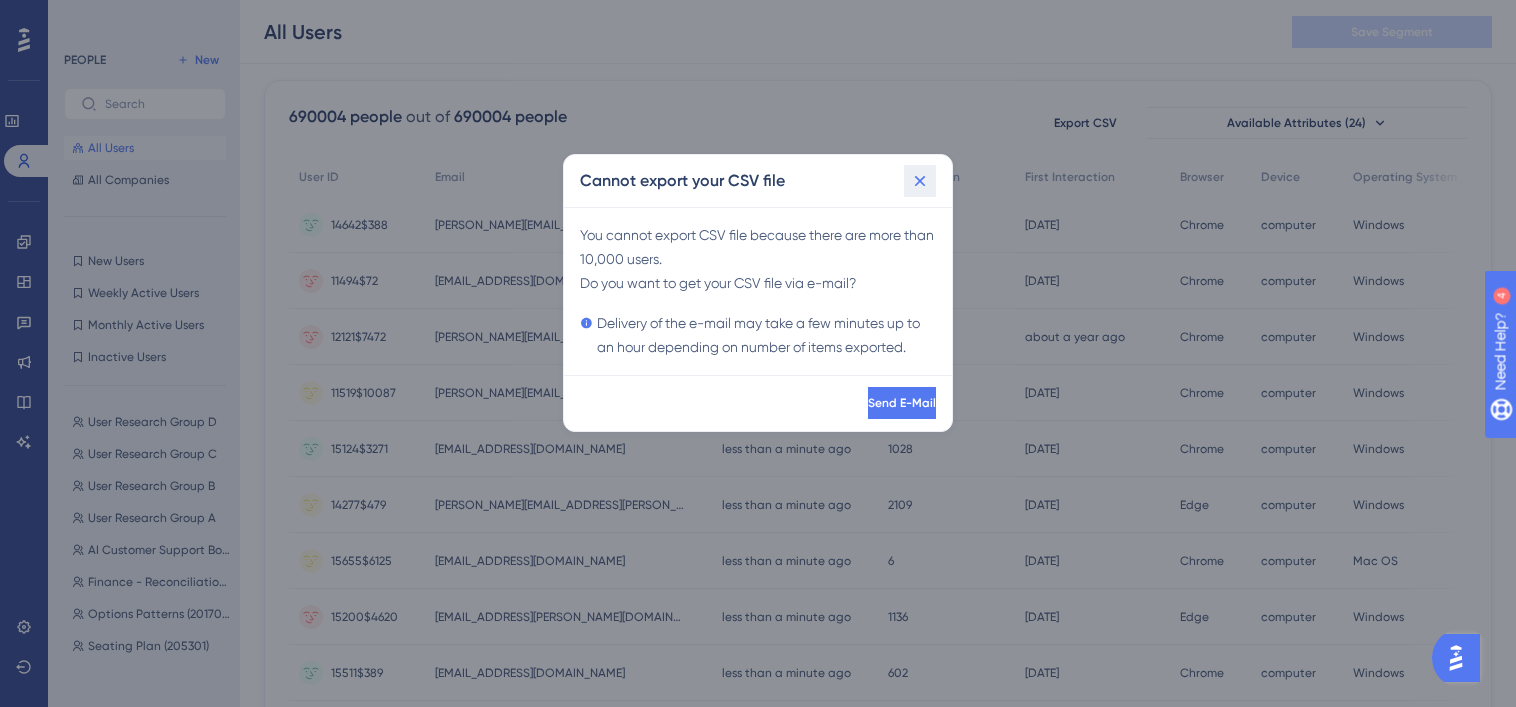 click 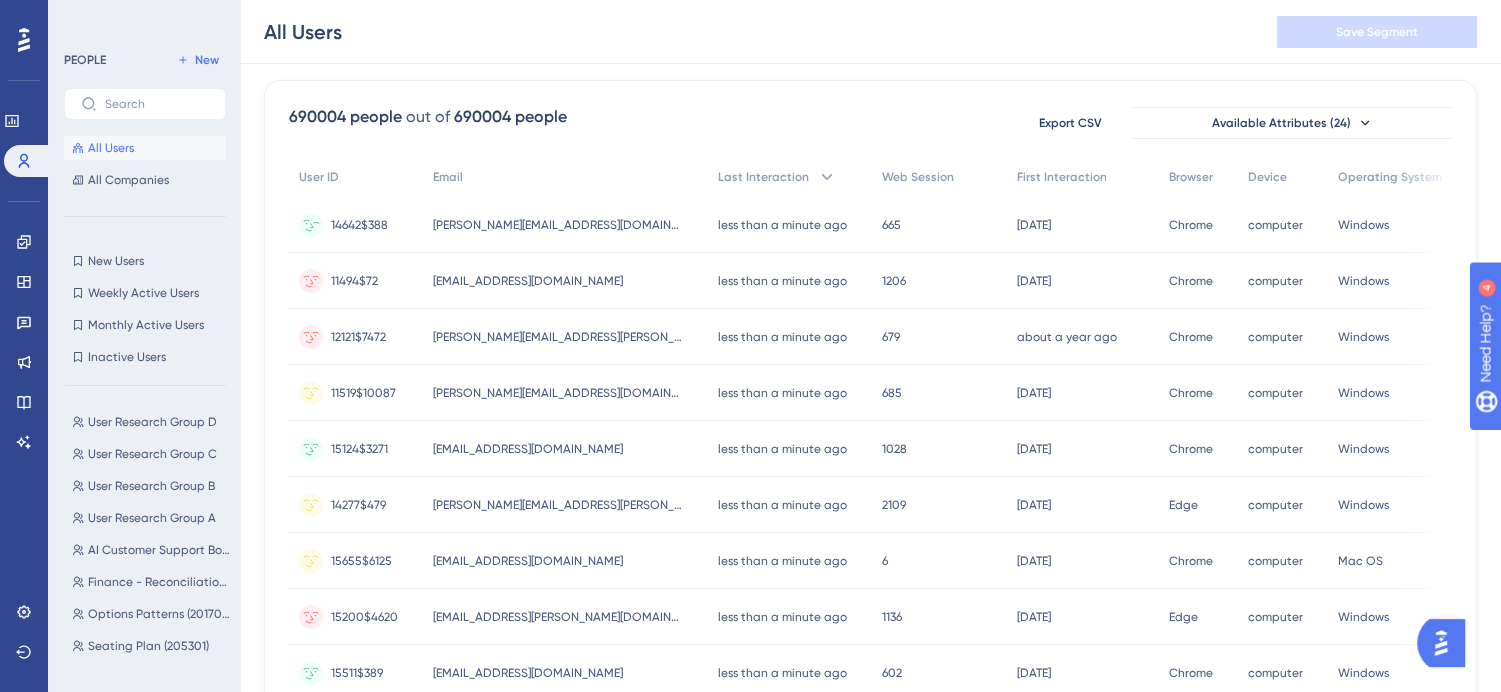 click on "User ID" at bounding box center [356, 177] 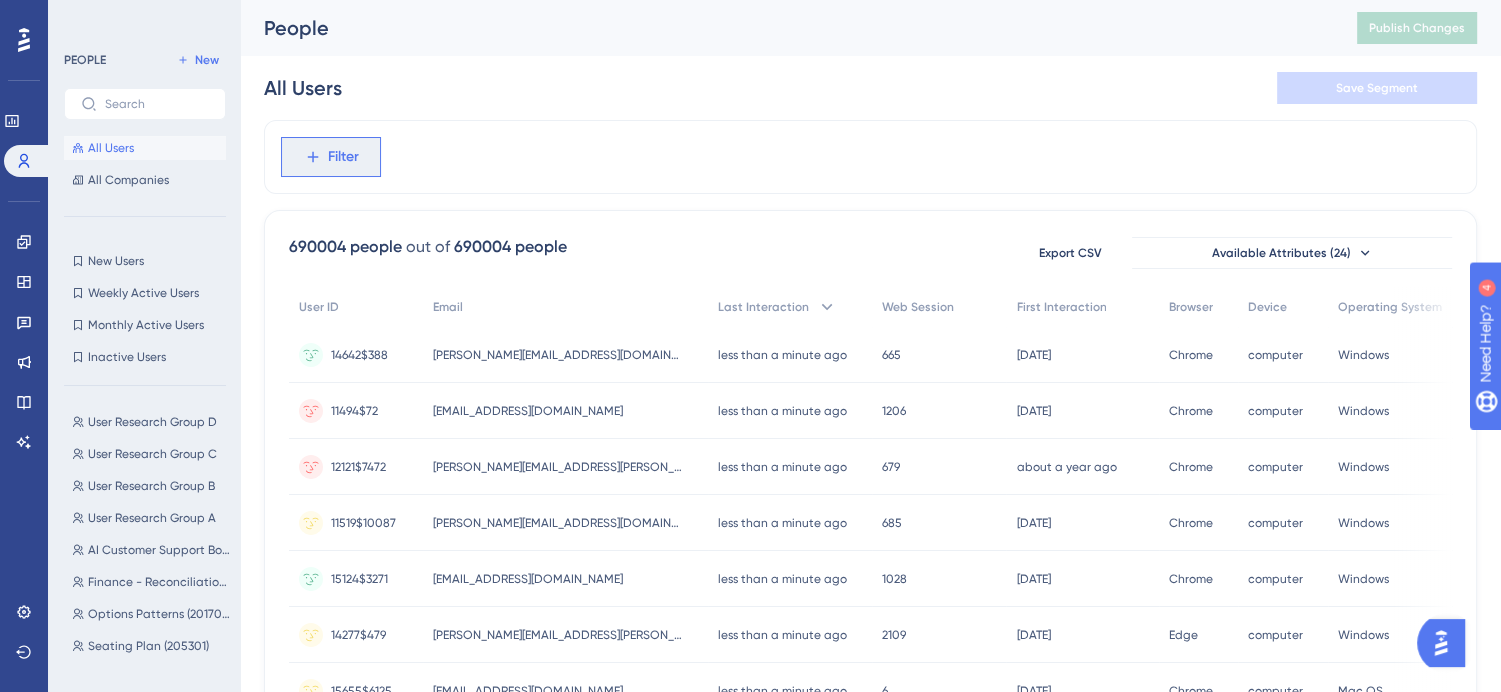 click on "Filter" at bounding box center (331, 157) 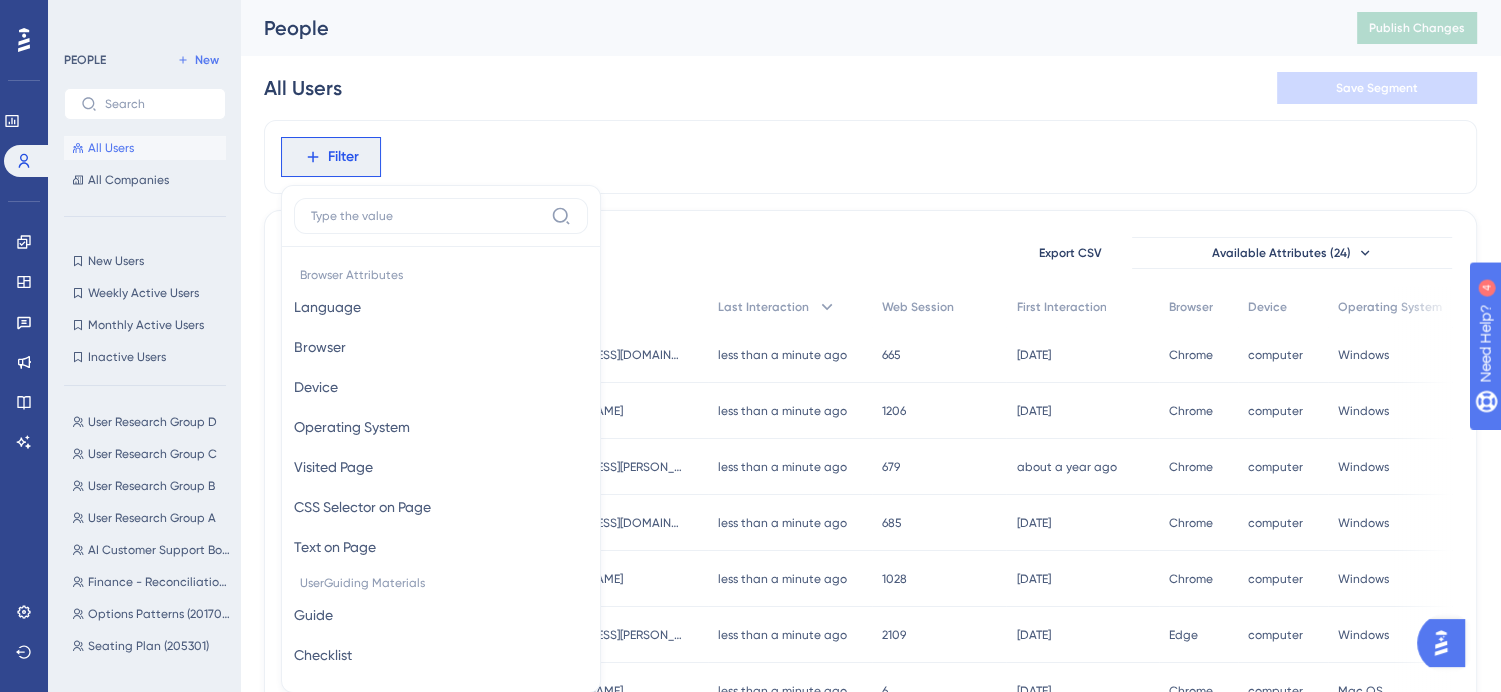 scroll, scrollTop: 92, scrollLeft: 0, axis: vertical 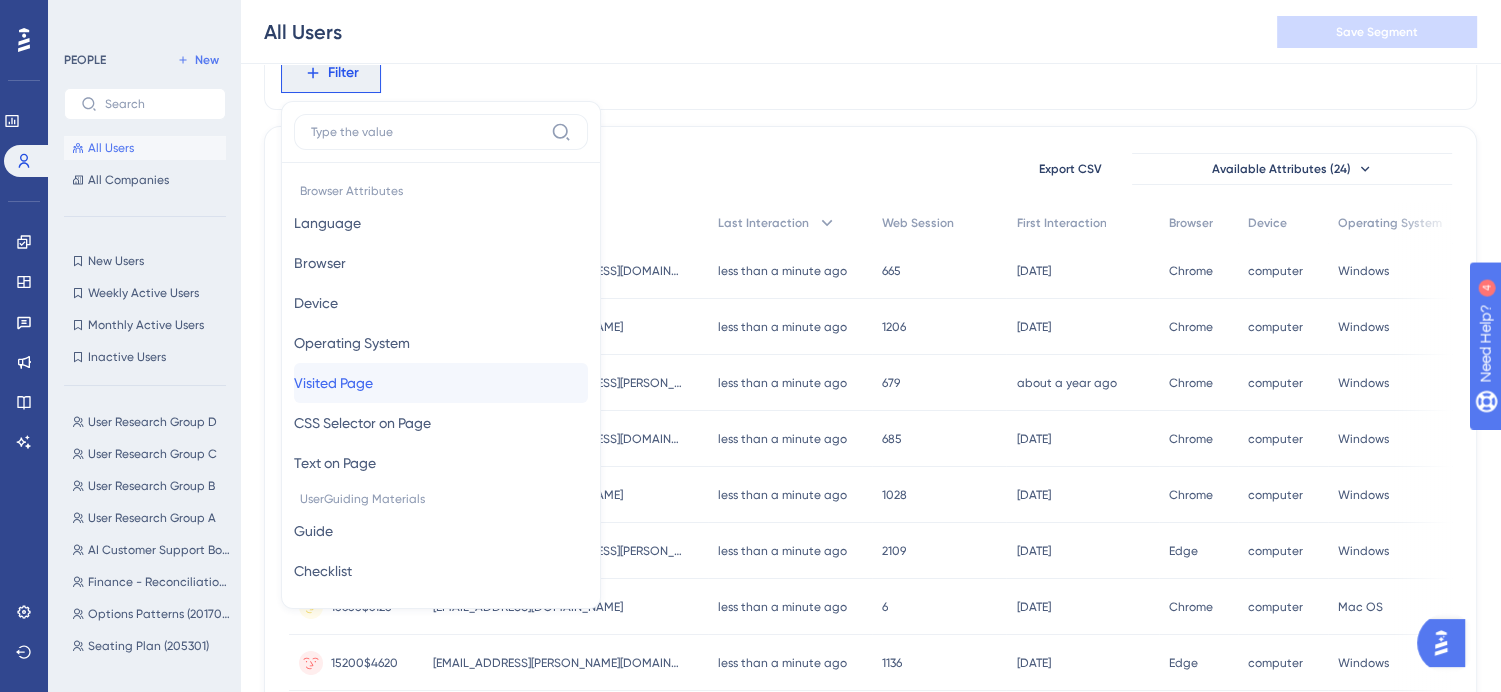 click on "Visited Page Visited Page" at bounding box center [441, 383] 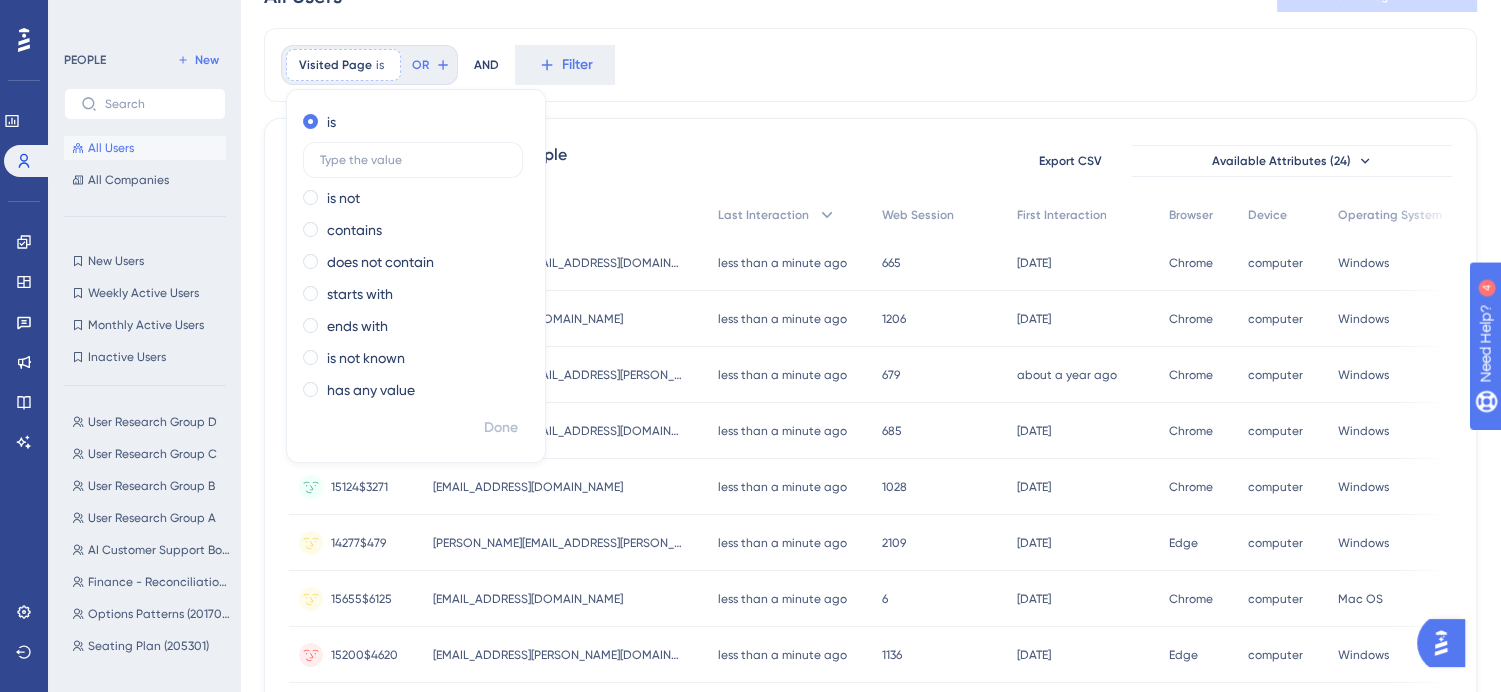 scroll, scrollTop: 0, scrollLeft: 0, axis: both 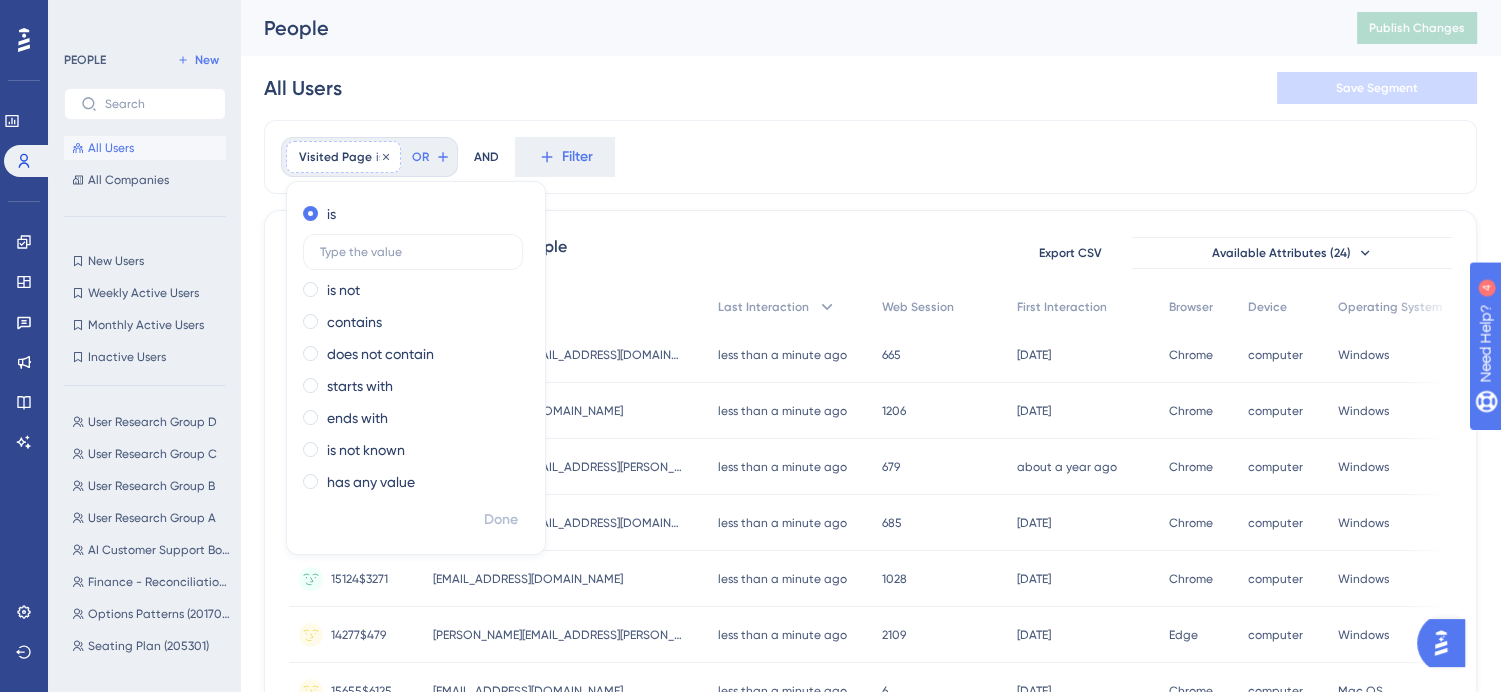 click on "Visited Page" at bounding box center (335, 157) 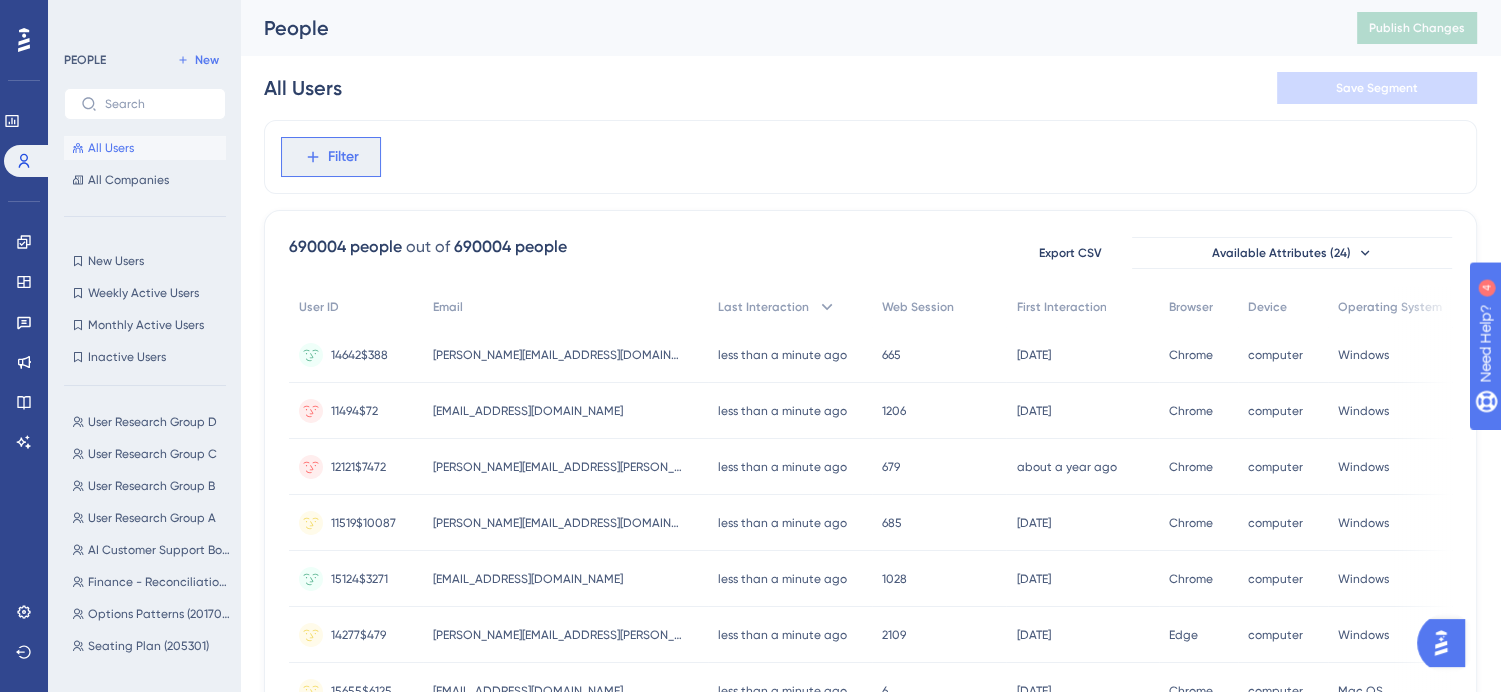 click on "Filter" at bounding box center [343, 157] 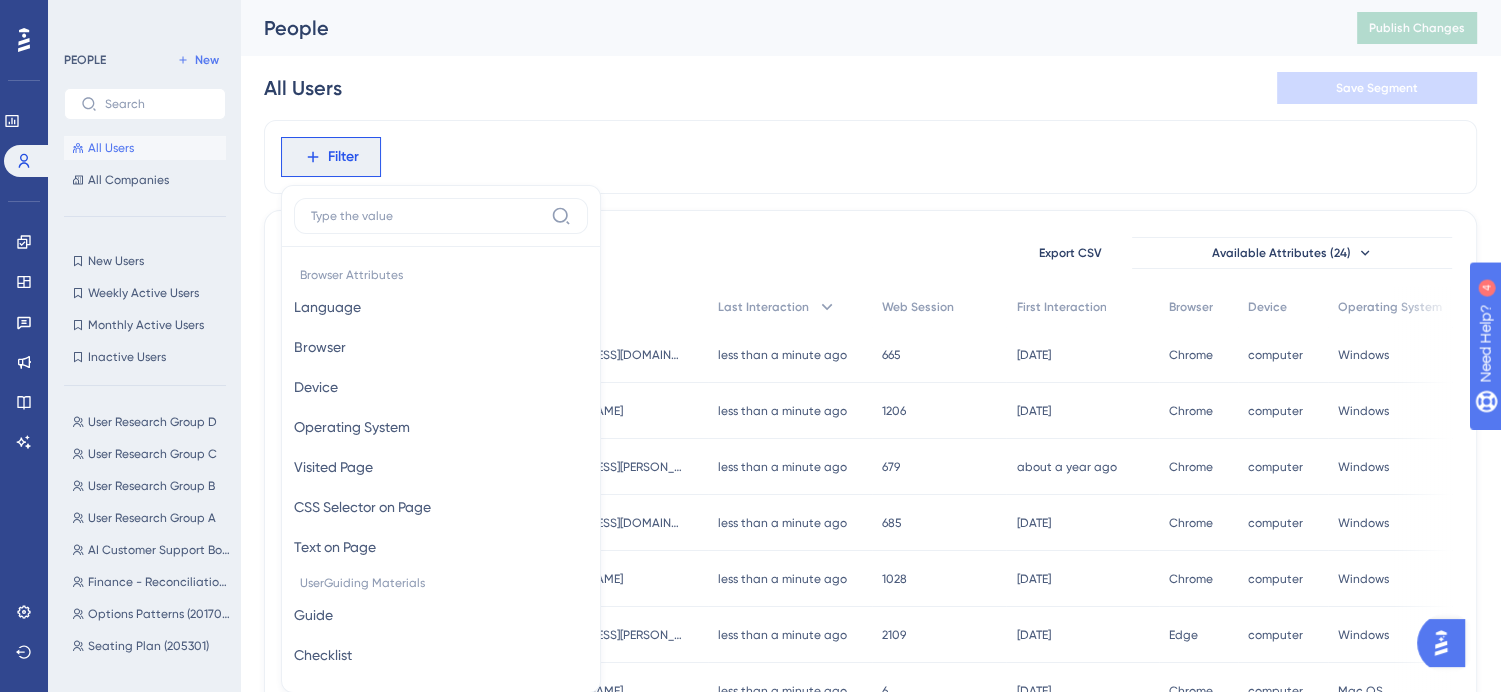 scroll, scrollTop: 92, scrollLeft: 0, axis: vertical 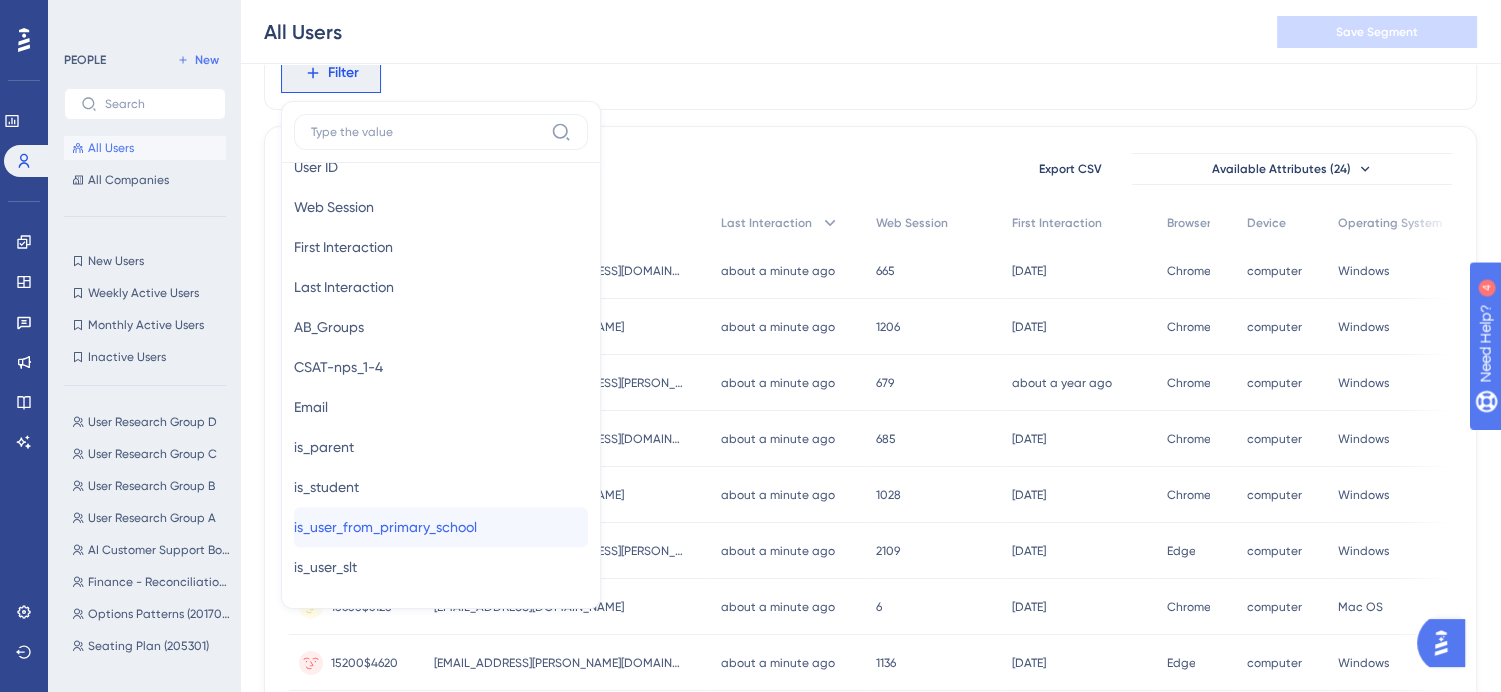 click on "is_user_from_primary_school" at bounding box center (385, 527) 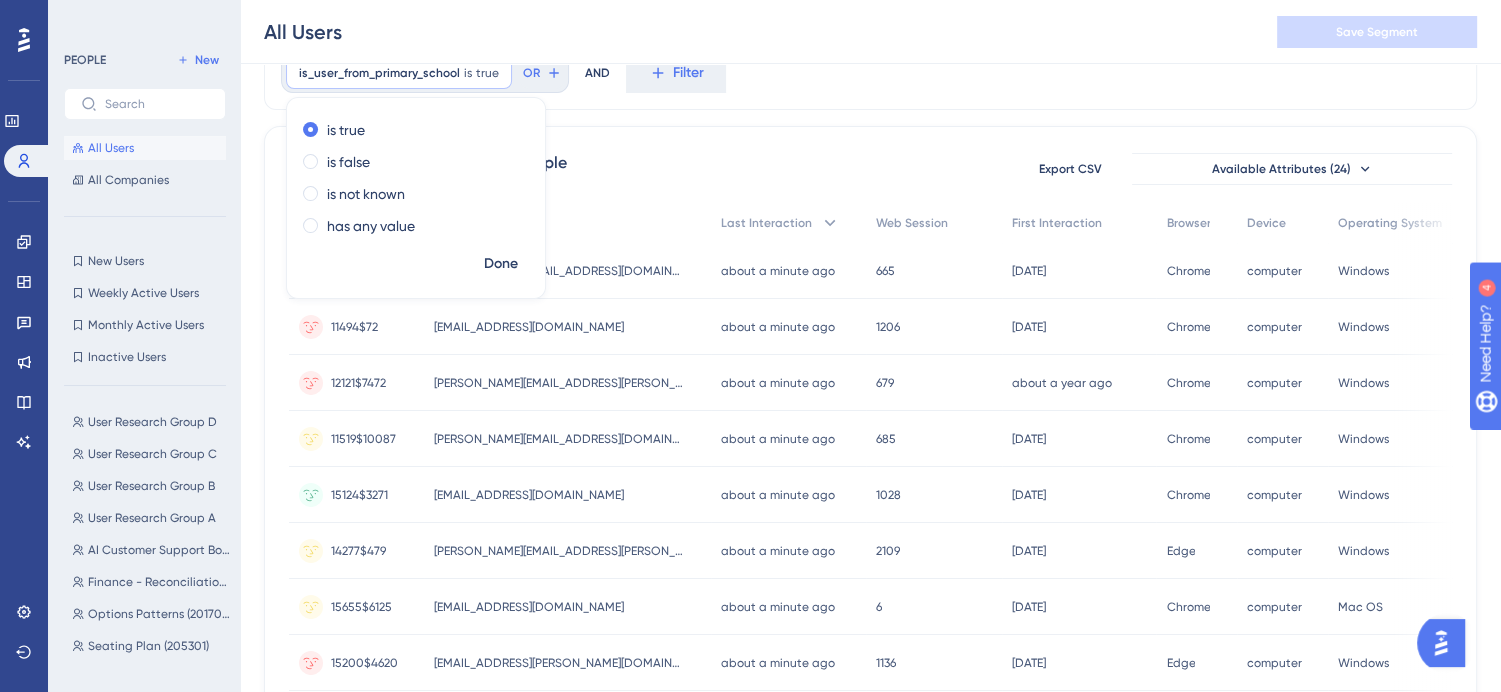 click on "690004   people out of 690004   people Export CSV Available Attributes (24)" at bounding box center [870, 169] 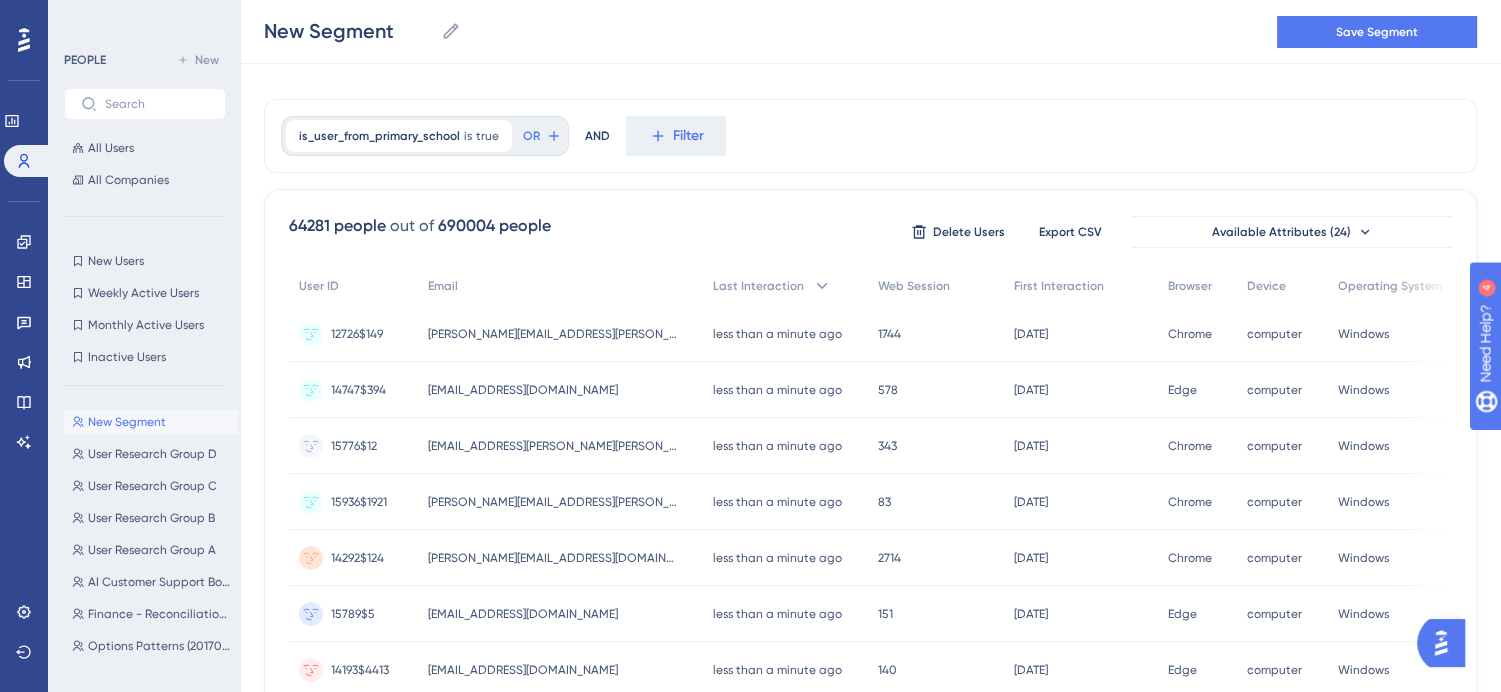 scroll, scrollTop: 0, scrollLeft: 0, axis: both 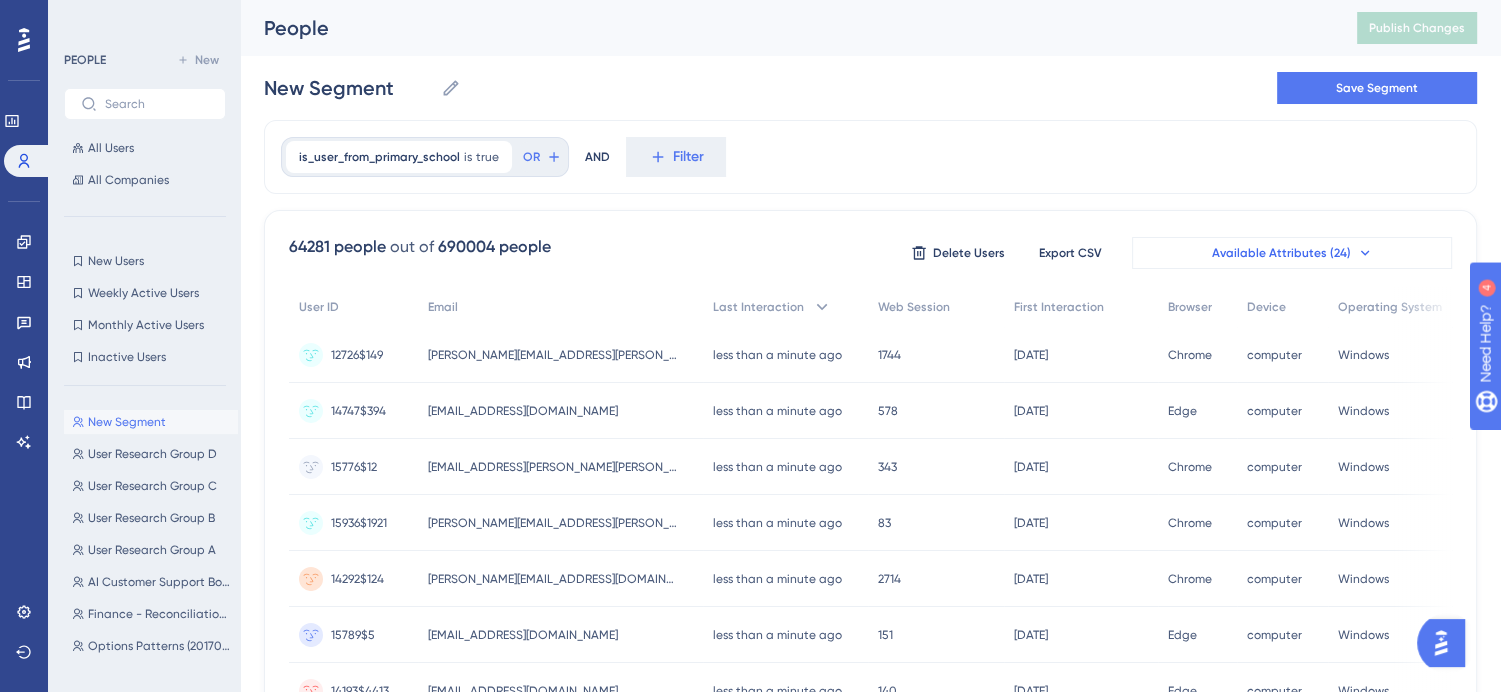 click on "Available Attributes (24)" at bounding box center (1292, 253) 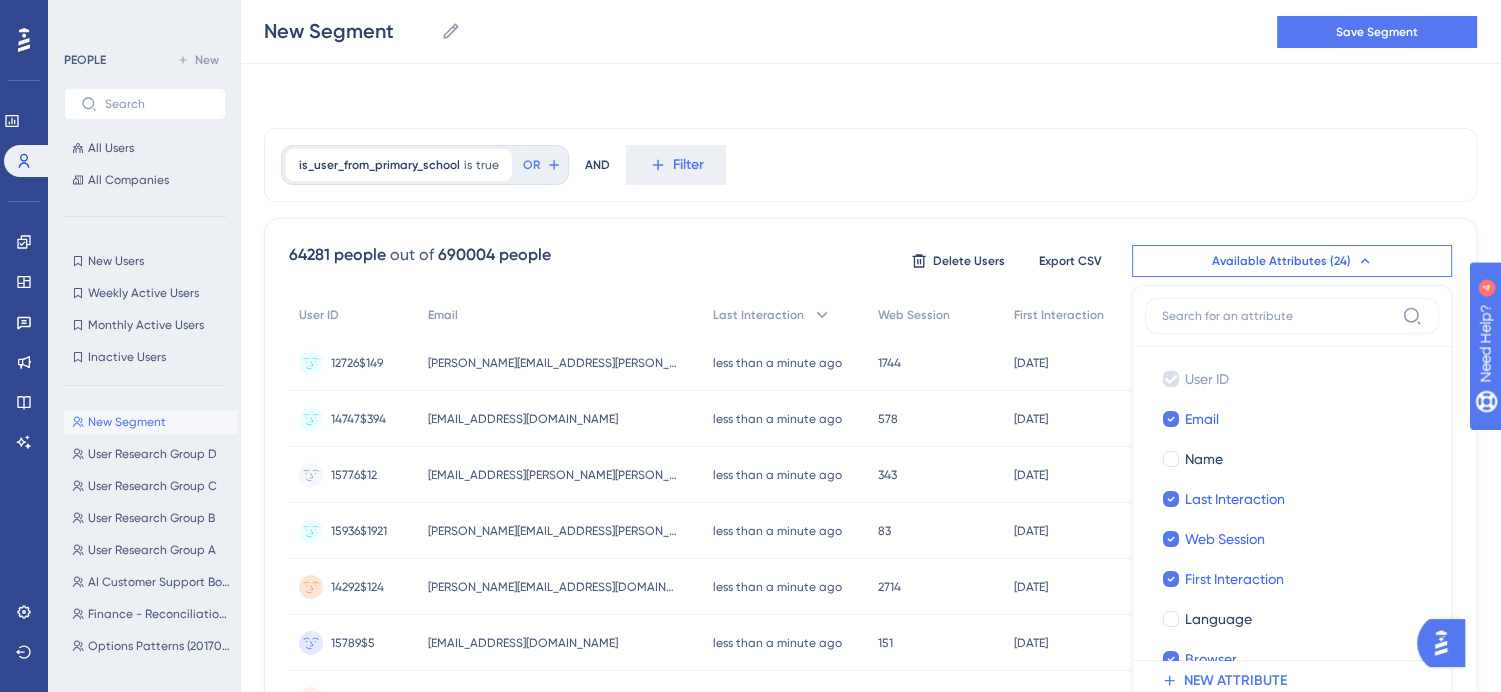 scroll, scrollTop: 138, scrollLeft: 0, axis: vertical 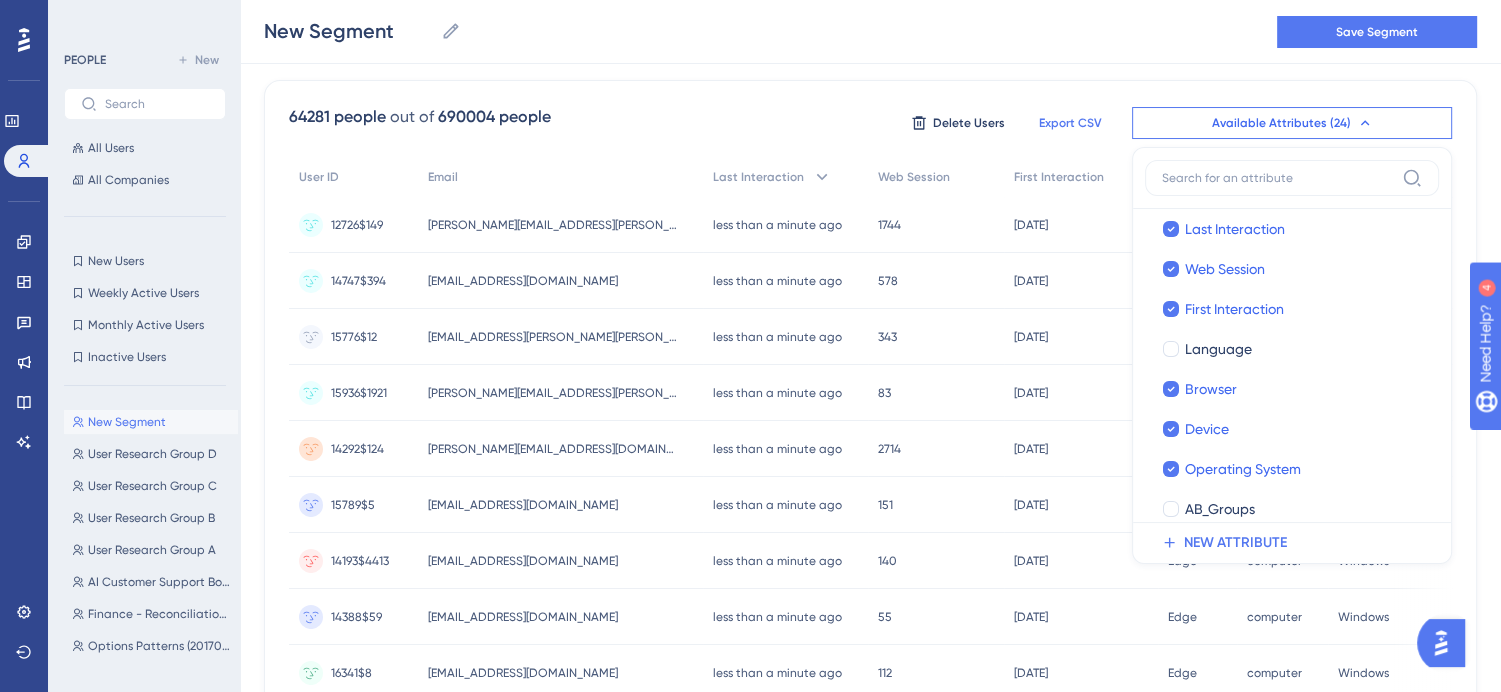 click on "Export CSV" at bounding box center [1070, 123] 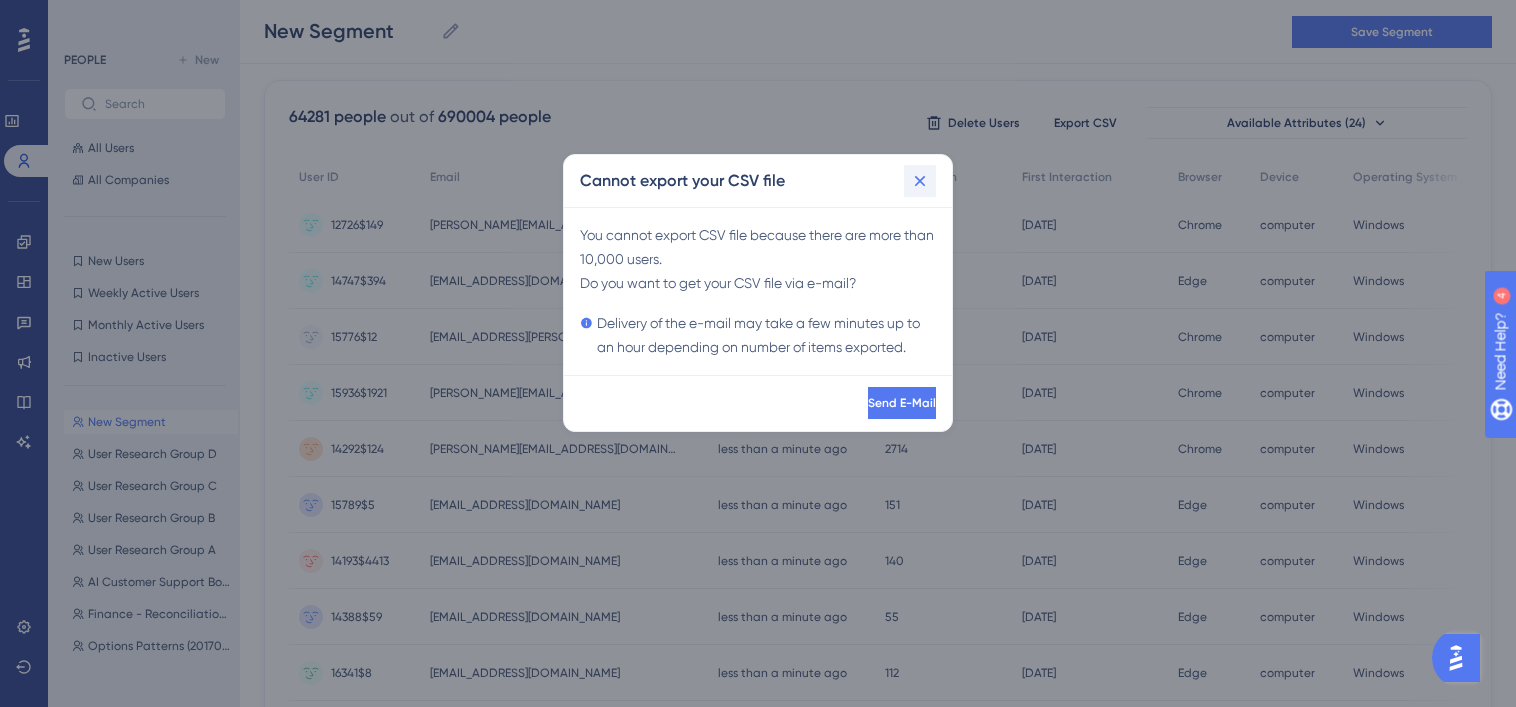 click 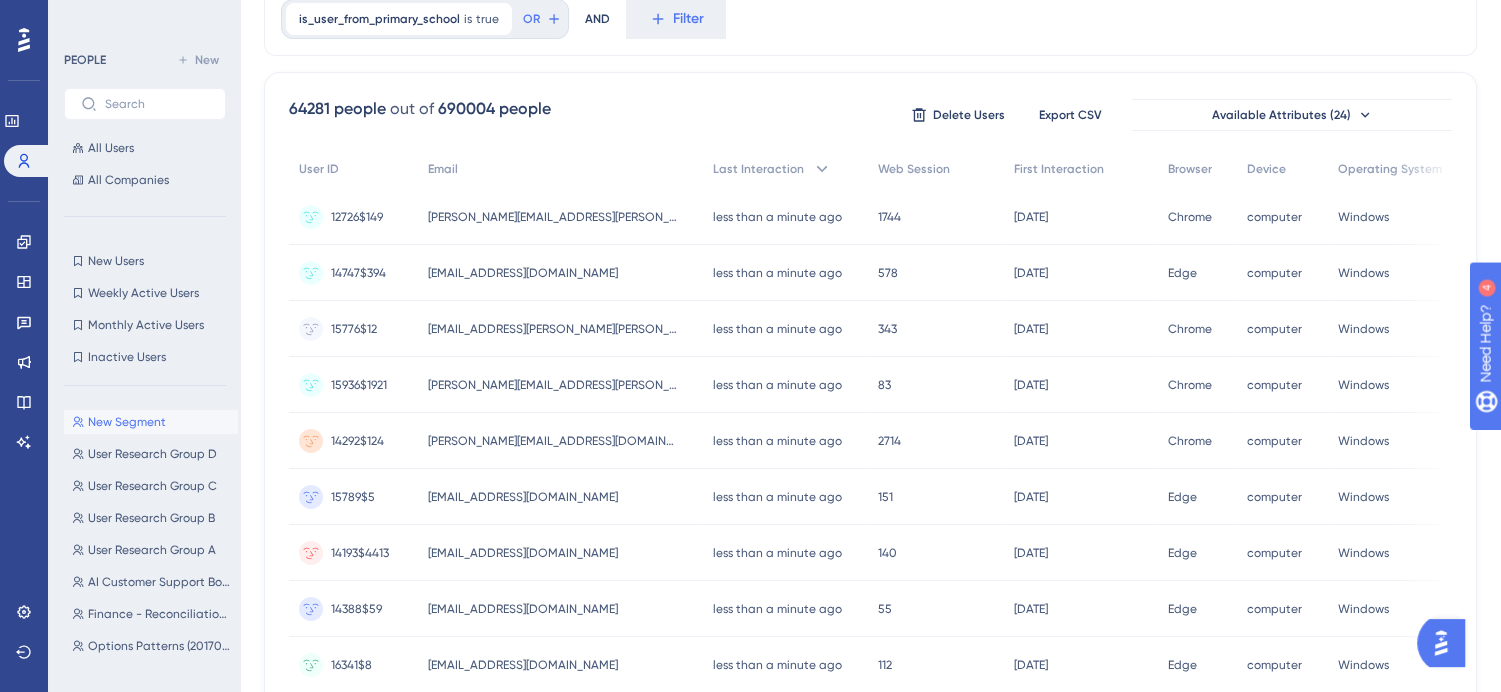 scroll, scrollTop: 0, scrollLeft: 0, axis: both 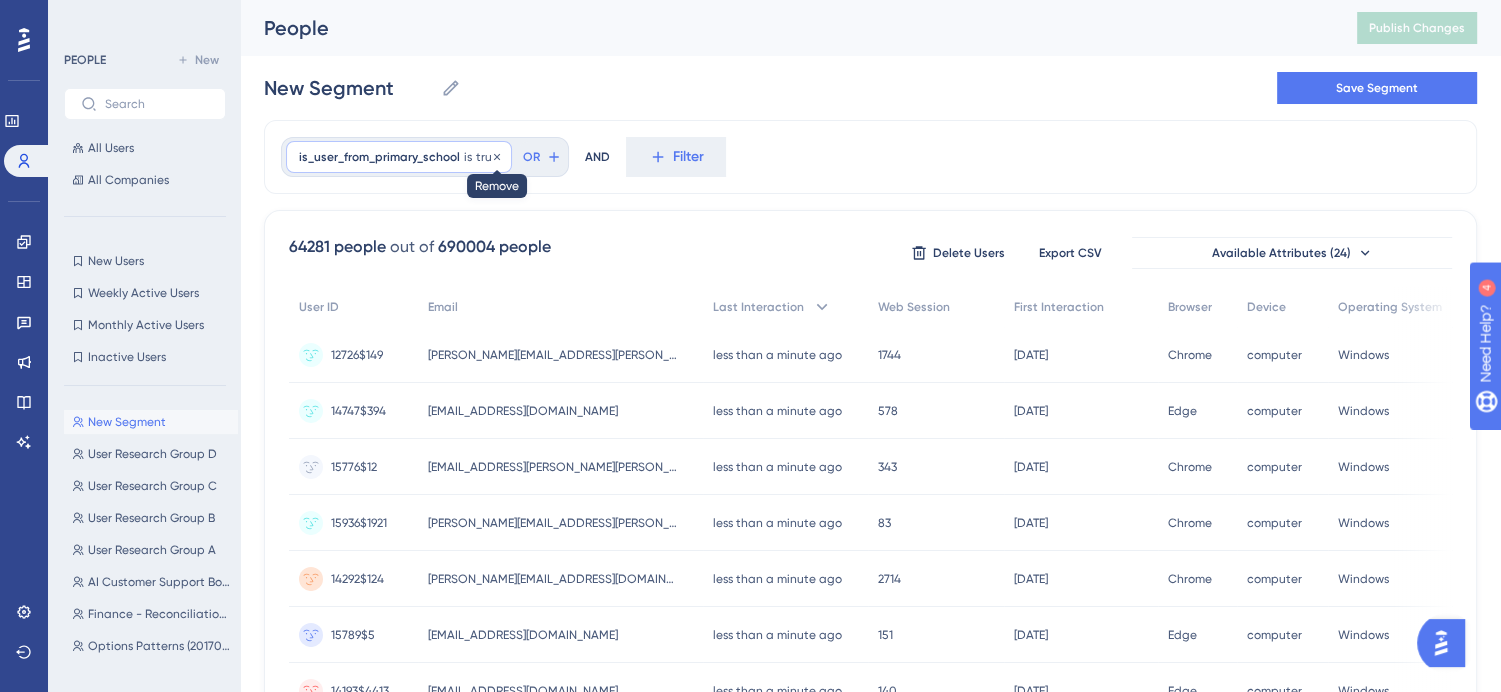 click 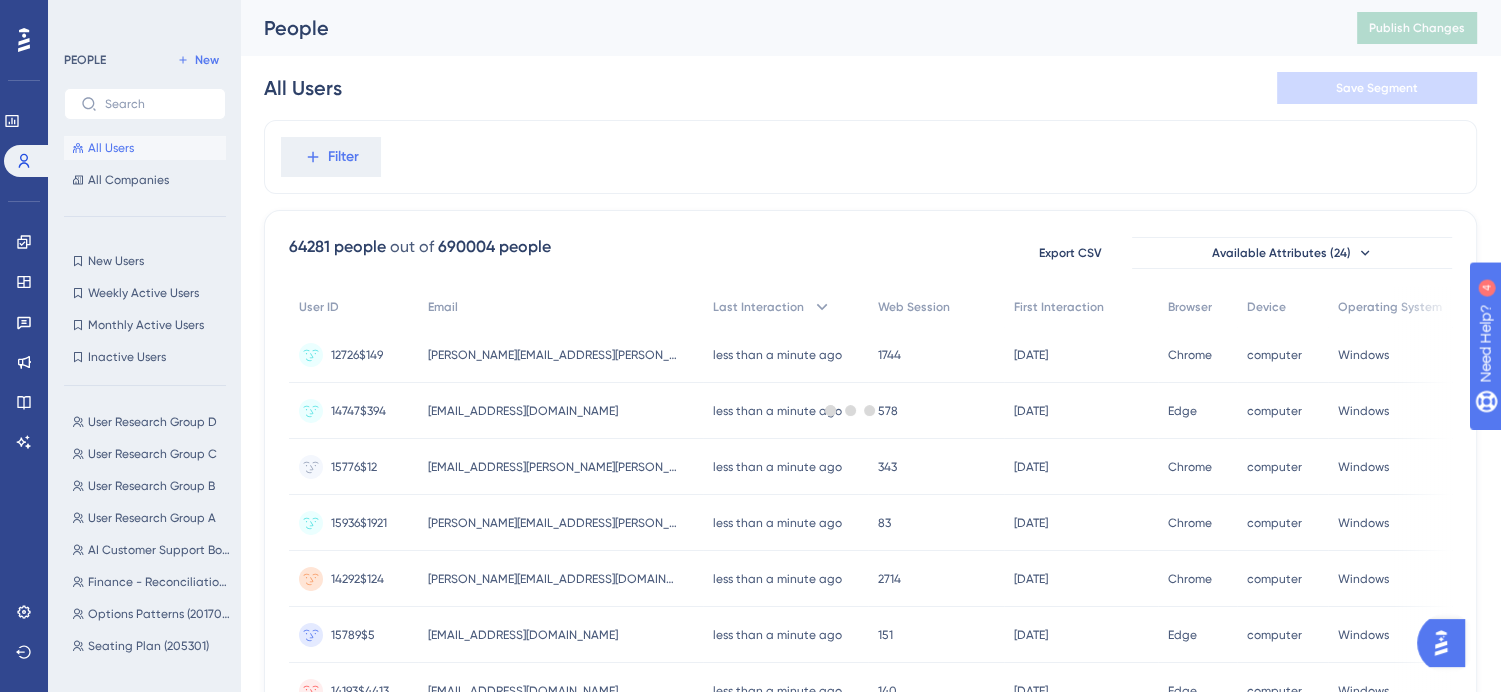 click at bounding box center [850, 410] 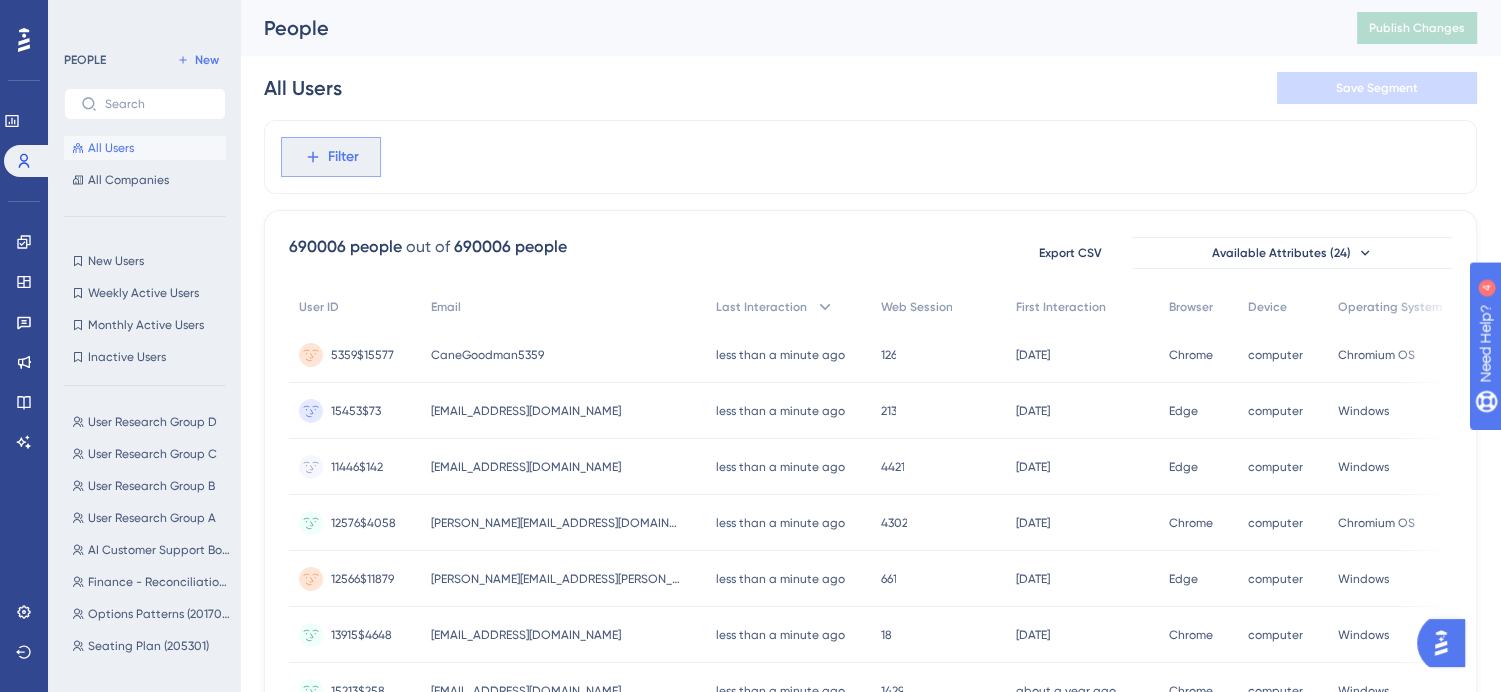 click on "Filter" at bounding box center (331, 157) 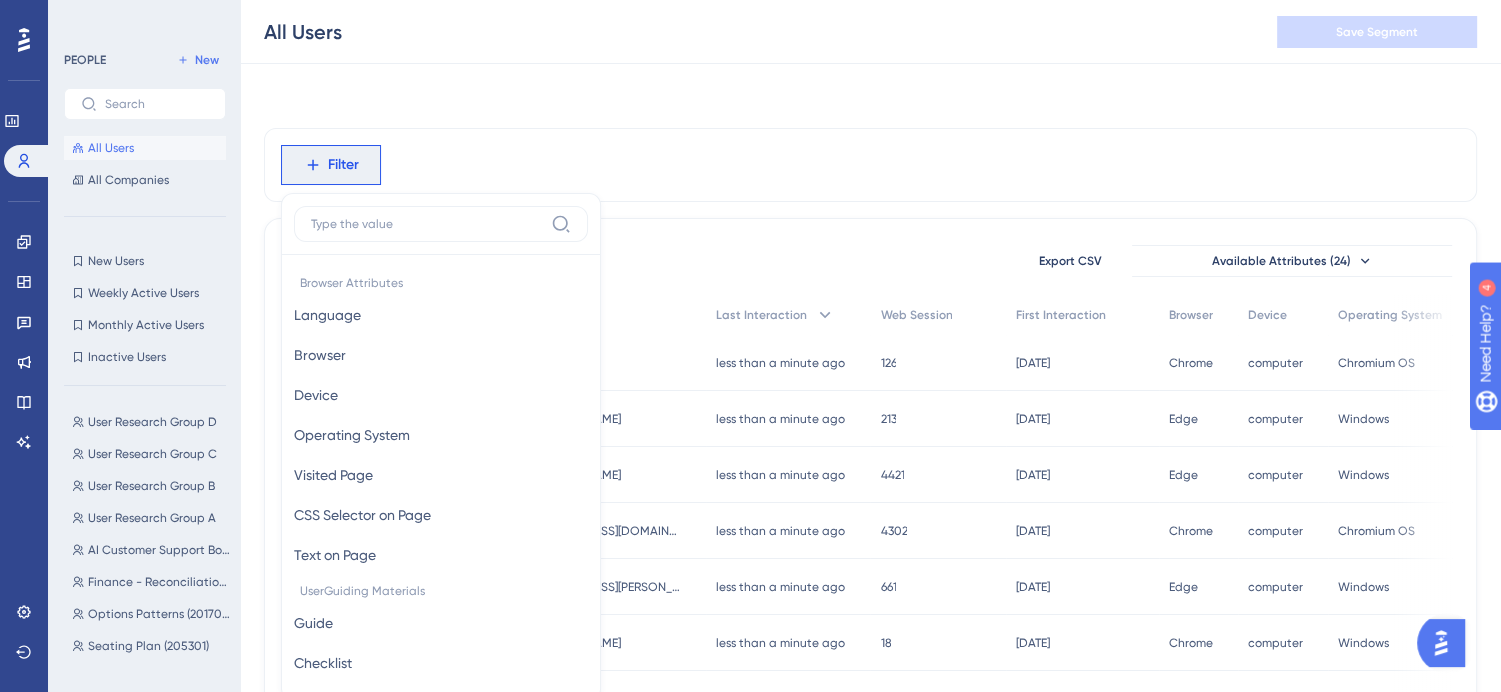 scroll, scrollTop: 92, scrollLeft: 0, axis: vertical 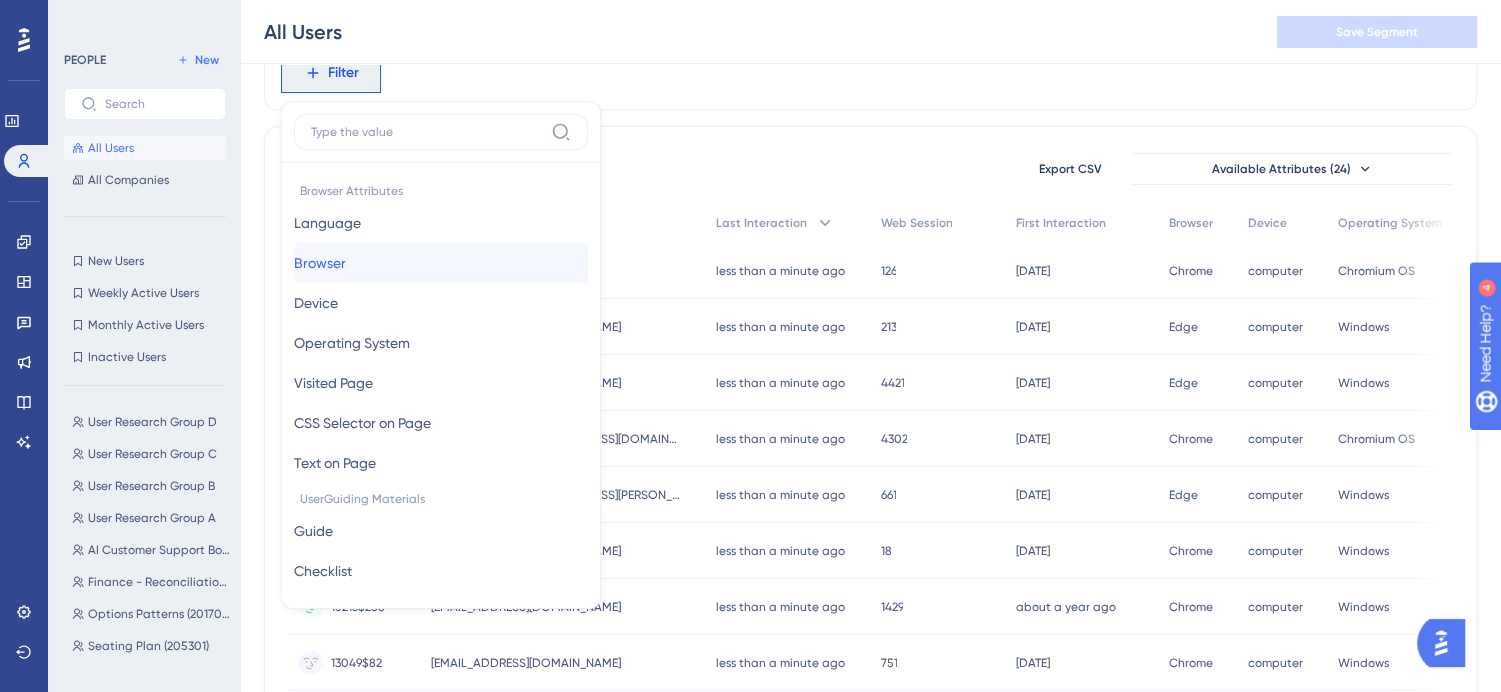click on "Browser Browser" at bounding box center [441, 263] 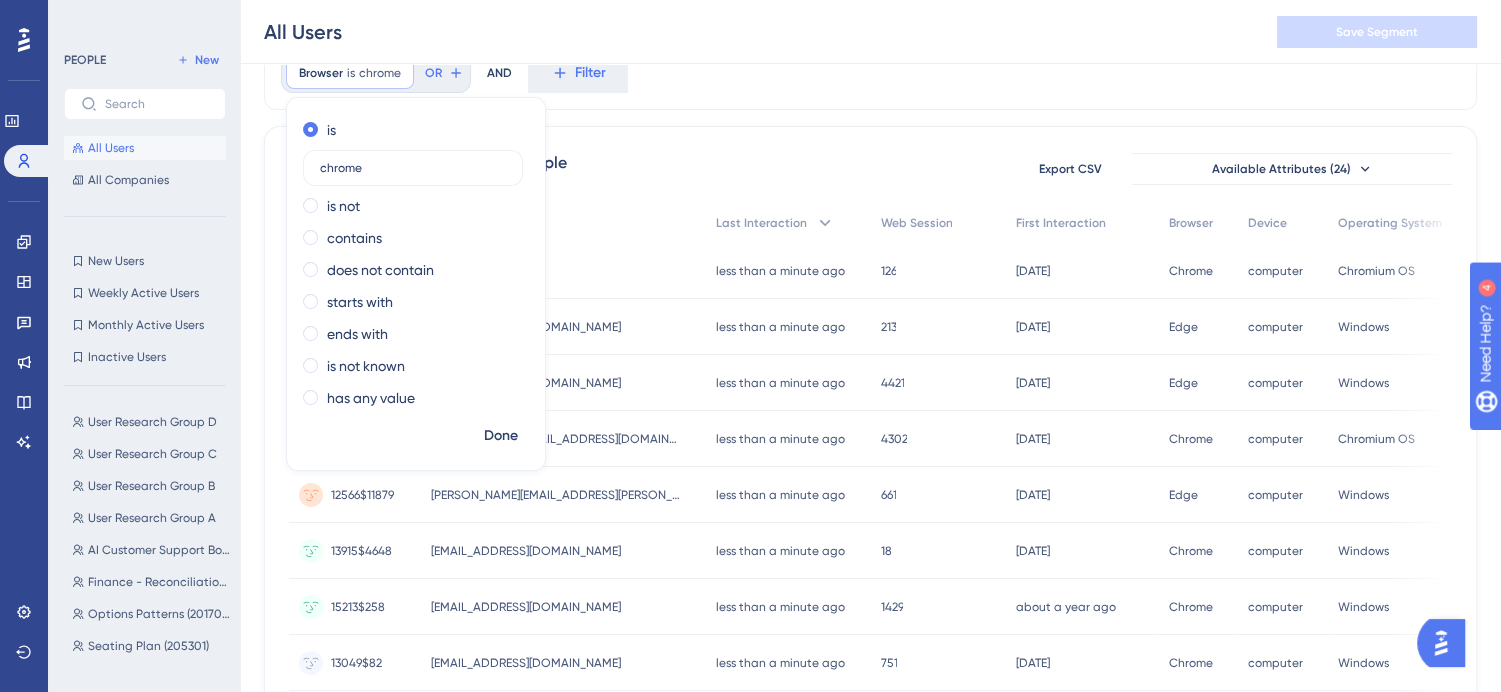type on "chrome" 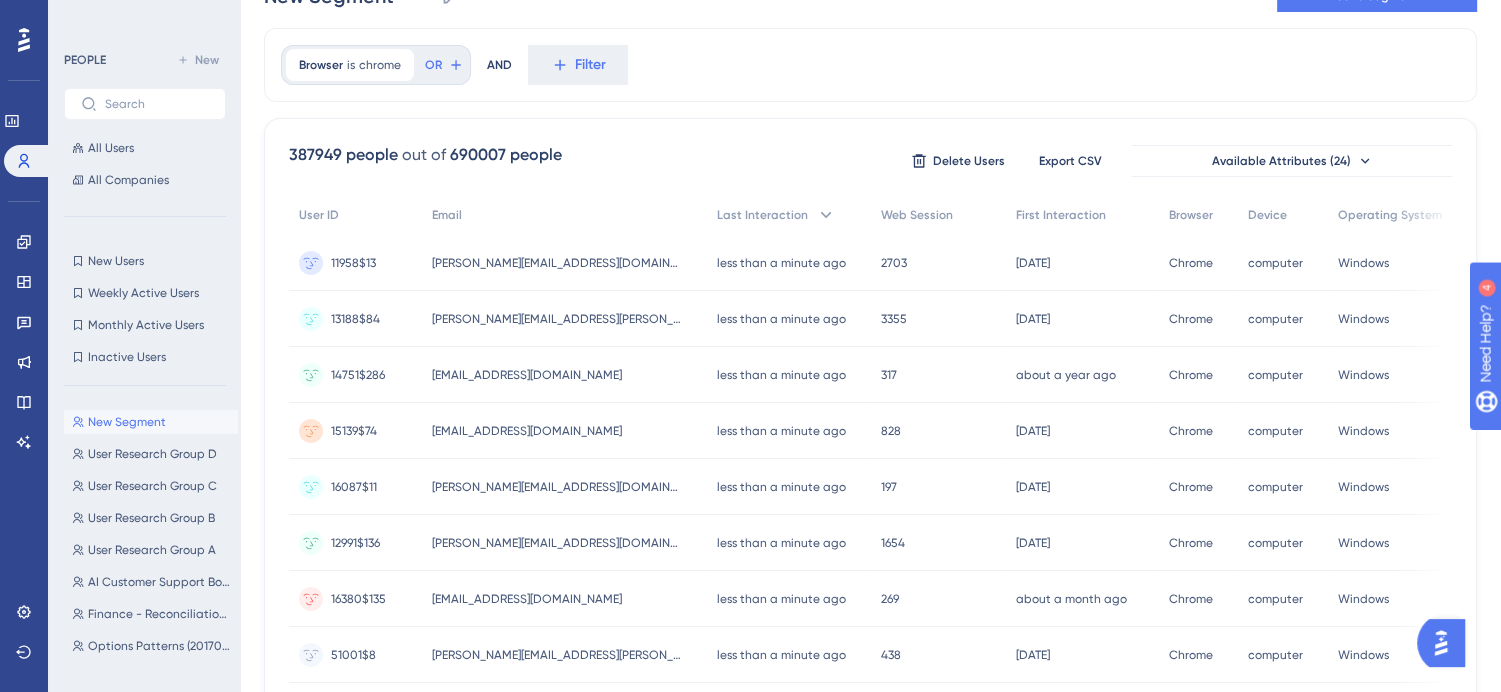 scroll, scrollTop: 0, scrollLeft: 0, axis: both 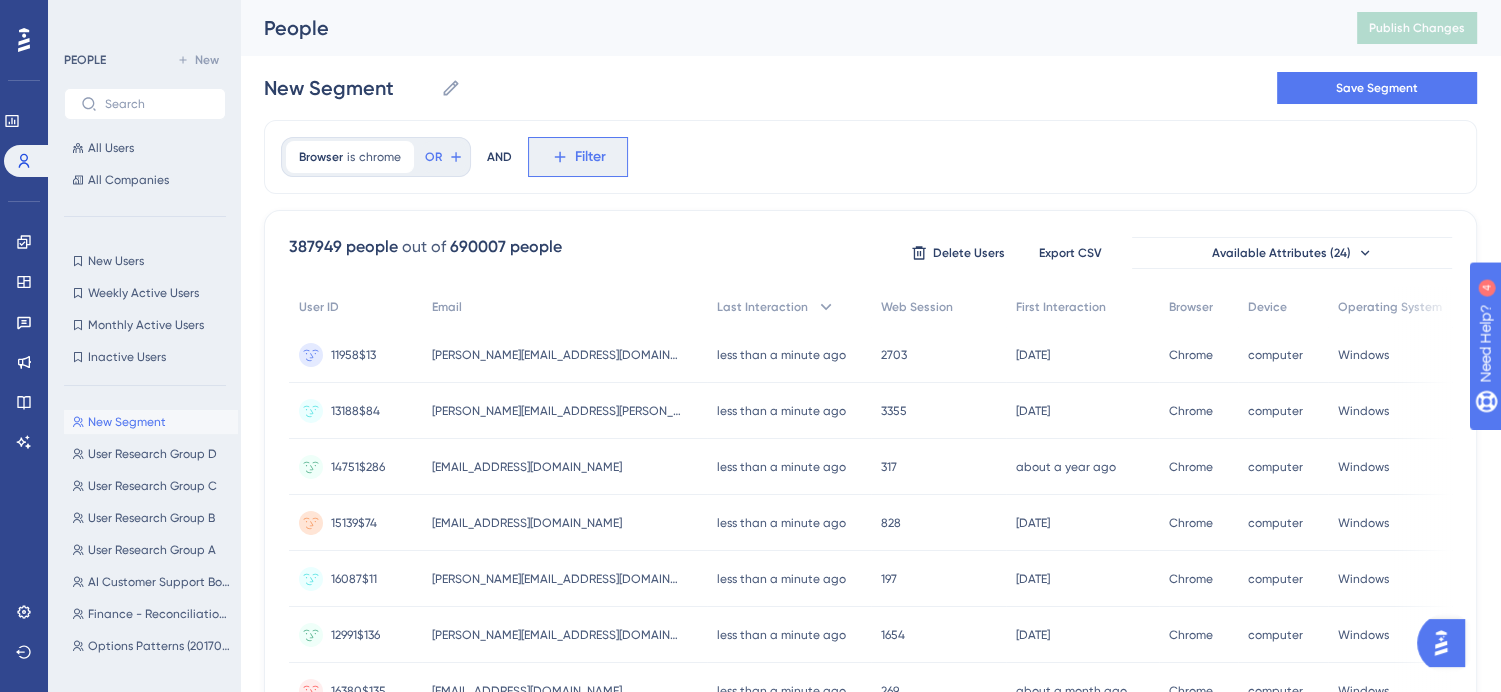 click 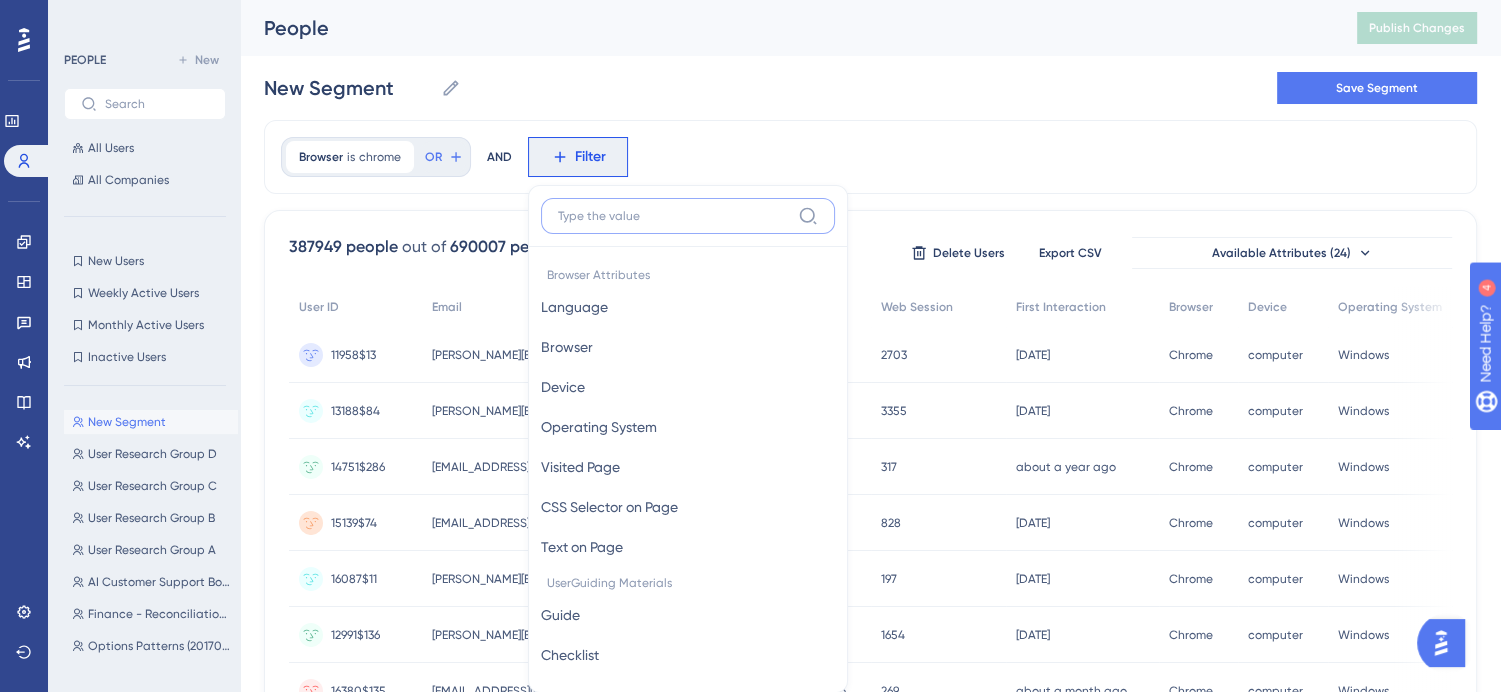 scroll, scrollTop: 92, scrollLeft: 0, axis: vertical 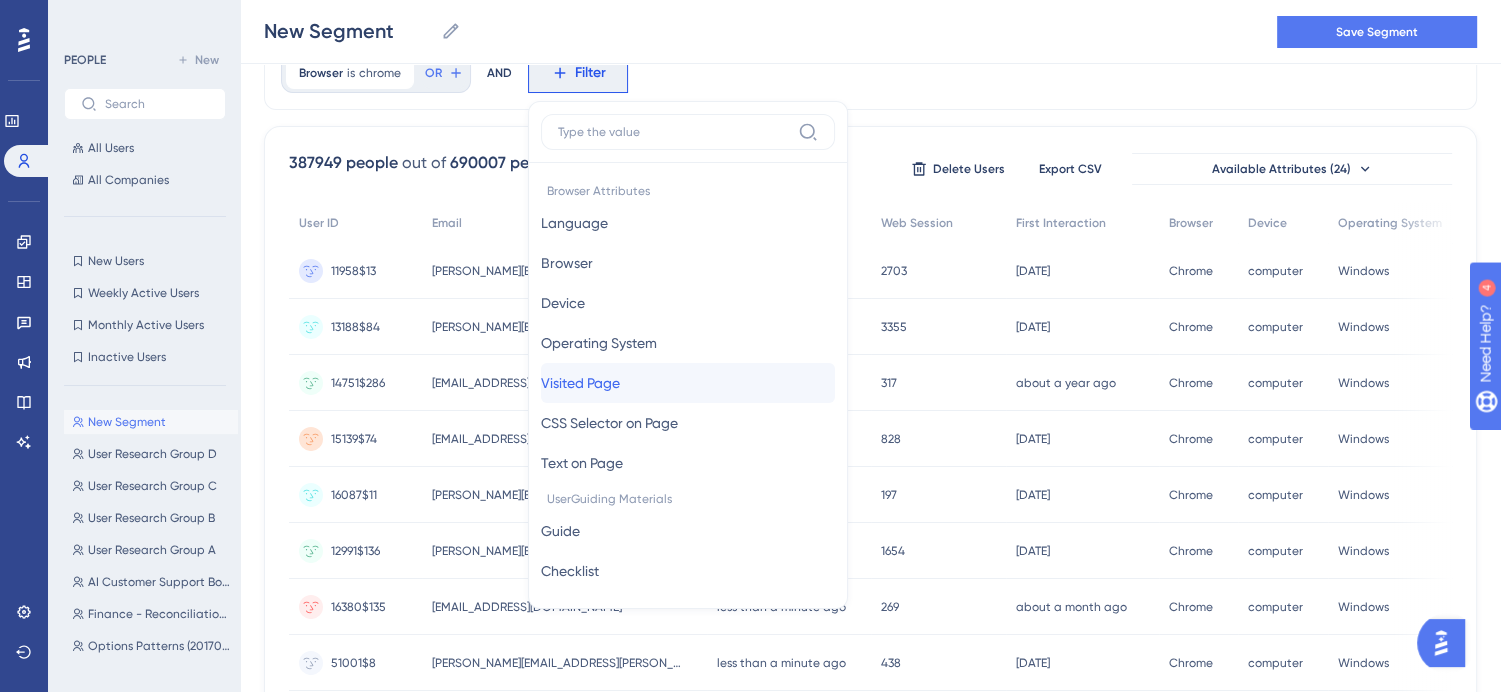 click on "Visited Page" at bounding box center [580, 383] 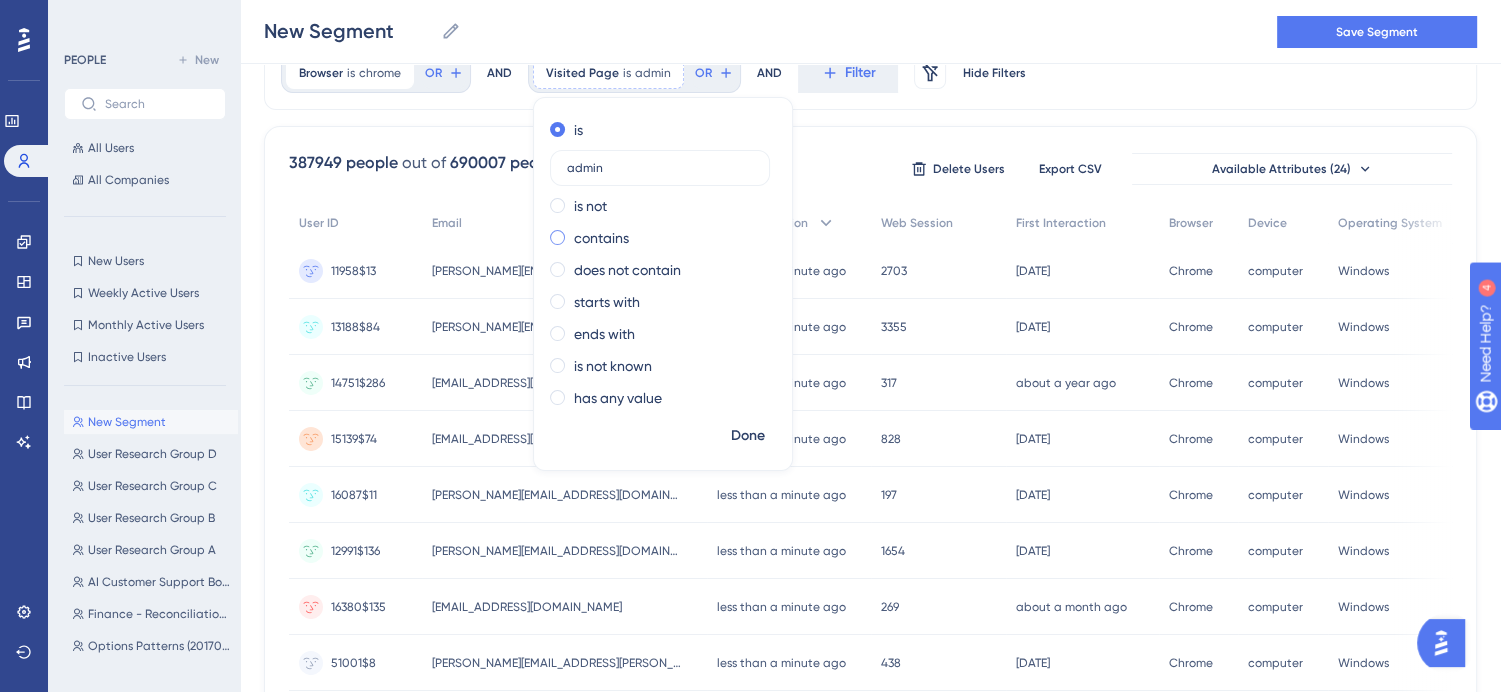 type on "admin" 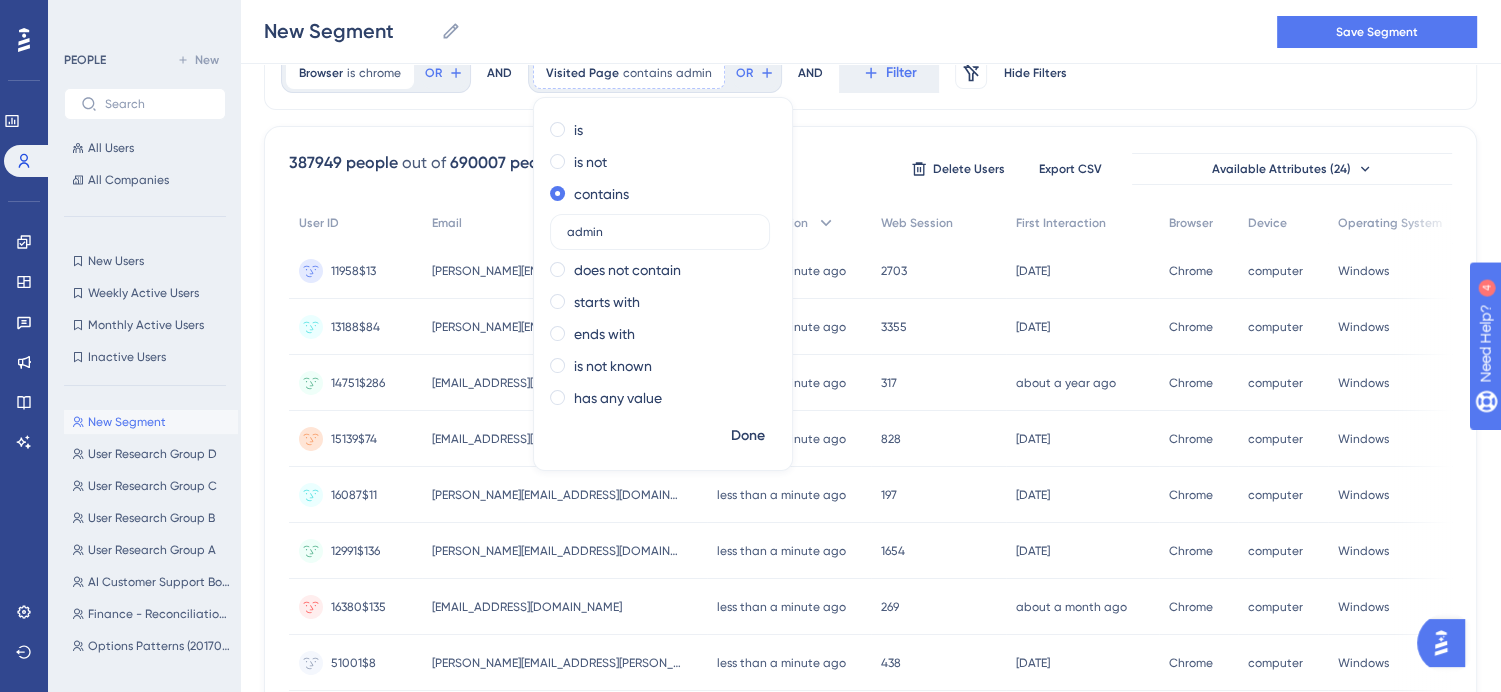 click on "387949   people out of 690007   people Delete Users Export CSV Available Attributes (24)" at bounding box center [870, 169] 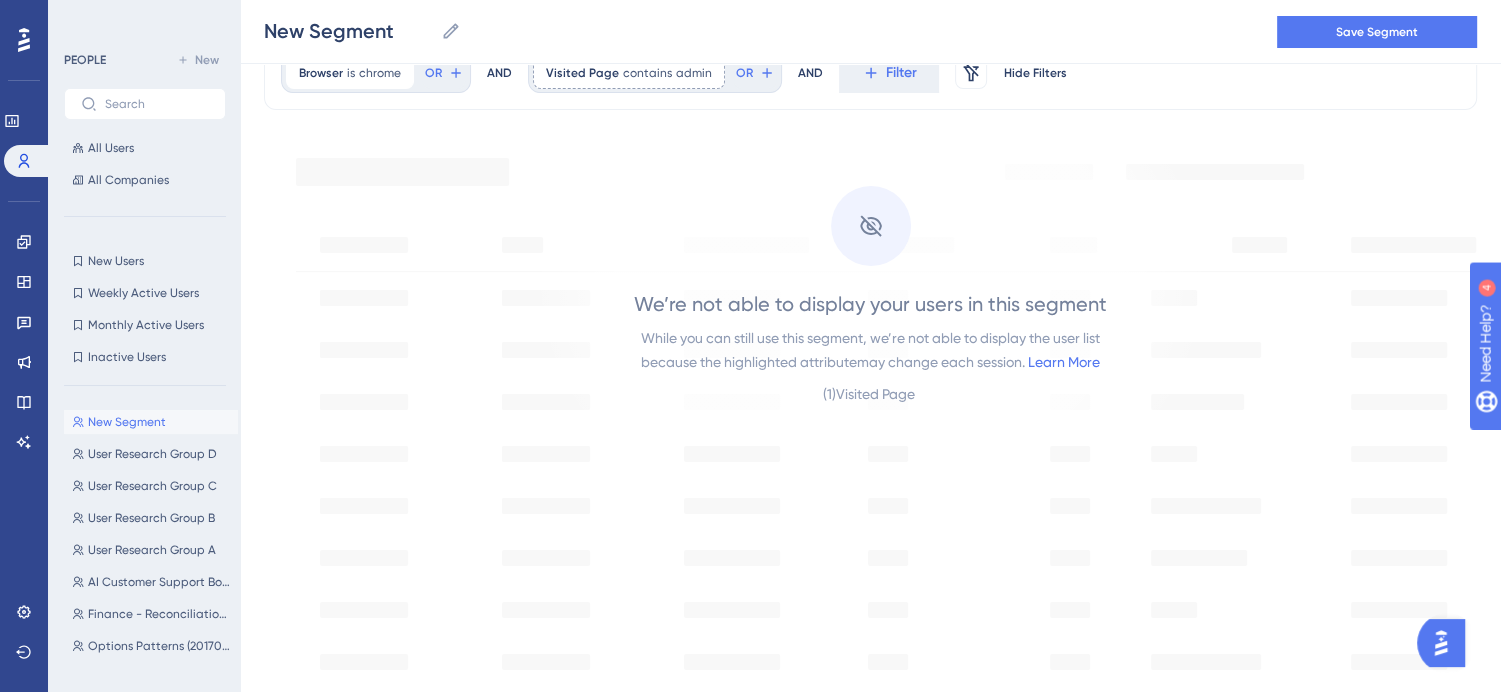 scroll, scrollTop: 0, scrollLeft: 0, axis: both 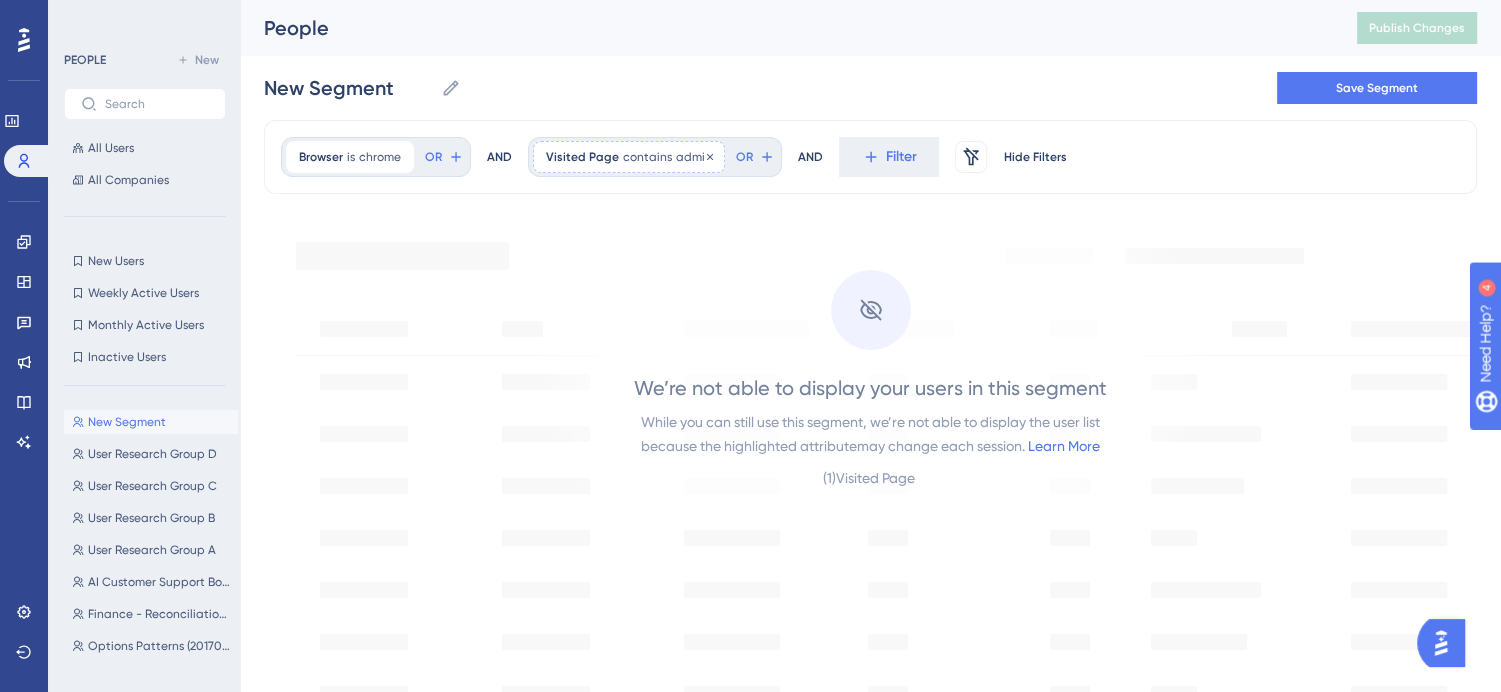 click on "admin" at bounding box center [694, 157] 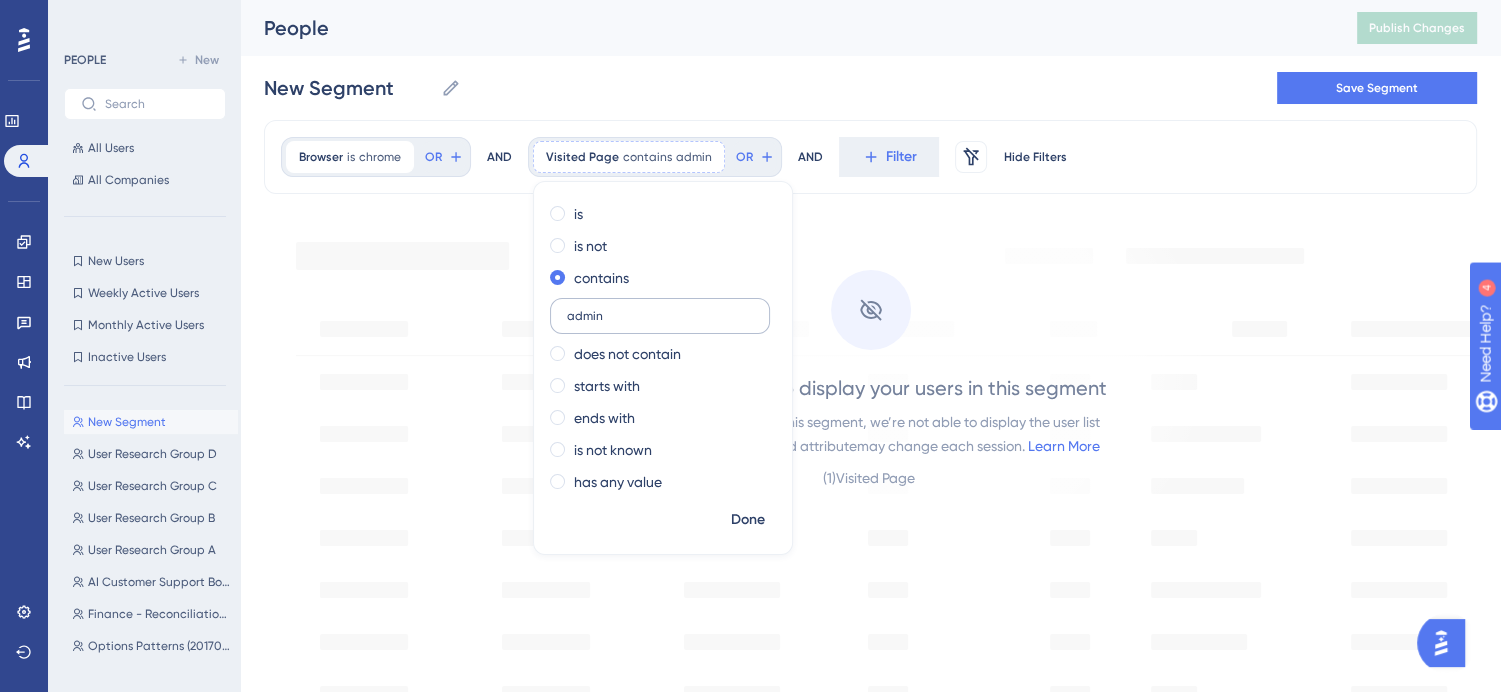 click on "admin" at bounding box center [660, 316] 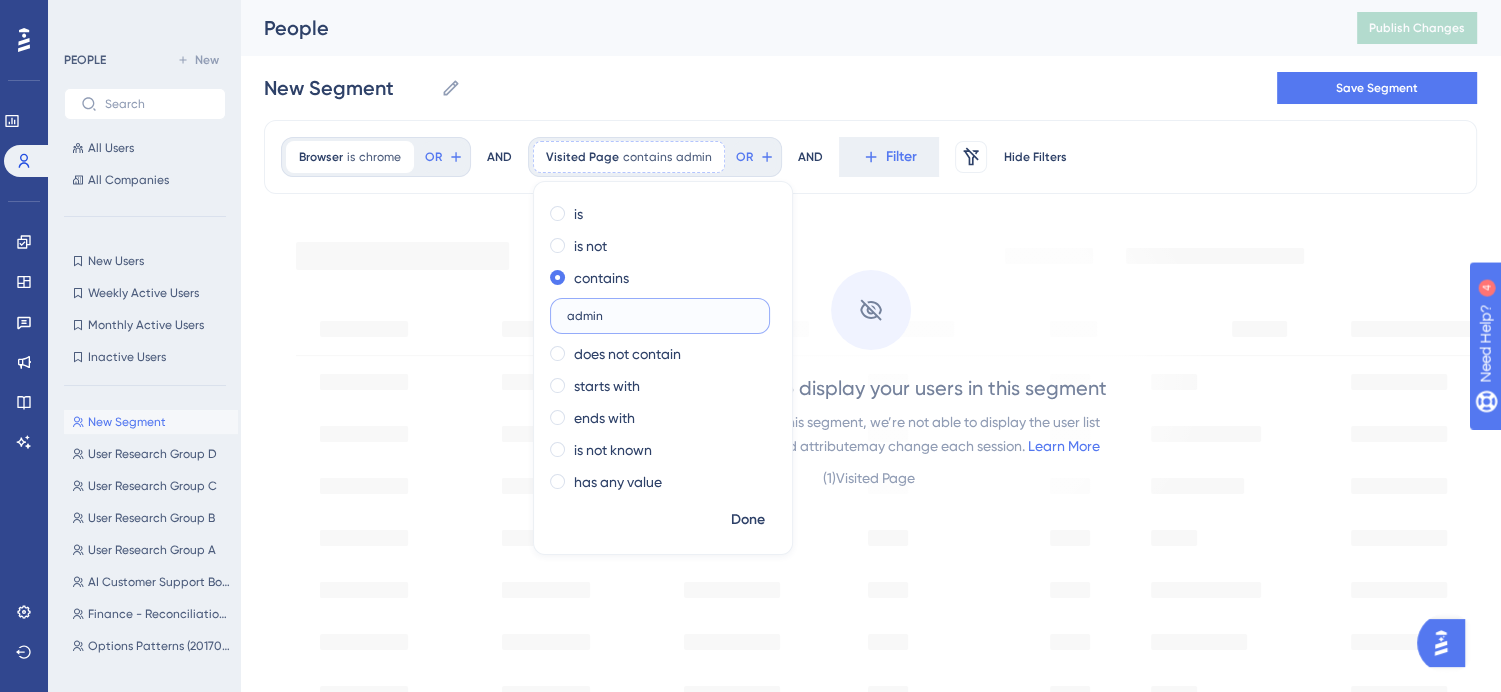 click on "admin" at bounding box center (660, 316) 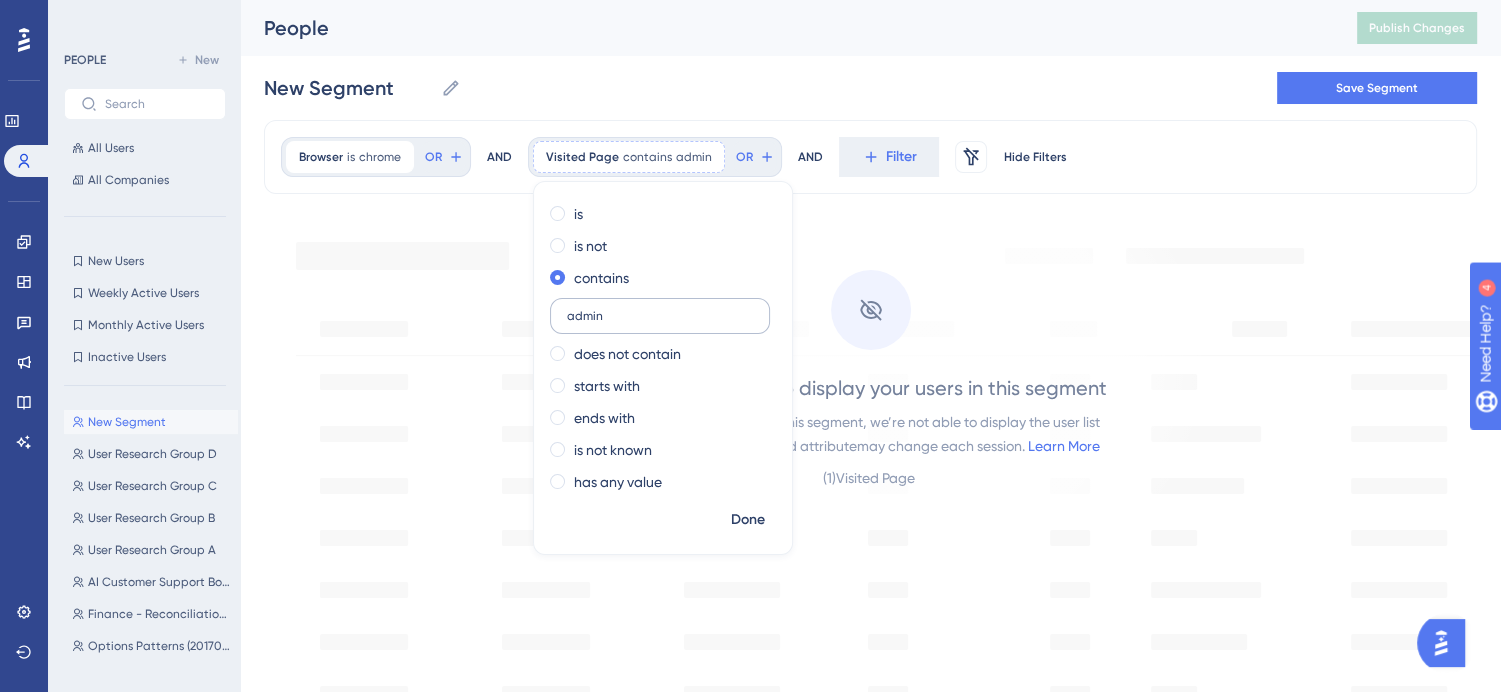 click on "admin" at bounding box center [660, 316] 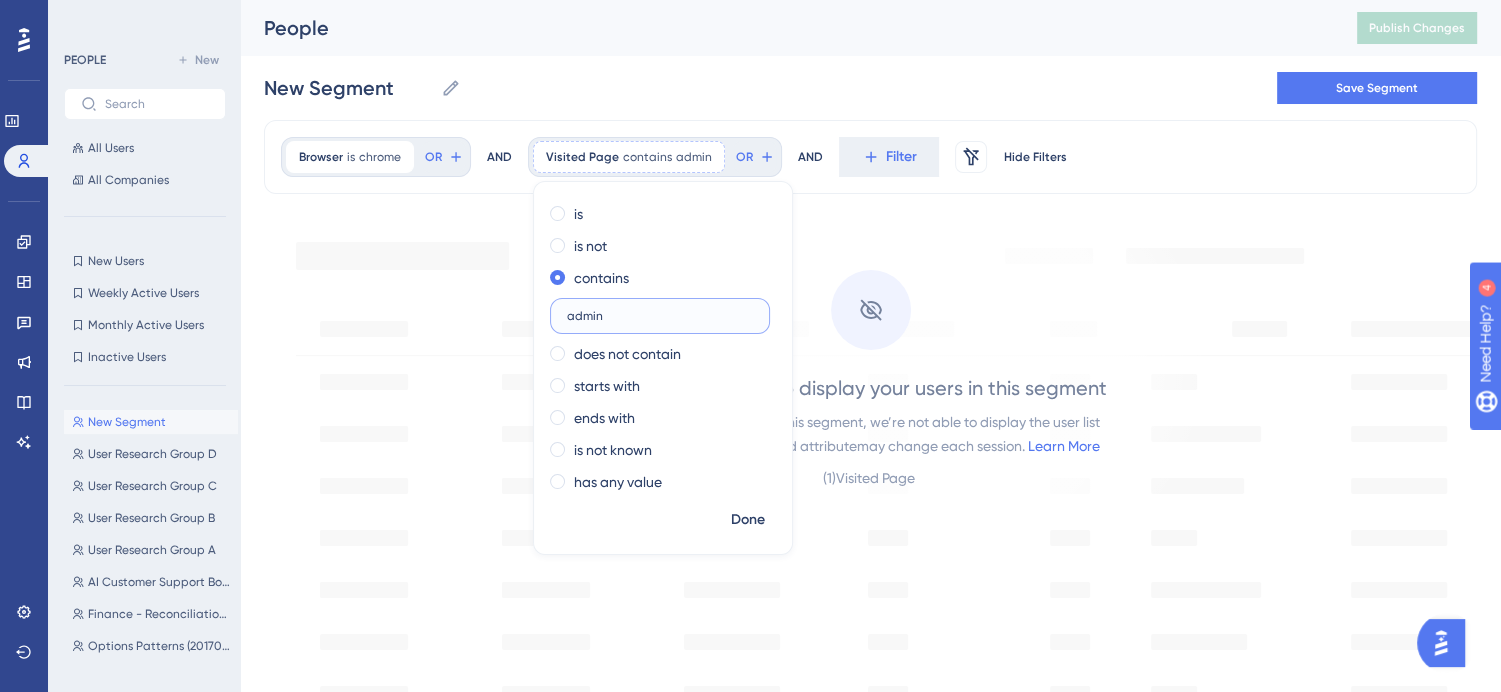 click on "admin" at bounding box center (660, 316) 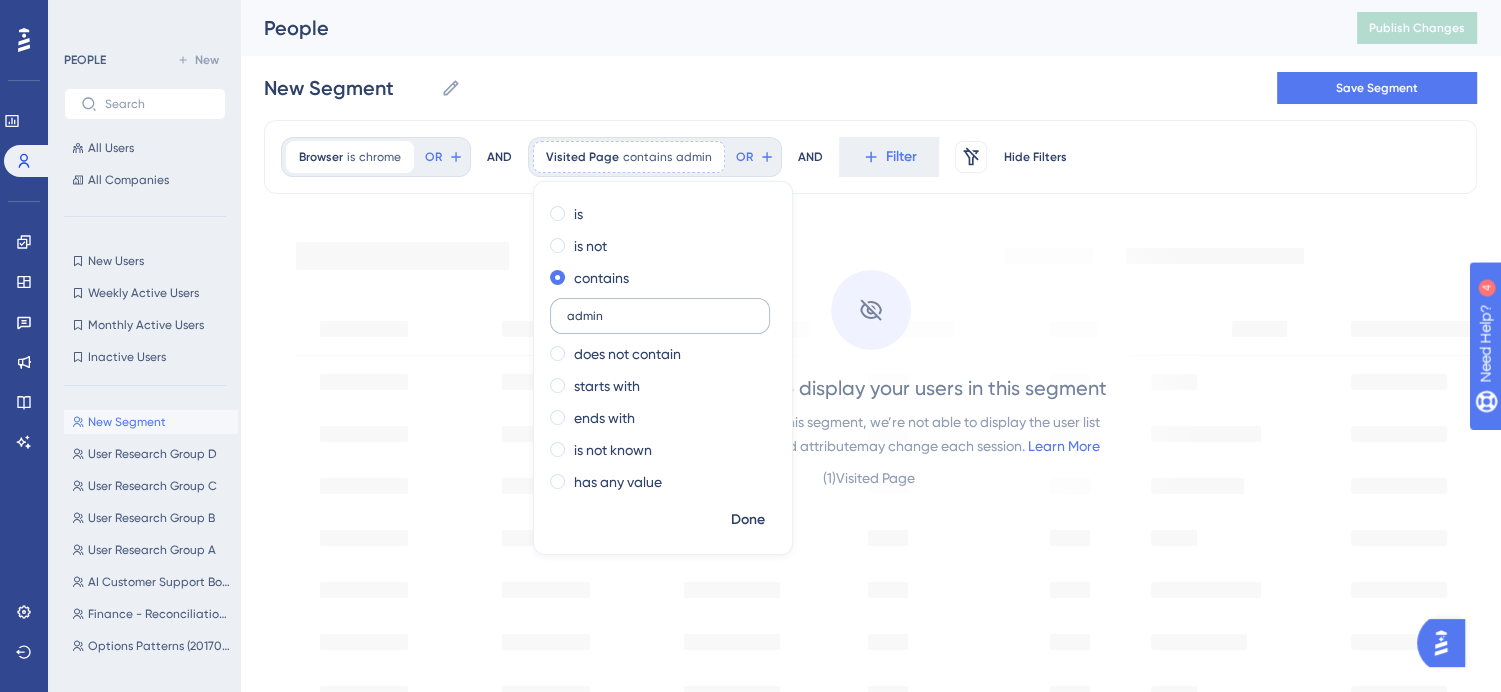 click on "admin" at bounding box center [660, 316] 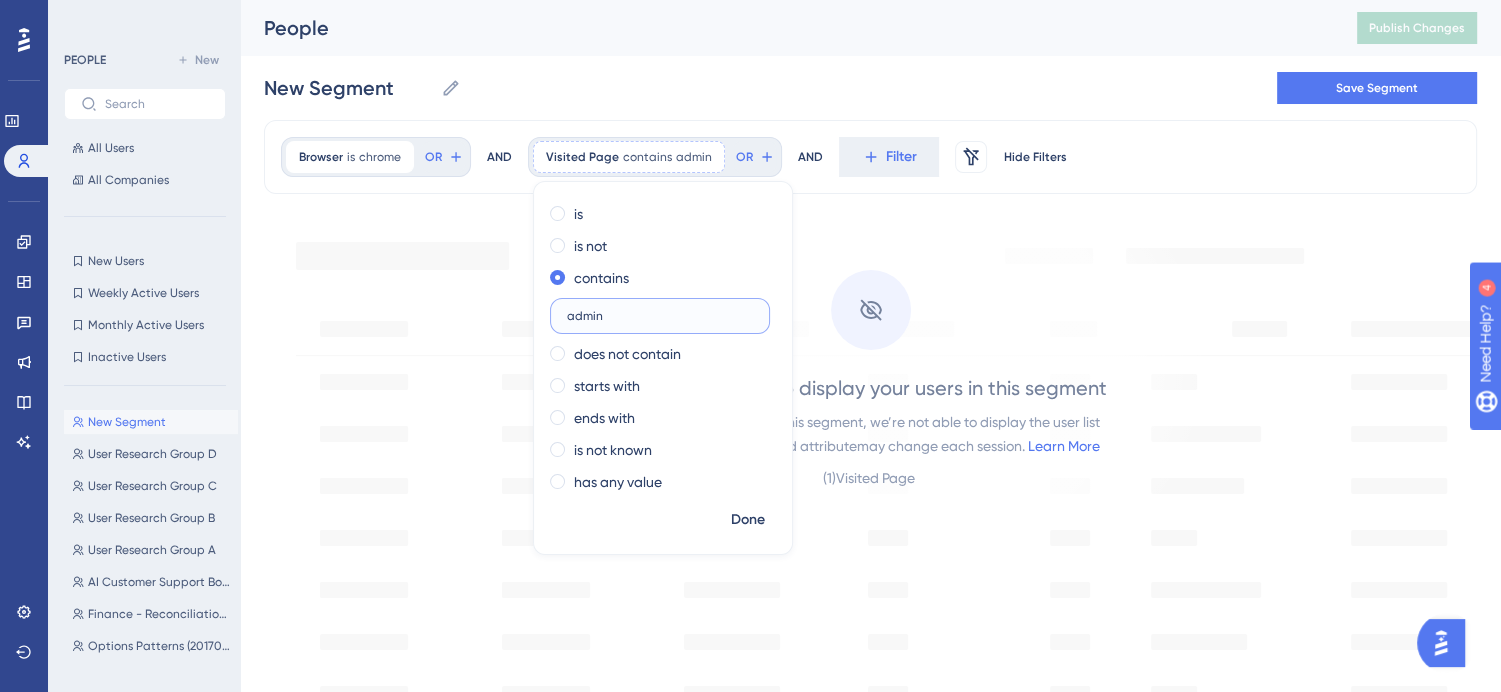 click on "admin" at bounding box center (660, 316) 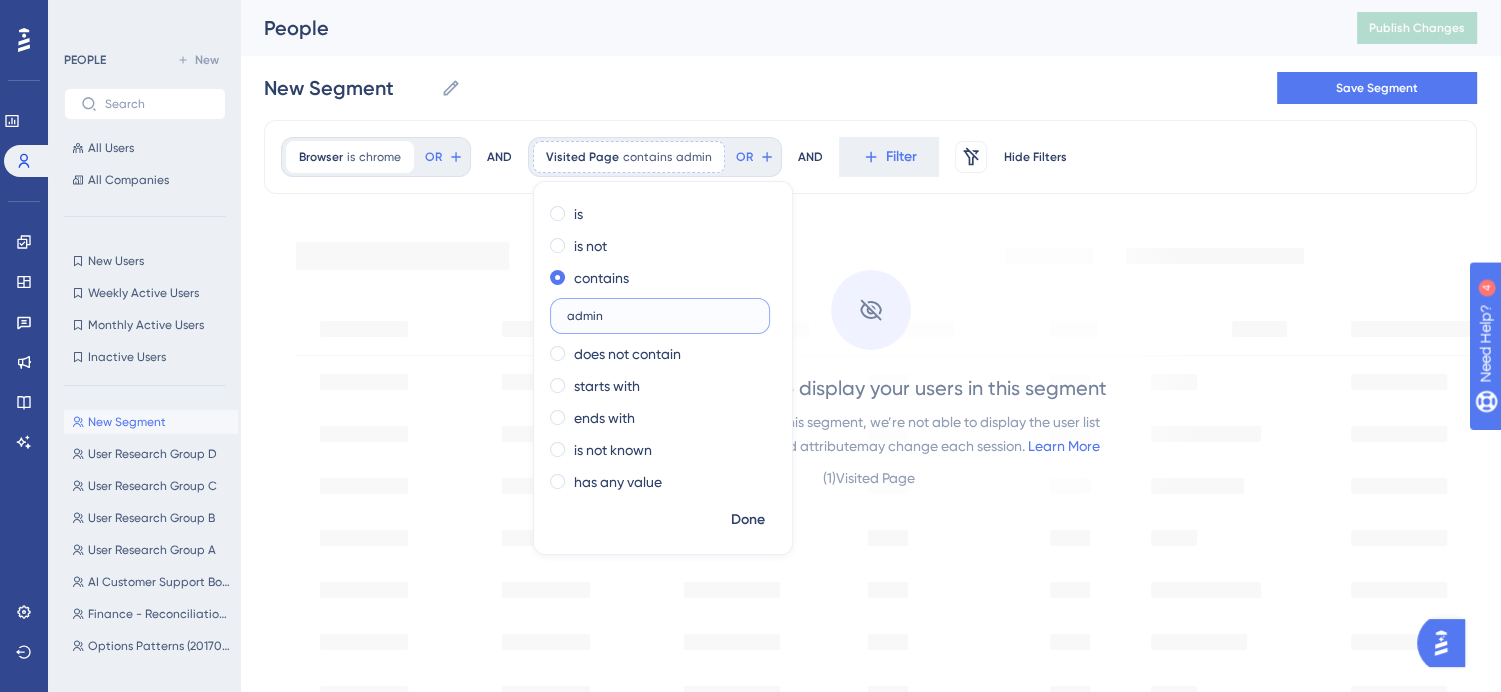 drag, startPoint x: 598, startPoint y: 315, endPoint x: 527, endPoint y: 313, distance: 71.02816 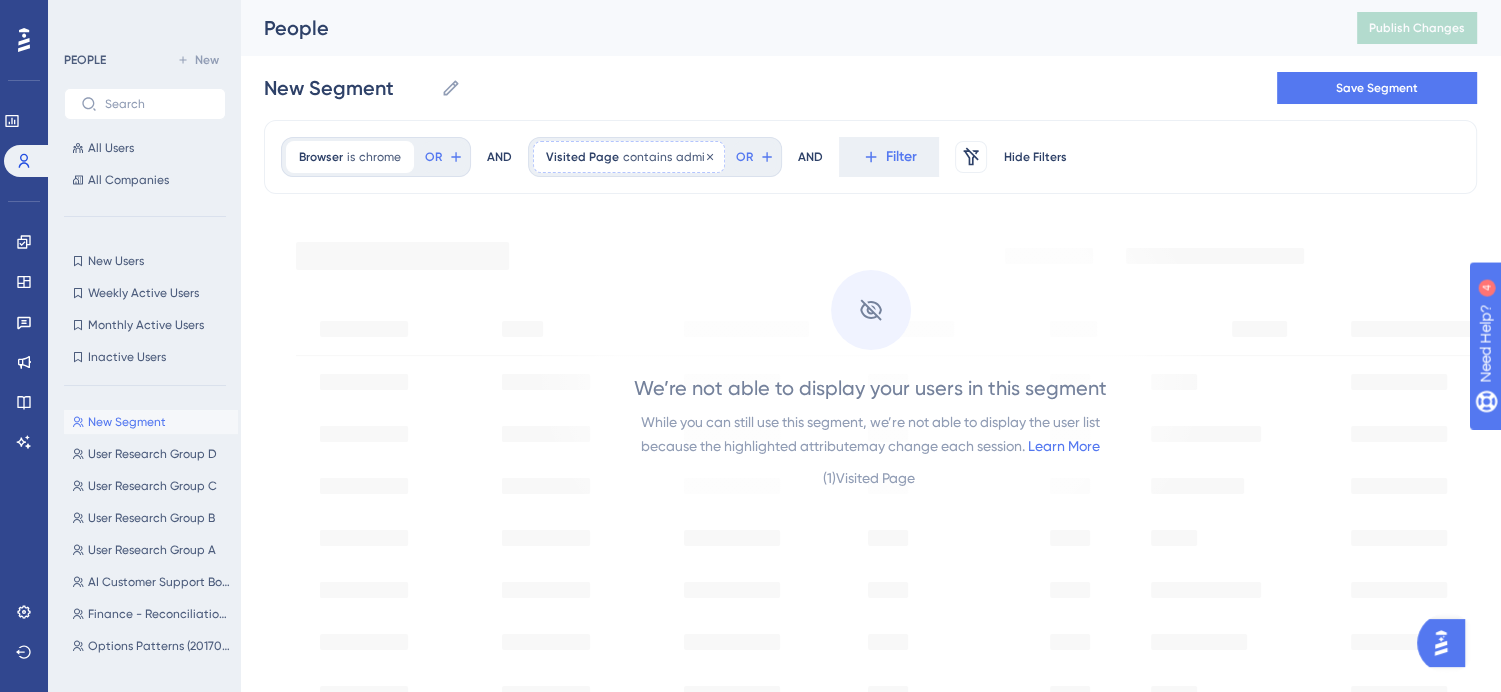 click on "admin" at bounding box center (694, 157) 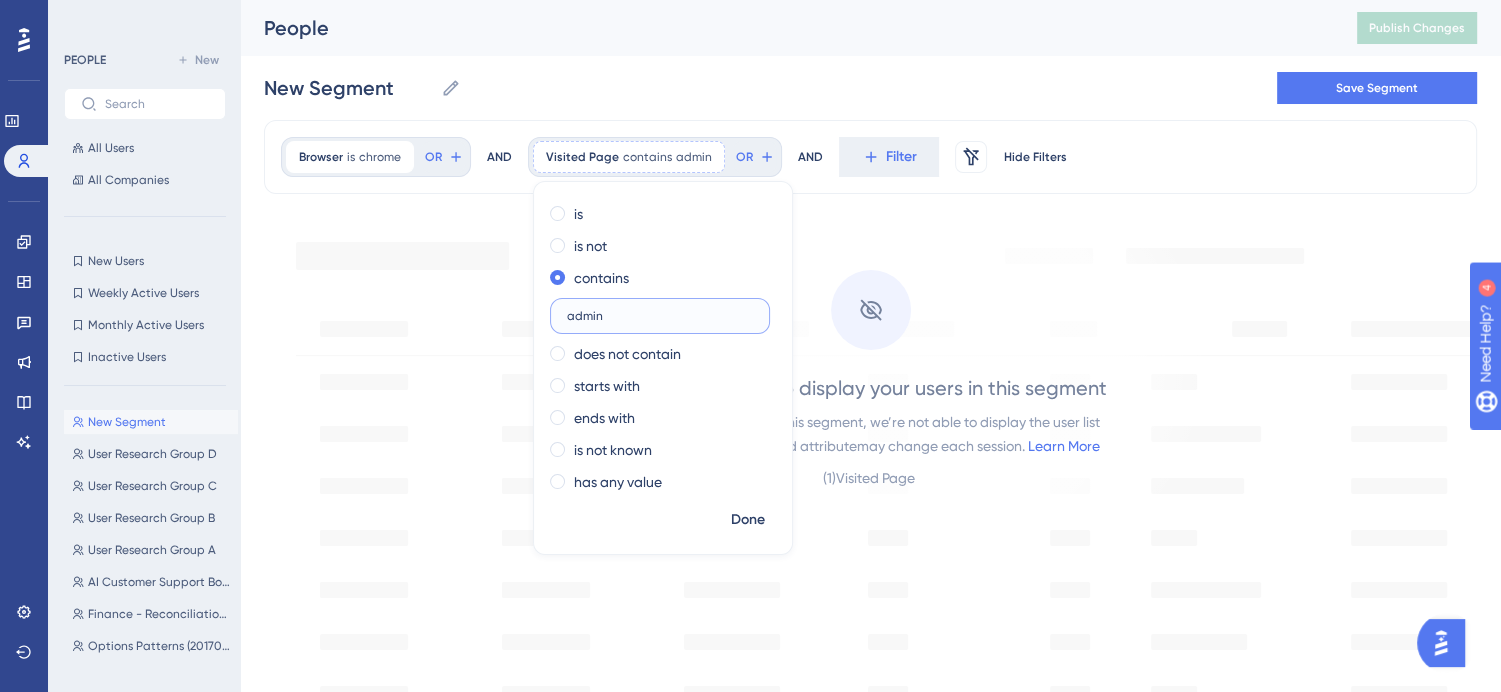 click on "admin" at bounding box center (660, 316) 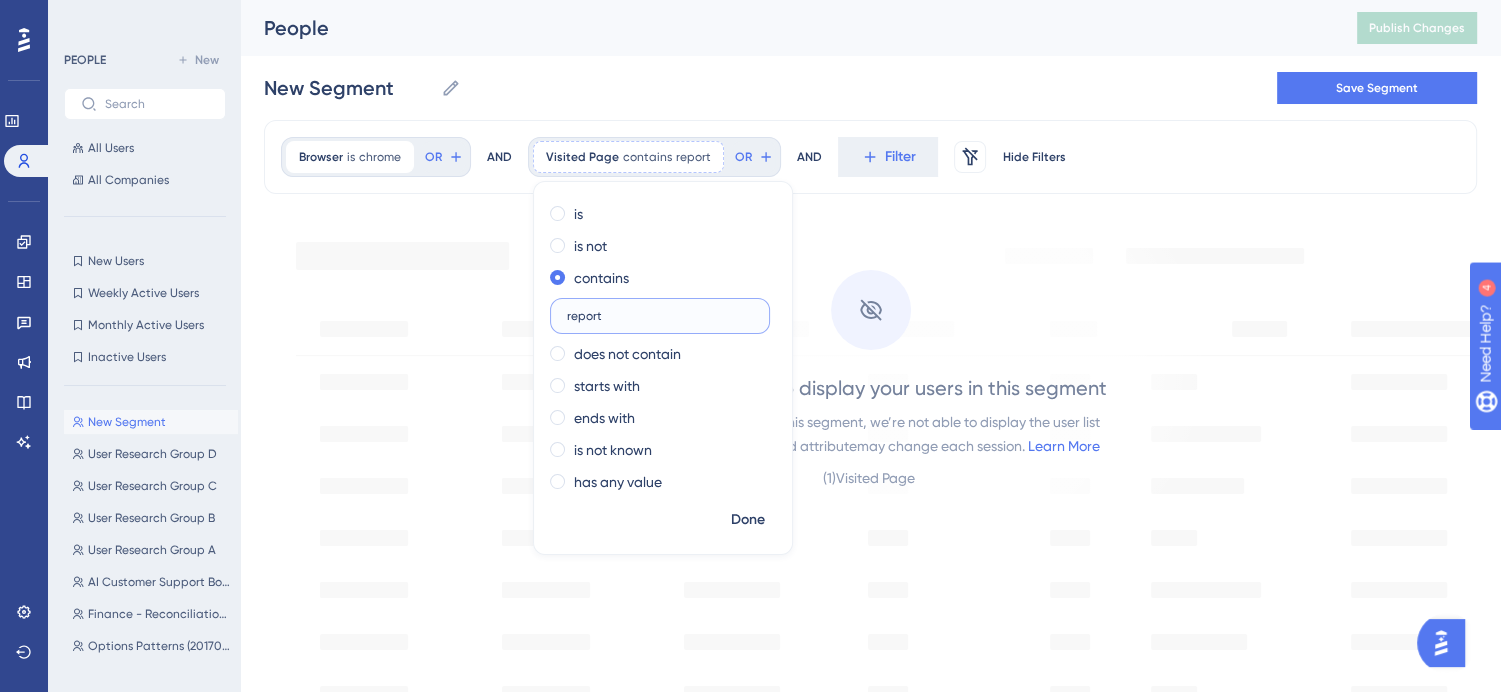 type on "report" 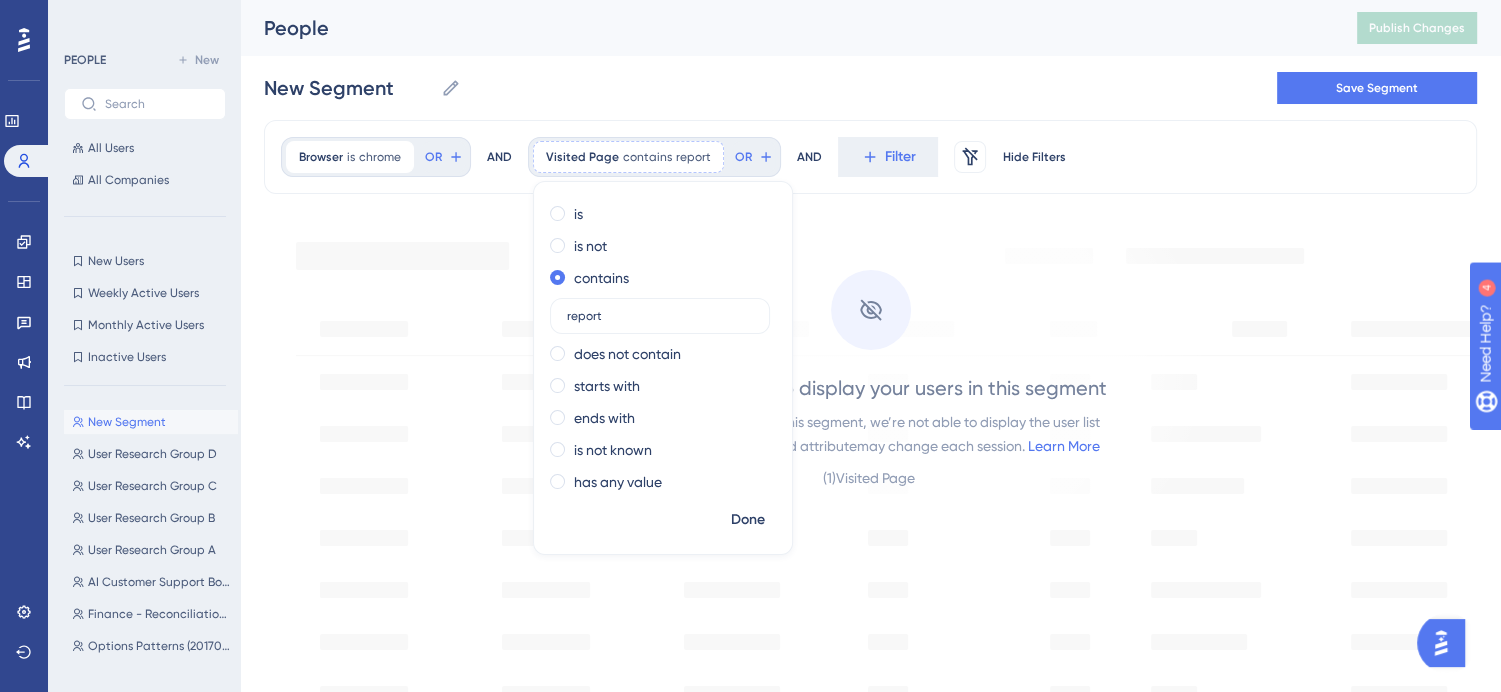 click on "We’re not able to display your users in this segment While you can still use this segment, we’re not able to display the user list because the highlighted attribute  may change each session.   Learn More ( 1 )  Visited Page" at bounding box center (871, 364) 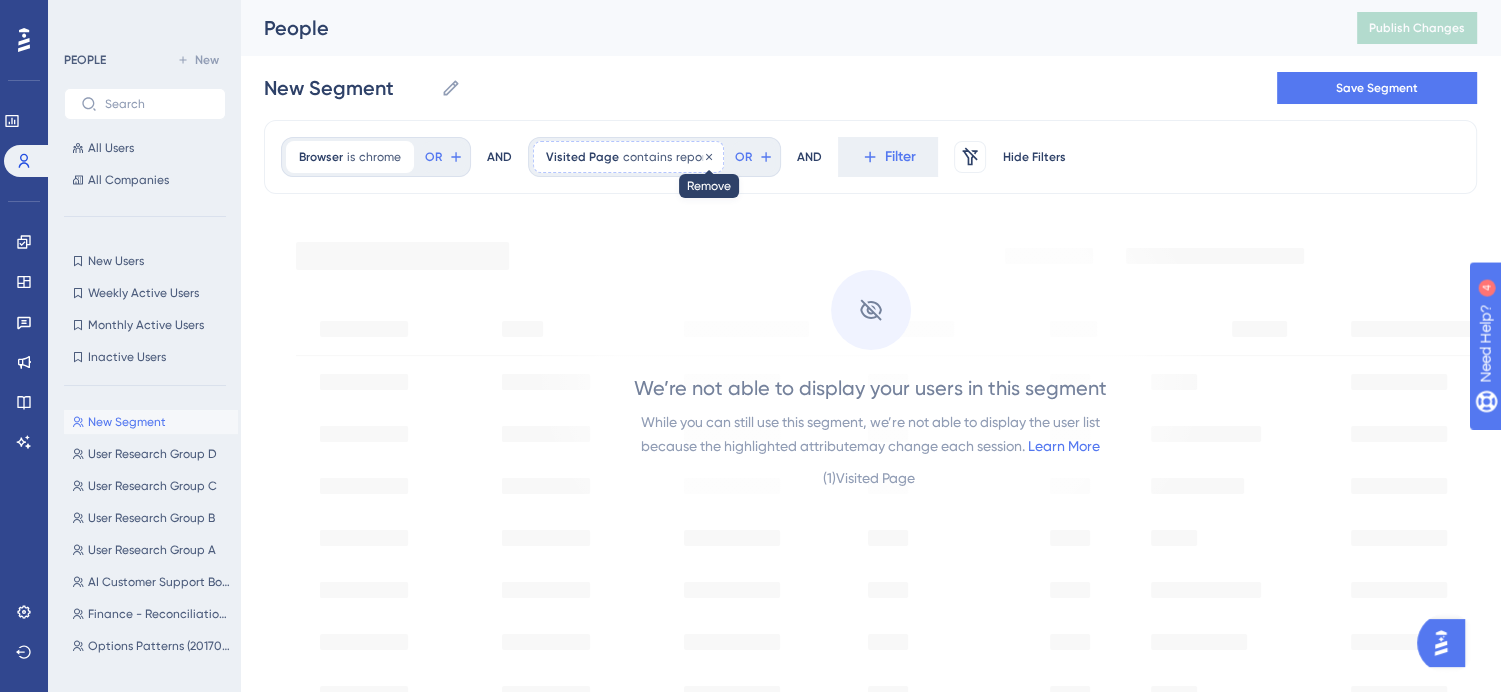 click 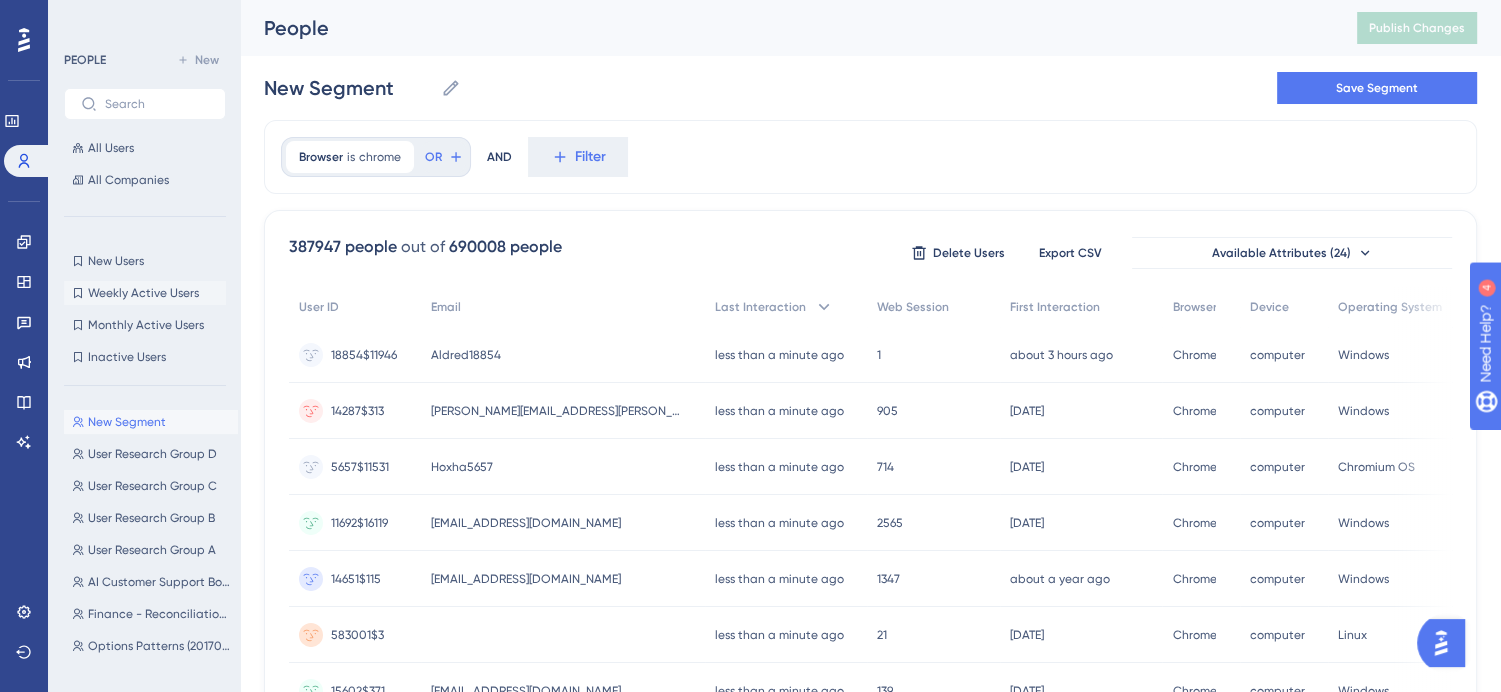 click on "Weekly Active Users" at bounding box center (143, 293) 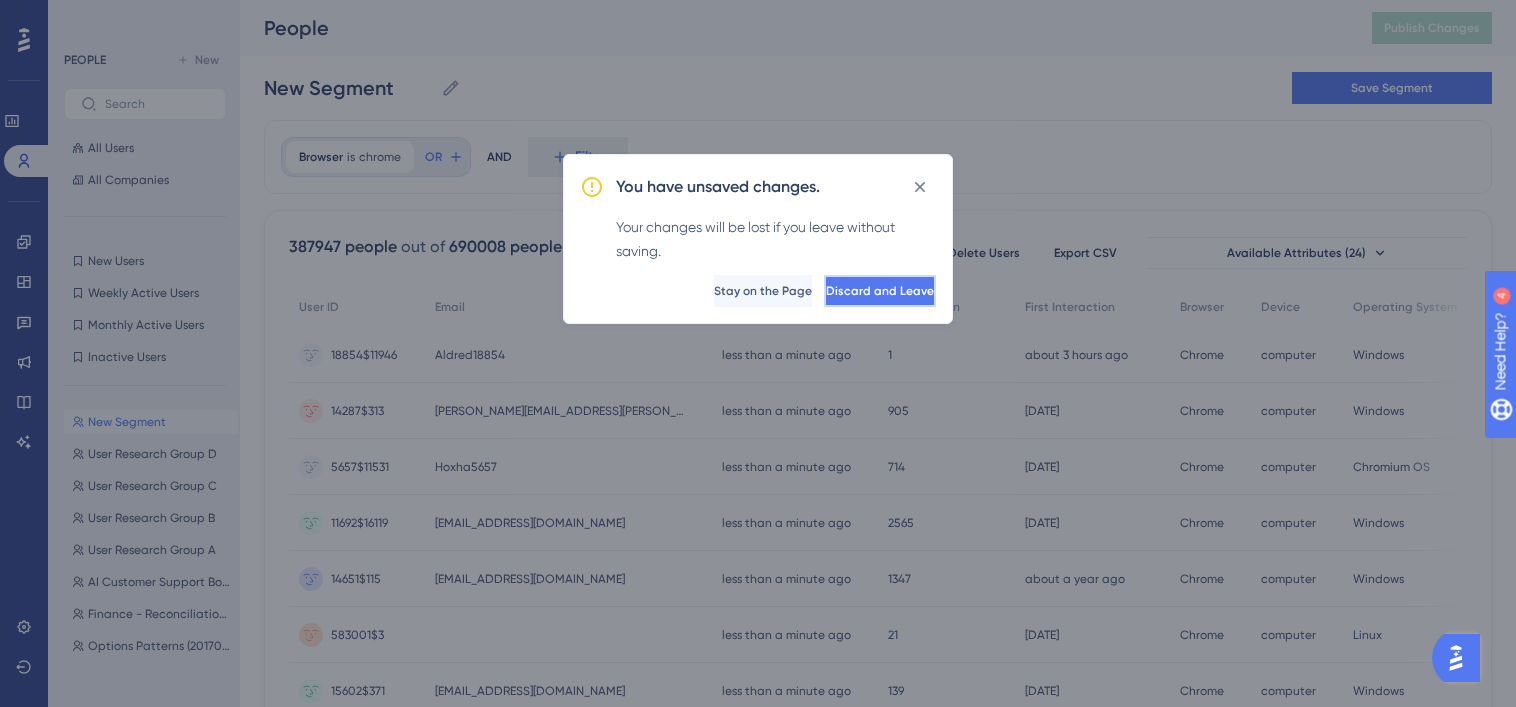 click on "Discard and Leave" at bounding box center [880, 291] 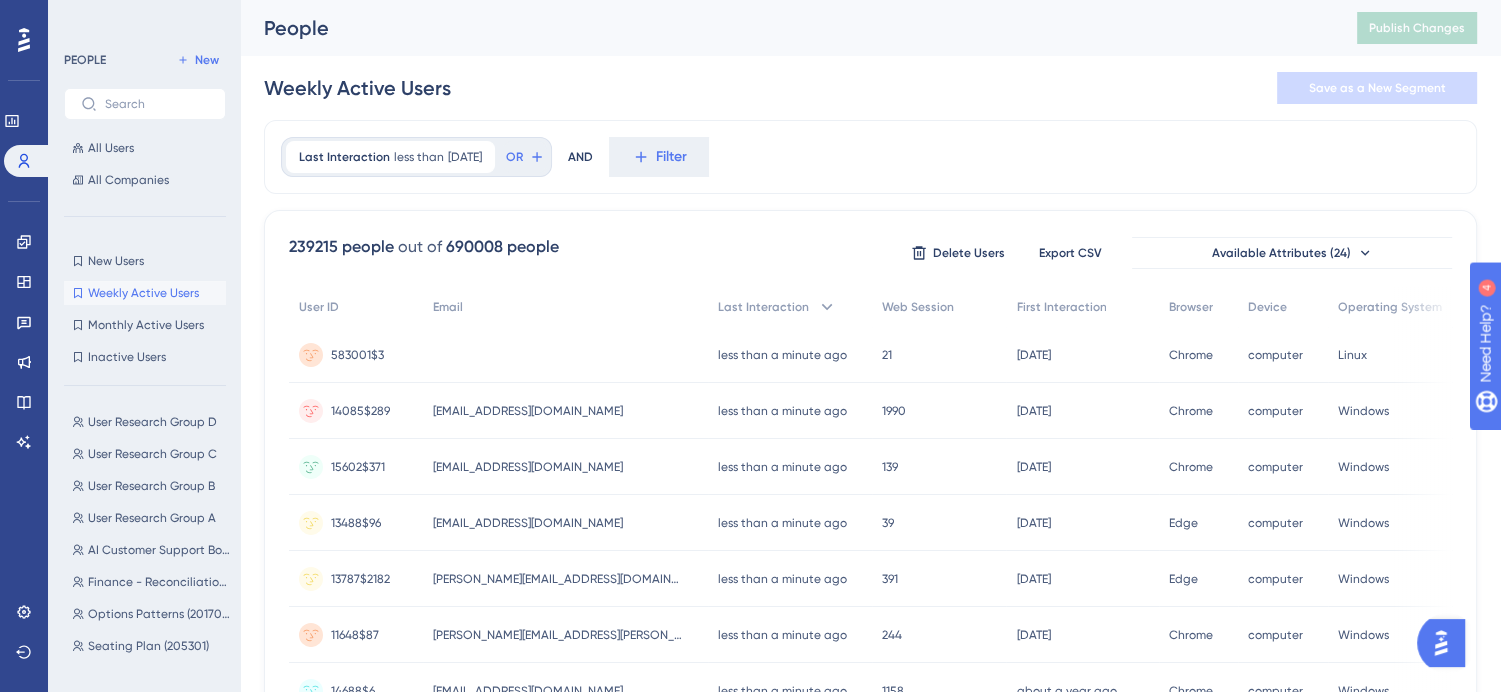 click on "Weekly Active Users" at bounding box center (143, 293) 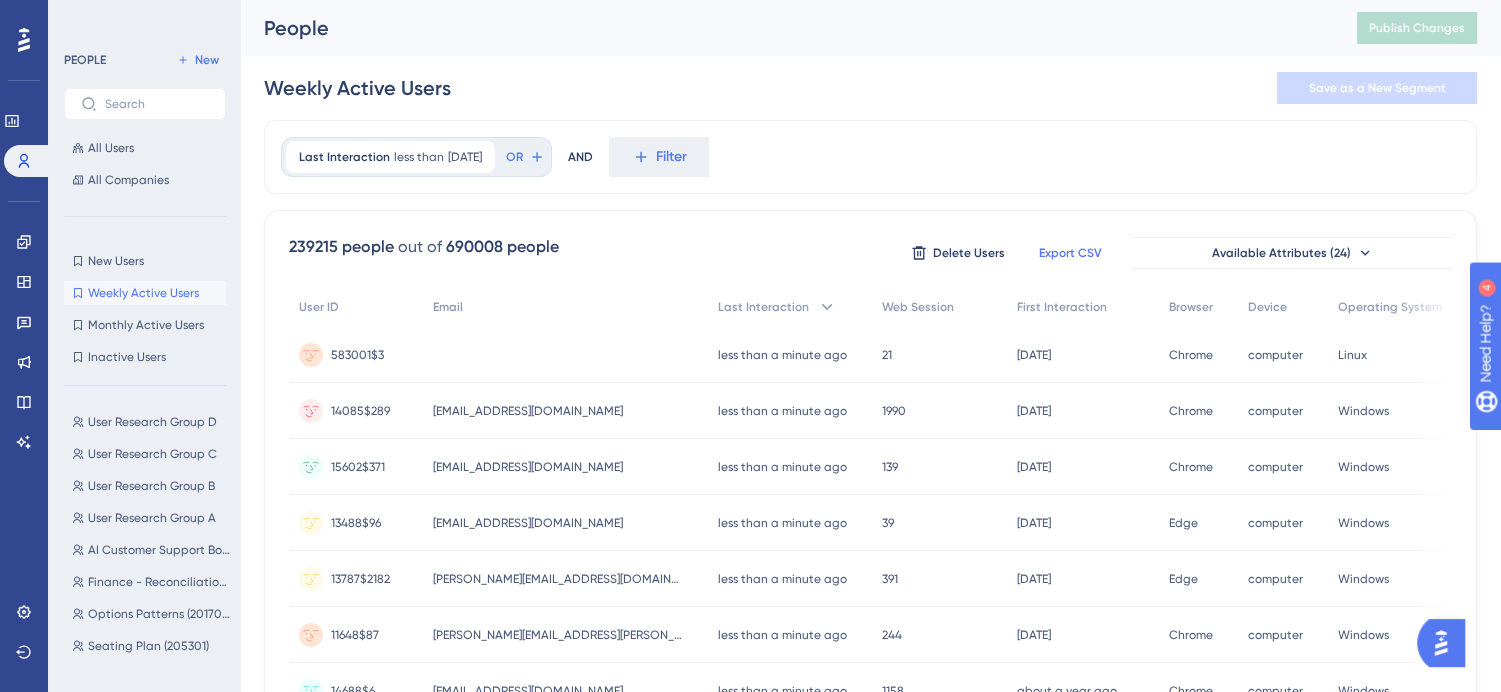 click on "Export CSV" at bounding box center (1070, 253) 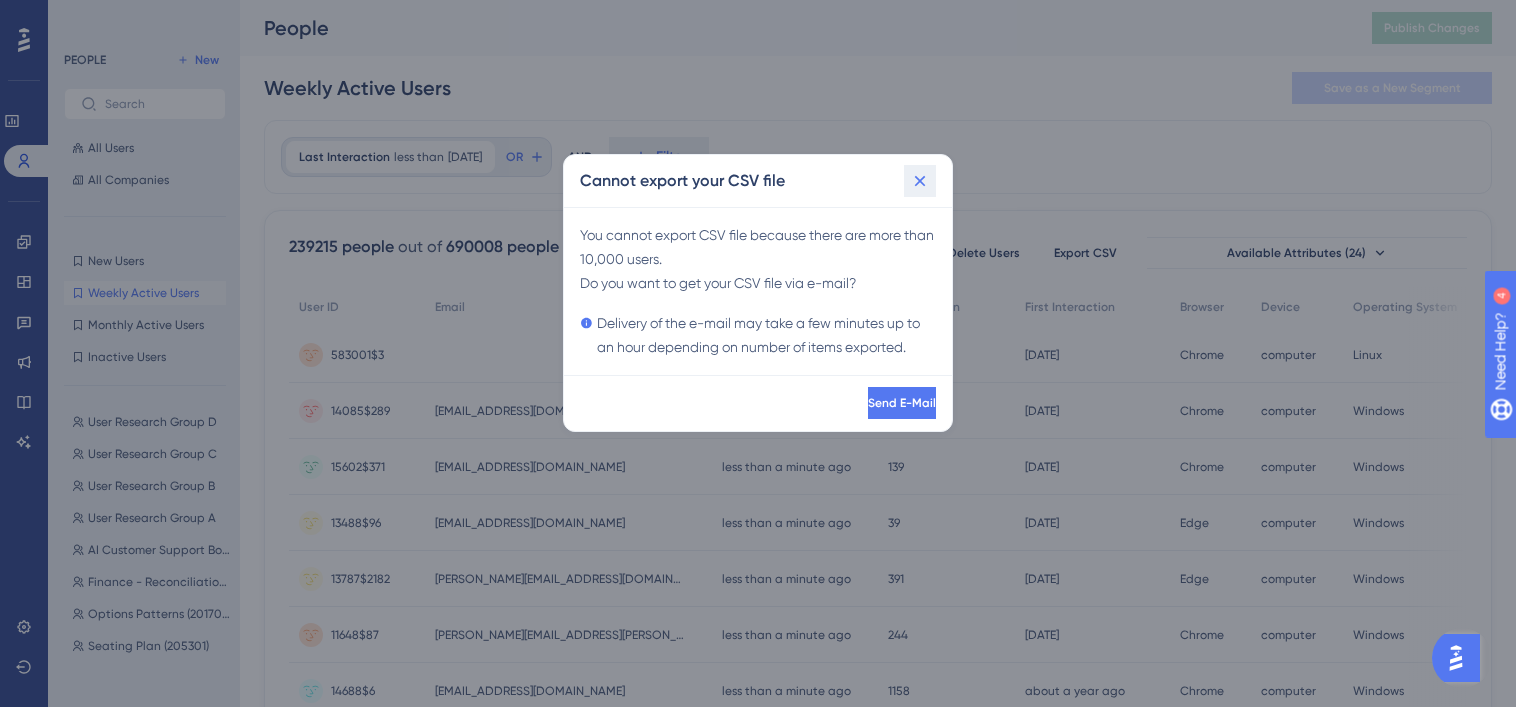 click 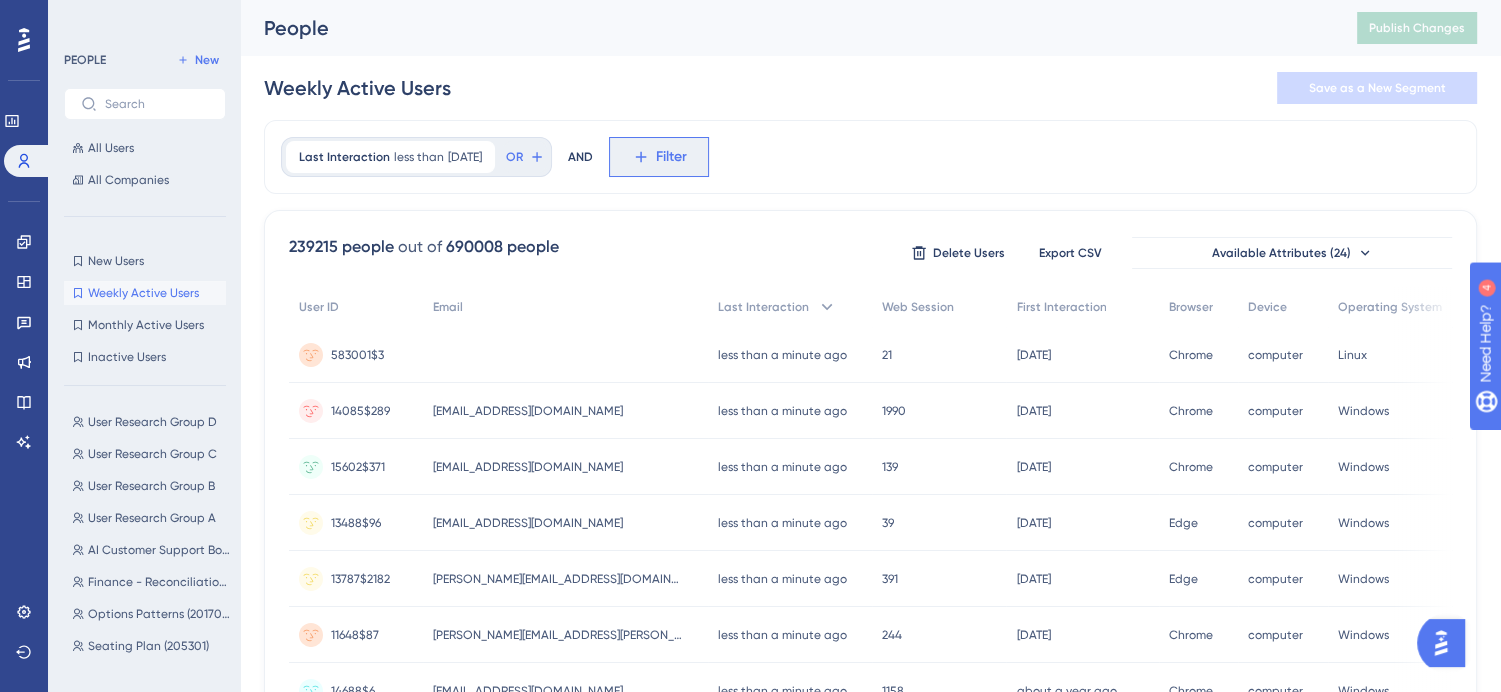 click 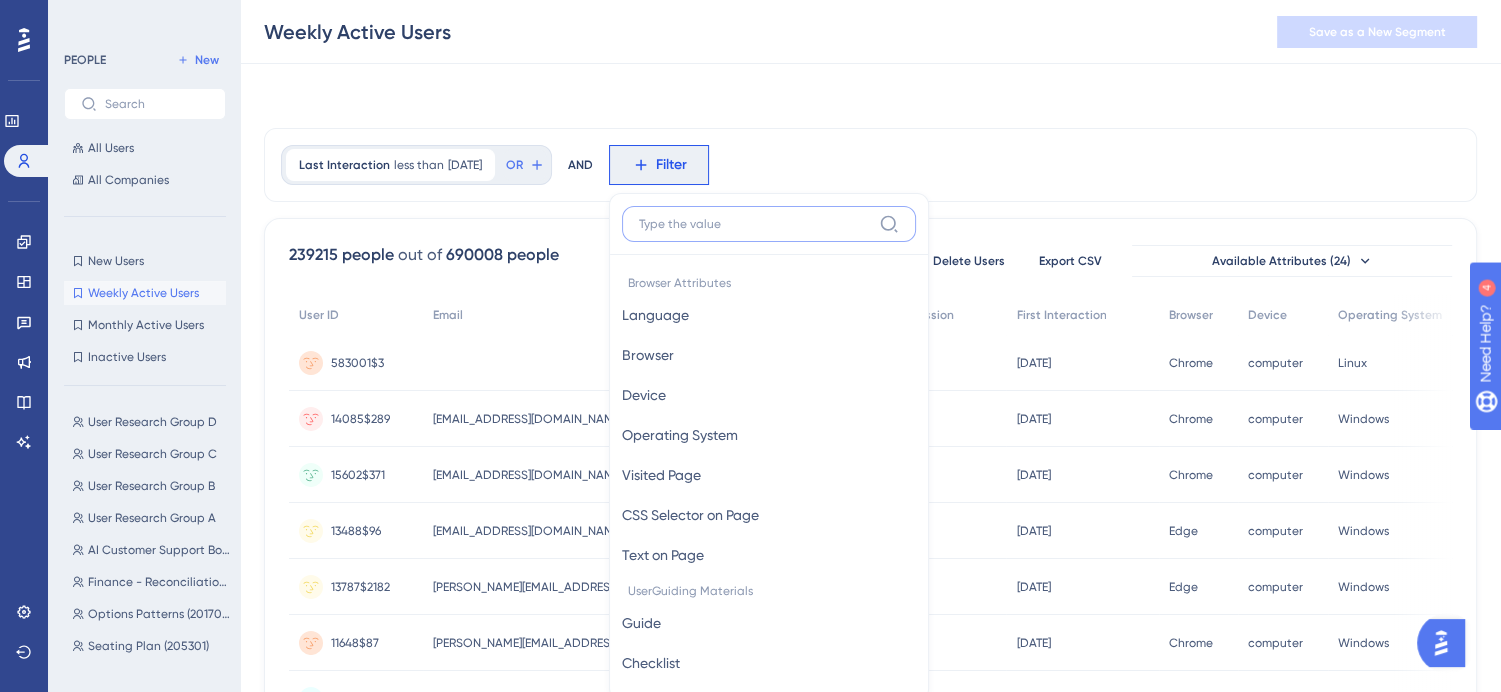 scroll, scrollTop: 92, scrollLeft: 0, axis: vertical 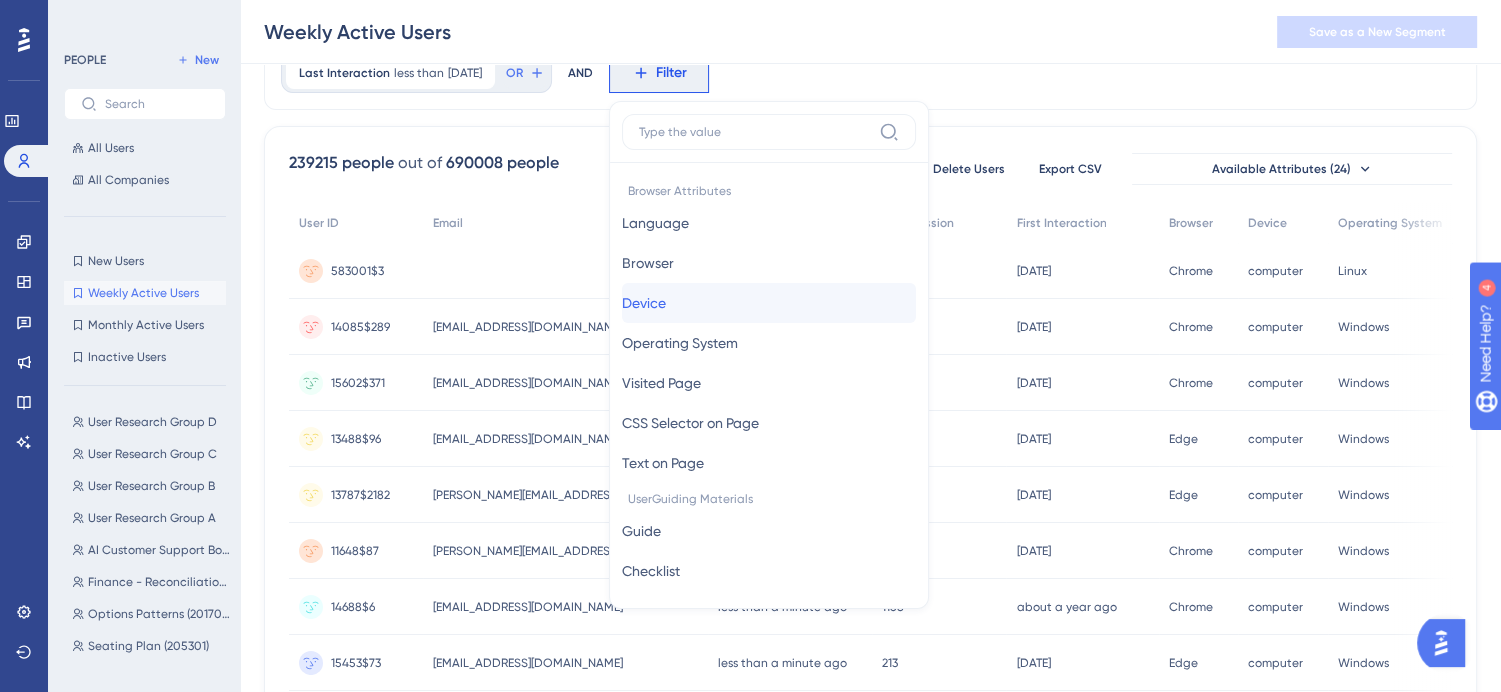 click on "[PERSON_NAME]" at bounding box center (769, 303) 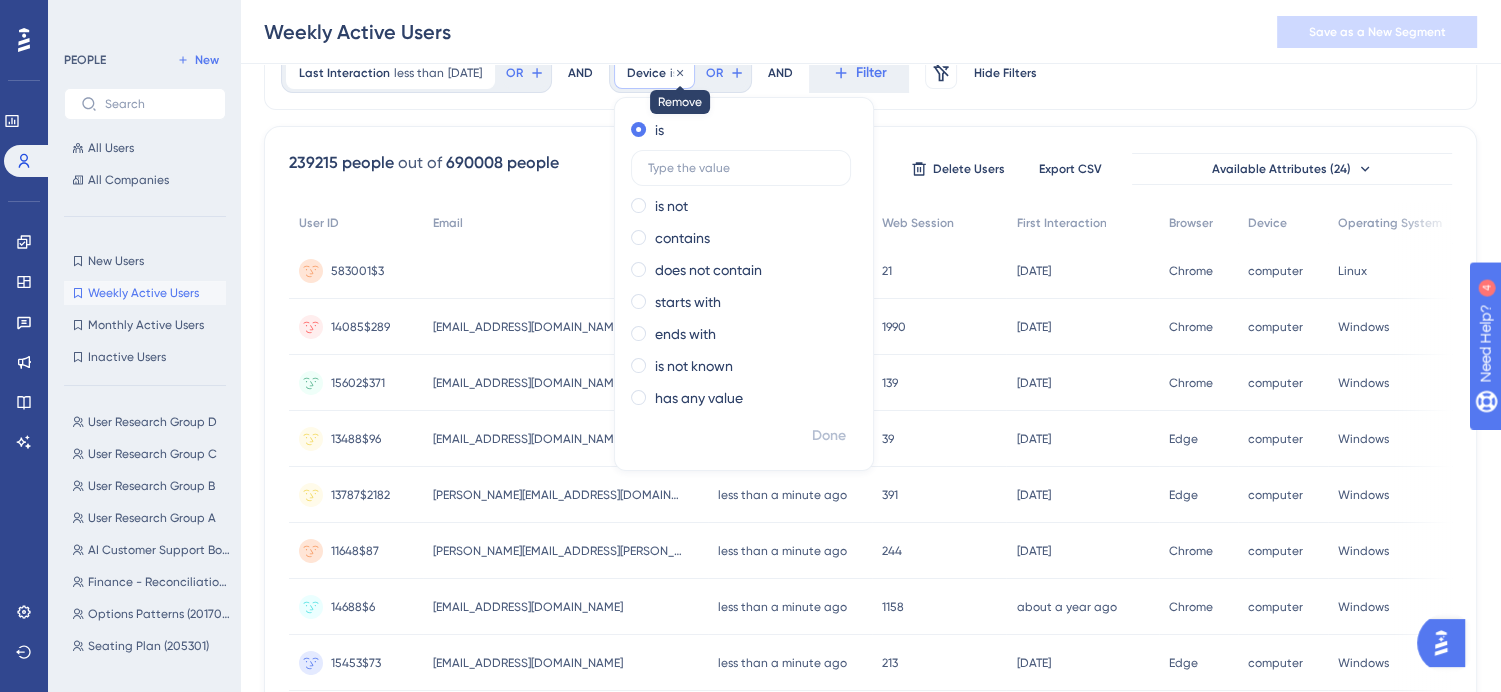 click 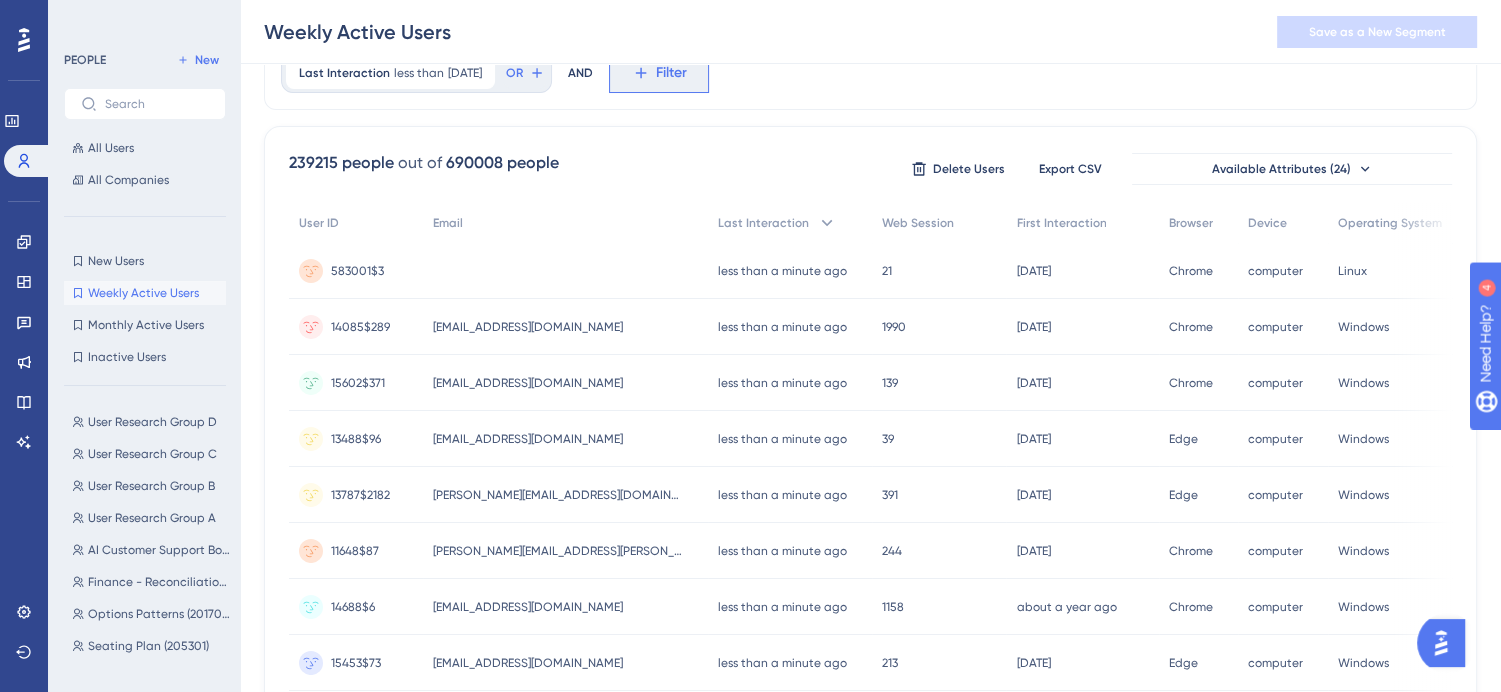 click on "Filter" at bounding box center [671, 73] 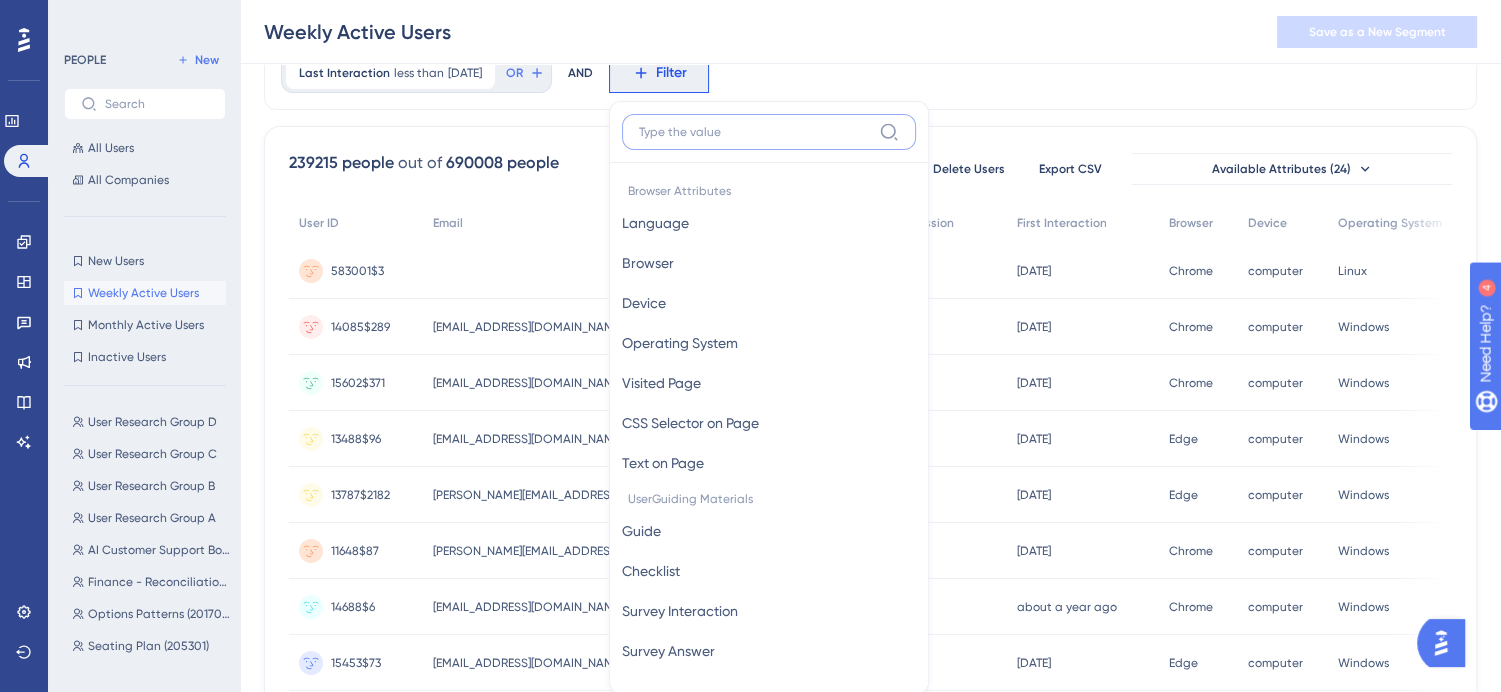 scroll, scrollTop: 143, scrollLeft: 0, axis: vertical 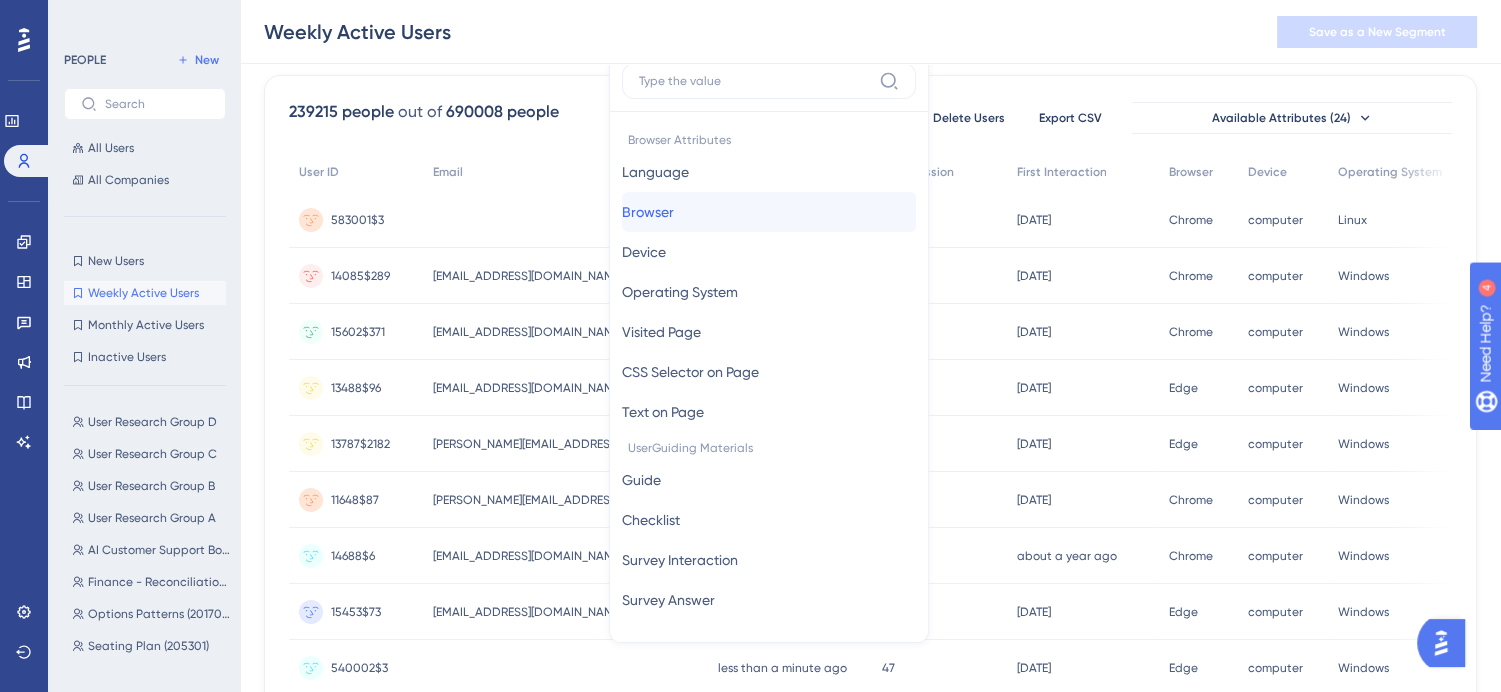 click on "Browser Browser" at bounding box center (769, 212) 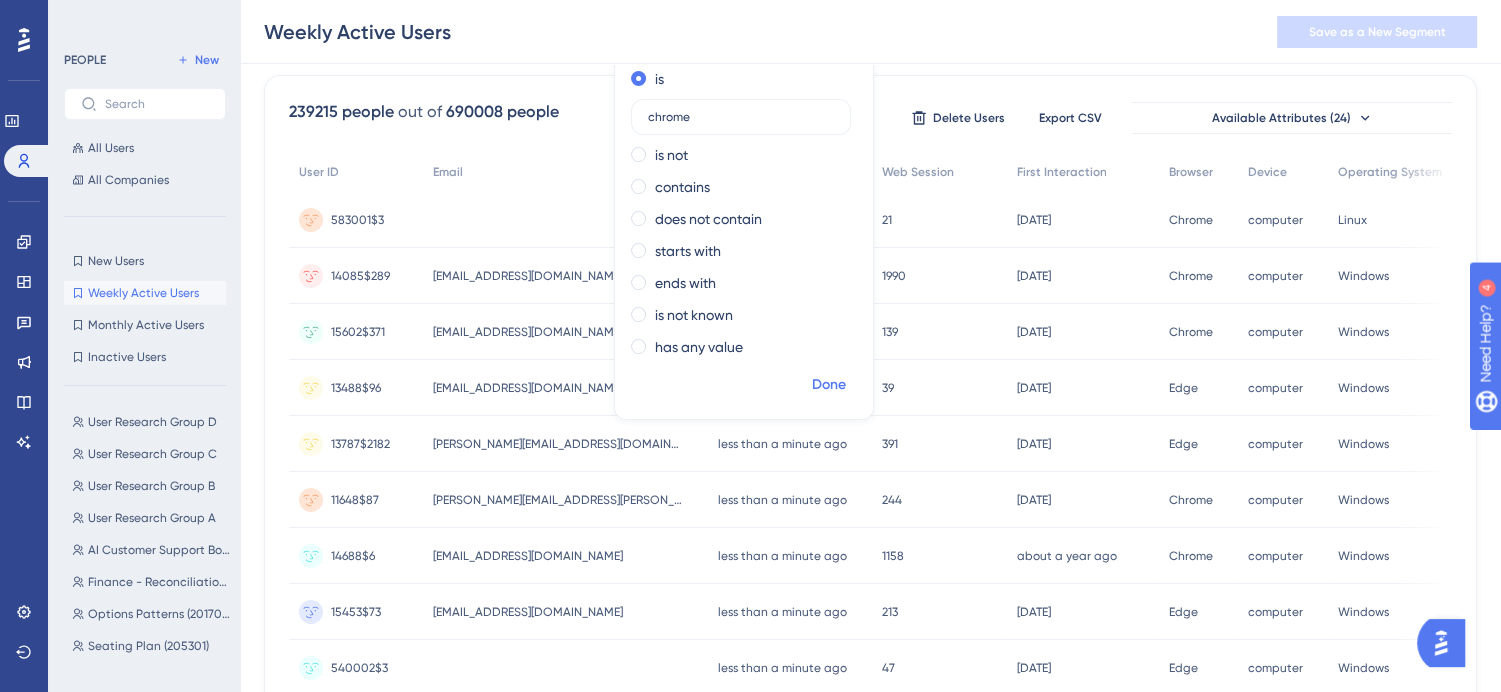 type on "chrome" 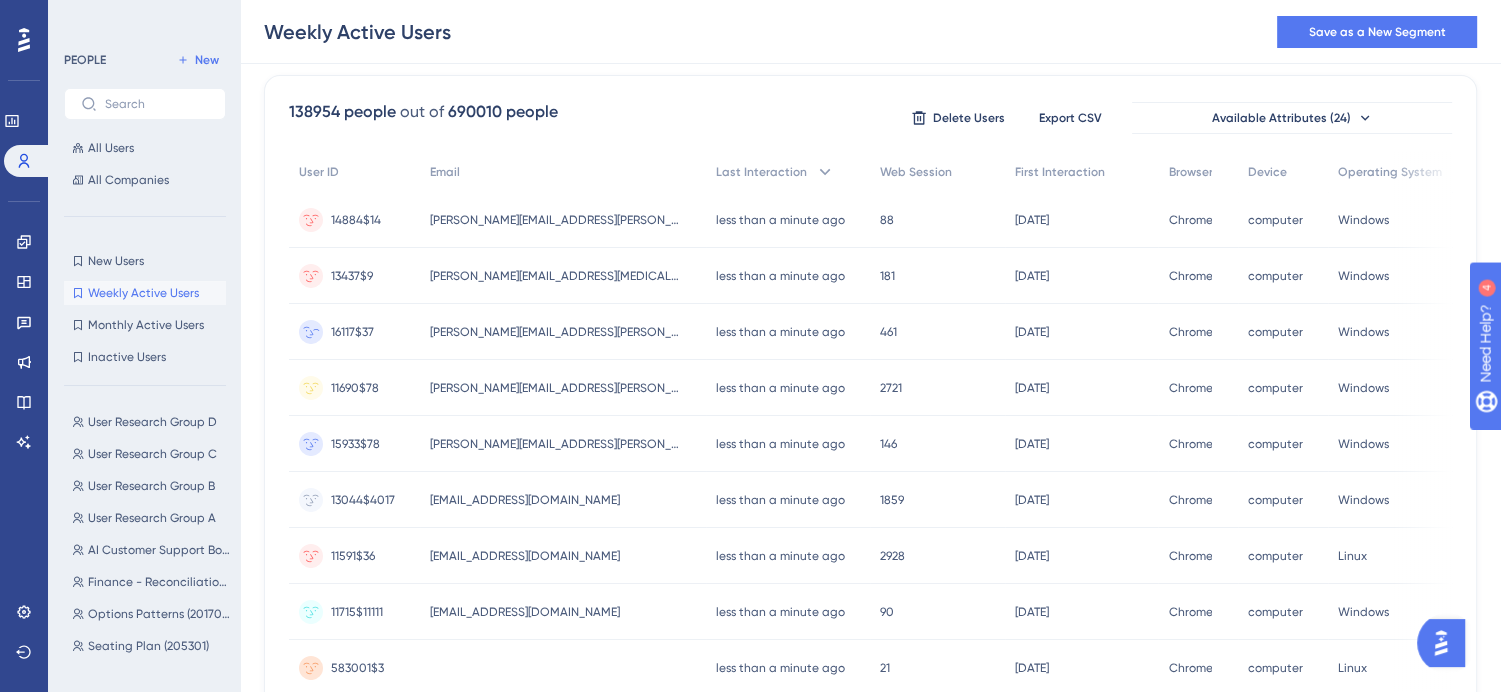 scroll, scrollTop: 0, scrollLeft: 0, axis: both 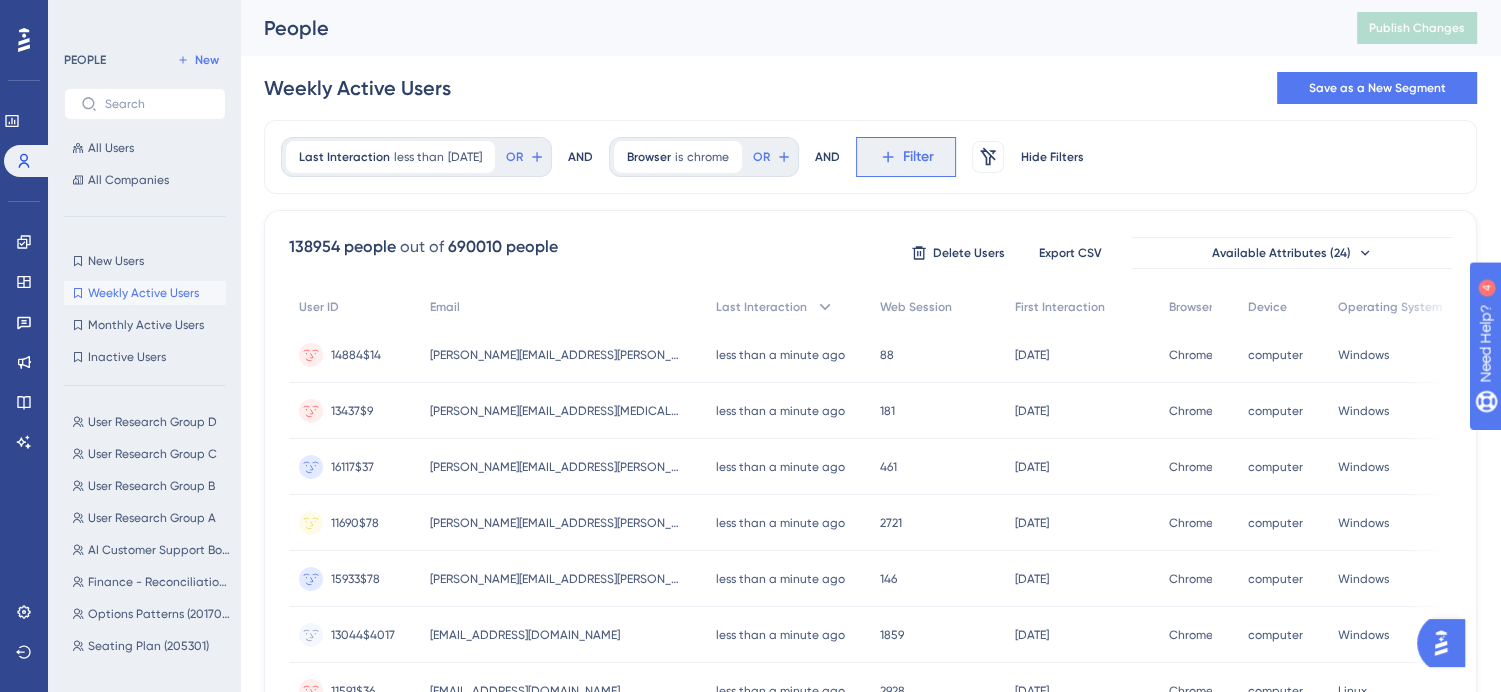 click on "Filter" at bounding box center (918, 157) 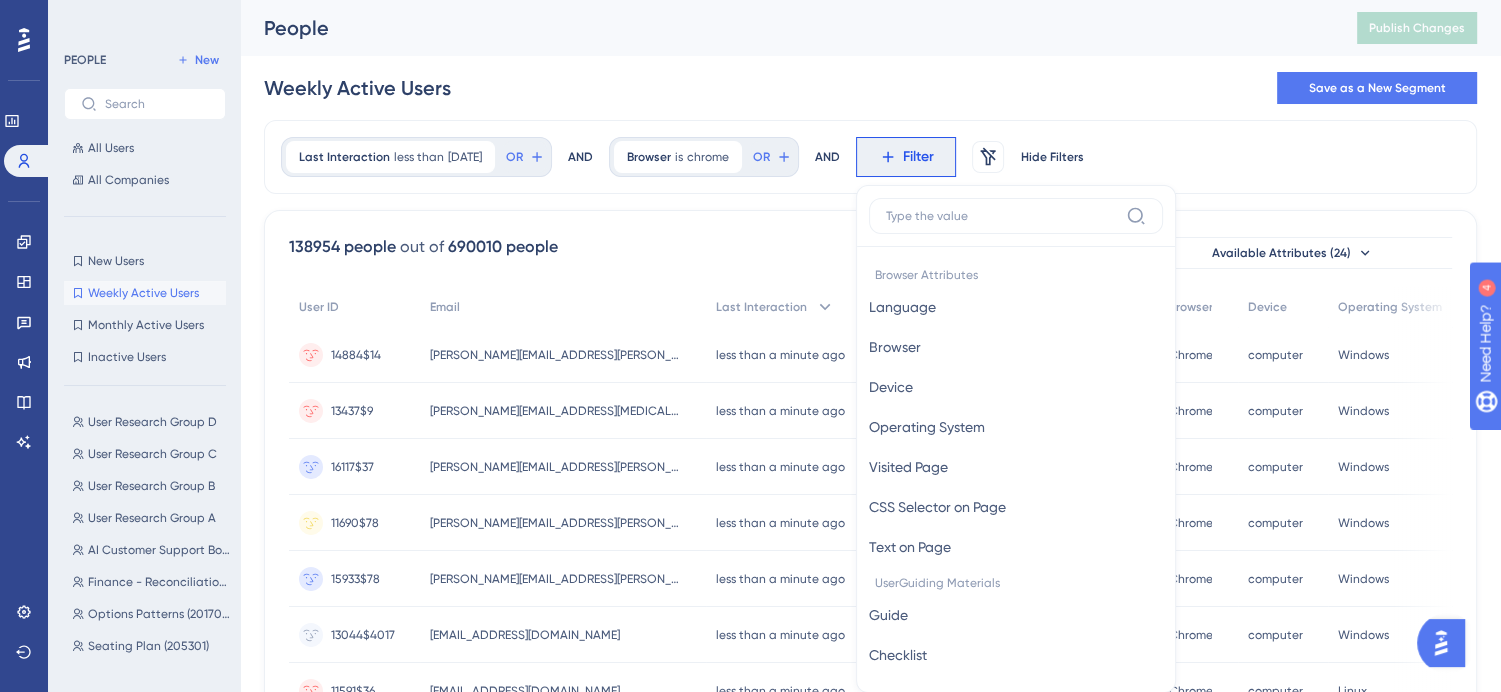scroll, scrollTop: 92, scrollLeft: 0, axis: vertical 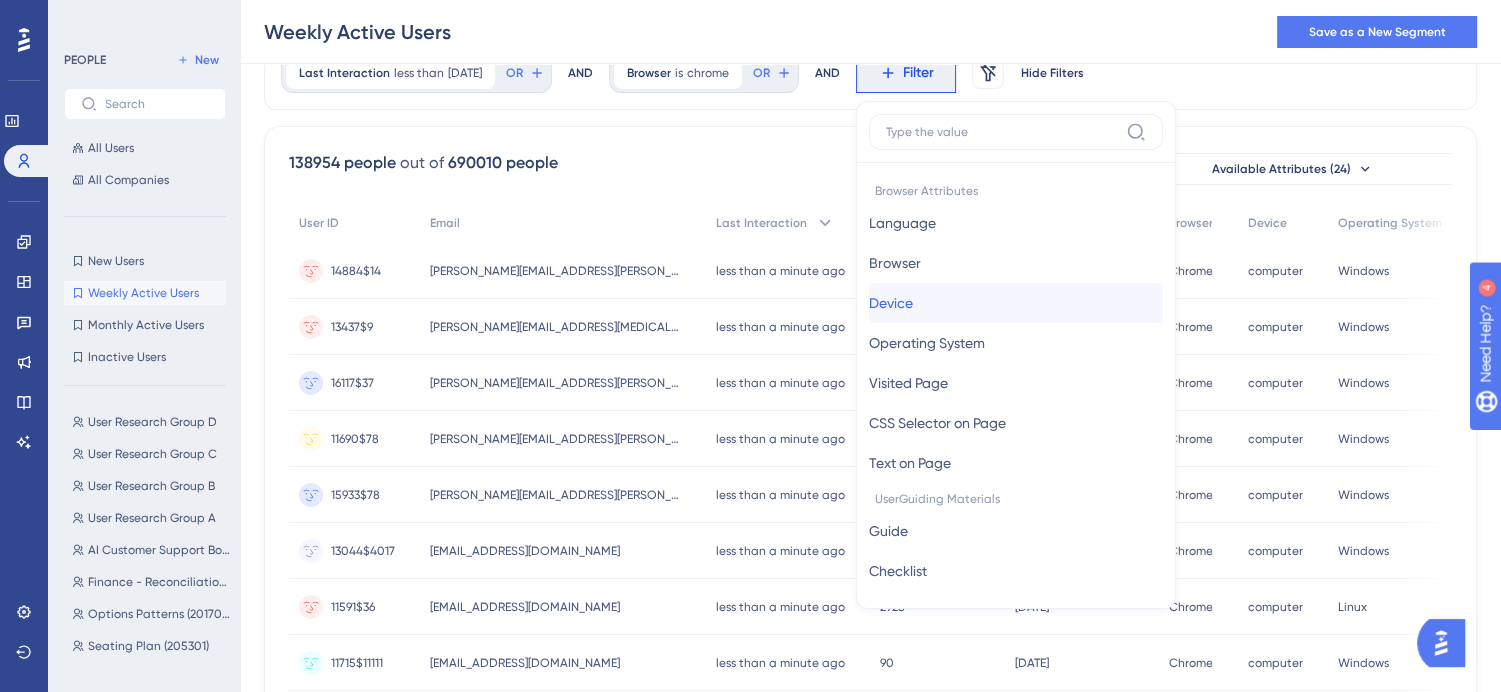 click on "[PERSON_NAME]" at bounding box center [1016, 303] 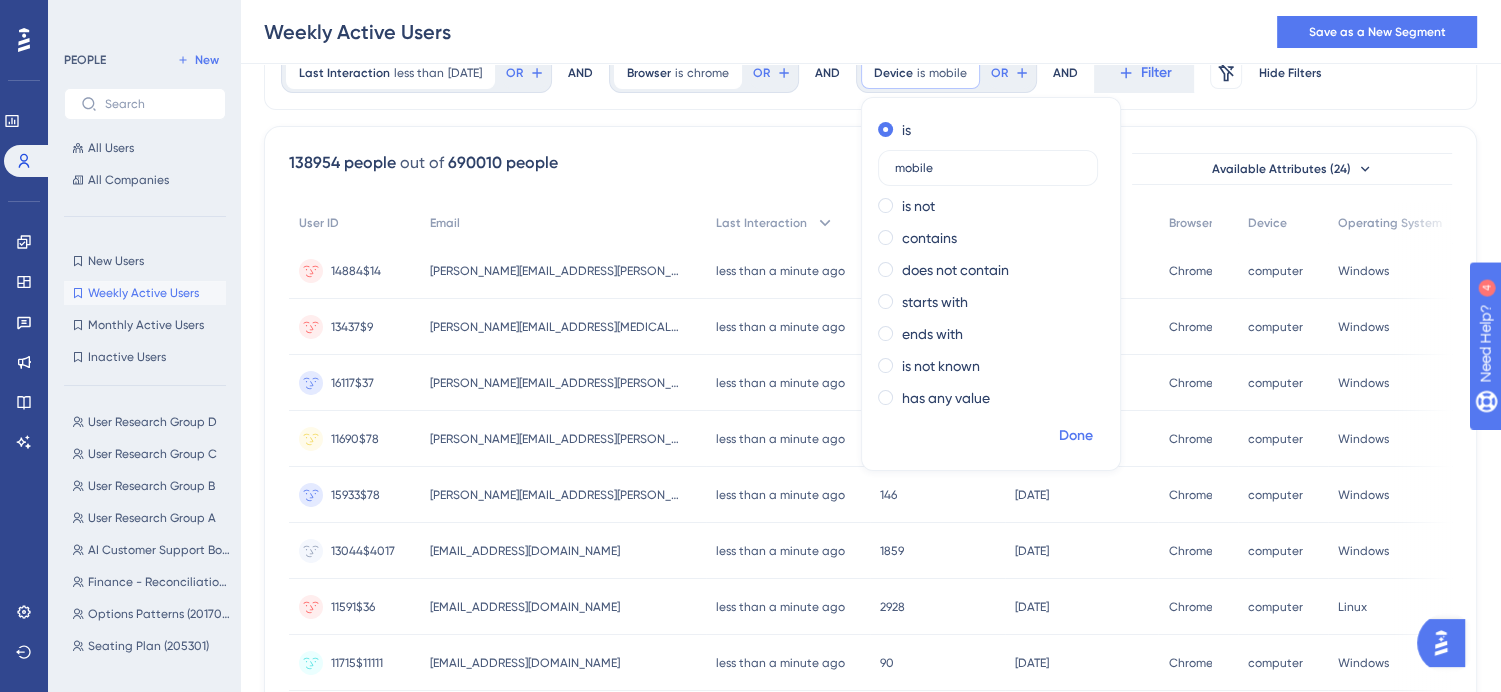 type on "mobile" 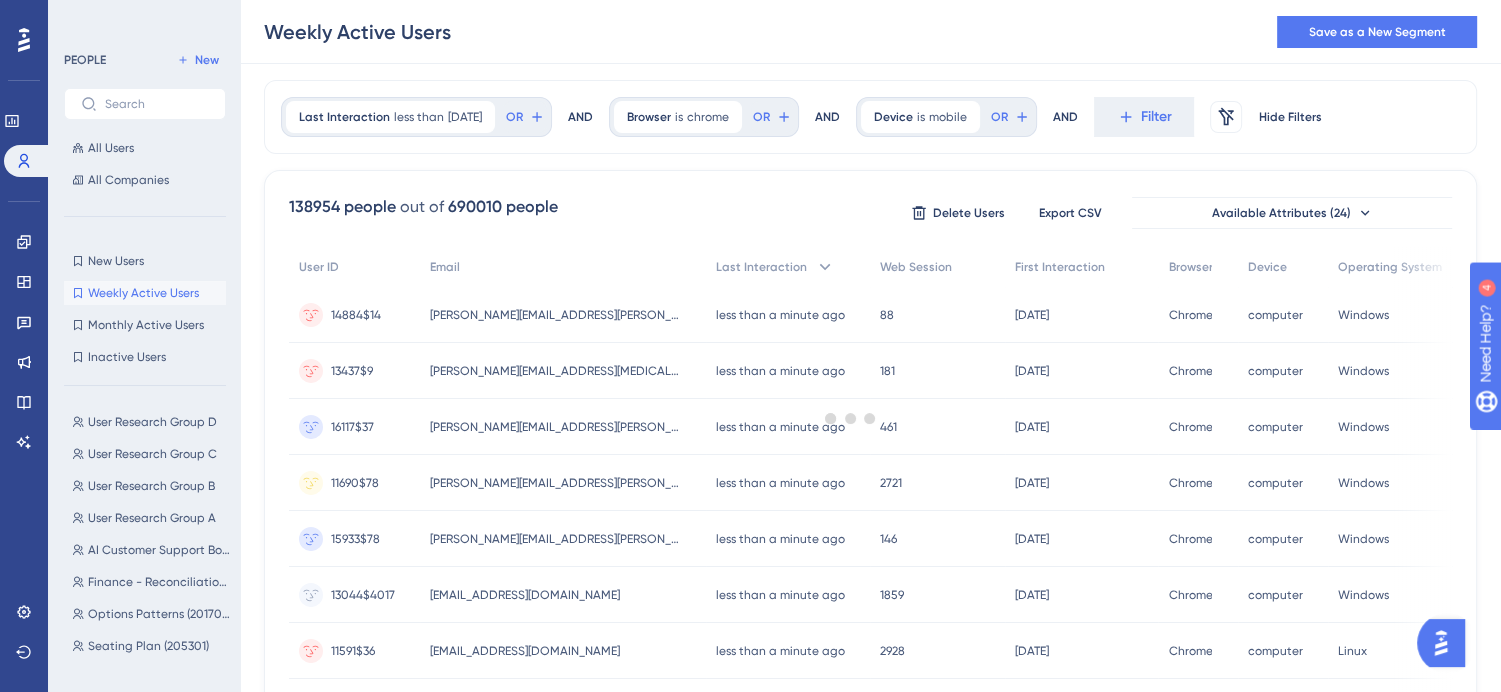 scroll, scrollTop: 40, scrollLeft: 0, axis: vertical 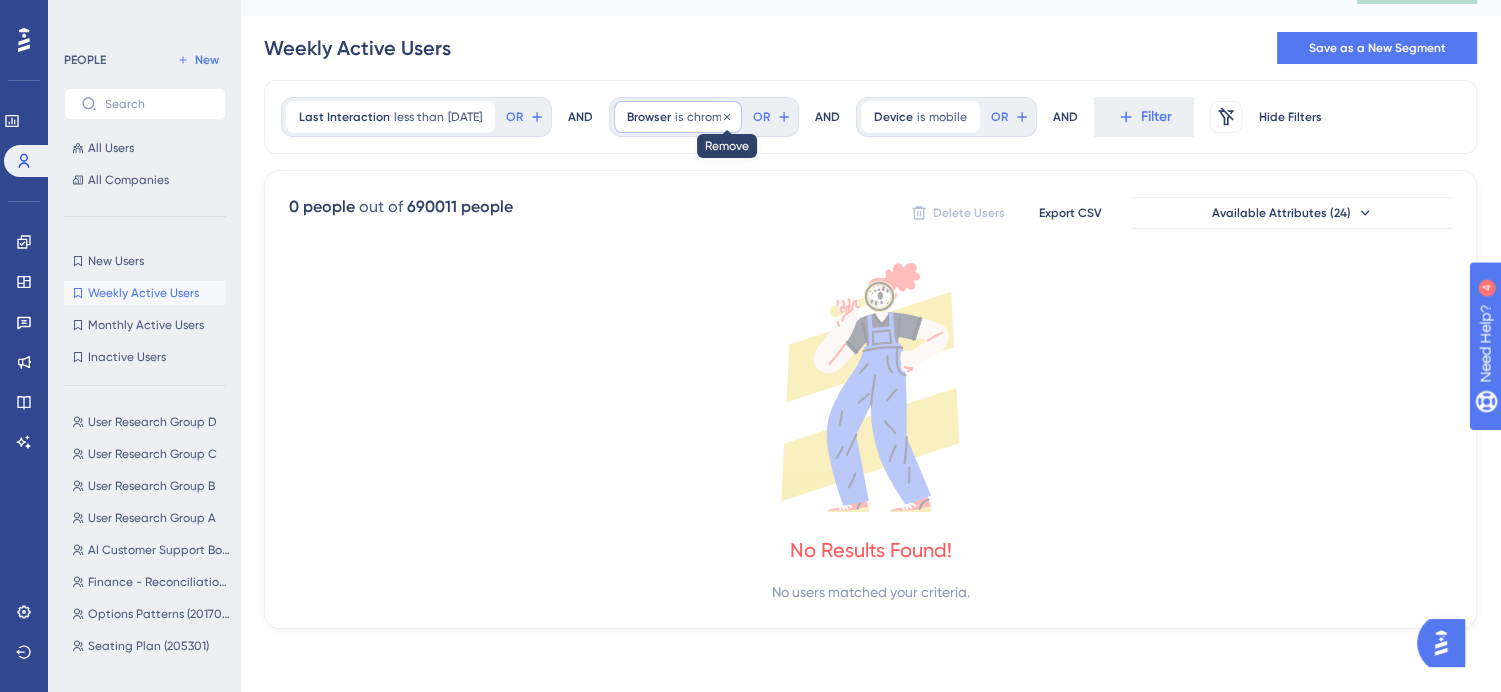 click 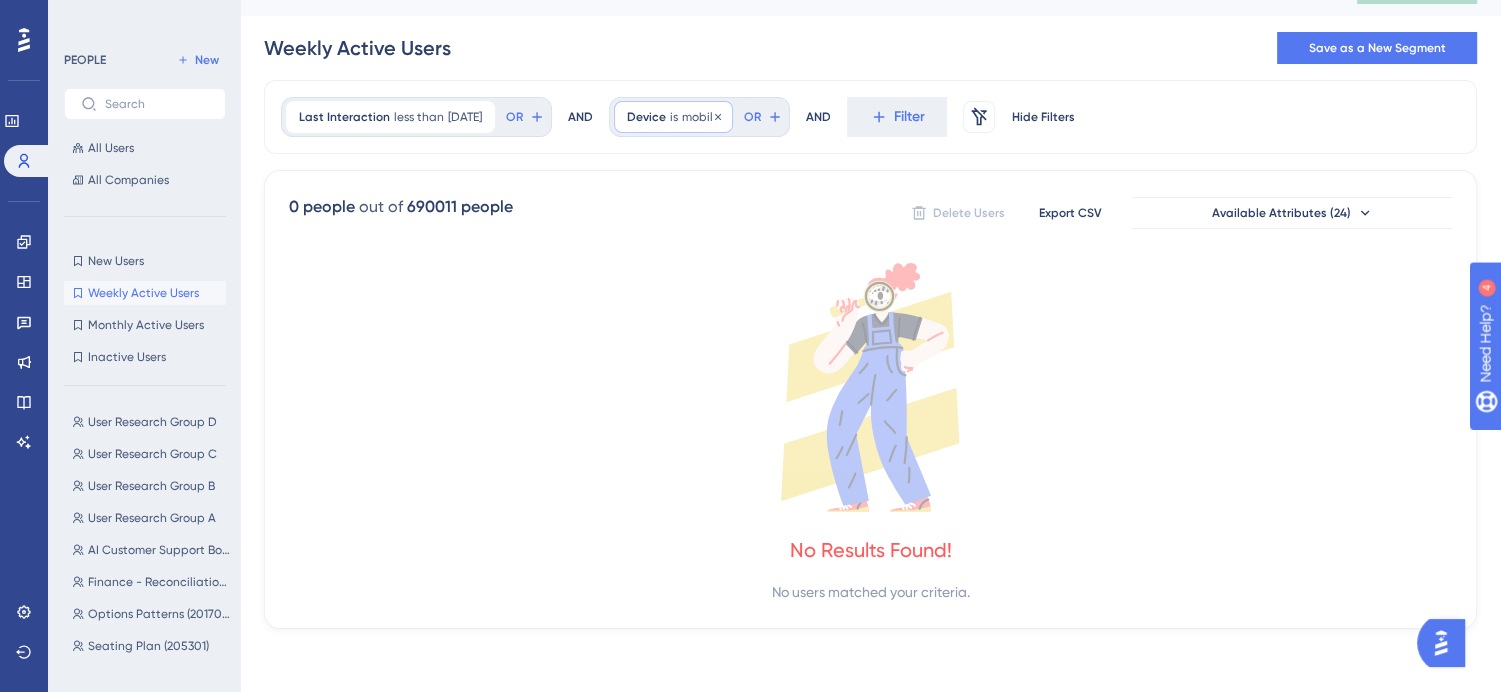 click on "Device is mobile mobile Remove" at bounding box center [673, 117] 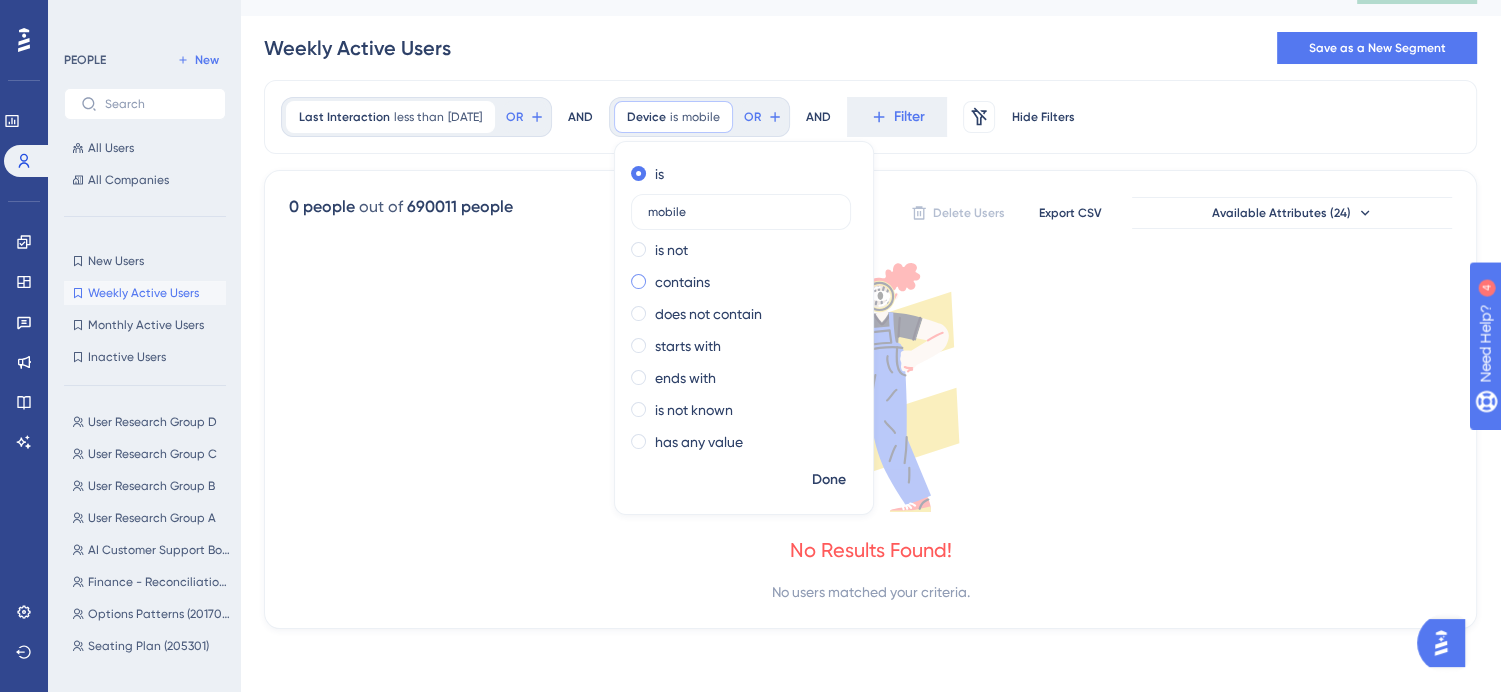 click on "contains" at bounding box center [682, 282] 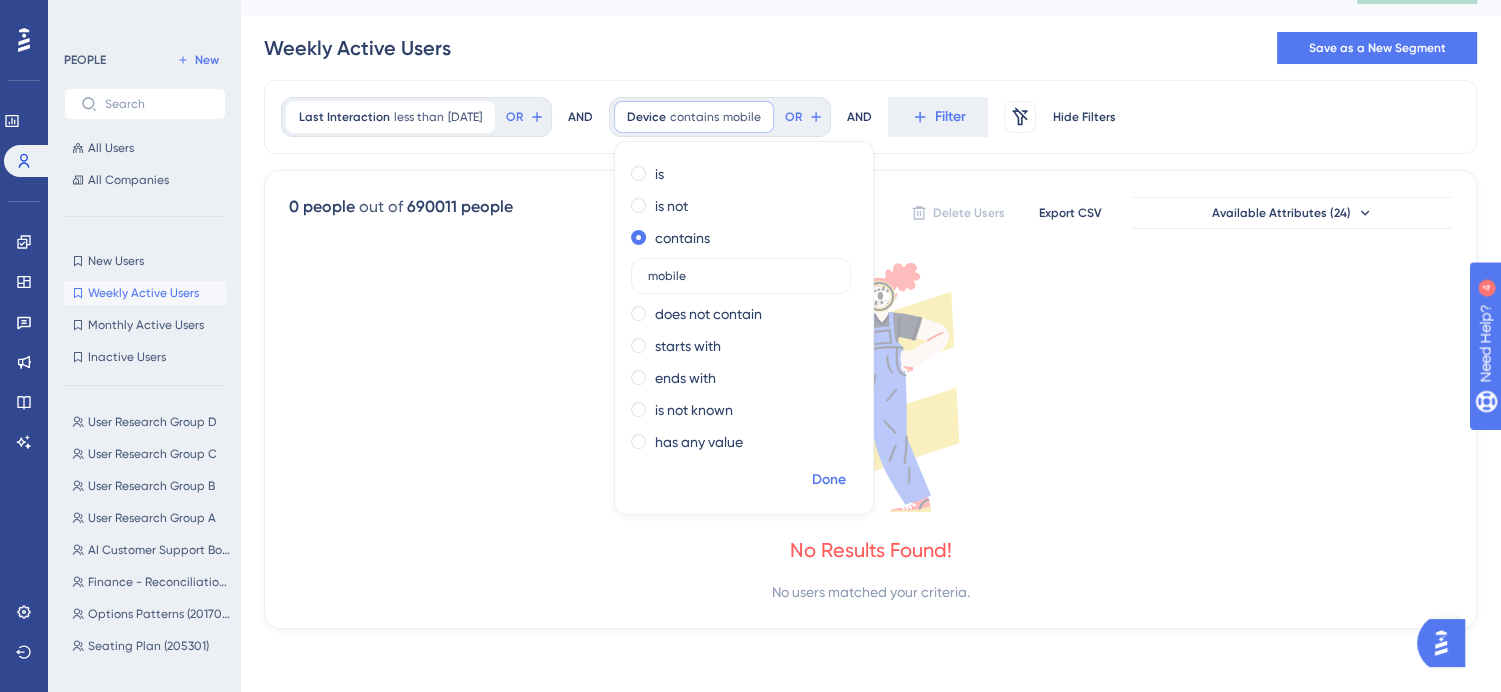 click on "Done" at bounding box center (829, 480) 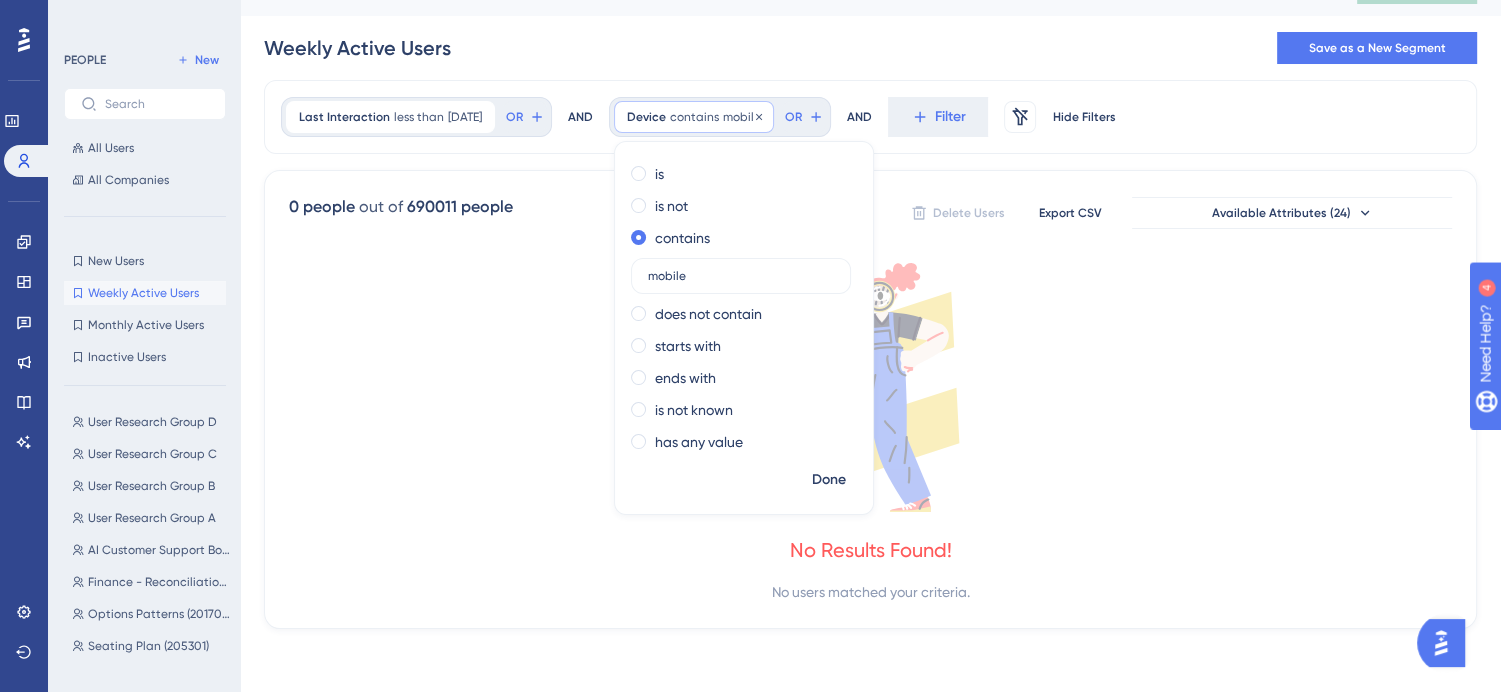 click on "Device contains mobile mobile Remove" at bounding box center [694, 117] 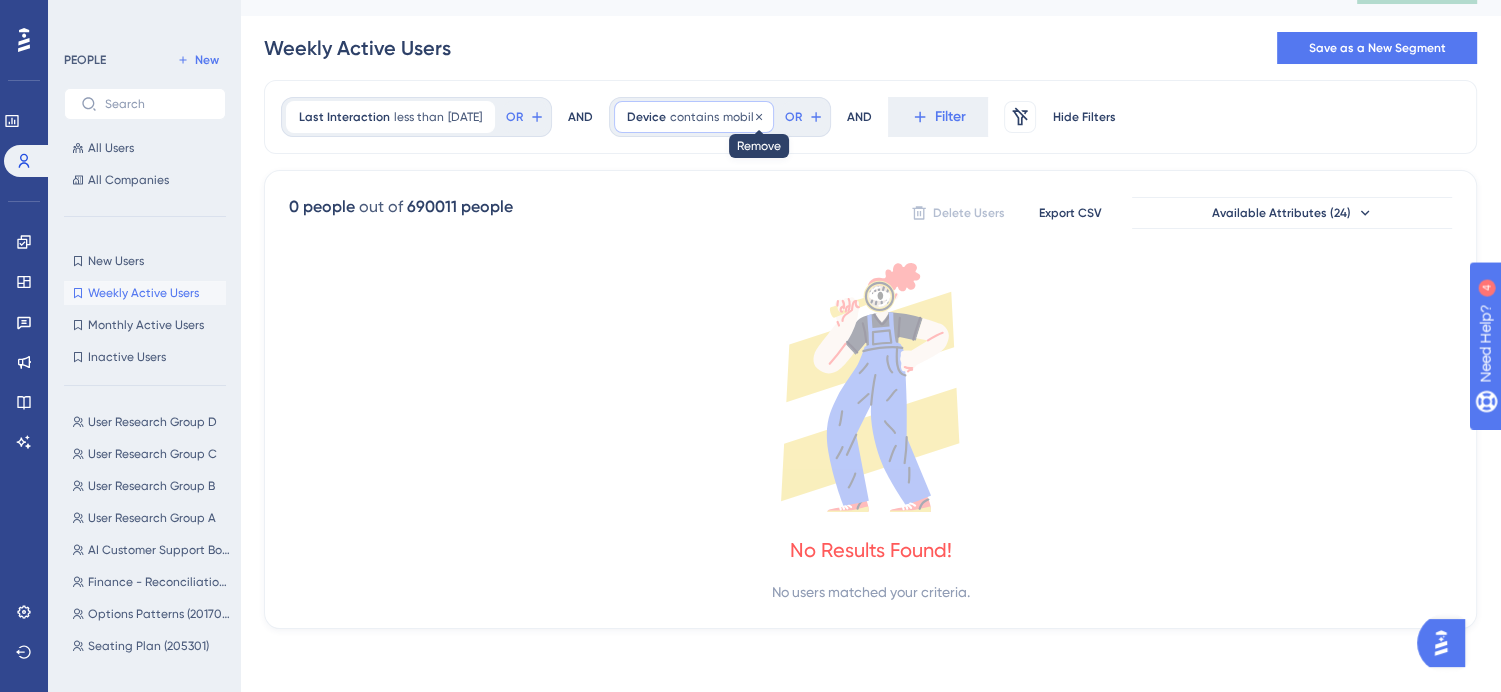click 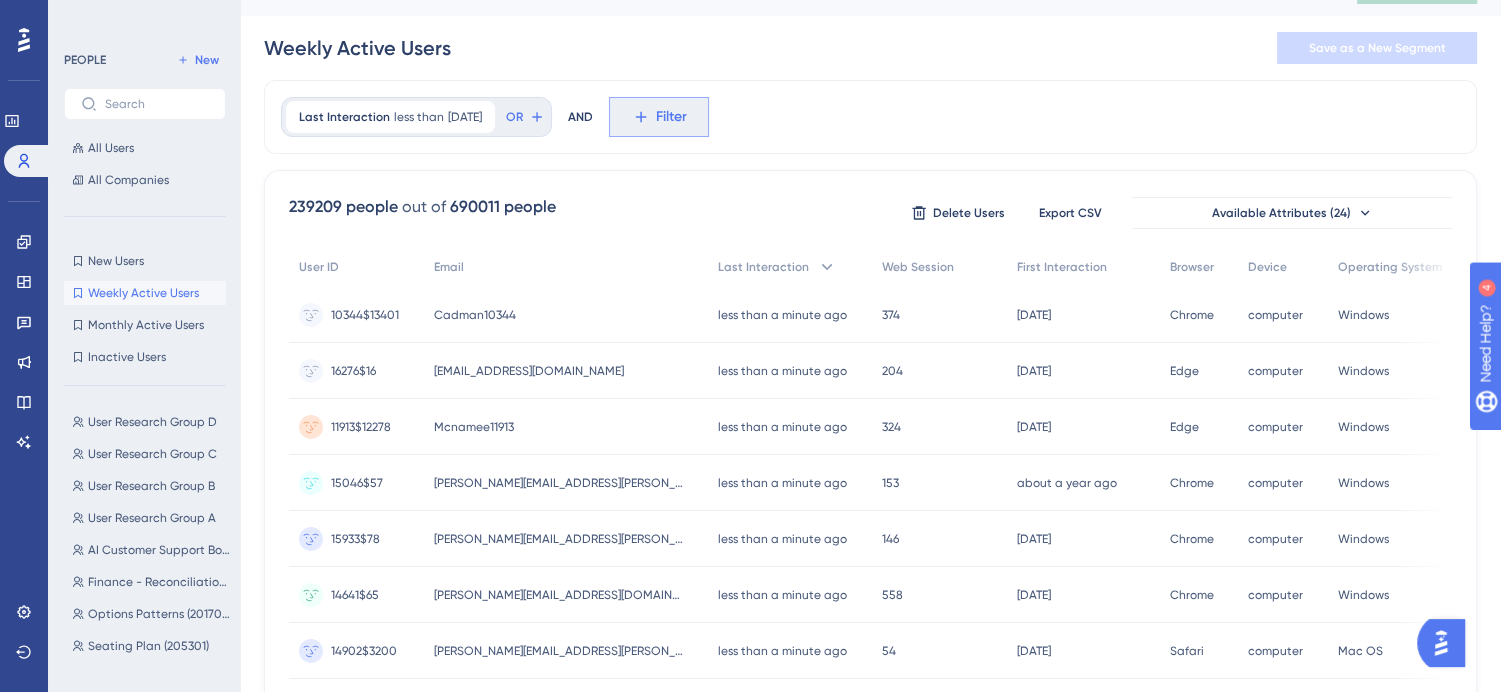 click 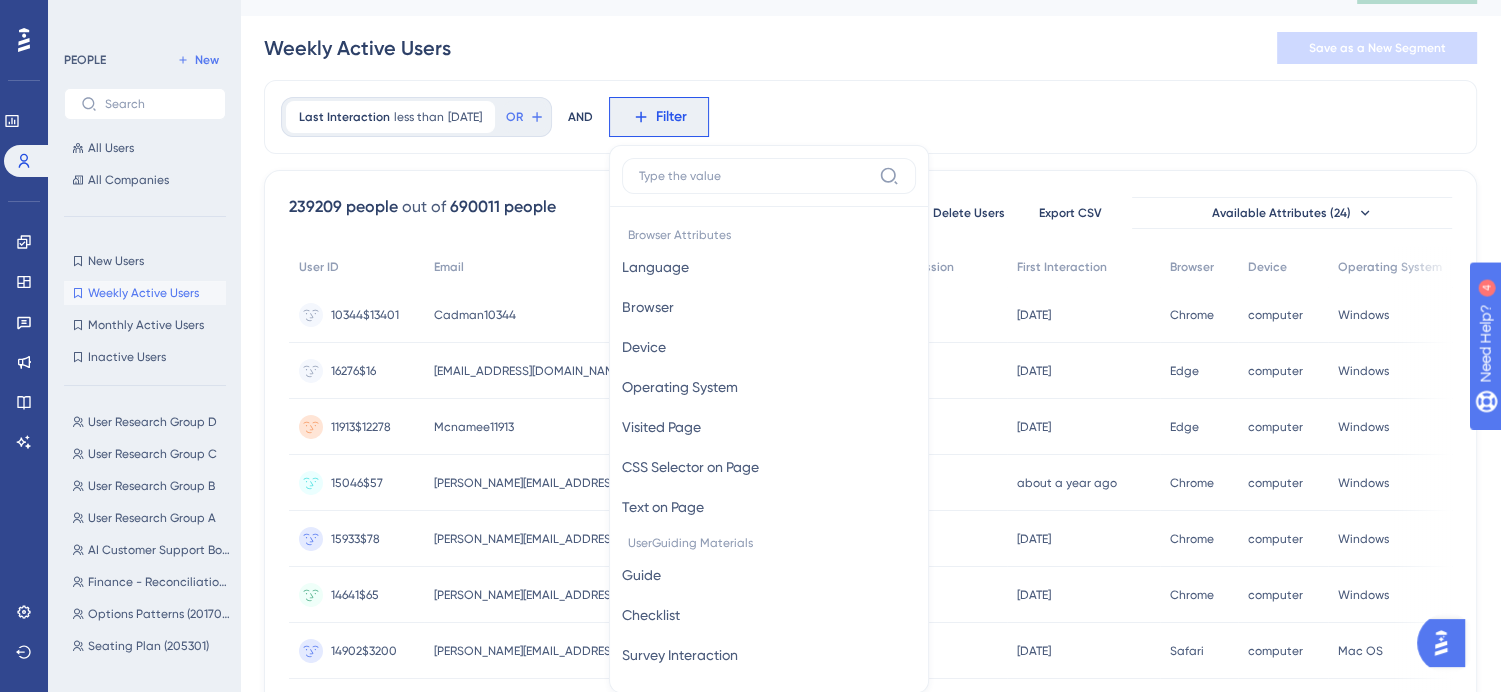 scroll, scrollTop: 112, scrollLeft: 0, axis: vertical 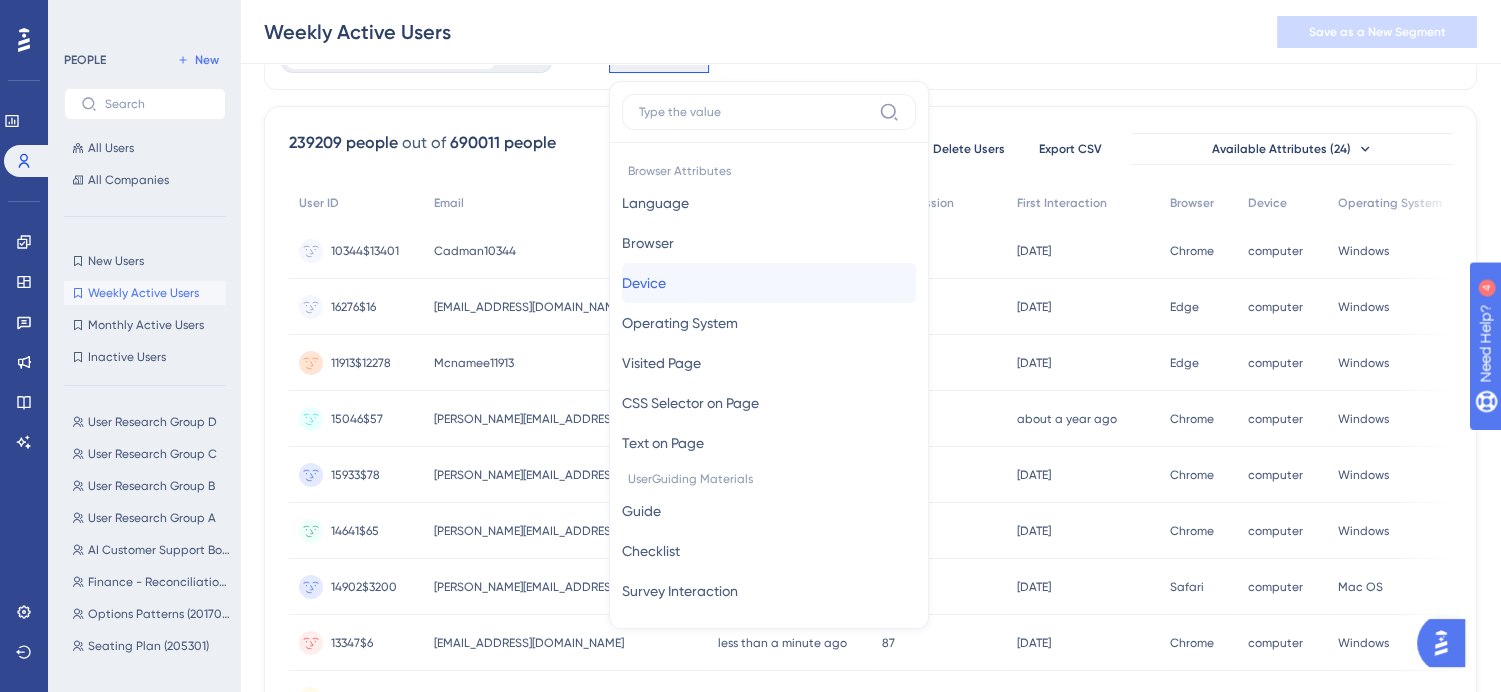 click on "[PERSON_NAME]" at bounding box center (769, 283) 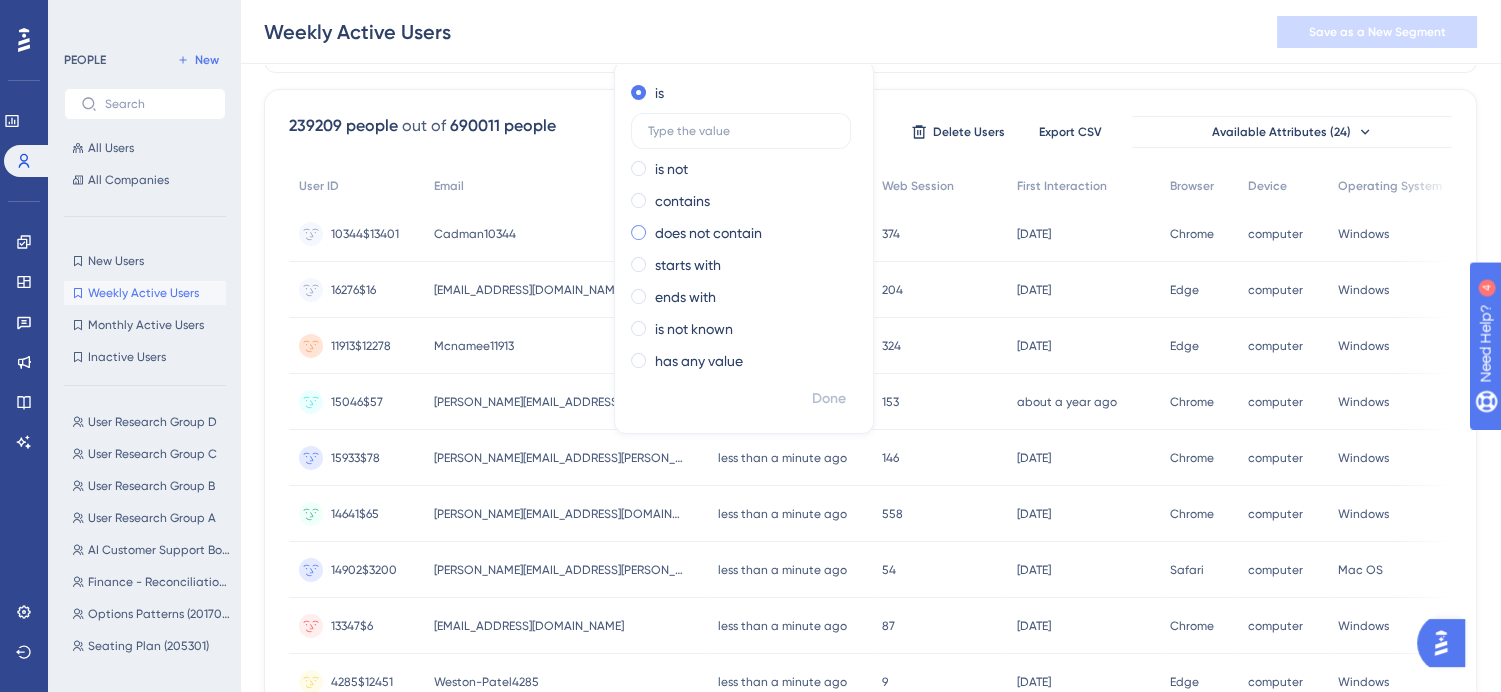 scroll, scrollTop: 0, scrollLeft: 0, axis: both 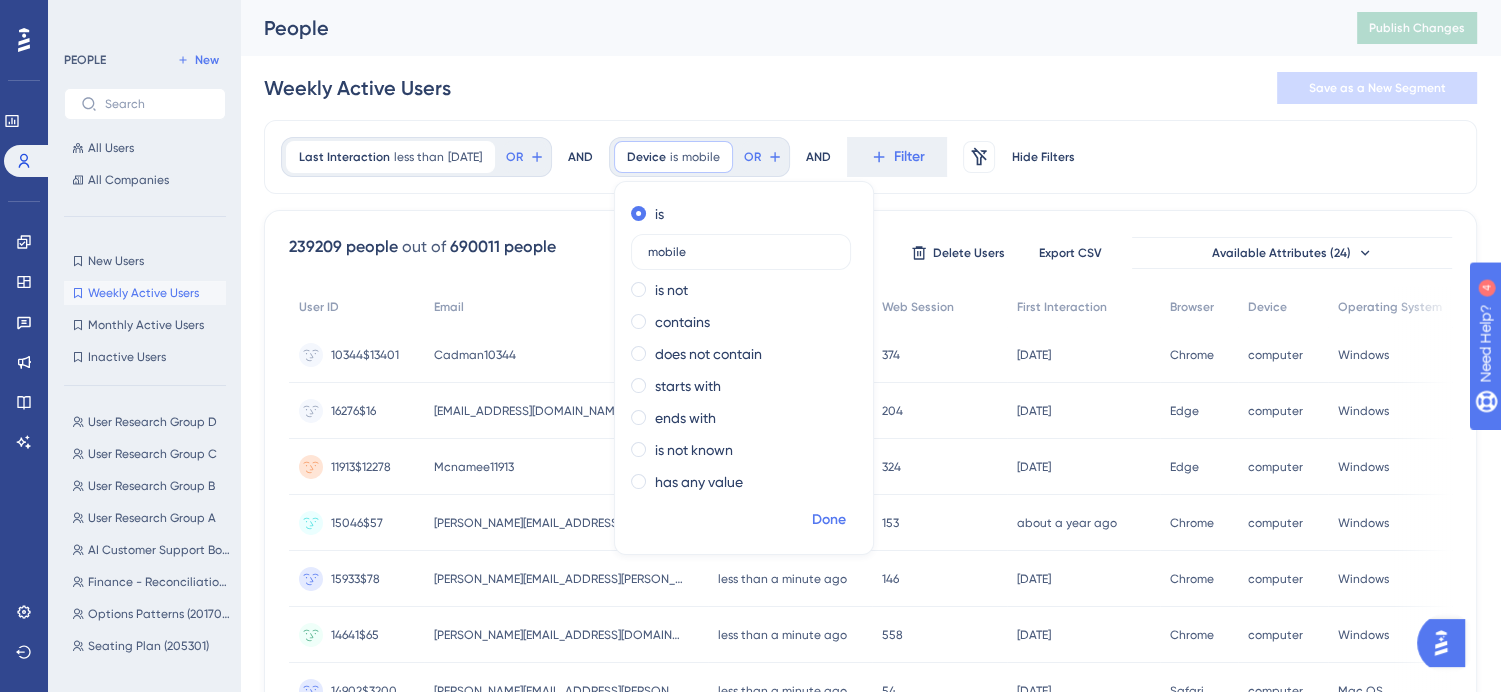 type on "mobile" 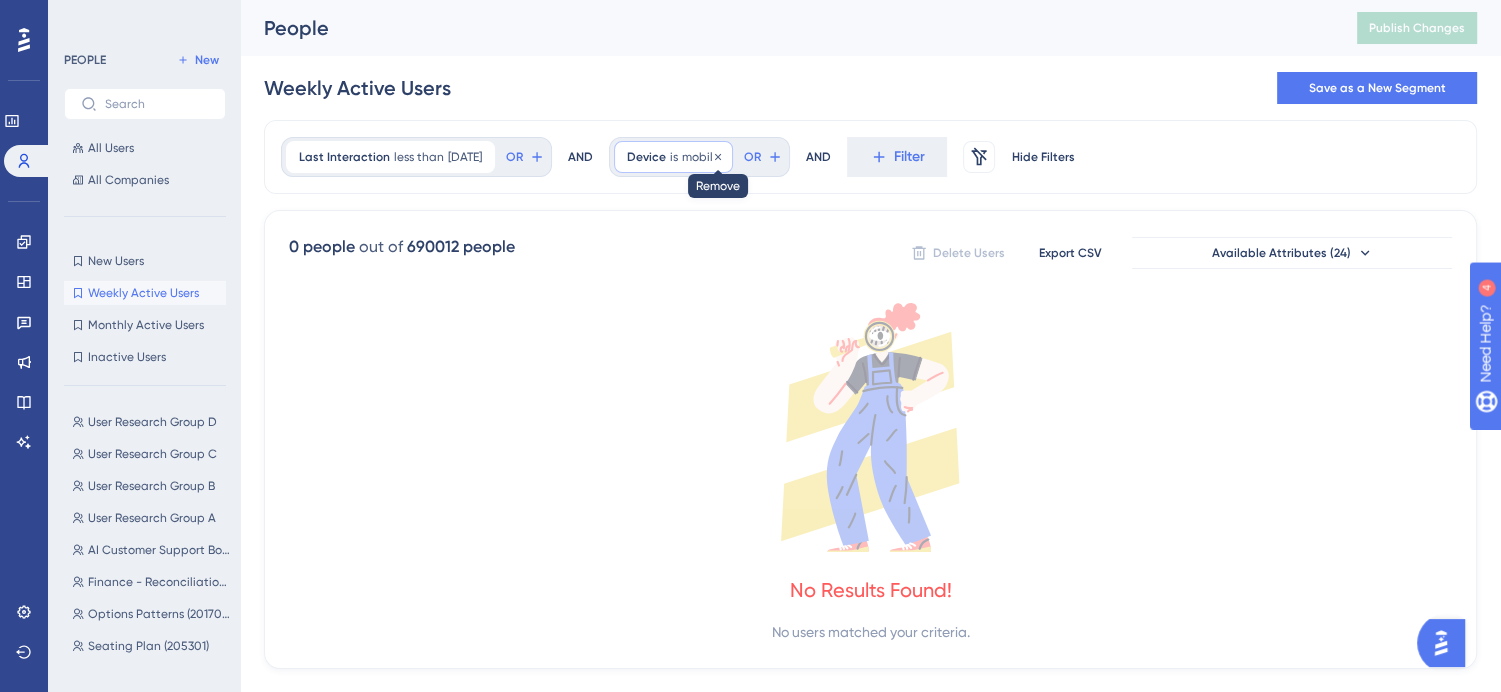 click 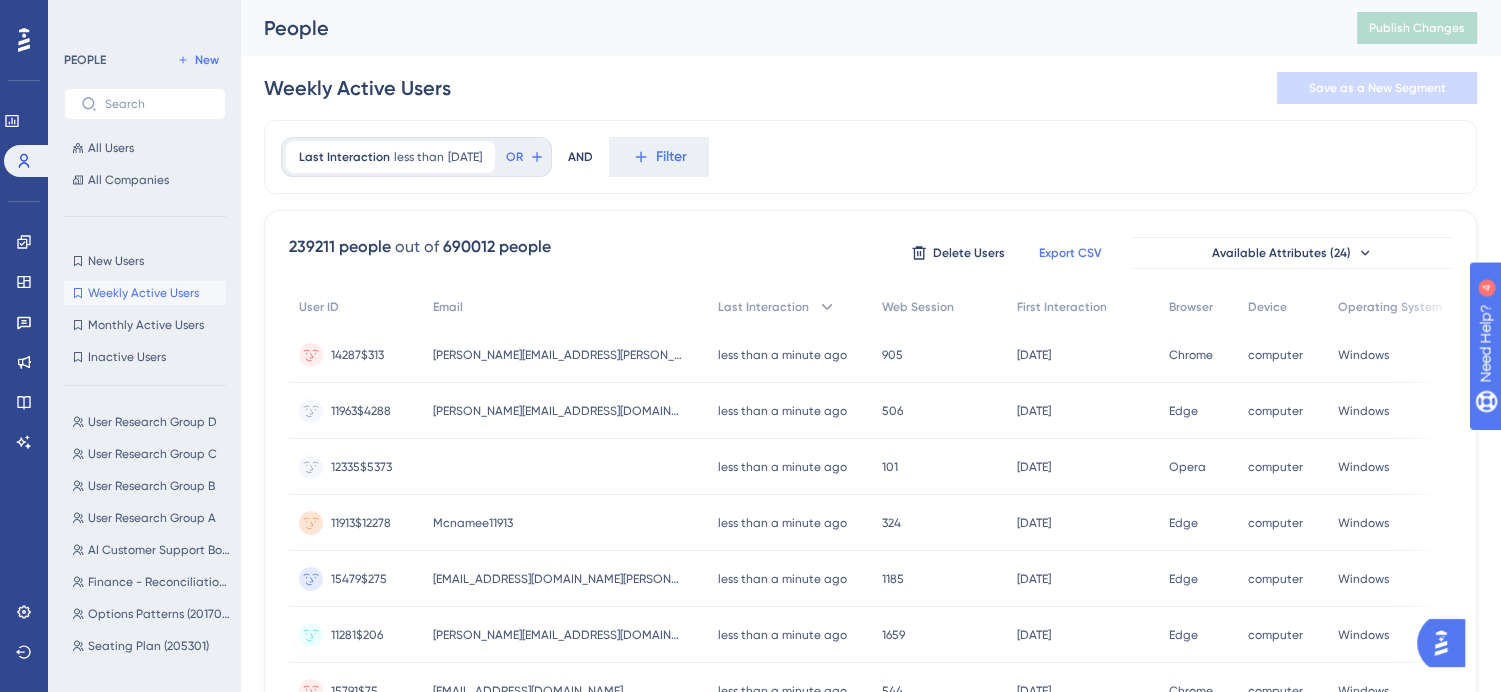 click on "Export CSV" at bounding box center [1070, 253] 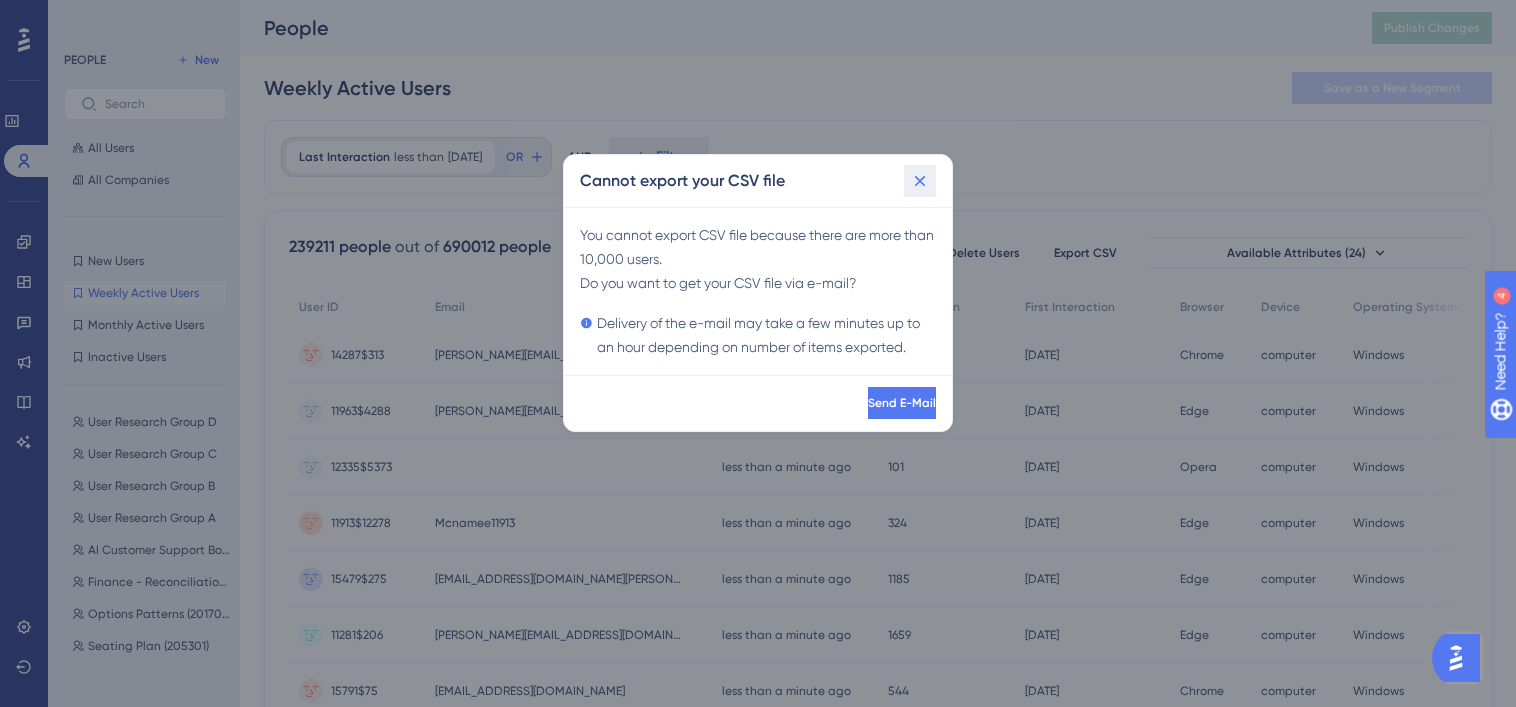 click 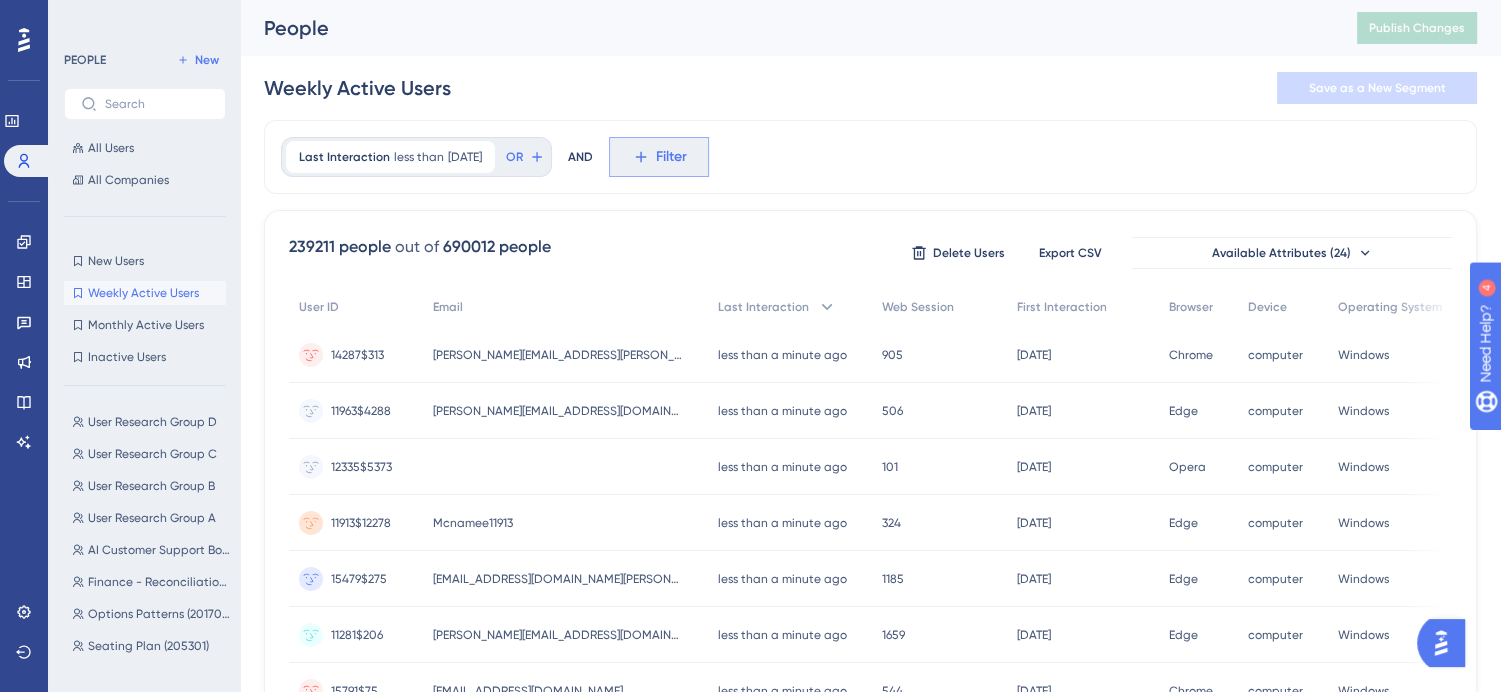 click on "Filter" at bounding box center [671, 157] 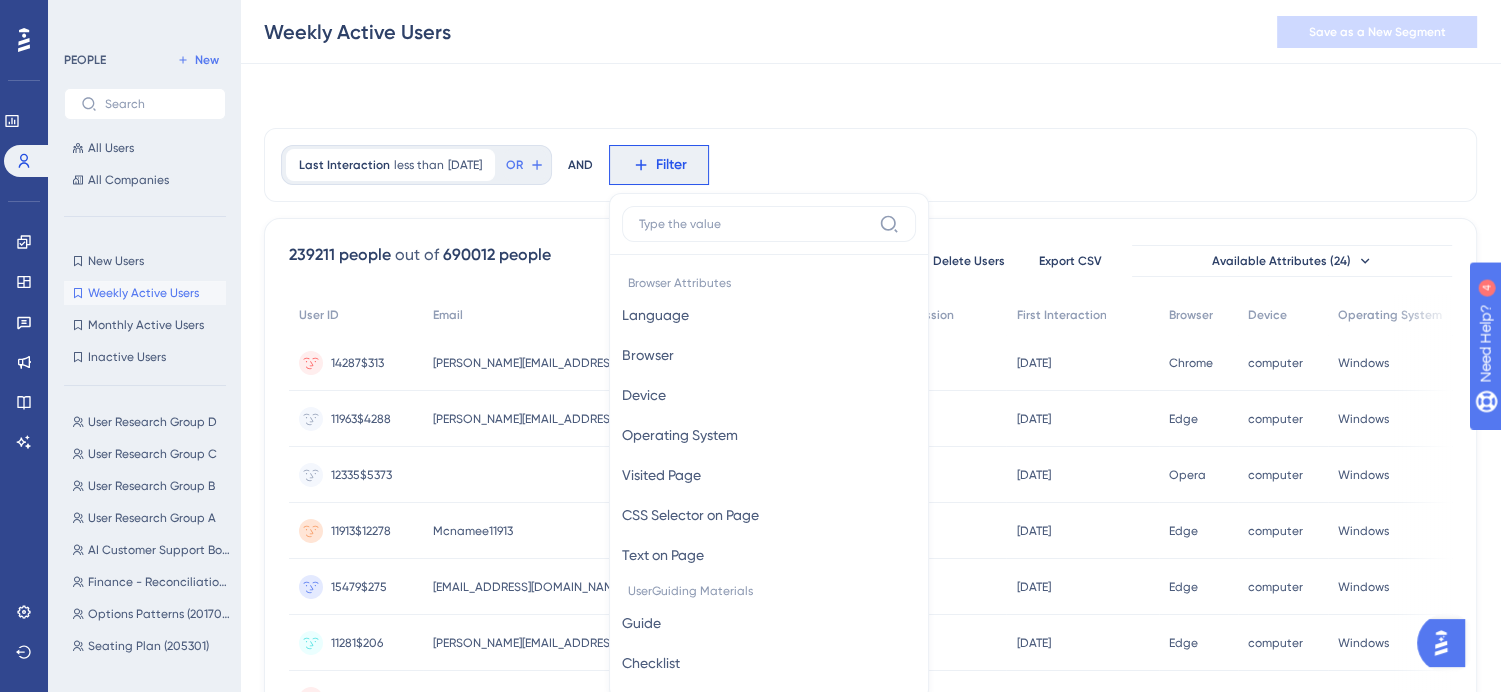 scroll, scrollTop: 92, scrollLeft: 0, axis: vertical 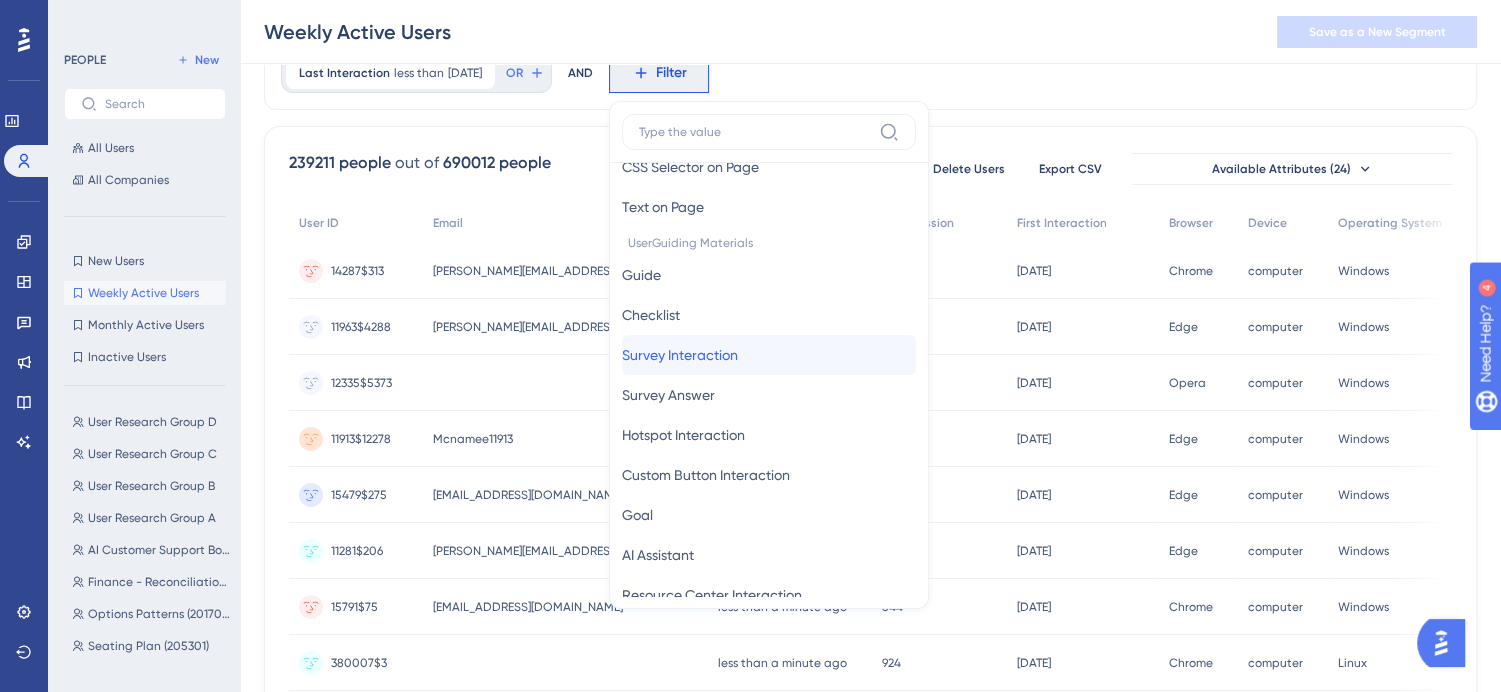 click on "Survey Interaction" at bounding box center (680, 355) 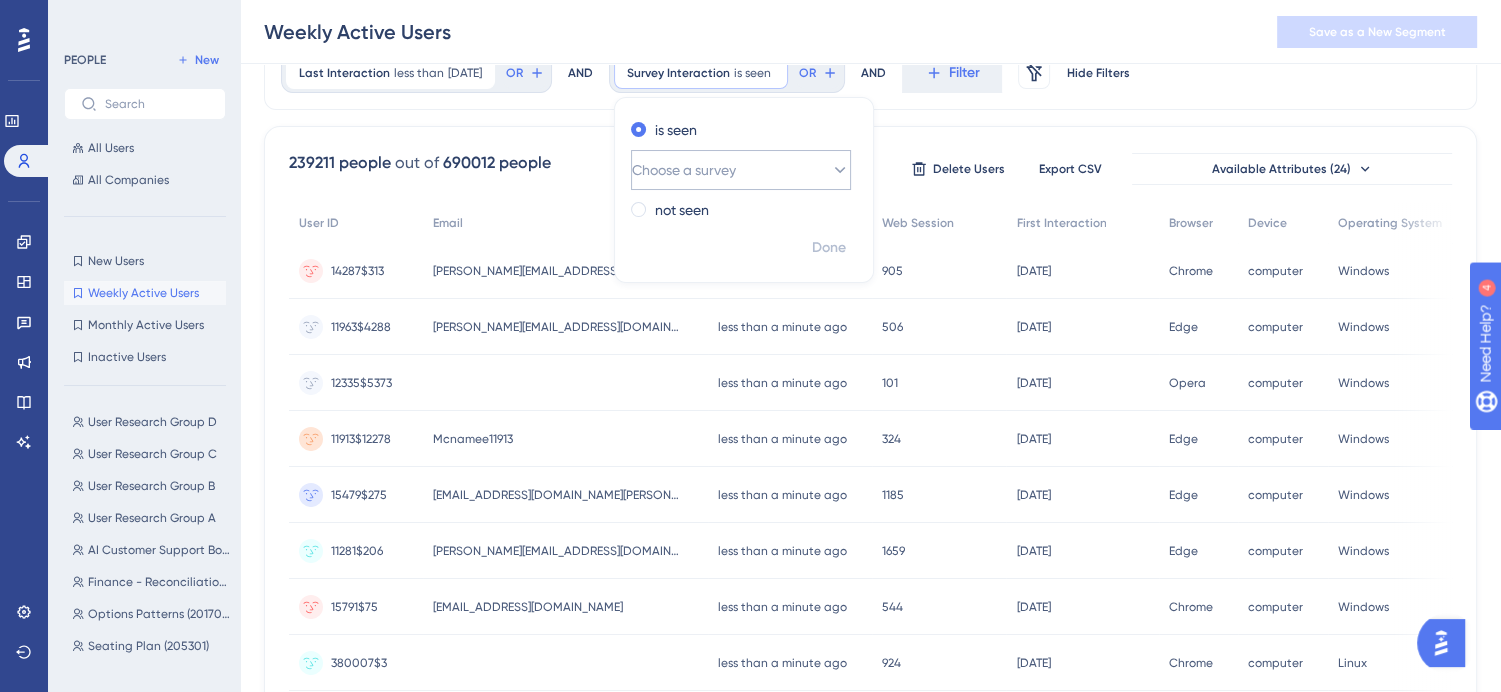 click on "Choose a survey" at bounding box center [741, 170] 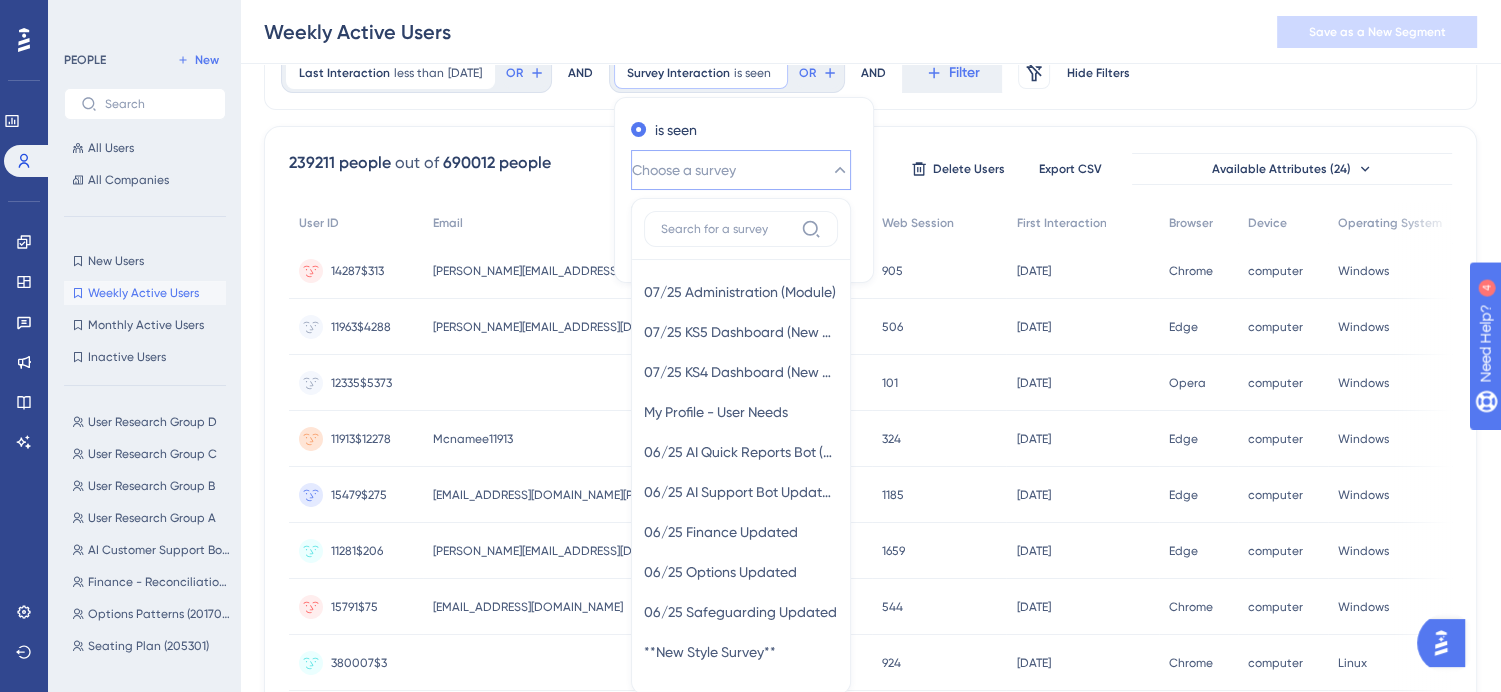 scroll, scrollTop: 188, scrollLeft: 0, axis: vertical 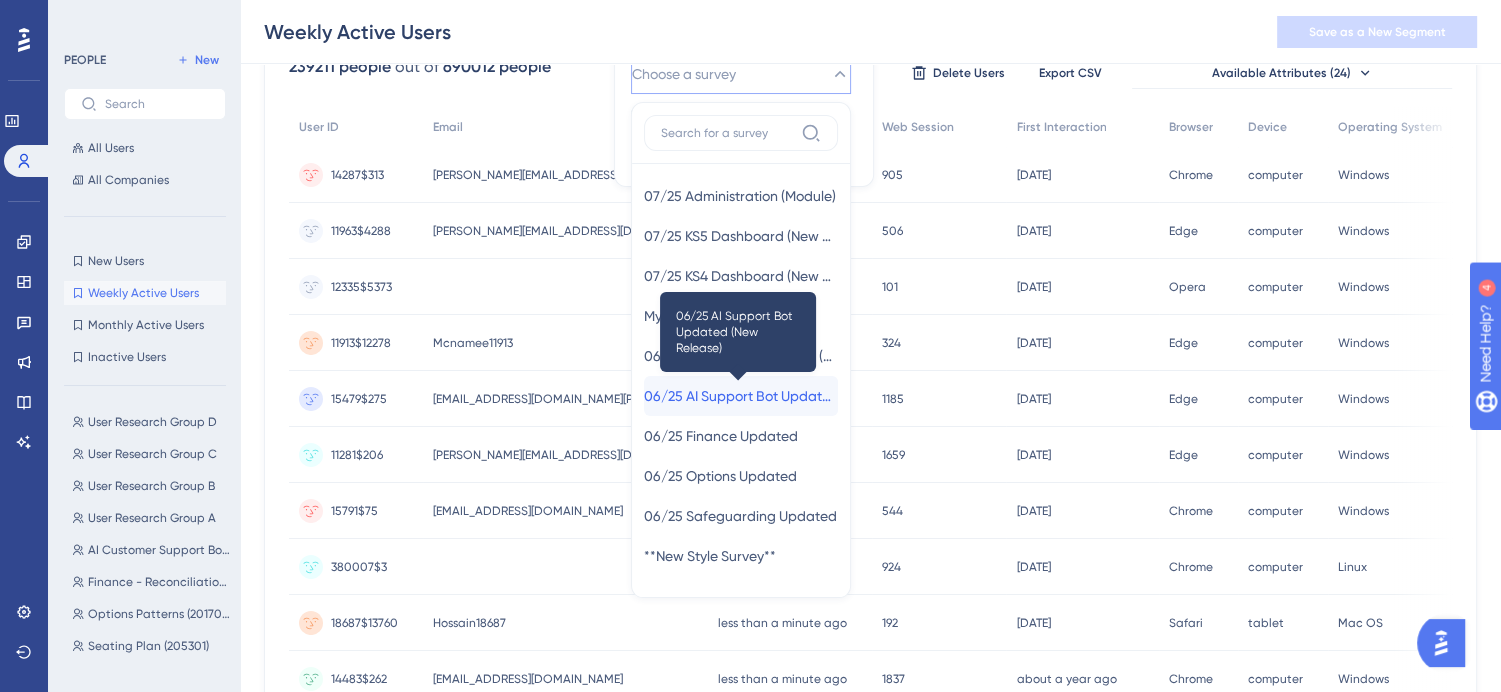 click on "06/25 AI Support Bot Updated (New Release)" at bounding box center (741, 396) 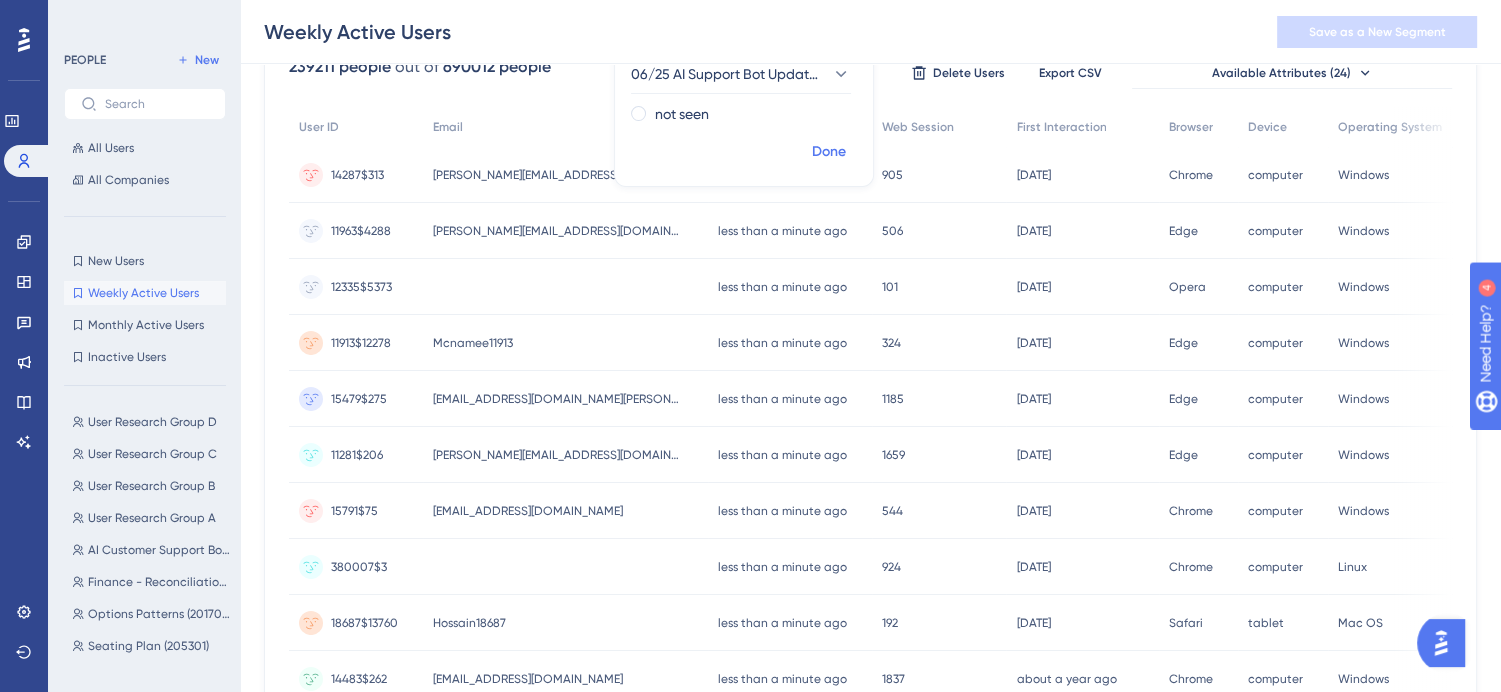 click on "Done" at bounding box center [829, 152] 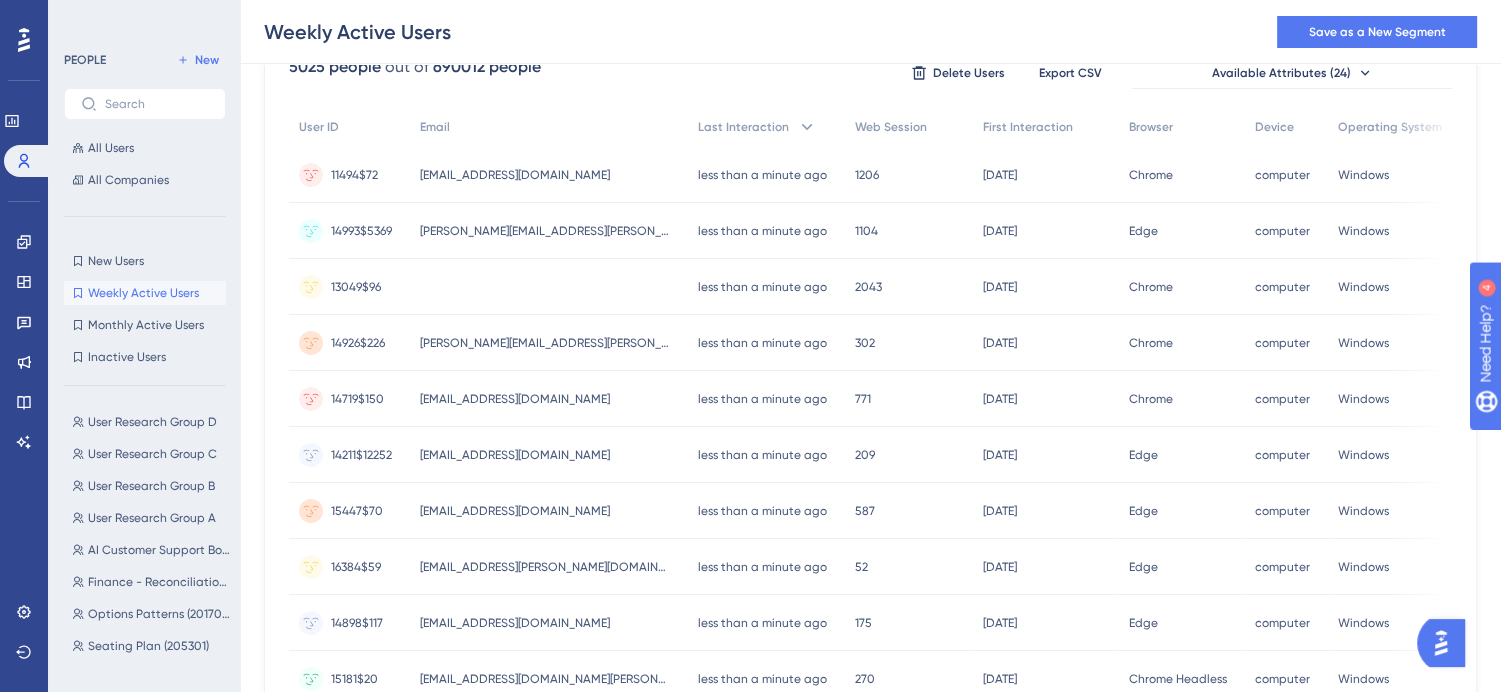 scroll, scrollTop: 0, scrollLeft: 0, axis: both 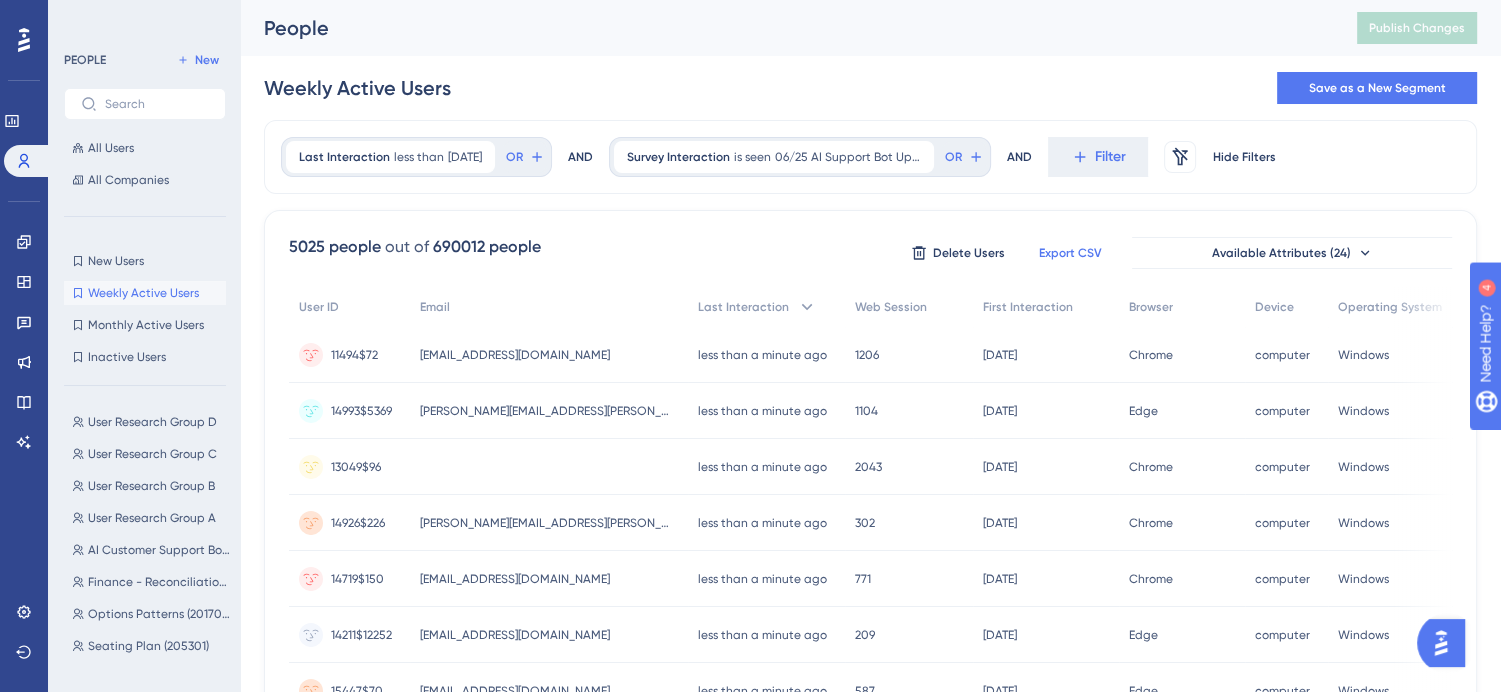 click on "Export CSV" at bounding box center [1070, 253] 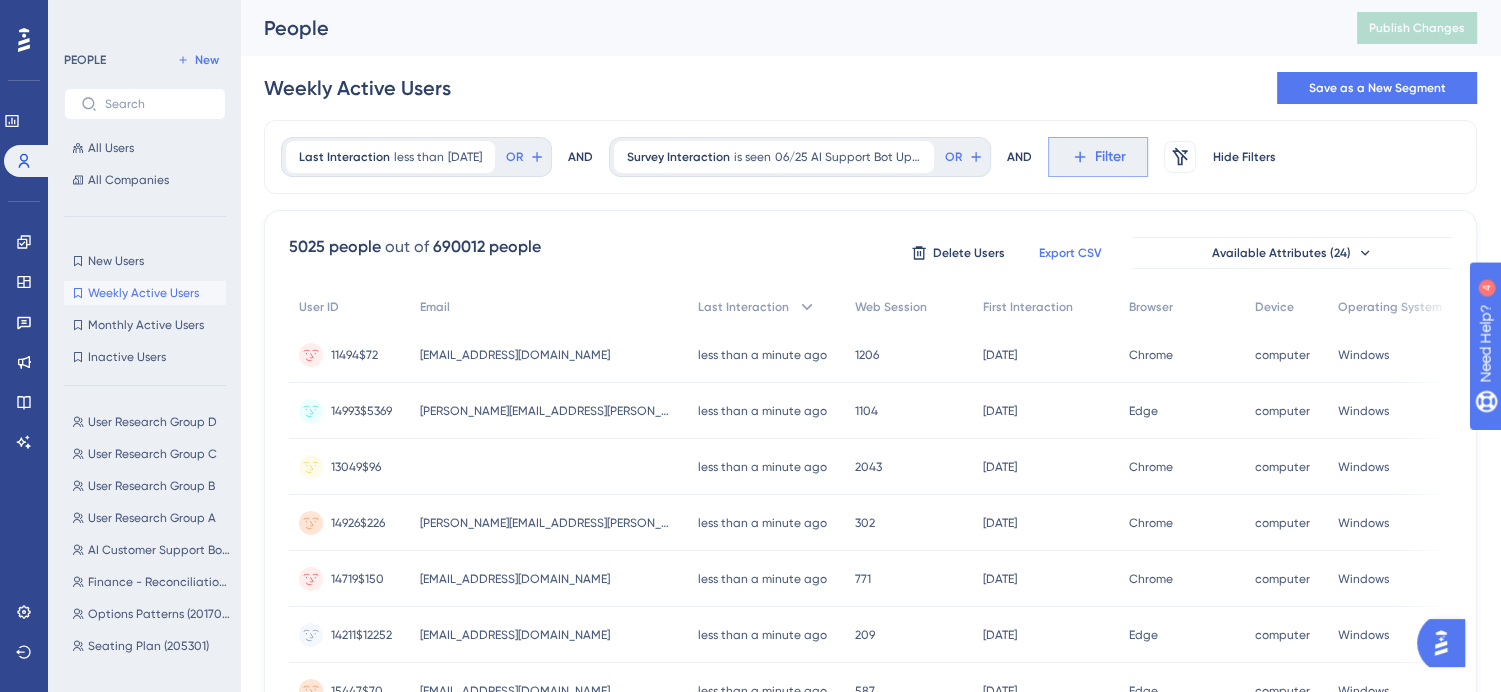 click on "Filter" at bounding box center (1098, 157) 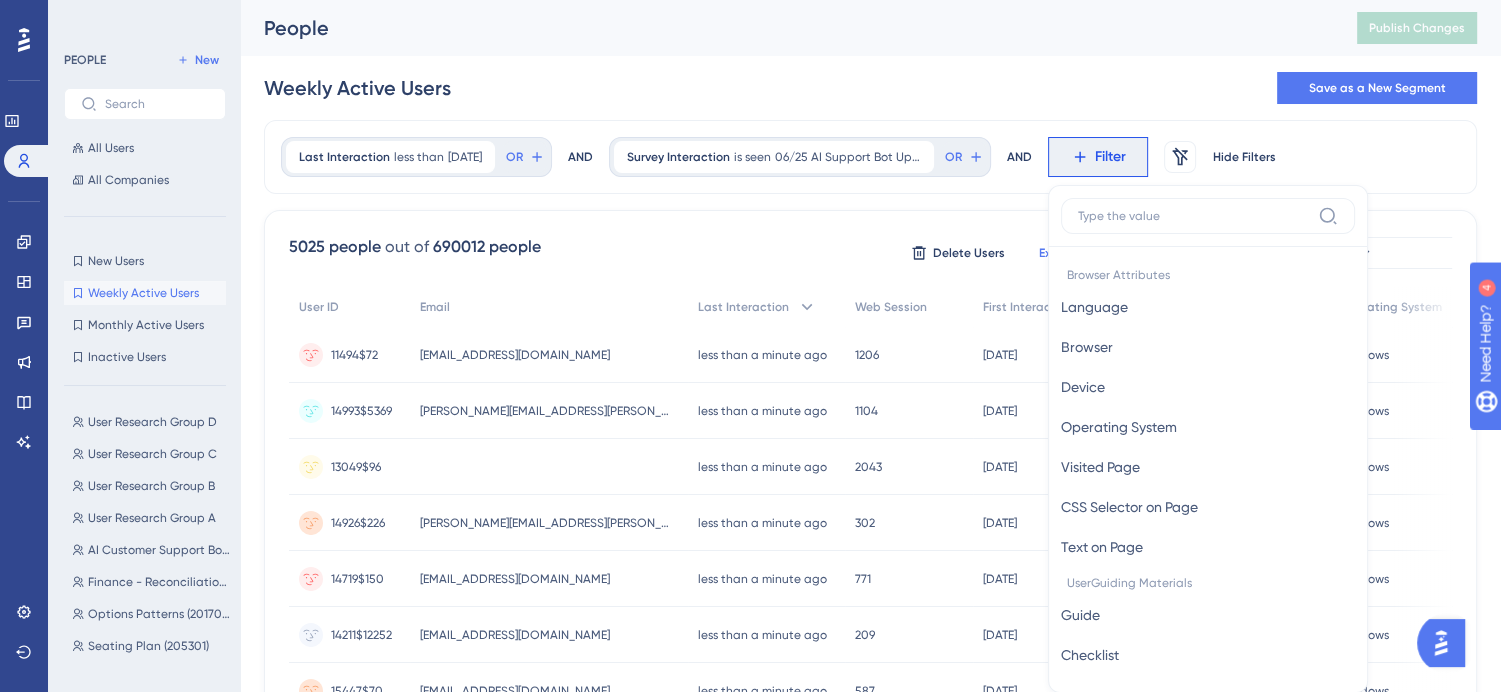 scroll, scrollTop: 92, scrollLeft: 0, axis: vertical 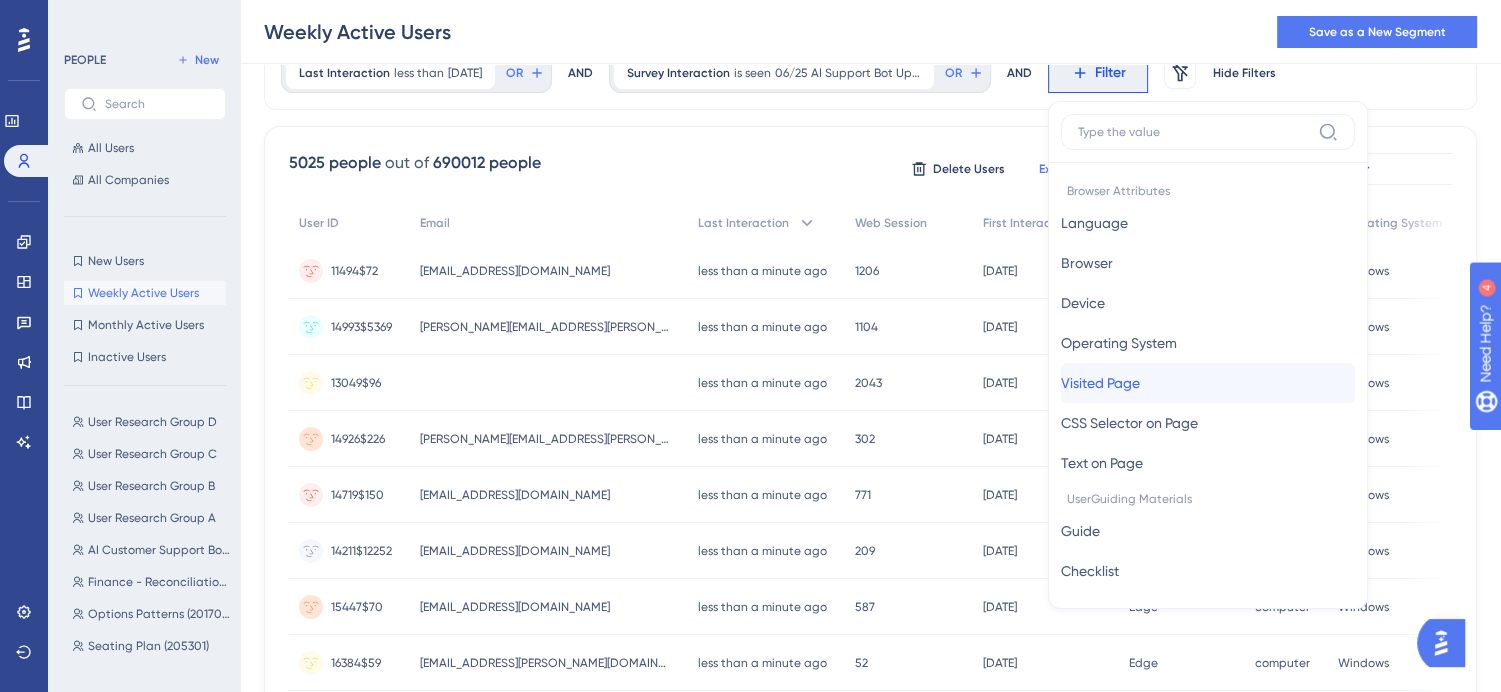 click on "Visited Page" at bounding box center [1100, 383] 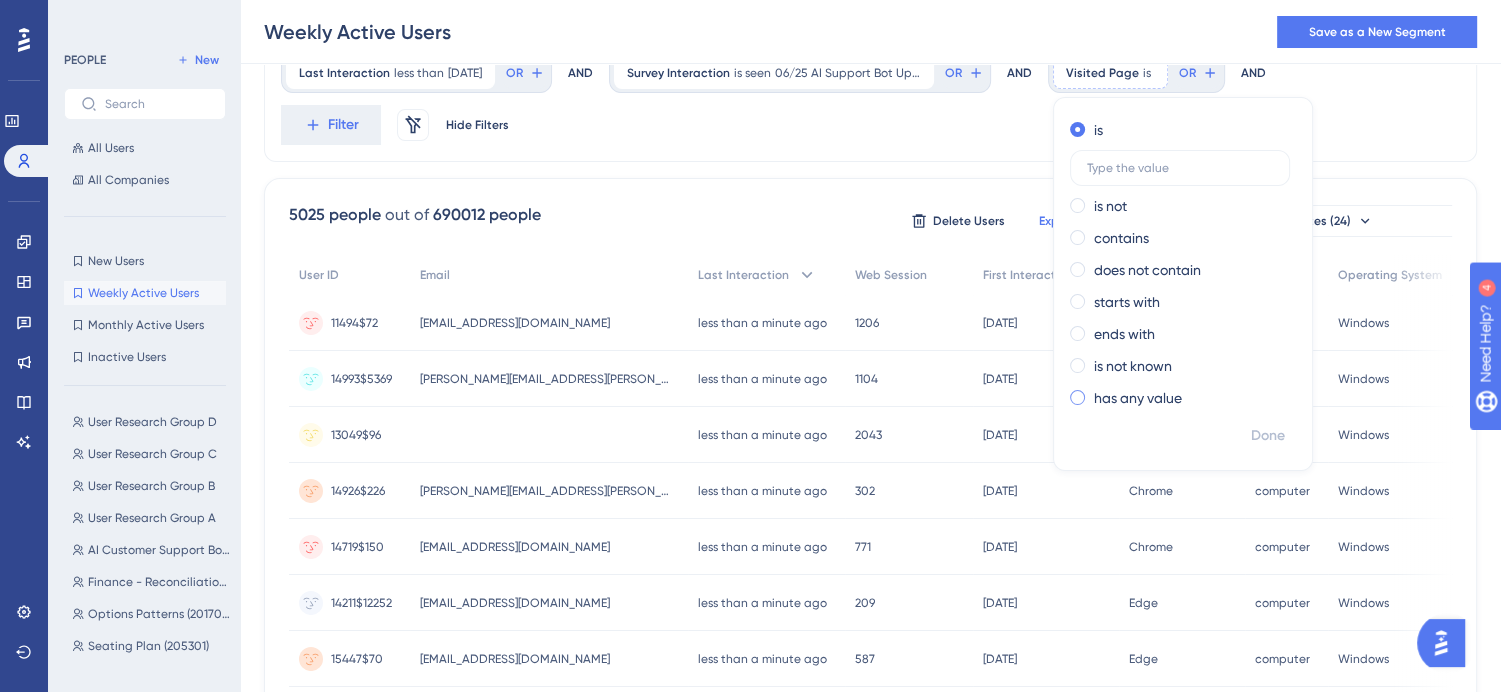 click on "has any value" at bounding box center (1138, 398) 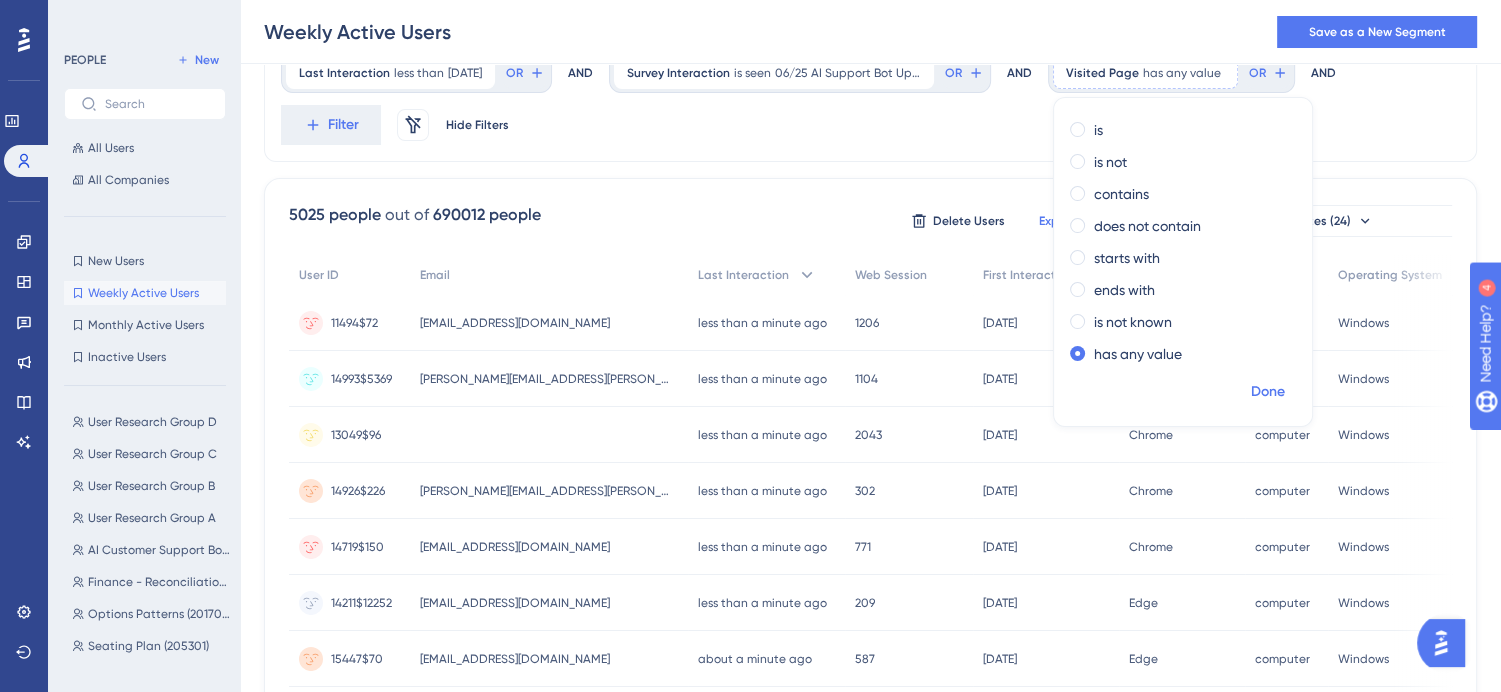 click on "Done" at bounding box center (1268, 392) 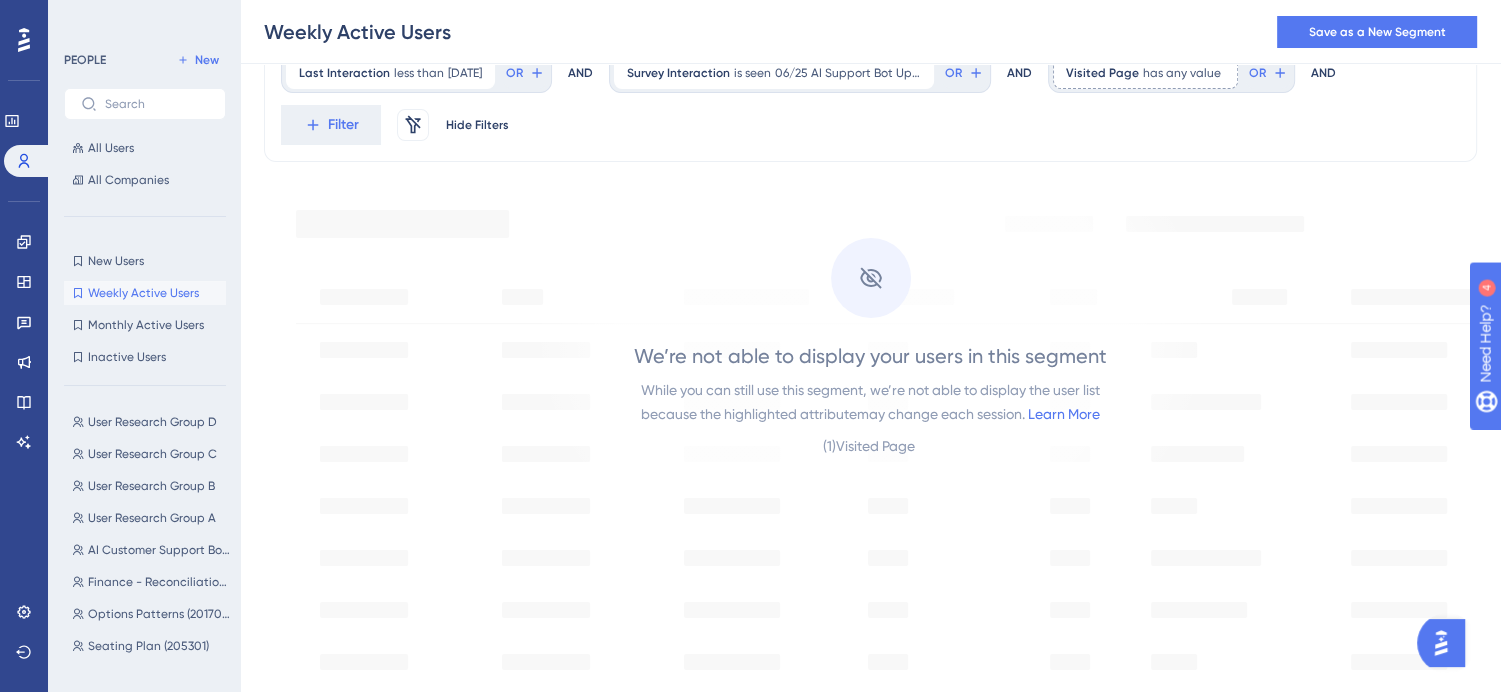 scroll, scrollTop: 0, scrollLeft: 0, axis: both 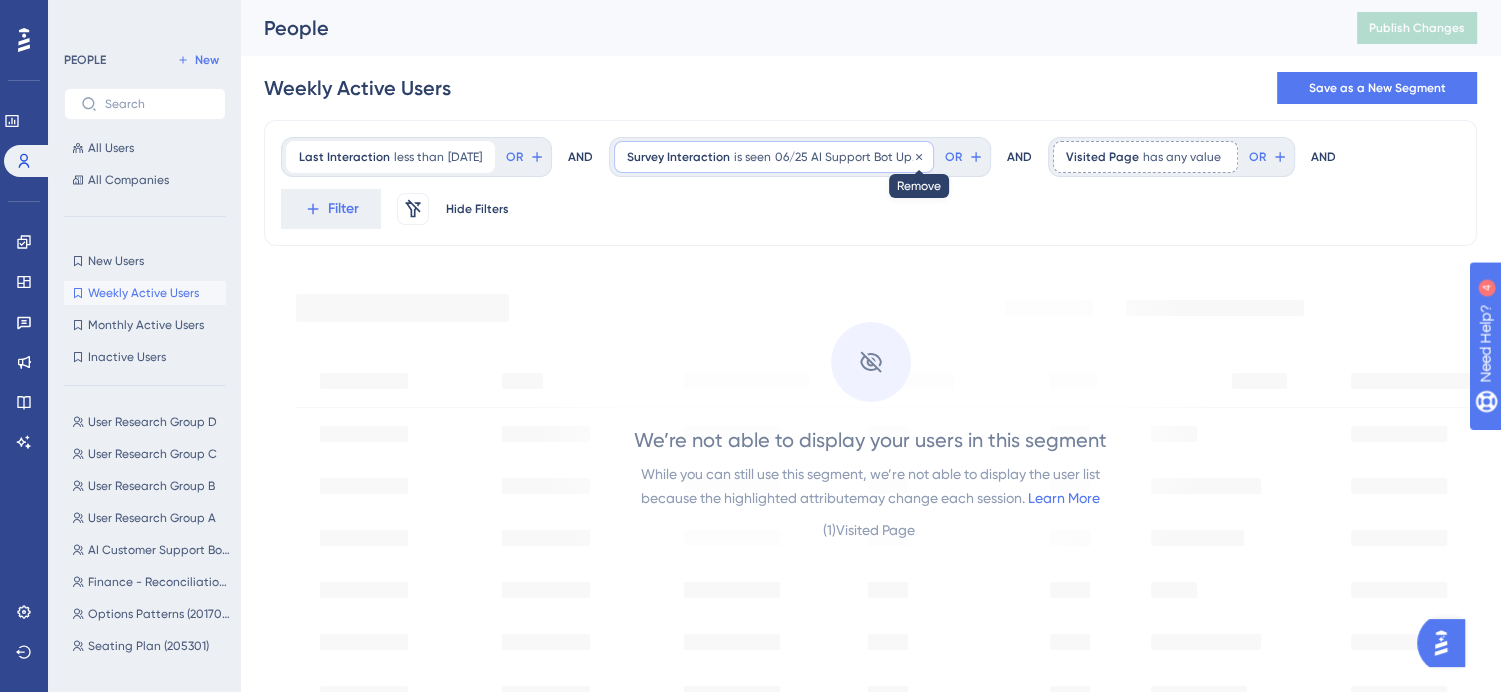 click 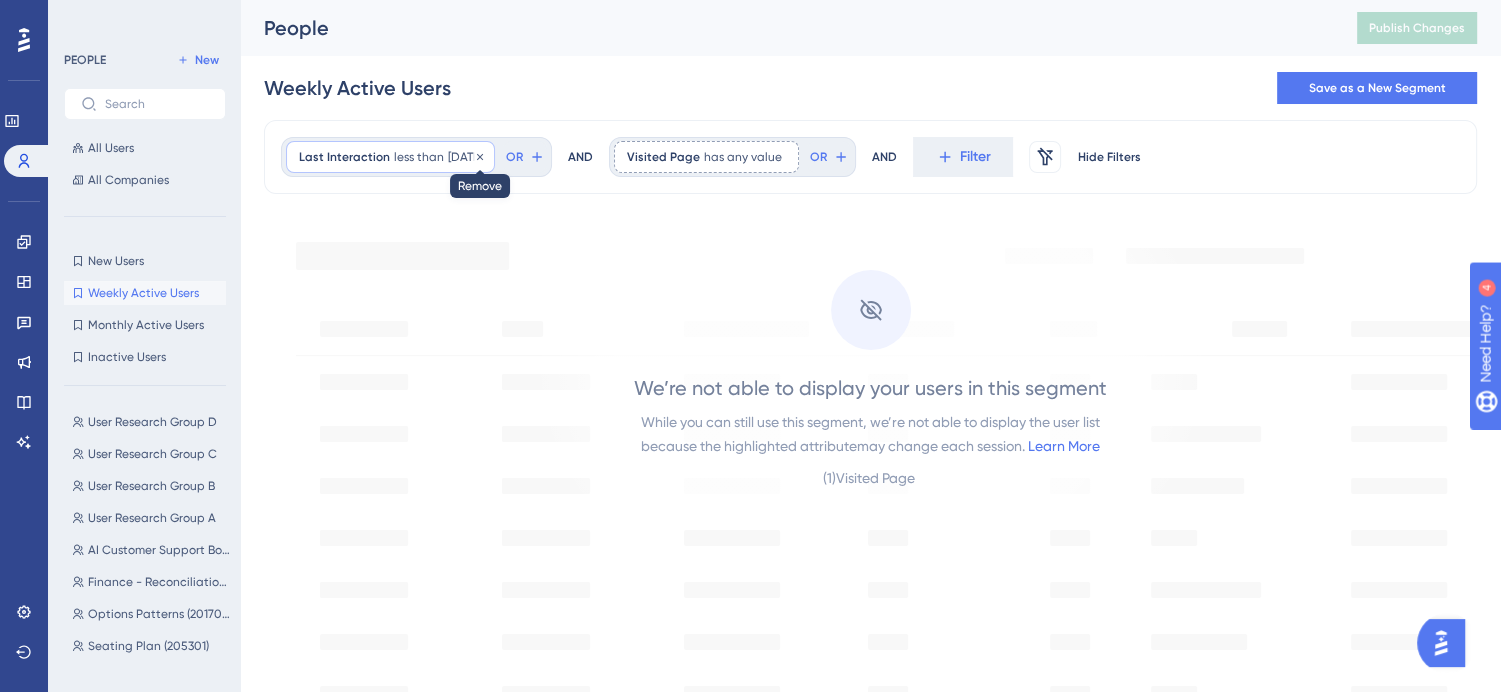 click 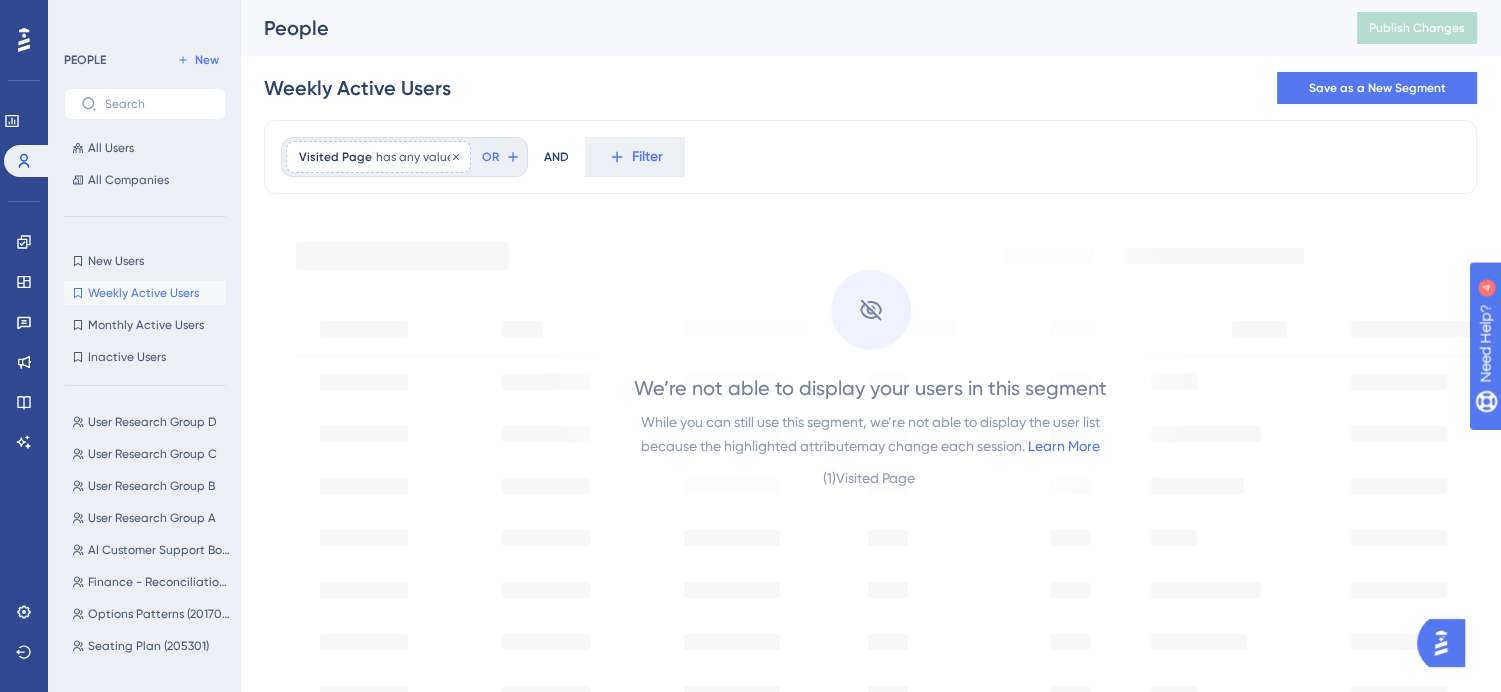 click on "has any value" at bounding box center [415, 157] 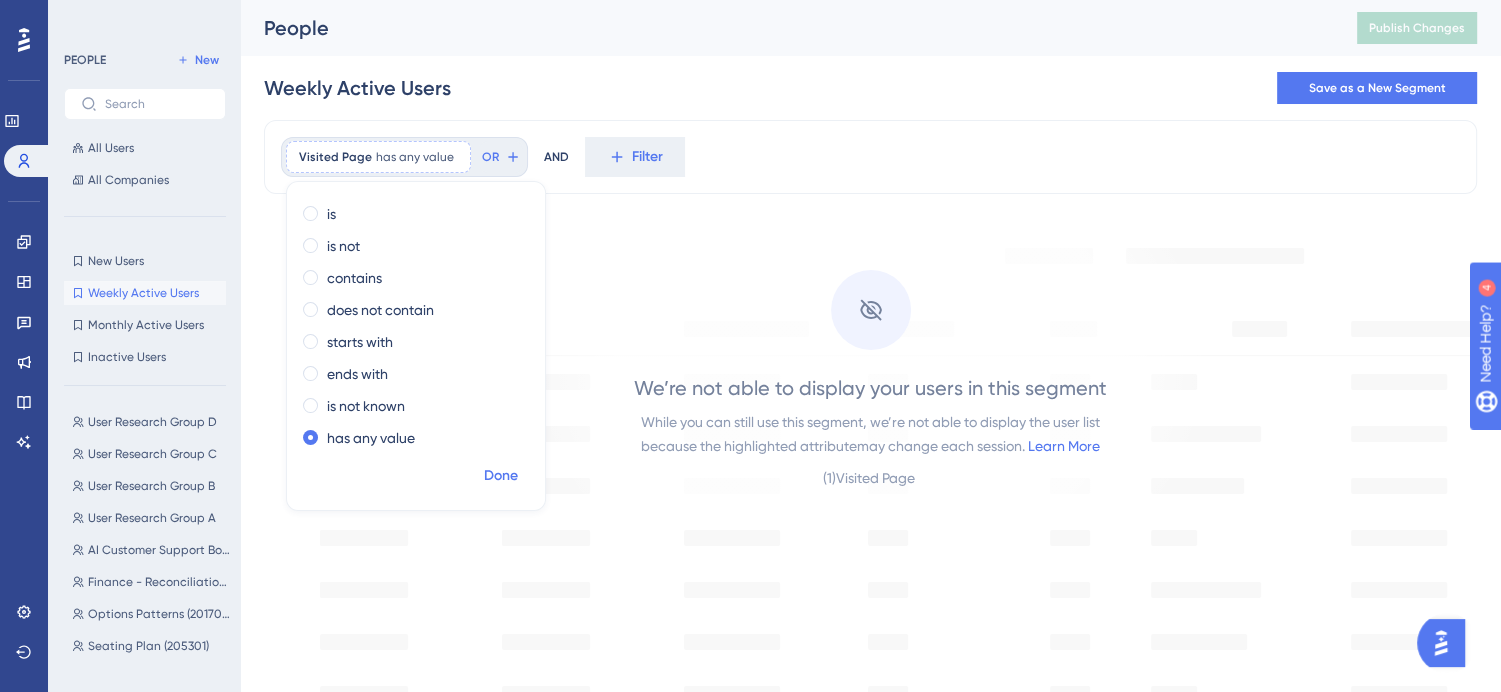 click on "Done" at bounding box center (501, 476) 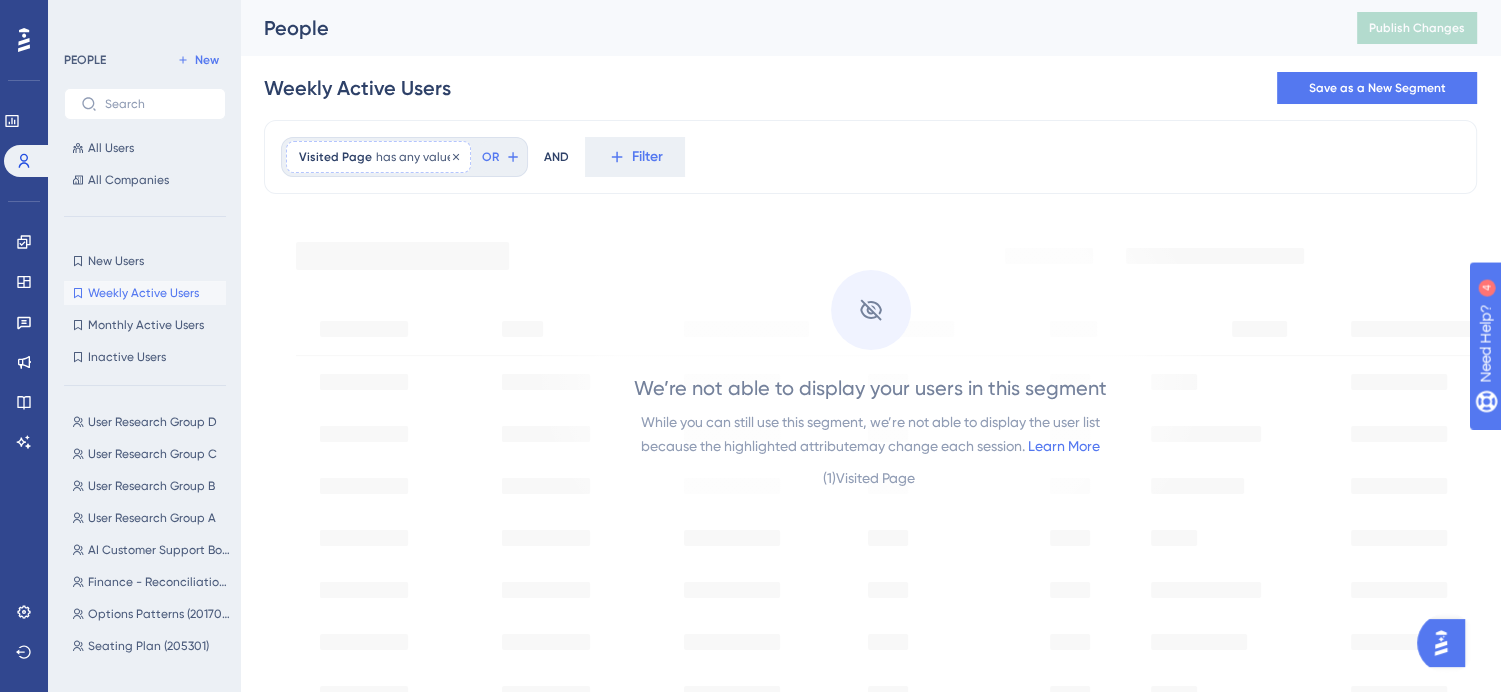 click on "has any value" at bounding box center [415, 157] 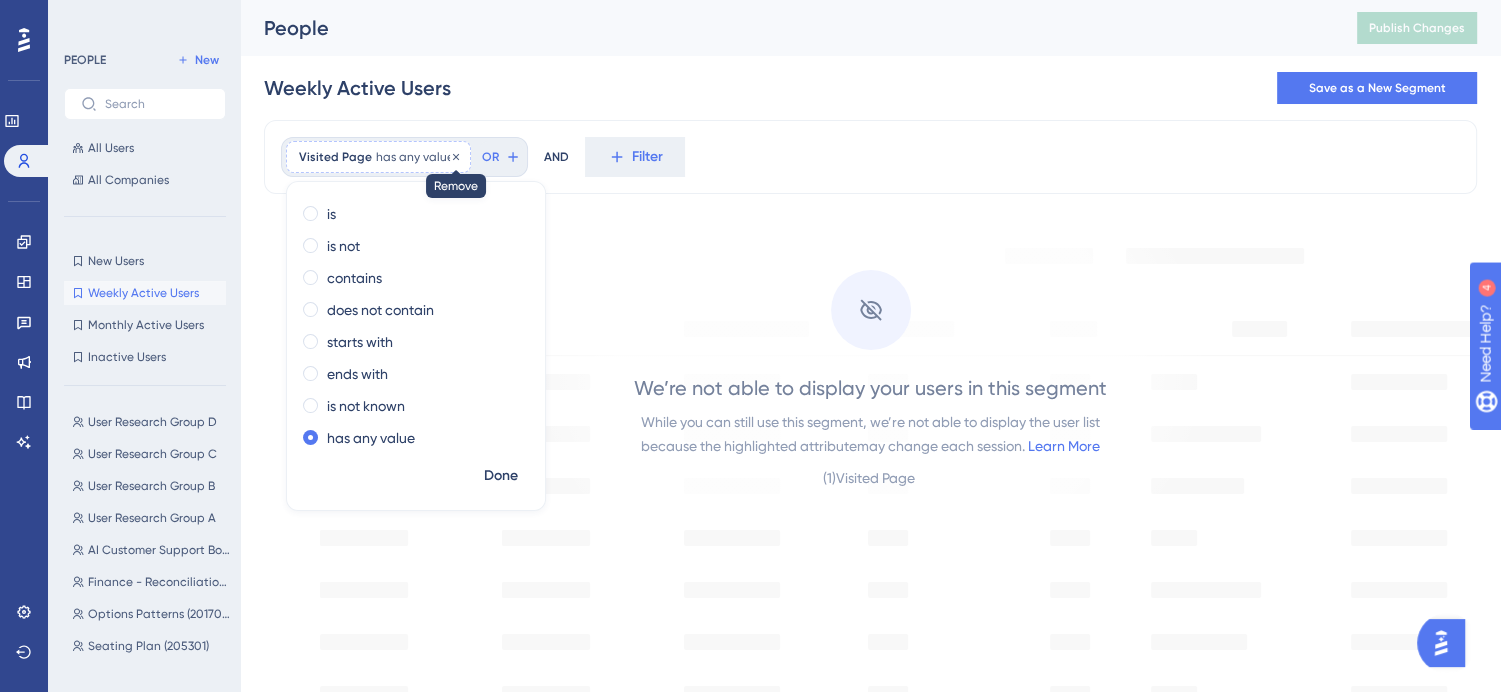 click 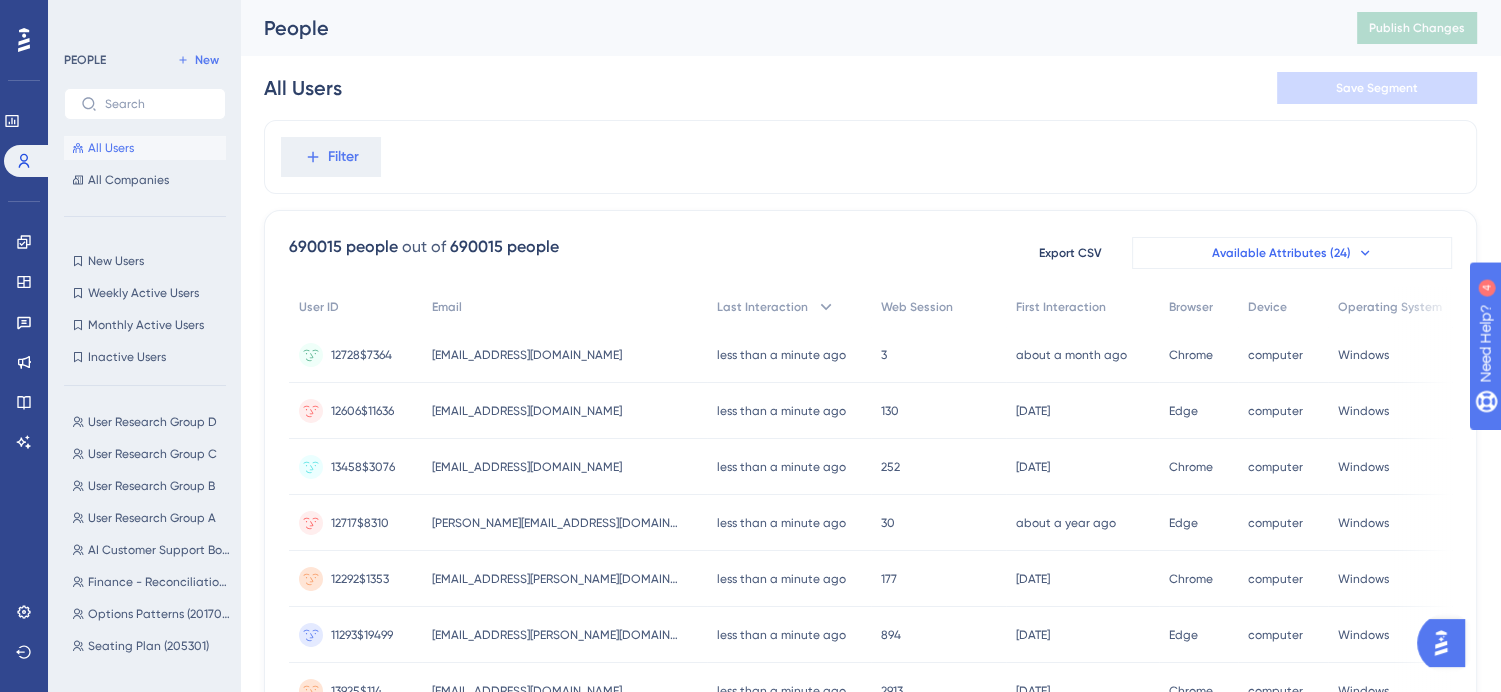 click on "Available Attributes (24)" at bounding box center [1281, 253] 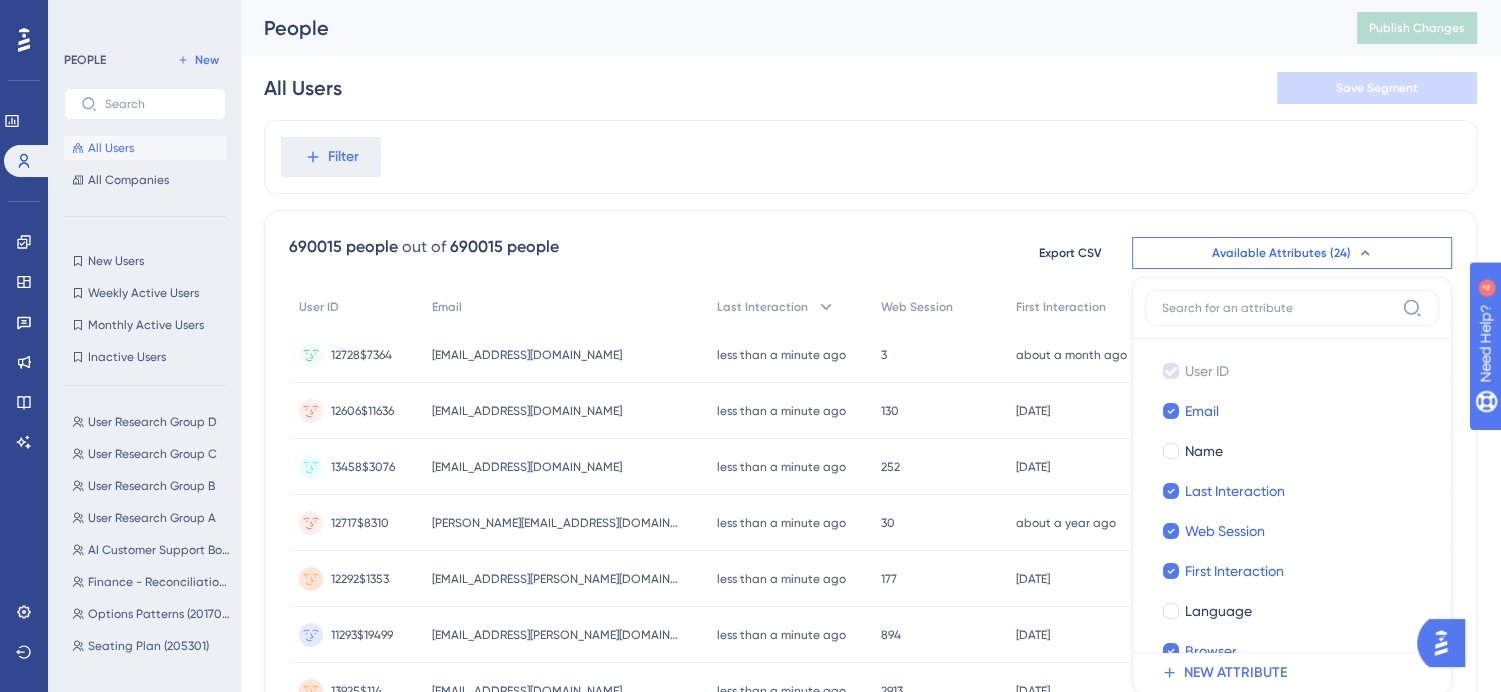 scroll, scrollTop: 138, scrollLeft: 0, axis: vertical 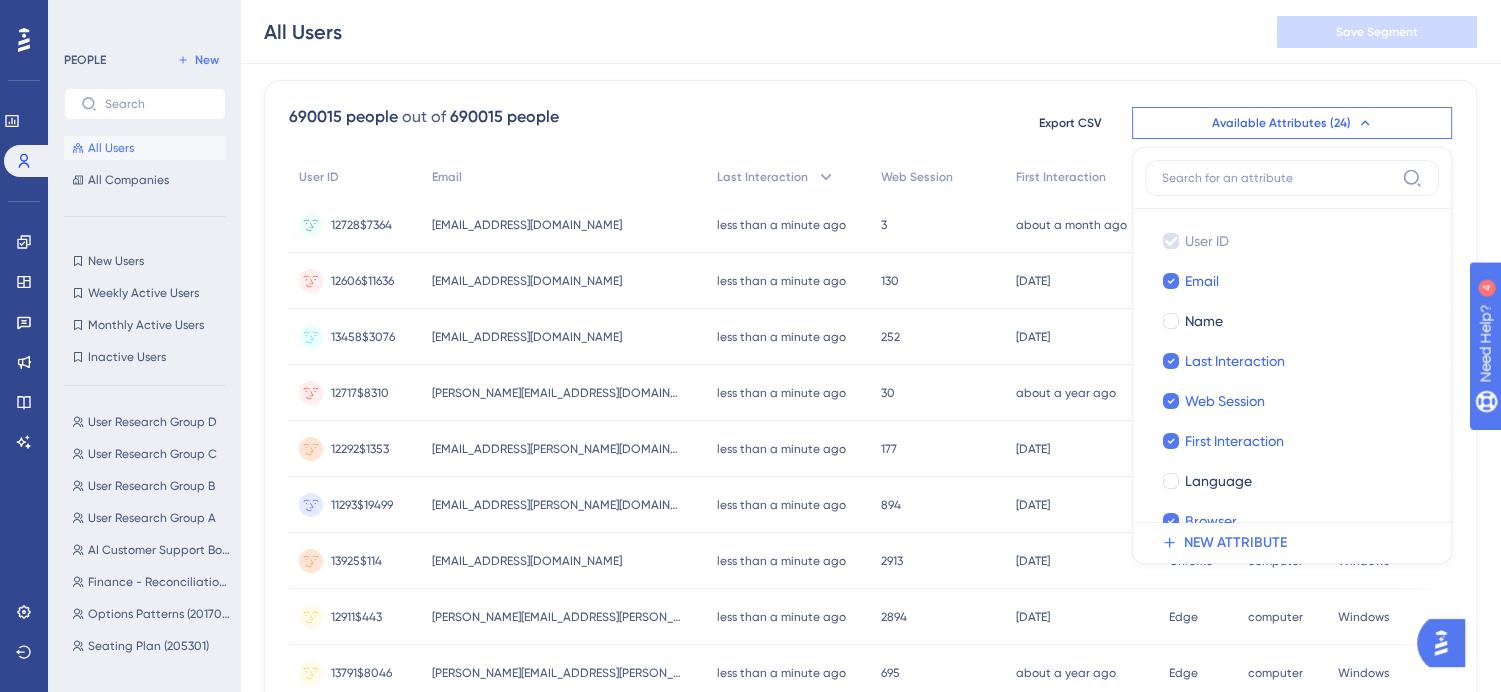 click on "All Users" at bounding box center (145, 148) 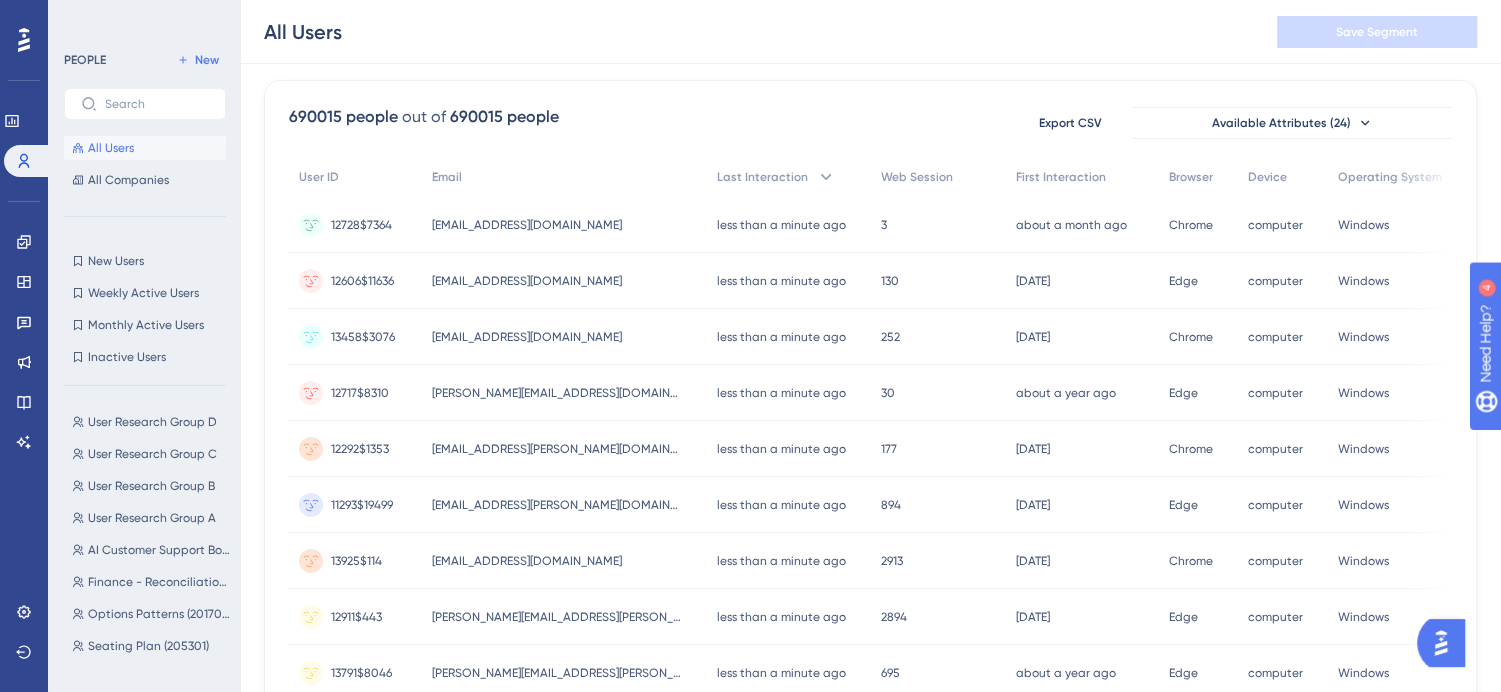 scroll, scrollTop: 34, scrollLeft: 0, axis: vertical 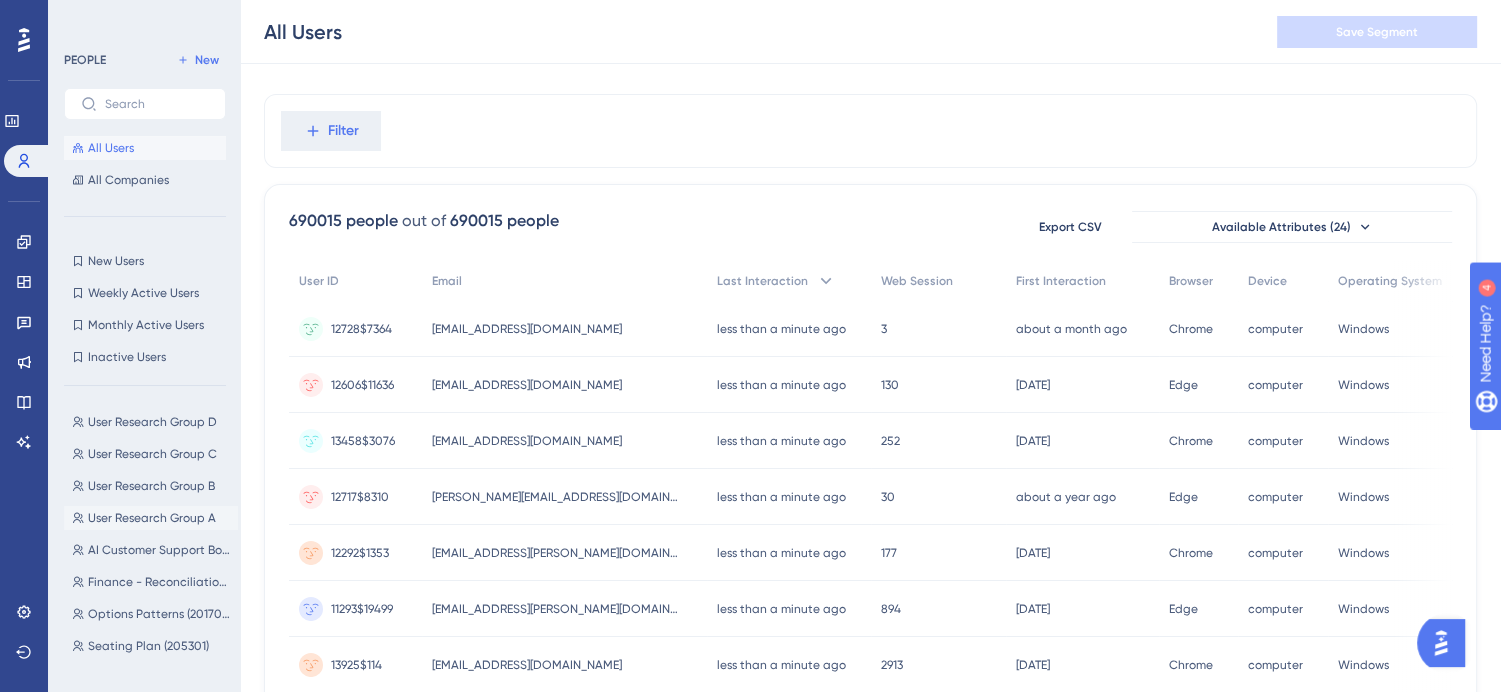 click on "User Research Group A" at bounding box center (152, 518) 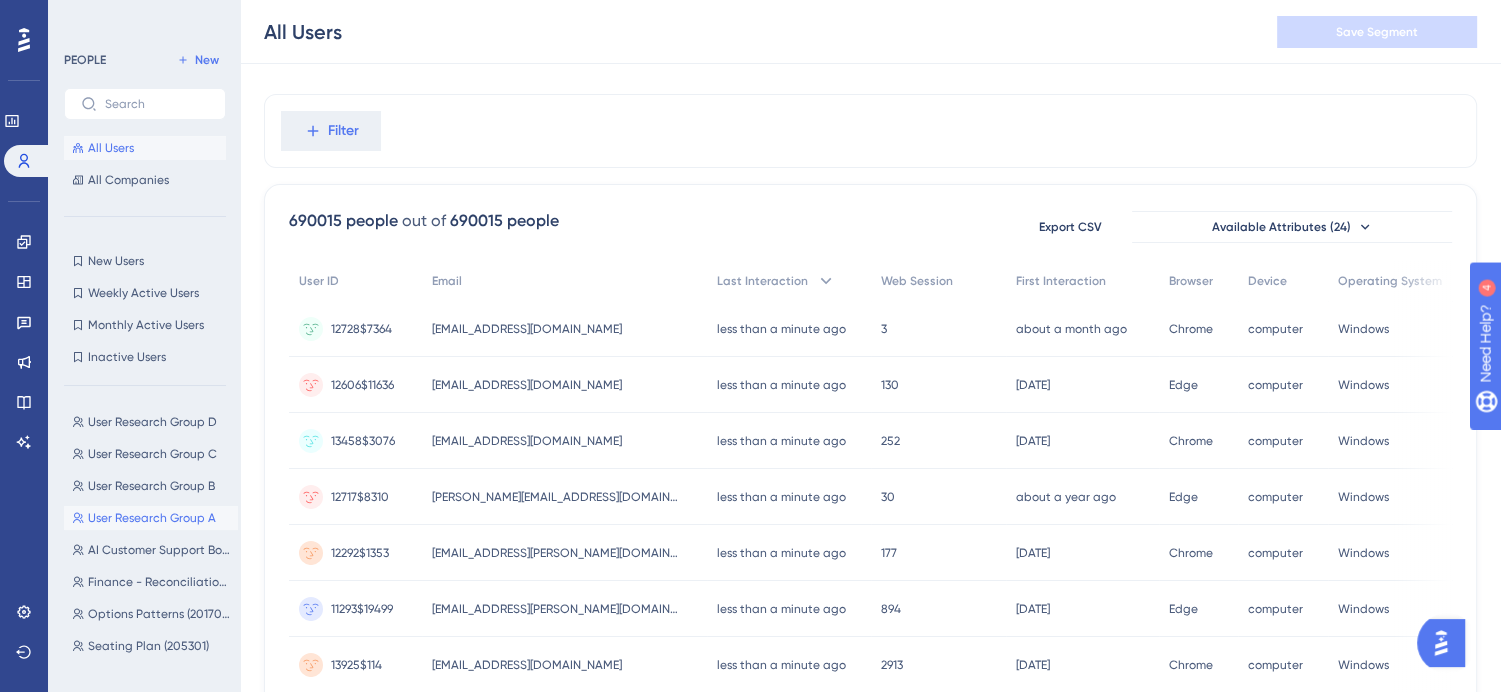click on "User Research Group A" at bounding box center (152, 518) 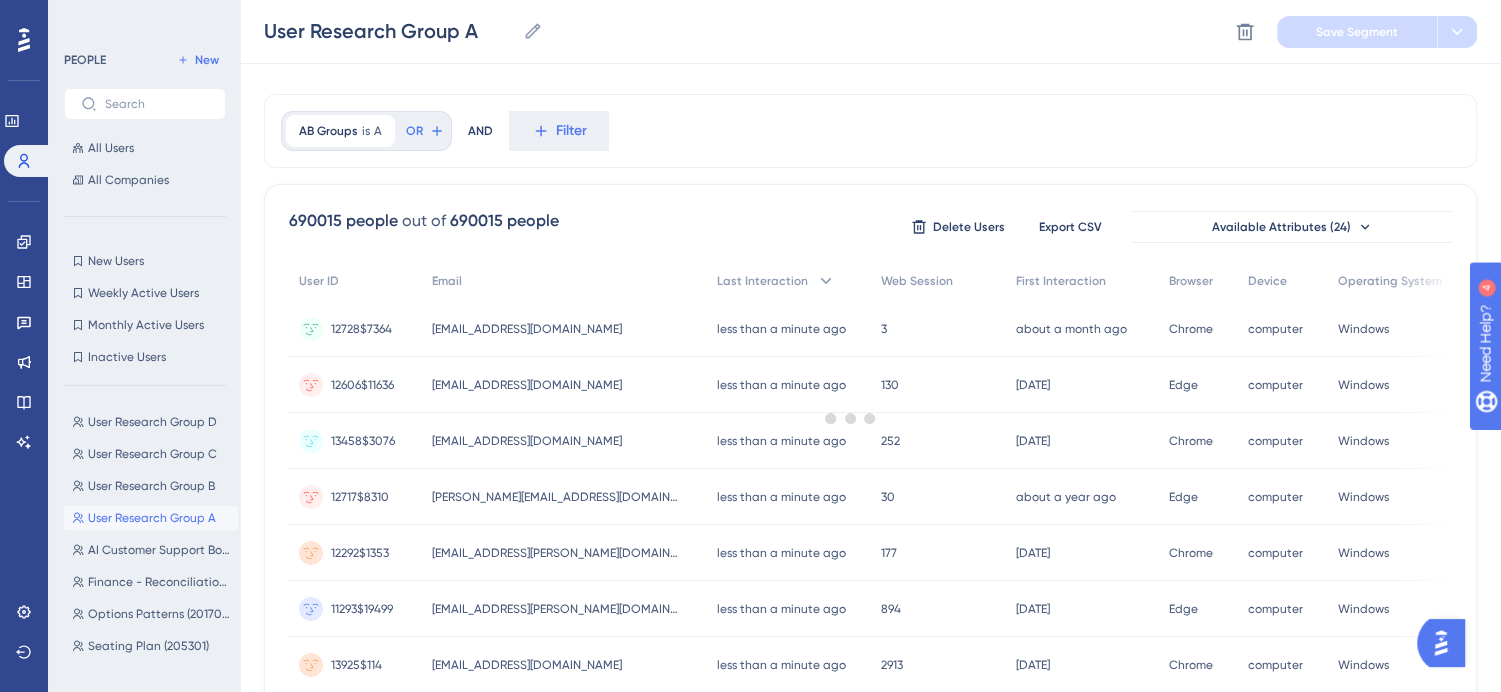 scroll, scrollTop: 72, scrollLeft: 0, axis: vertical 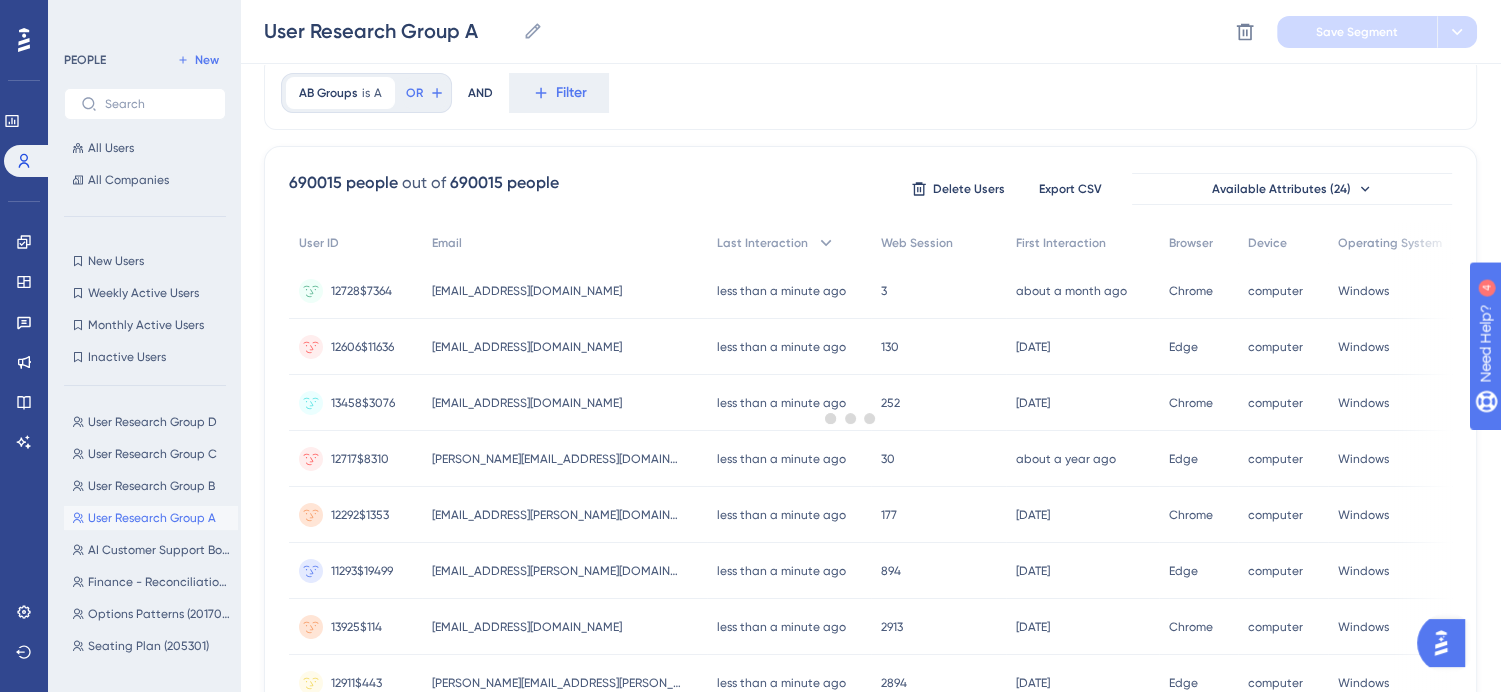 click on "User Research Group A" at bounding box center [152, 518] 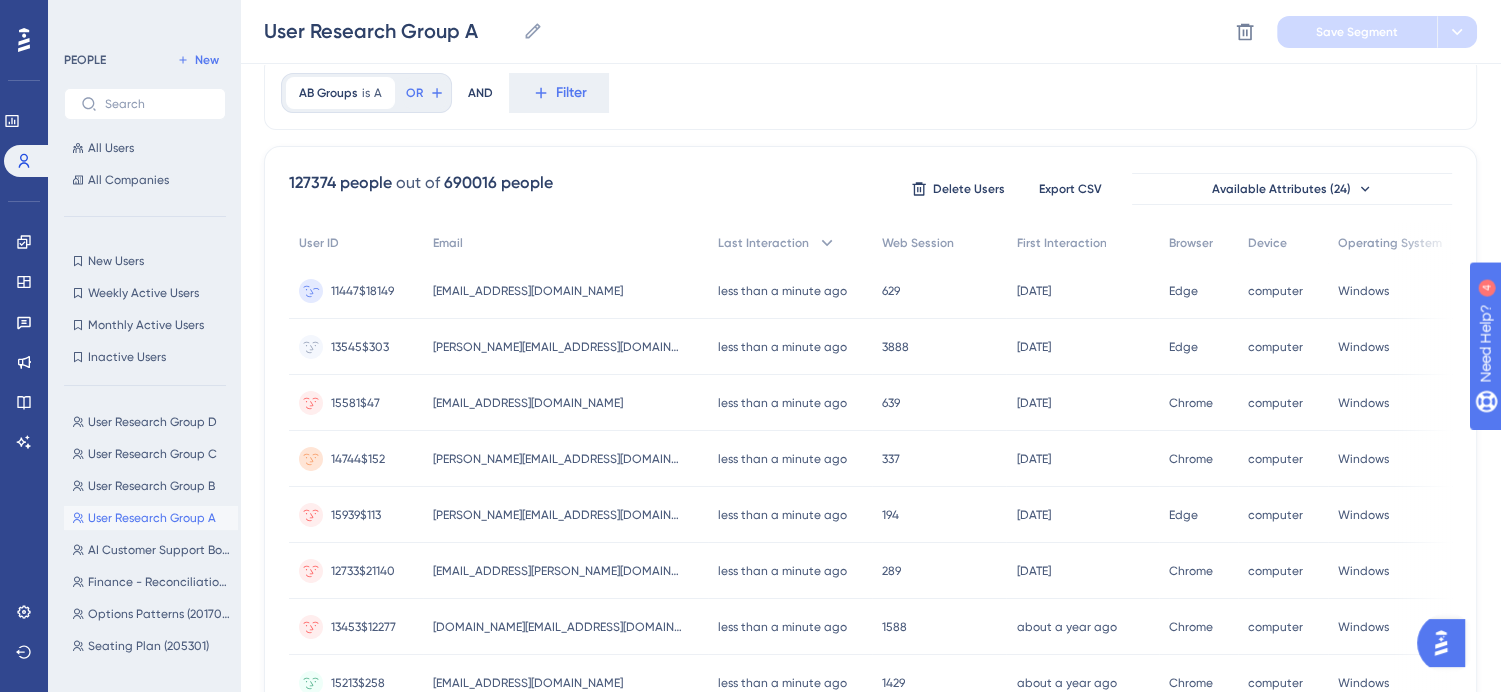 scroll, scrollTop: 0, scrollLeft: 0, axis: both 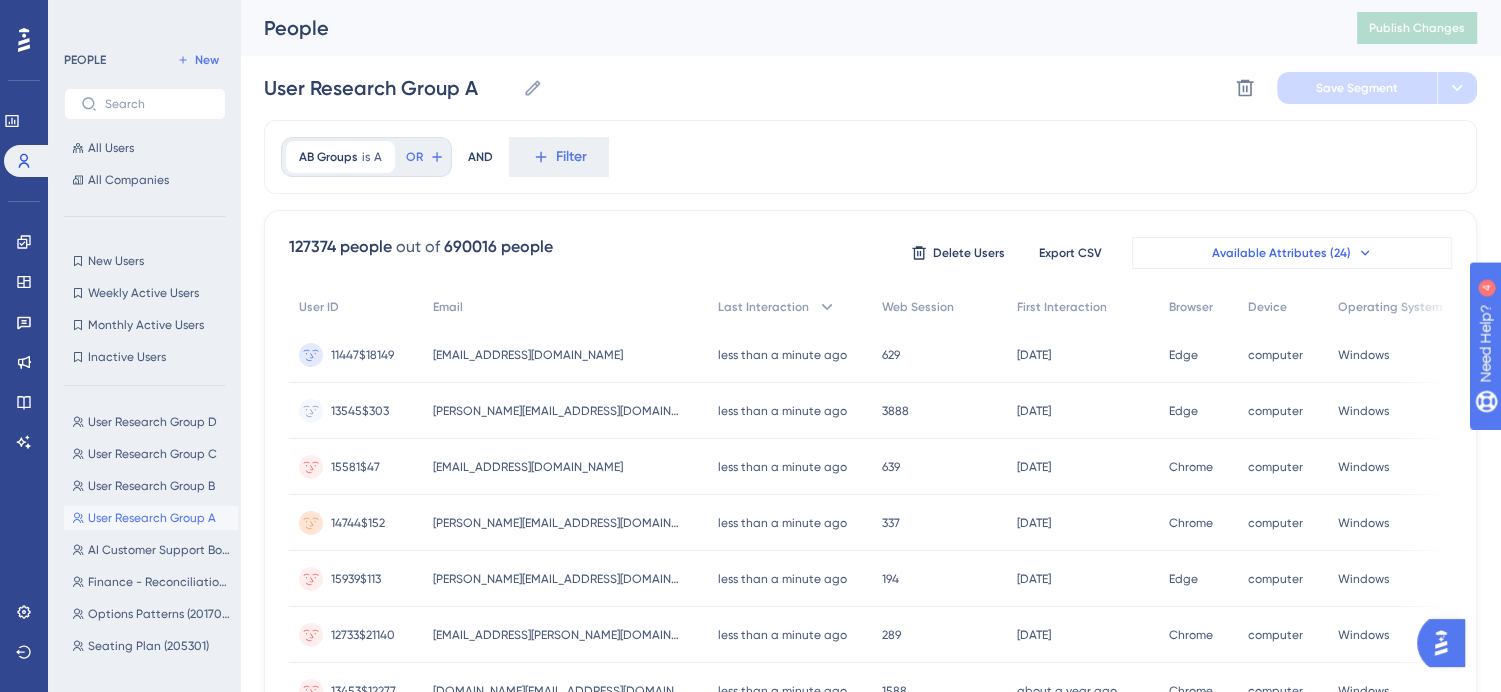click on "Available Attributes (24)" at bounding box center (1292, 253) 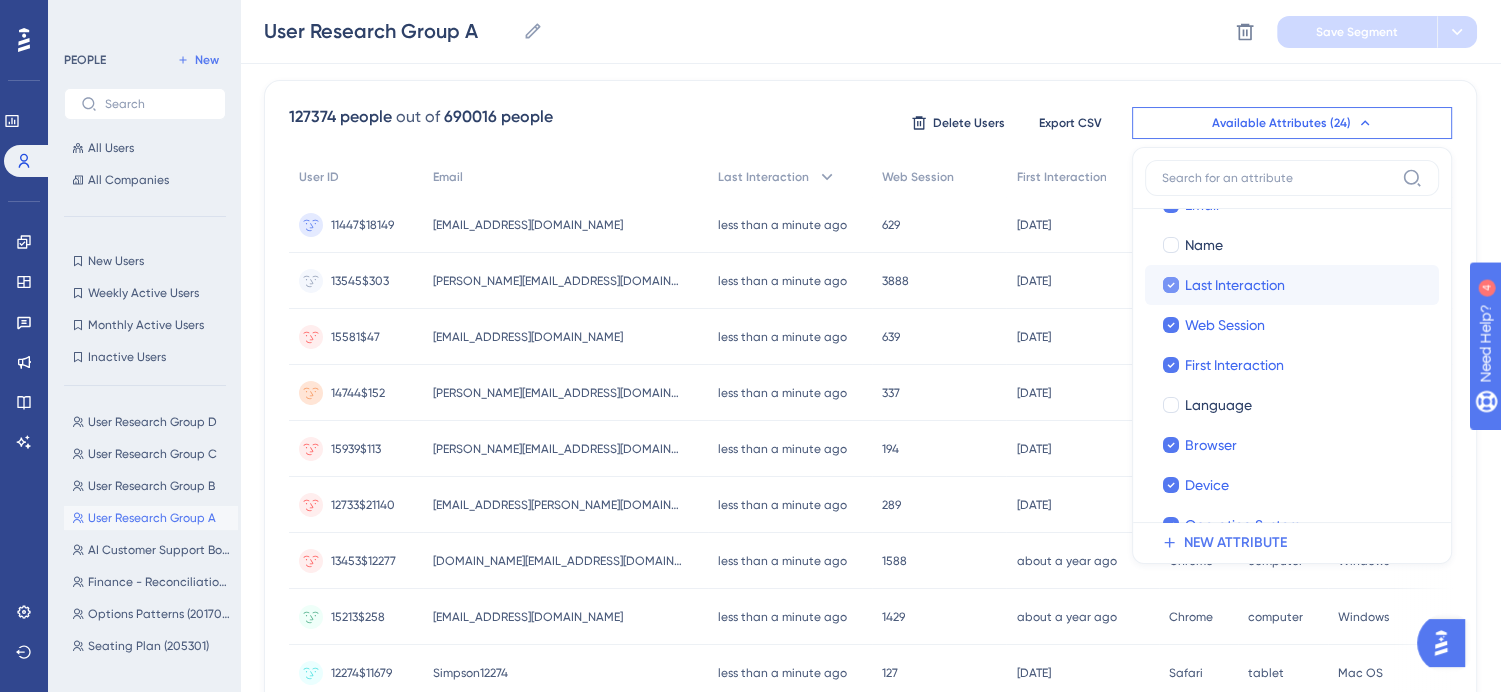 scroll, scrollTop: 78, scrollLeft: 0, axis: vertical 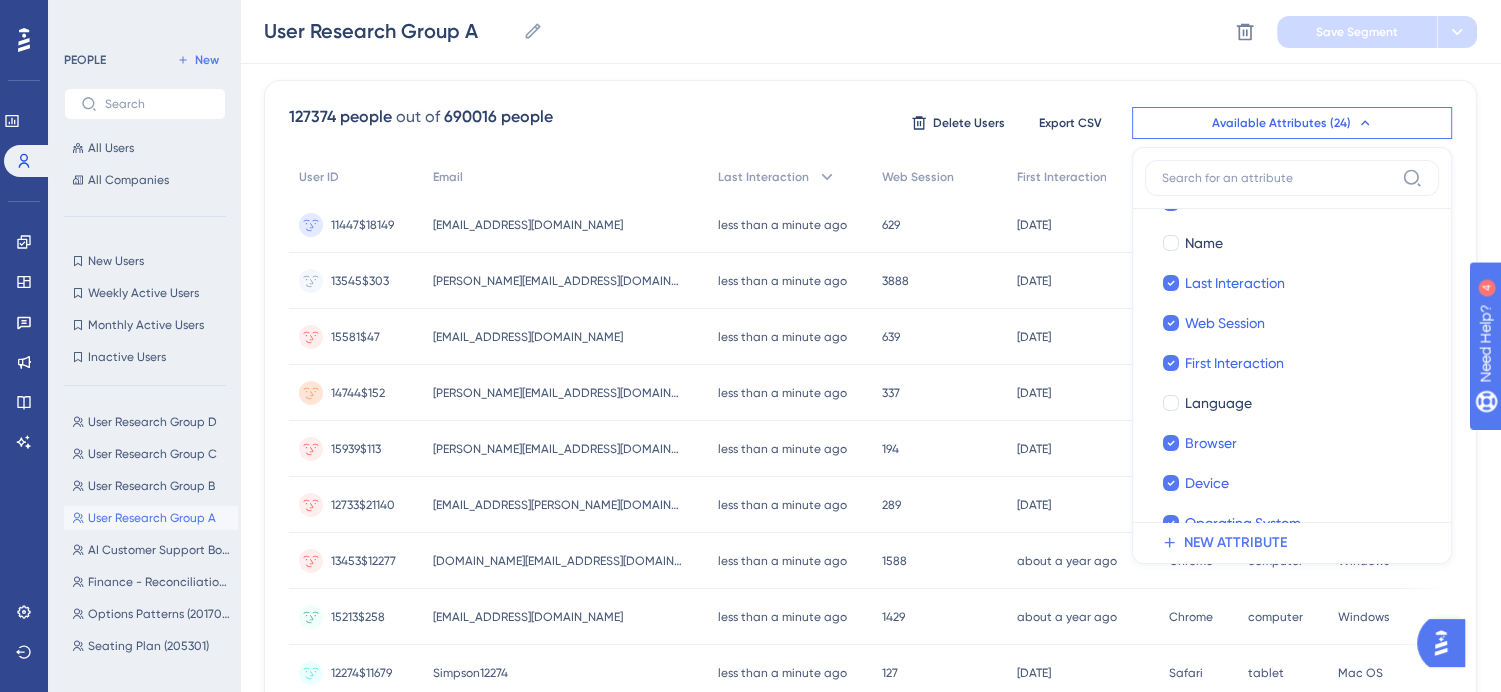 click on "127374   people out of 690016   people Delete Users Export CSV Available Attributes (24) User ID User ID Email Email Name Name Last Interaction Last Interaction Web Session Web Session First Interaction First Interaction Language Language Browser Browser Device Device Operating System Operating System AB_Groups AB_Groups CSAT-nps_1-4 CSAT-nps_1-4 is_parent is_parent is_student is_student is_user_from_primary_school is_user_from_primary_school is_user_slt is_user_slt is_user_system_admin is_user_system_admin is_user_teacher is_user_teacher is_Vision is_Vision Number_Segmentation-1-4 Number_Segmentation-1-4 school_id school_id school_name school_name uk_country uk_country user_security_roles user_security_roles NEW ATTRIBUTE" at bounding box center [870, 123] 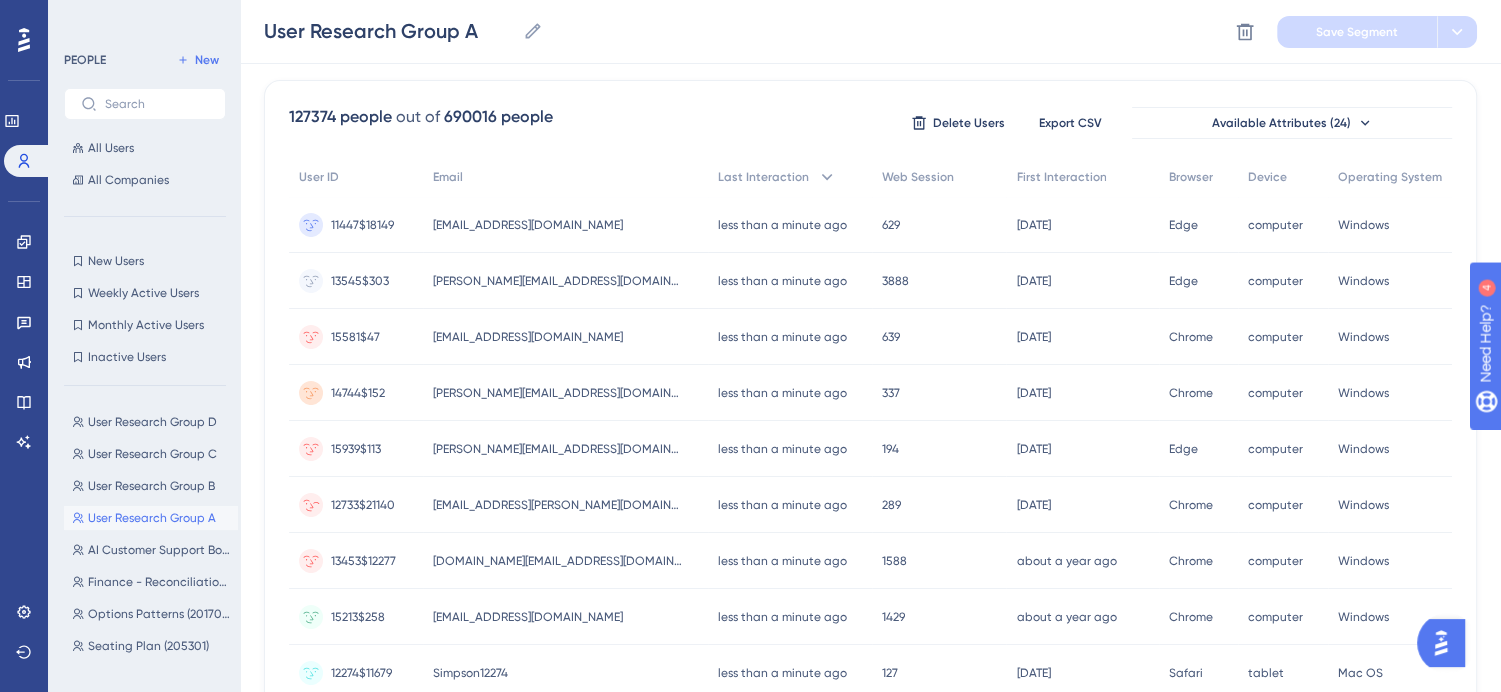 scroll, scrollTop: 0, scrollLeft: 0, axis: both 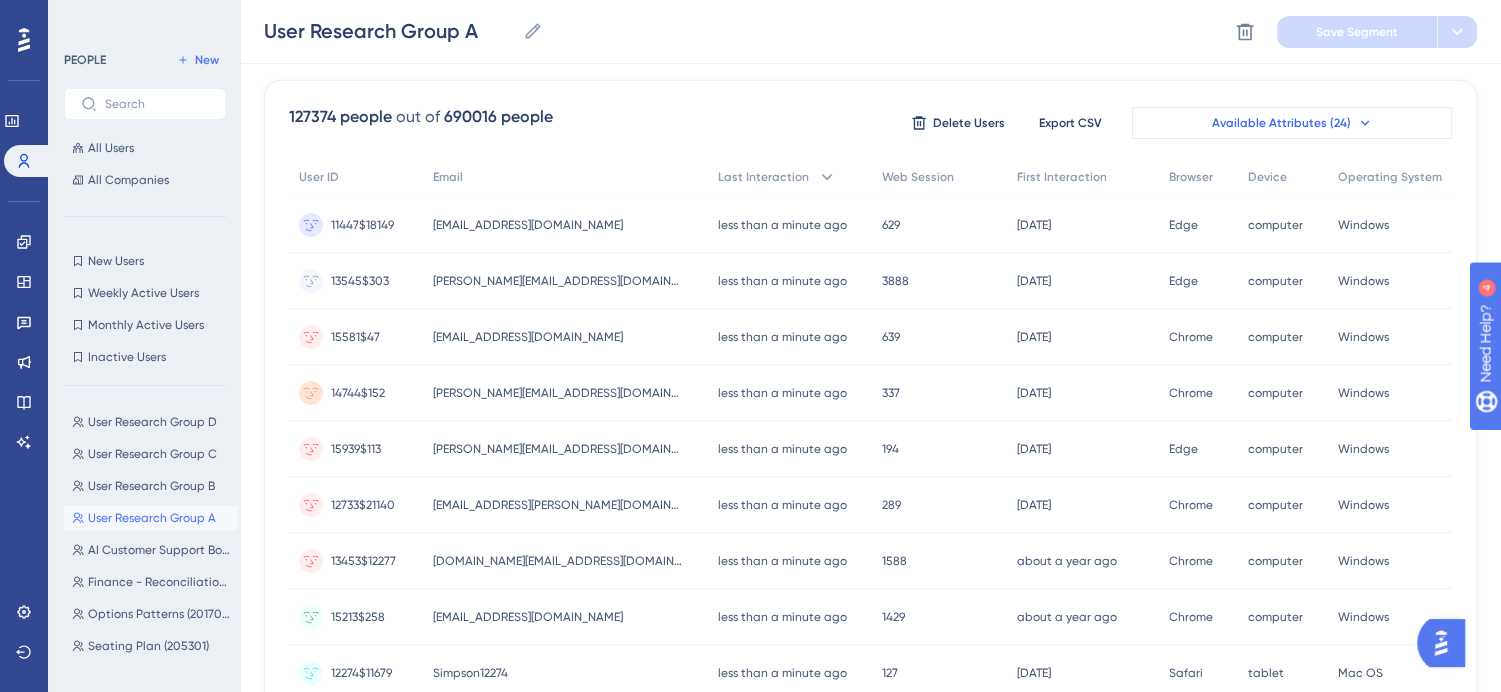 click on "Available Attributes (24)" at bounding box center (1292, 123) 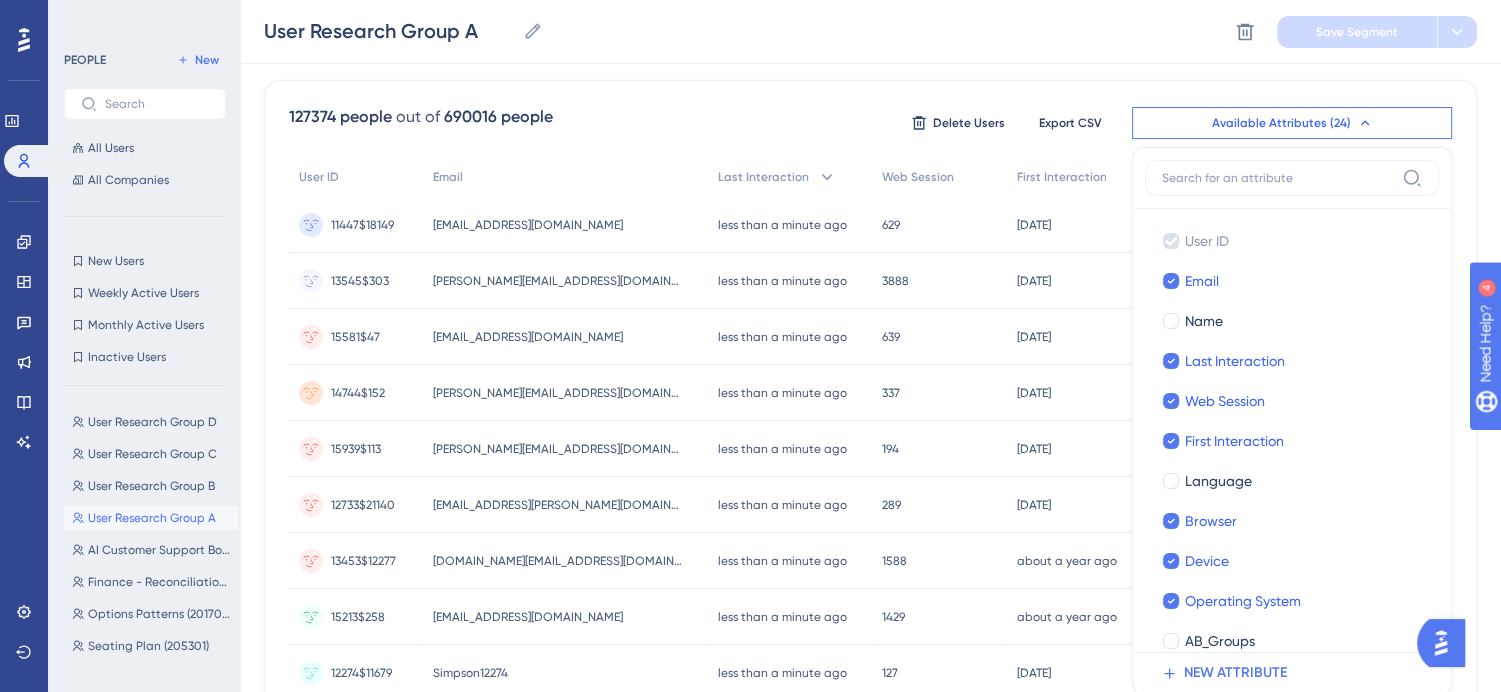 scroll, scrollTop: 212, scrollLeft: 0, axis: vertical 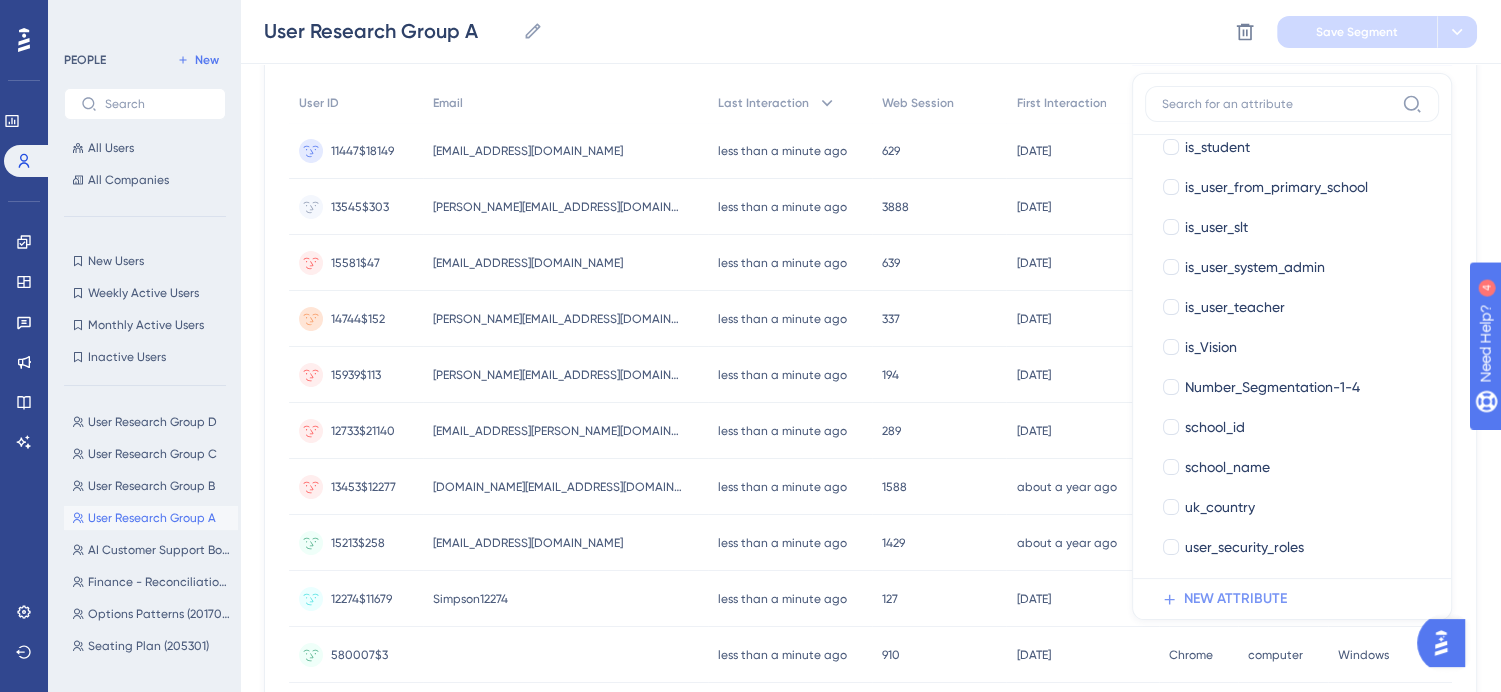 click on "NEW ATTRIBUTE" at bounding box center [1235, 599] 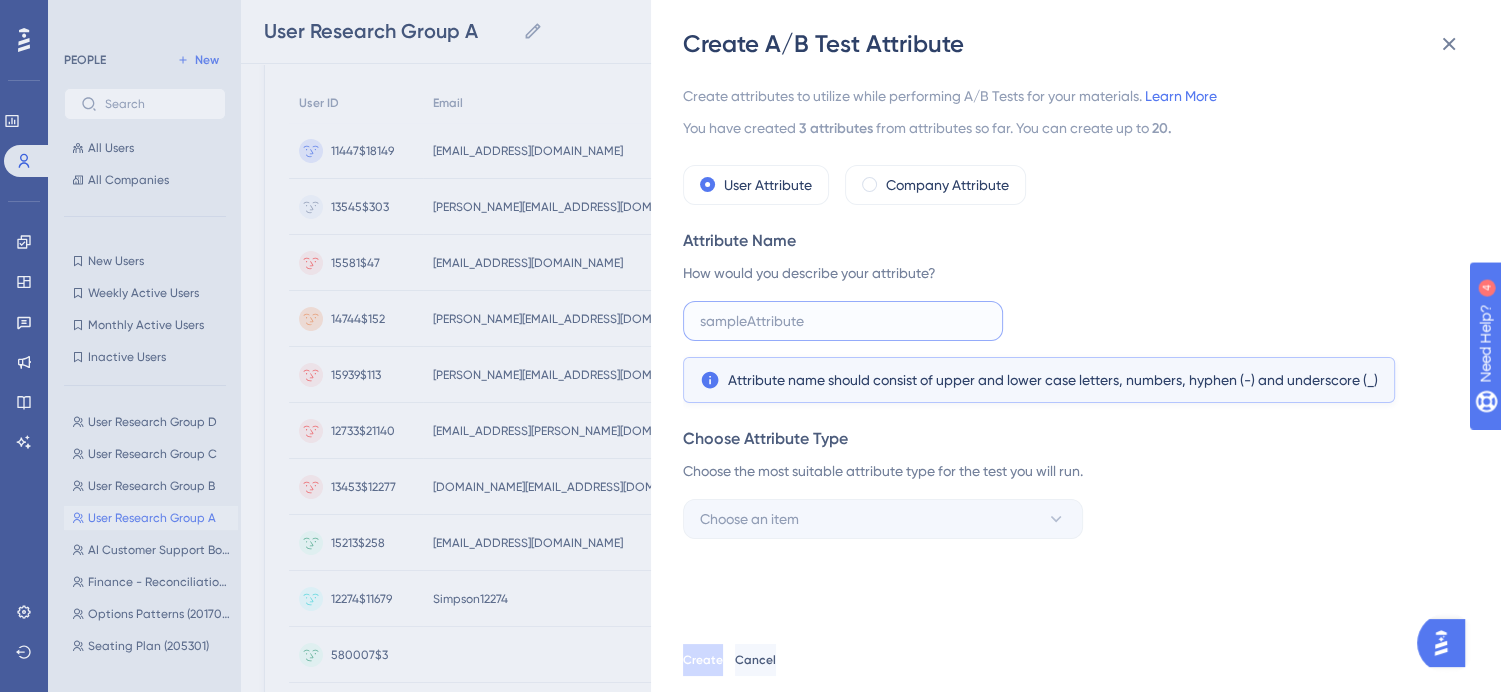 click at bounding box center (843, 321) 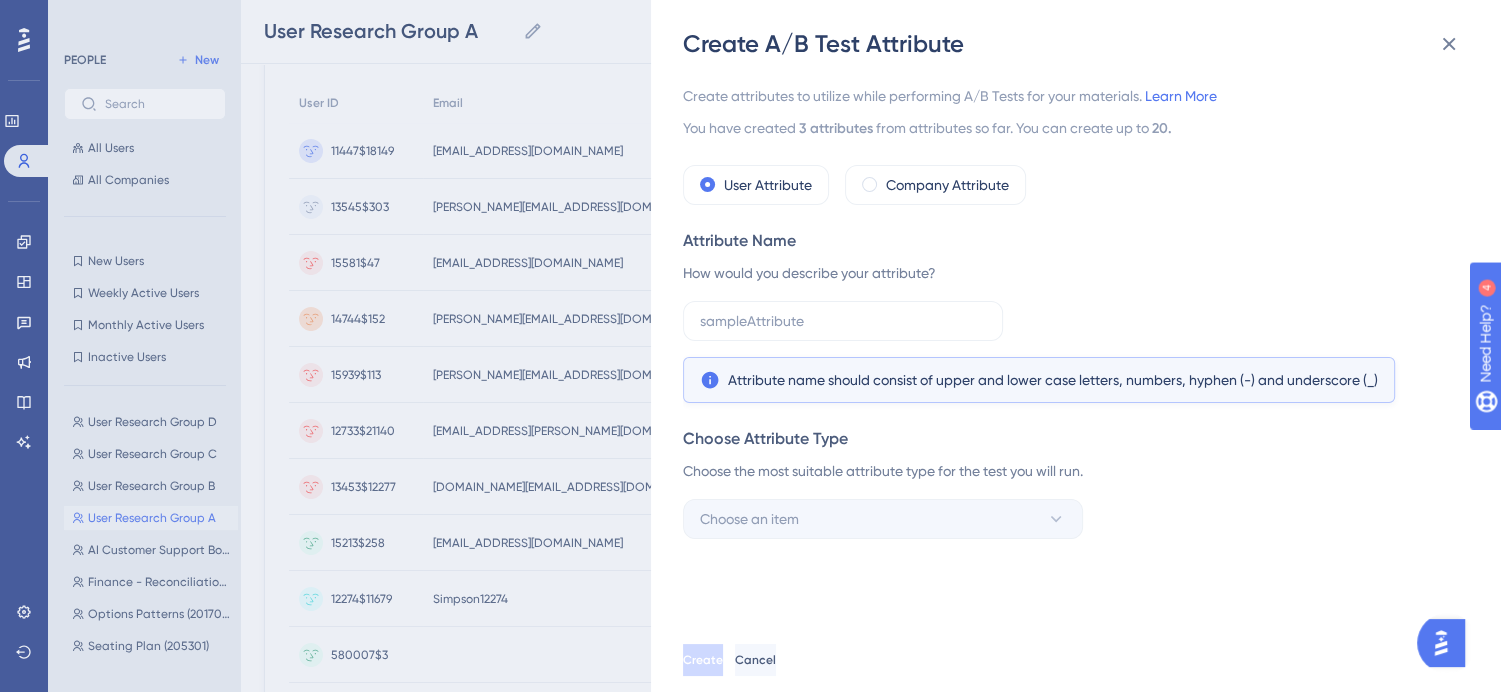 click on "Attribute name should consist of upper and lower case
letters, numbers, hyphen (-) and underscore (_)" at bounding box center [1070, 352] 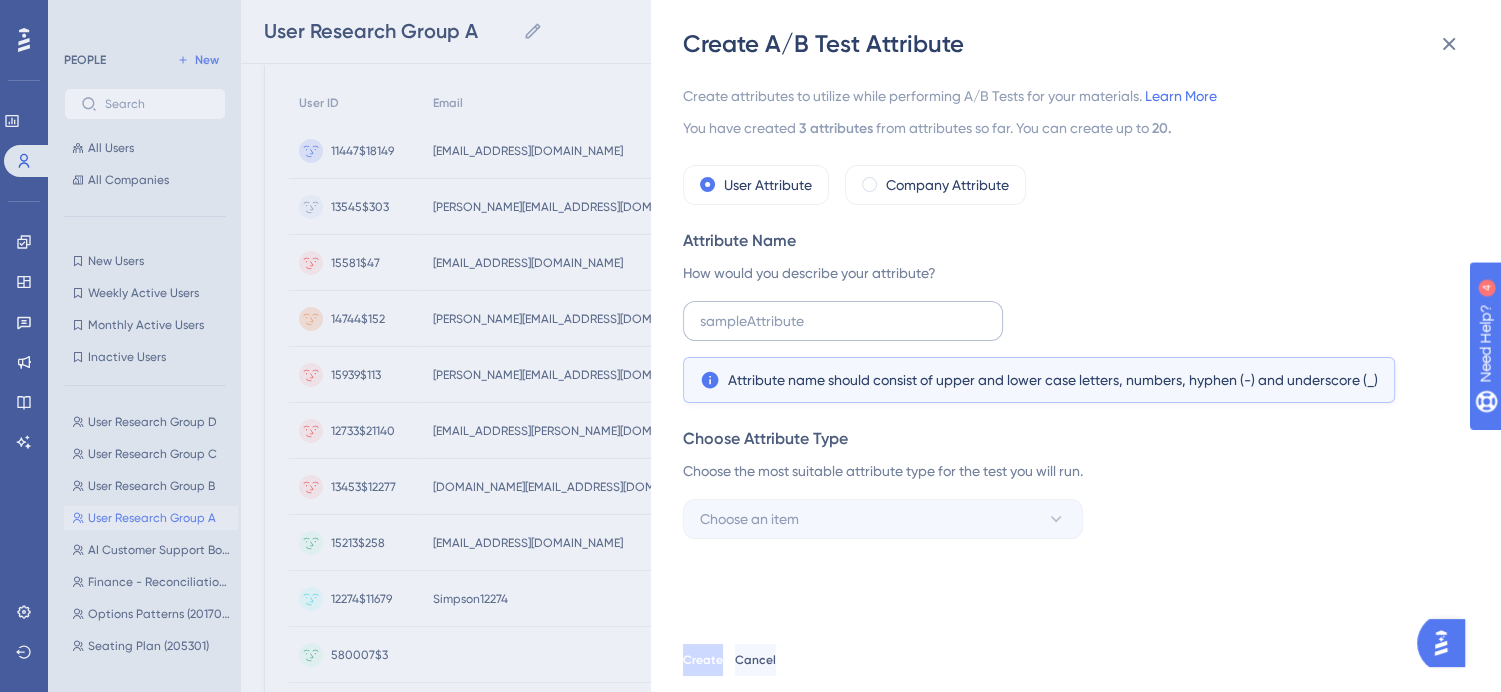click at bounding box center [843, 321] 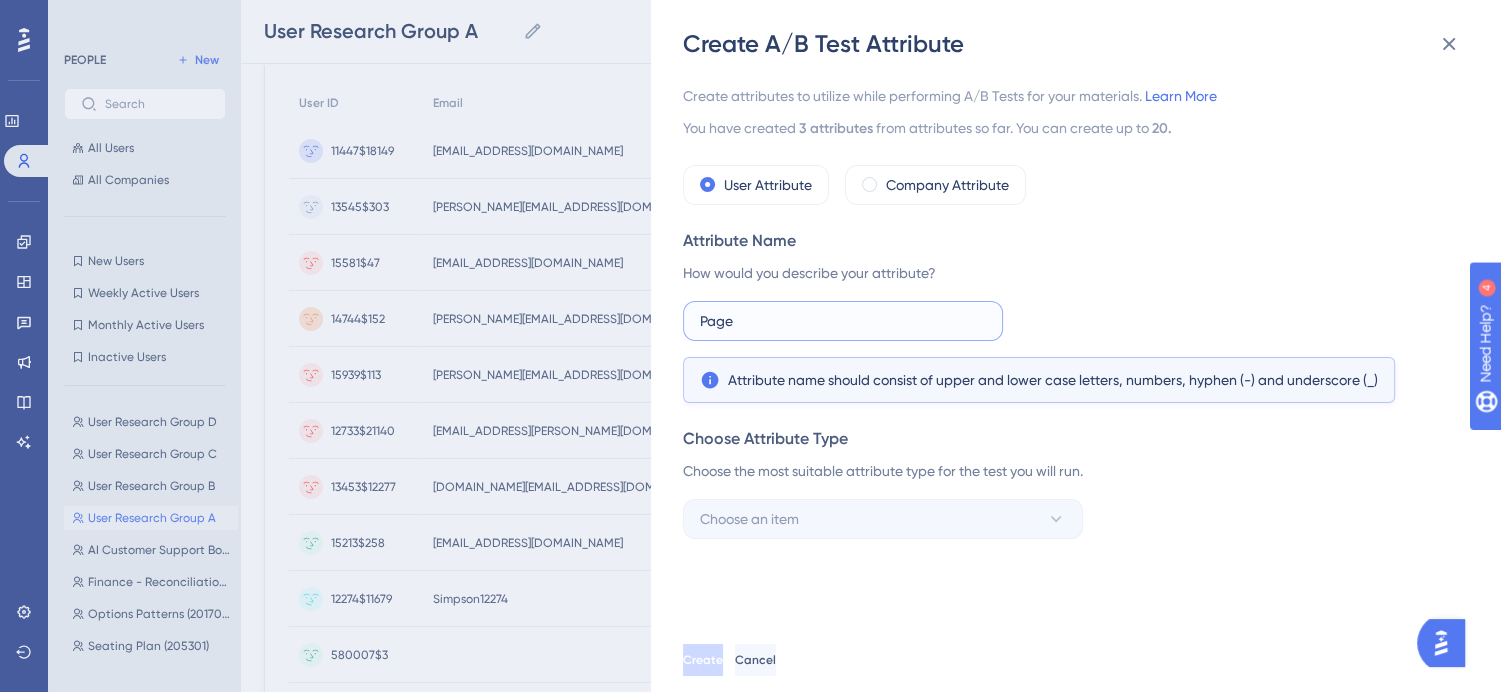 click on "Page" at bounding box center [843, 321] 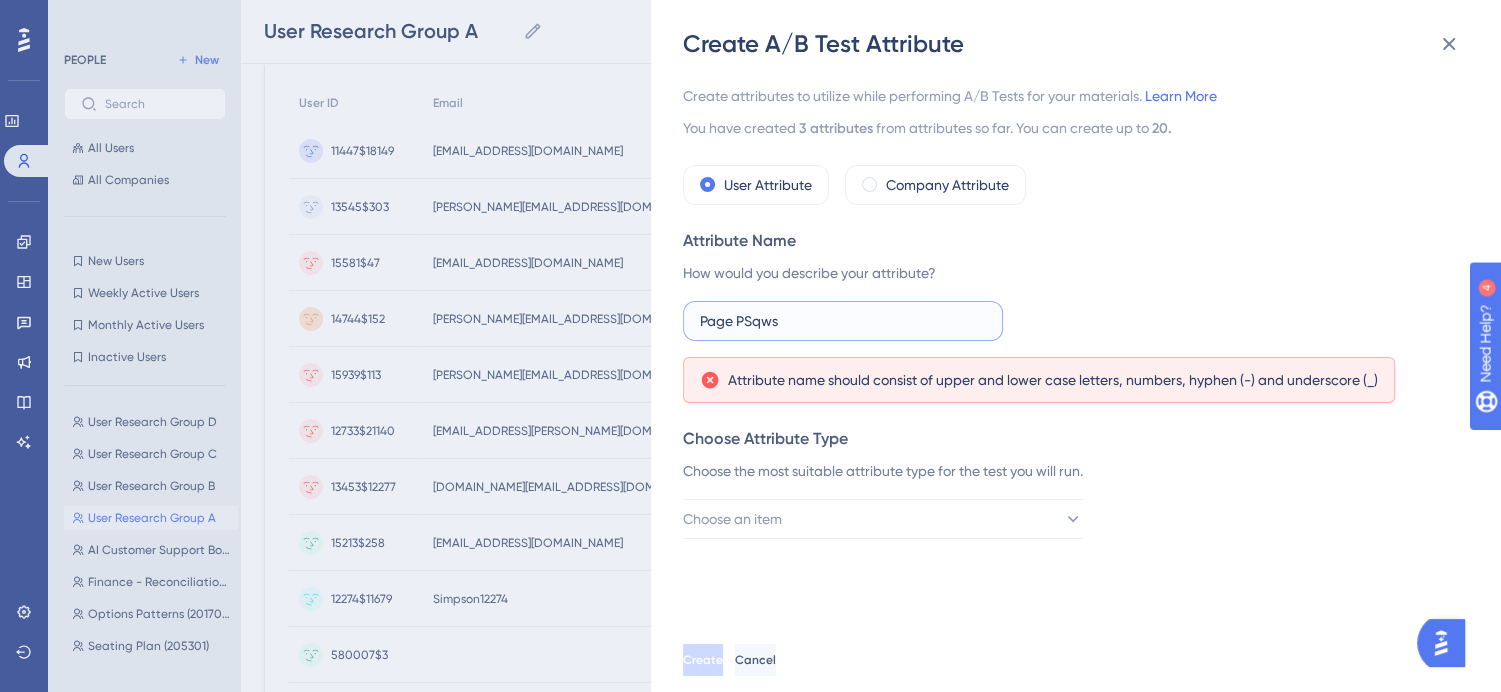 drag, startPoint x: 804, startPoint y: 319, endPoint x: 728, endPoint y: 315, distance: 76.105194 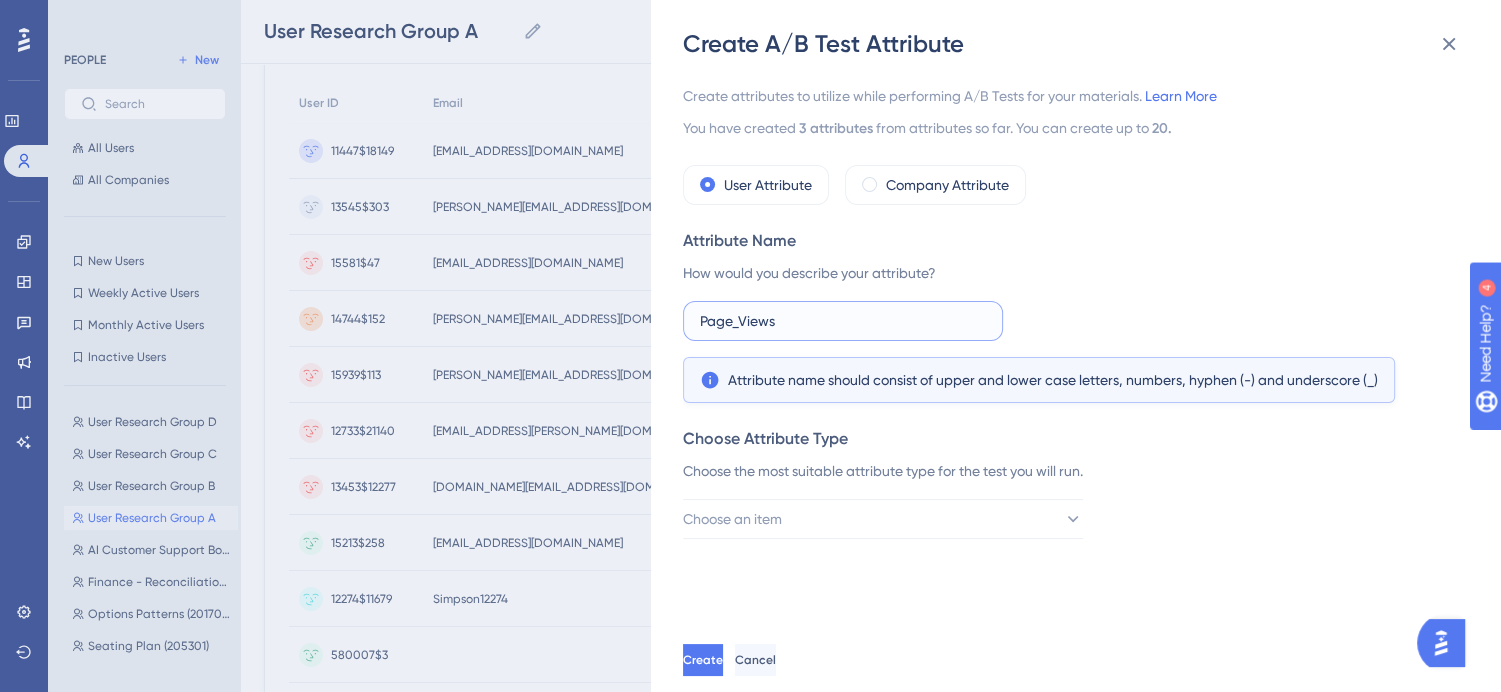 type on "Page_Views" 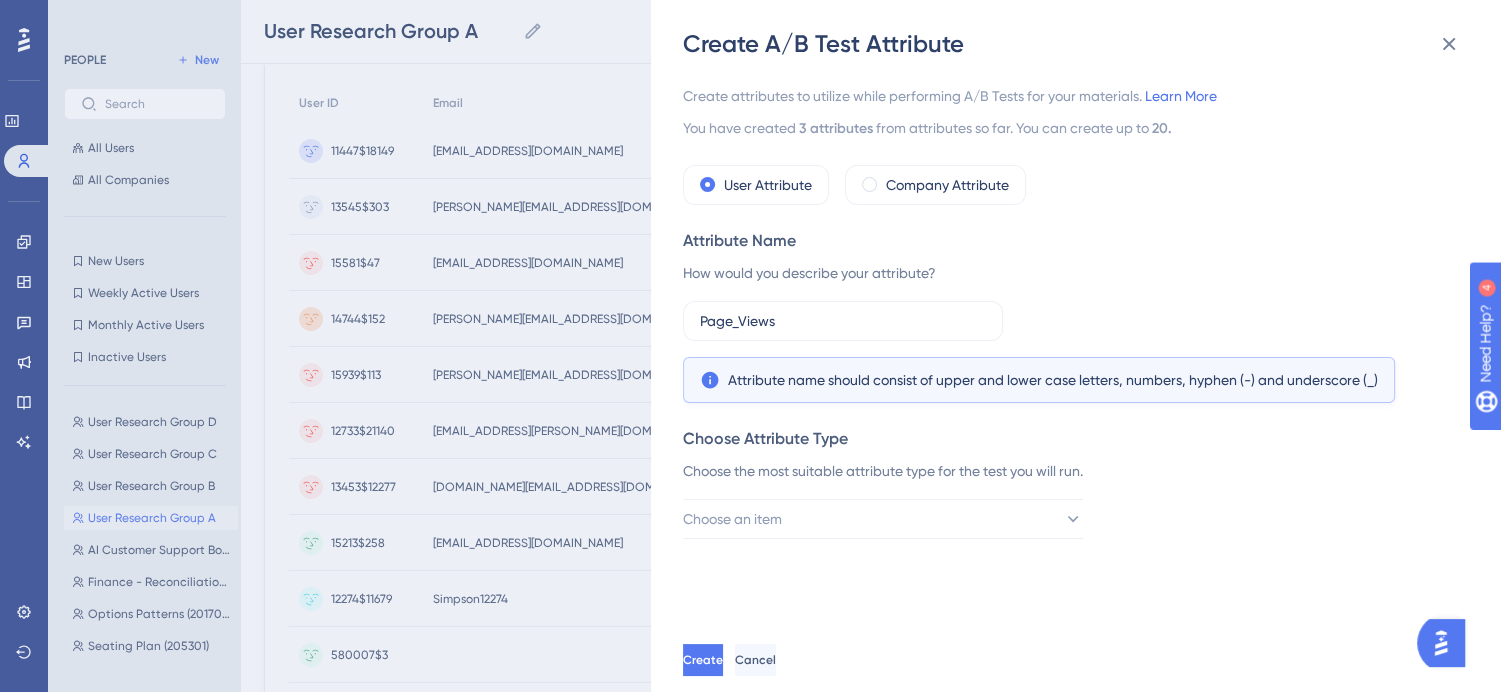 click on "Attribute name should consist of upper and lower case
letters, numbers, hyphen (-) and underscore (_)" at bounding box center (1053, 380) 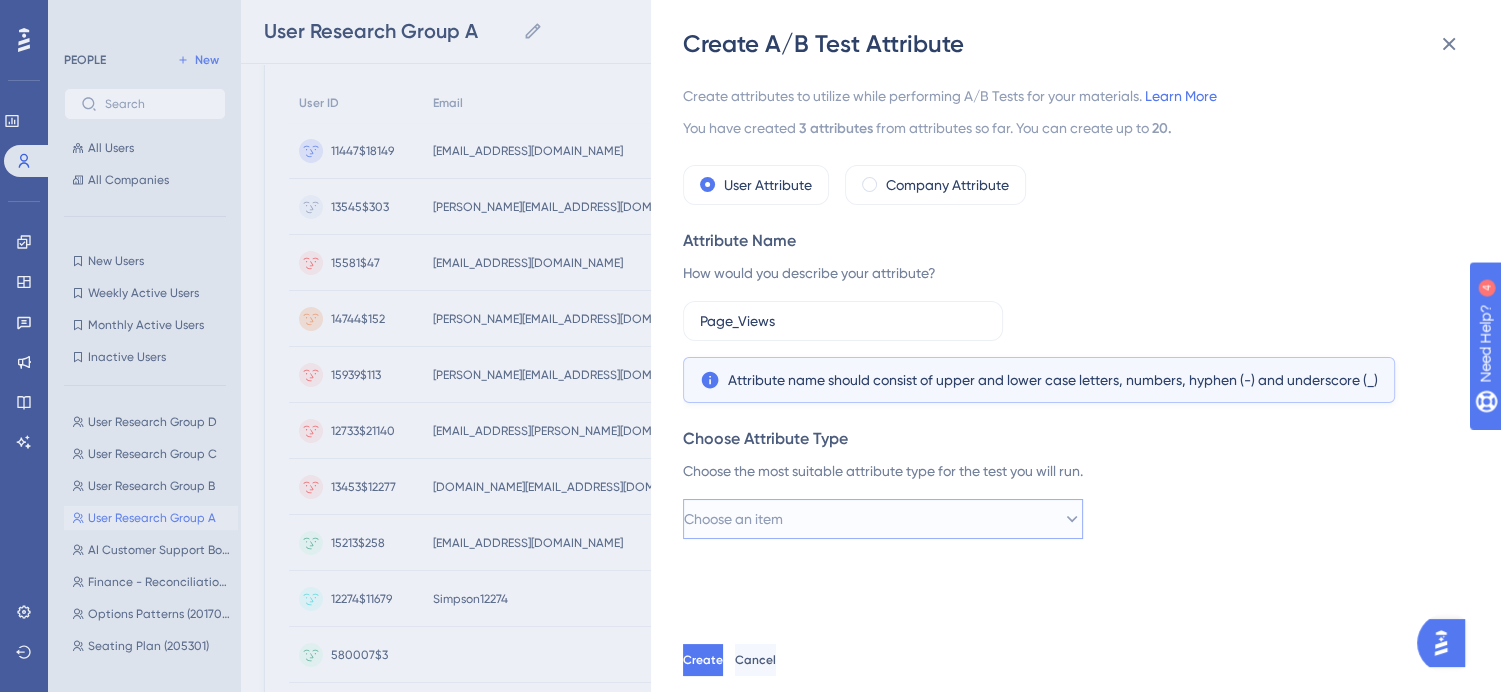 click on "Choose an item" at bounding box center (883, 519) 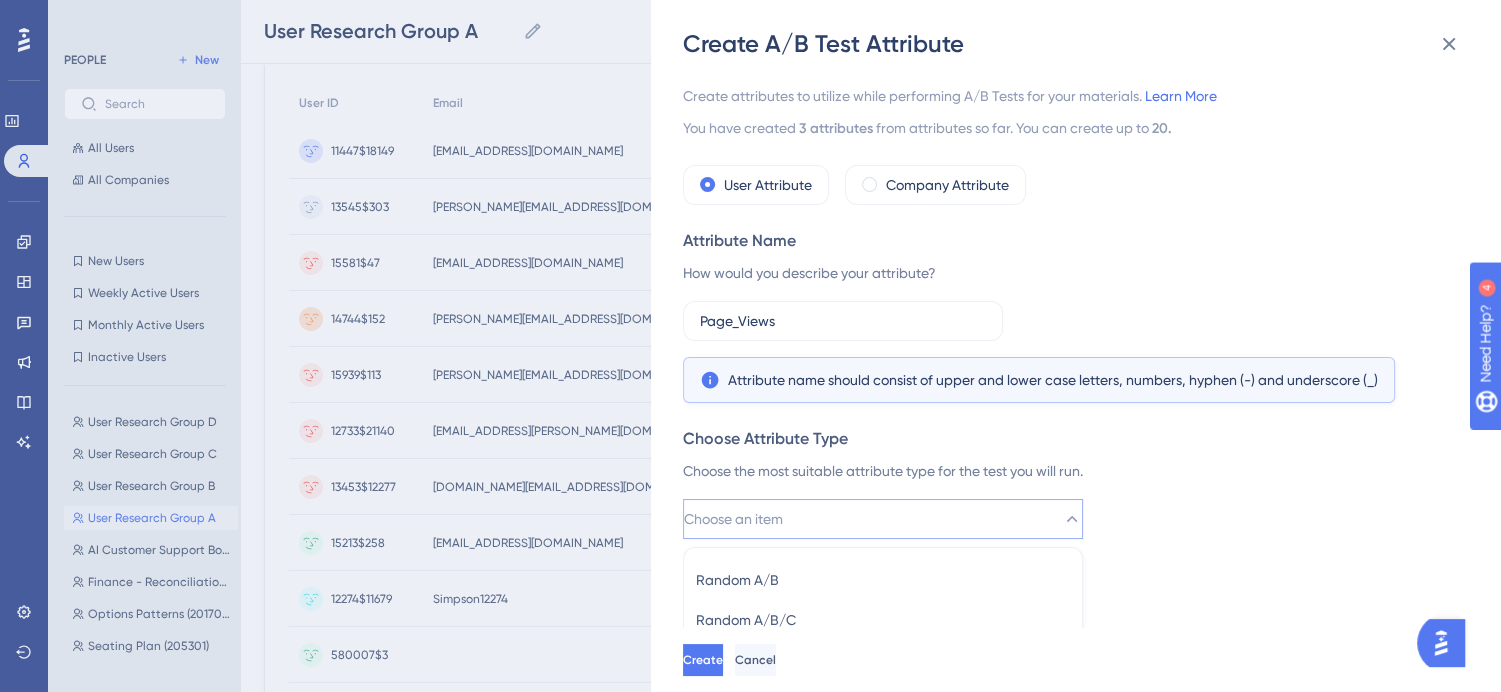 scroll, scrollTop: 88, scrollLeft: 0, axis: vertical 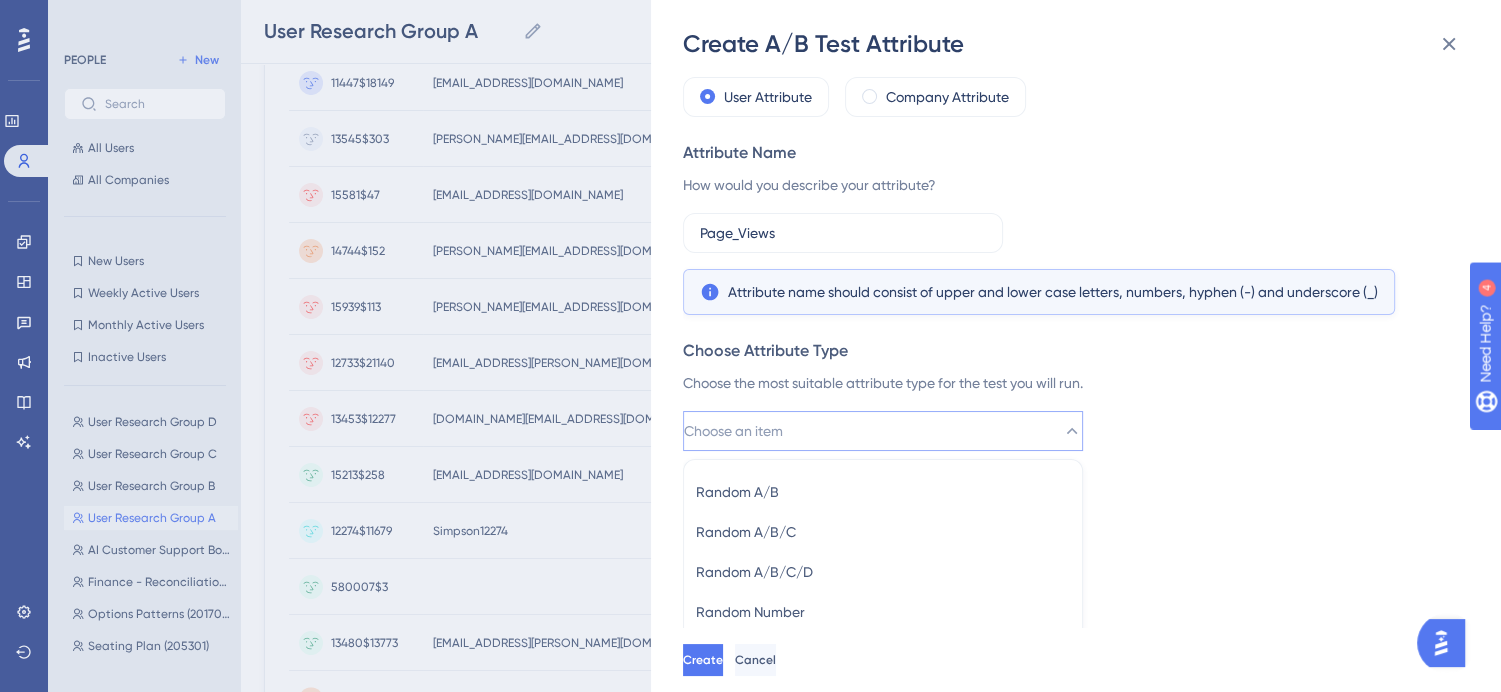 click on "Create attributes to utilize while performing A/B Tests for your materials.   Learn More You have created   3   attribute s   from attributes so far. You can create up to   20 . User Attribute Company Attribute Attribute Name How would you describe your attribute? Page_Views Attribute name should consist of upper and lower case
letters, numbers, hyphen (-) and underscore (_) Choose Attribute Type Choose the most suitable attribute type for the test you will run. Choose an item Random A/B Random A/B Random A/B/C Random A/B/C Random A/B/C/D Random A/B/C/D Random Number Random Number" at bounding box center (1086, 344) 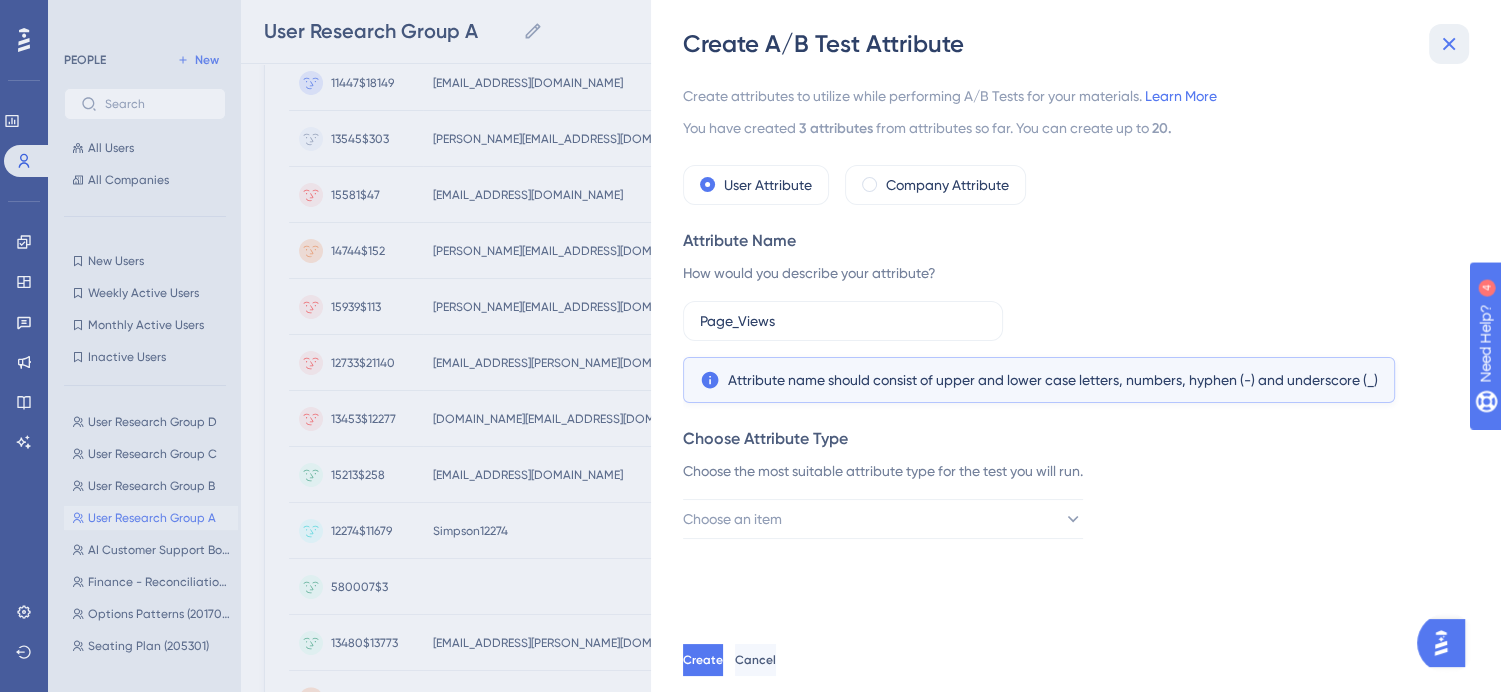 click 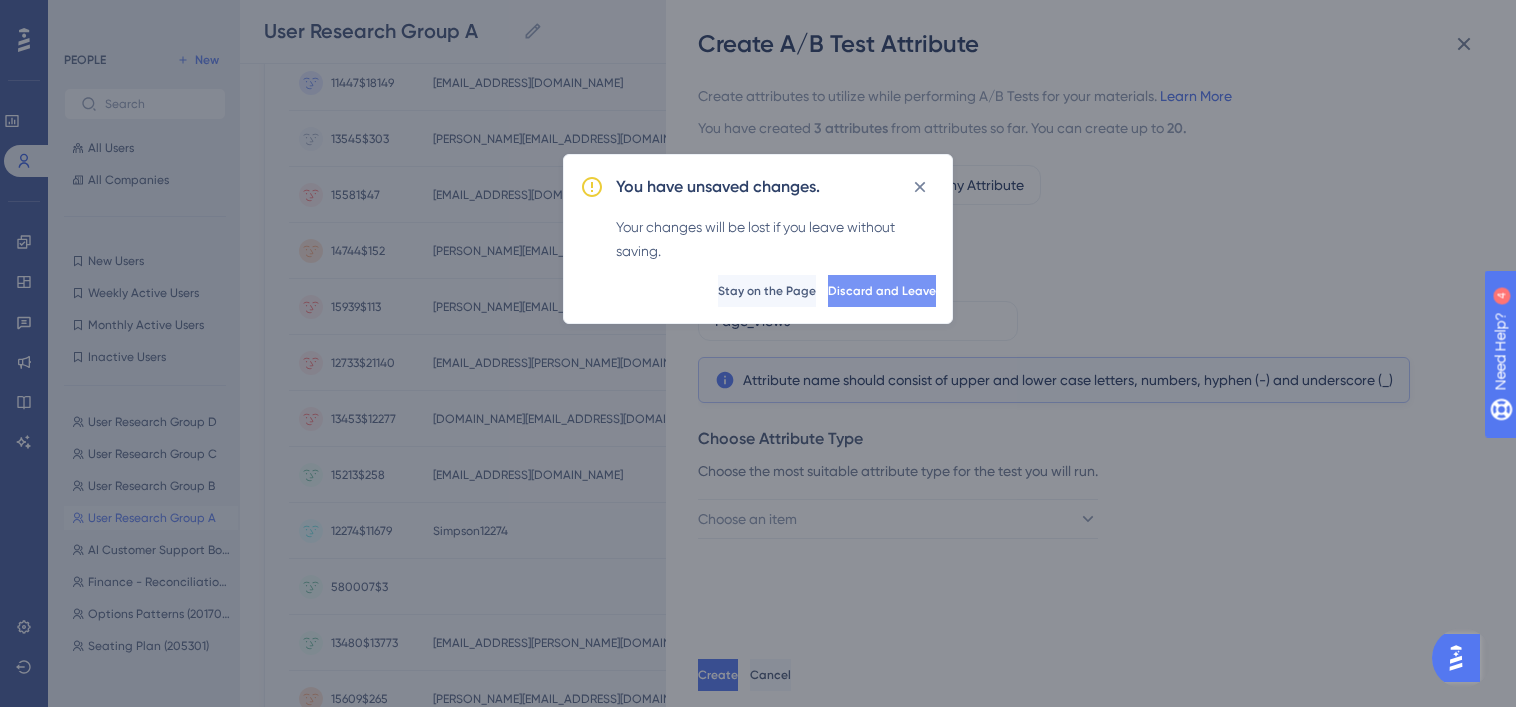 click on "Discard and Leave" at bounding box center (882, 291) 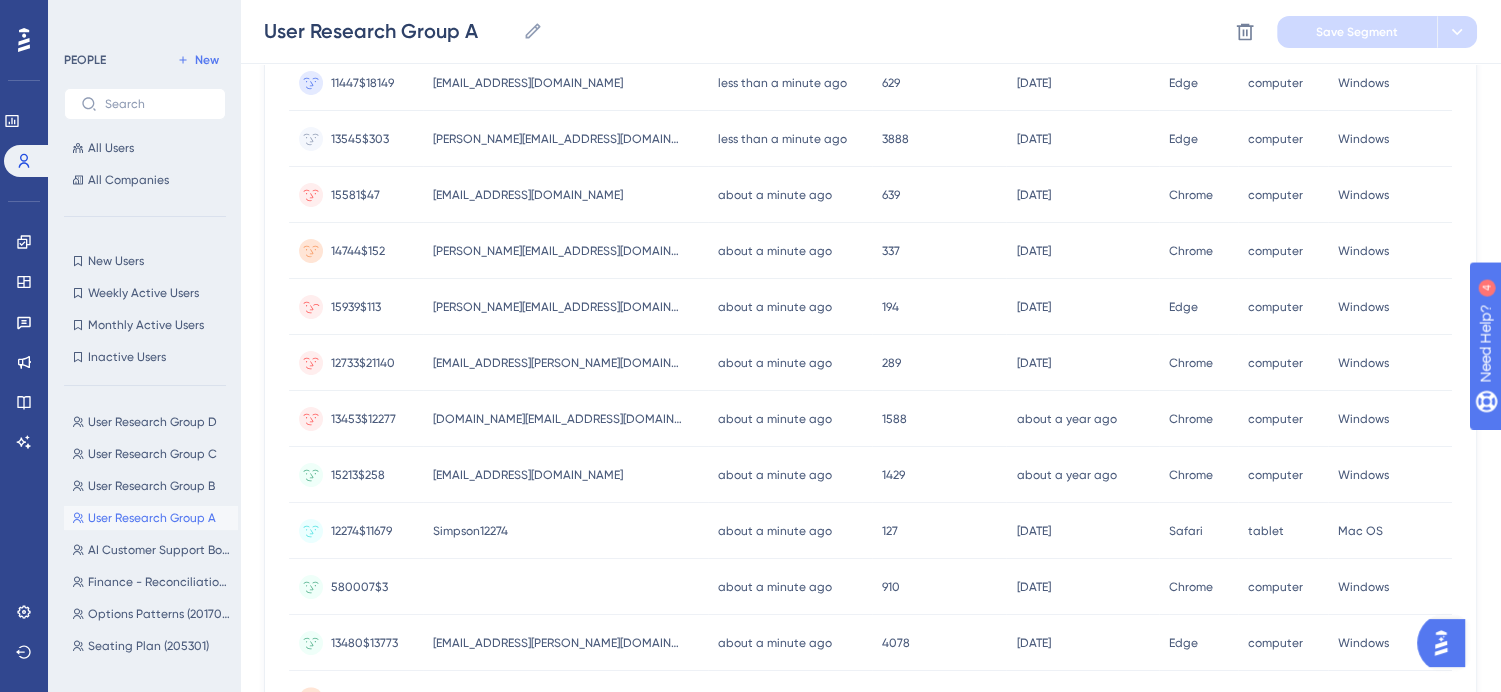 scroll, scrollTop: 0, scrollLeft: 0, axis: both 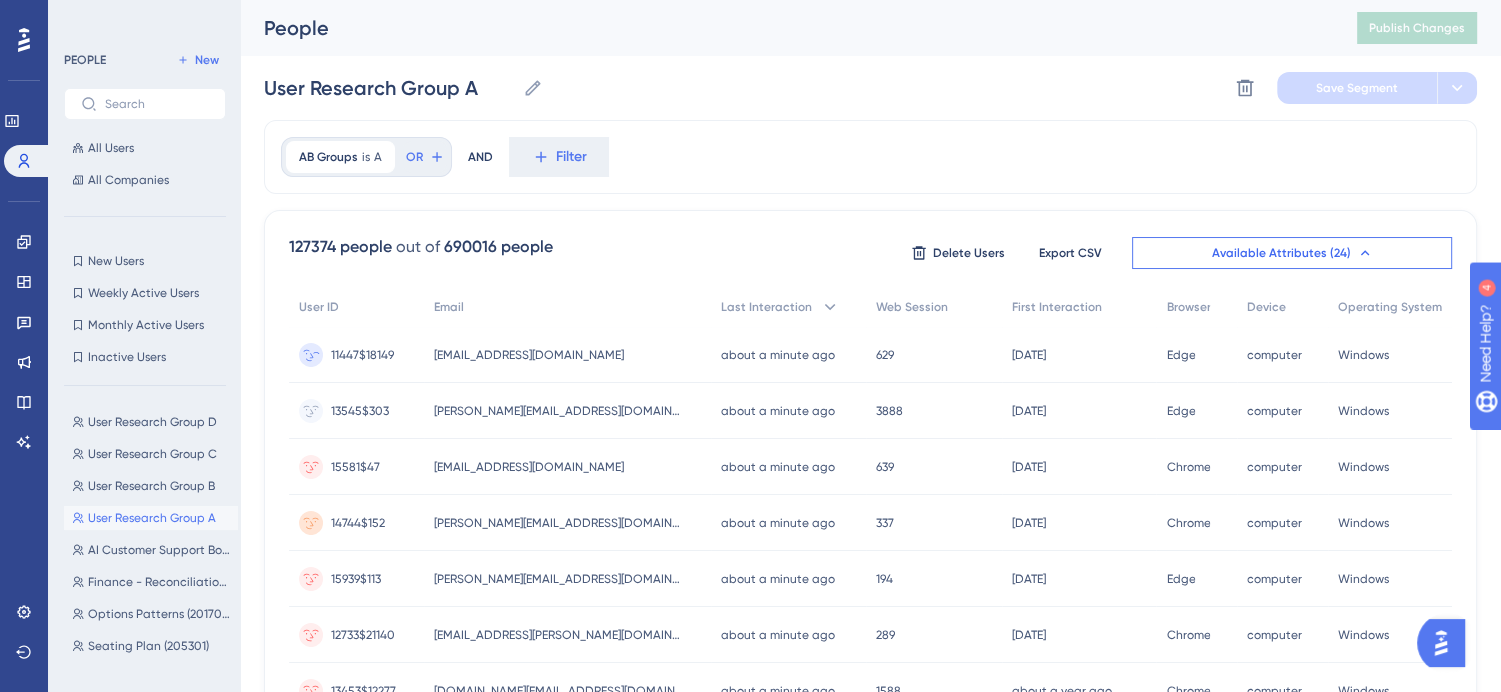 click on "11447$18149" at bounding box center [362, 355] 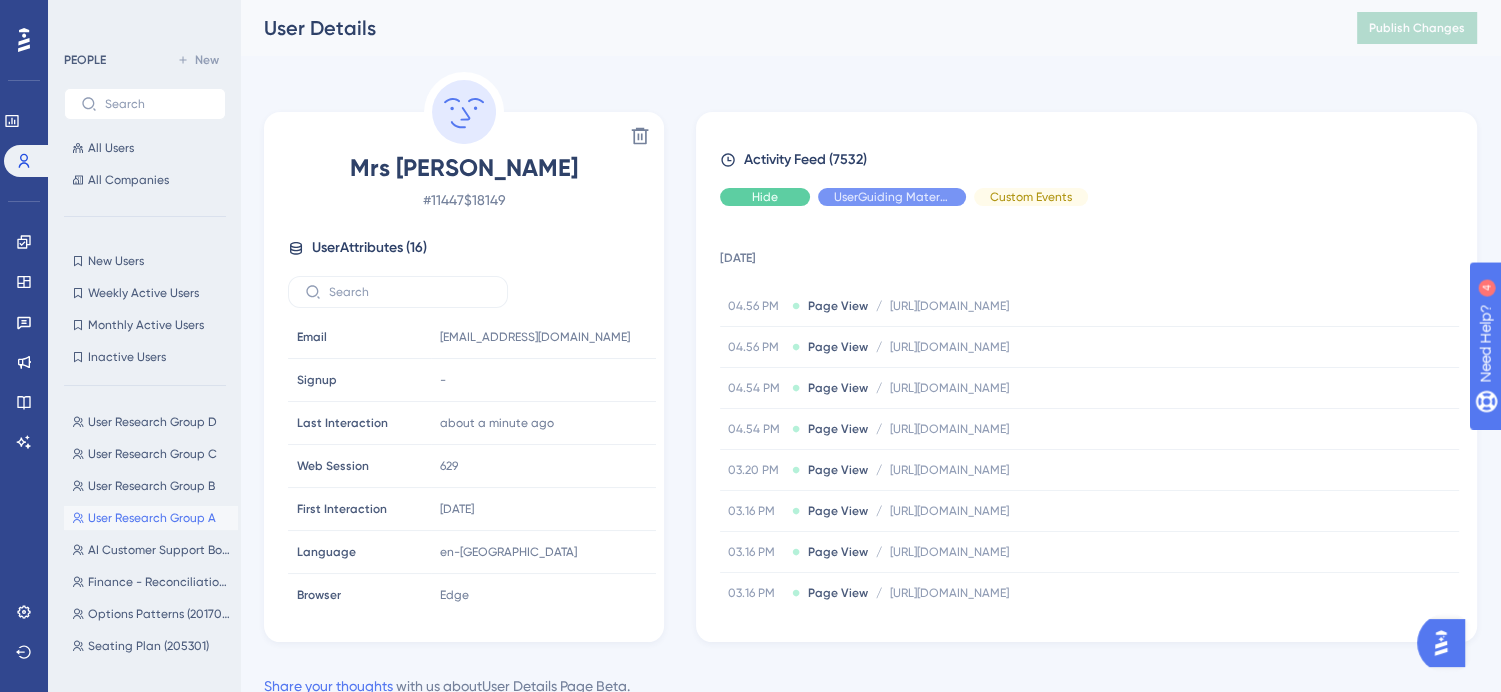 click on "Hide" at bounding box center (765, 197) 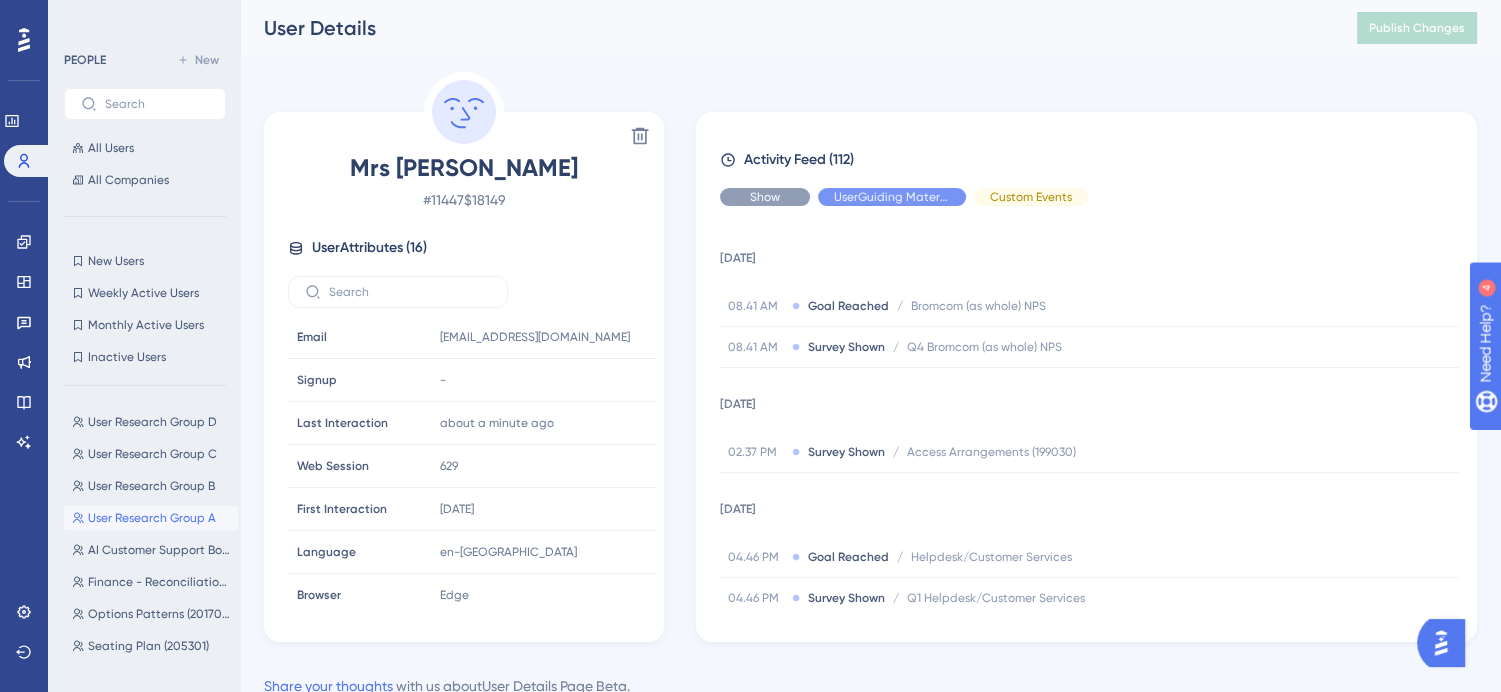 click on "Show" at bounding box center [765, 197] 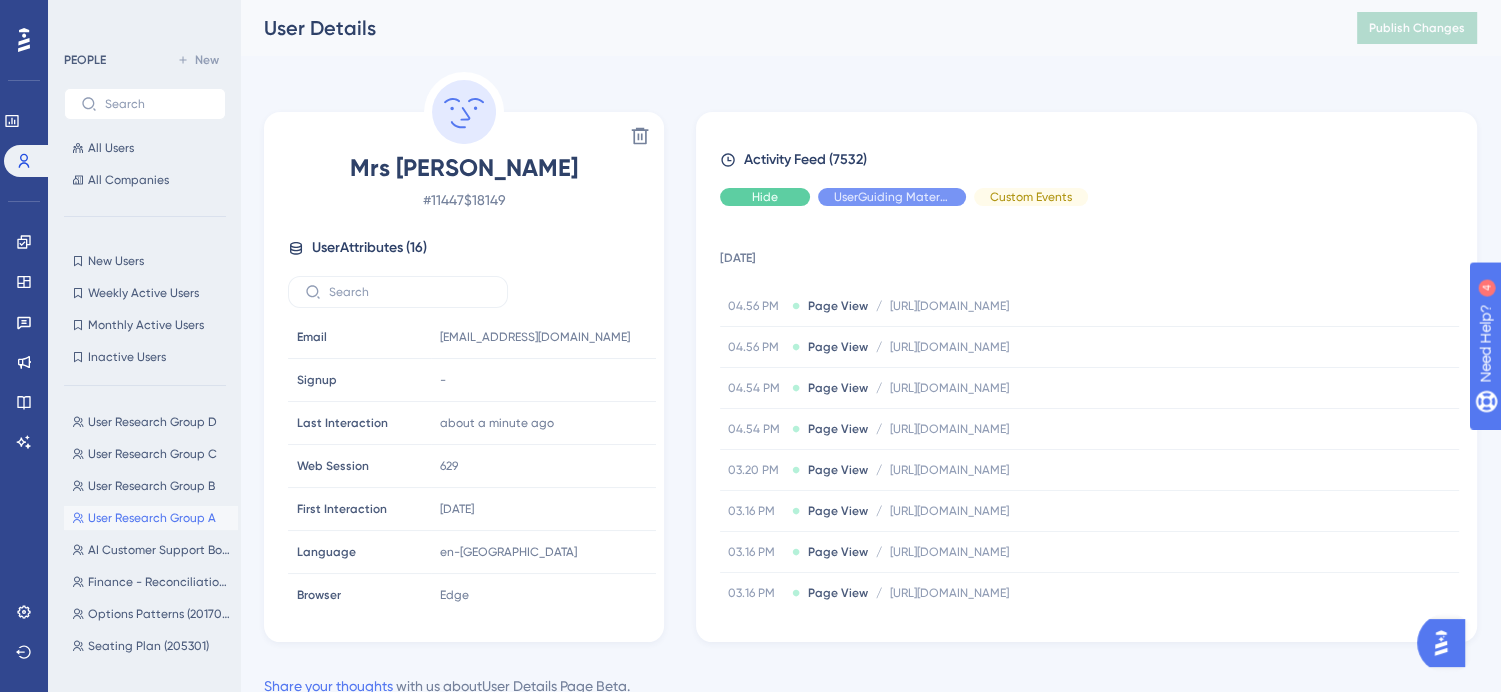 click on "Hide" at bounding box center (765, 197) 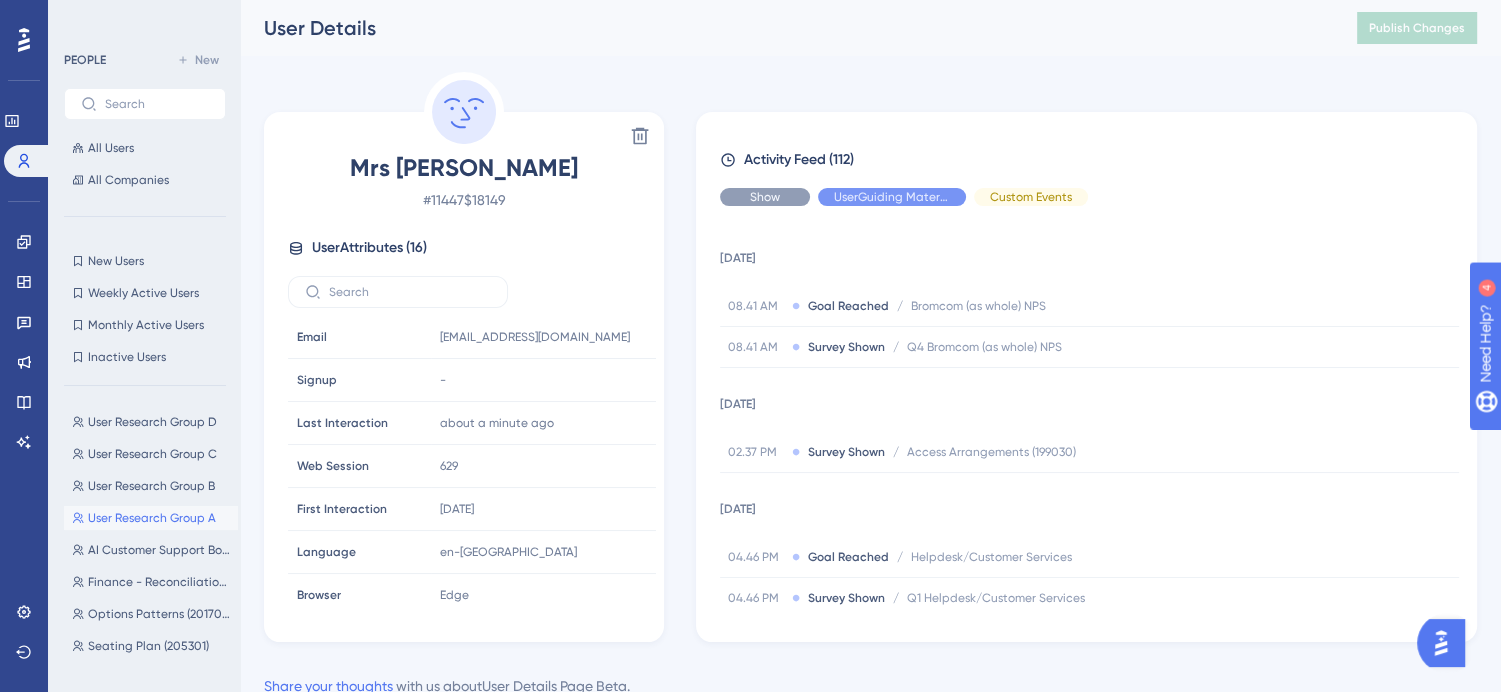 click on "Show" at bounding box center [765, 197] 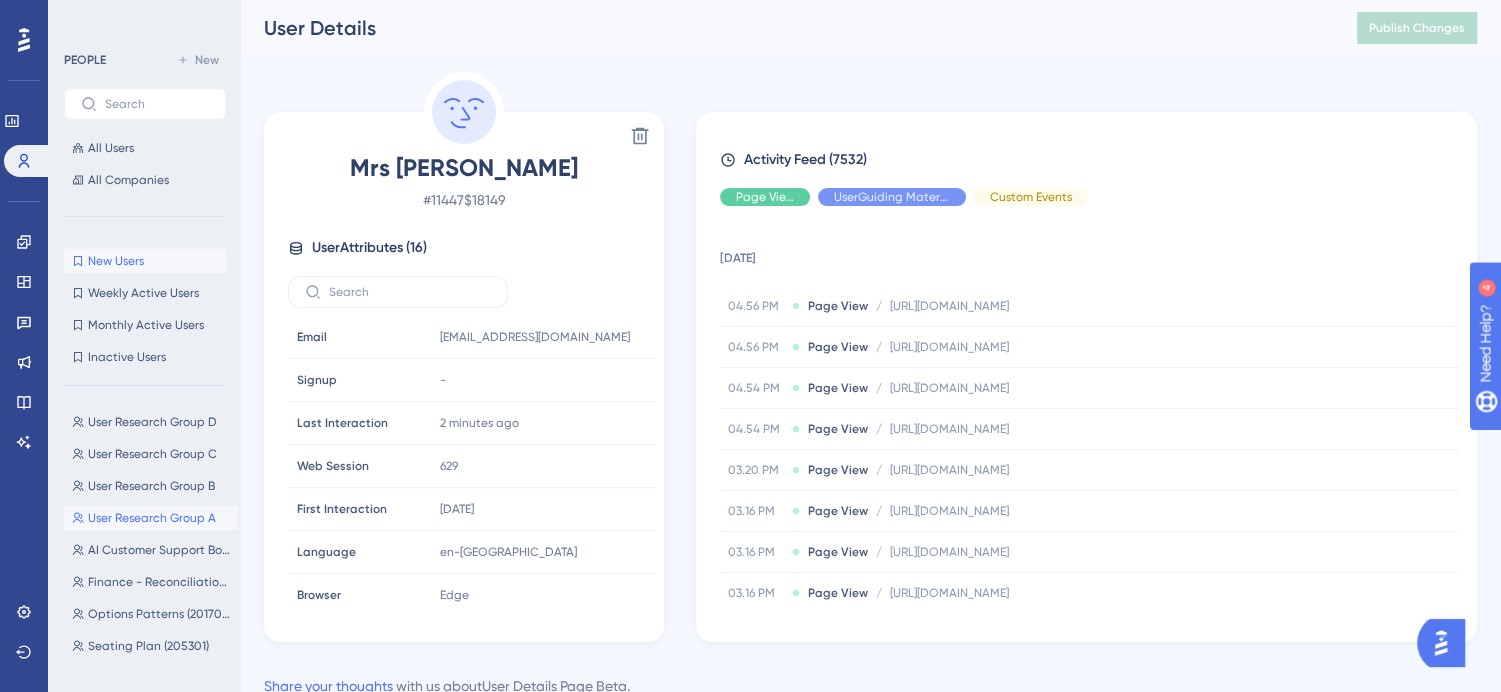 click on "New Users" at bounding box center (116, 261) 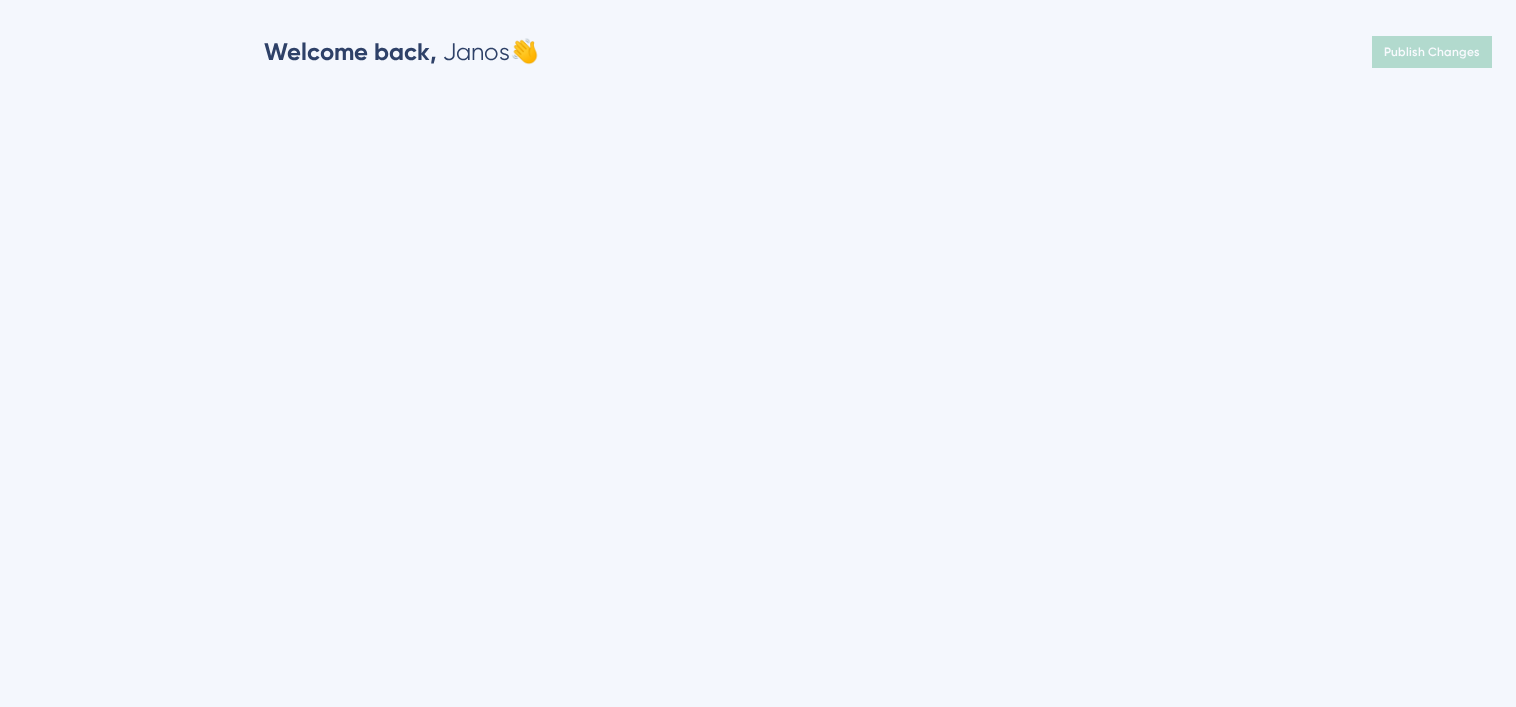 scroll, scrollTop: 0, scrollLeft: 0, axis: both 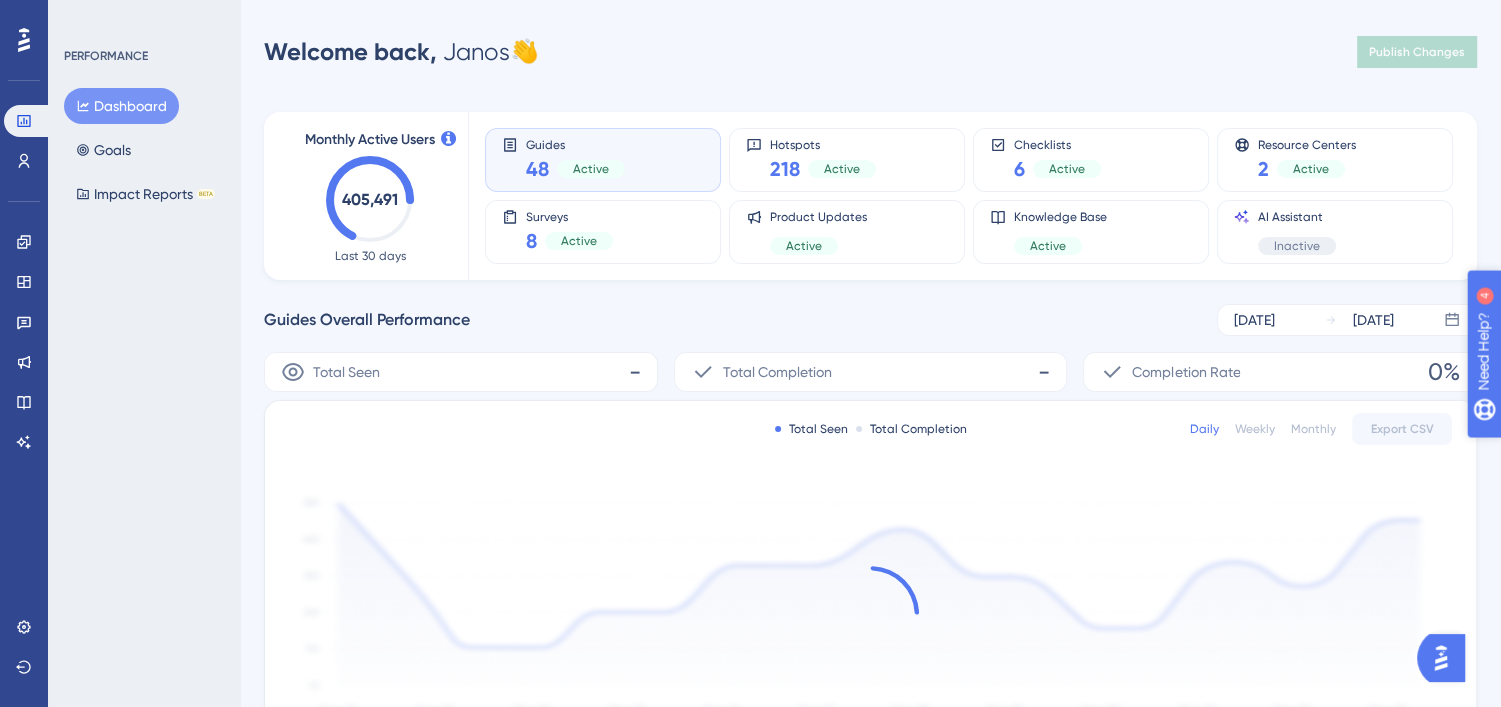 click on "Need Help?" at bounding box center [1553, 454] 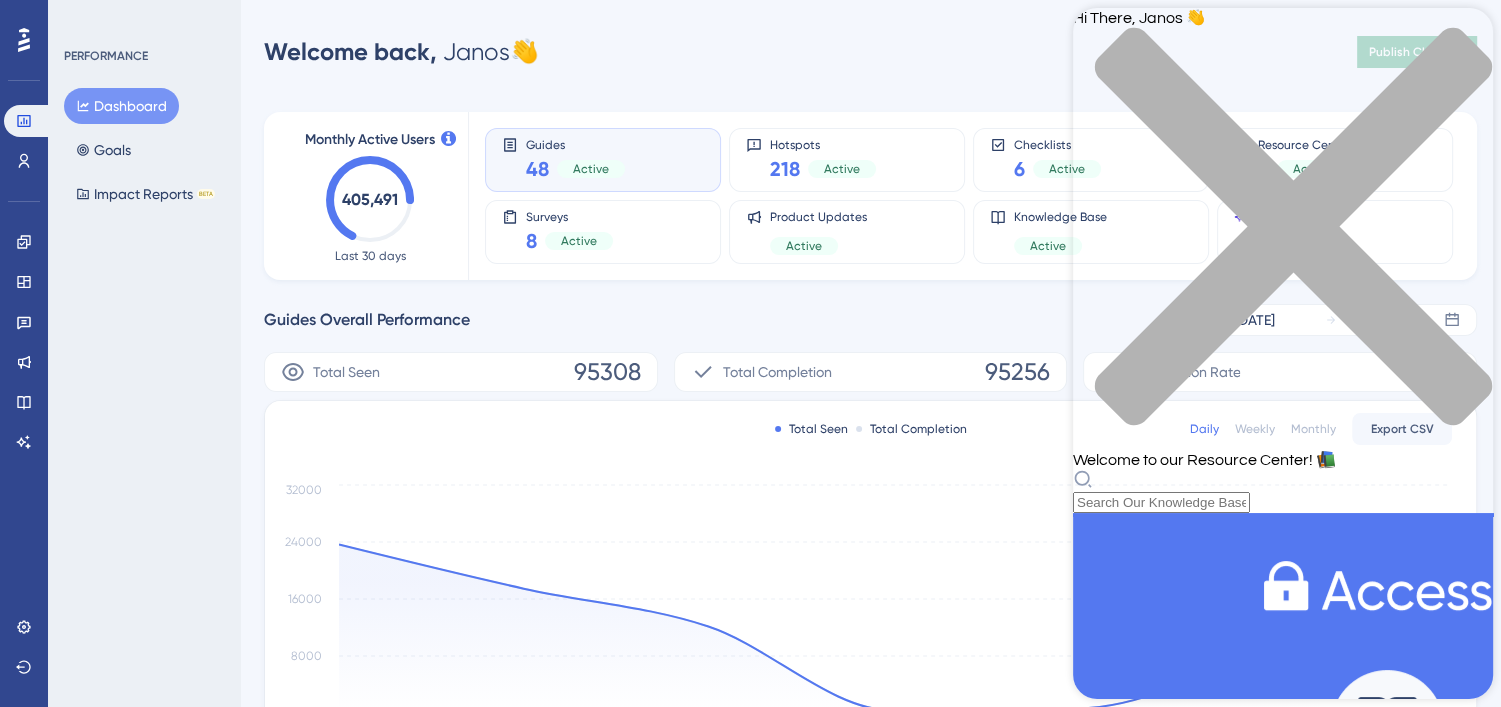 click at bounding box center (1283, 491) 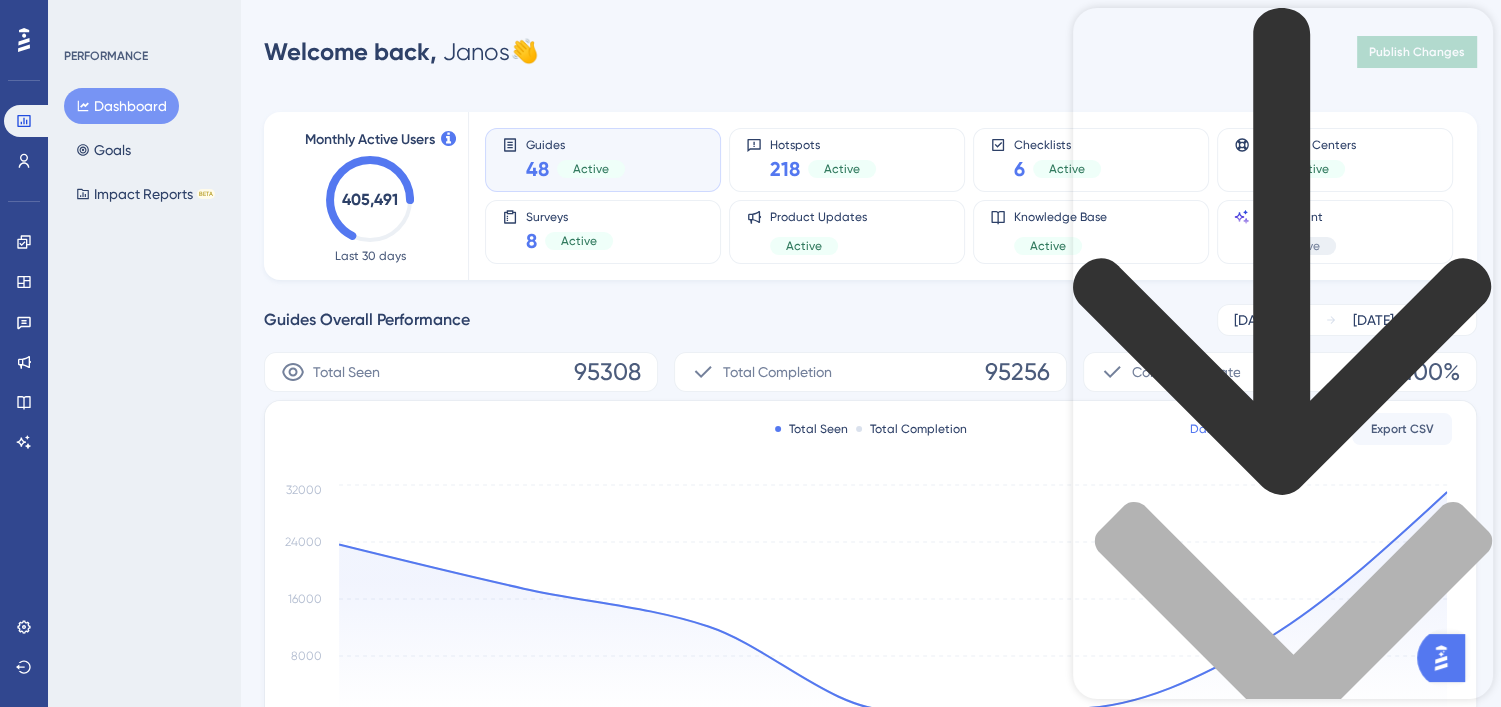 type on "analytics" 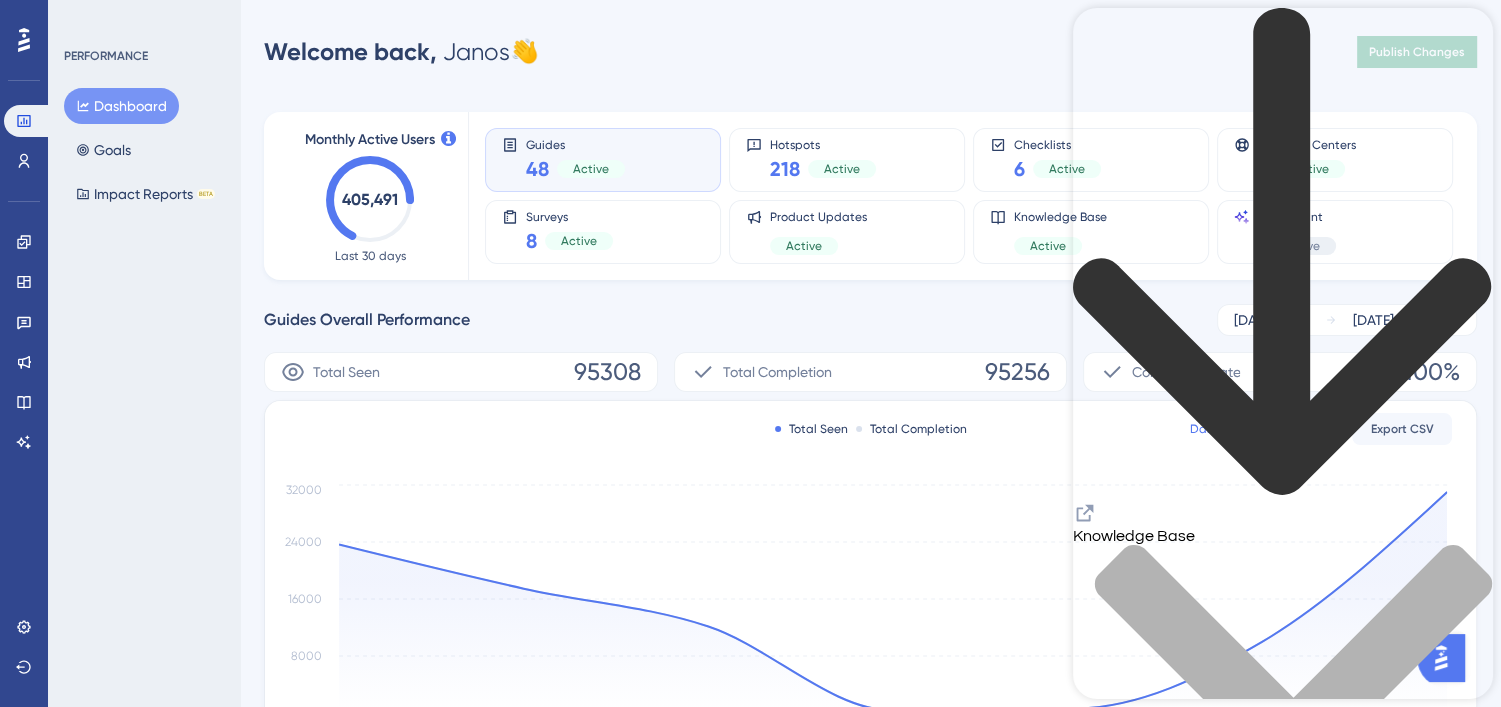 click on "Guides Overall Performance Jul 09 2025 Jul 15 2025" at bounding box center [870, 320] 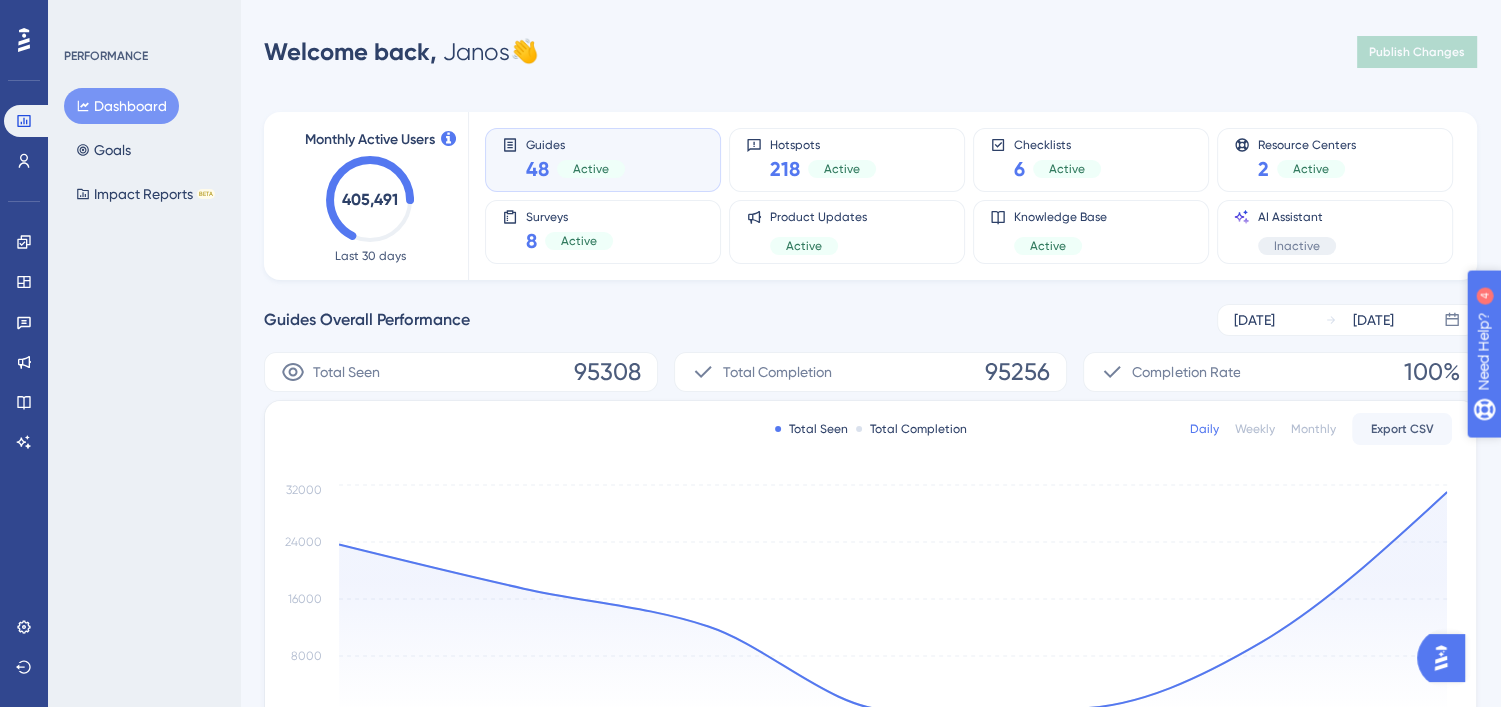 click on "Need Help? 4" at bounding box center (1550, 454) 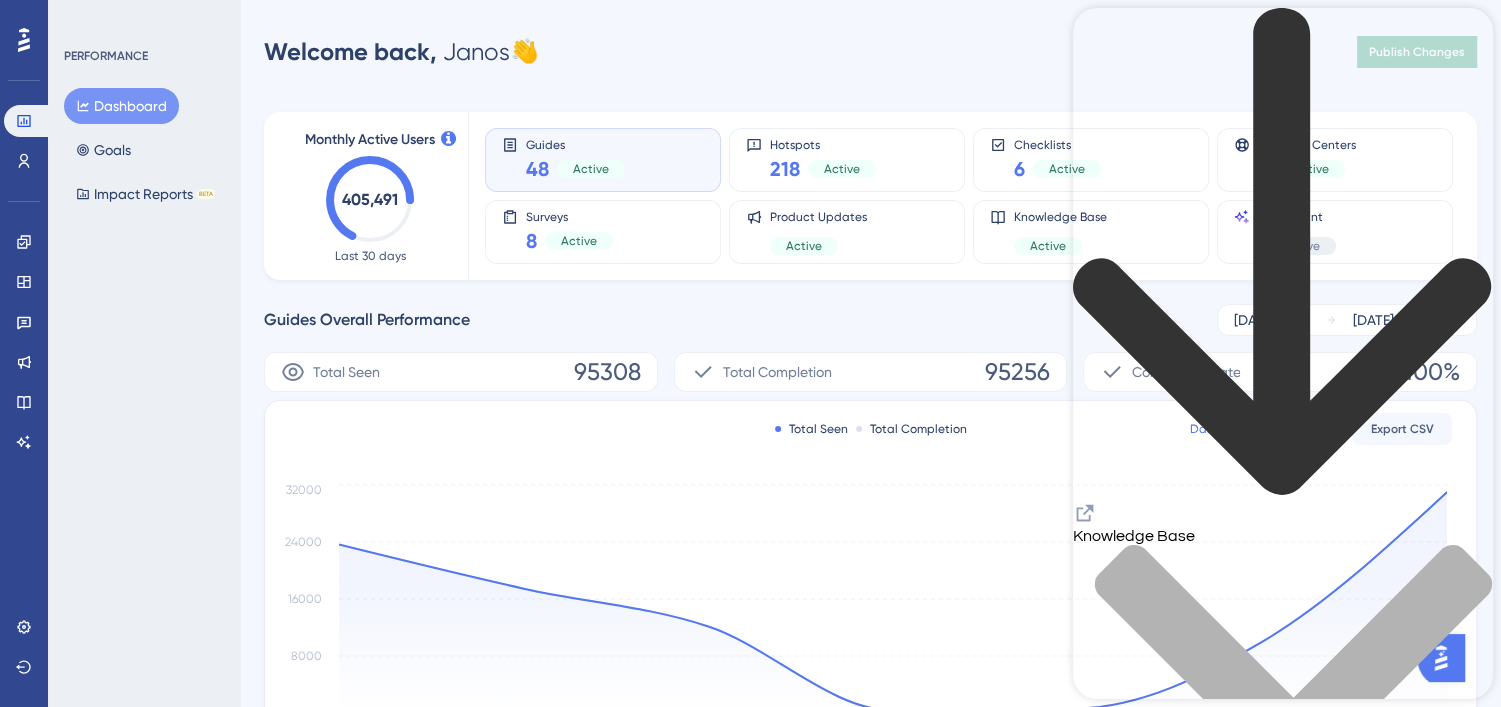 click 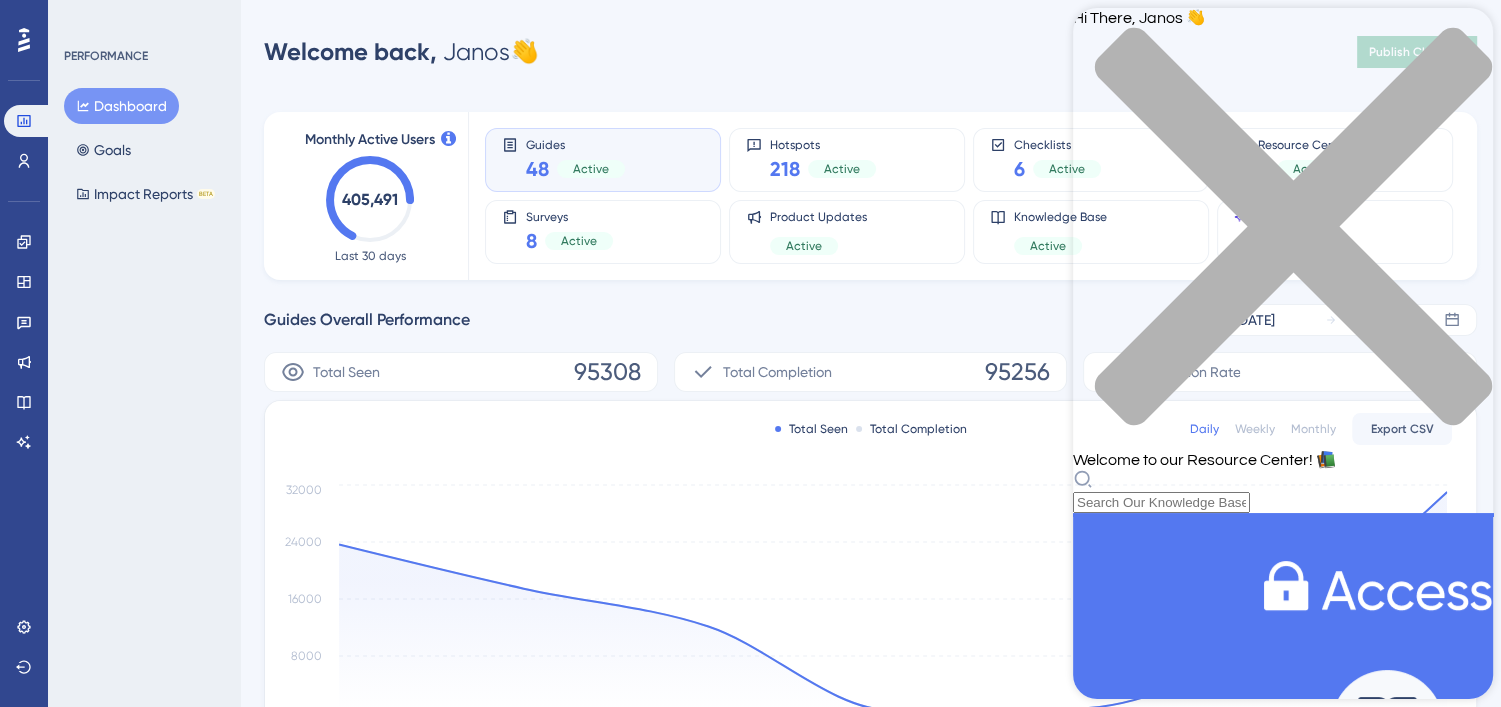 click 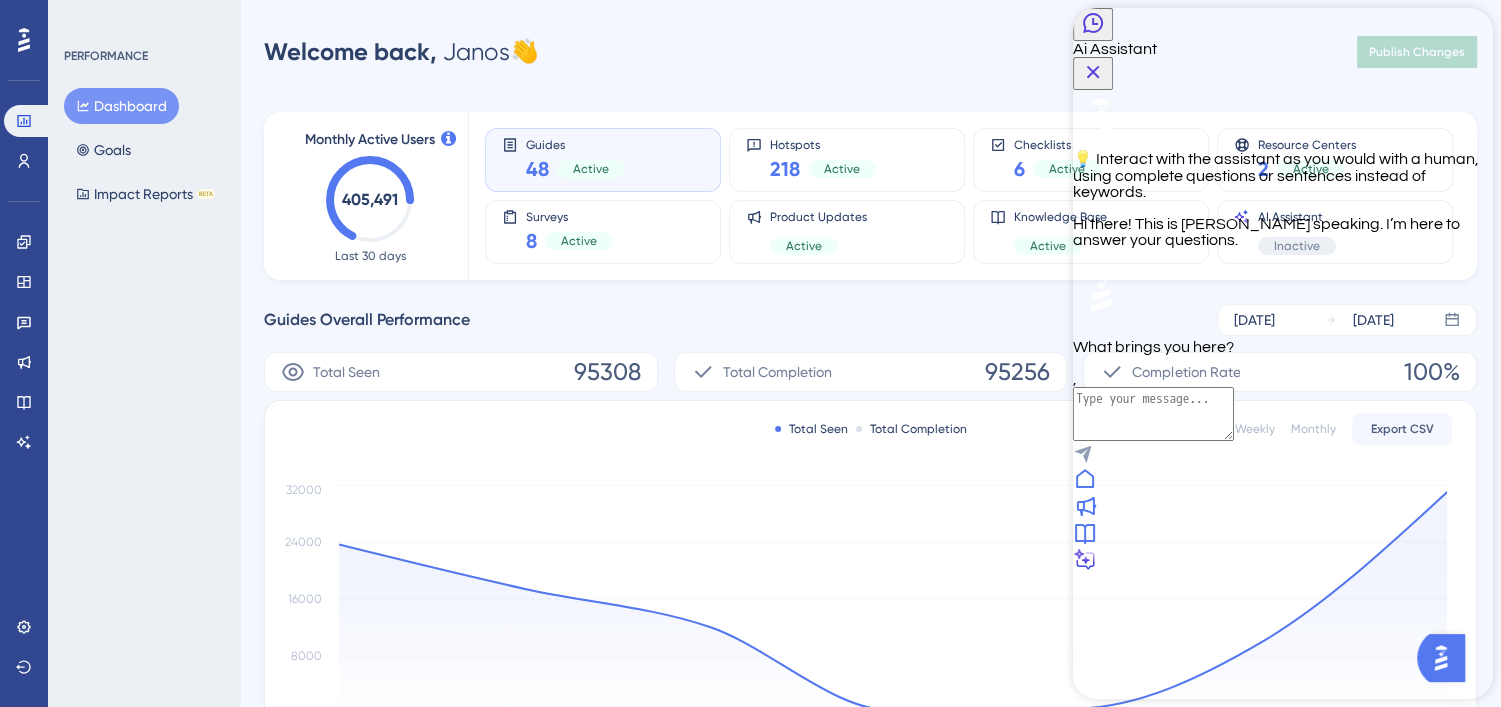 click at bounding box center (1153, 414) 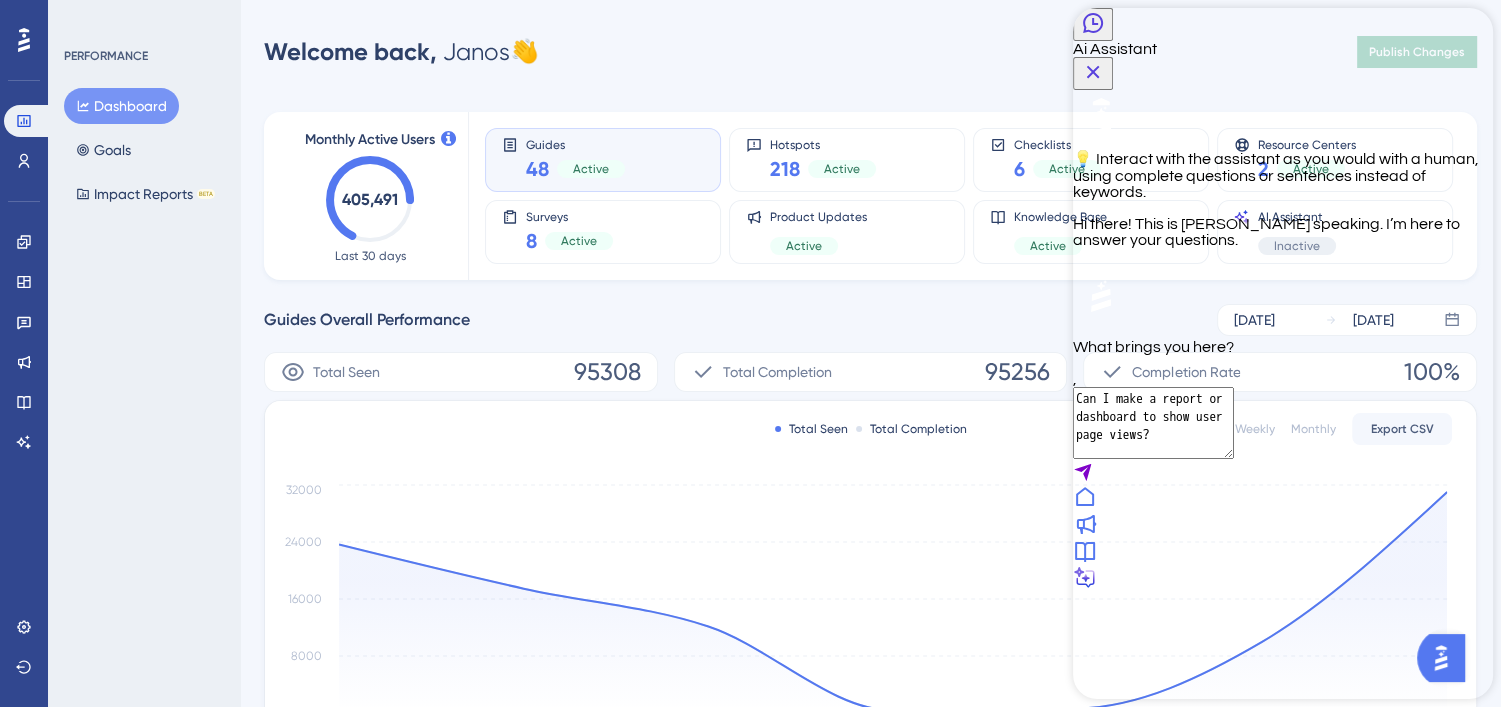 type on "Can I make a report or dashboard to show user page views?" 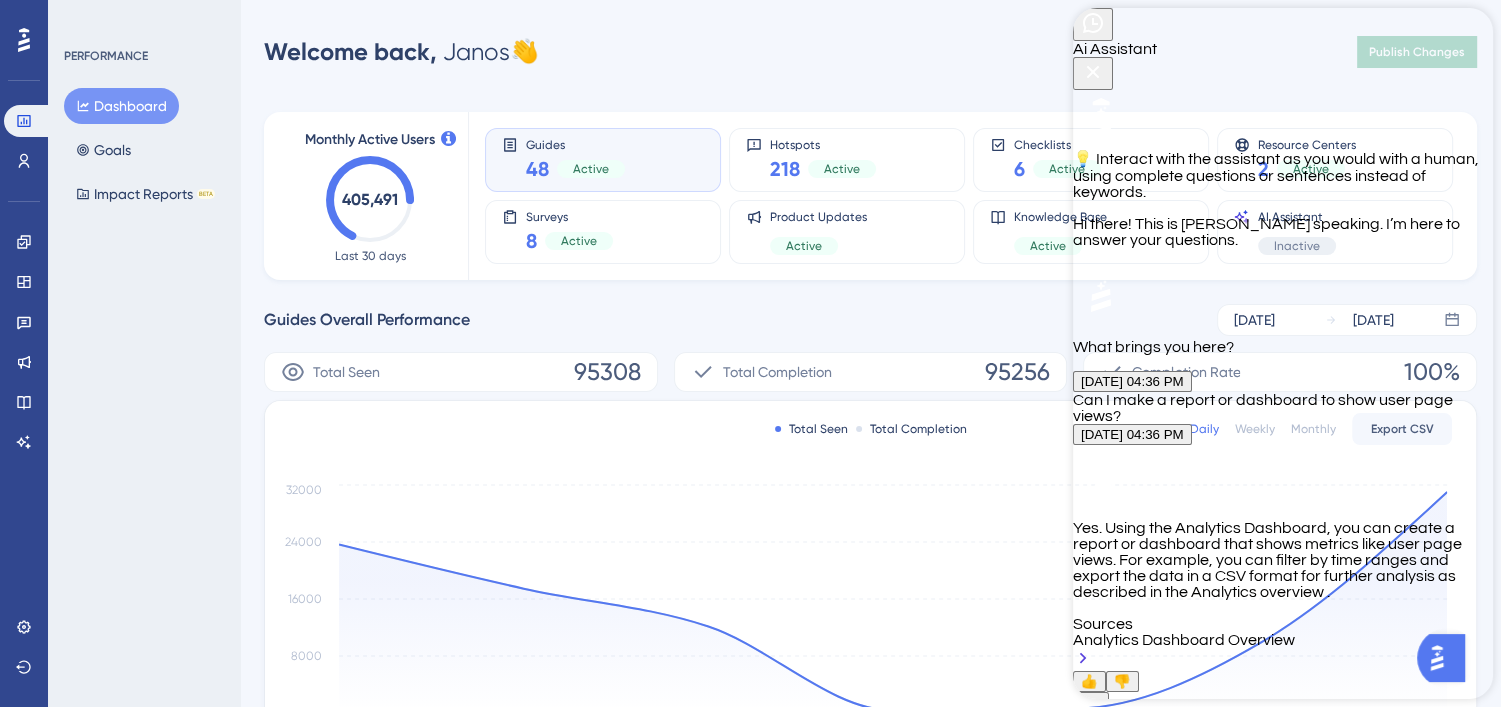 scroll, scrollTop: 299, scrollLeft: 0, axis: vertical 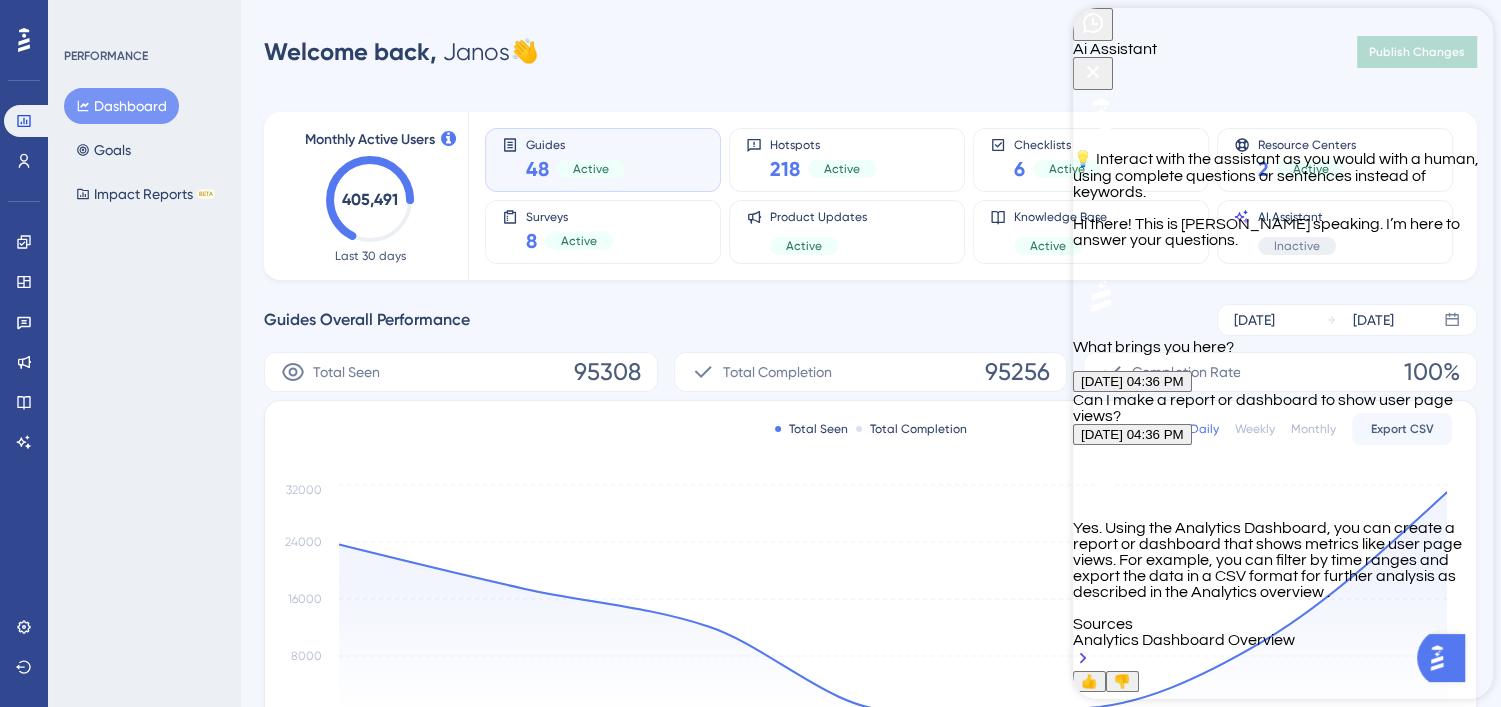 click on "Analytics Dashboard Overview" at bounding box center [1283, 651] 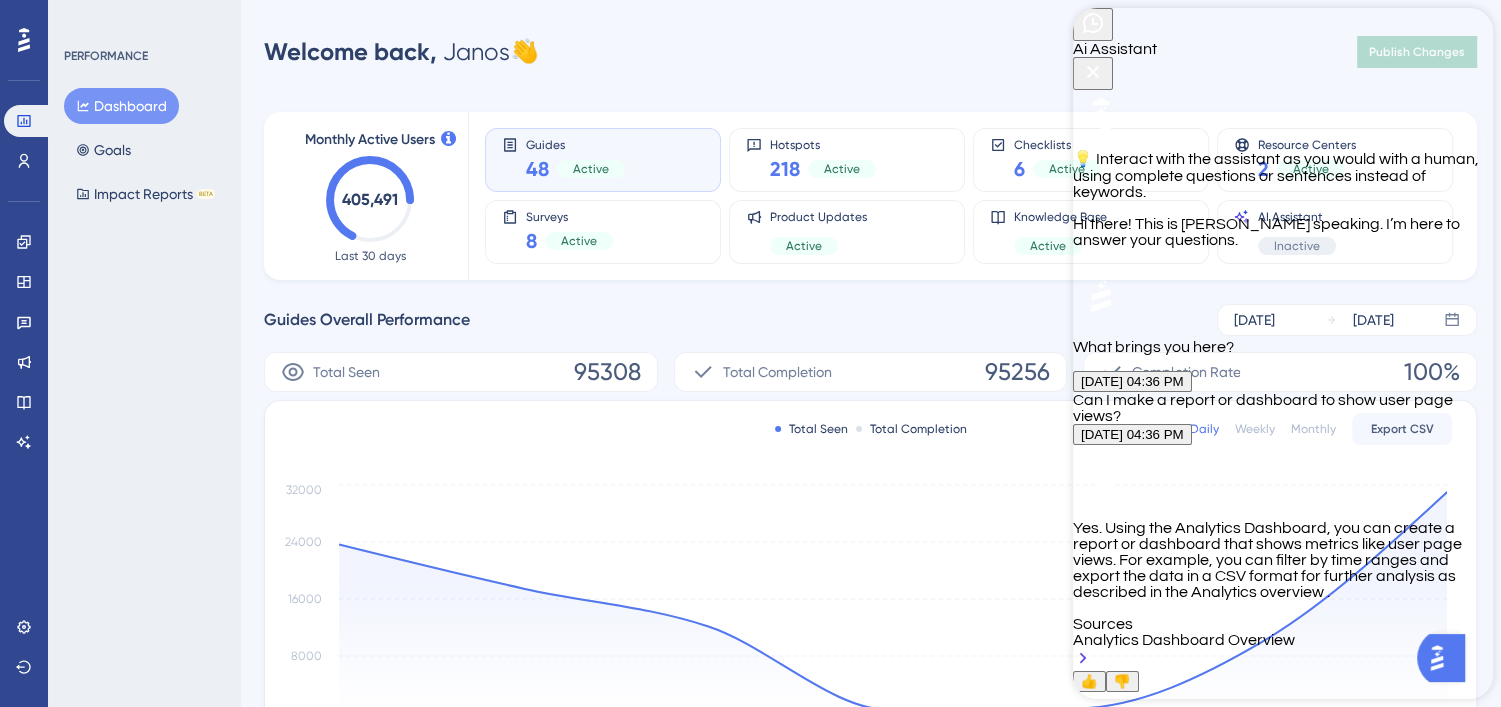 click on "Guides Overall Performance Jul 09 2025 Jul 15 2025" at bounding box center (870, 320) 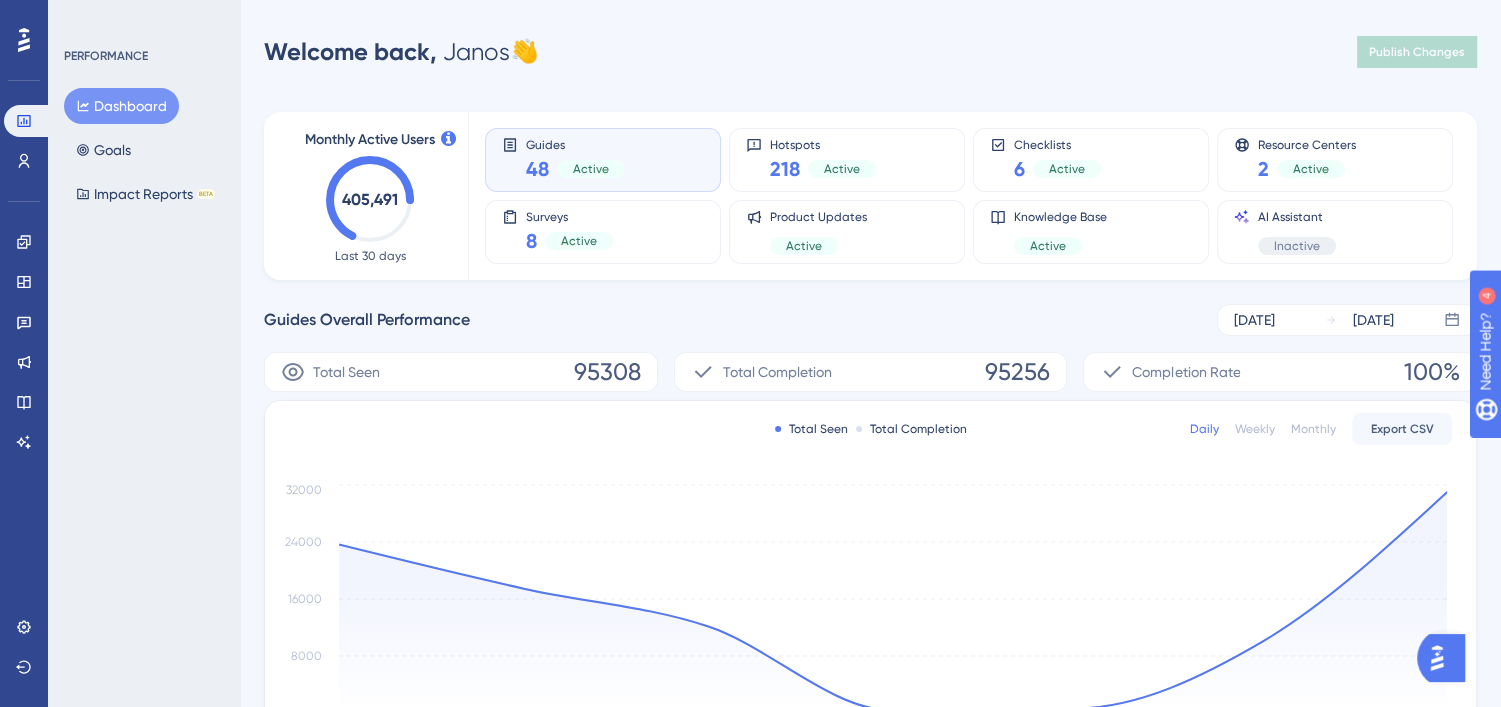 click on "Total Completion 95256" at bounding box center [871, 372] 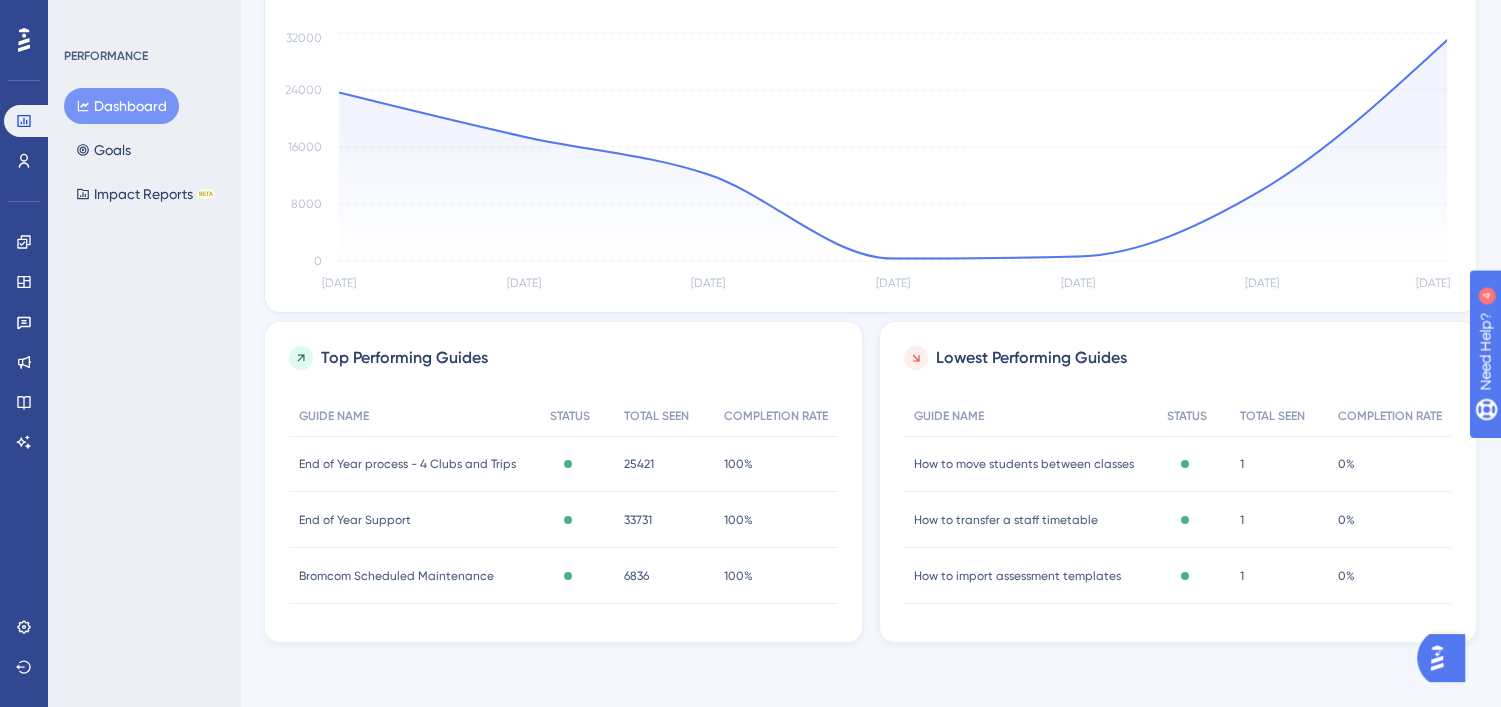 scroll, scrollTop: 450, scrollLeft: 0, axis: vertical 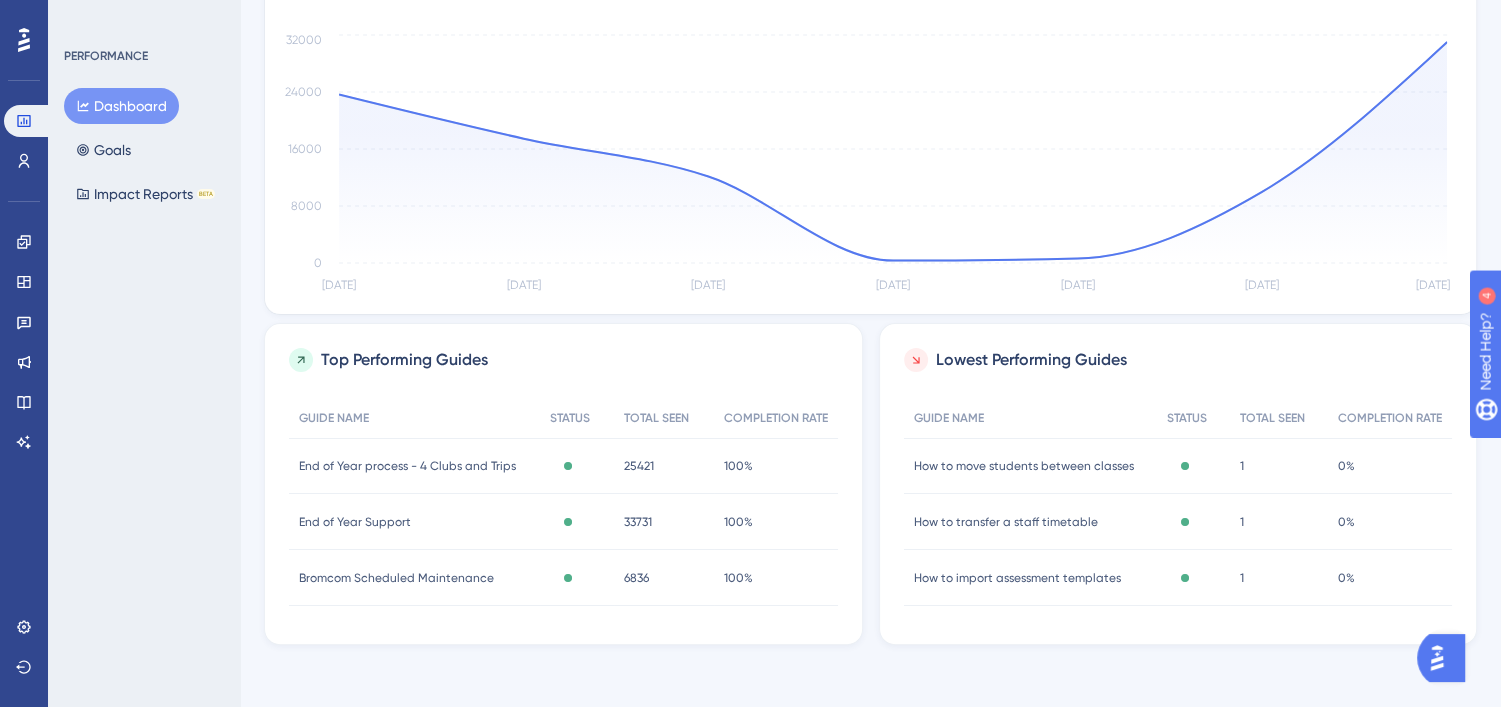 drag, startPoint x: 1174, startPoint y: 440, endPoint x: 1200, endPoint y: 683, distance: 244.387 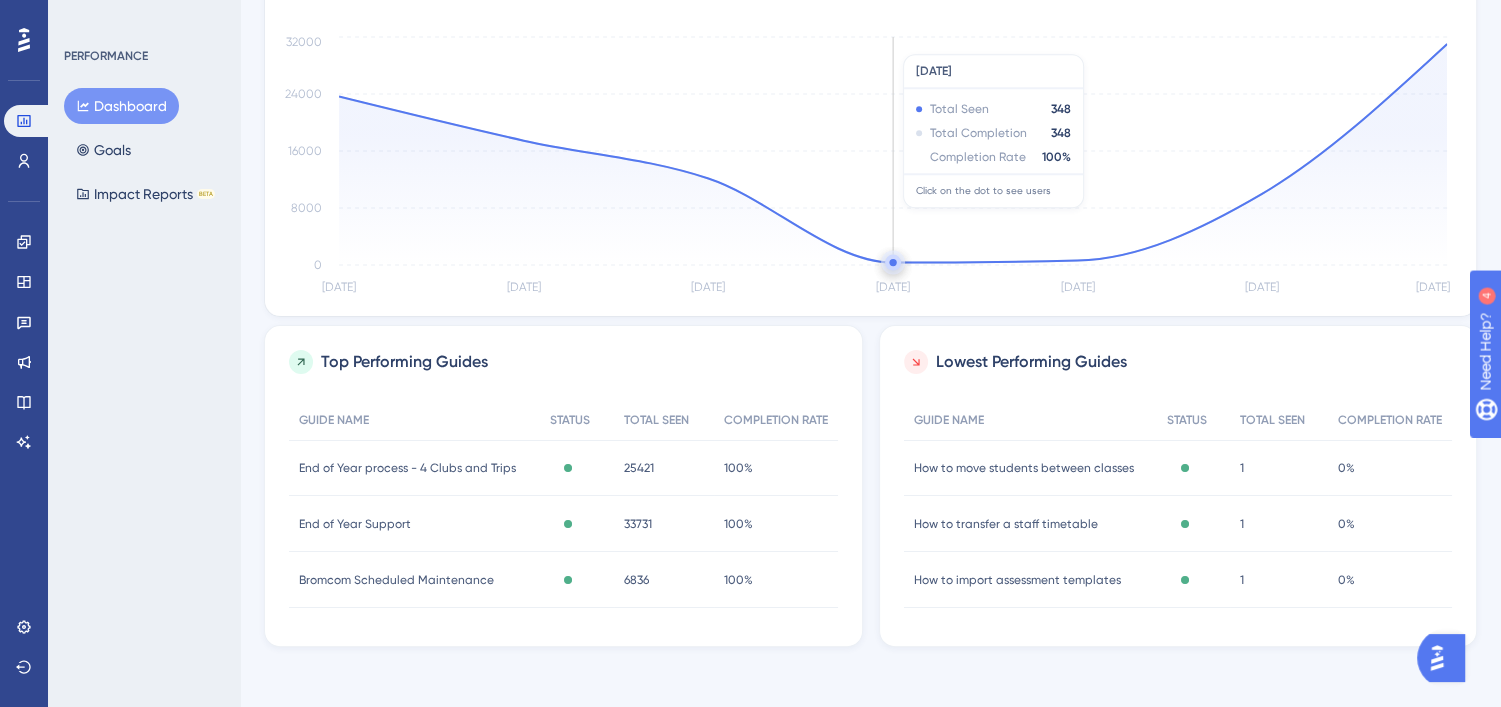 scroll, scrollTop: 0, scrollLeft: 0, axis: both 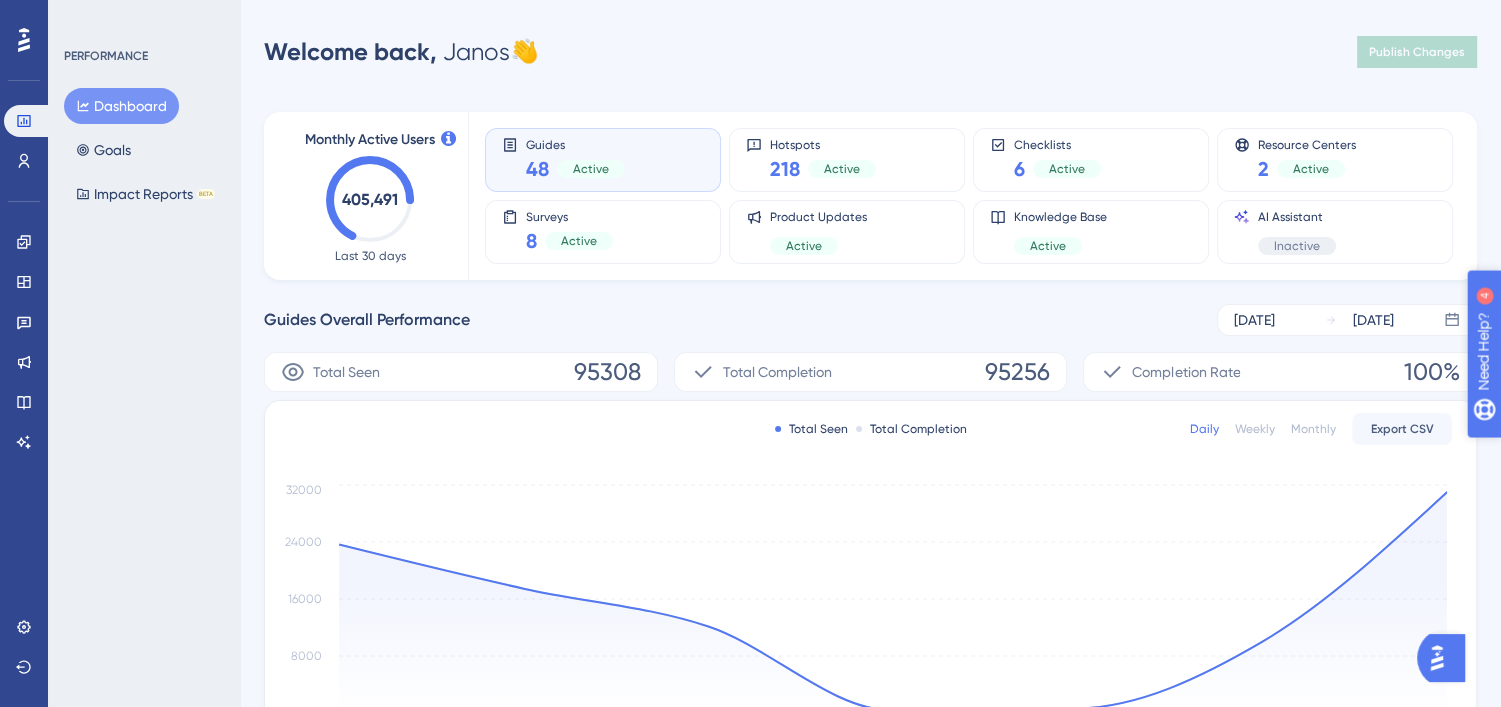 click on "Need Help?" at bounding box center [1553, 454] 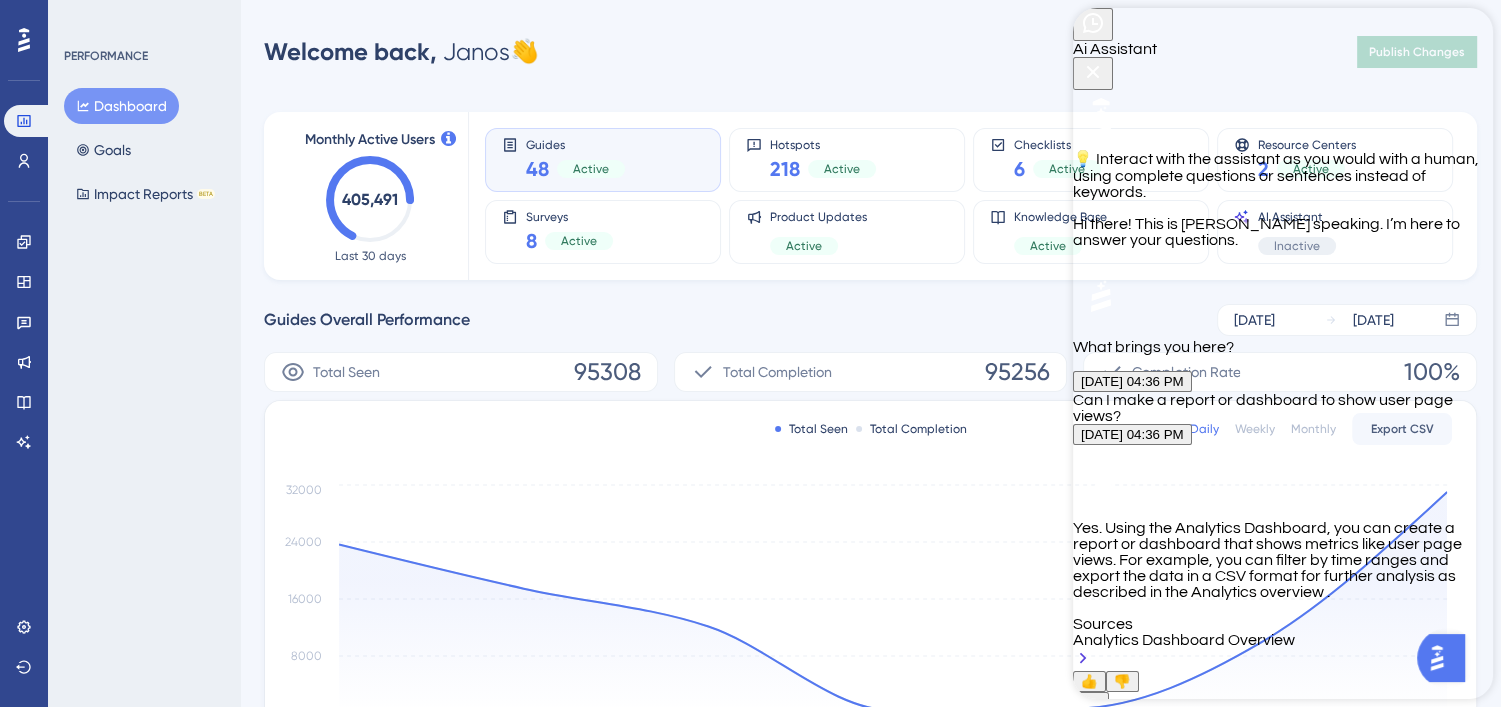 scroll, scrollTop: 299, scrollLeft: 0, axis: vertical 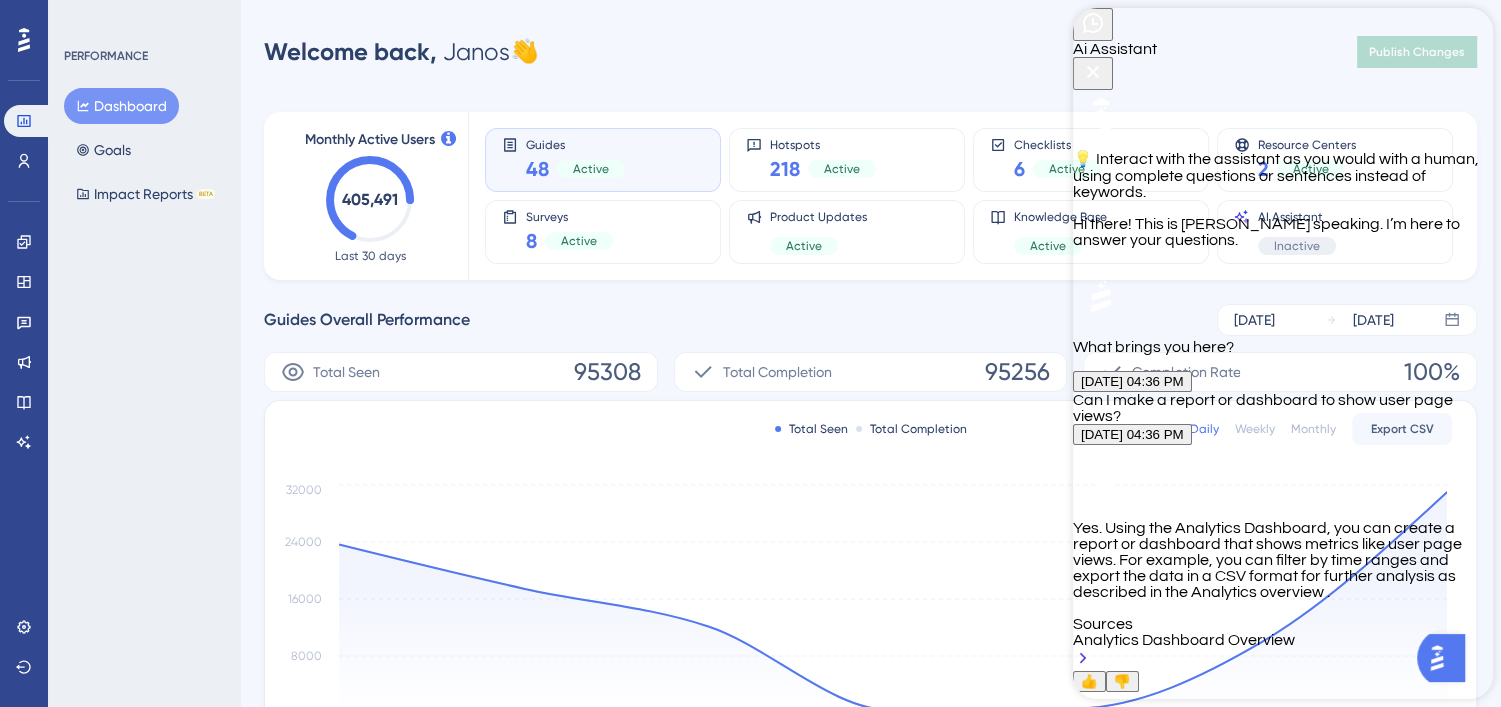 click at bounding box center (1153, 735) 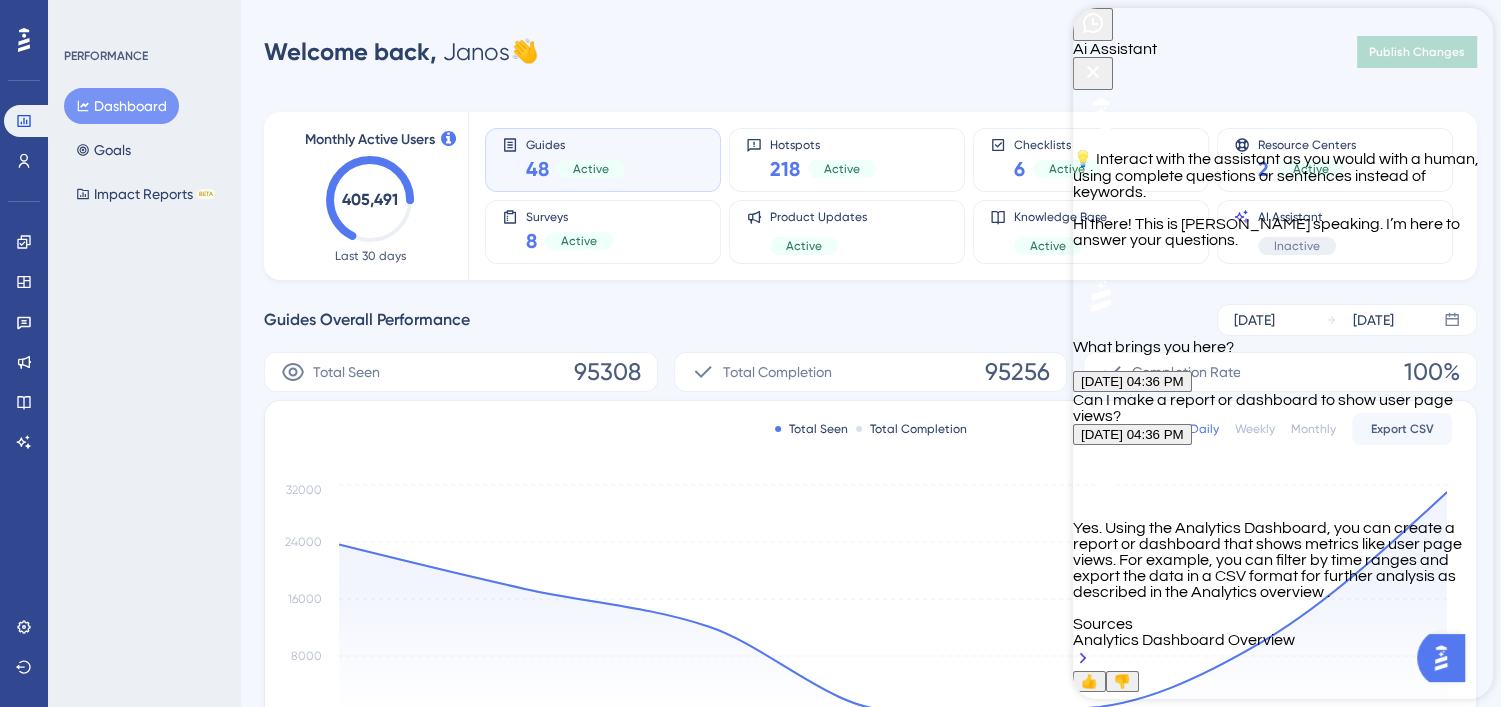 type on "Tell me more" 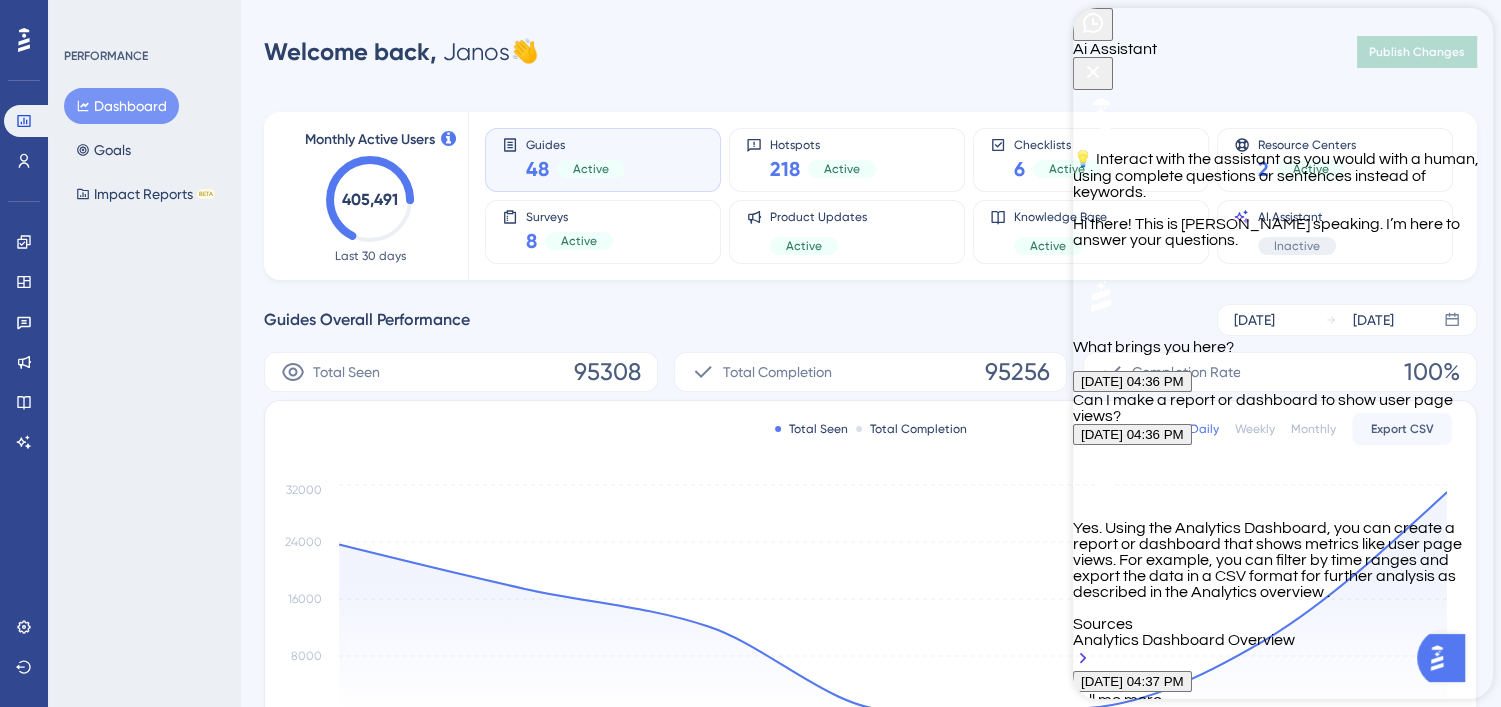 scroll, scrollTop: 804, scrollLeft: 0, axis: vertical 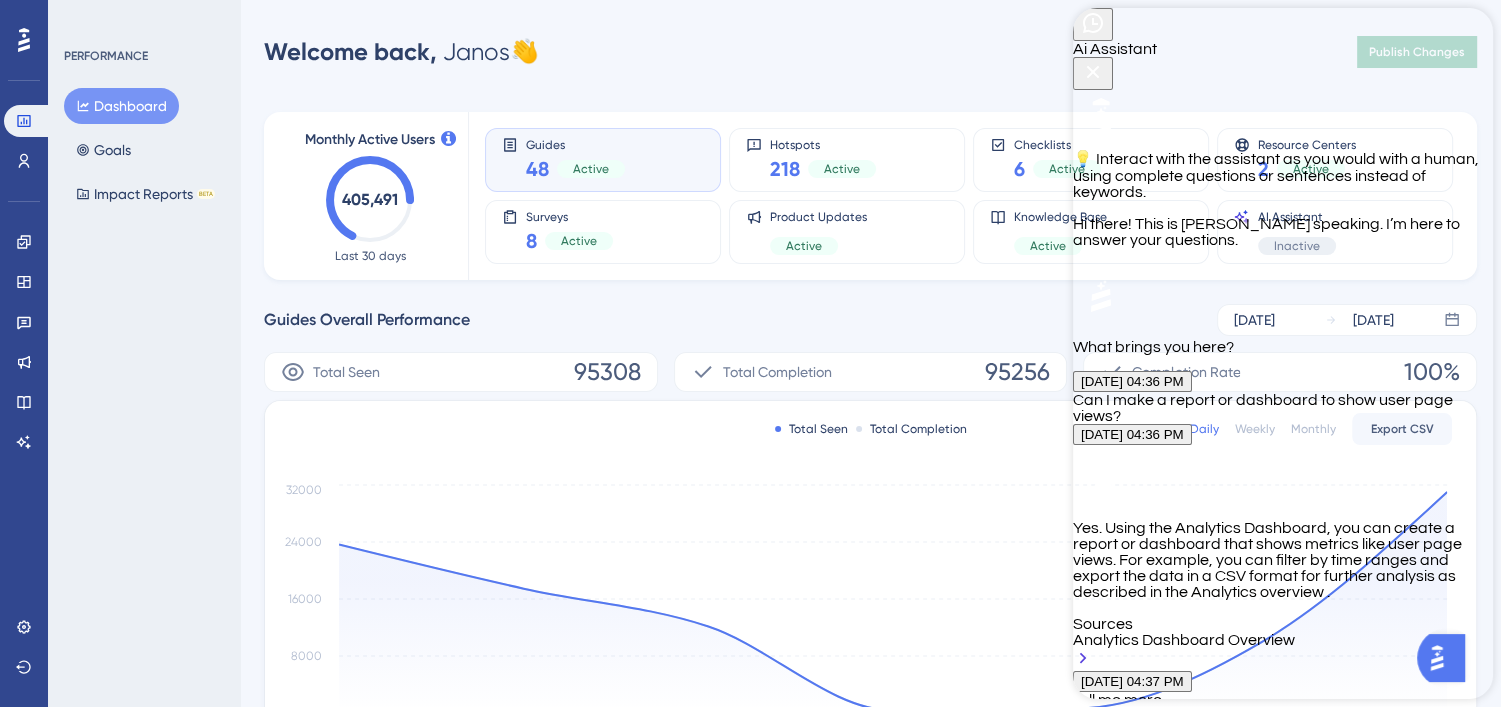 click on "Monthly Active Users 405,491 Last 30 days Guides 48 Active Hotspots 218 Active Checklists 6 Active Resource Centers 2 Active Surveys 8 Active Product Updates Active Knowledge Base Active AI Assistant Inactive Guides Overall Performance Jul 09 2025 Jul 15 2025 Total Seen 95308 Total Completion 95256 Completion Rate 100% Total Seen Total Completion Daily Weekly Monthly Export CSV Jul 9 Jul 10 Jul 11 Jul 12 Jul 13 Jul 14 Jul 15 0 8000 16000 24000 32000 Top Performing Guides GUIDE NAME STATUS TOTAL SEEN COMPLETION RATE End of Year process - 4 Clubs and Trips End of Year process - 4 Clubs and Trips Active 25421 25421 100% 100% End of Year Support End of Year Support Active 33731 33731 100% 100% Bromcom Scheduled Maintenance Bromcom Scheduled Maintenance Active 6836 6836 100% 100% Lowest Performing Guides GUIDE NAME STATUS TOTAL SEEN COMPLETION RATE How to move students between classes How to move students between classes Active 1 1 0% 0% How to transfer a staff timetable How to transfer a staff timetable Active 1" at bounding box center [870, 591] 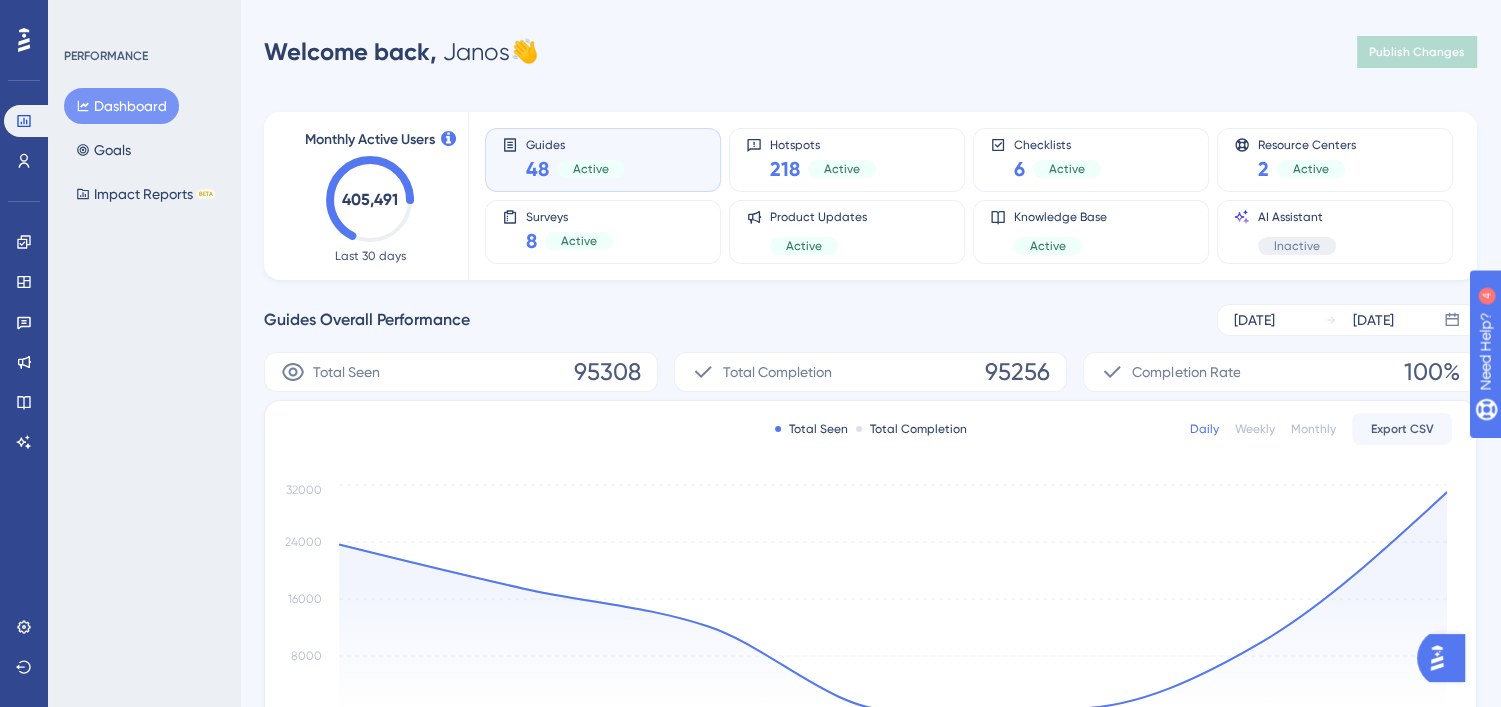 click on "95308" at bounding box center [607, 372] 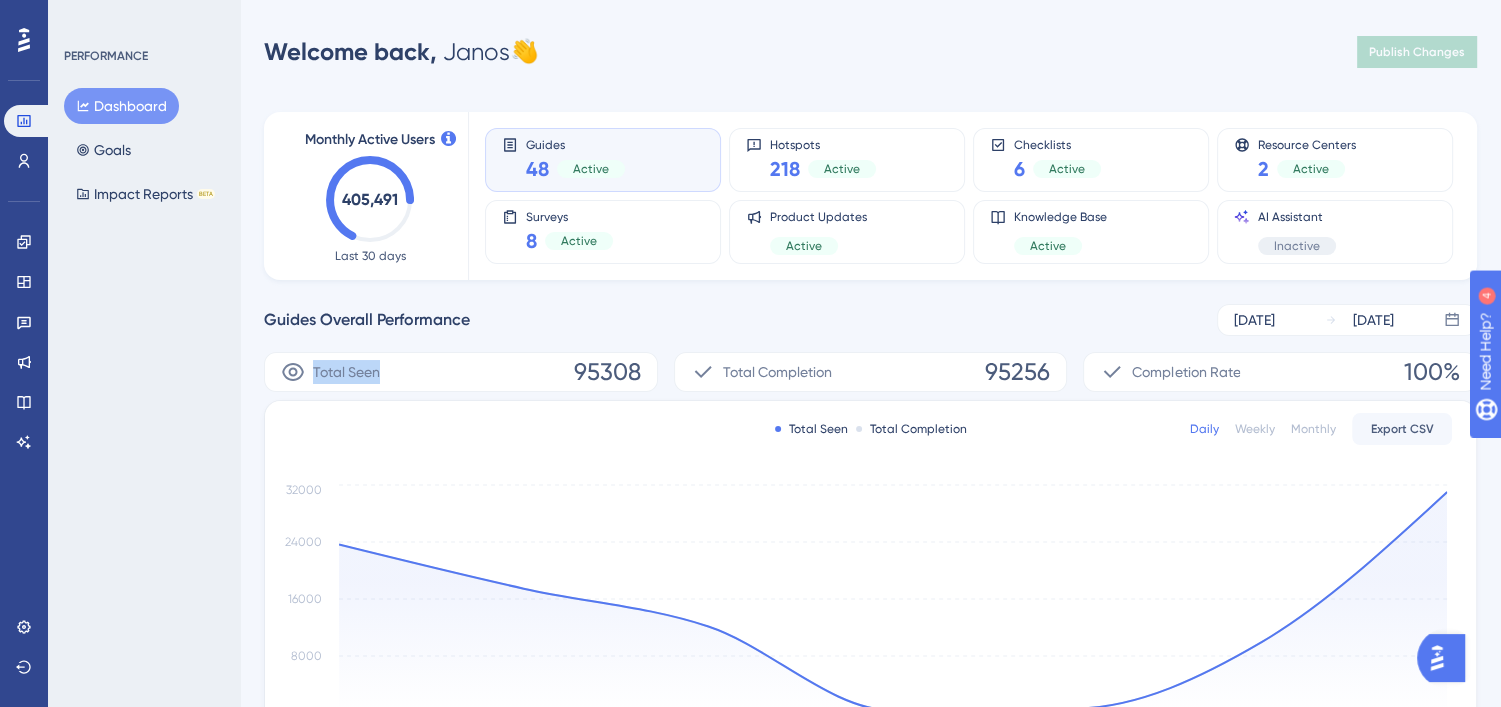 drag, startPoint x: 292, startPoint y: 371, endPoint x: 713, endPoint y: 348, distance: 421.6278 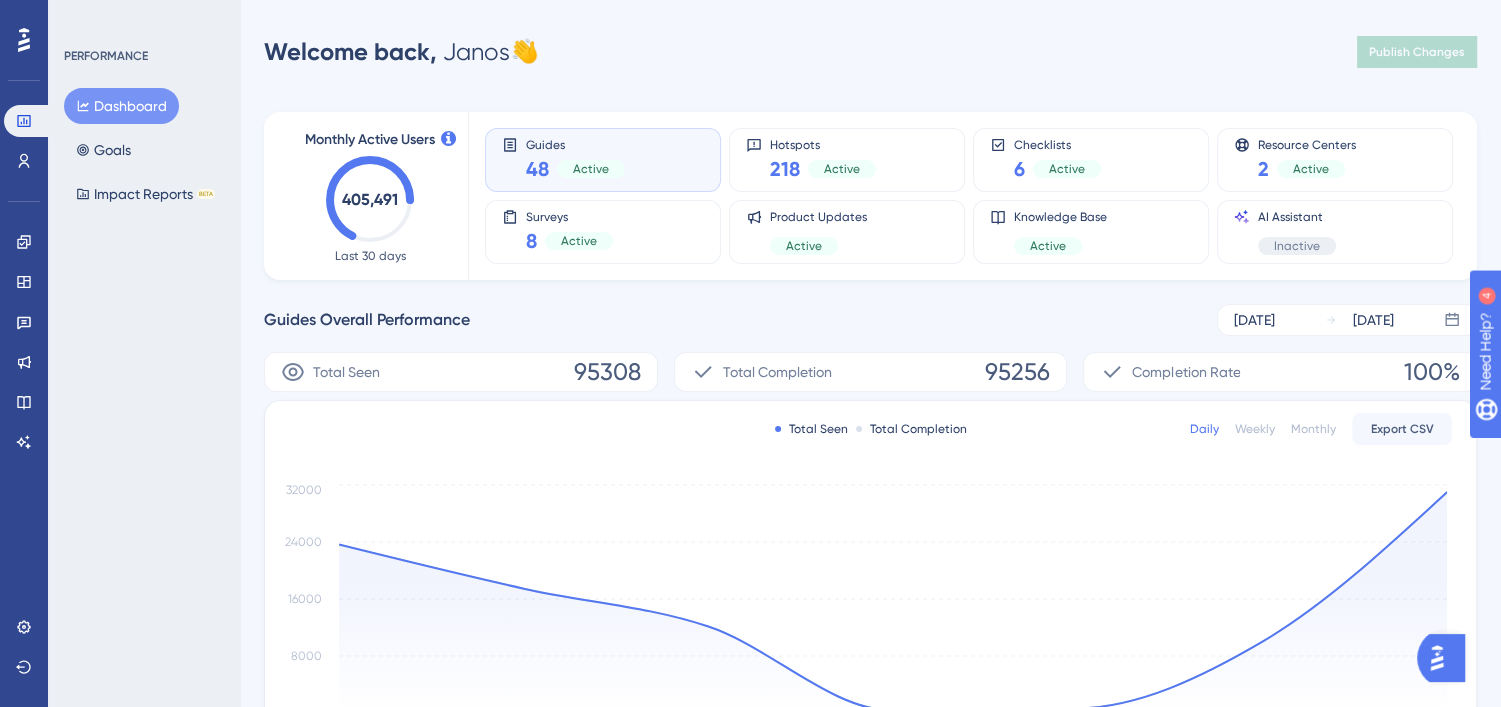 click on "95256" at bounding box center (1017, 372) 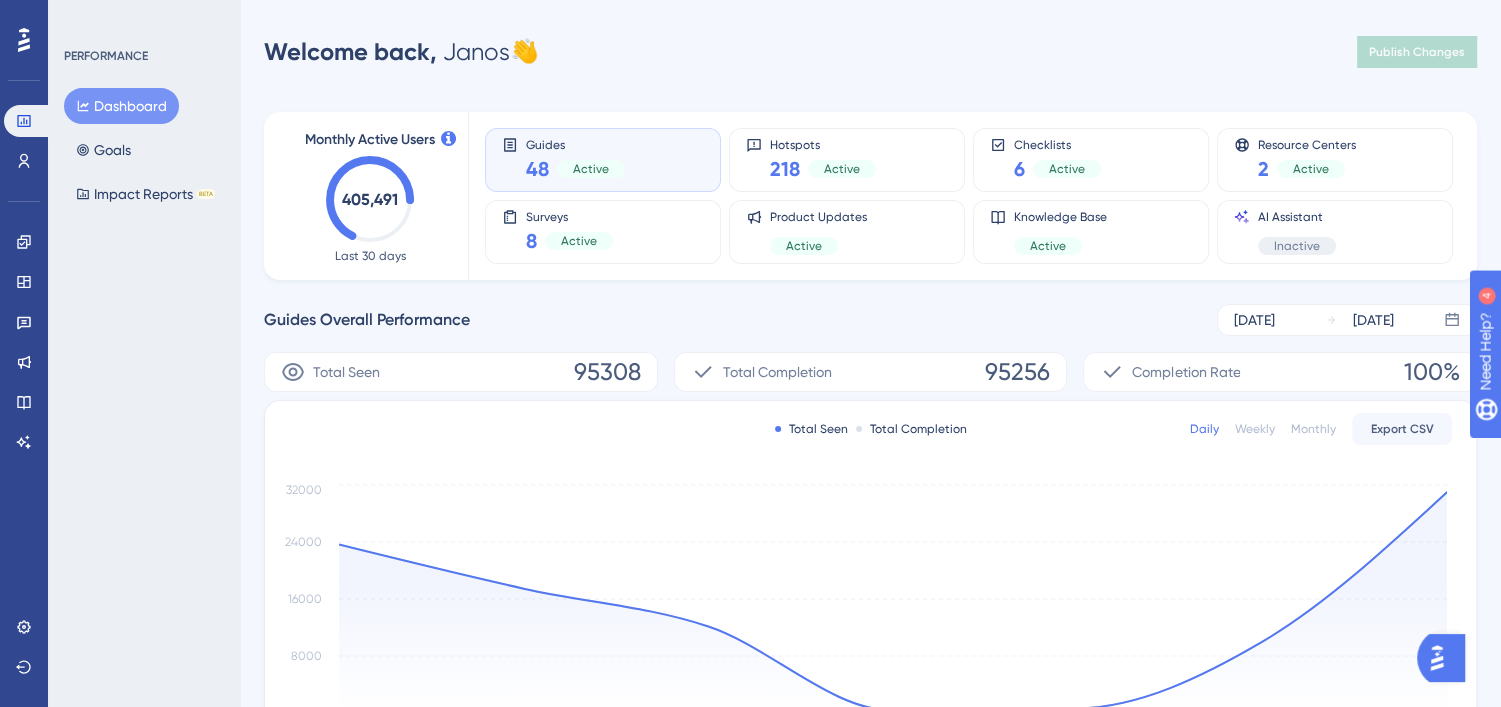 click on "Weekly" at bounding box center (1255, 429) 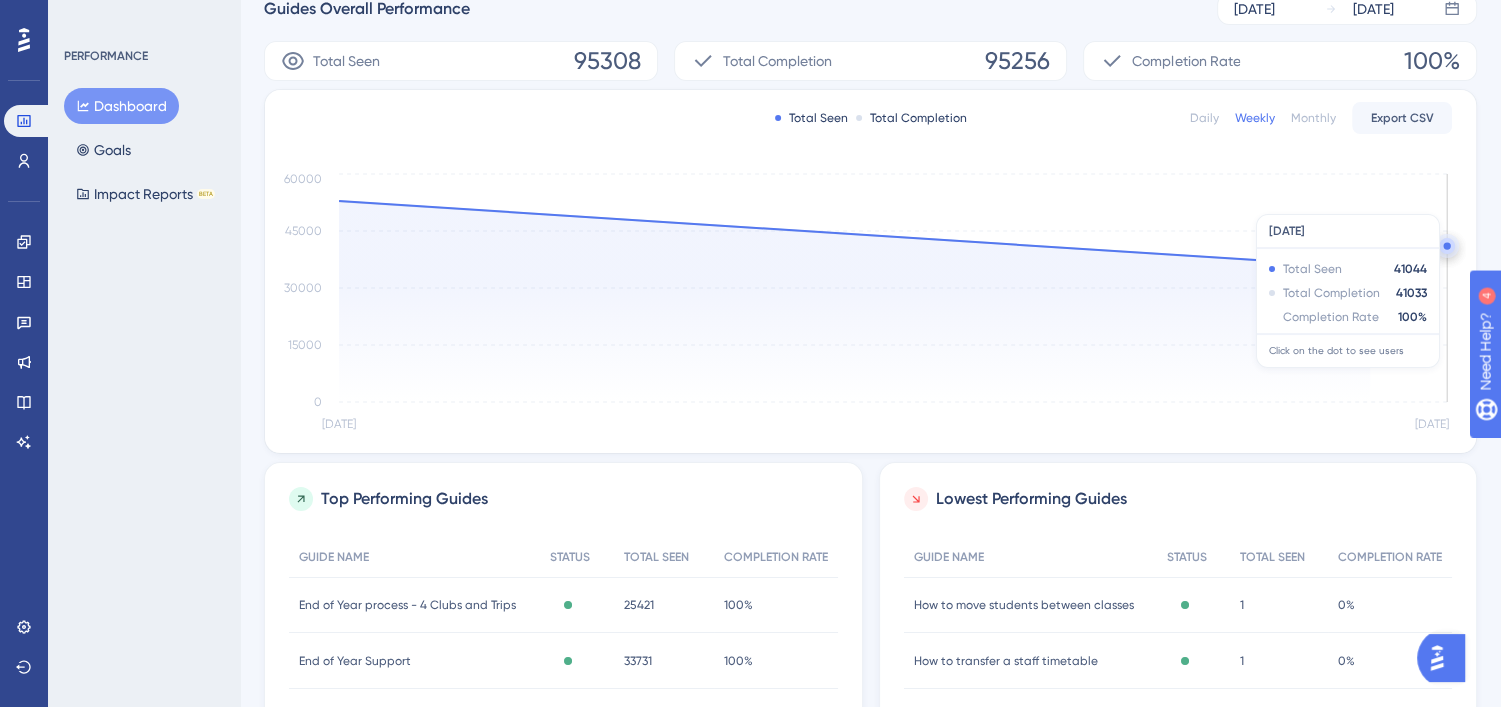 scroll, scrollTop: 308, scrollLeft: 0, axis: vertical 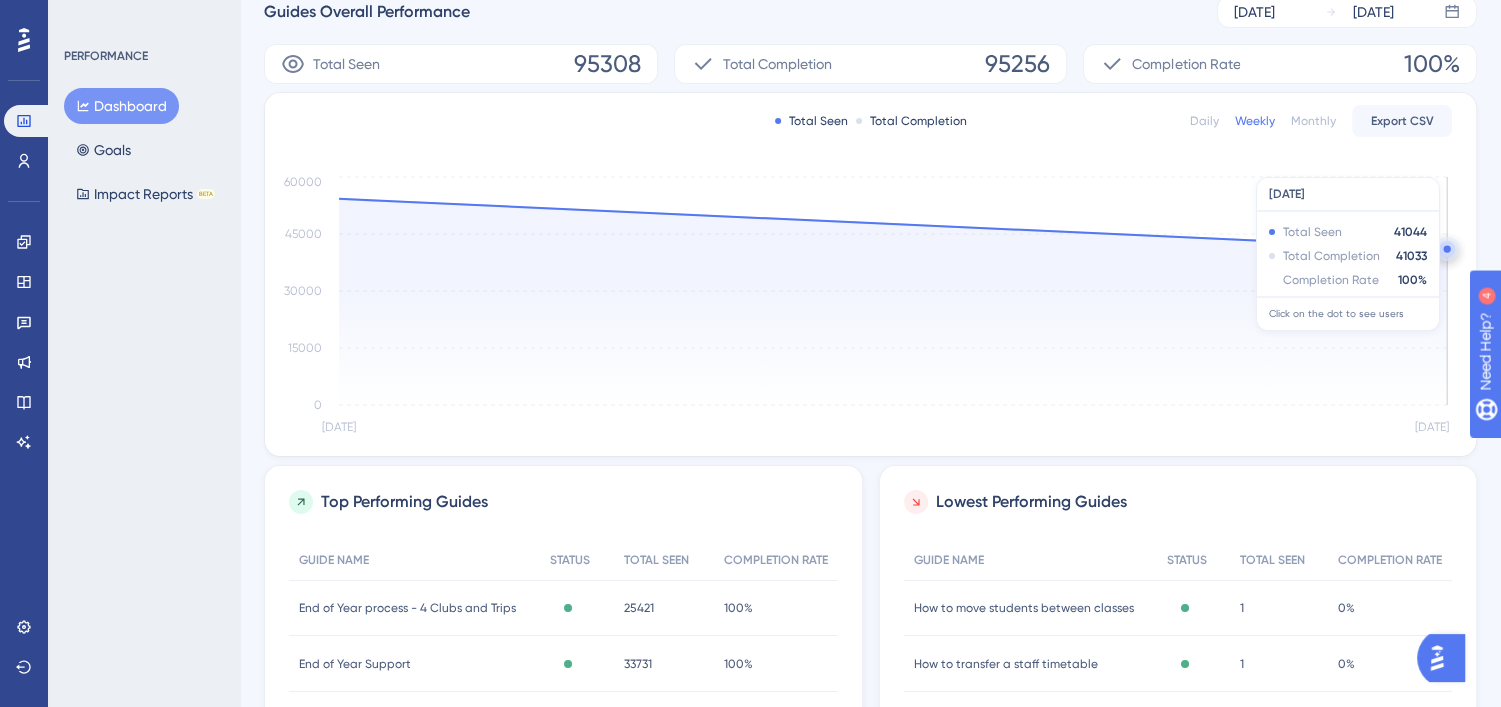 click 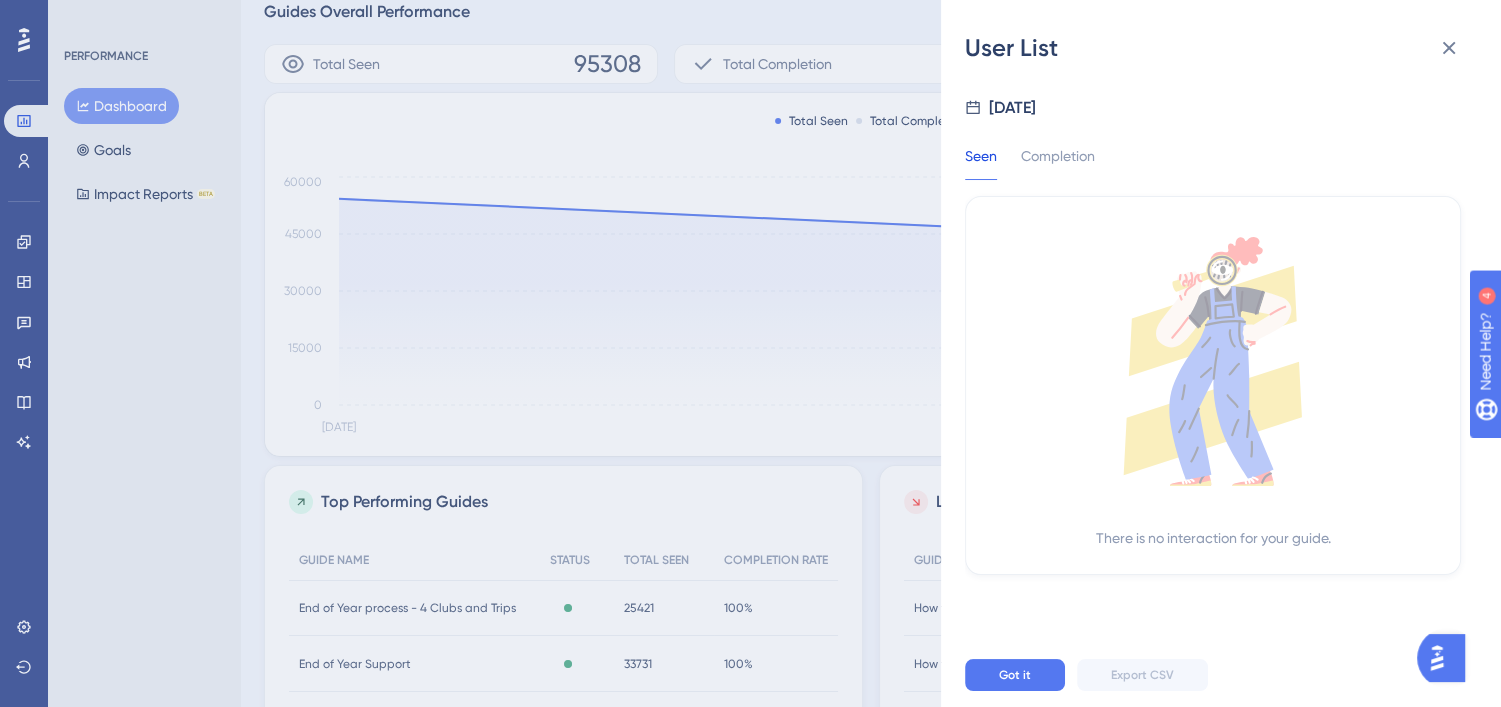 click on "Seen Completion" at bounding box center (1042, 162) 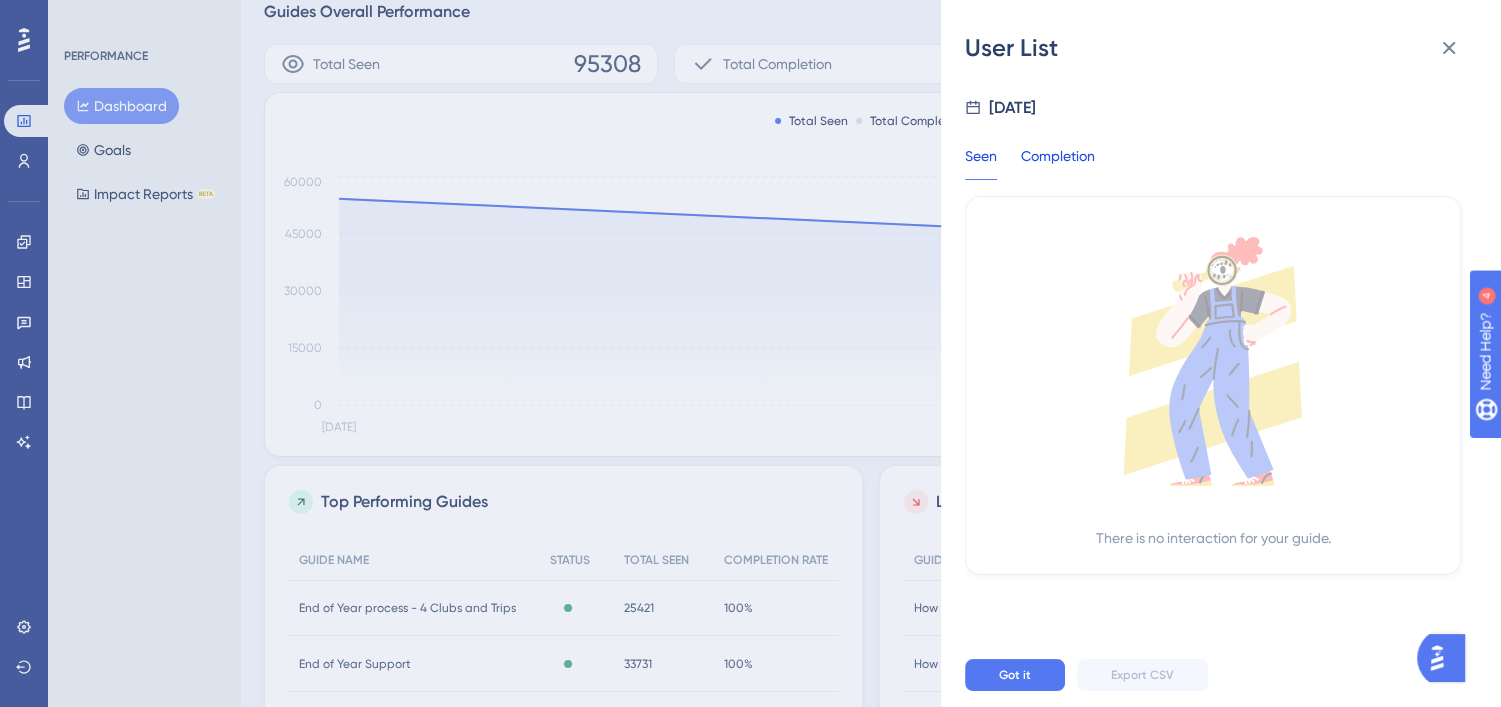 click on "Completion" at bounding box center (1058, 162) 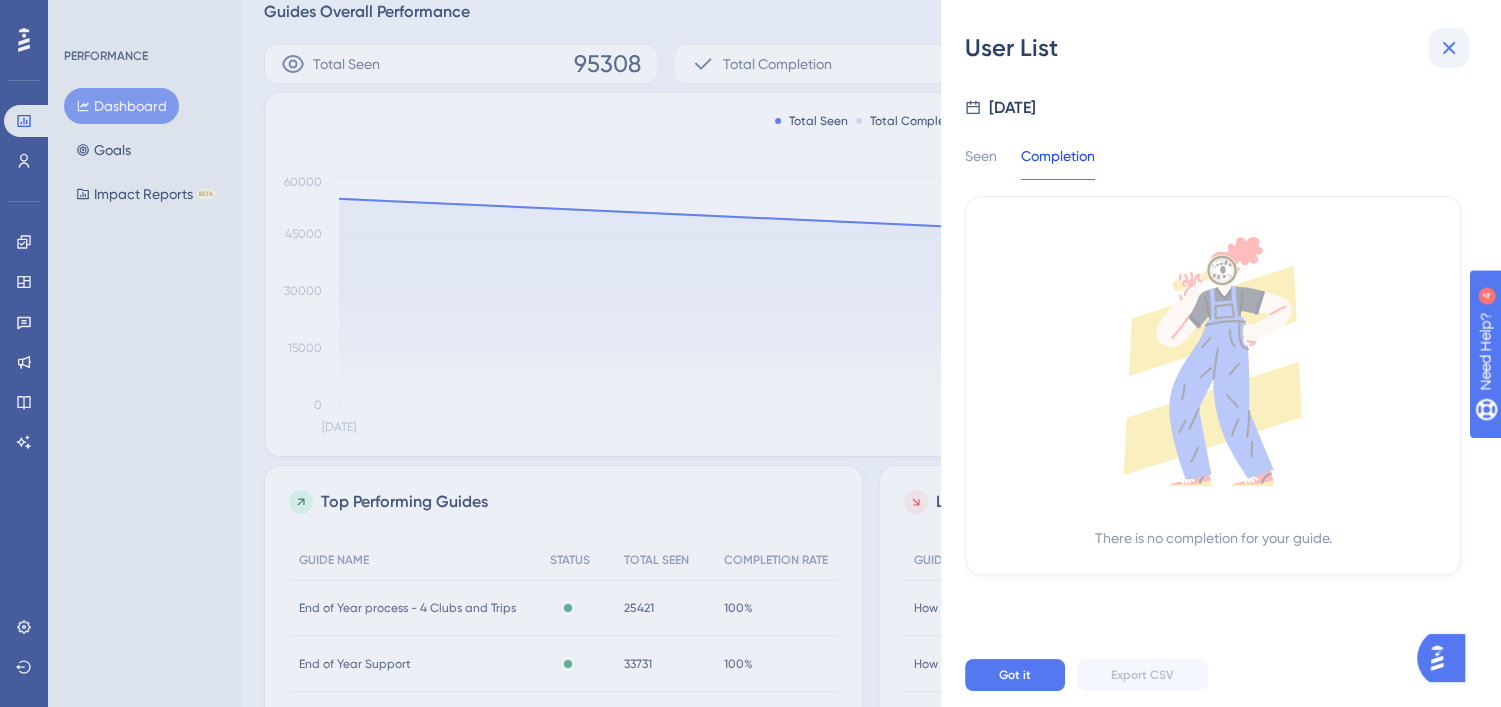 click 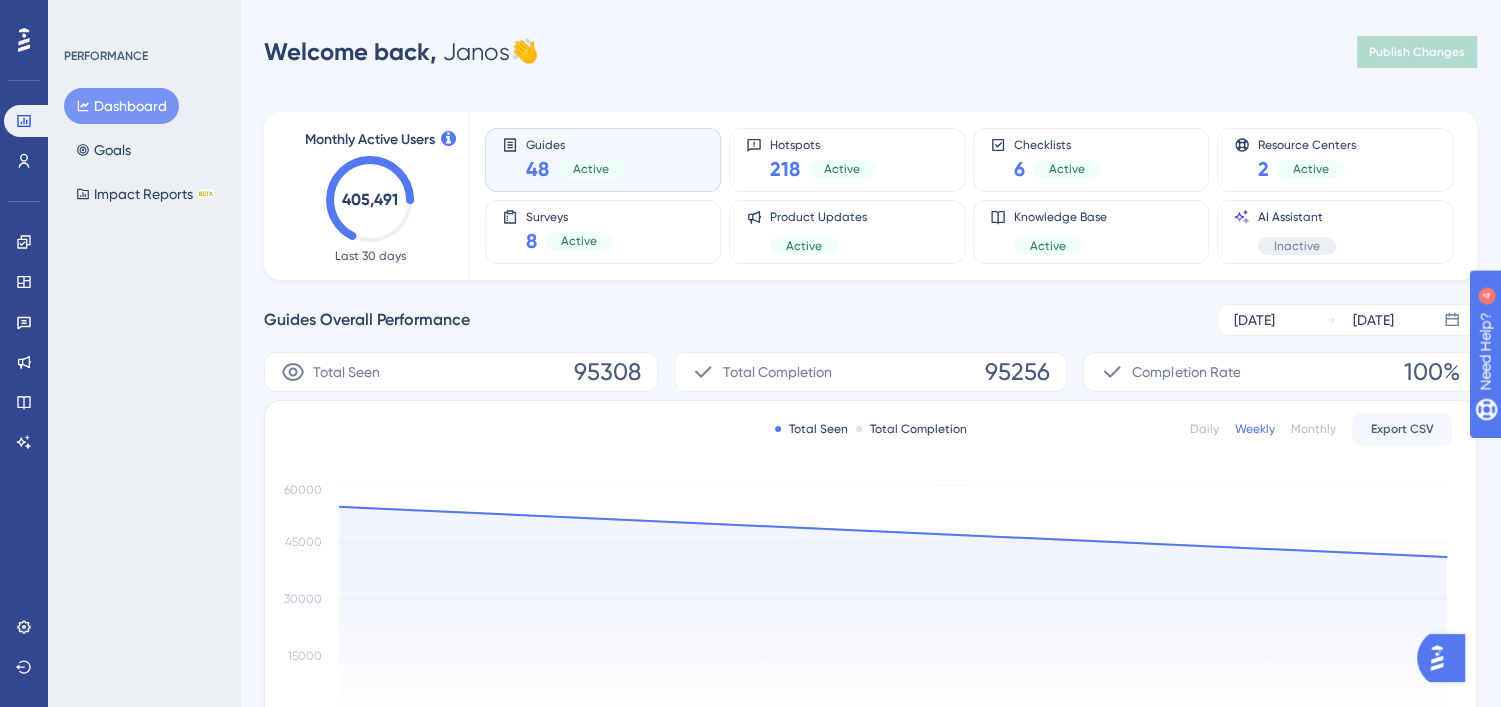 scroll, scrollTop: 58, scrollLeft: 0, axis: vertical 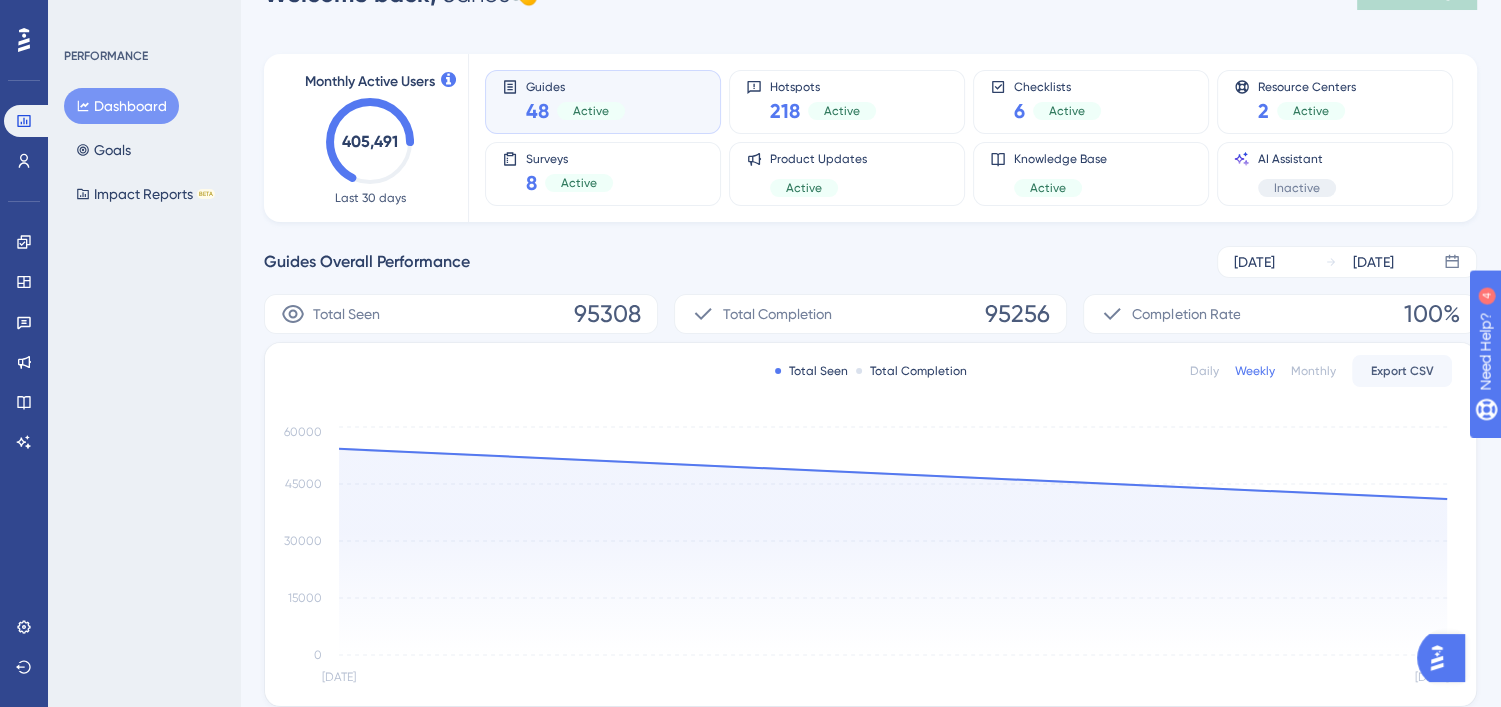 click on "Monthly Active Users 405,491 Last 30 days" at bounding box center [370, 138] 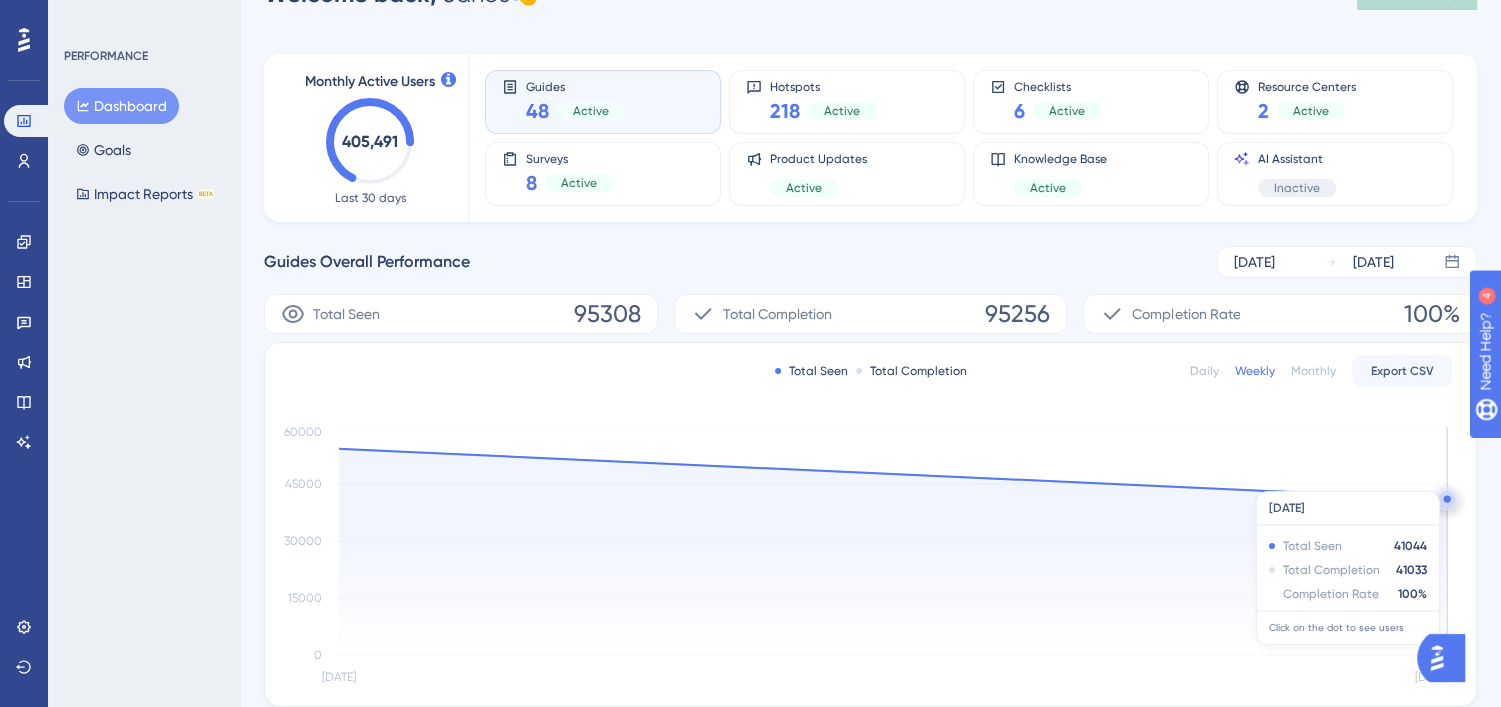 click on "Jul 7 Jul 14 0 15000 30000 45000 60000" 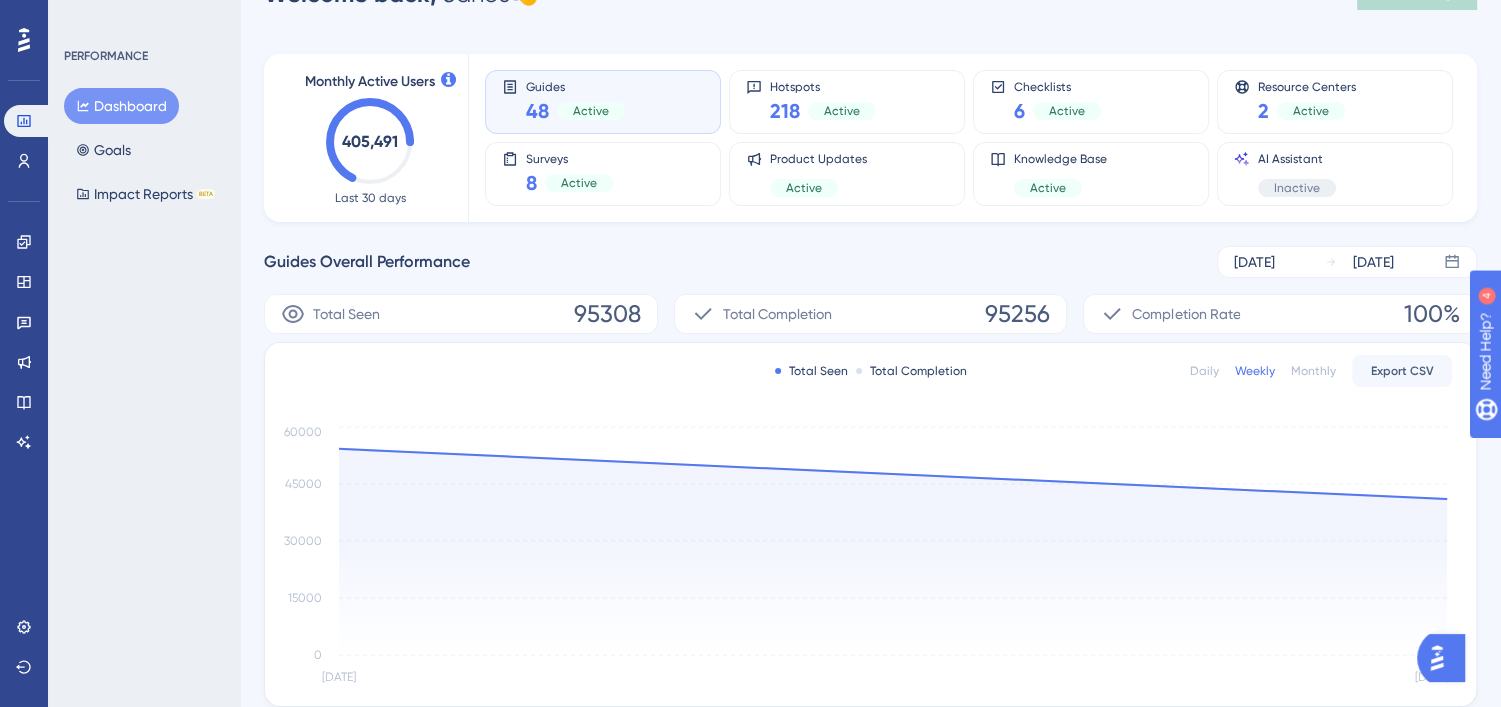 scroll, scrollTop: 0, scrollLeft: 0, axis: both 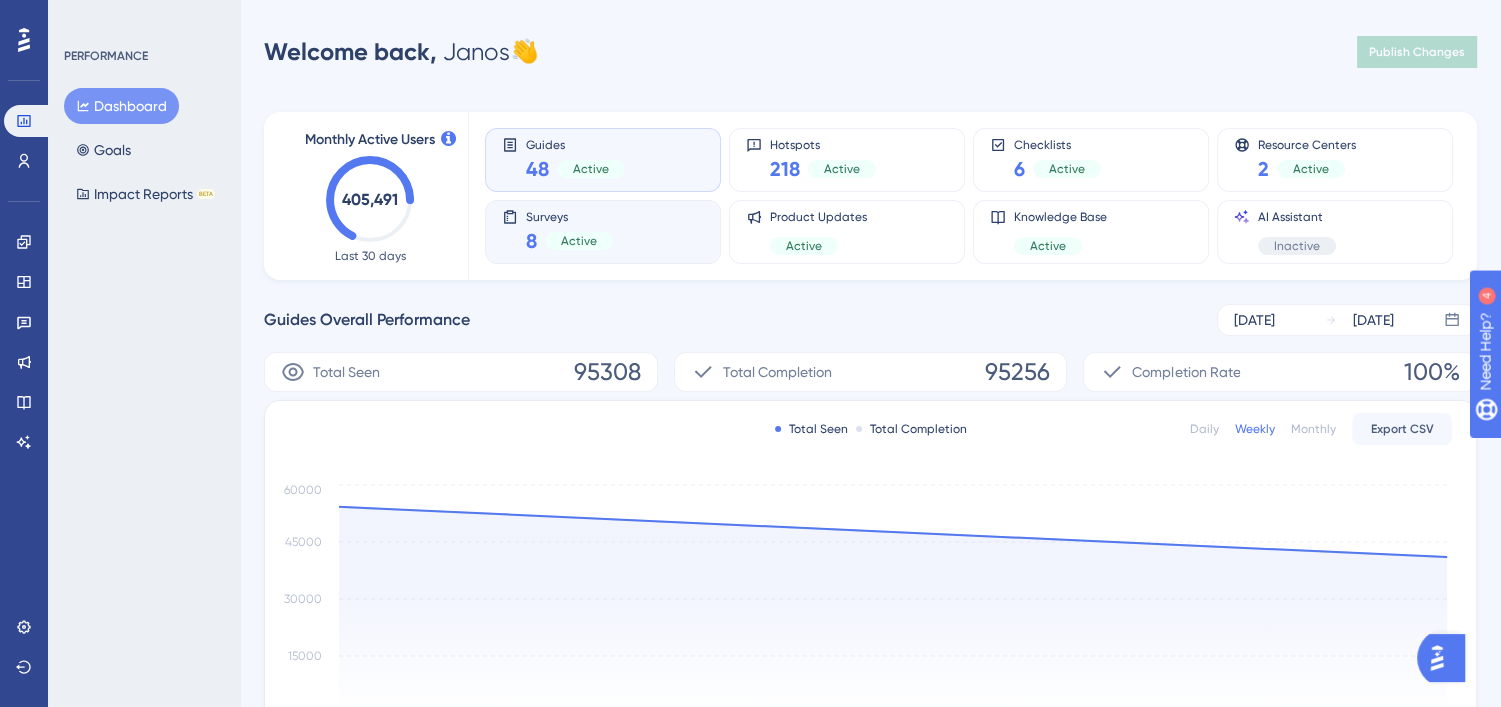 click on "Surveys 8 Active" at bounding box center (603, 232) 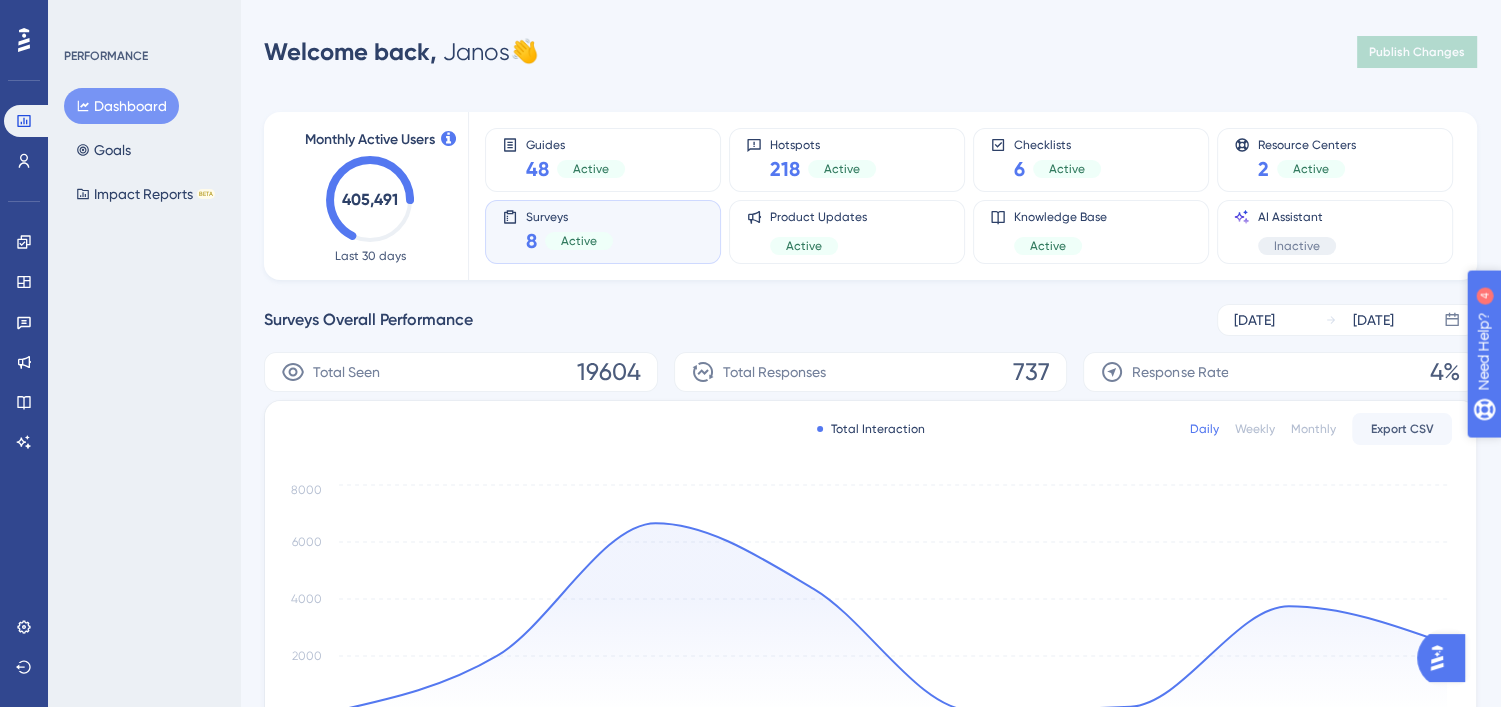 click on "Need Help?" at bounding box center [1553, 454] 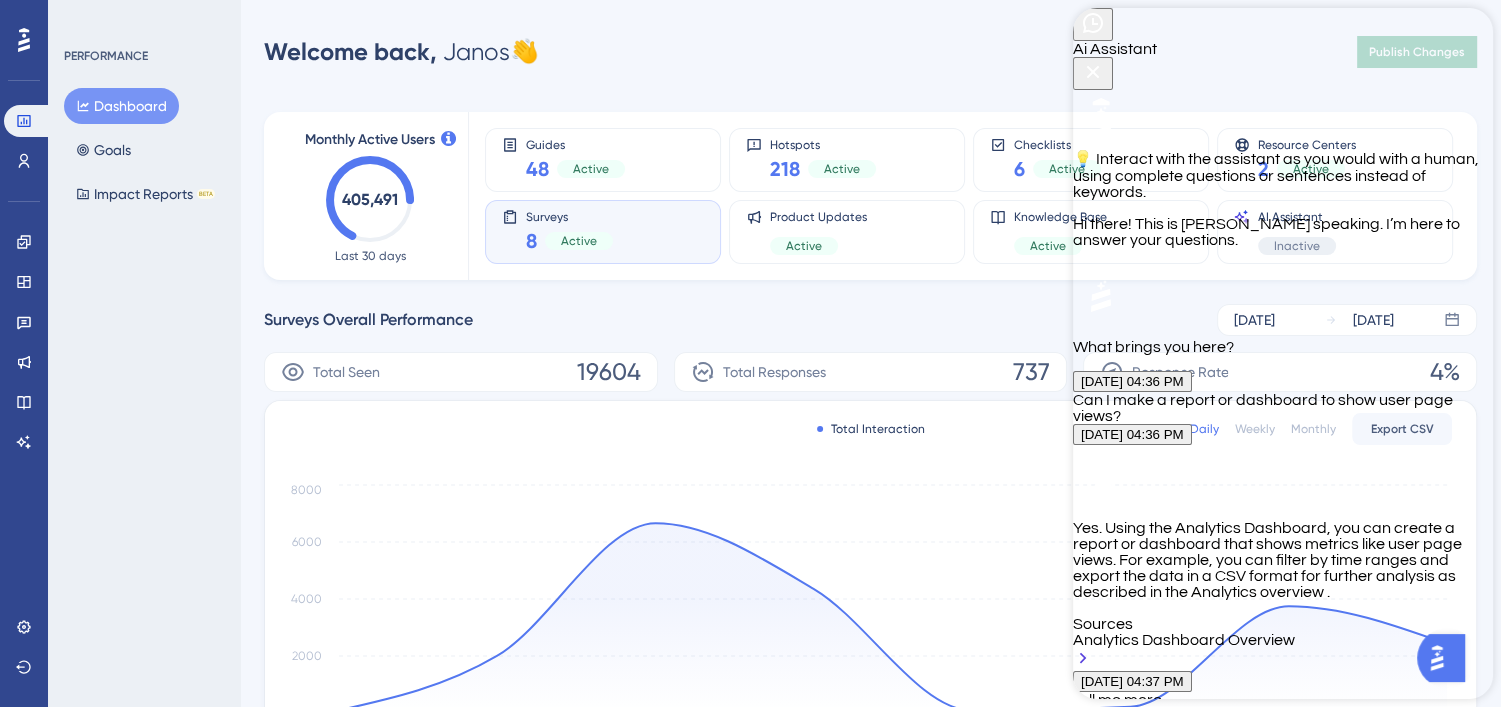 scroll, scrollTop: 804, scrollLeft: 0, axis: vertical 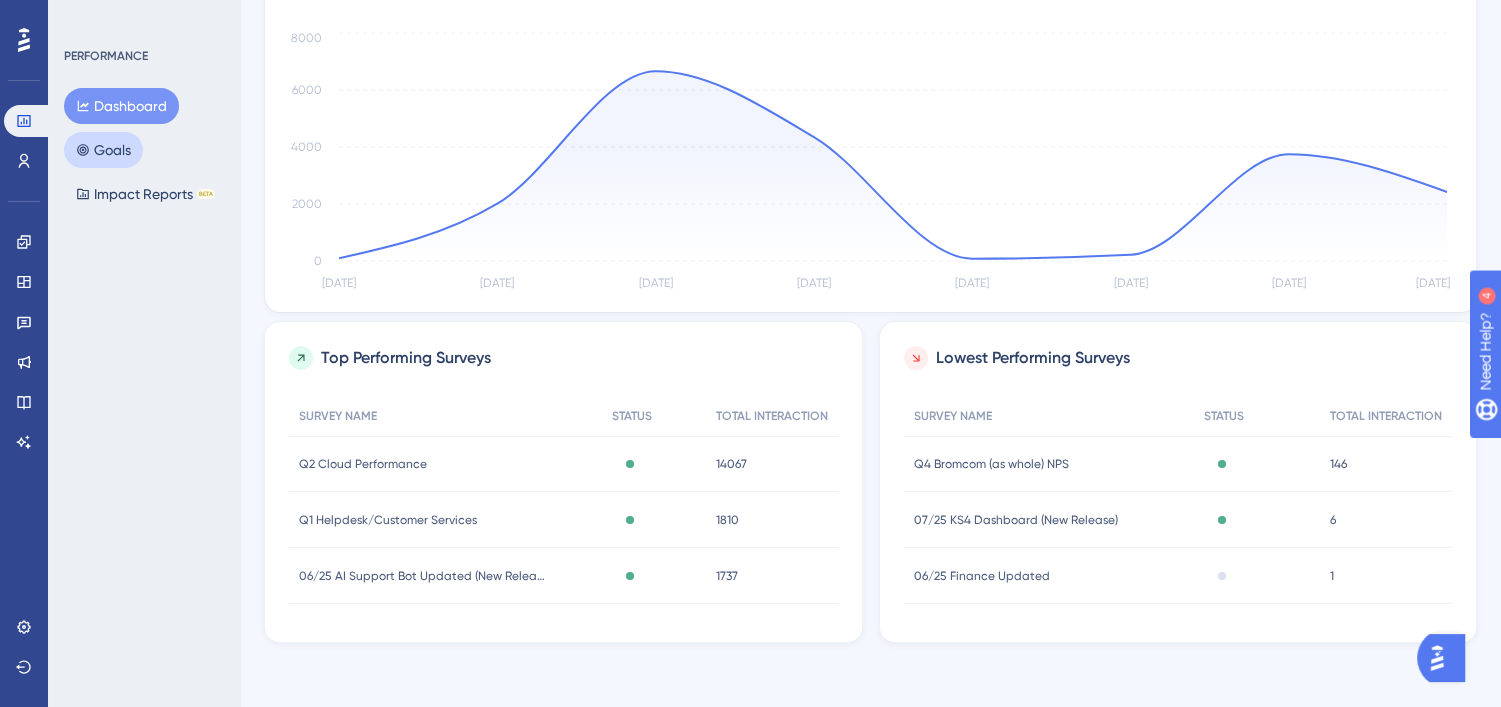 click on "Goals" at bounding box center (103, 150) 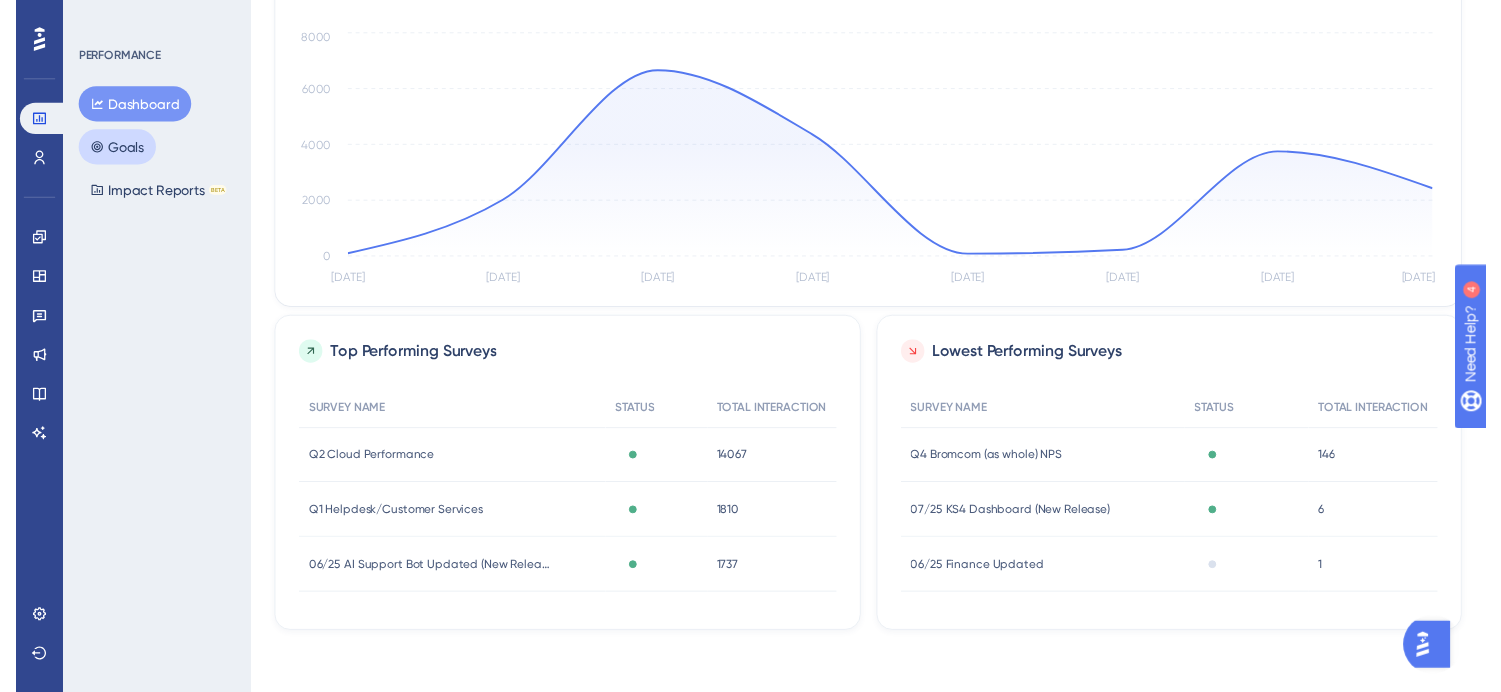 scroll, scrollTop: 0, scrollLeft: 0, axis: both 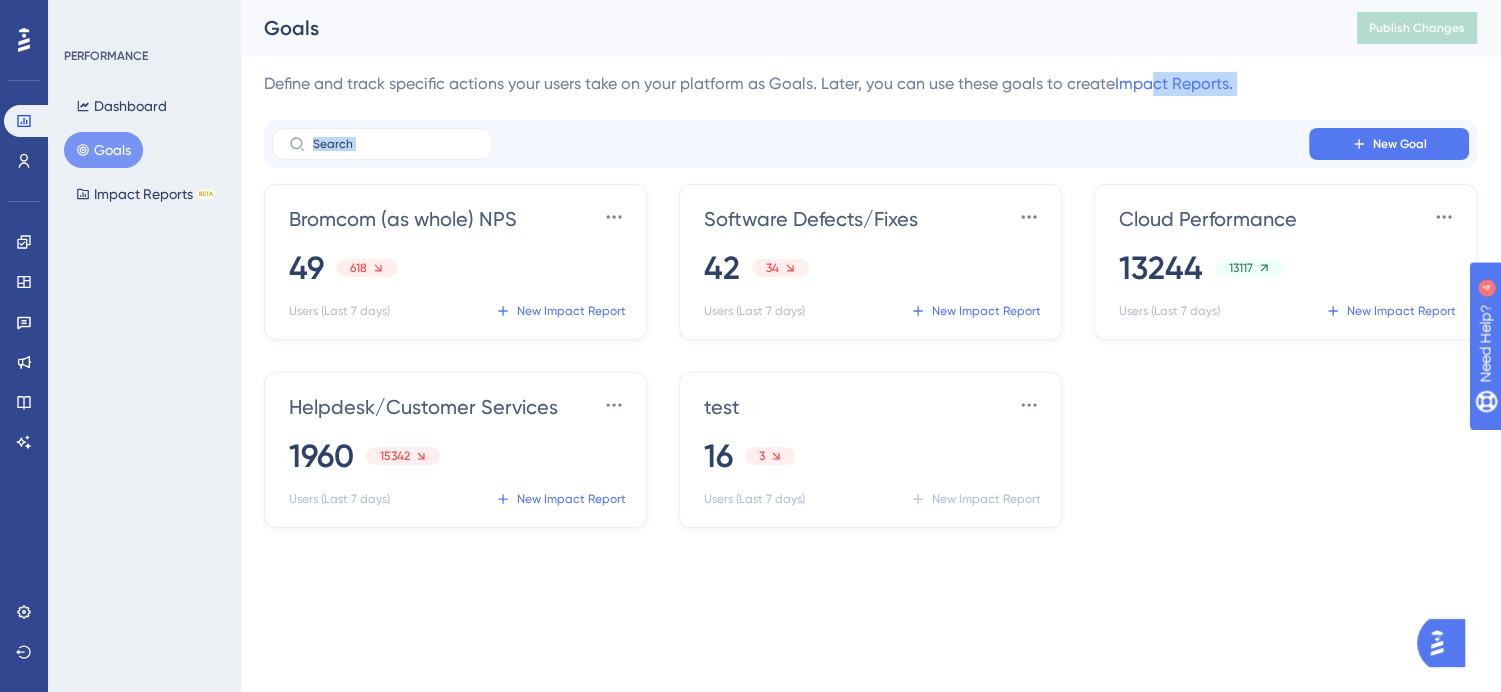 drag, startPoint x: 1148, startPoint y: 94, endPoint x: 1155, endPoint y: 117, distance: 24.04163 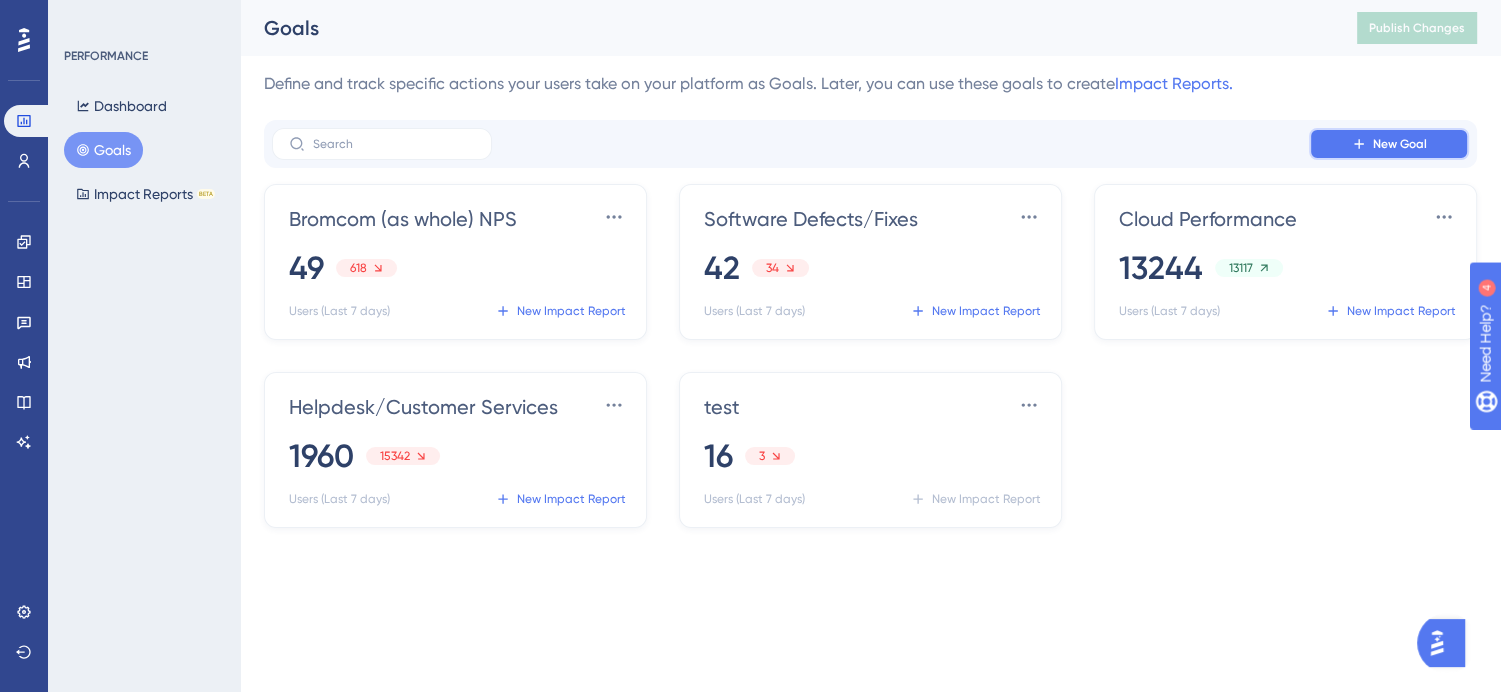 click on "New Goal" at bounding box center (1389, 144) 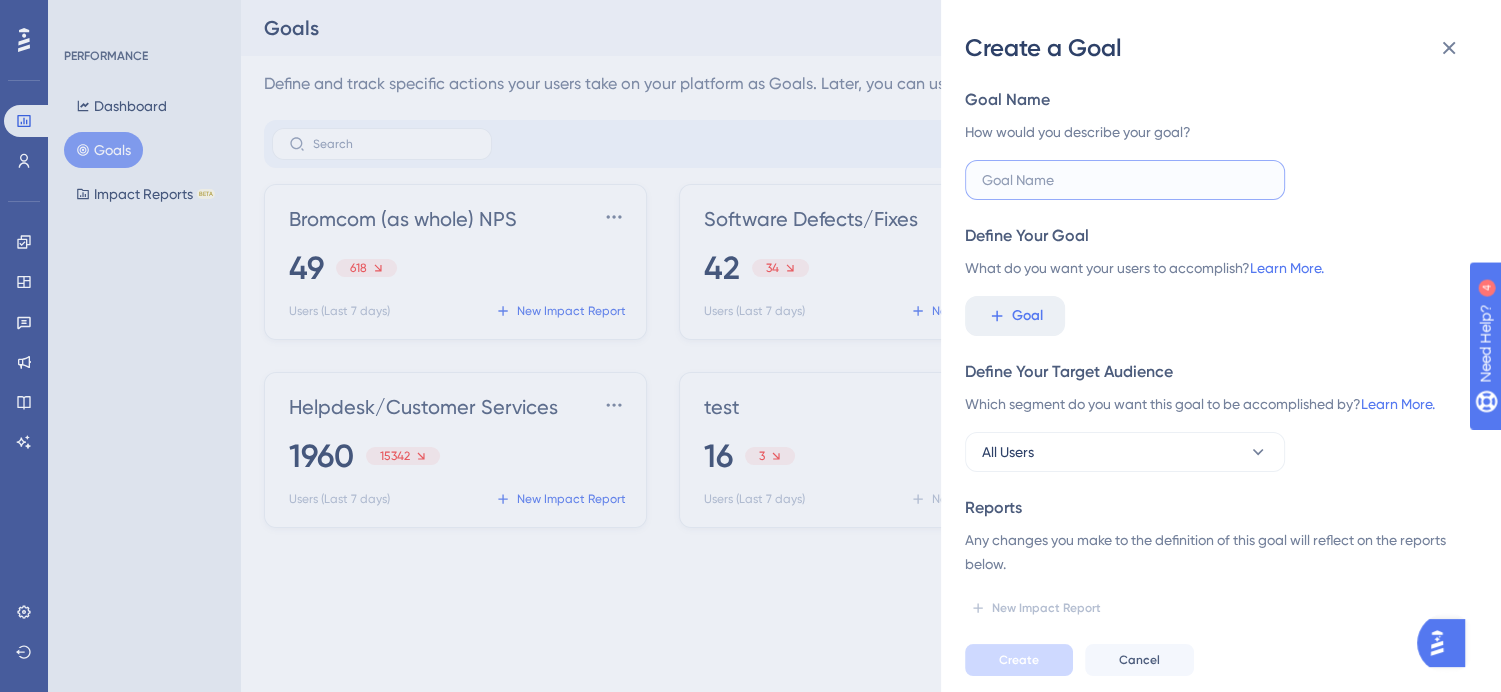 click at bounding box center (1125, 180) 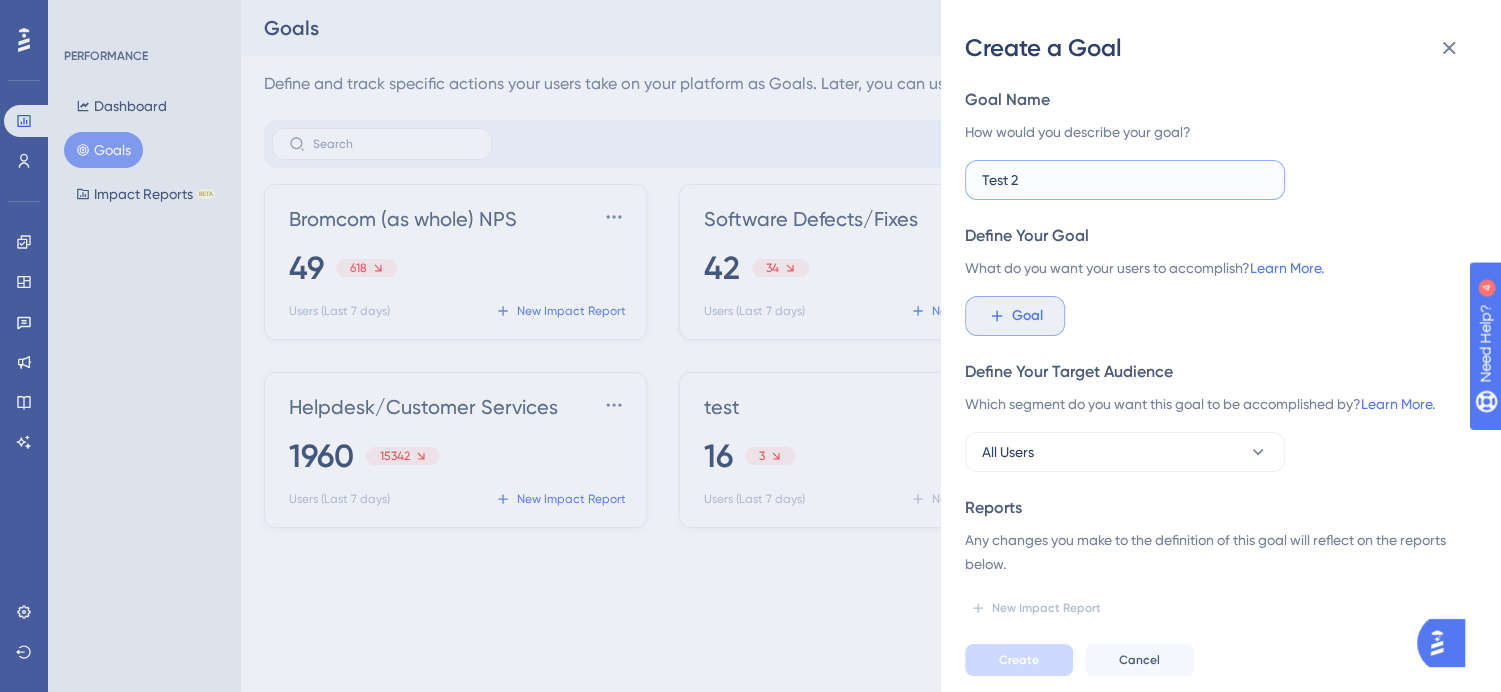 type on "Test 2" 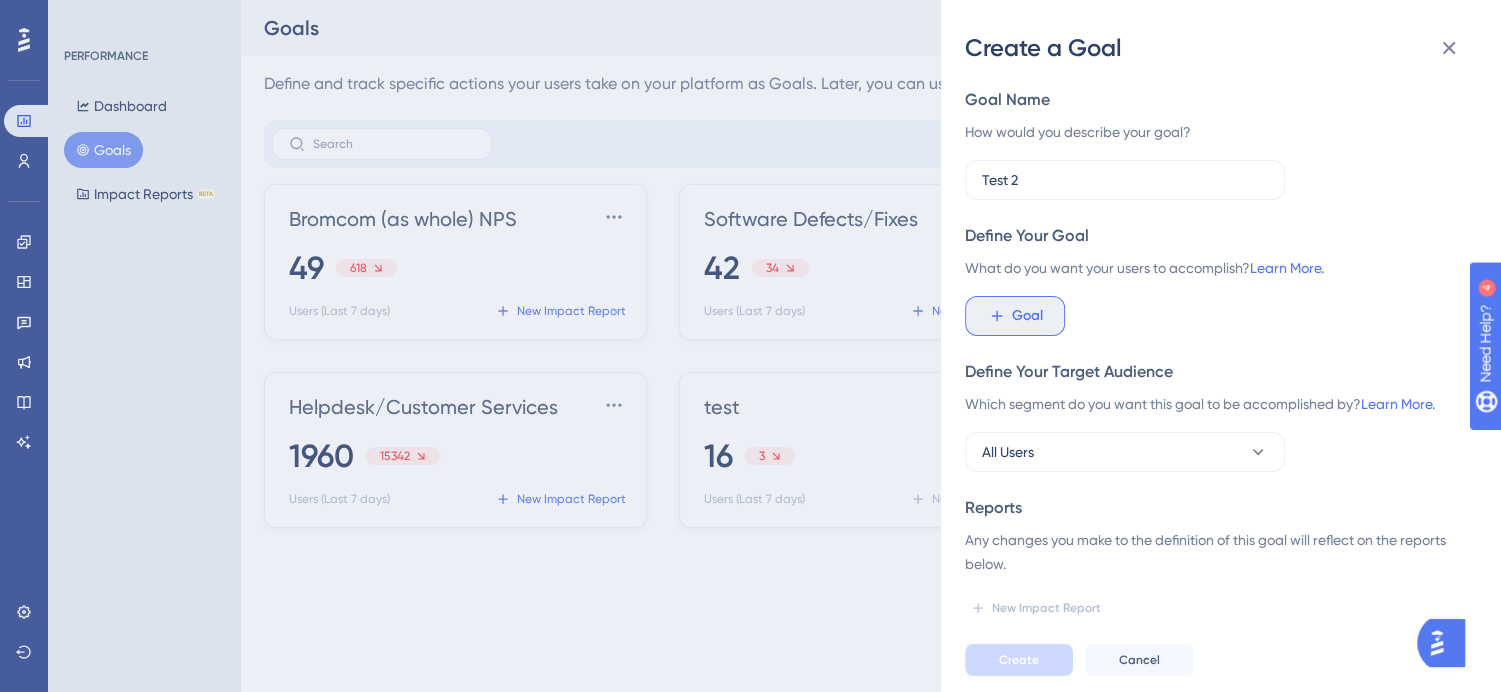 click on "Goal" at bounding box center [1027, 316] 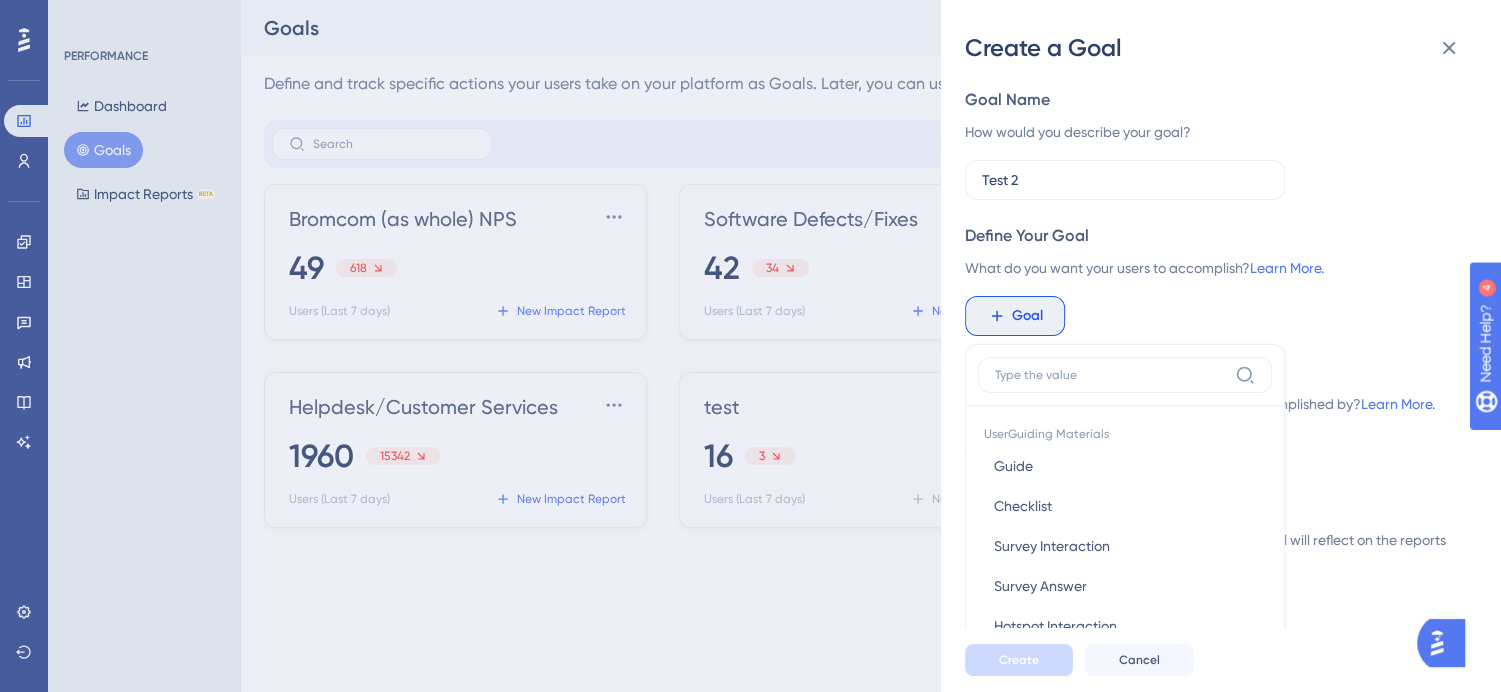 scroll, scrollTop: 154, scrollLeft: 0, axis: vertical 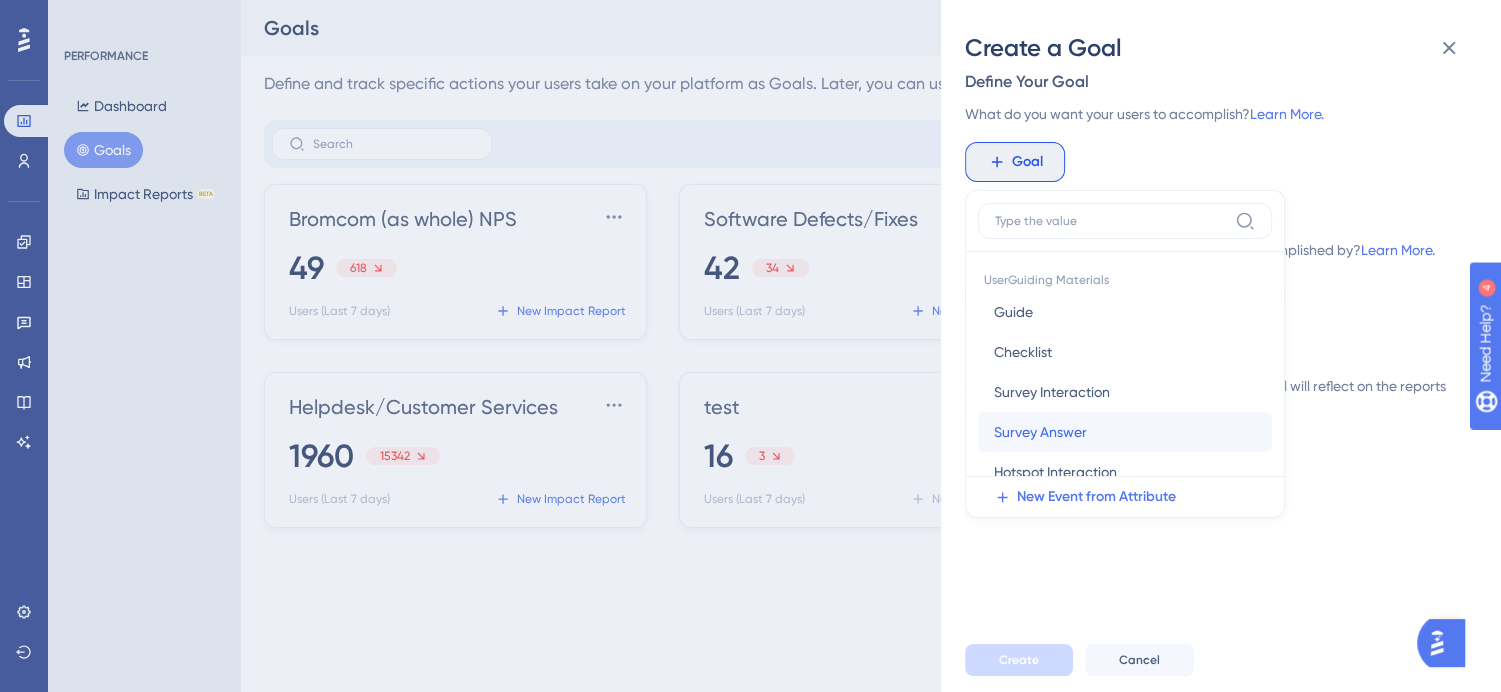 click on "Survey Answer Survey Answer" at bounding box center [1125, 432] 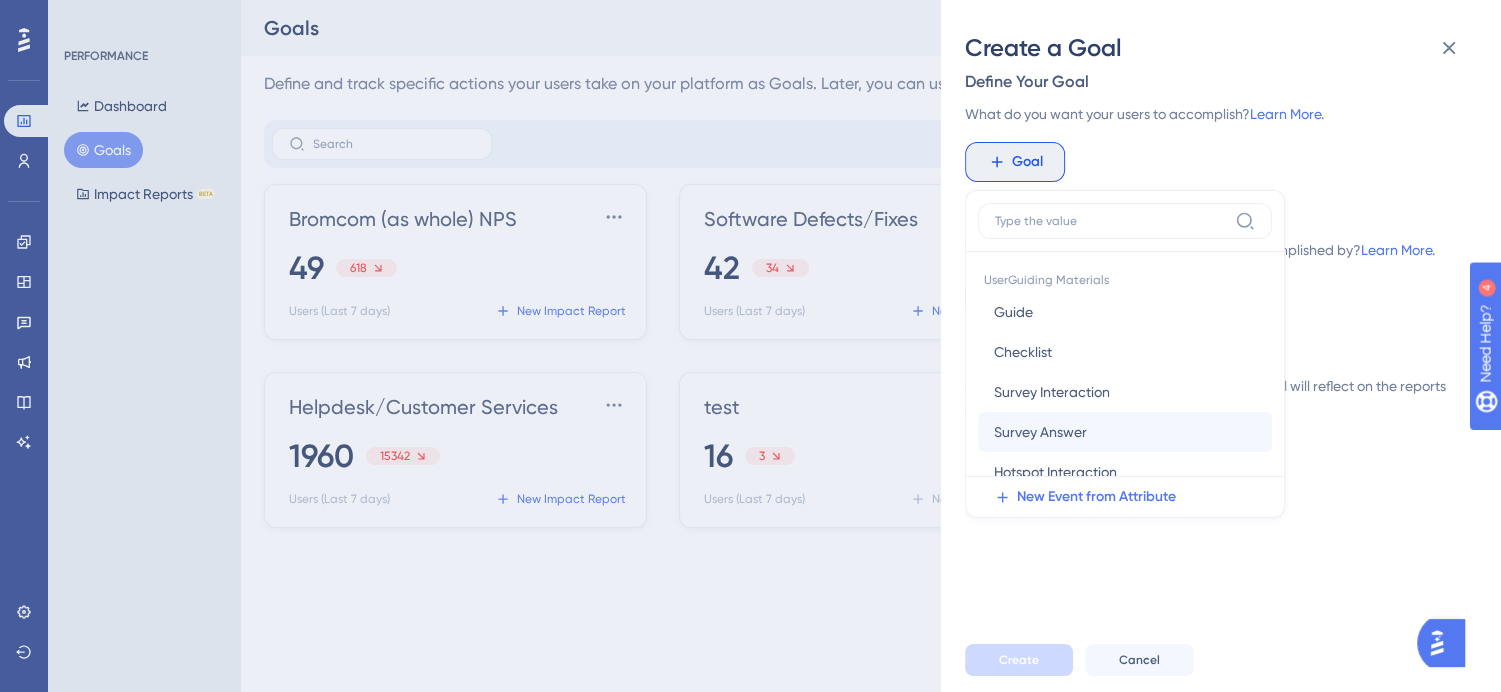 scroll, scrollTop: 0, scrollLeft: 0, axis: both 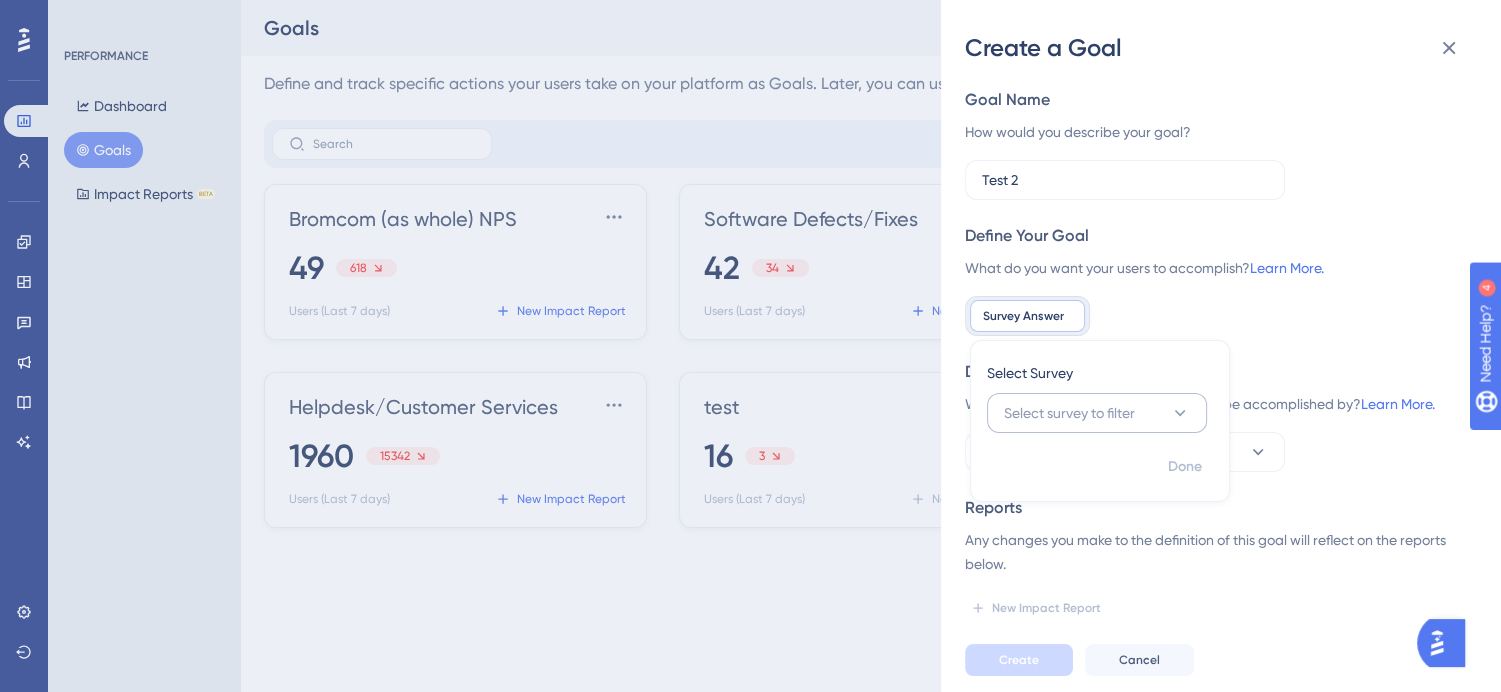 click on "Select survey to filter" at bounding box center (1097, 413) 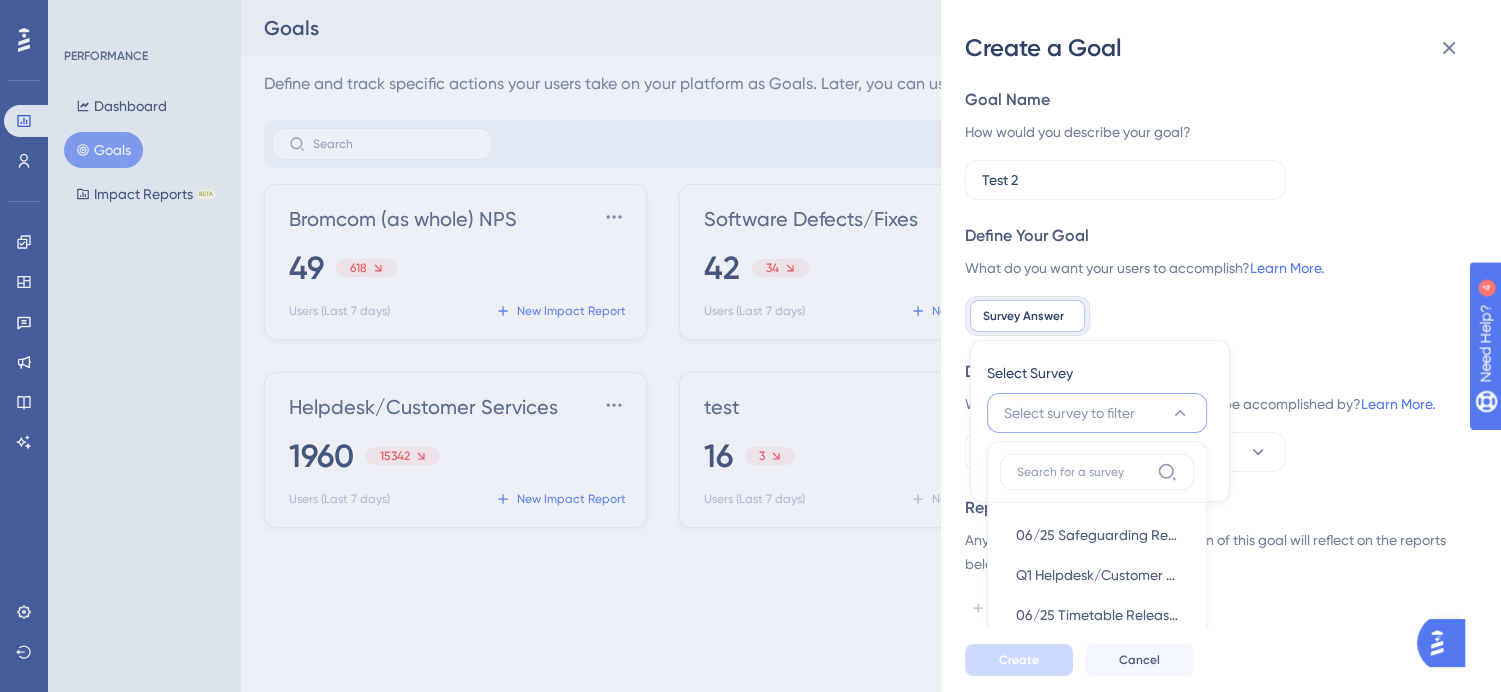 scroll, scrollTop: 272, scrollLeft: 0, axis: vertical 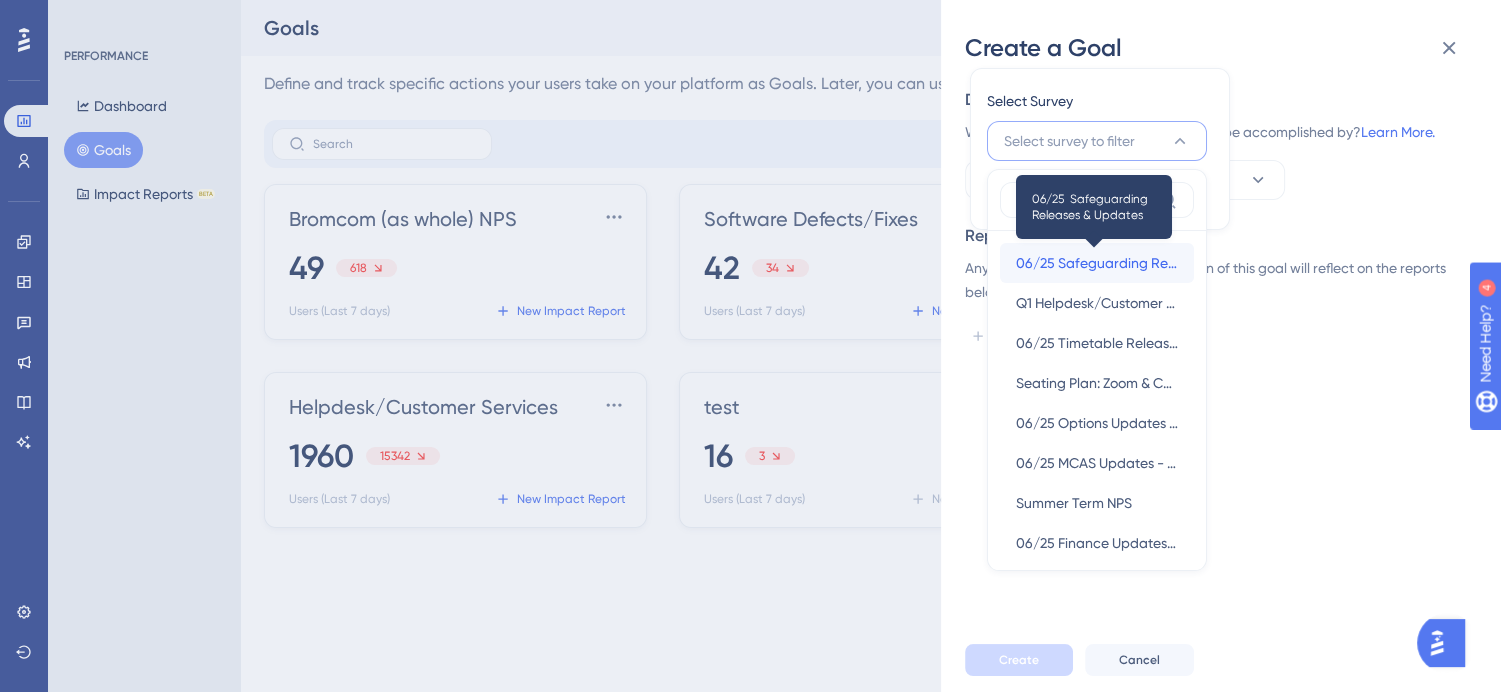 click on "06/25  Safeguarding Releases & Updates" at bounding box center [1097, 263] 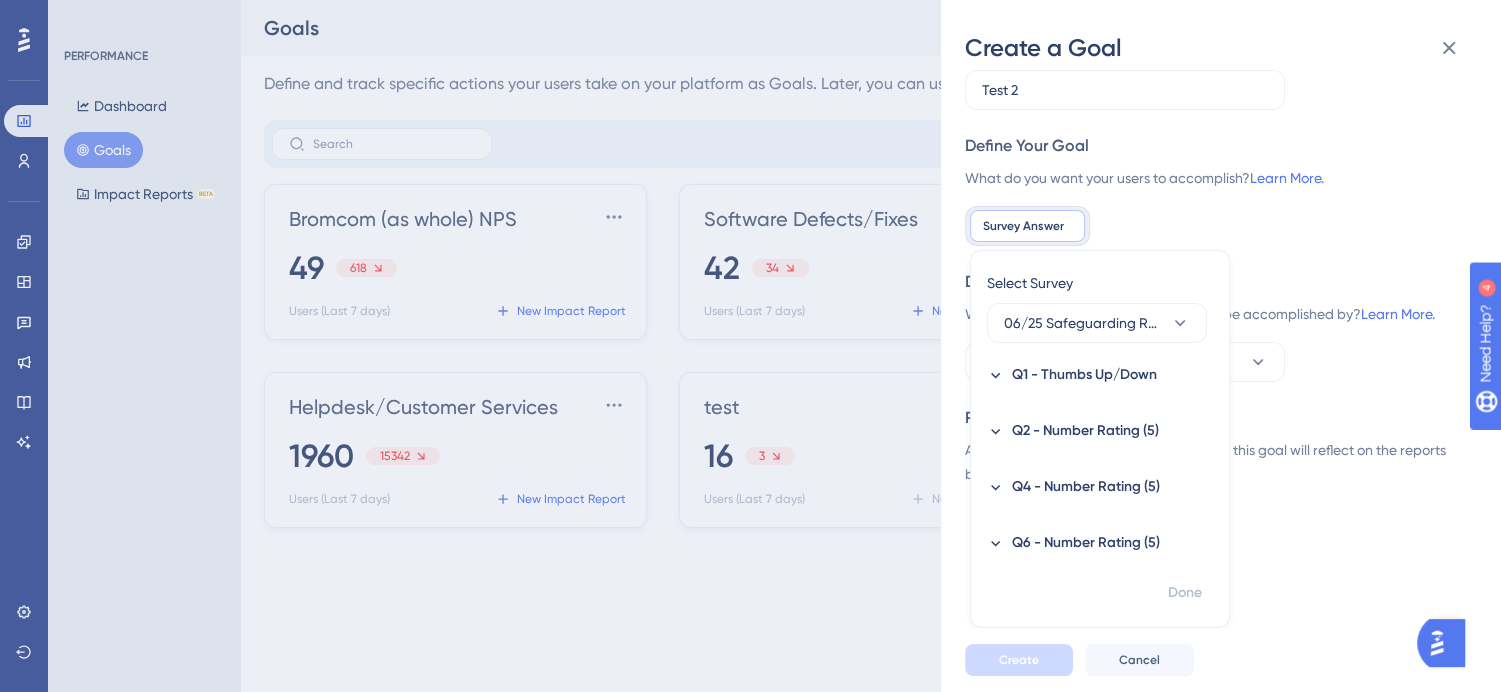 scroll, scrollTop: 74, scrollLeft: 0, axis: vertical 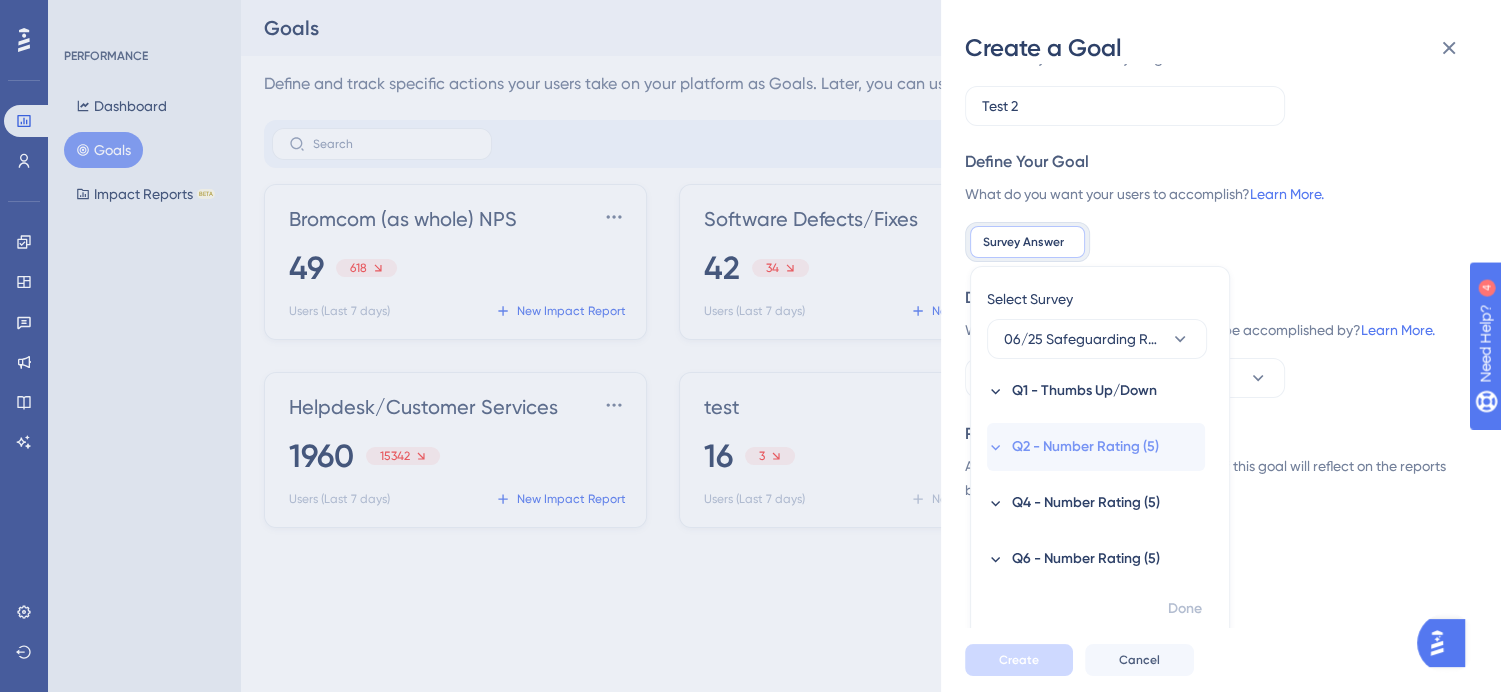 click on "Q2 - Number Rating (5)" at bounding box center (1096, 447) 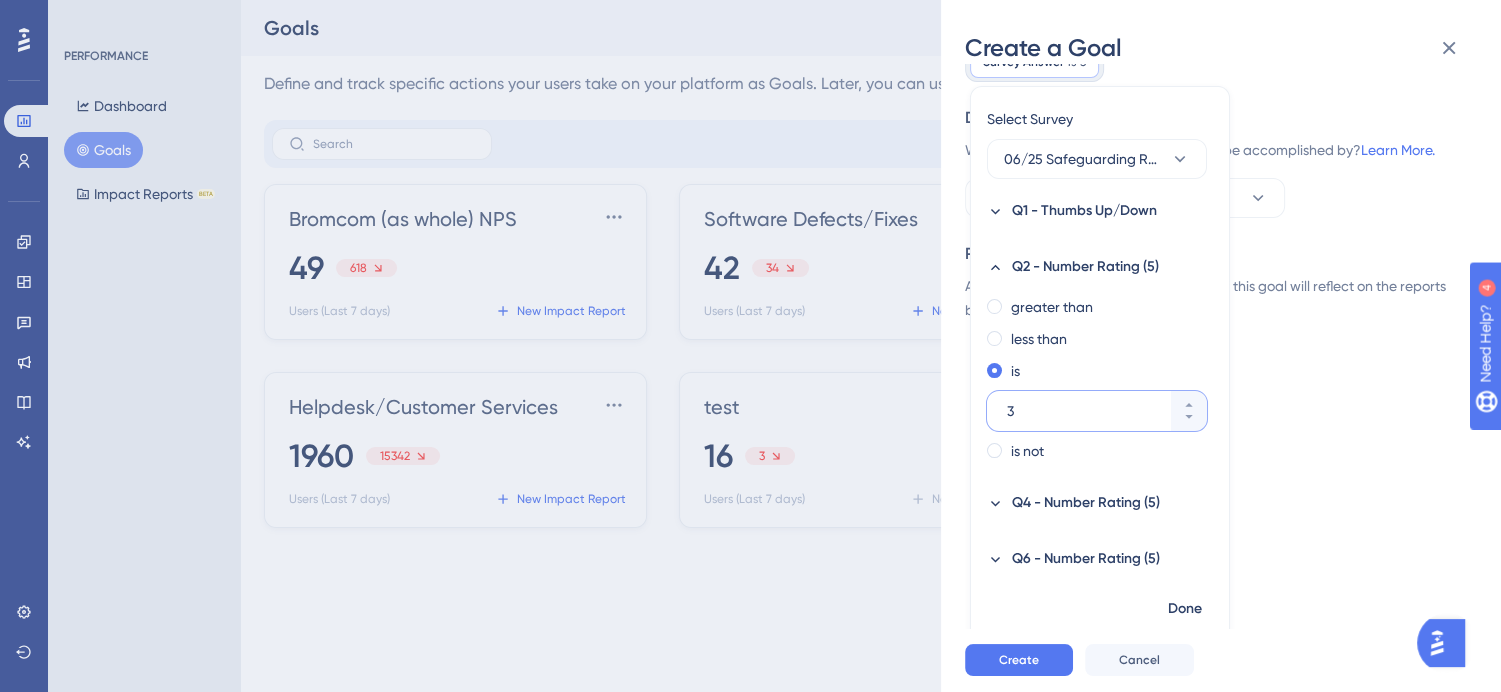 scroll, scrollTop: 252, scrollLeft: 0, axis: vertical 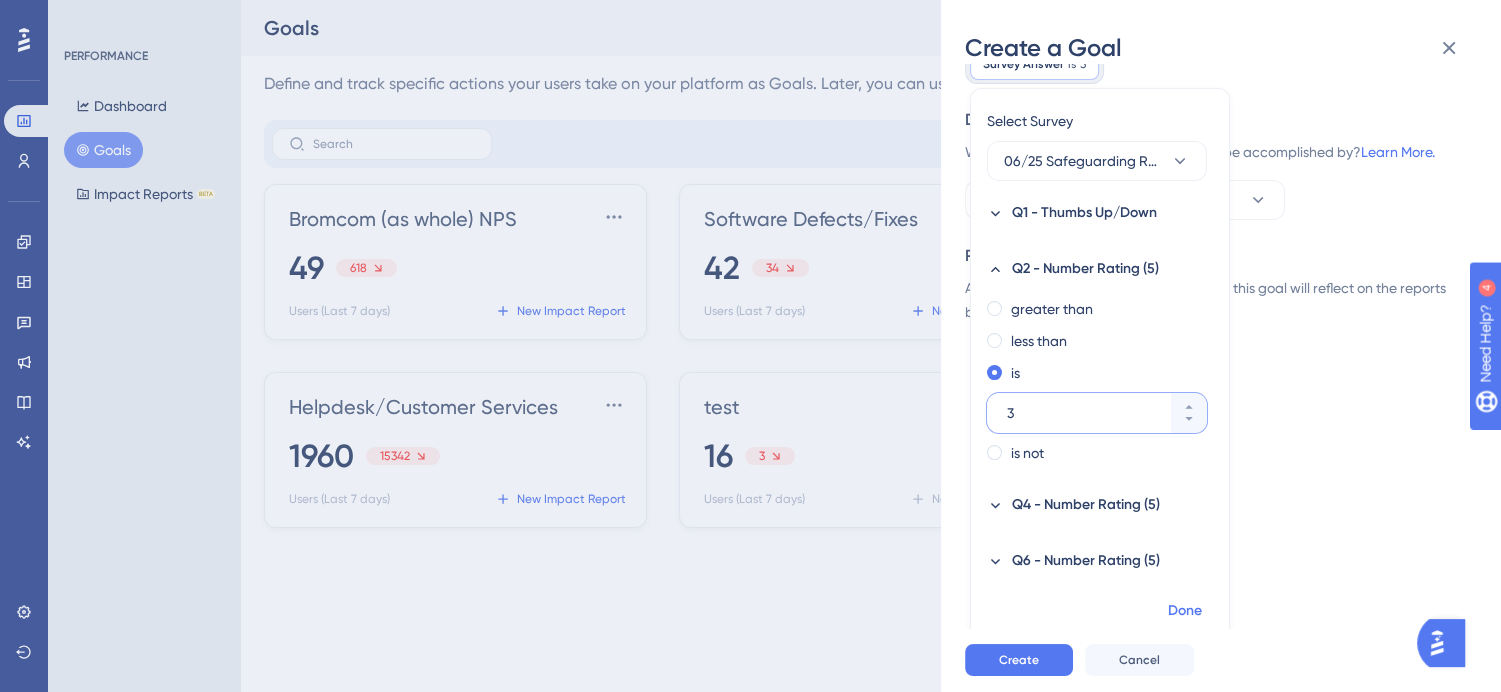 type on "3" 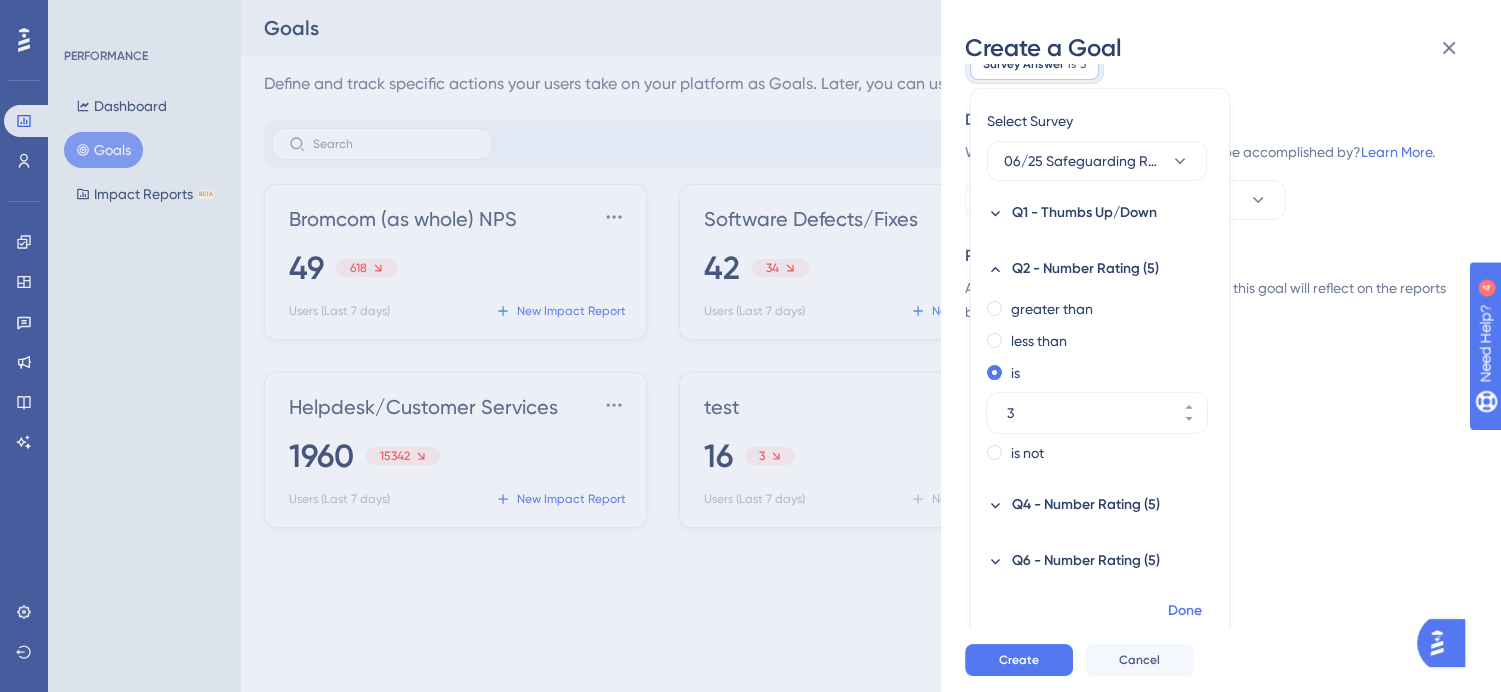 click on "Done" at bounding box center [1185, 611] 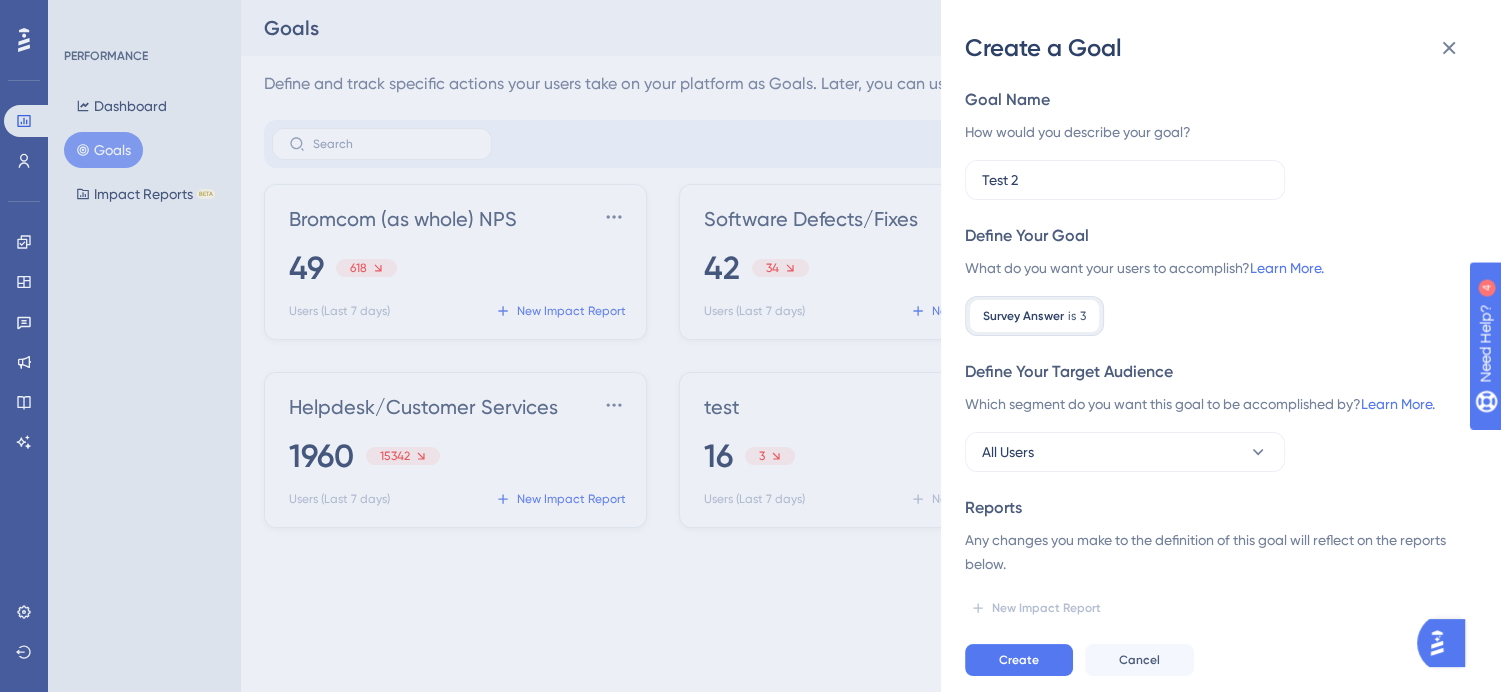 scroll, scrollTop: 0, scrollLeft: 0, axis: both 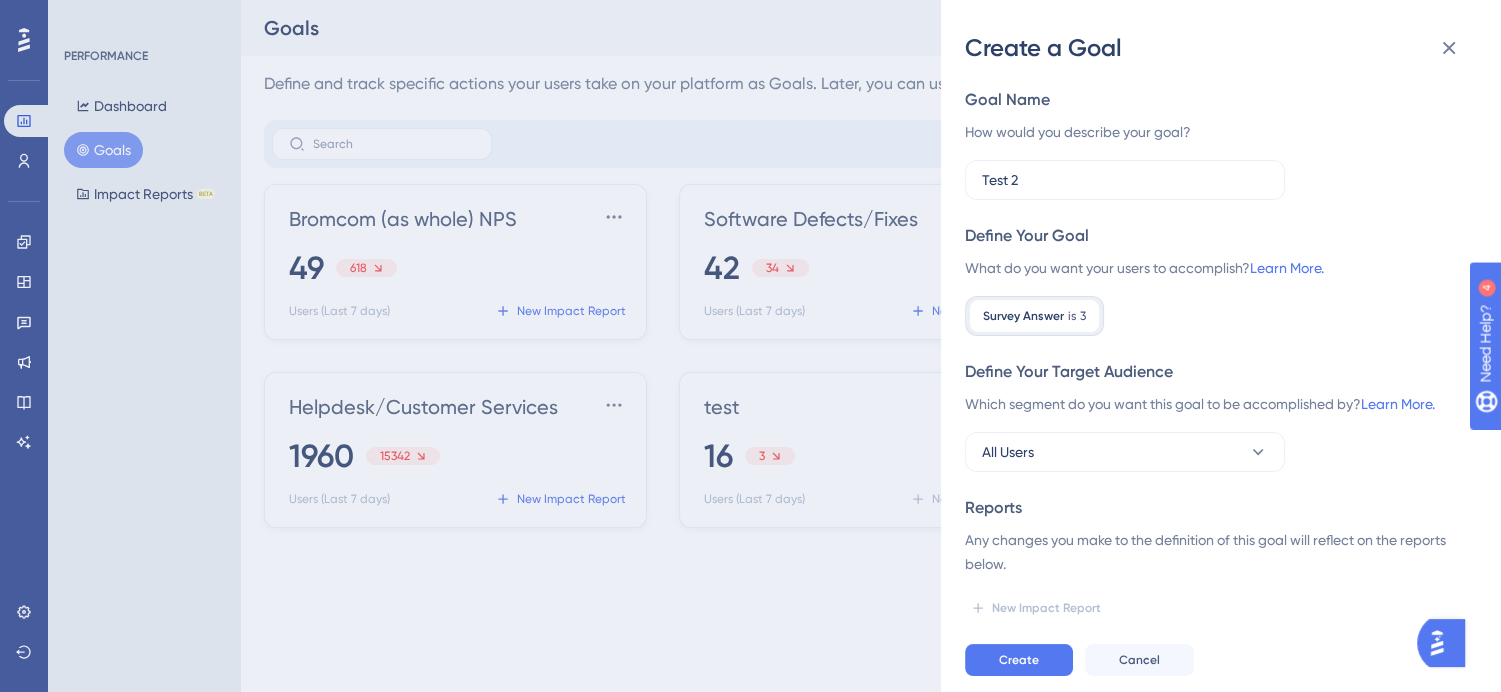 click on "Survey Answer is 3 3 Remove" at bounding box center [1213, 316] 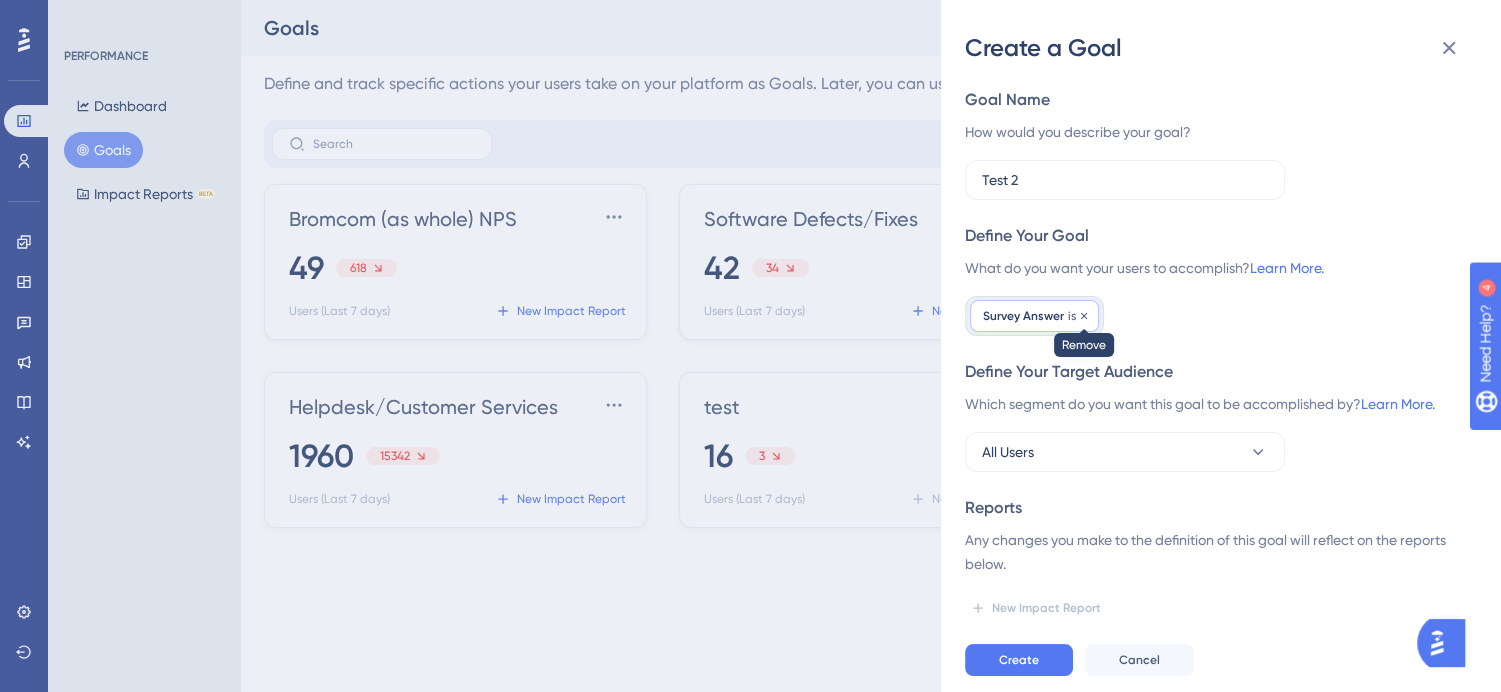 click 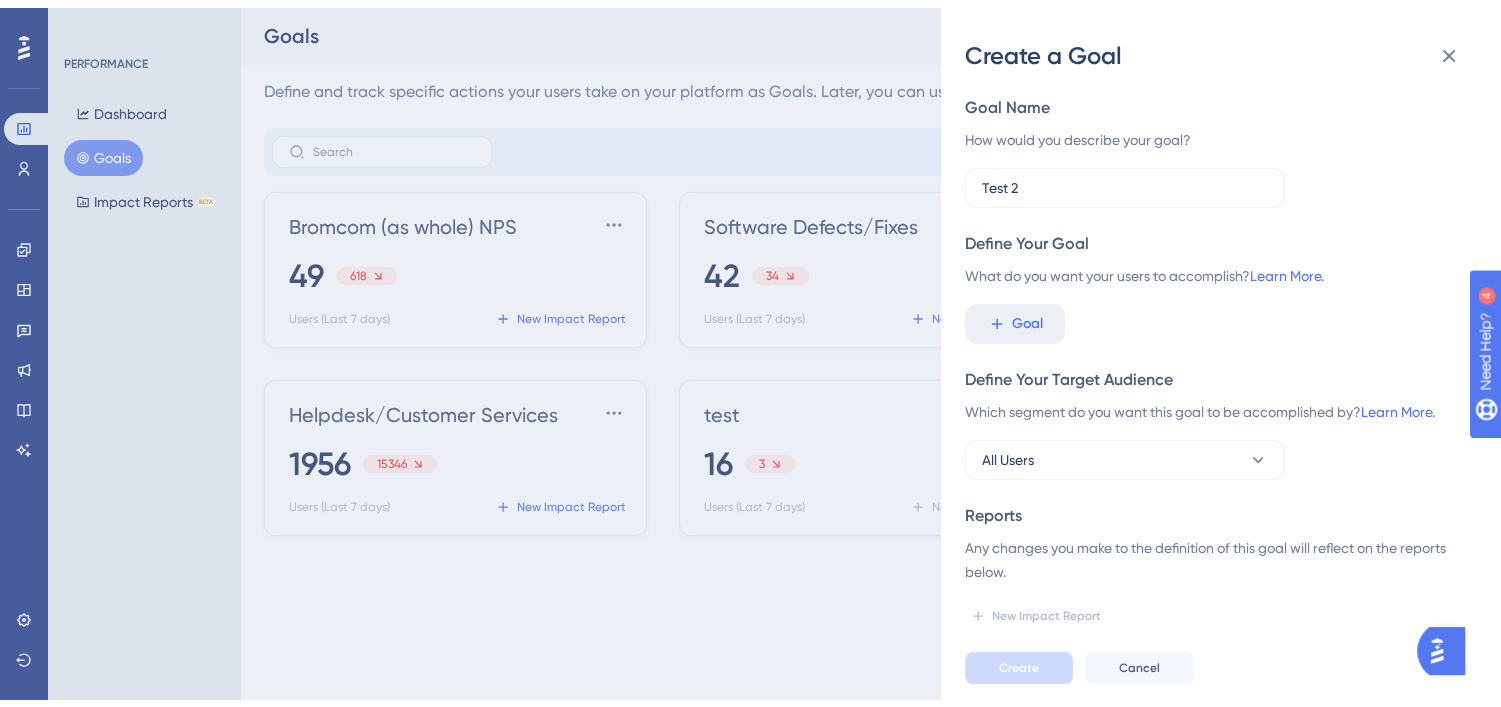 scroll, scrollTop: 120, scrollLeft: 0, axis: vertical 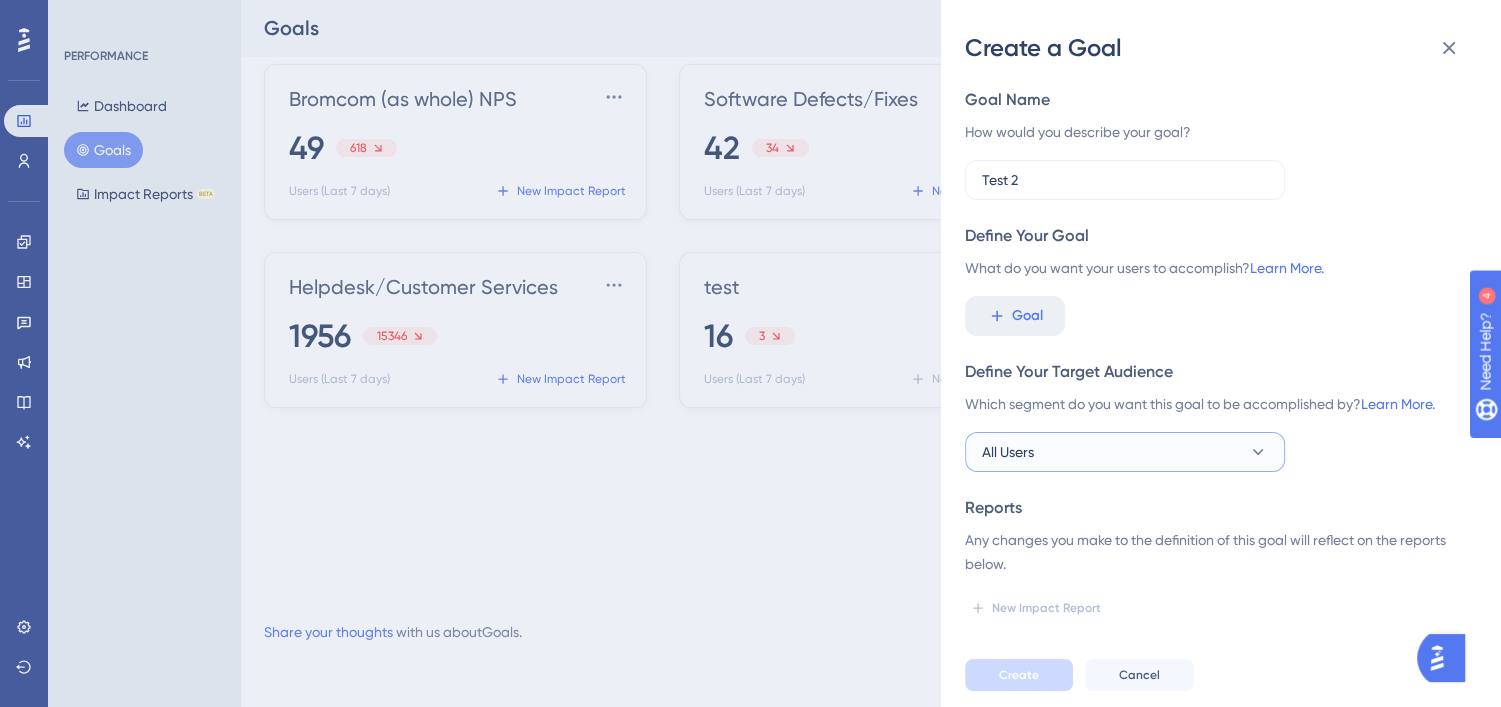 click on "All Users" at bounding box center (1125, 452) 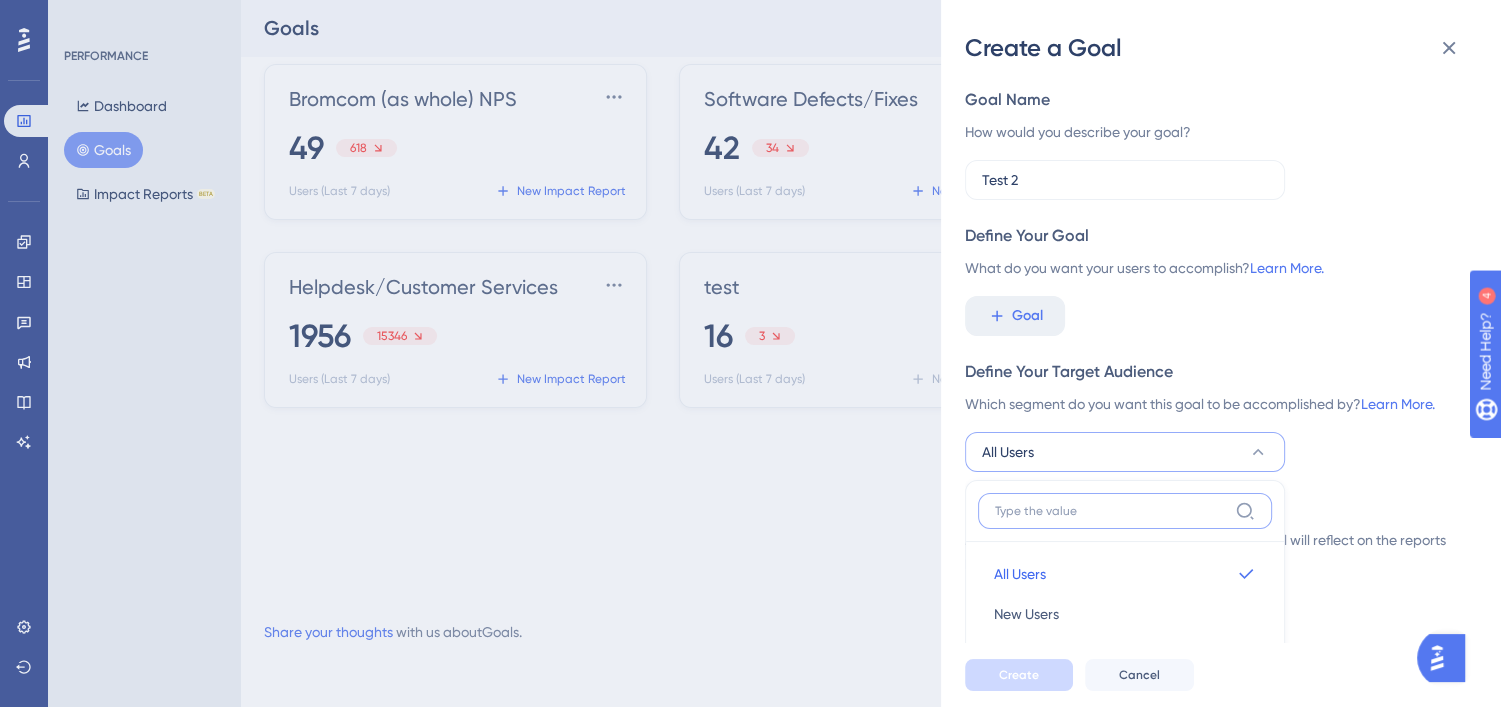 scroll, scrollTop: 288, scrollLeft: 0, axis: vertical 